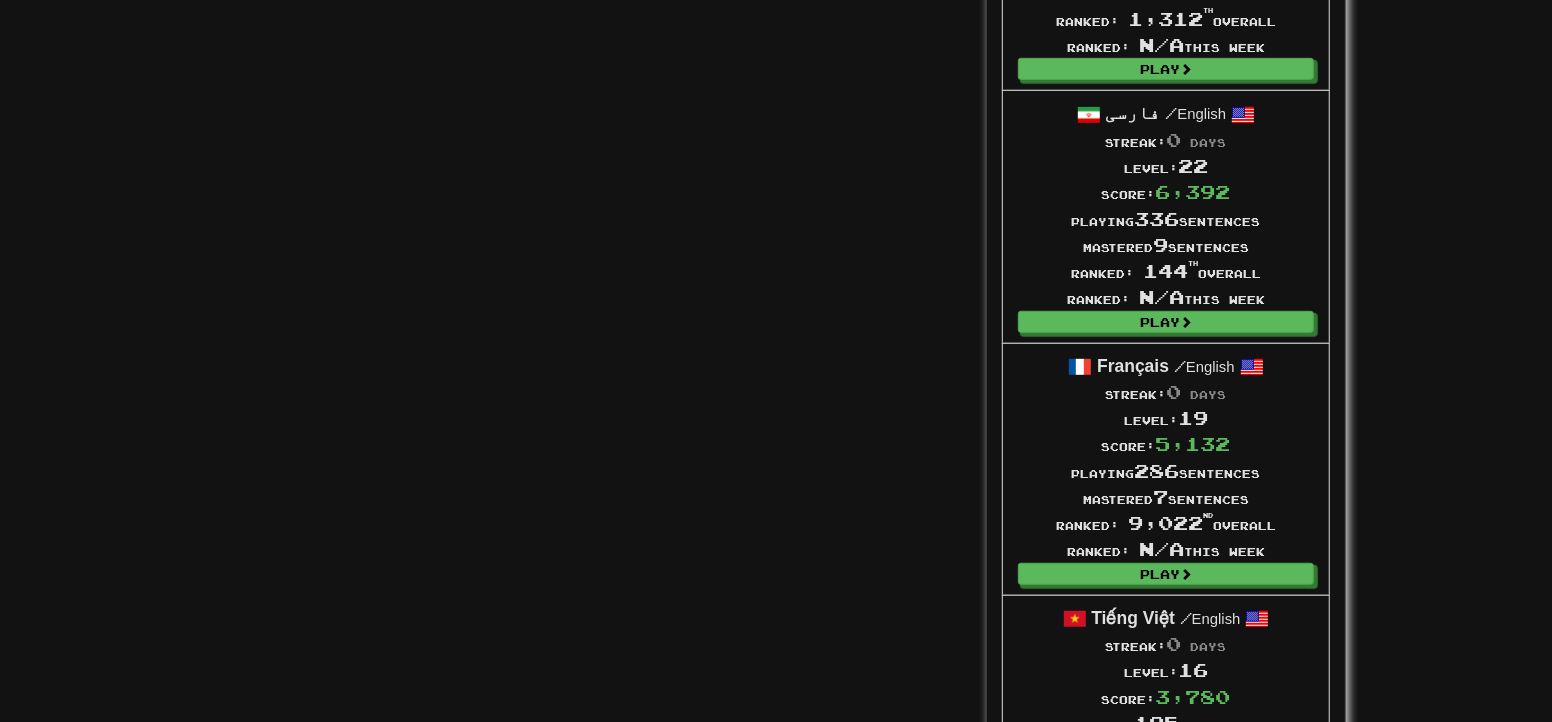 scroll, scrollTop: 800, scrollLeft: 0, axis: vertical 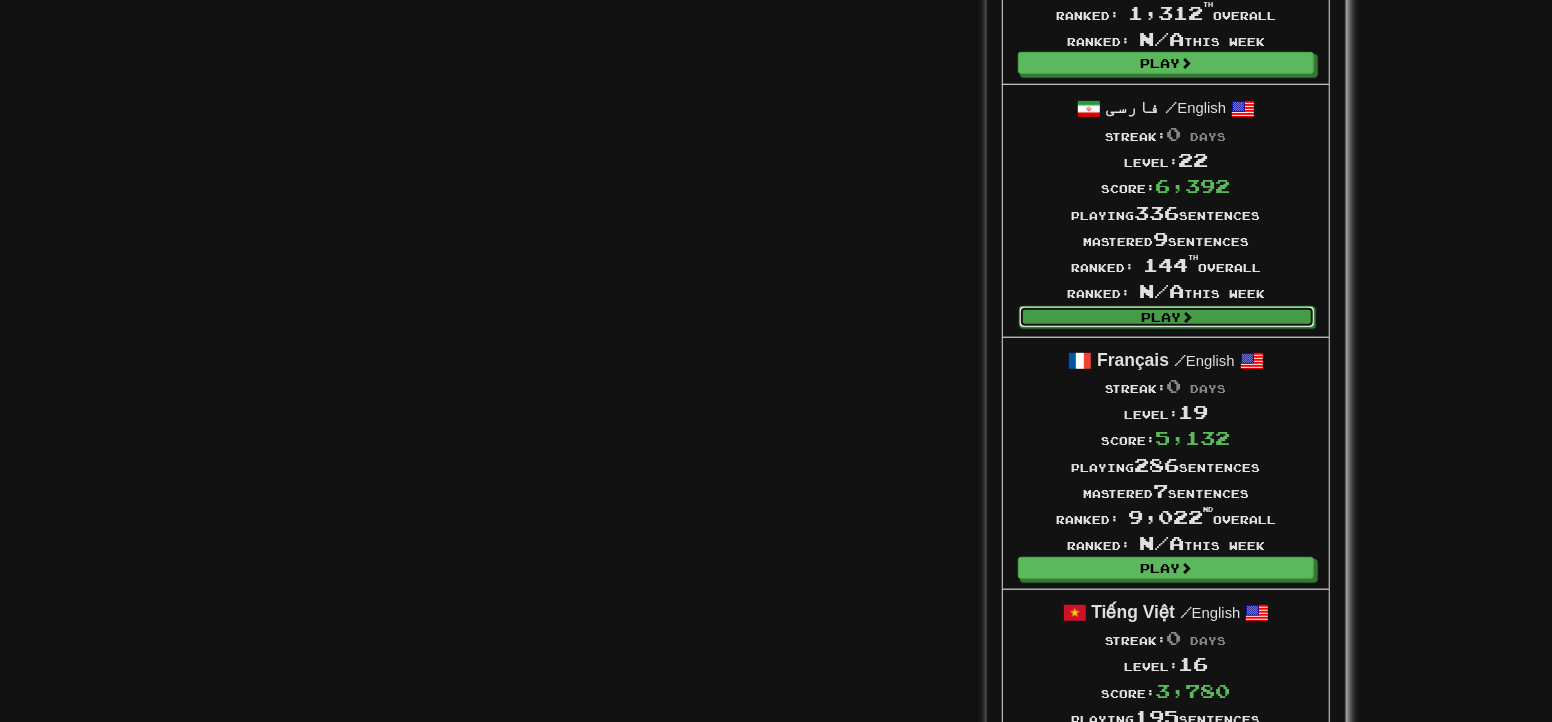 click on "Play" at bounding box center [1167, 317] 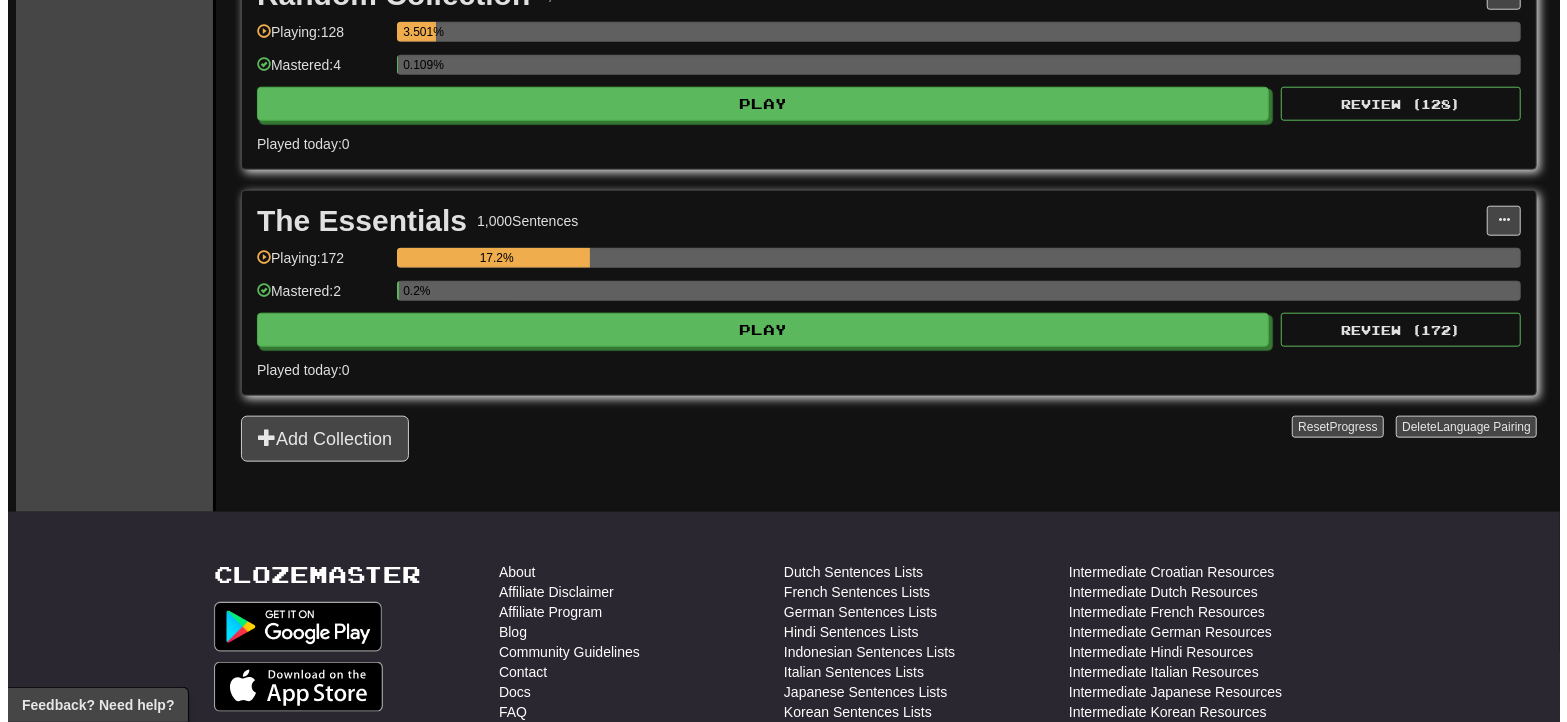 scroll, scrollTop: 1399, scrollLeft: 0, axis: vertical 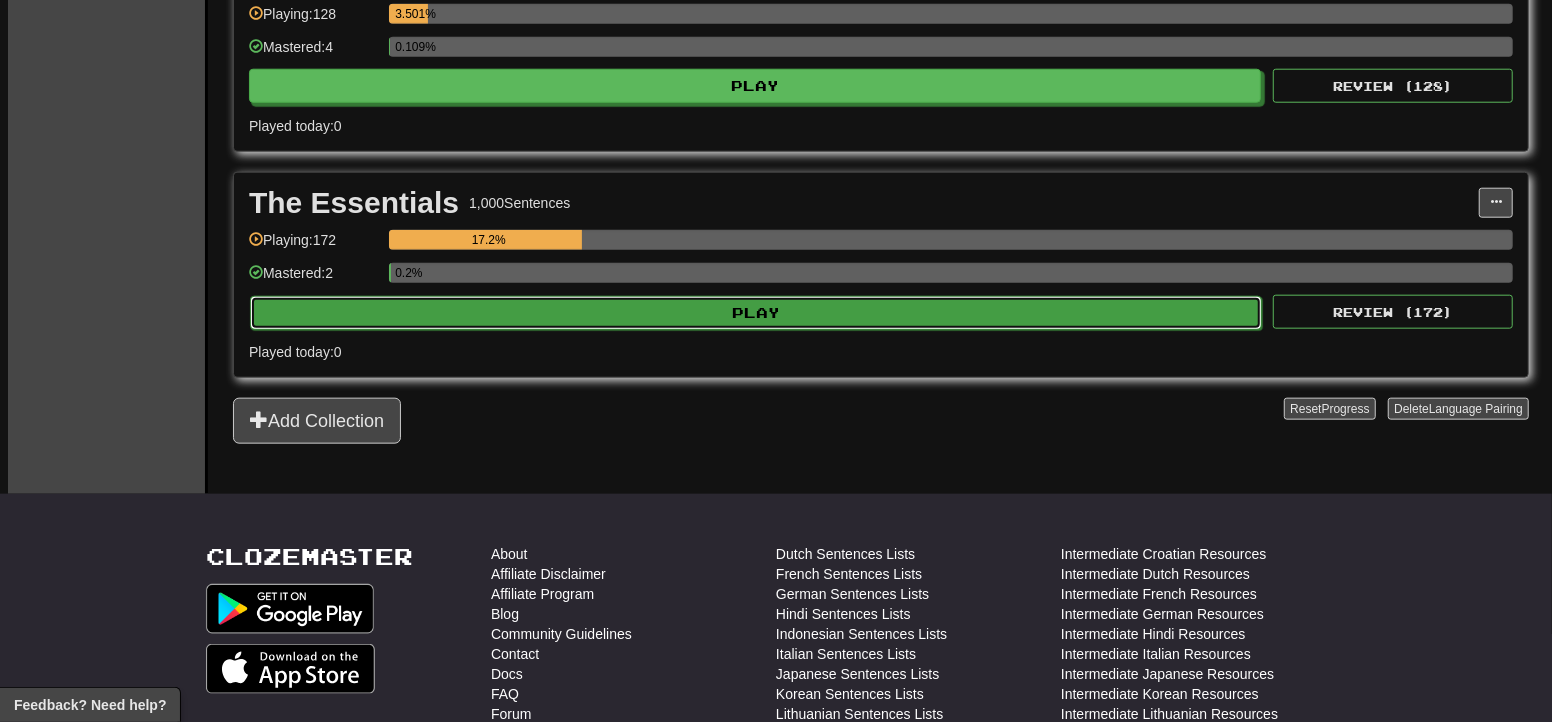 click on "Play" at bounding box center [756, 313] 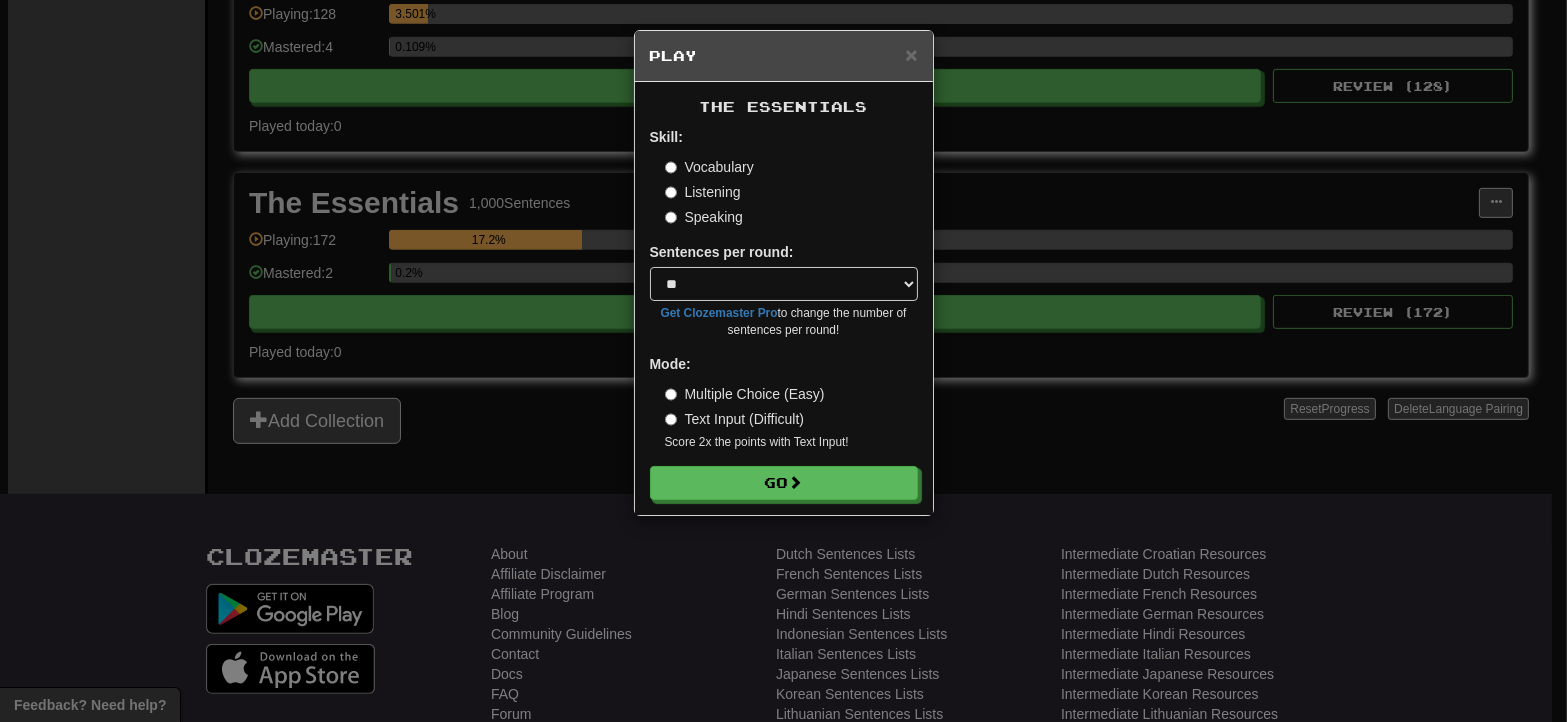 click on "Listening" at bounding box center [703, 192] 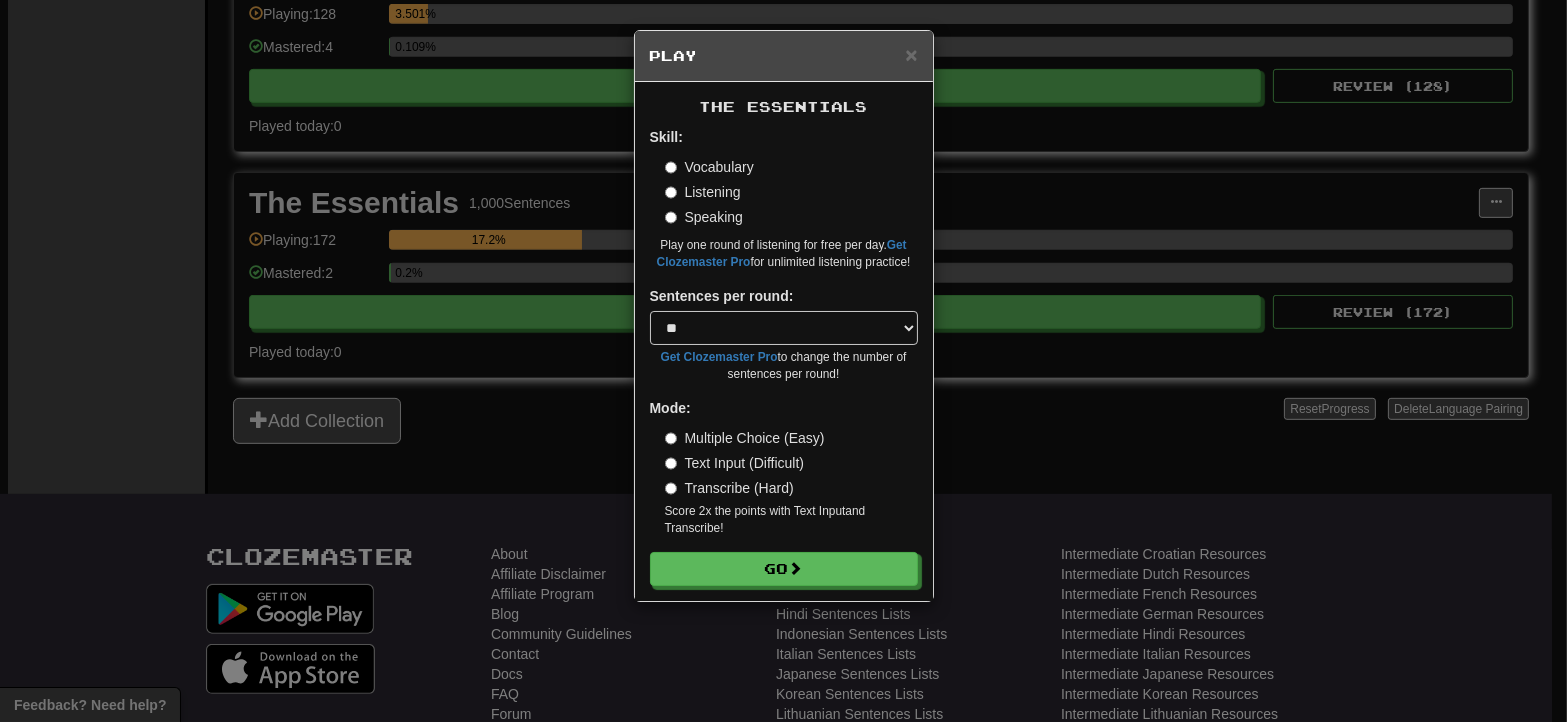 click on "Text Input (Difficult)" at bounding box center [735, 463] 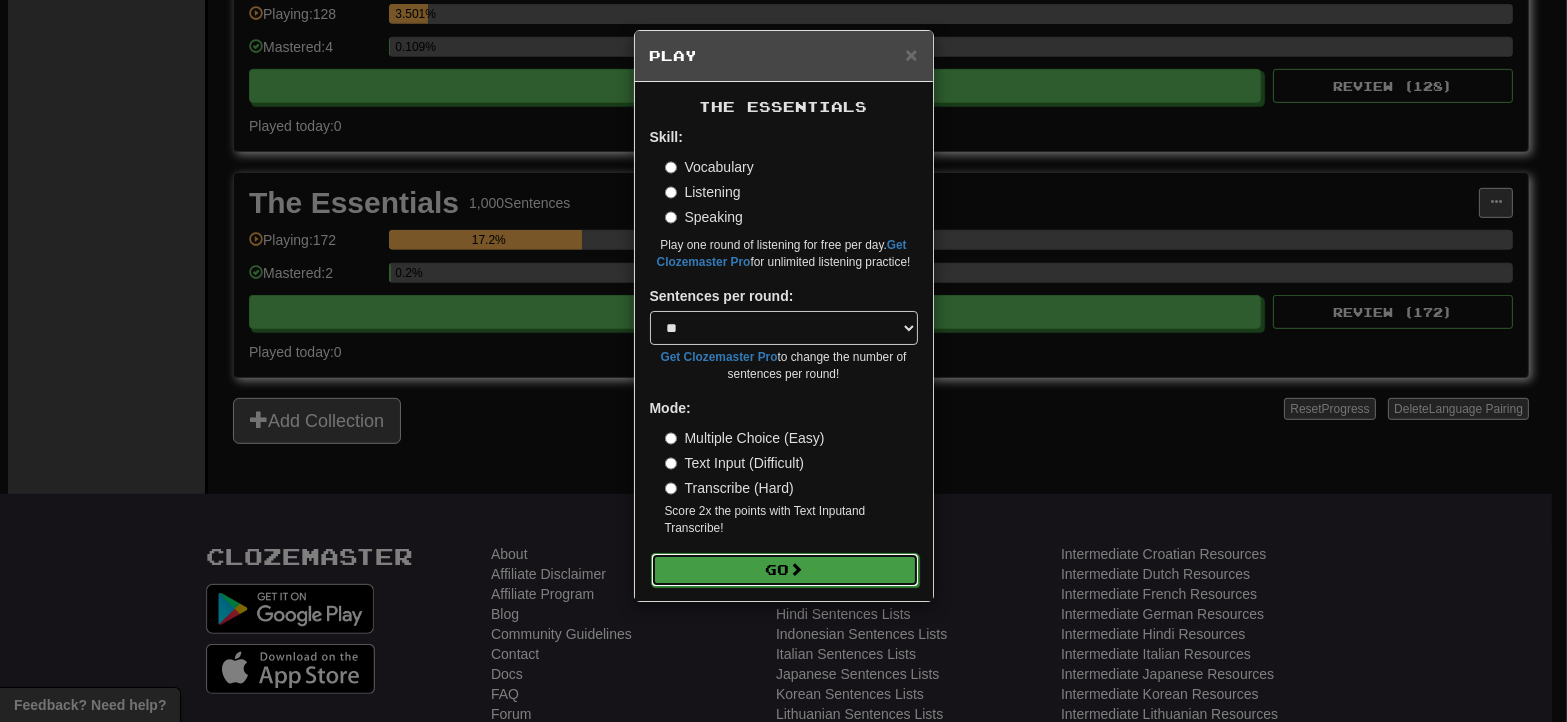 click at bounding box center [797, 569] 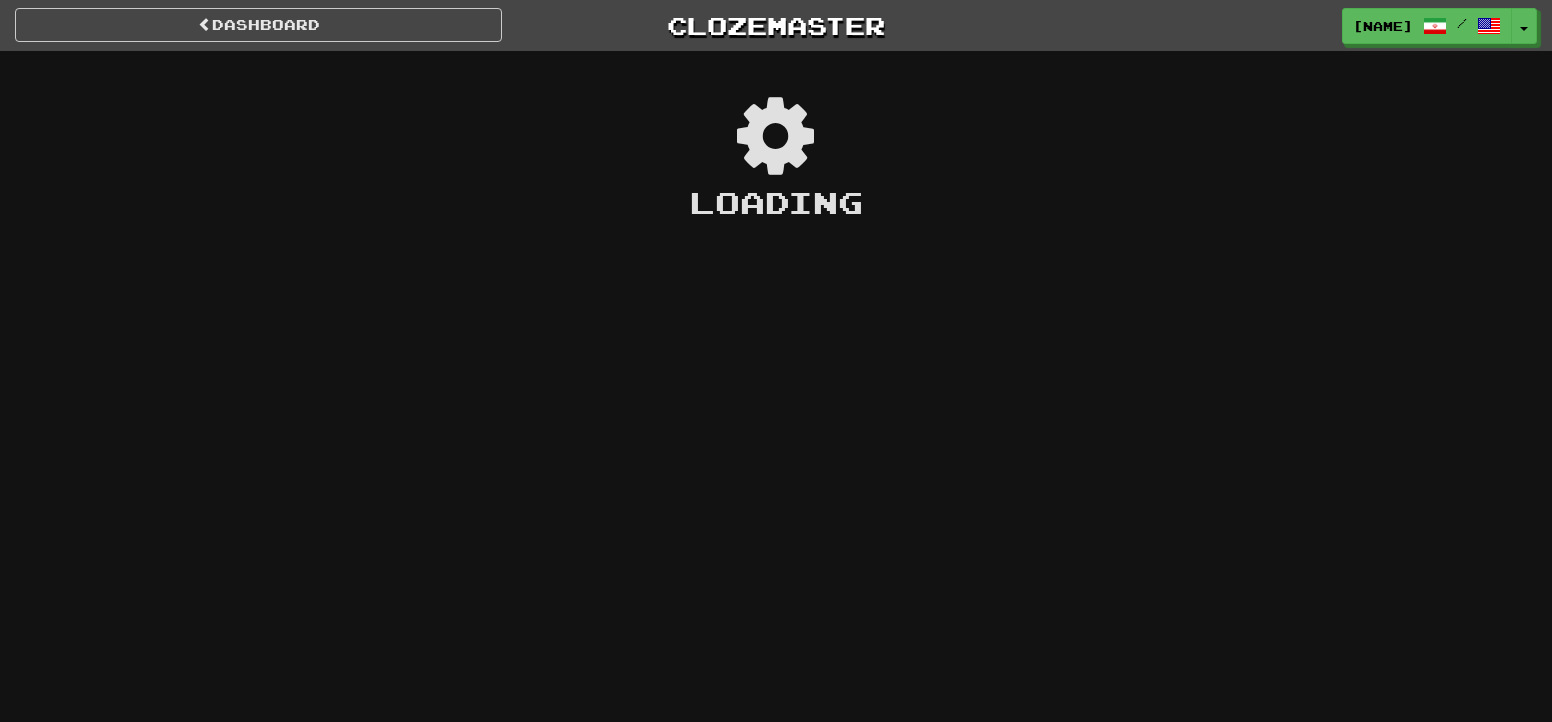 scroll, scrollTop: 0, scrollLeft: 0, axis: both 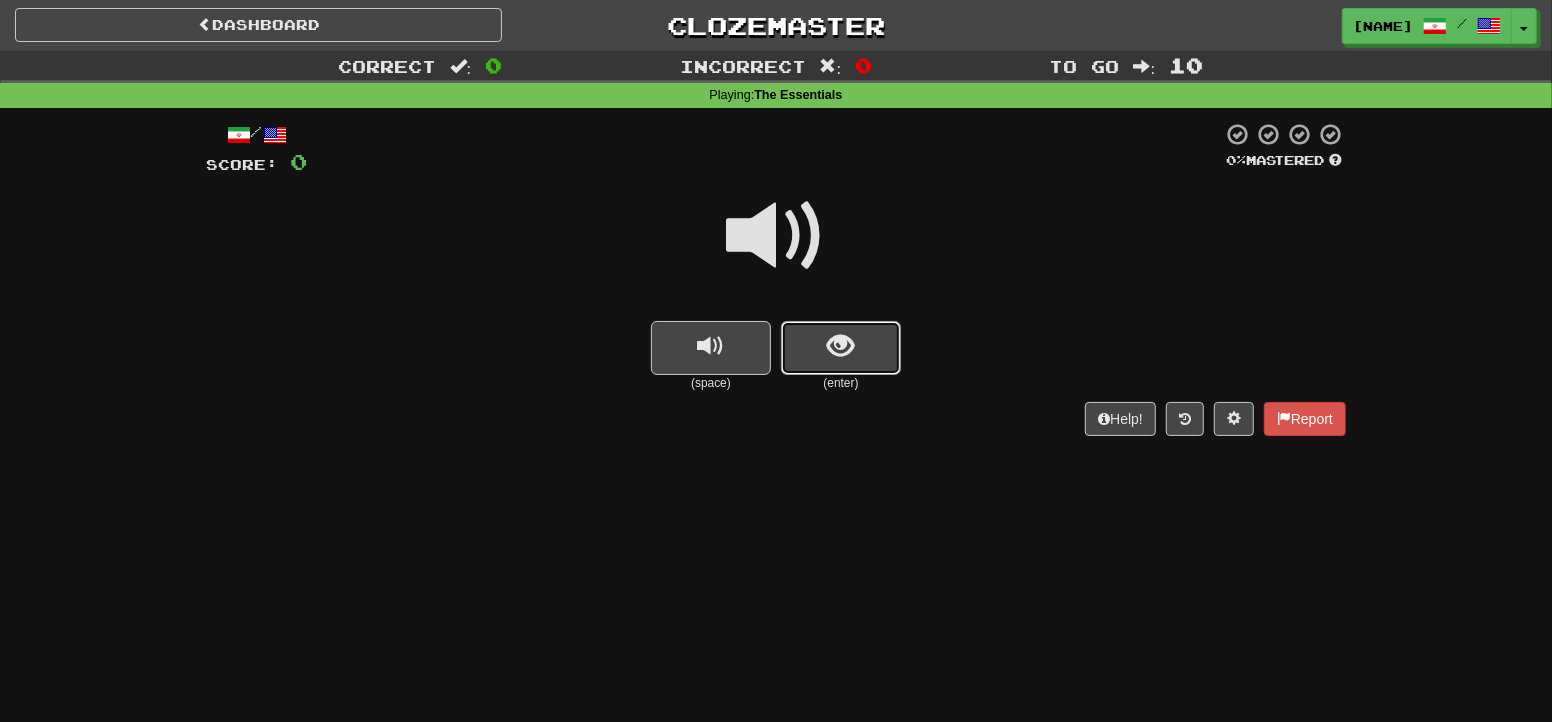 click at bounding box center (841, 348) 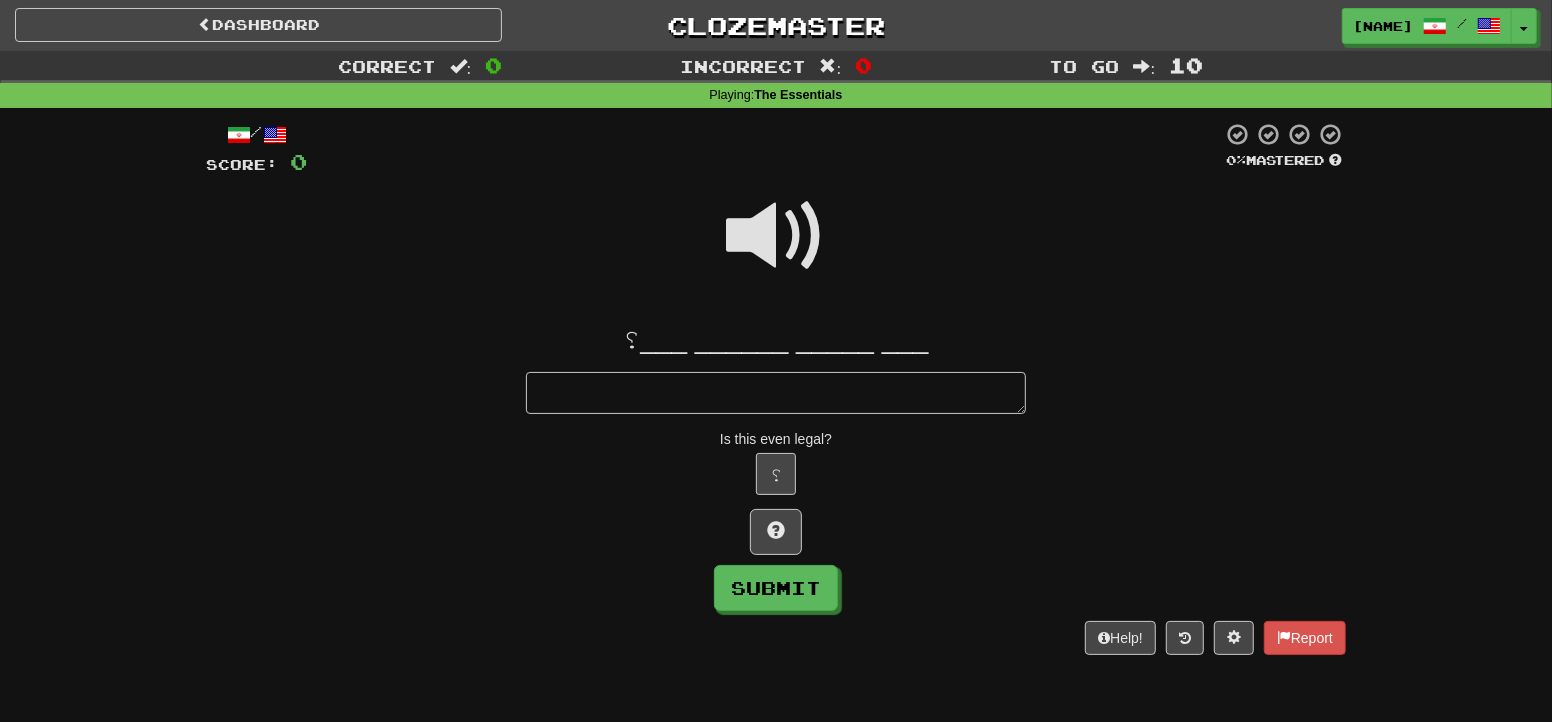 type on "*" 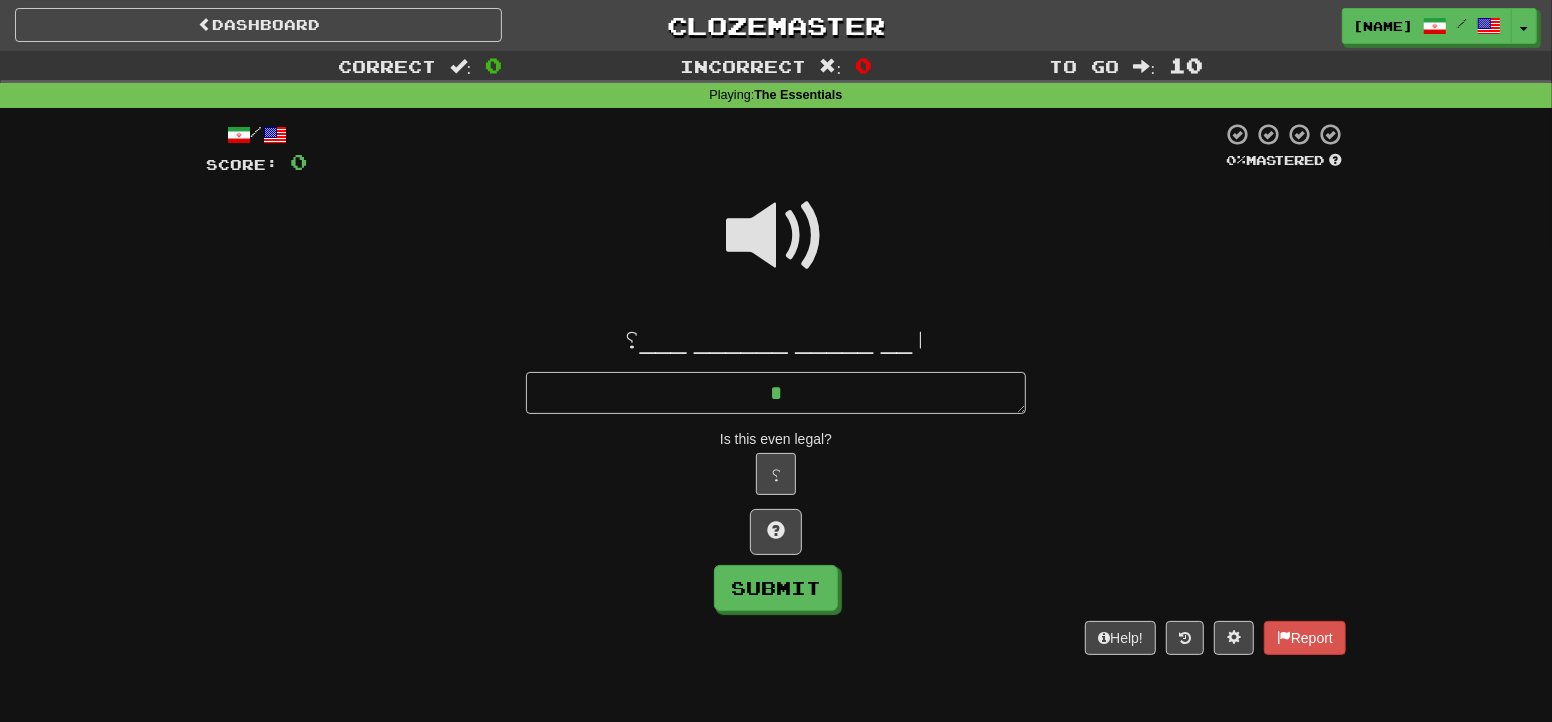type on "*" 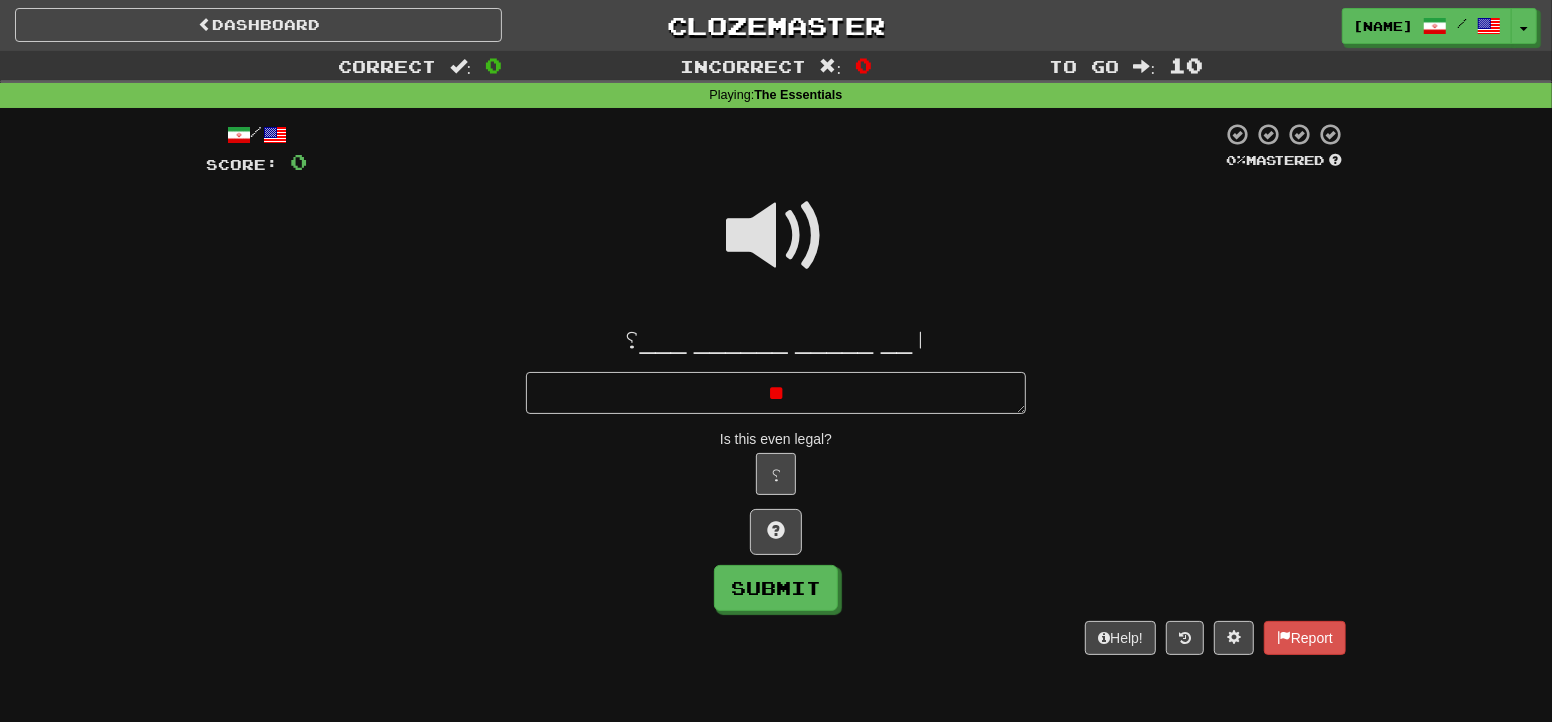type on "*" 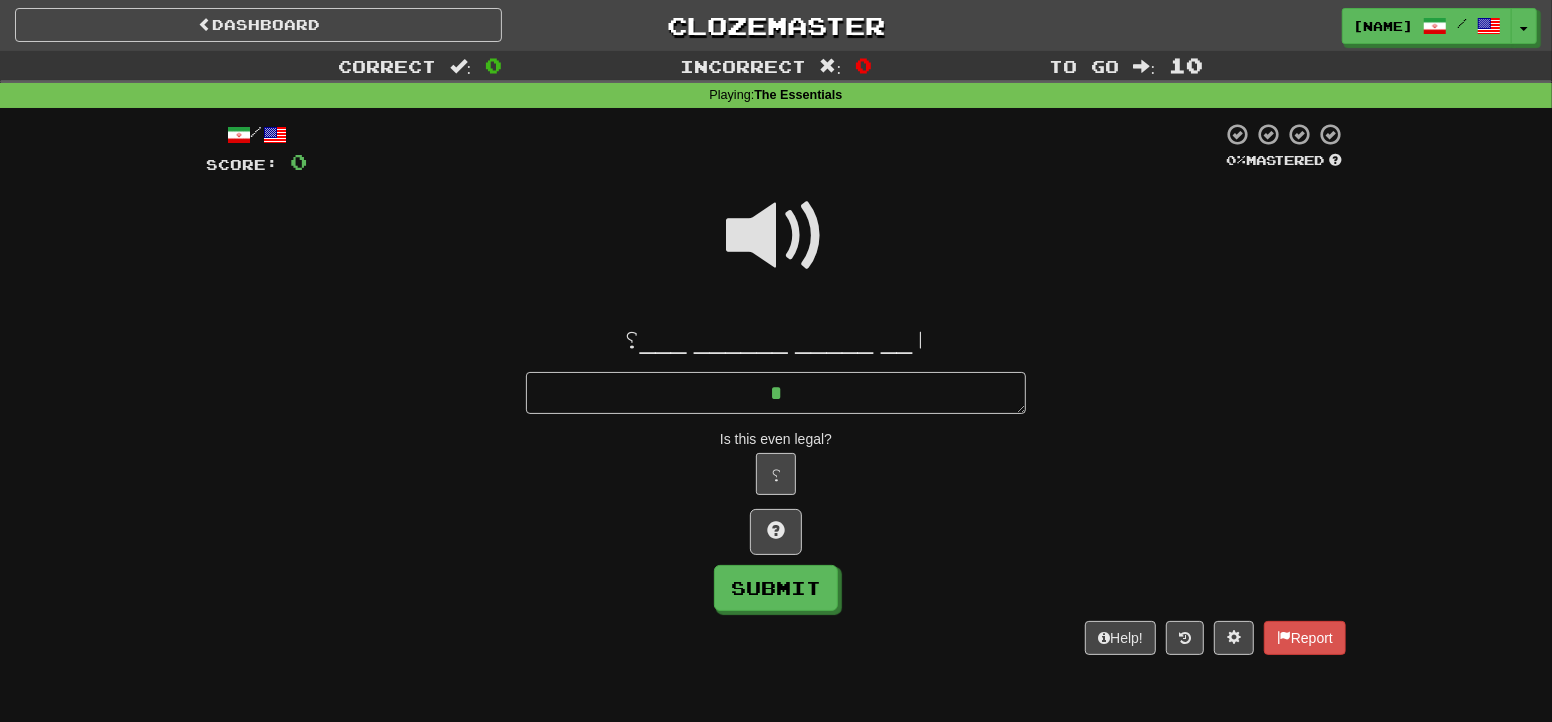 type on "*" 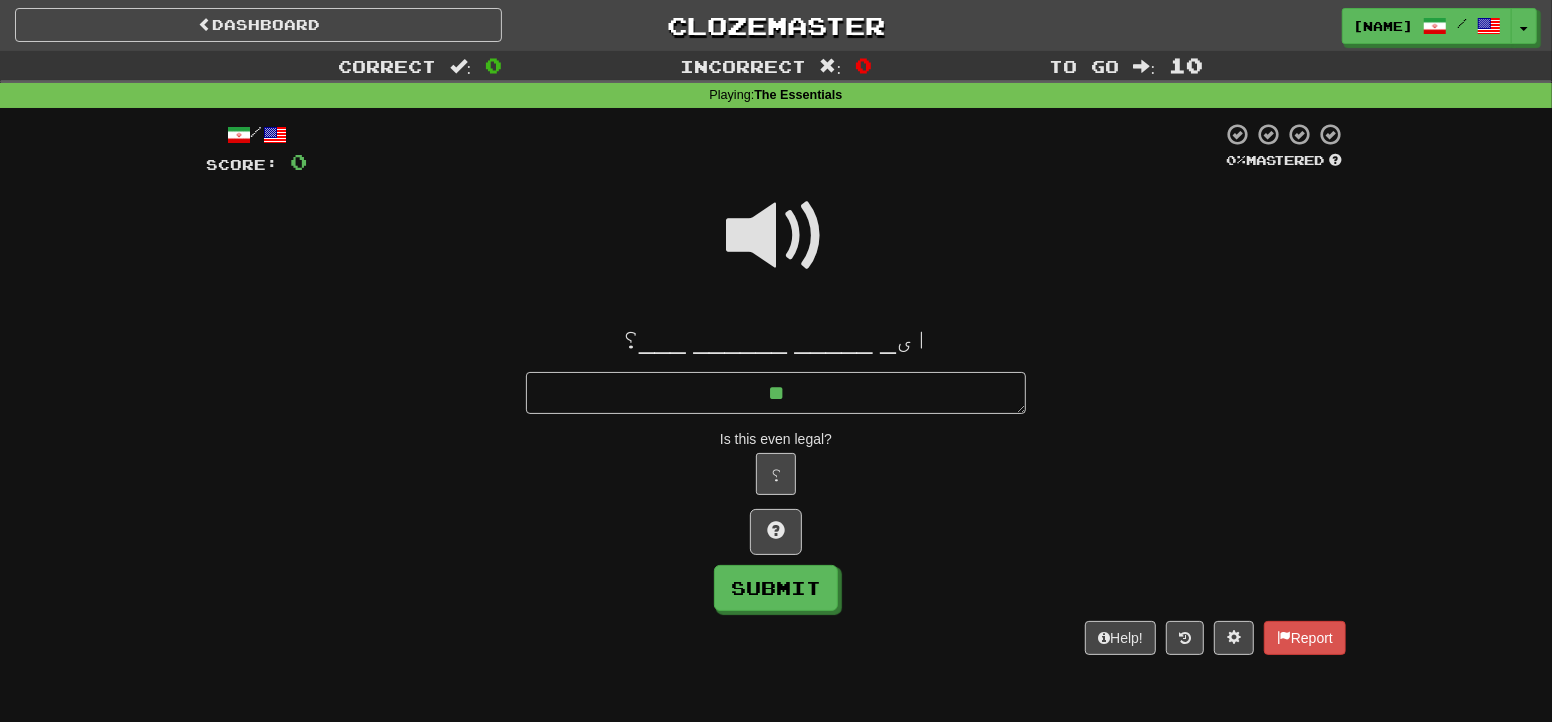 type on "*" 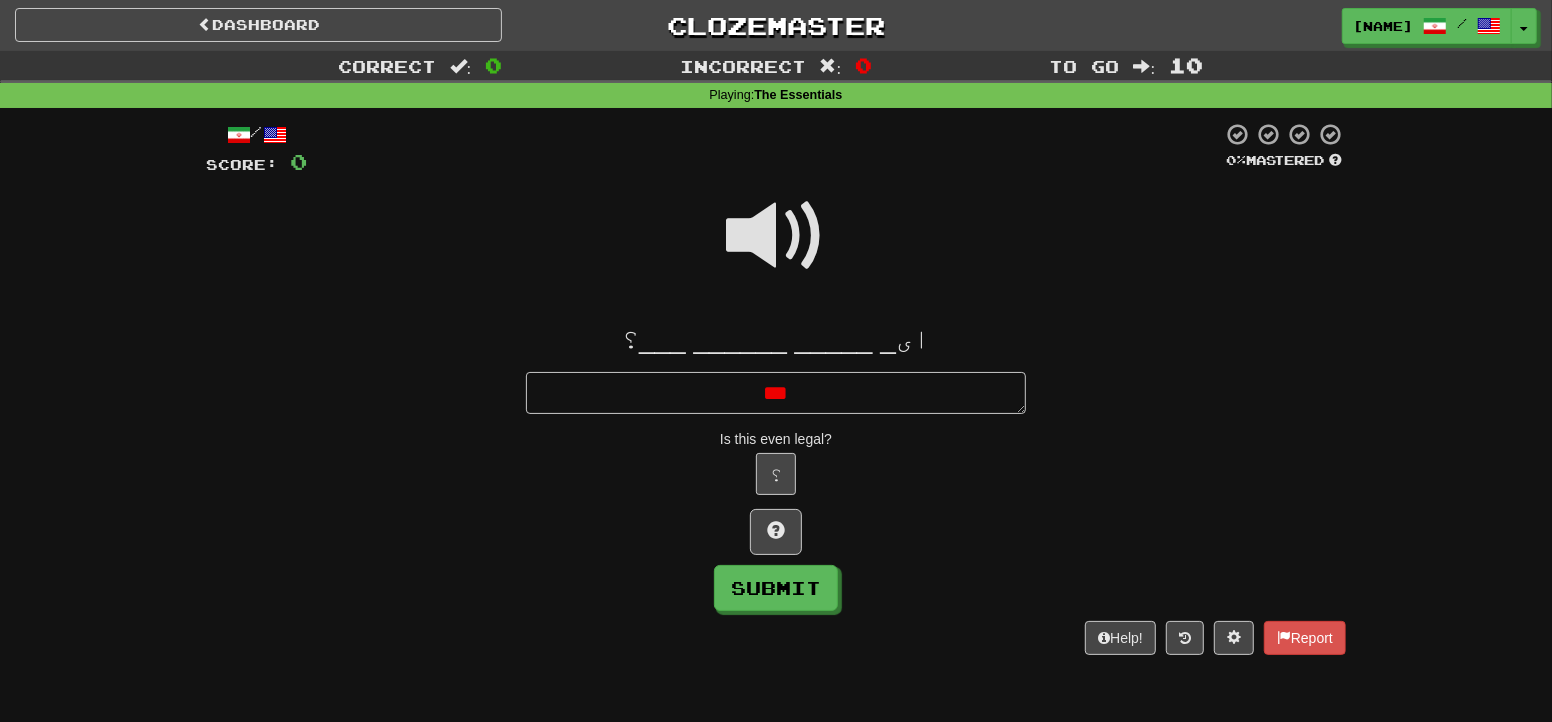type on "*" 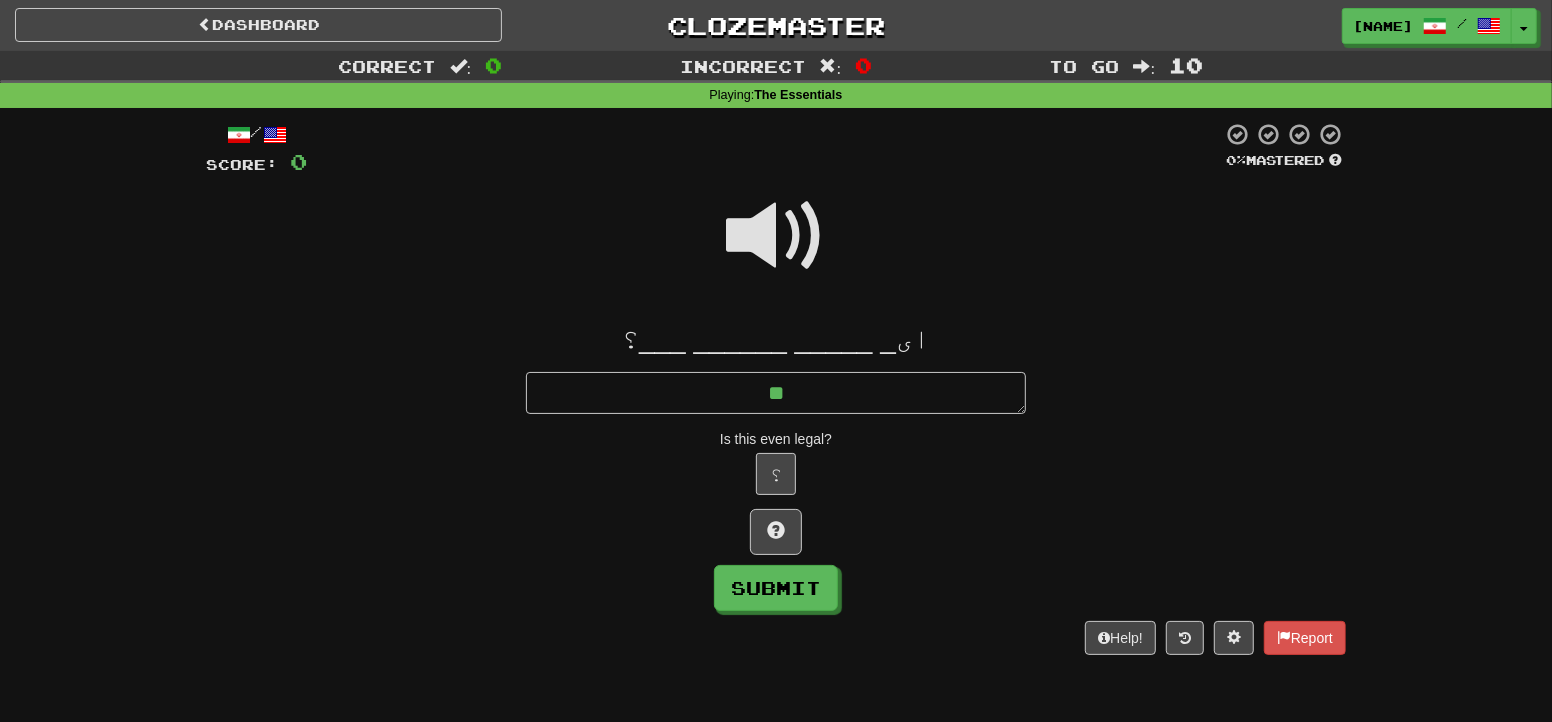 type on "*" 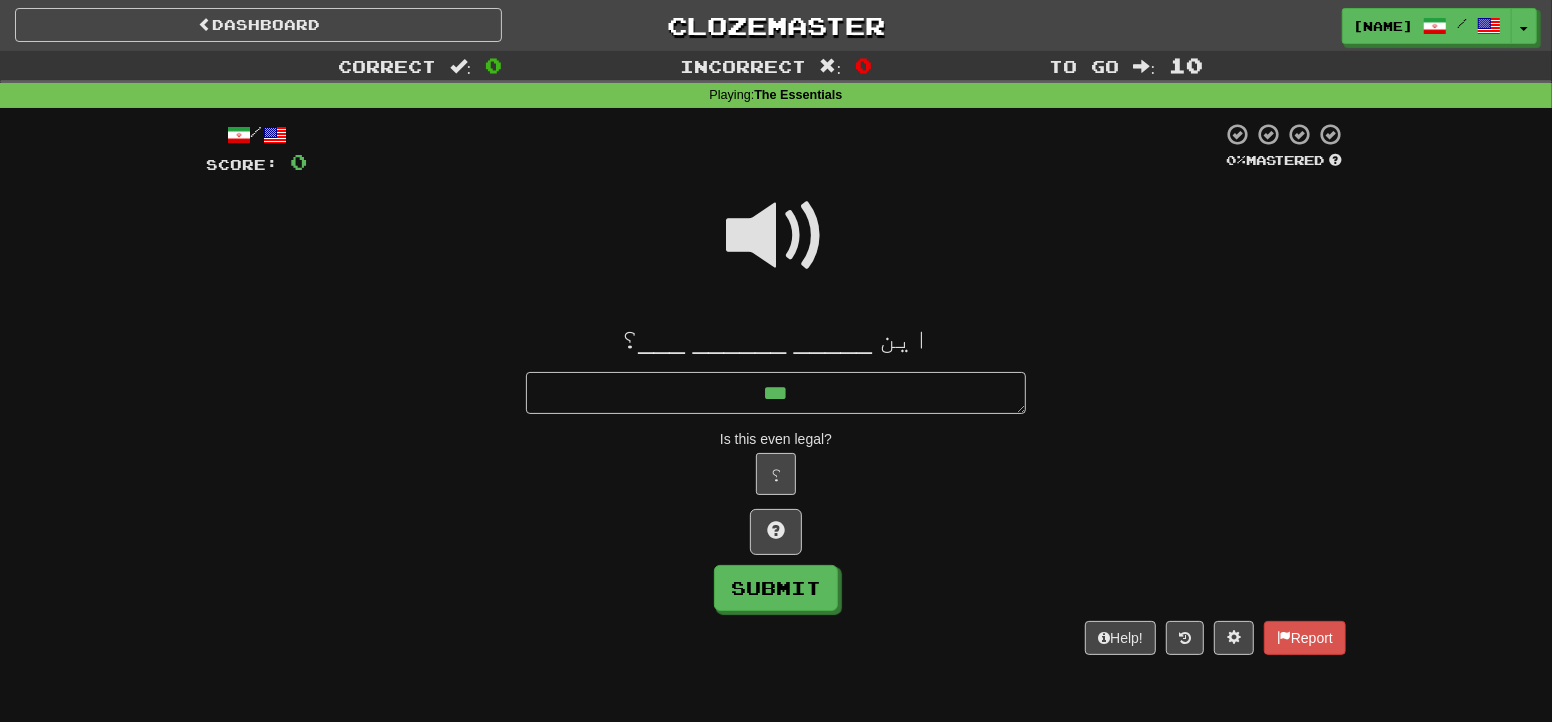 type on "*" 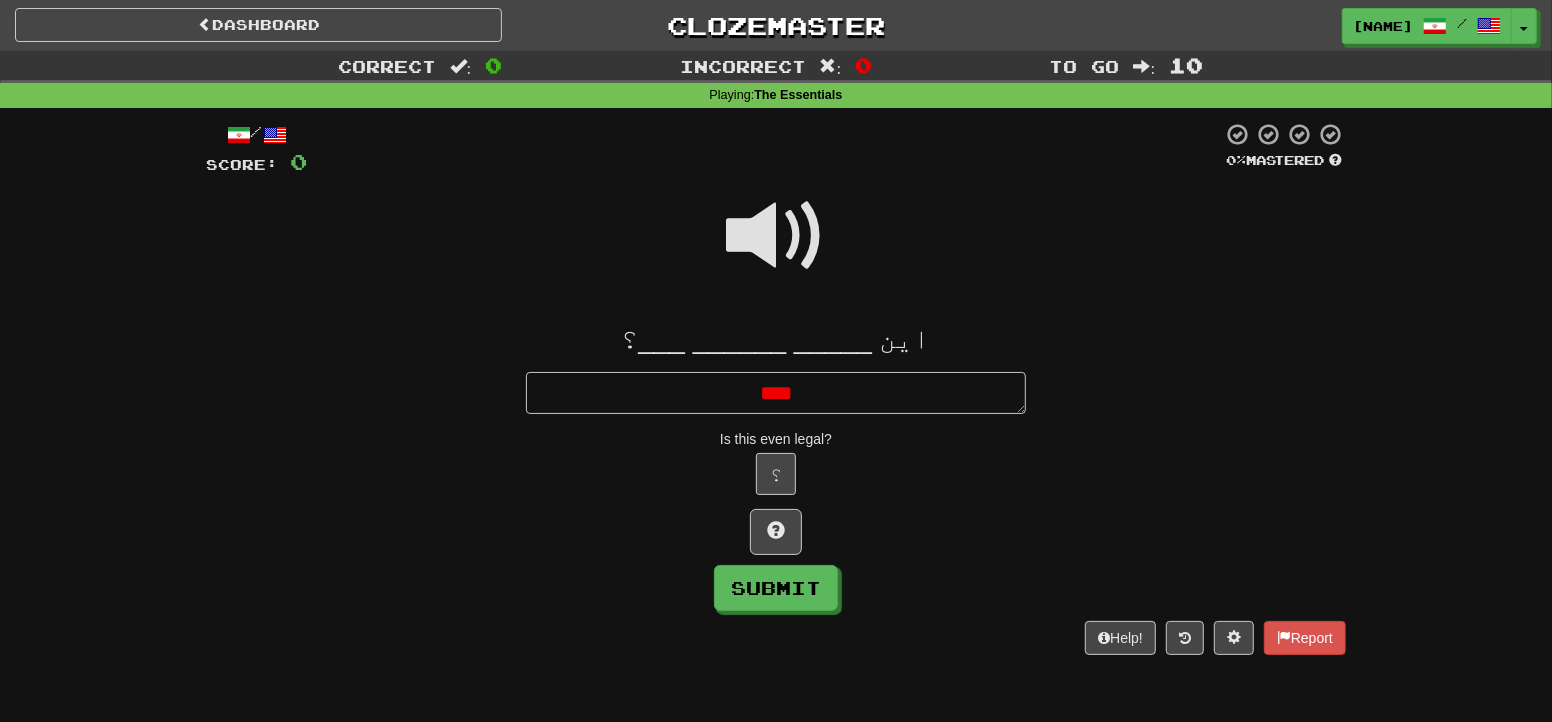 type on "*" 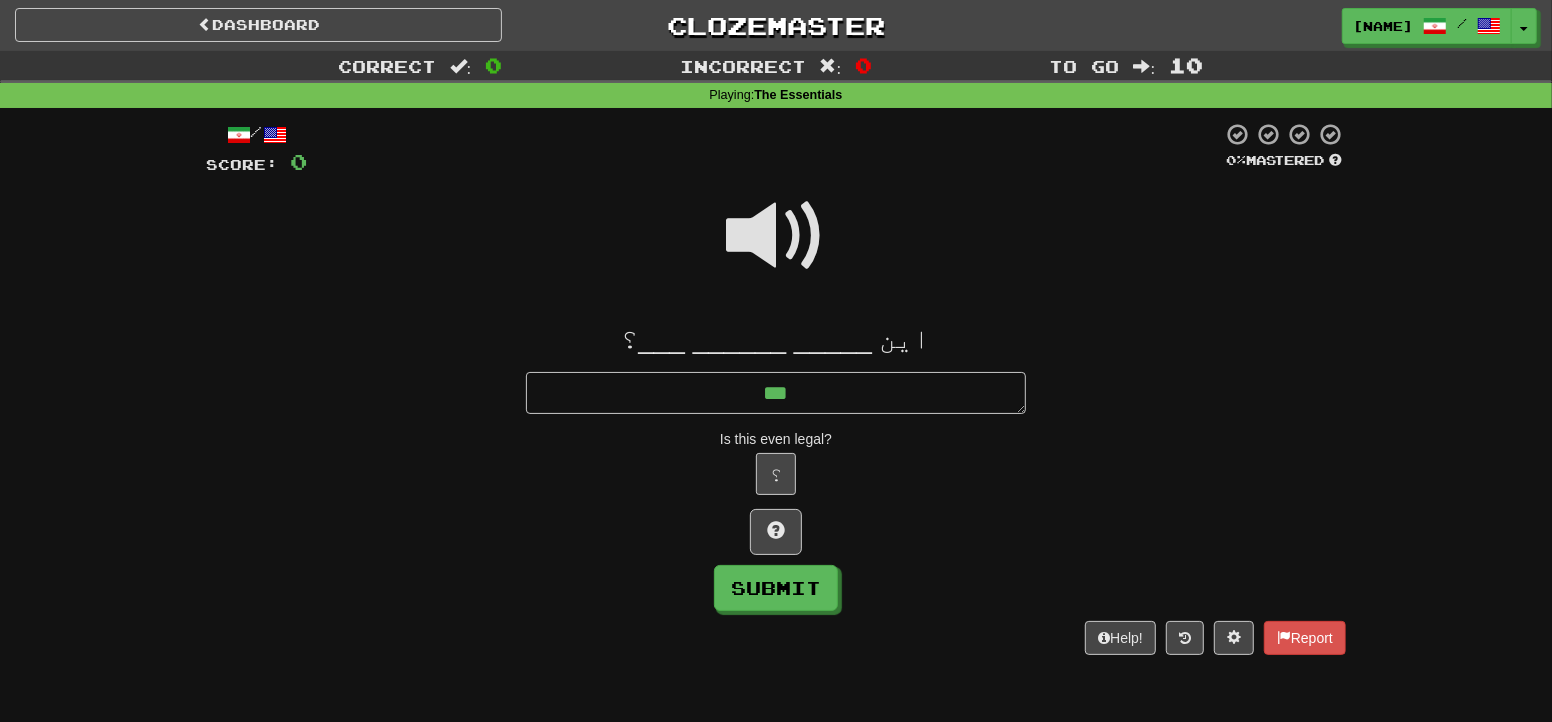 type on "*" 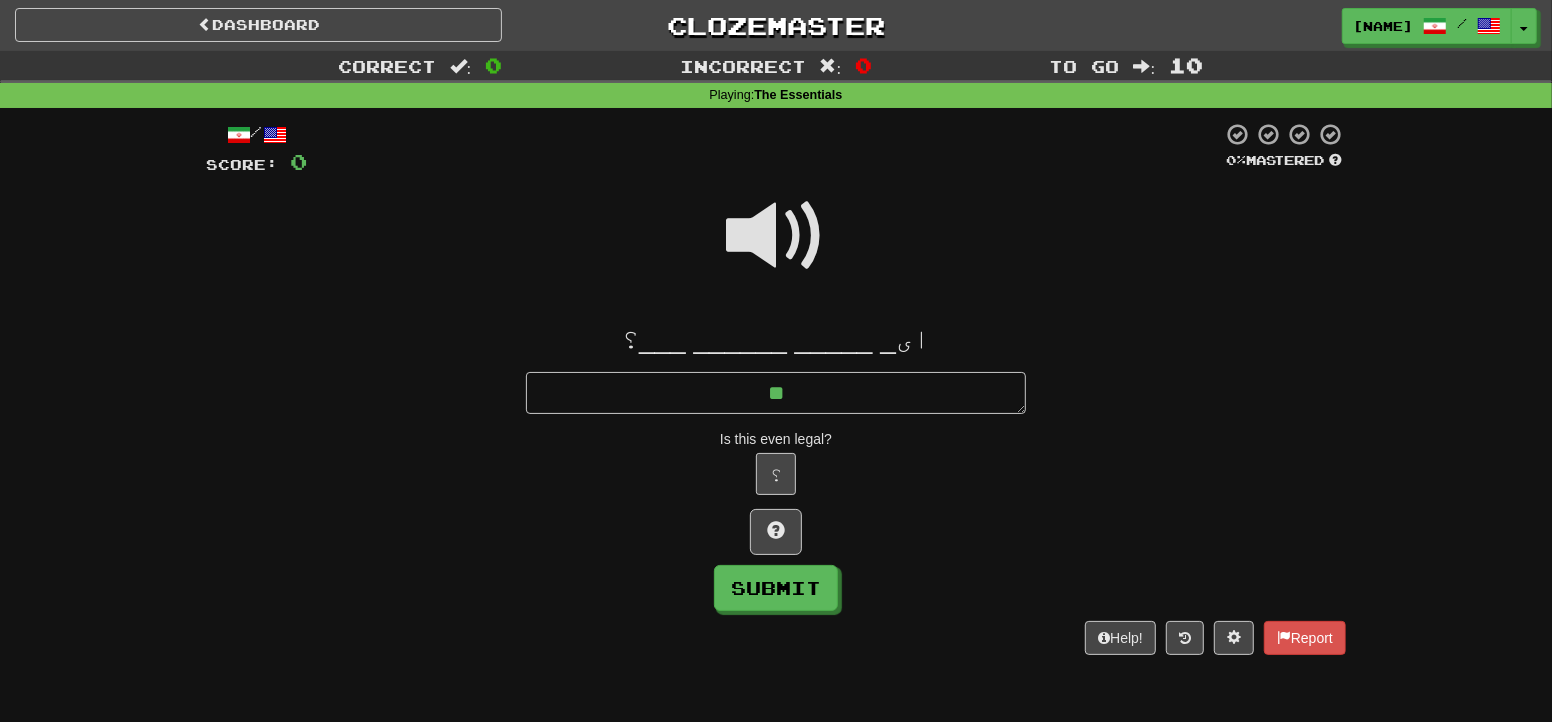 type on "*" 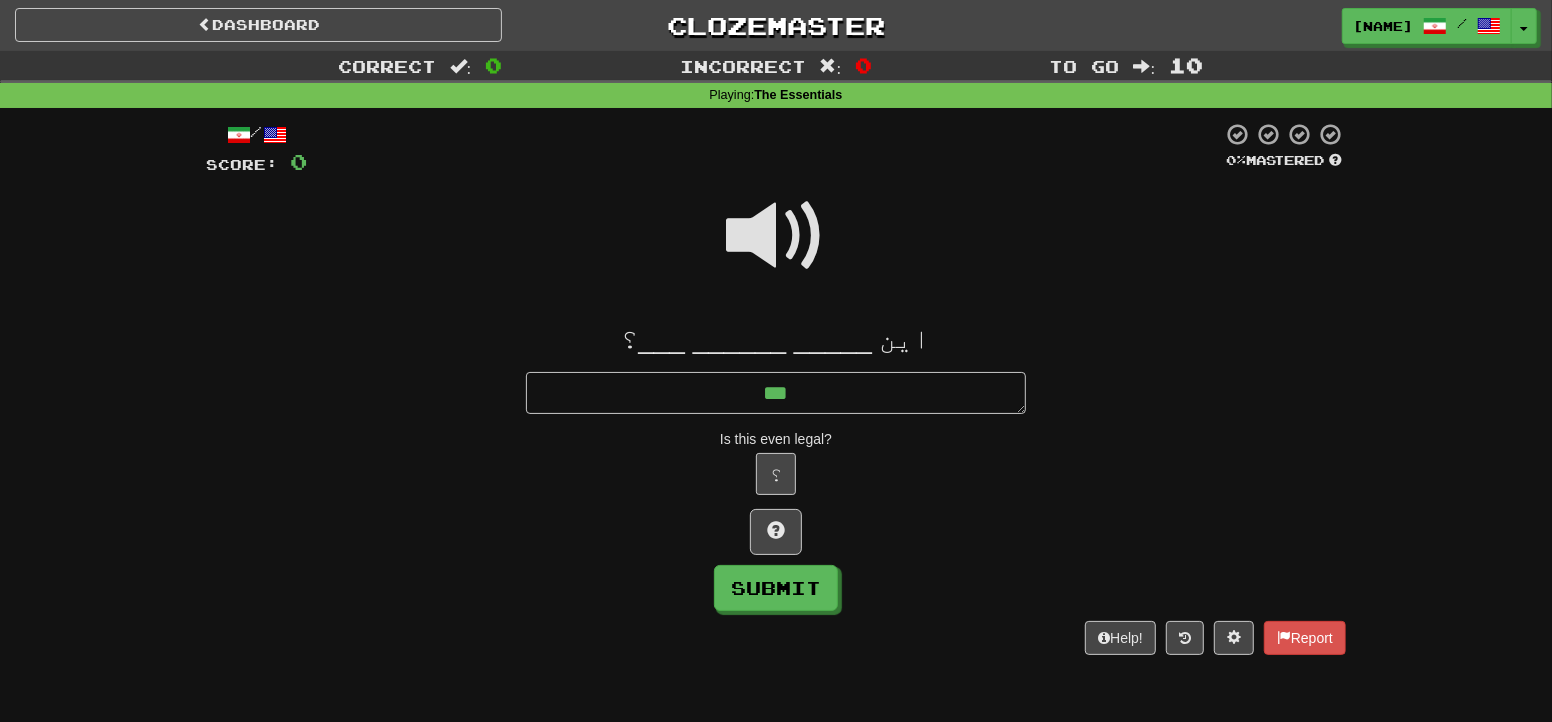 type on "*" 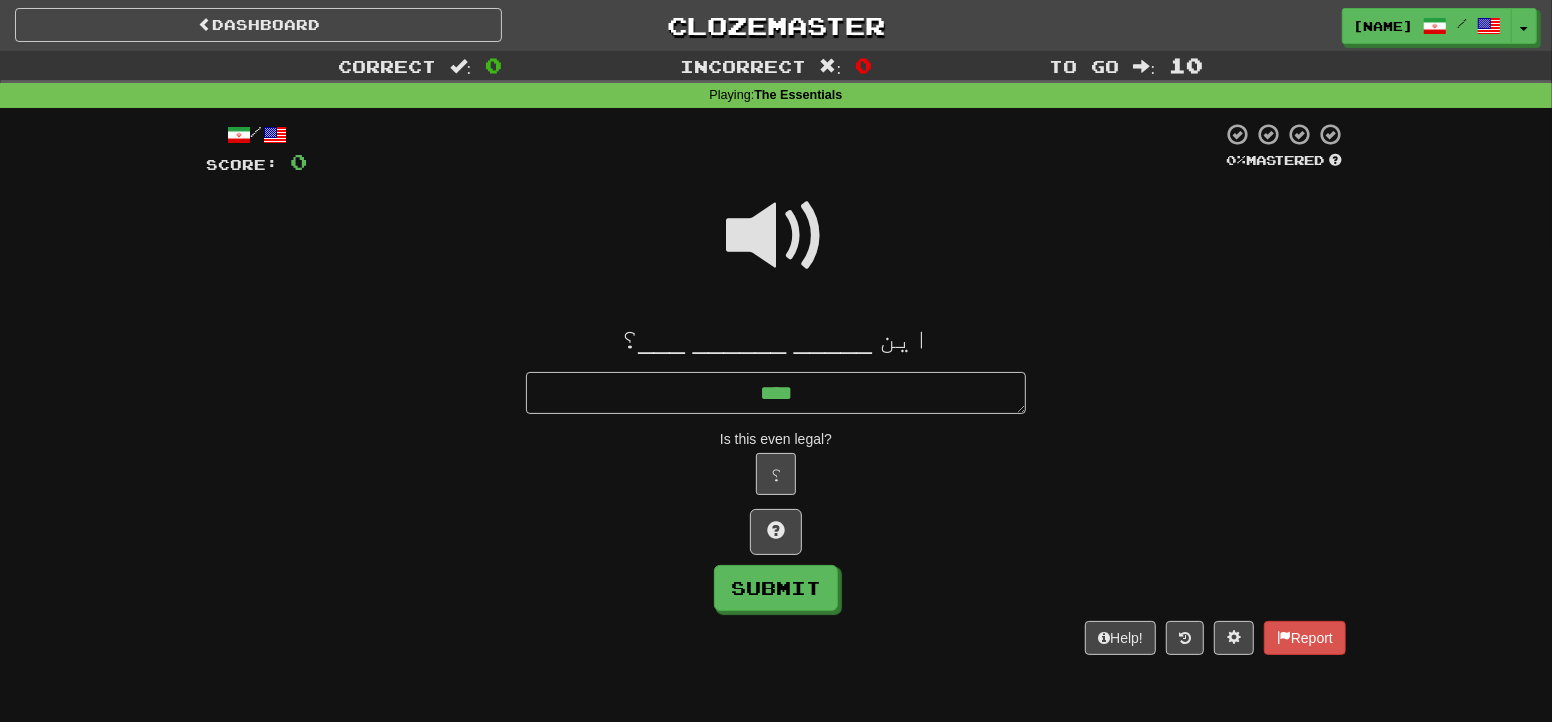 type on "*" 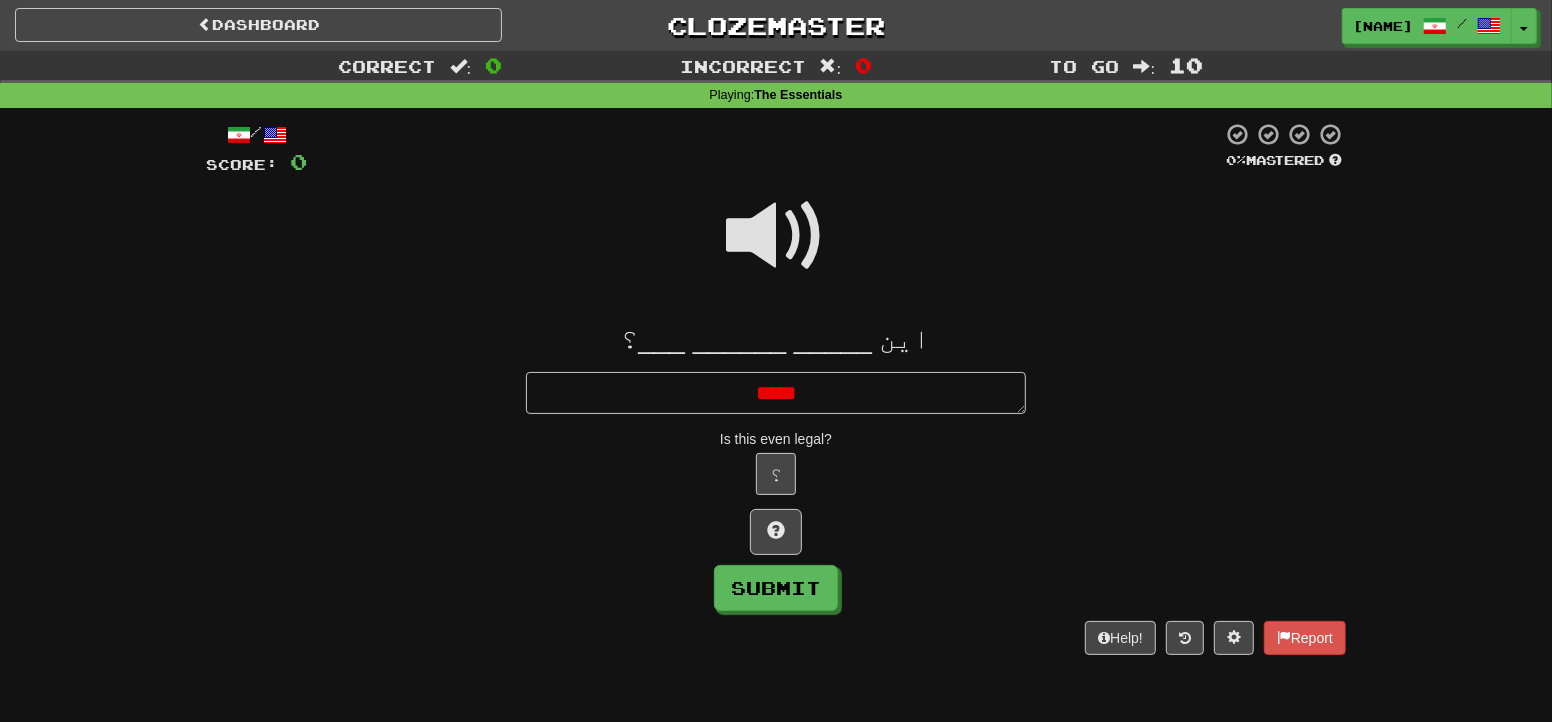 type on "*" 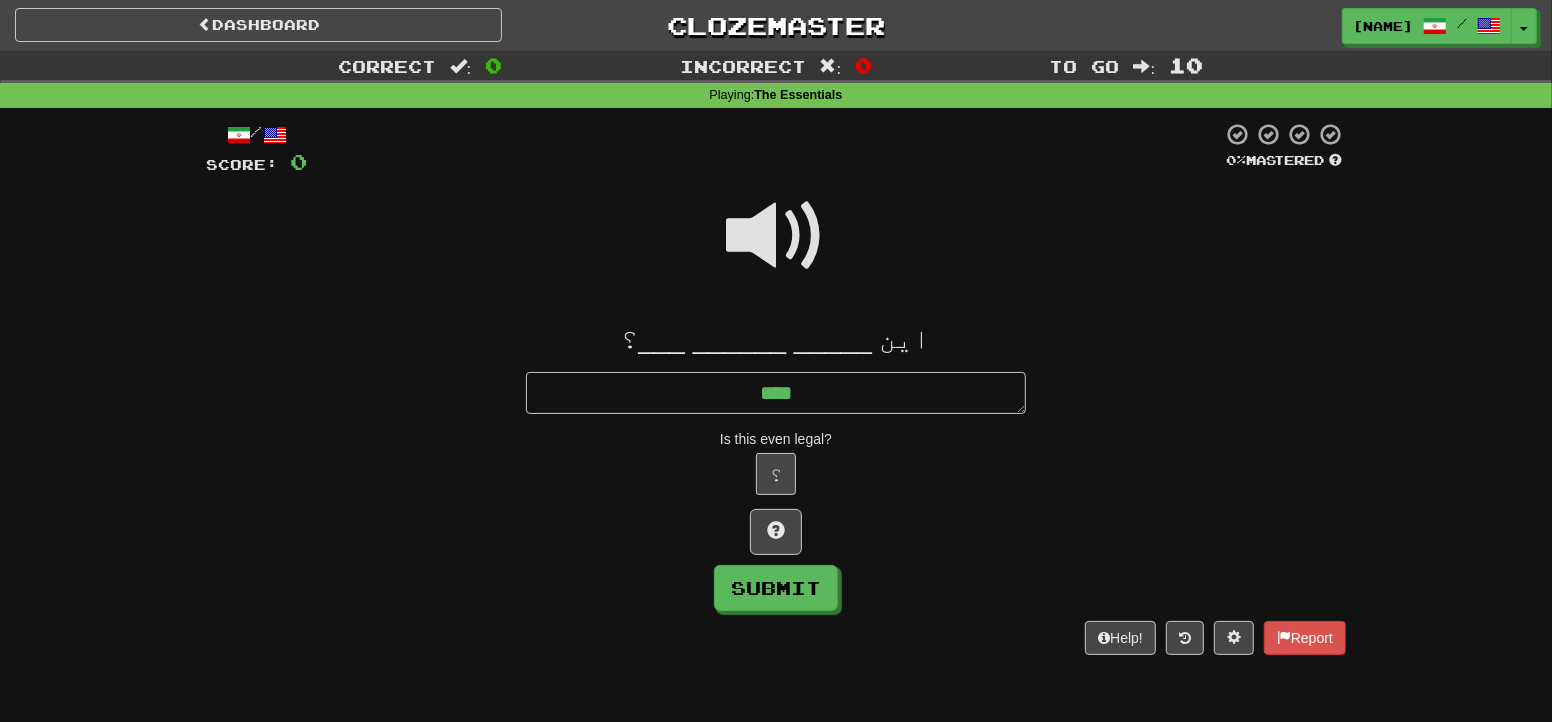 type on "*" 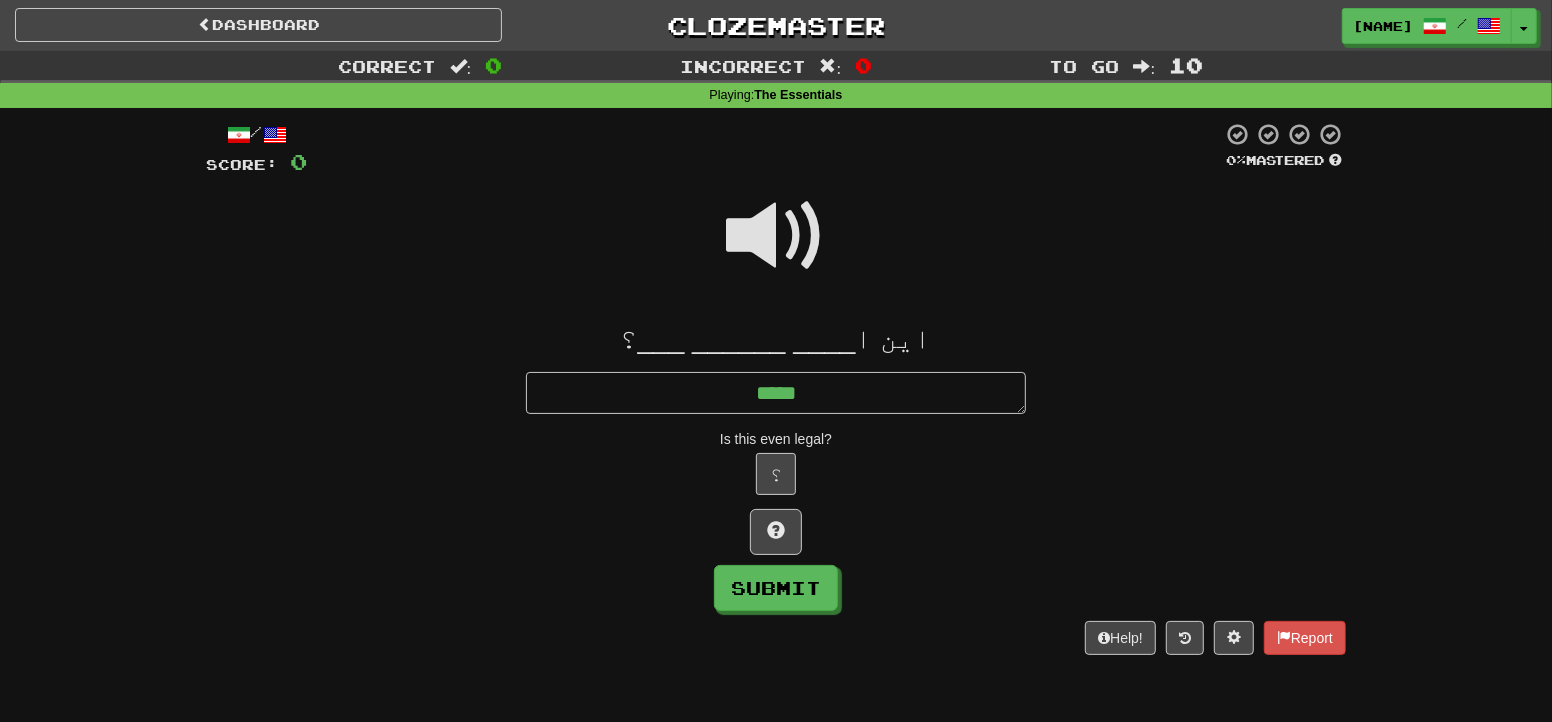 type on "*" 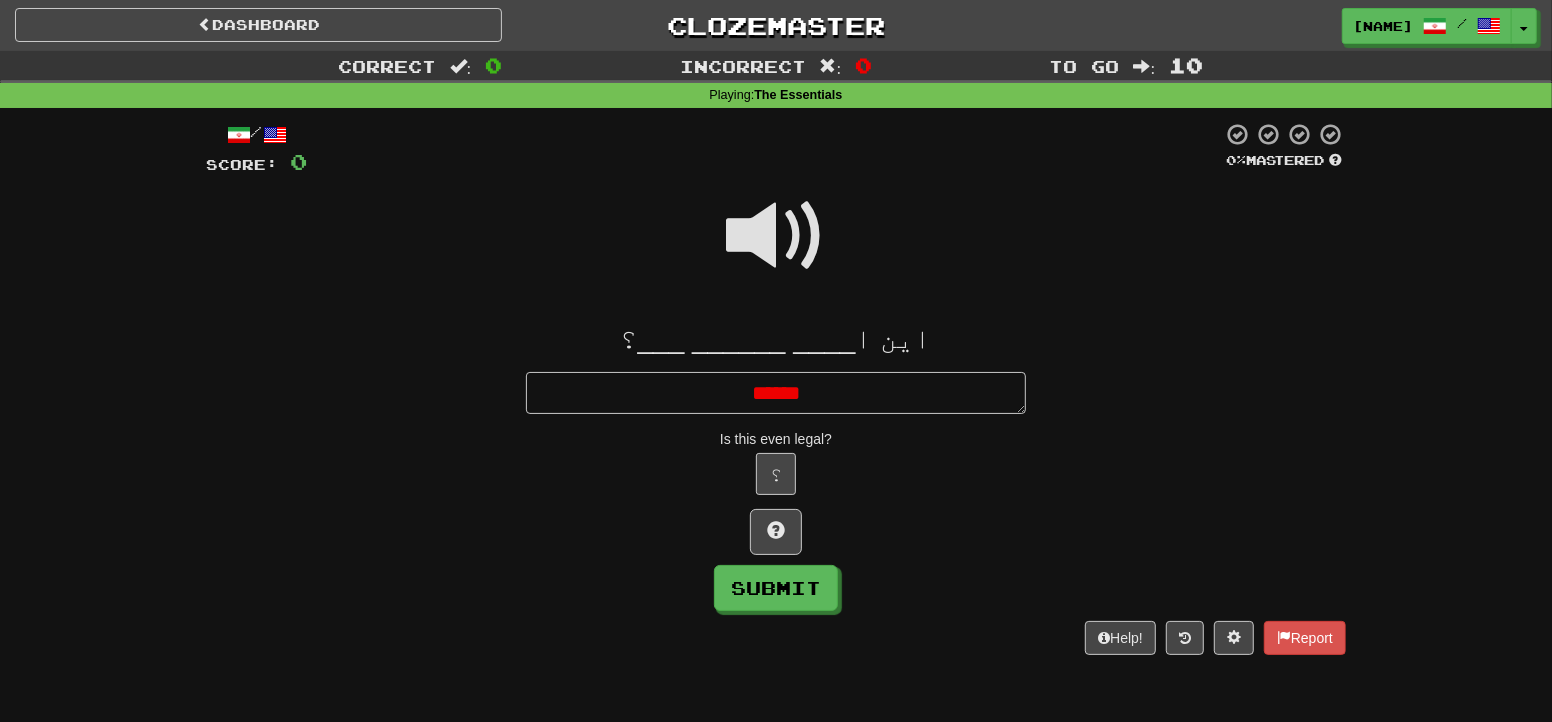type on "*" 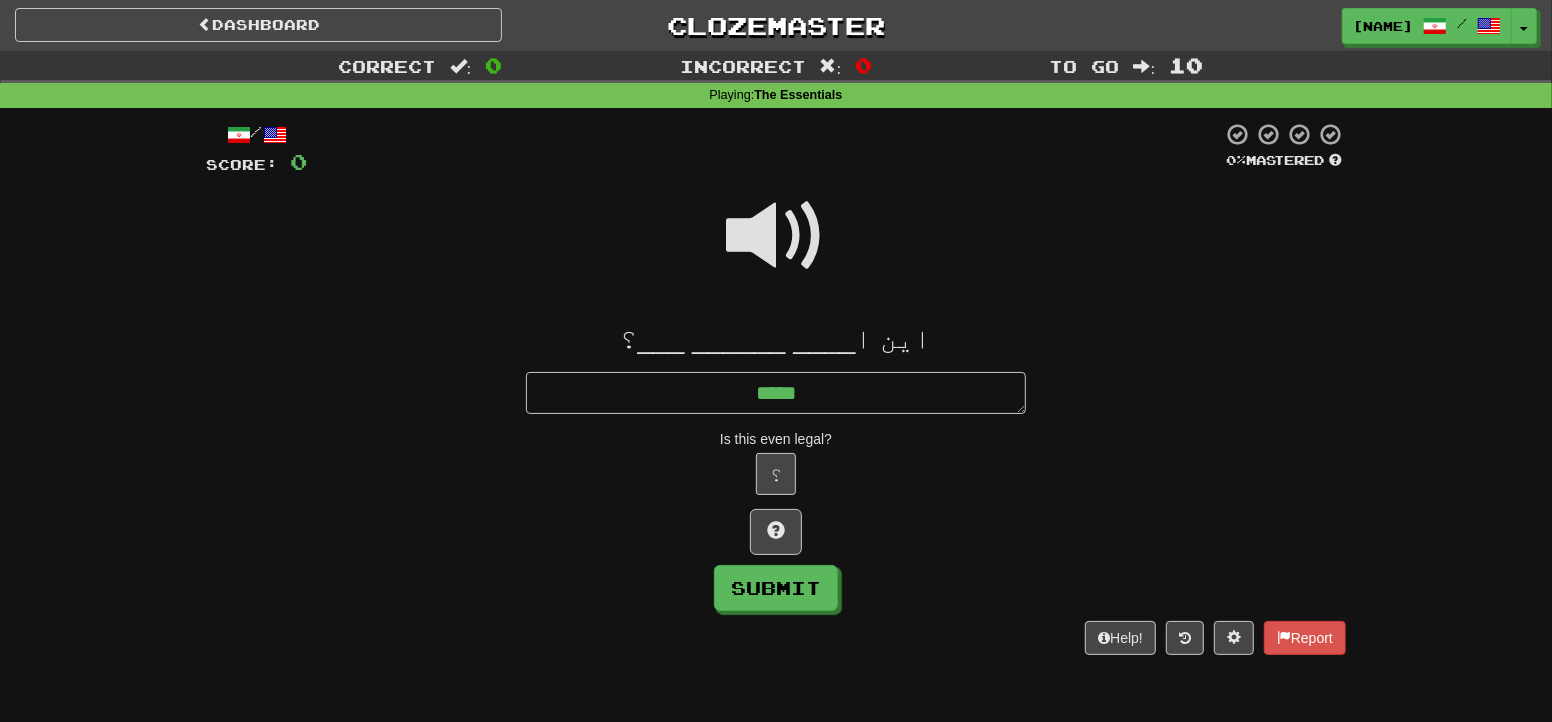 type on "*" 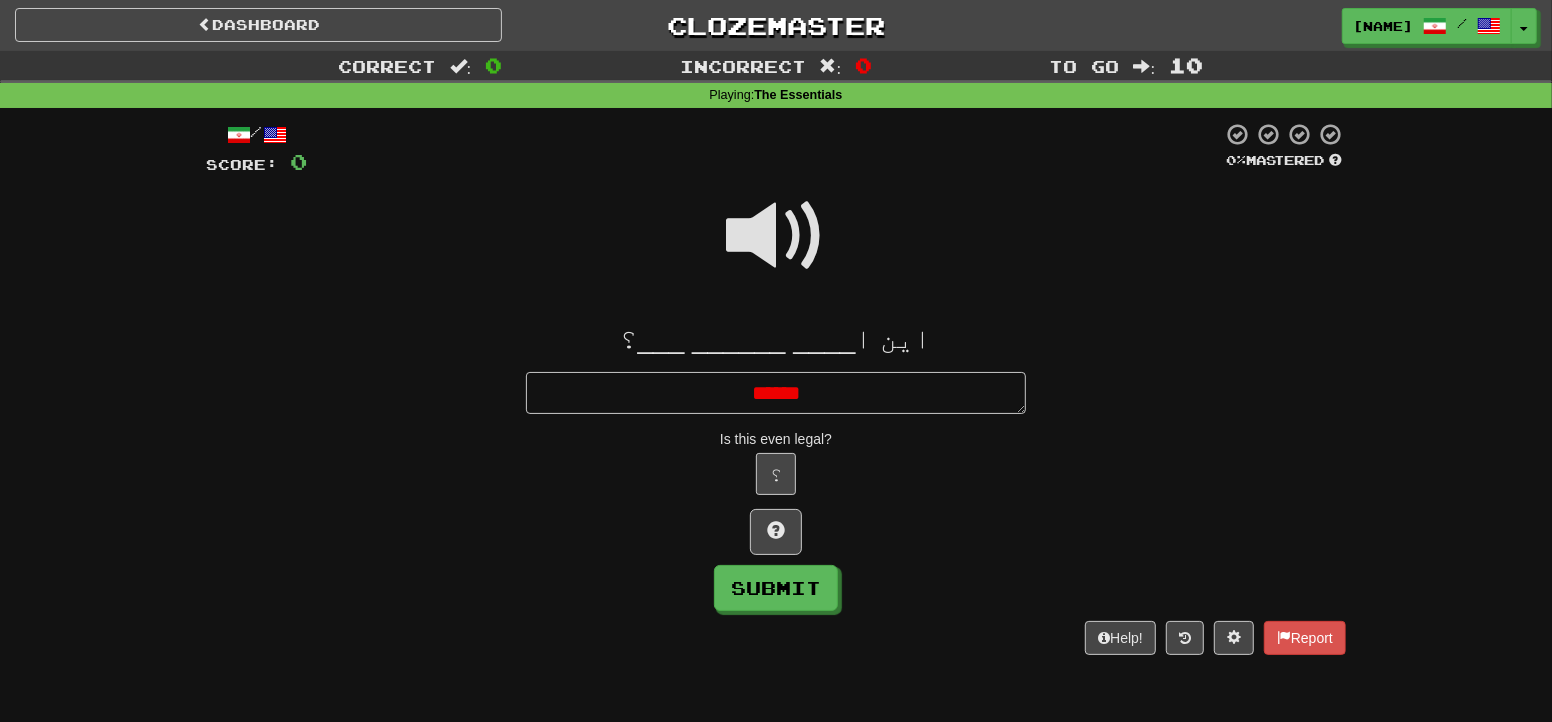 type on "*" 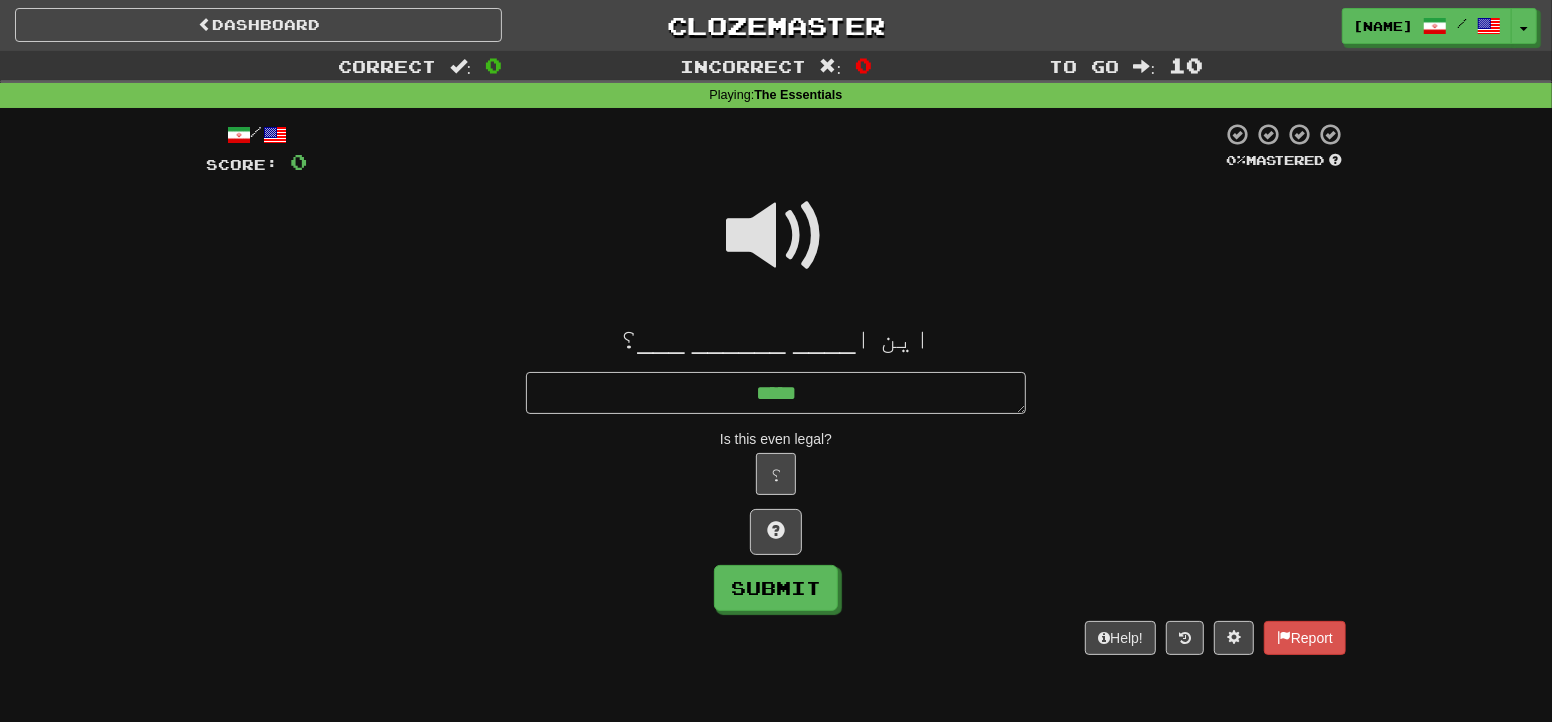 type on "*" 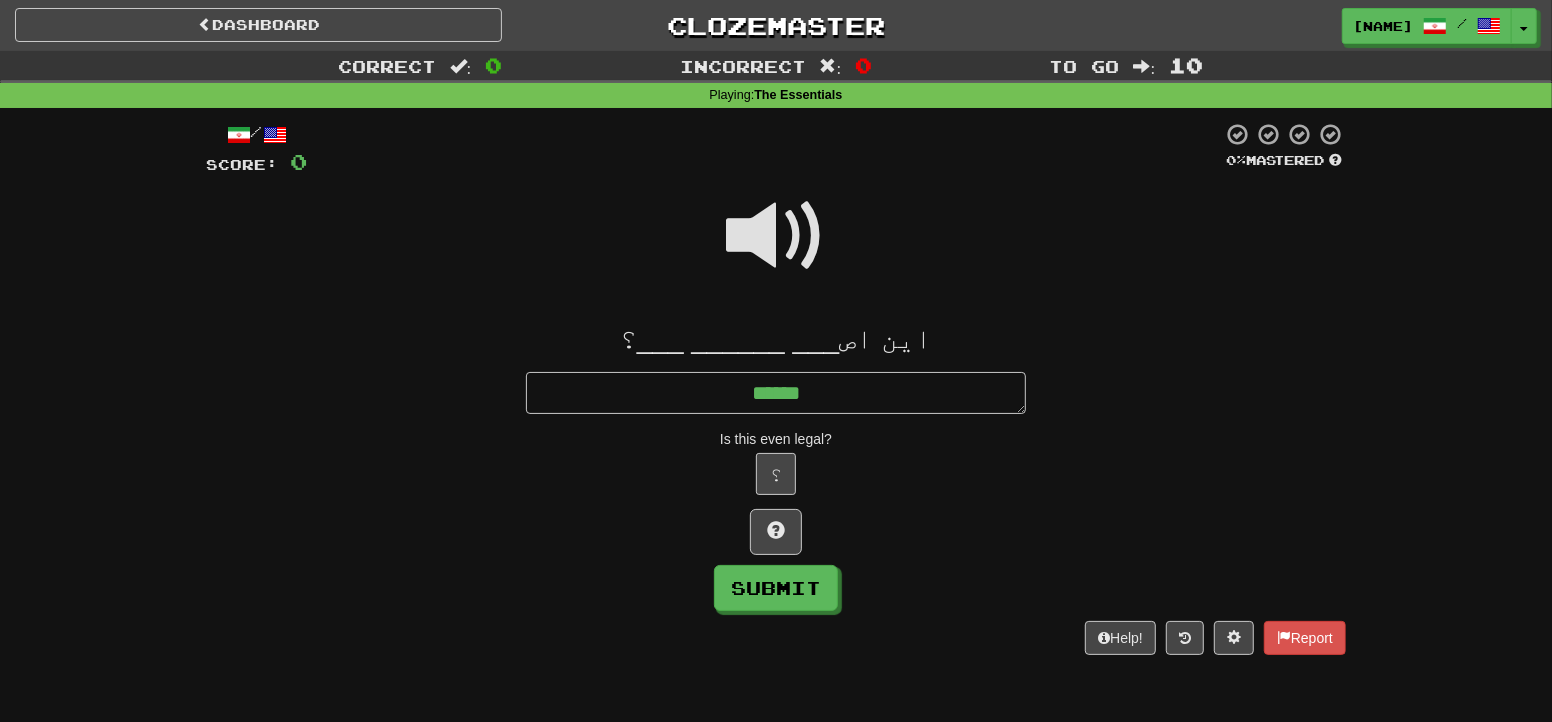 type on "*" 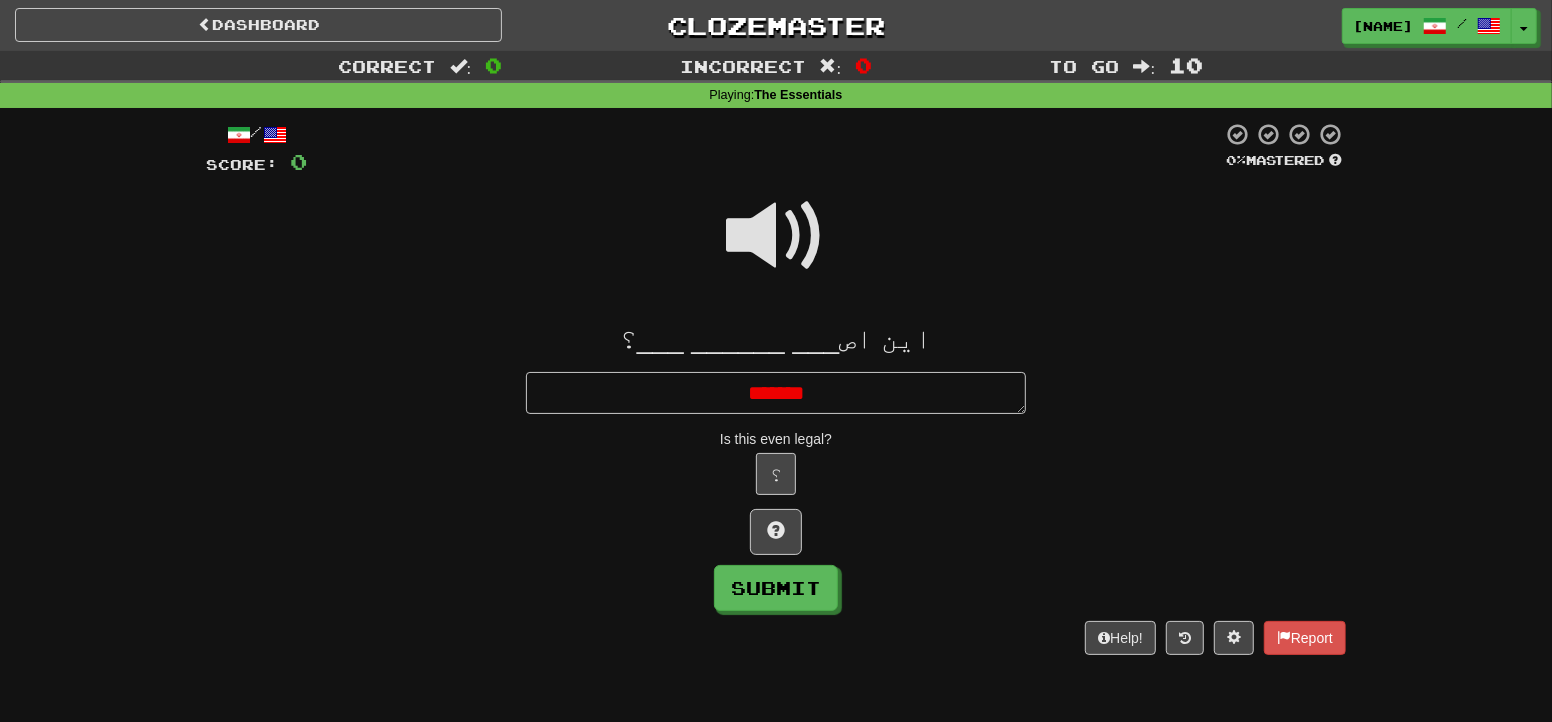 type on "*" 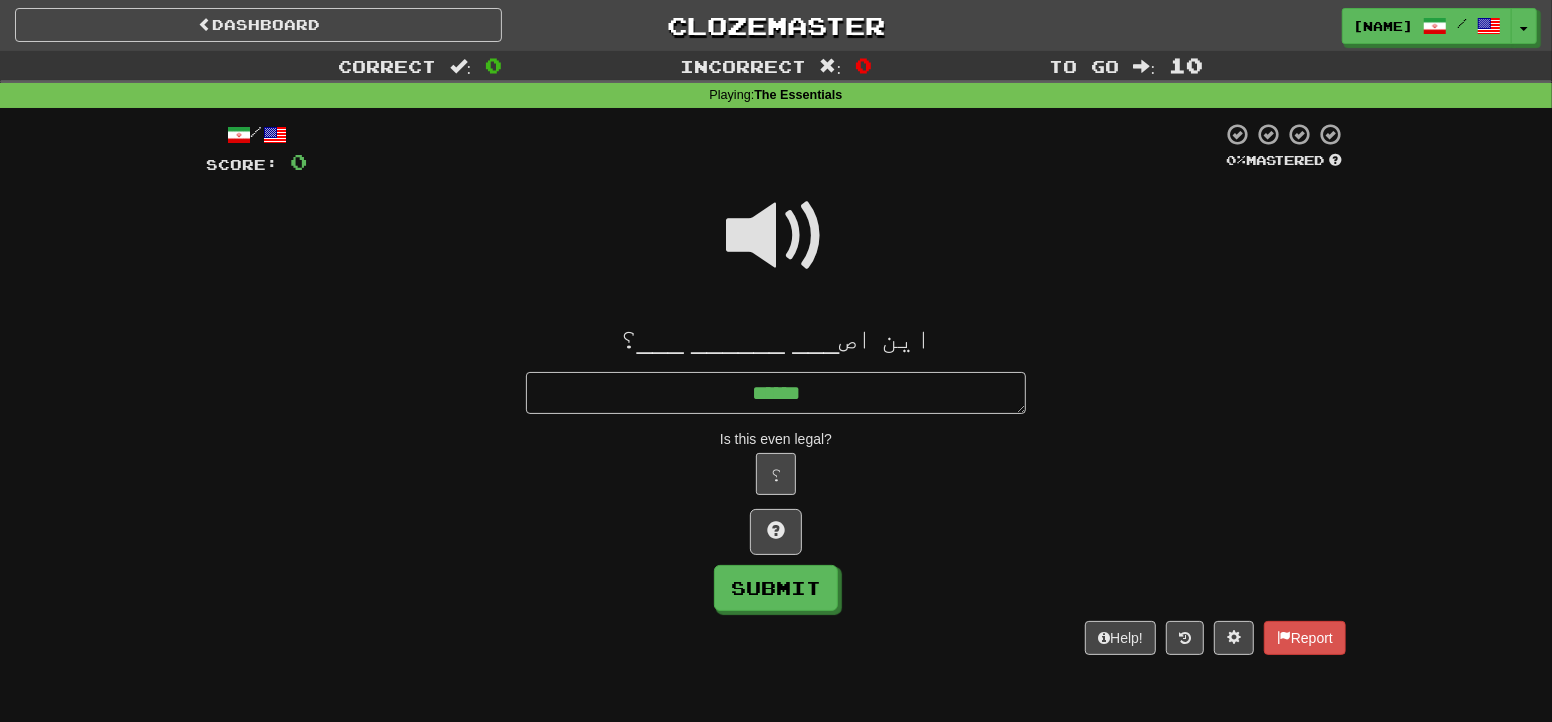 type on "*" 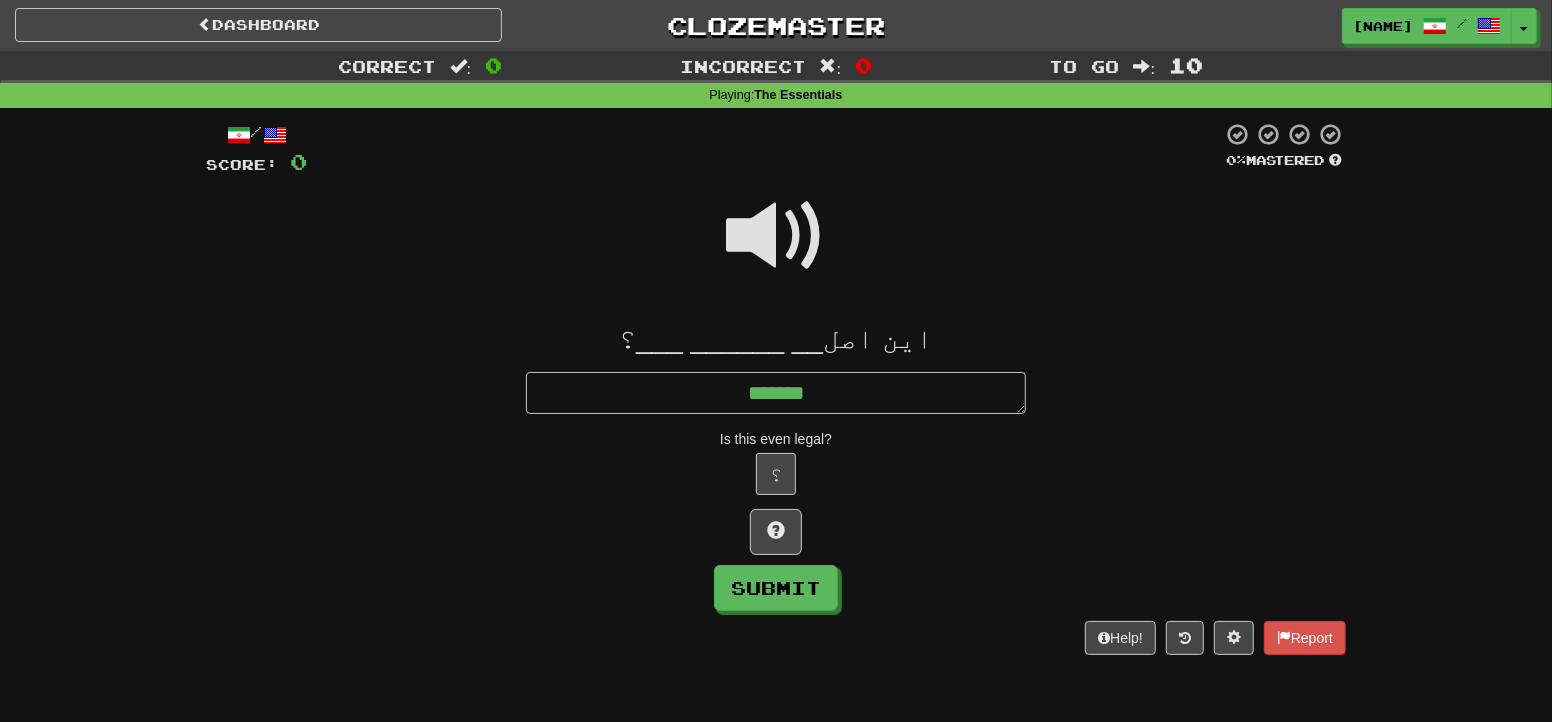 type on "*" 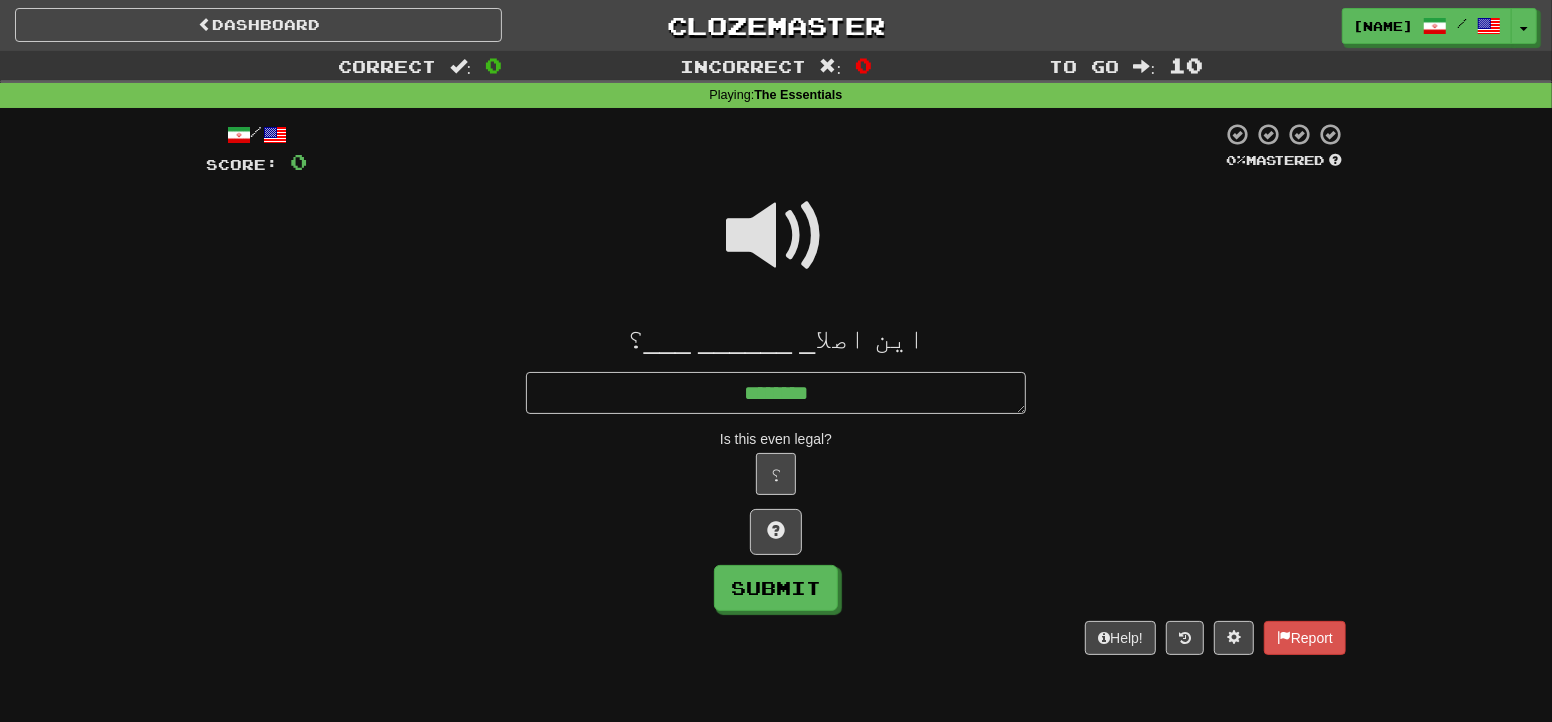 type on "*" 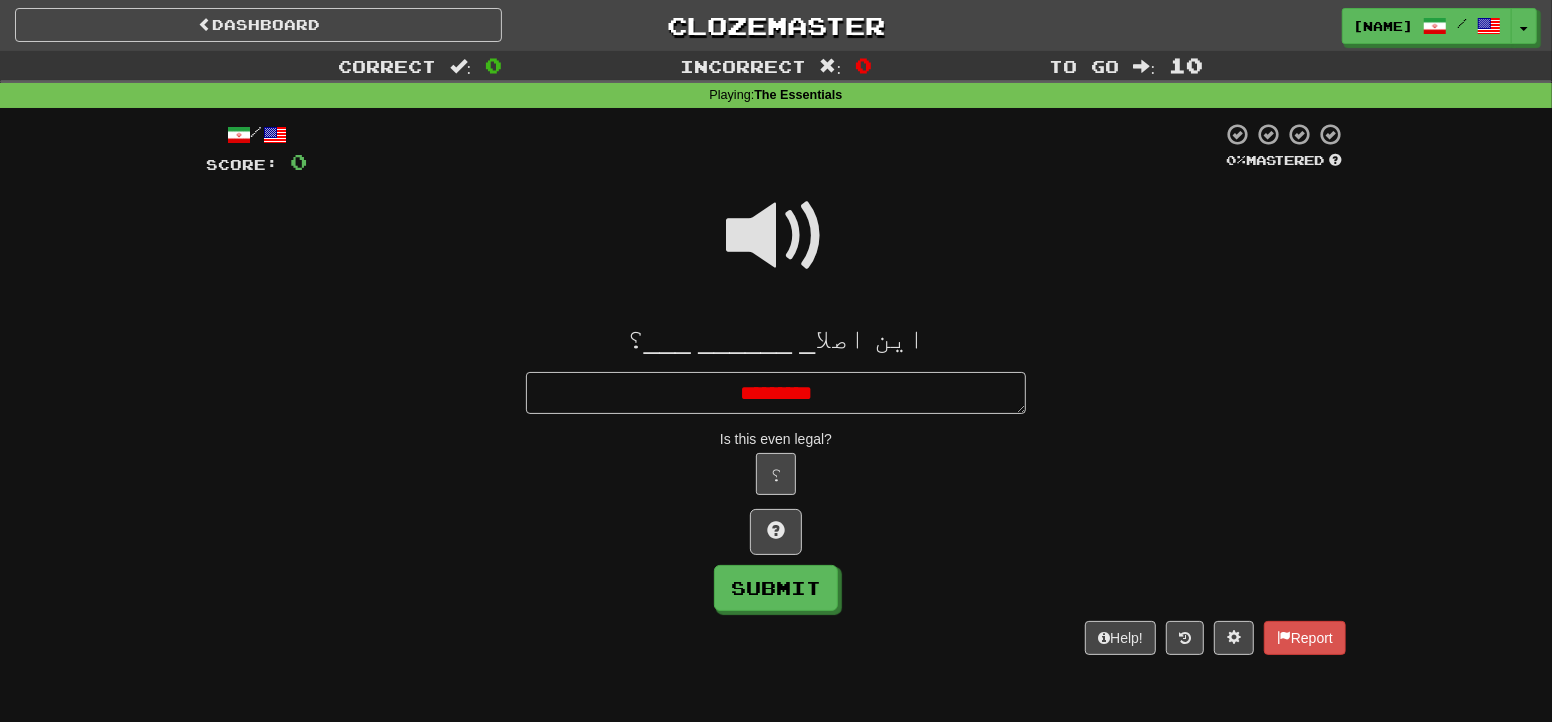 type on "*" 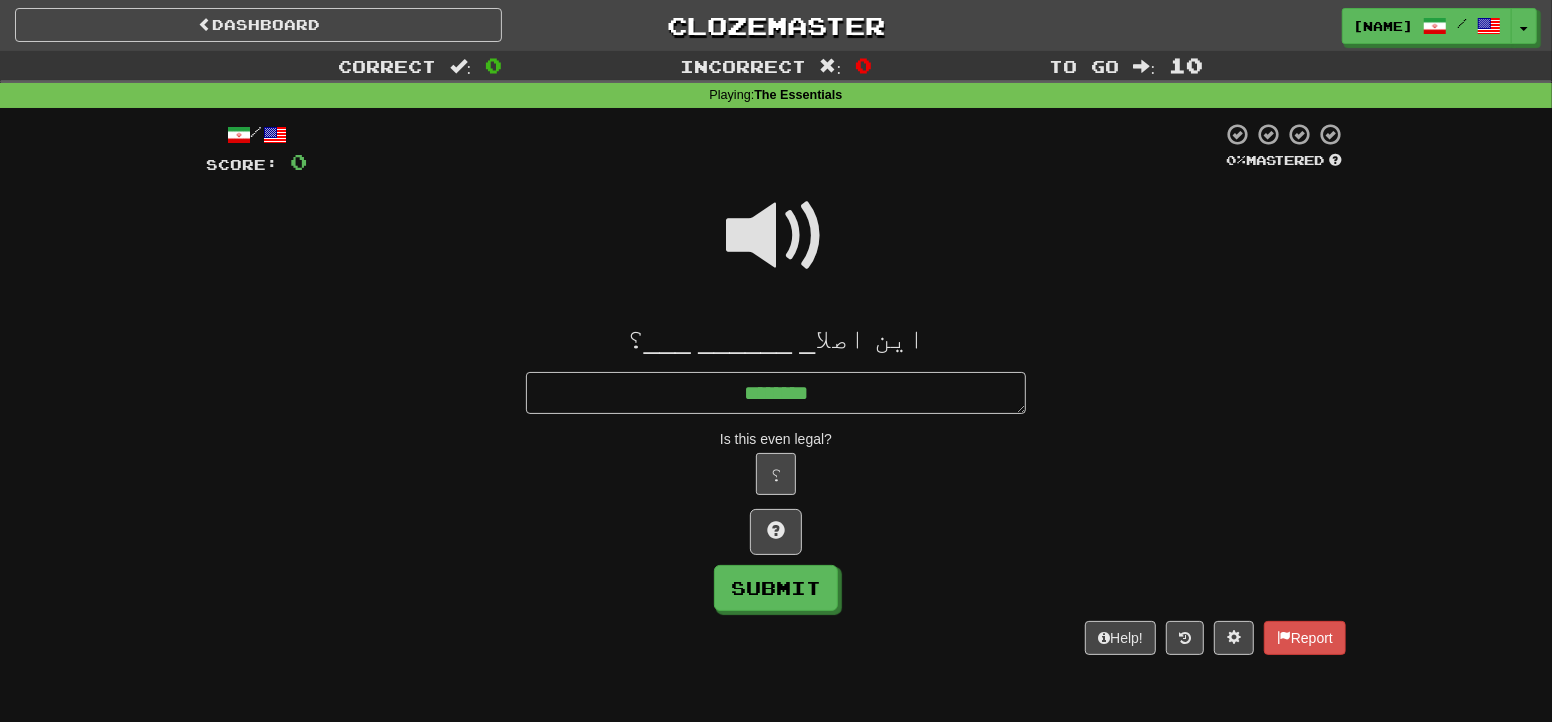 type on "*" 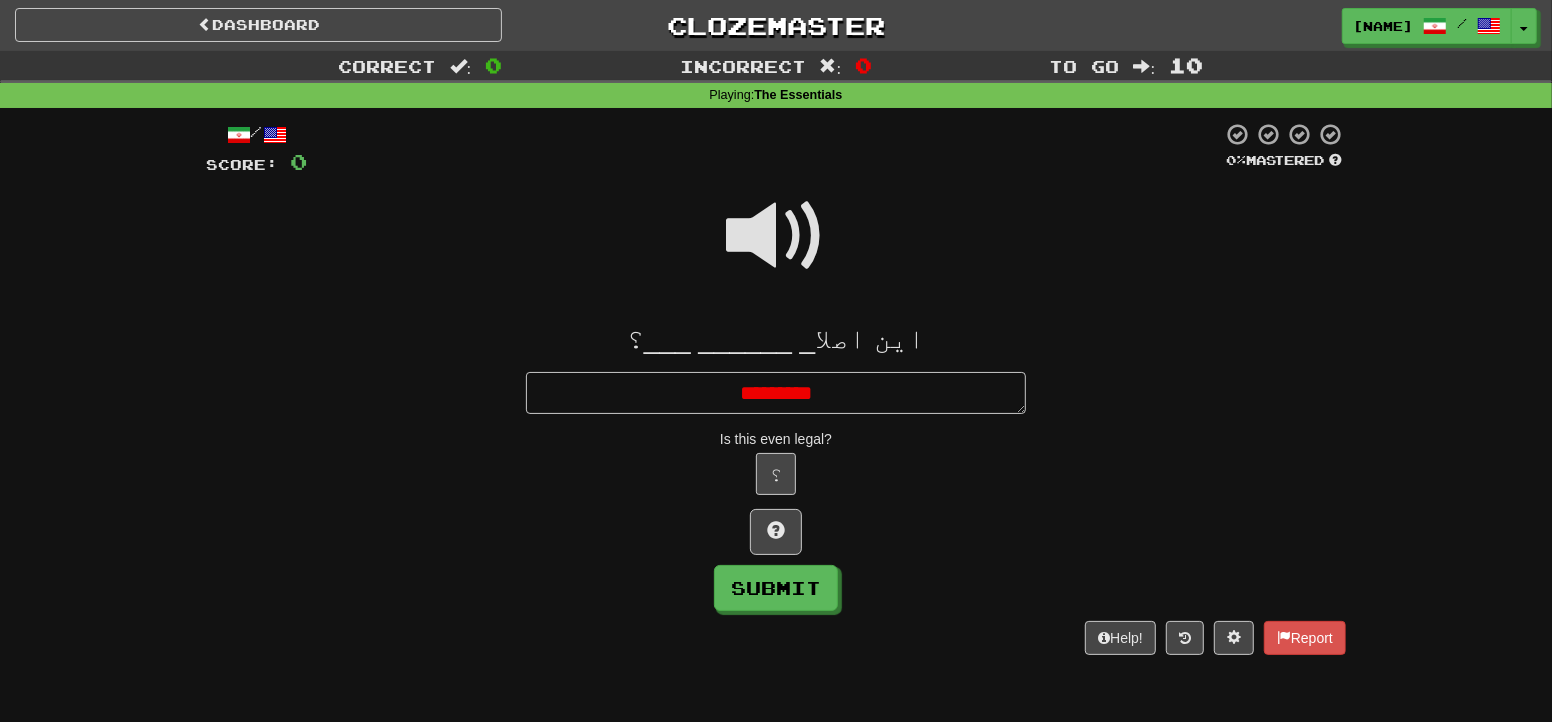 type on "*" 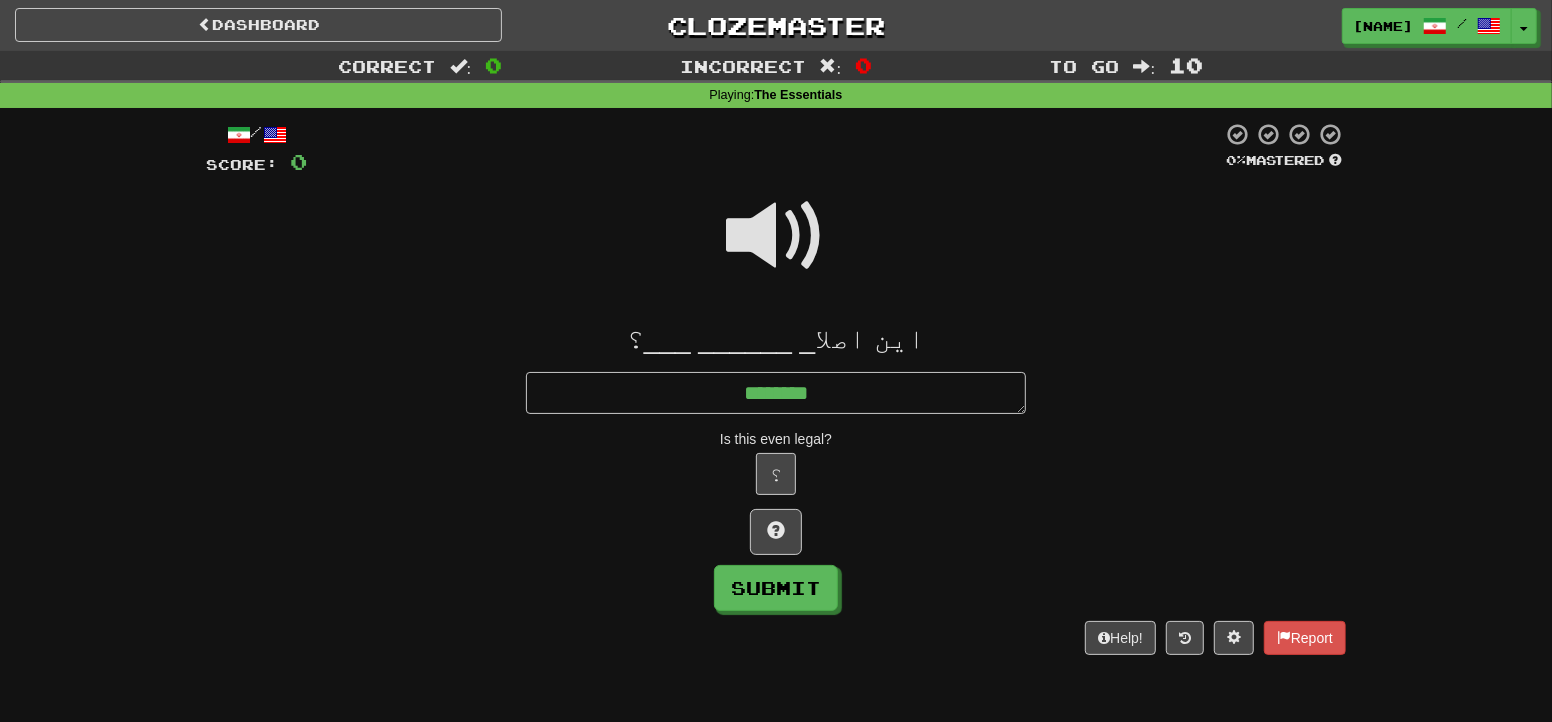 type on "********" 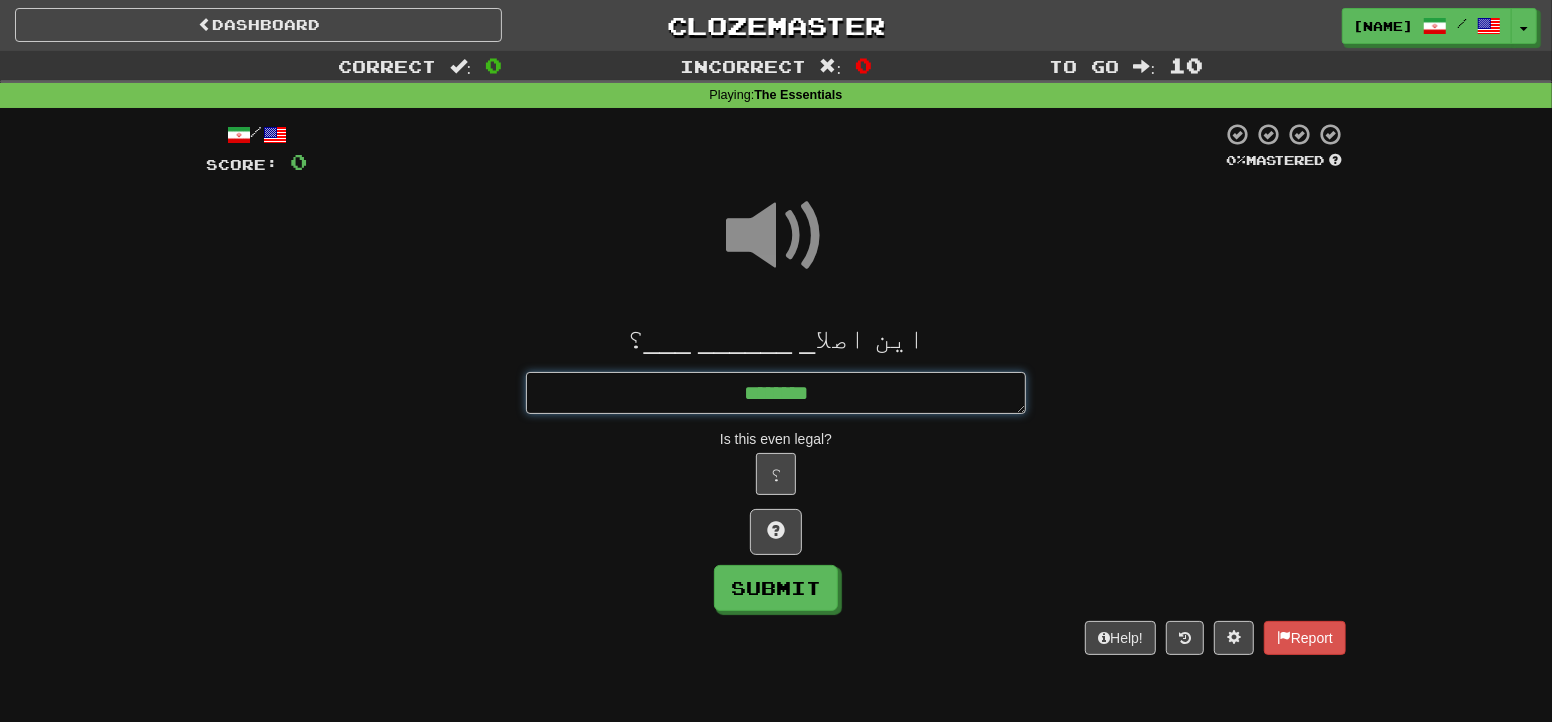 click on "********" at bounding box center [776, 393] 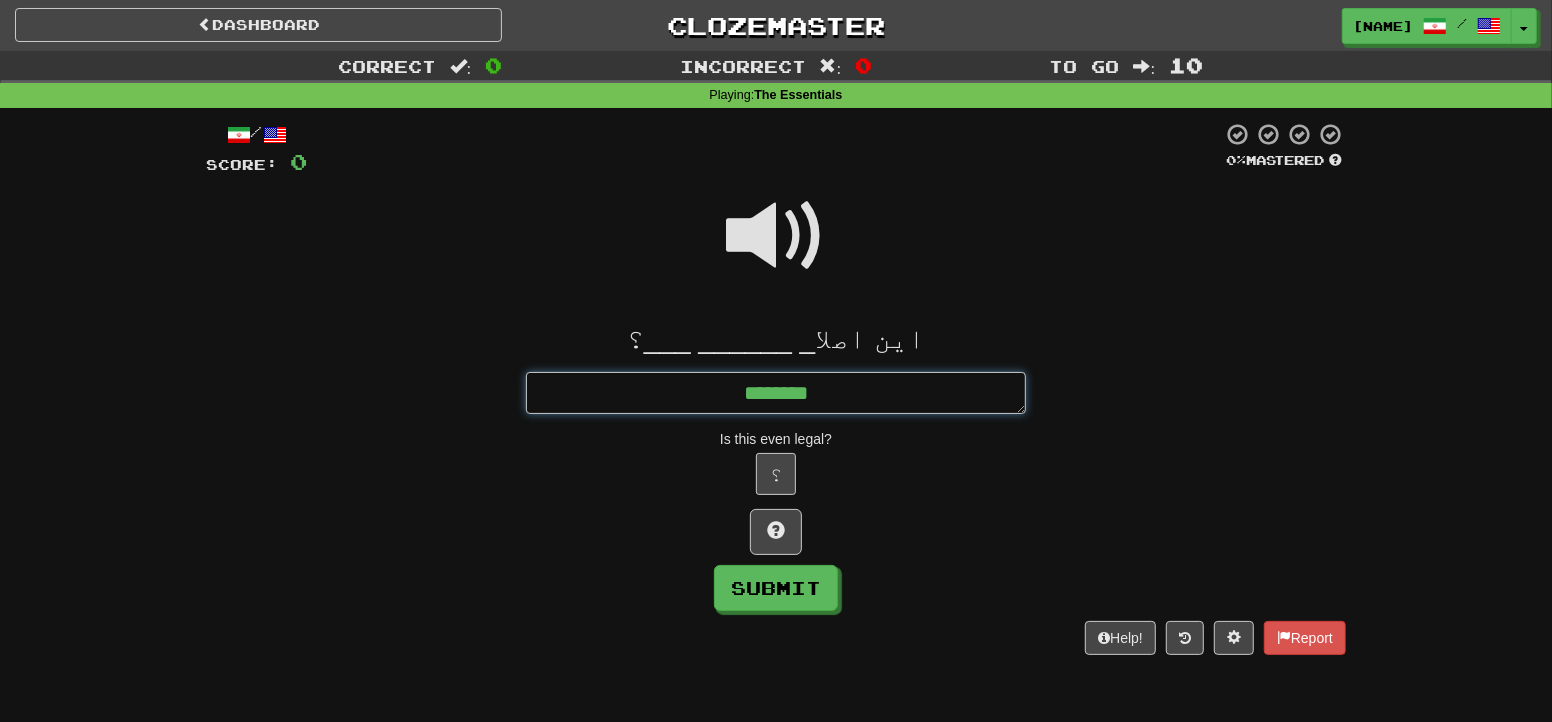 type on "*" 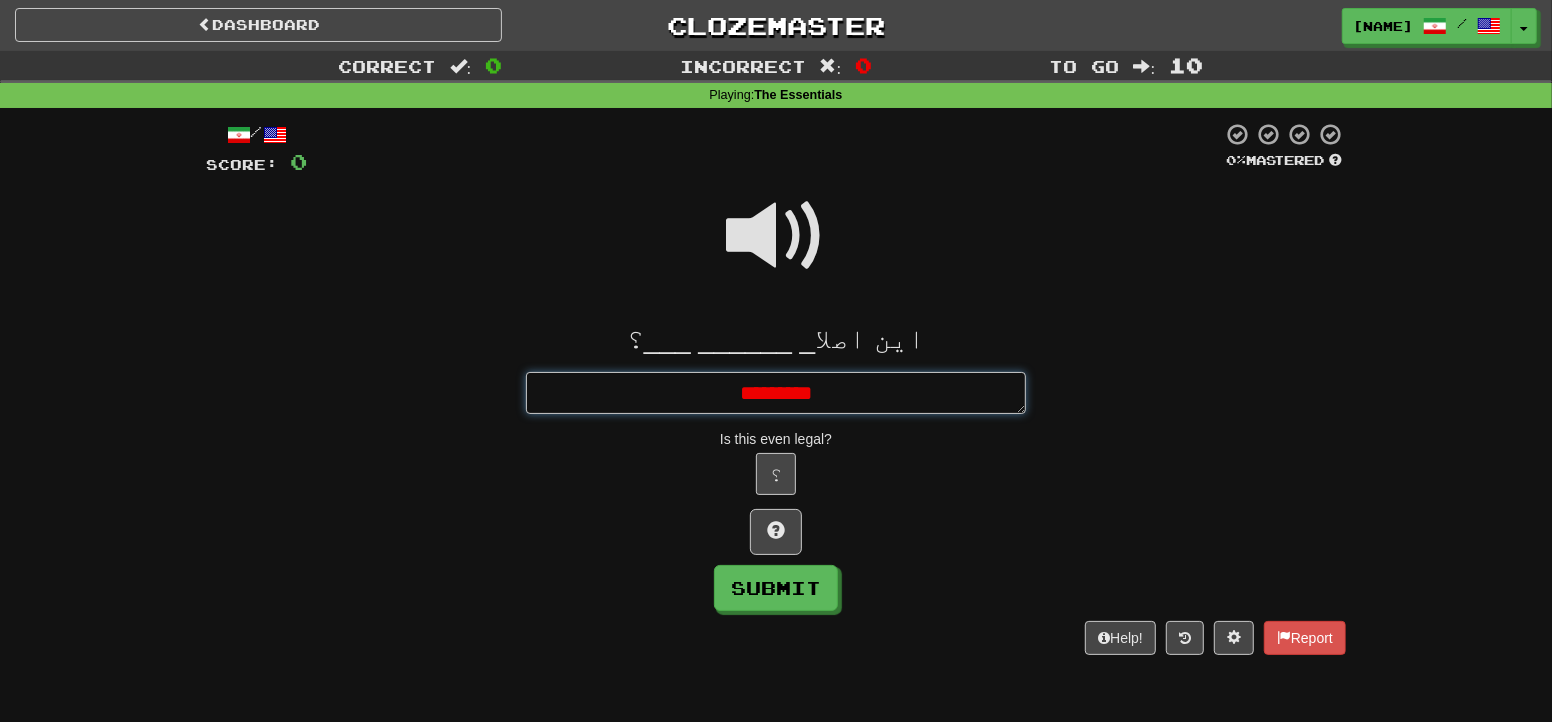 type on "*" 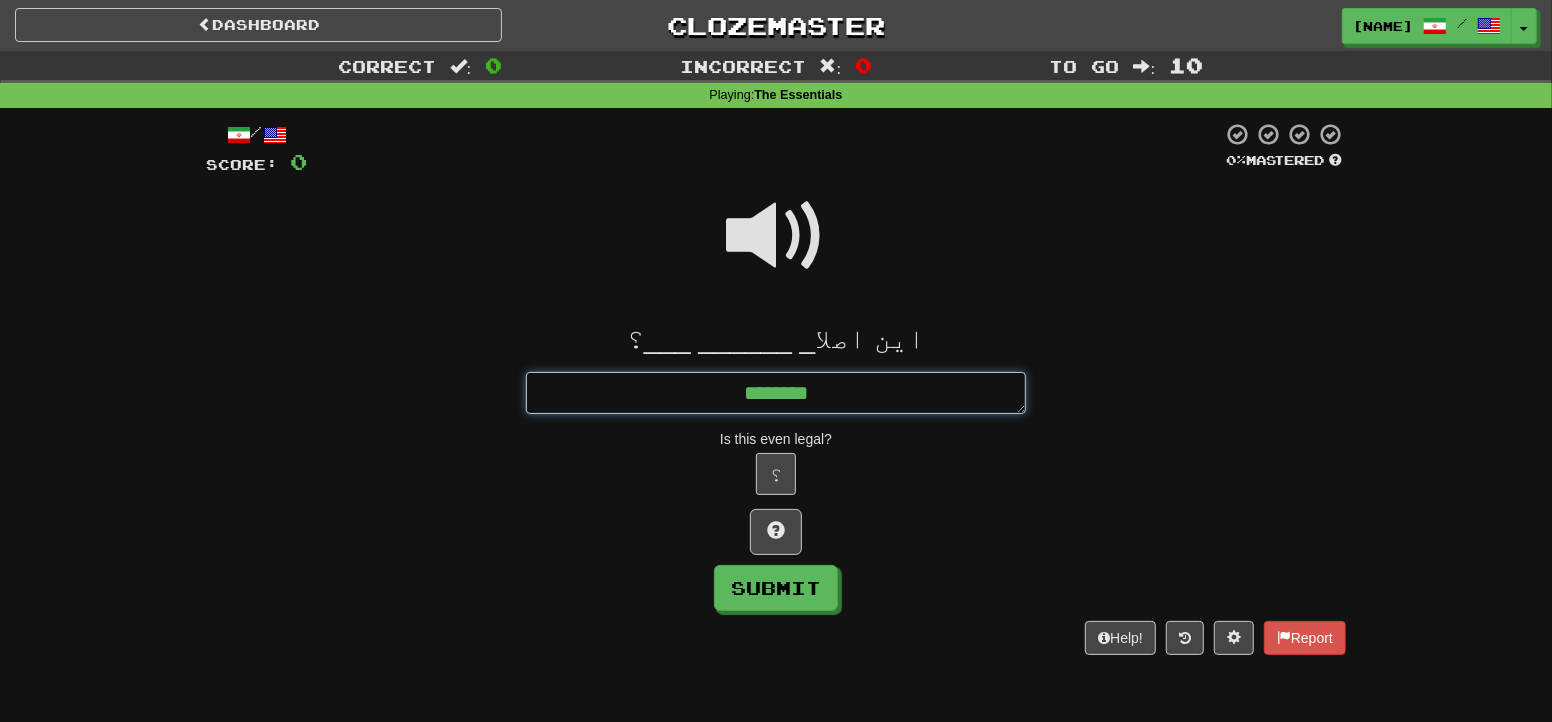 type on "*" 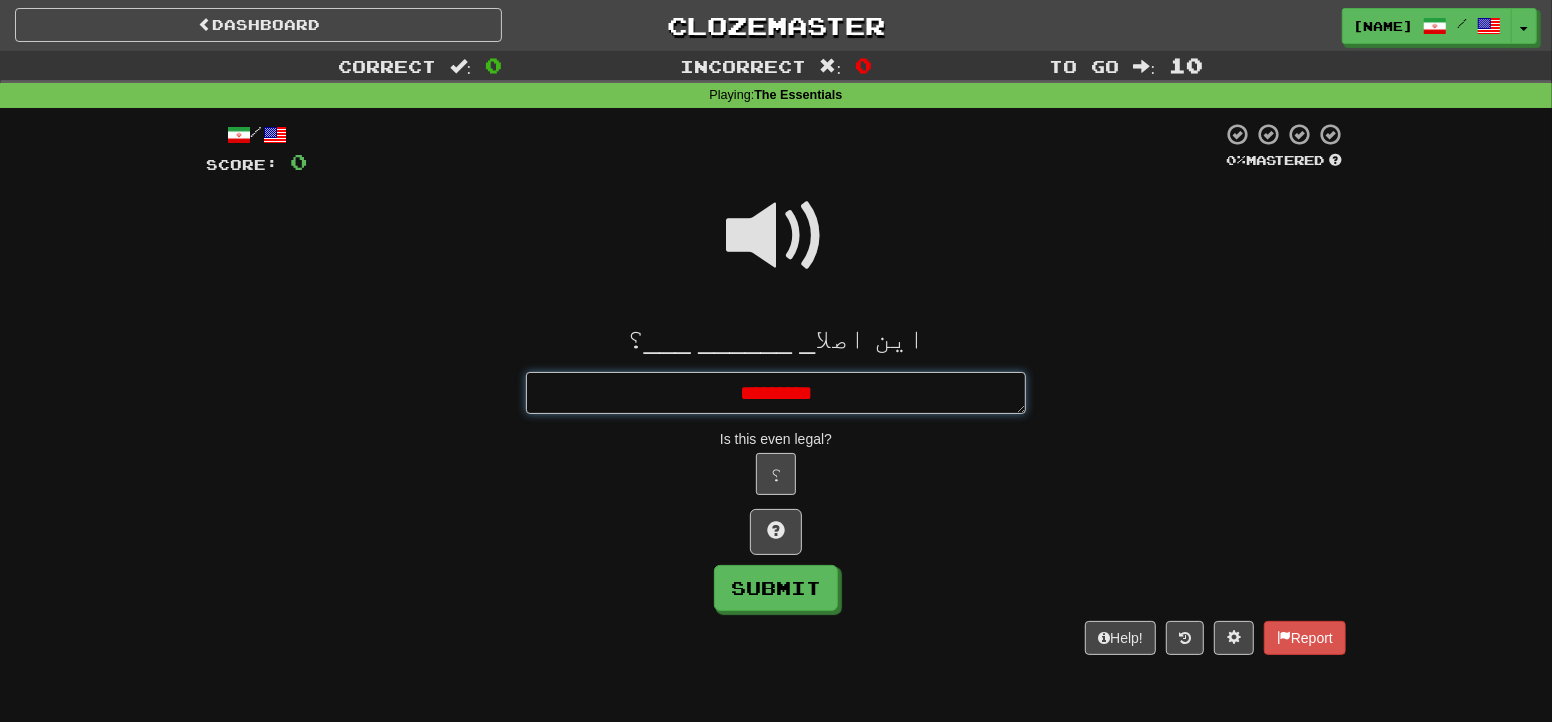 type on "*" 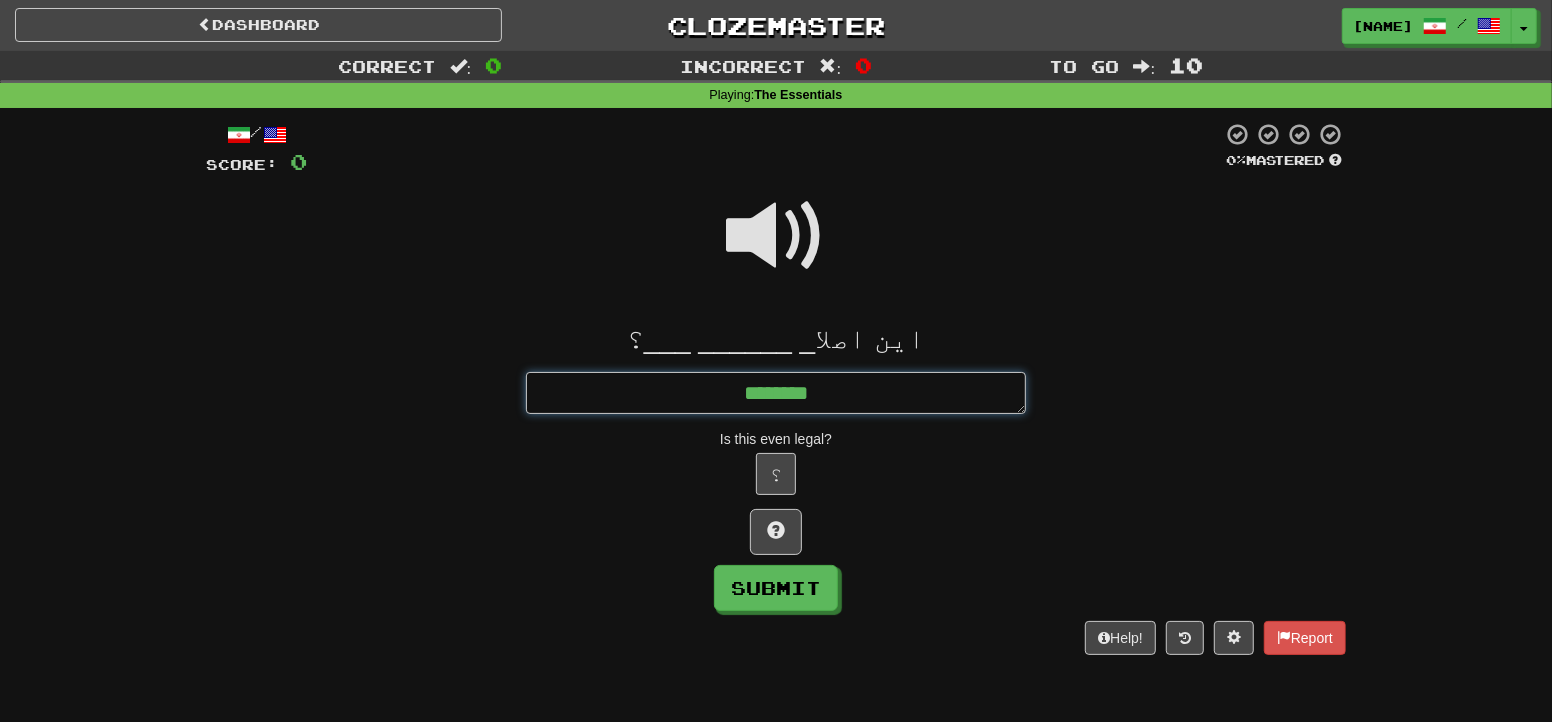 type on "*" 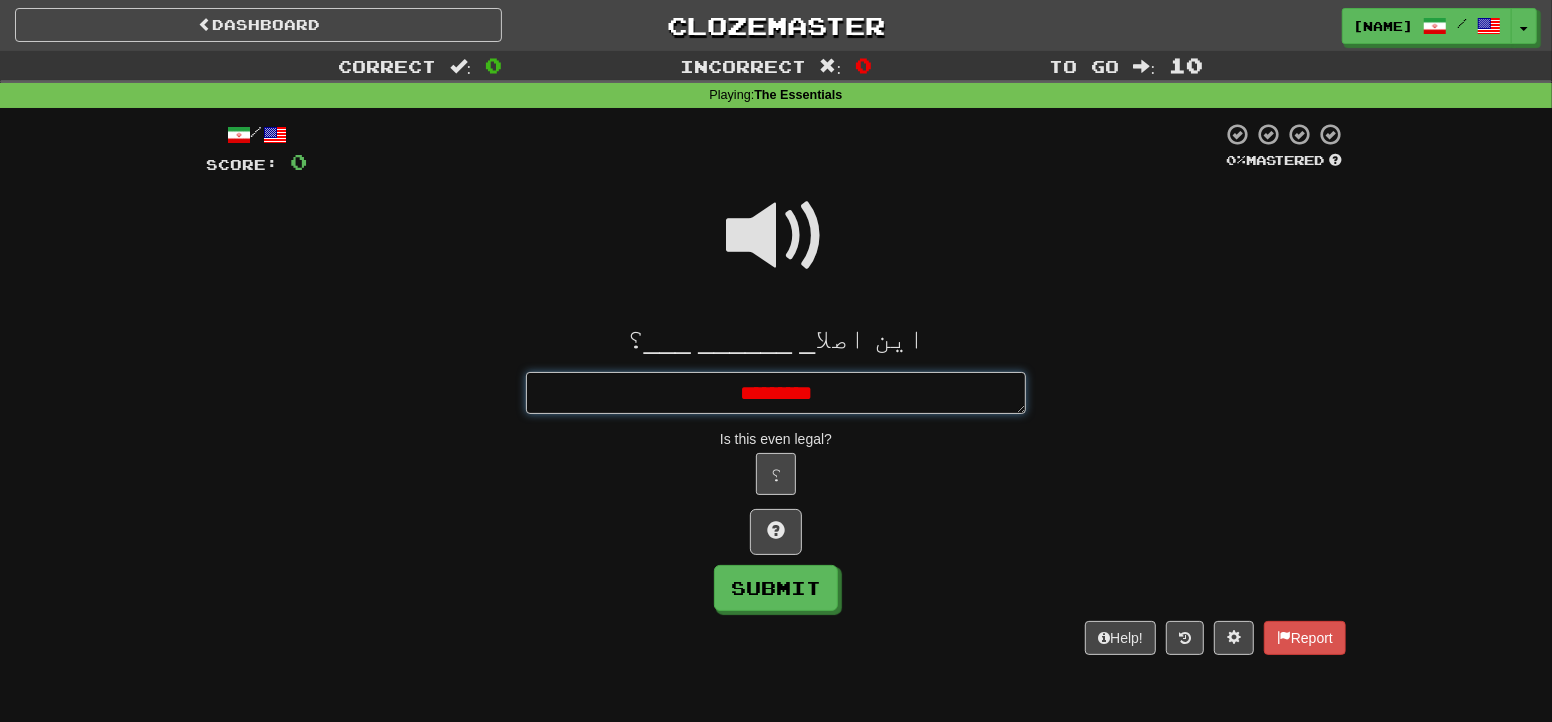 type on "*" 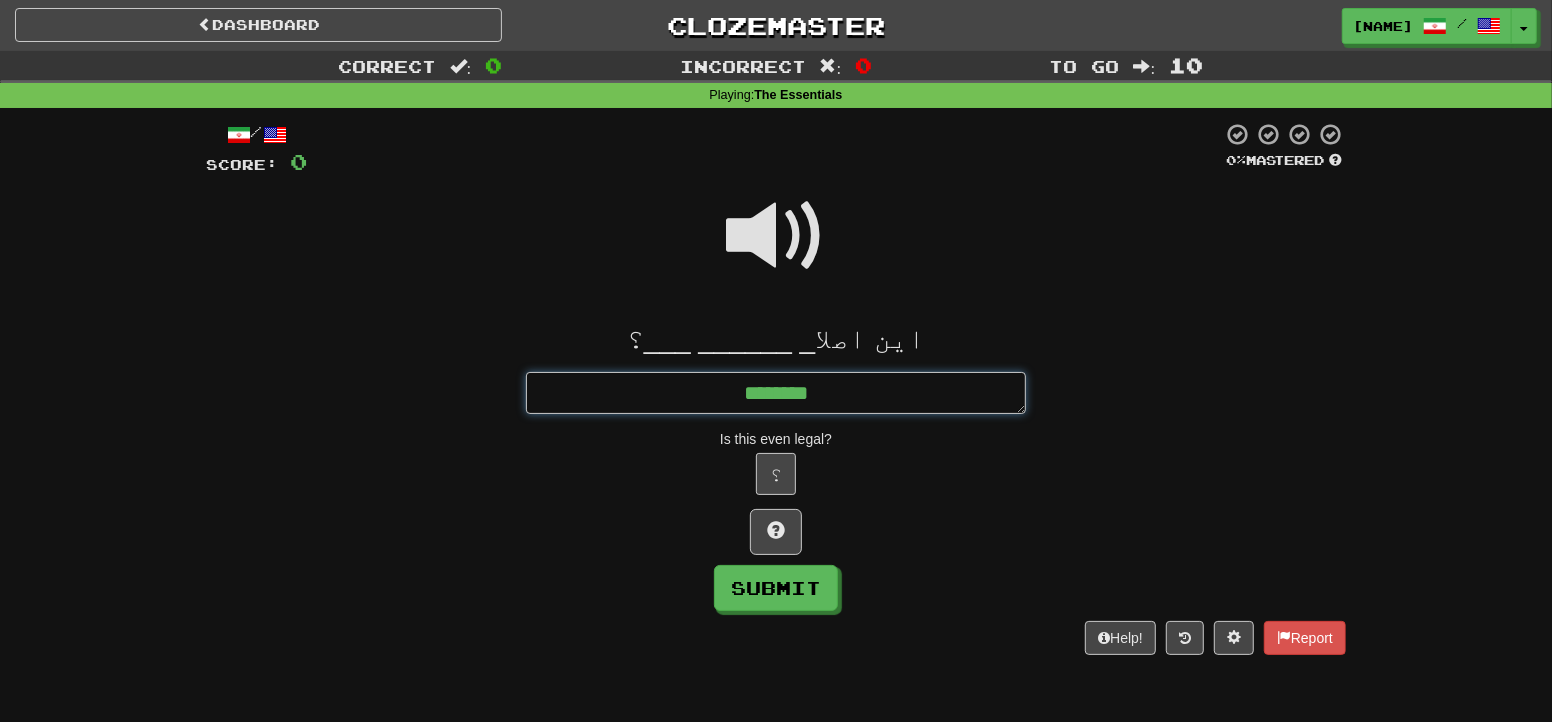 type on "*" 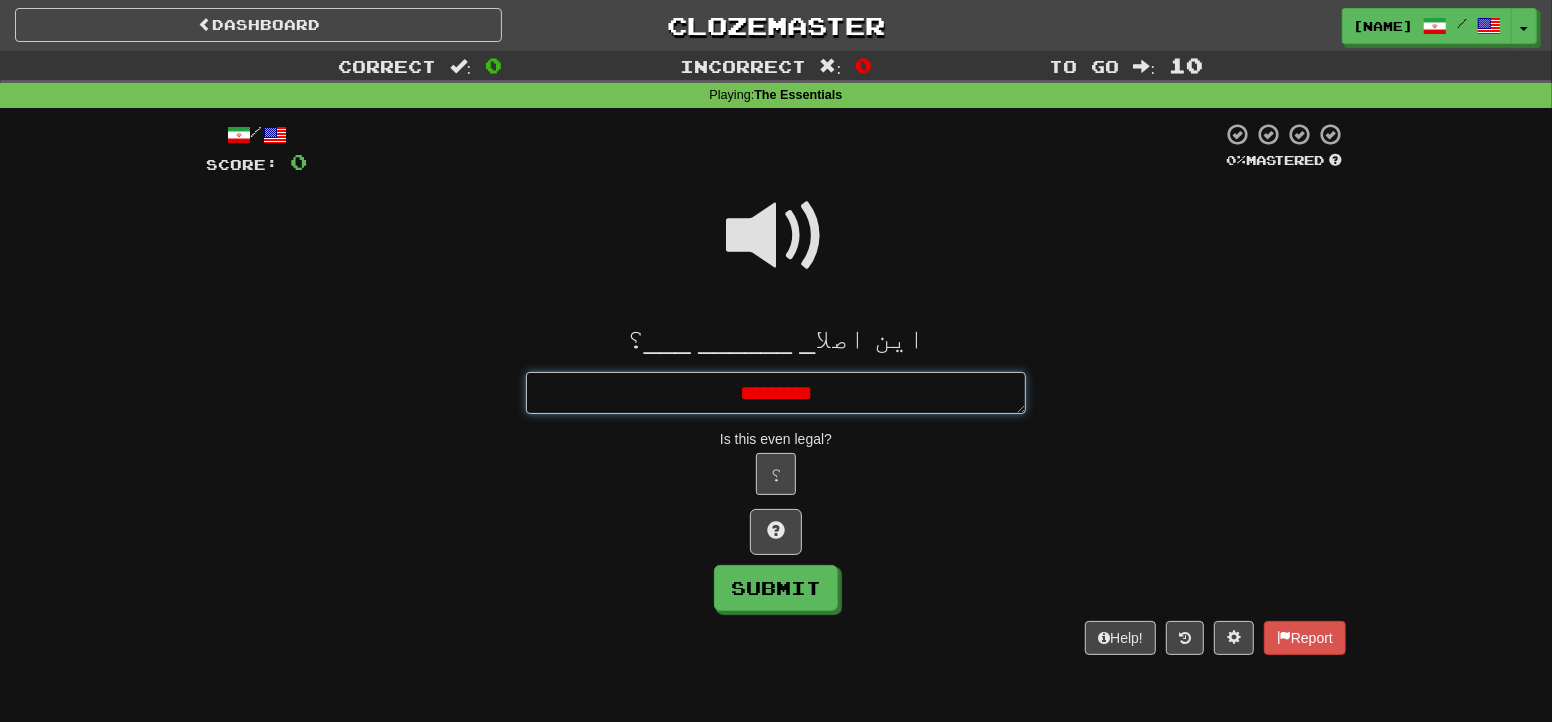 type on "*" 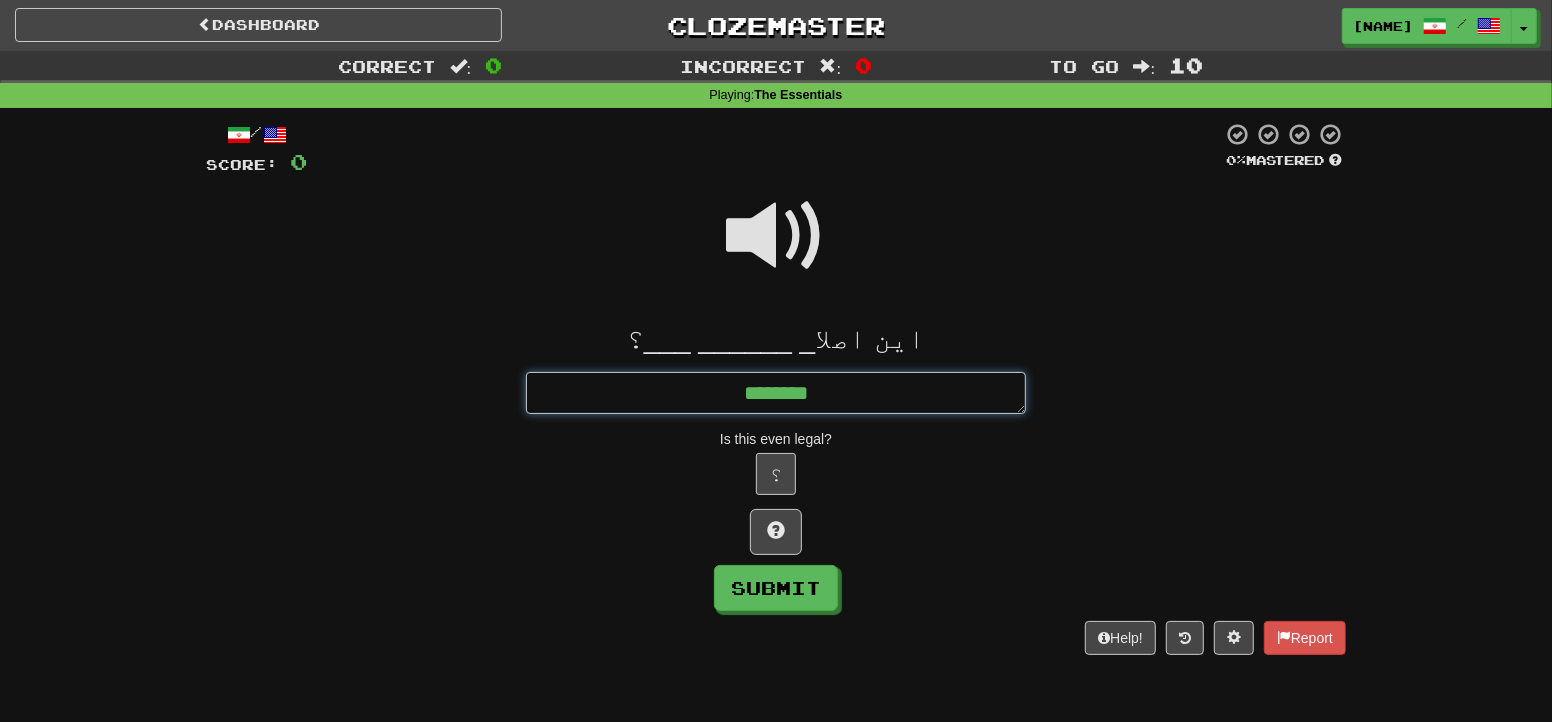 type on "*" 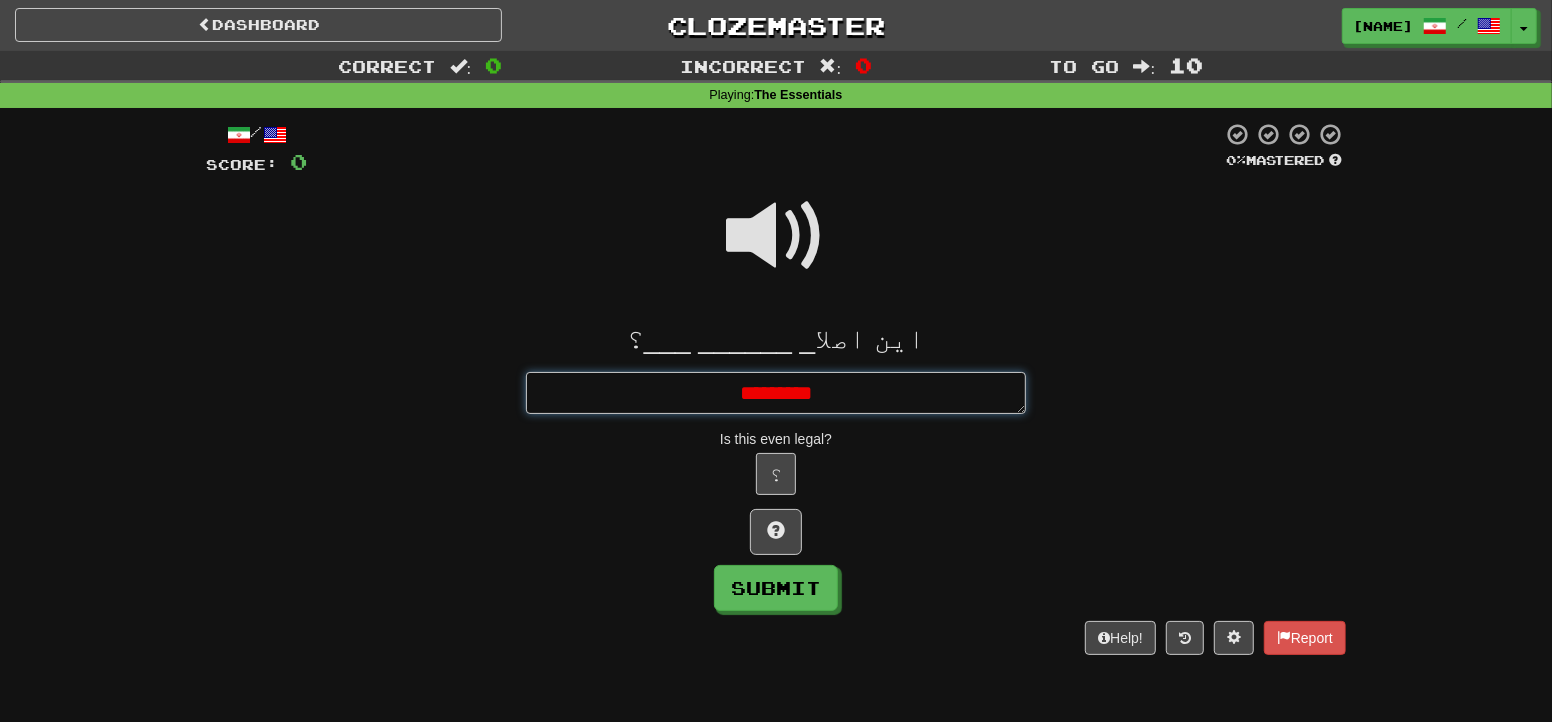 type on "*" 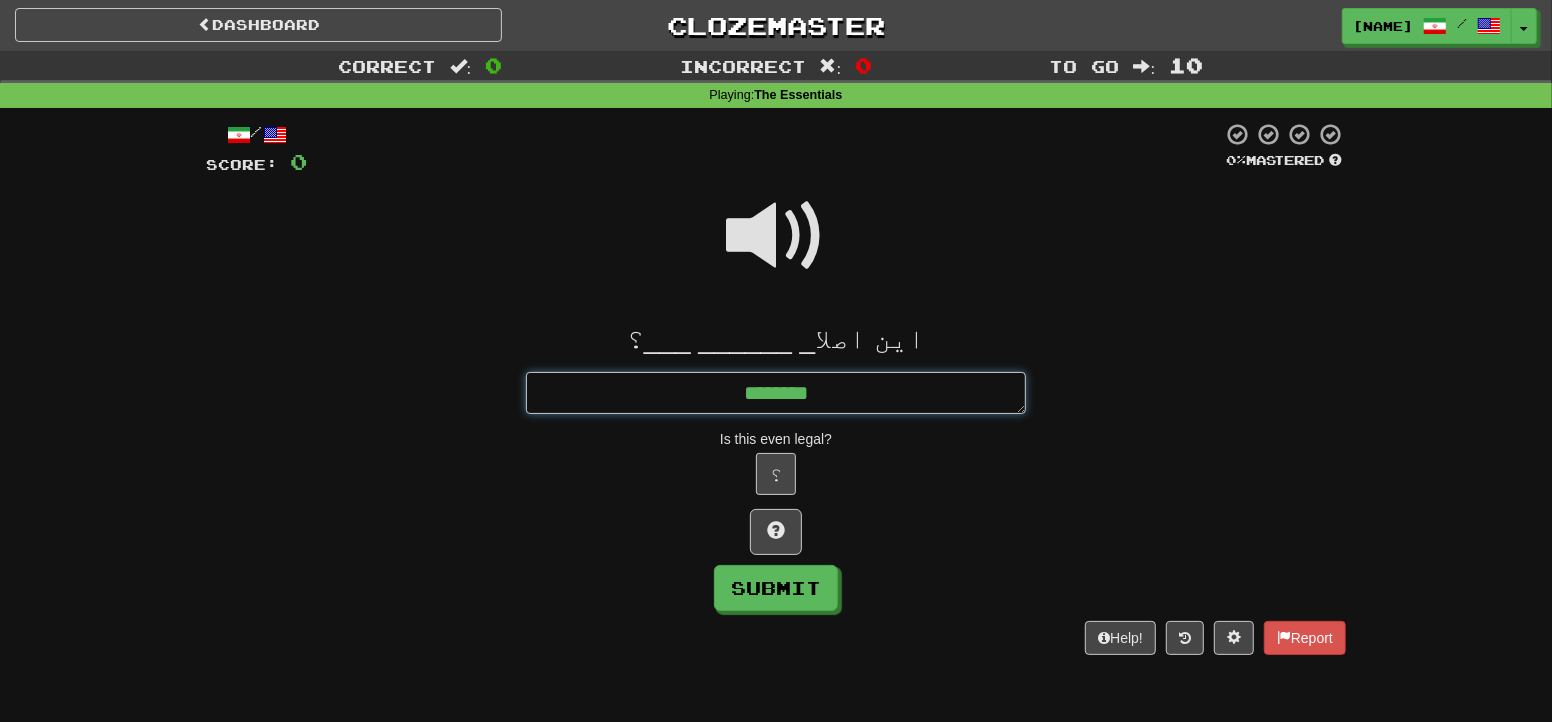 type on "*" 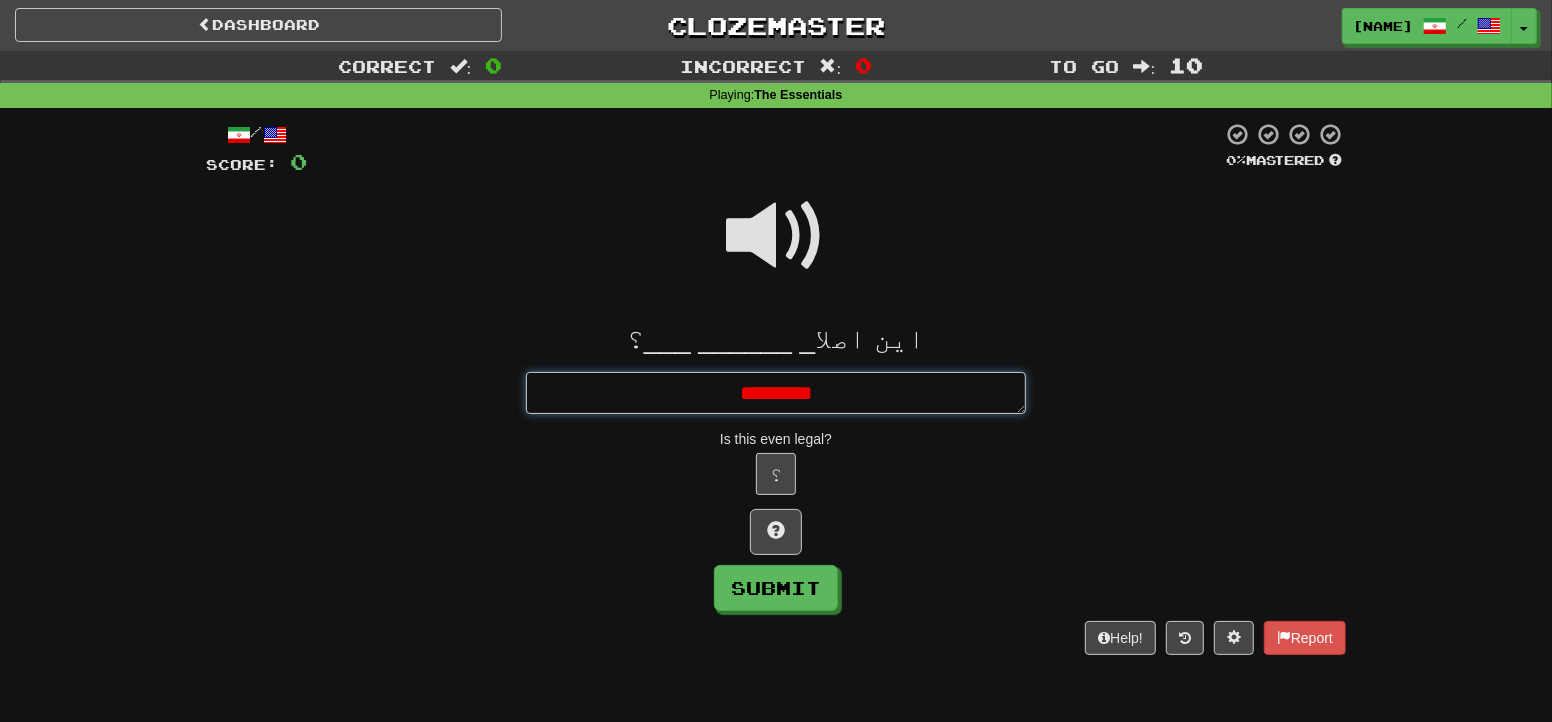 type on "*" 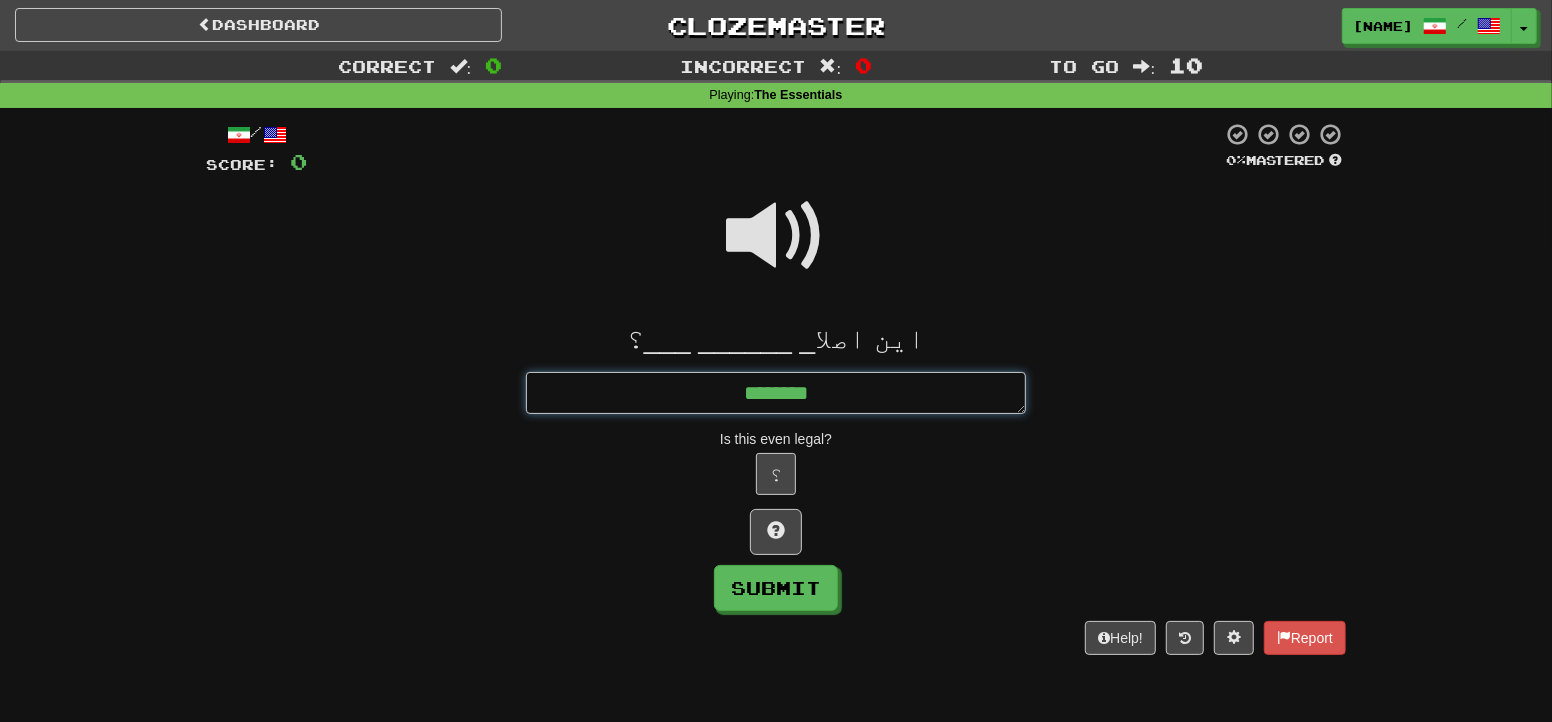 type on "*" 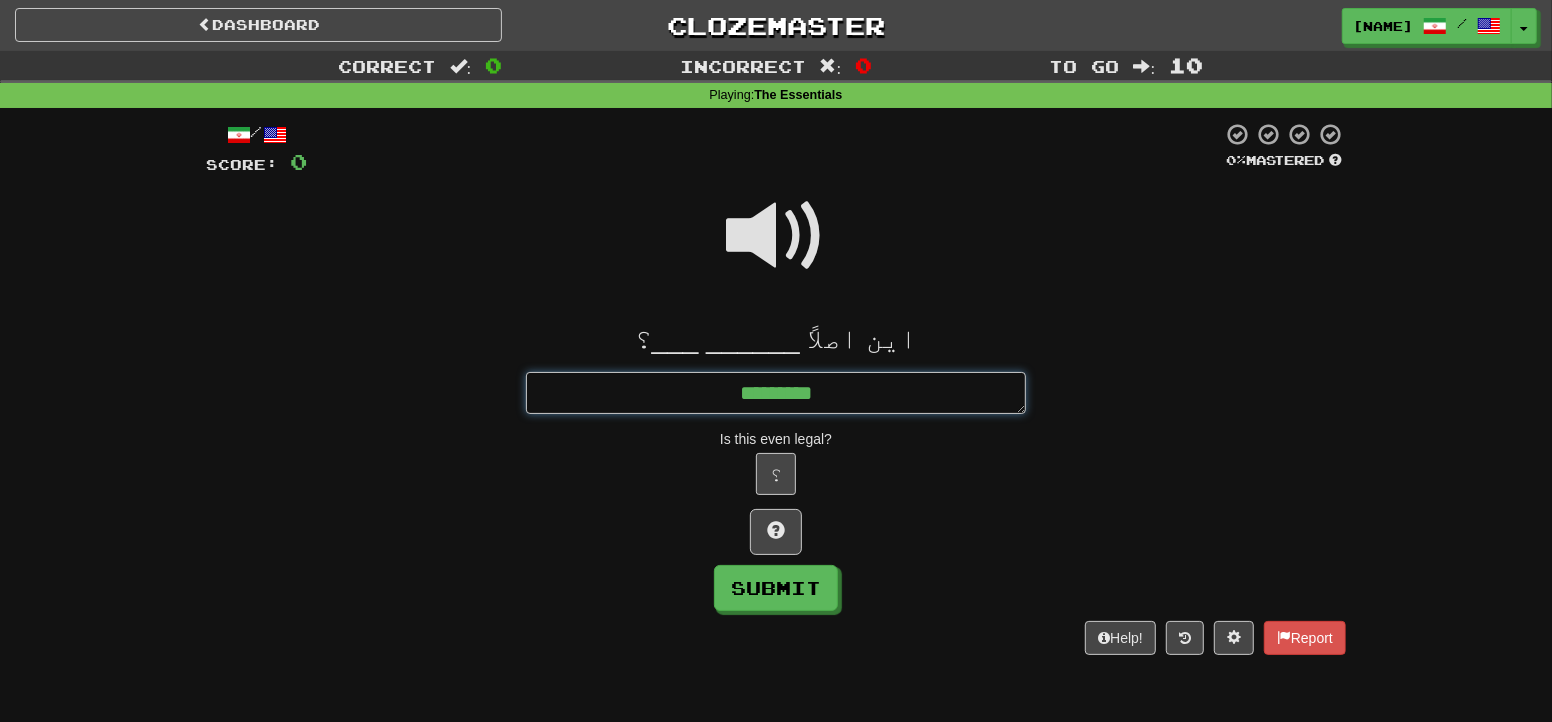 type on "*" 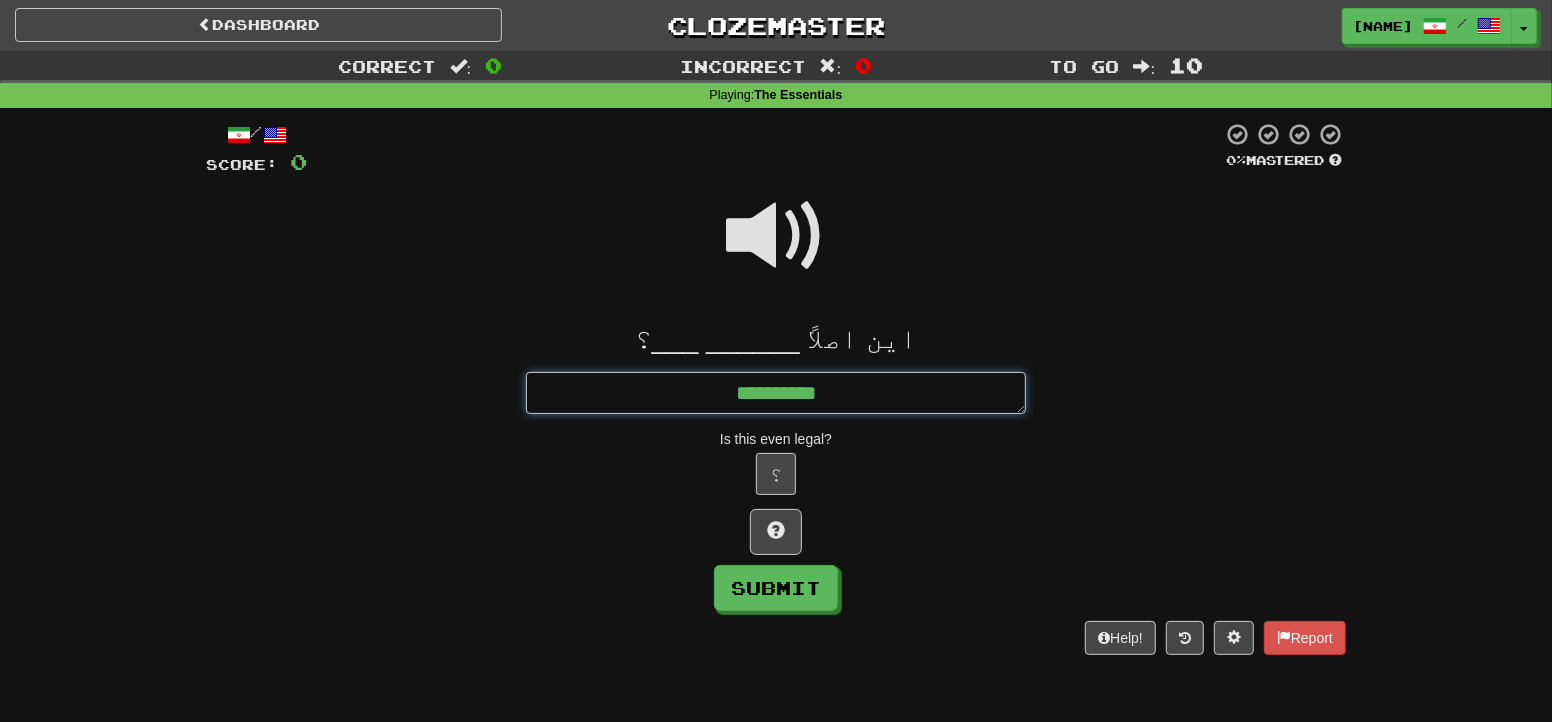 type on "*" 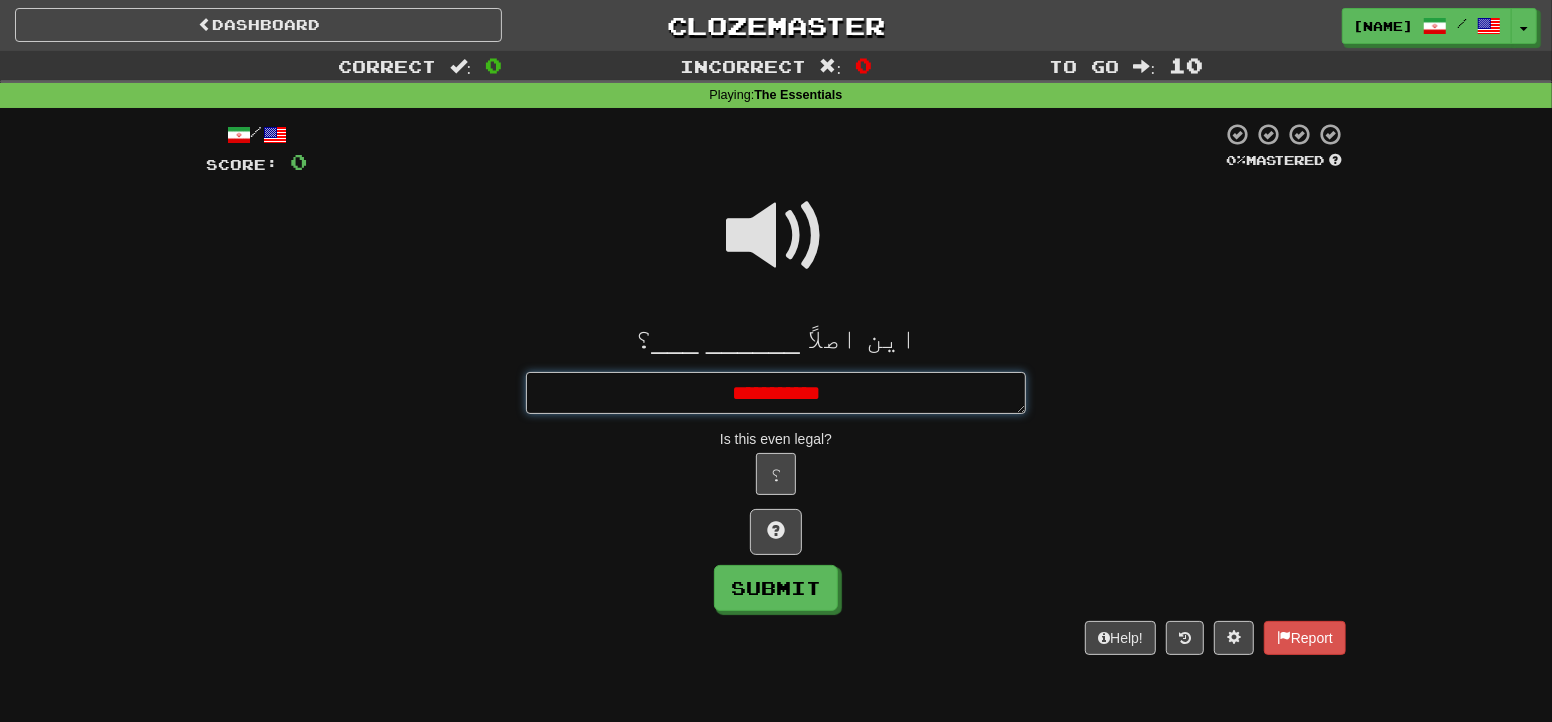 type on "*" 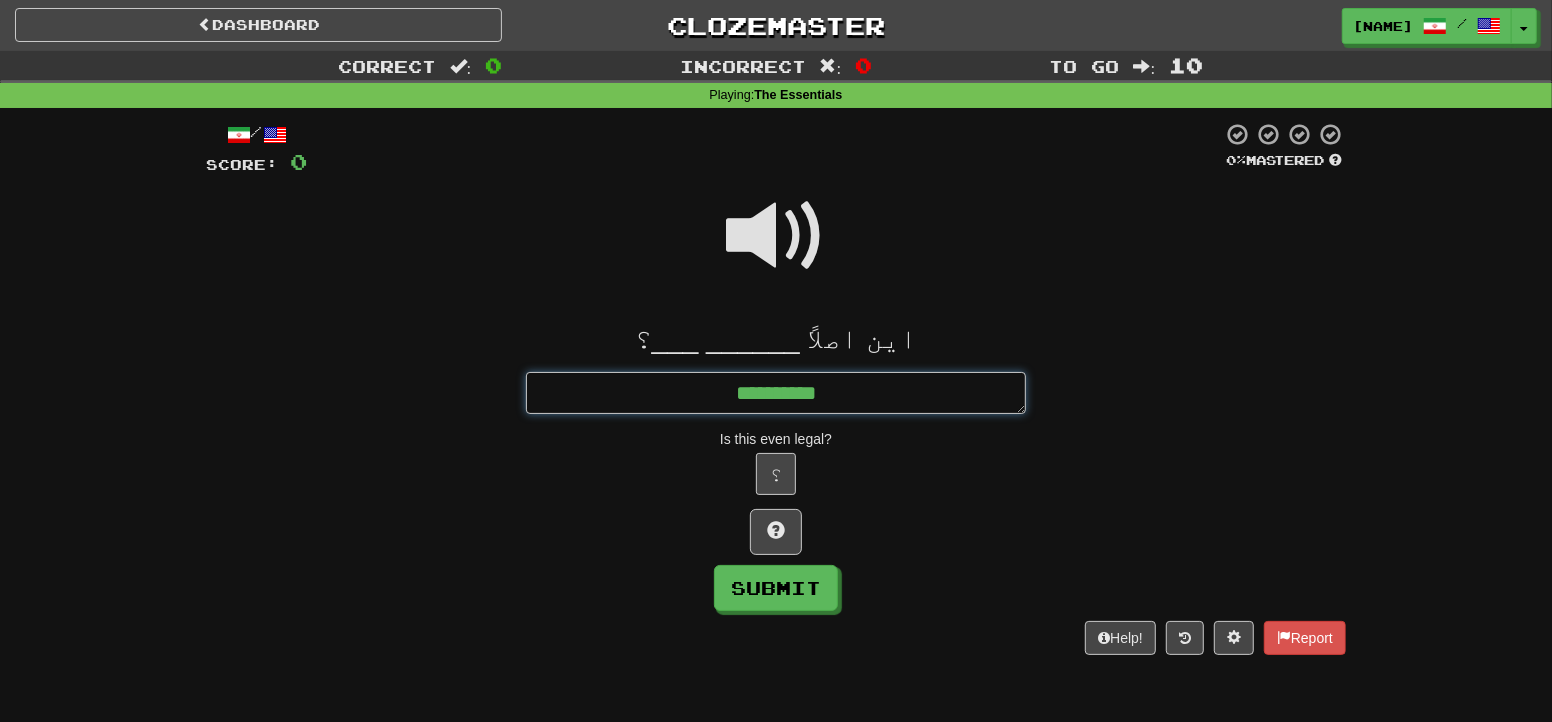 type on "*" 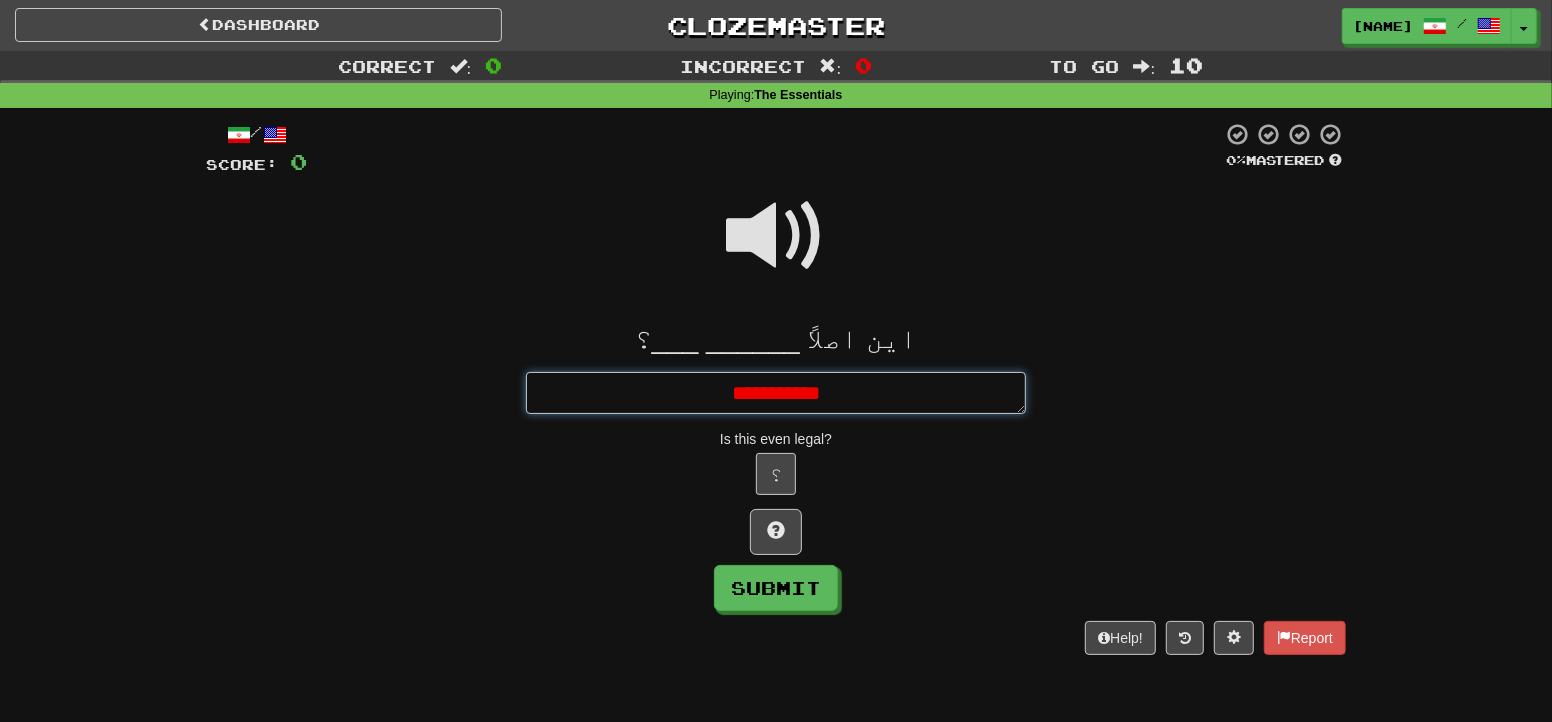type on "*" 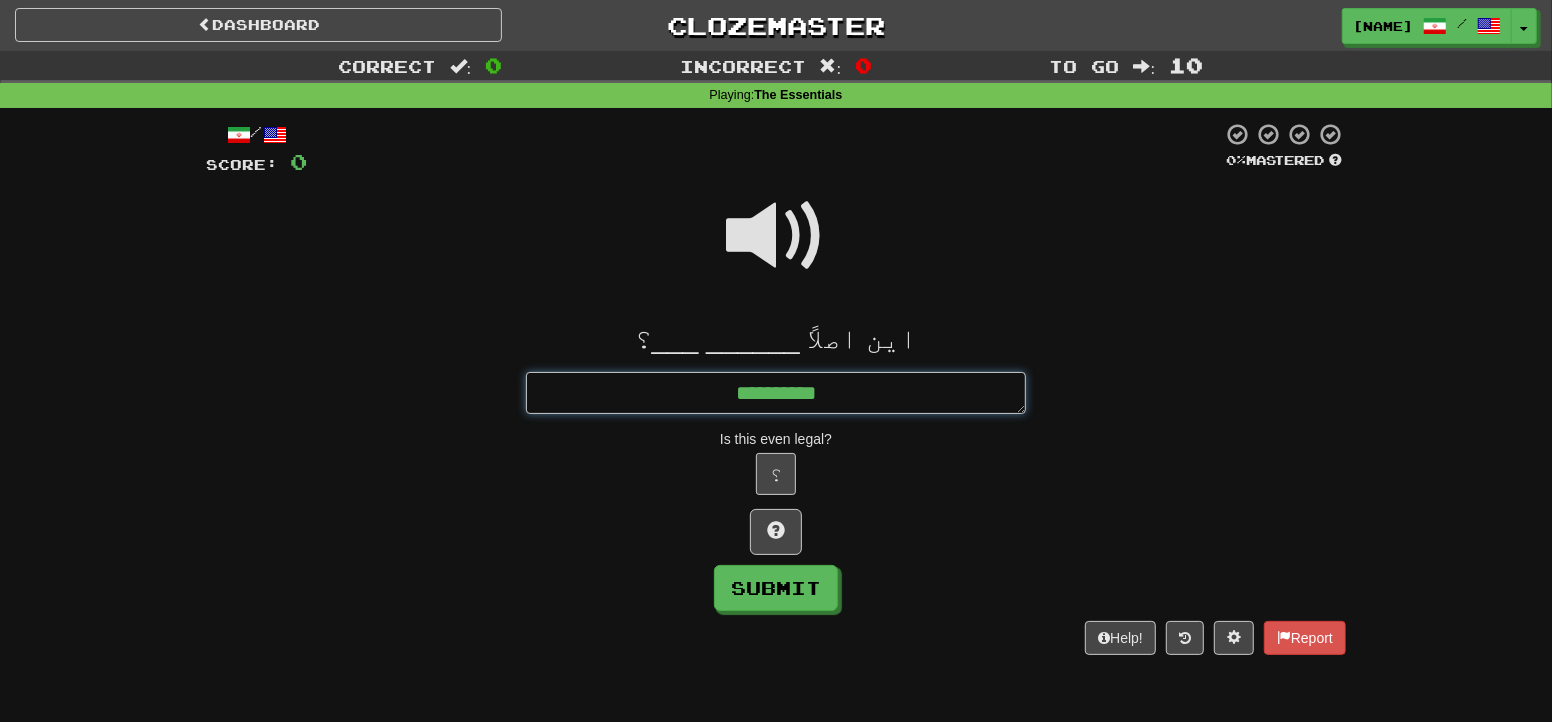 type on "*" 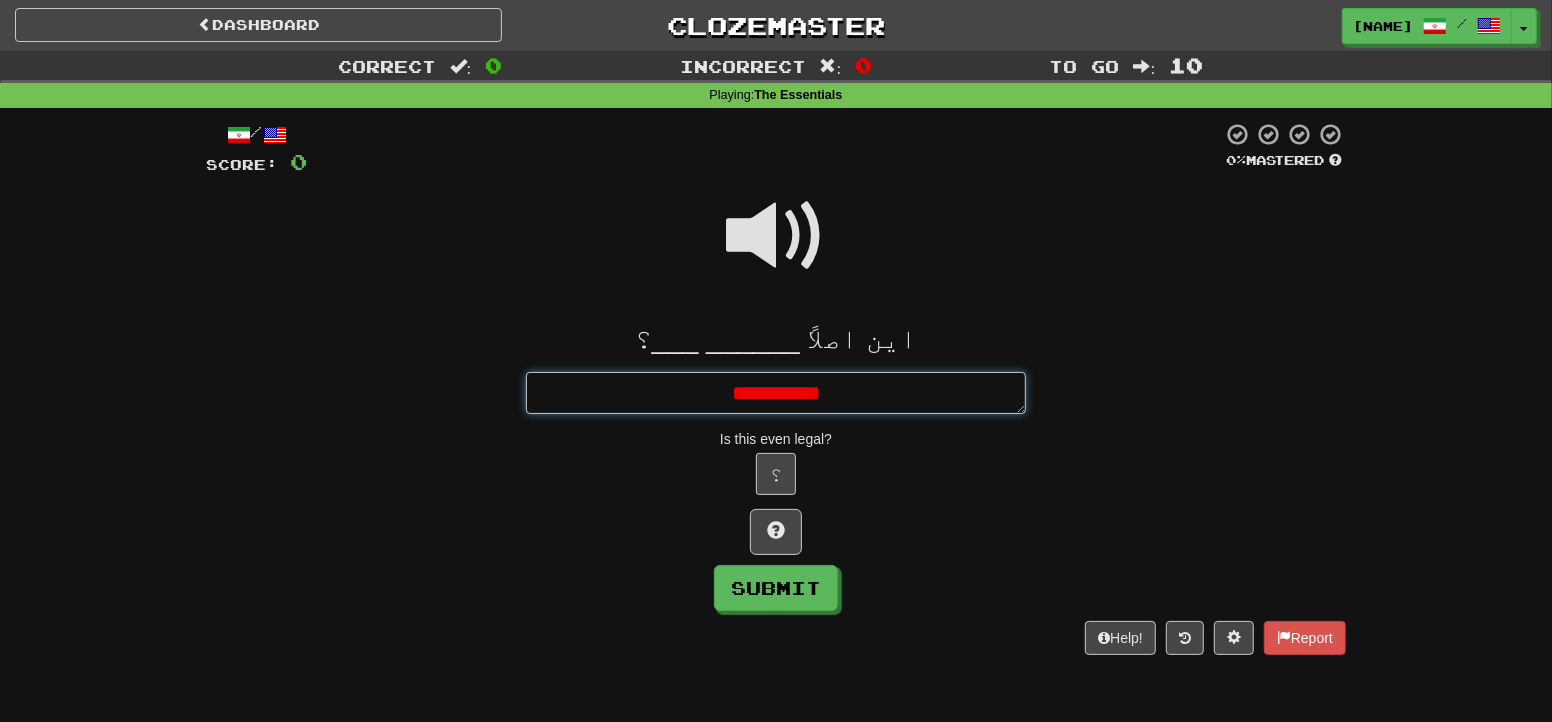 type on "*" 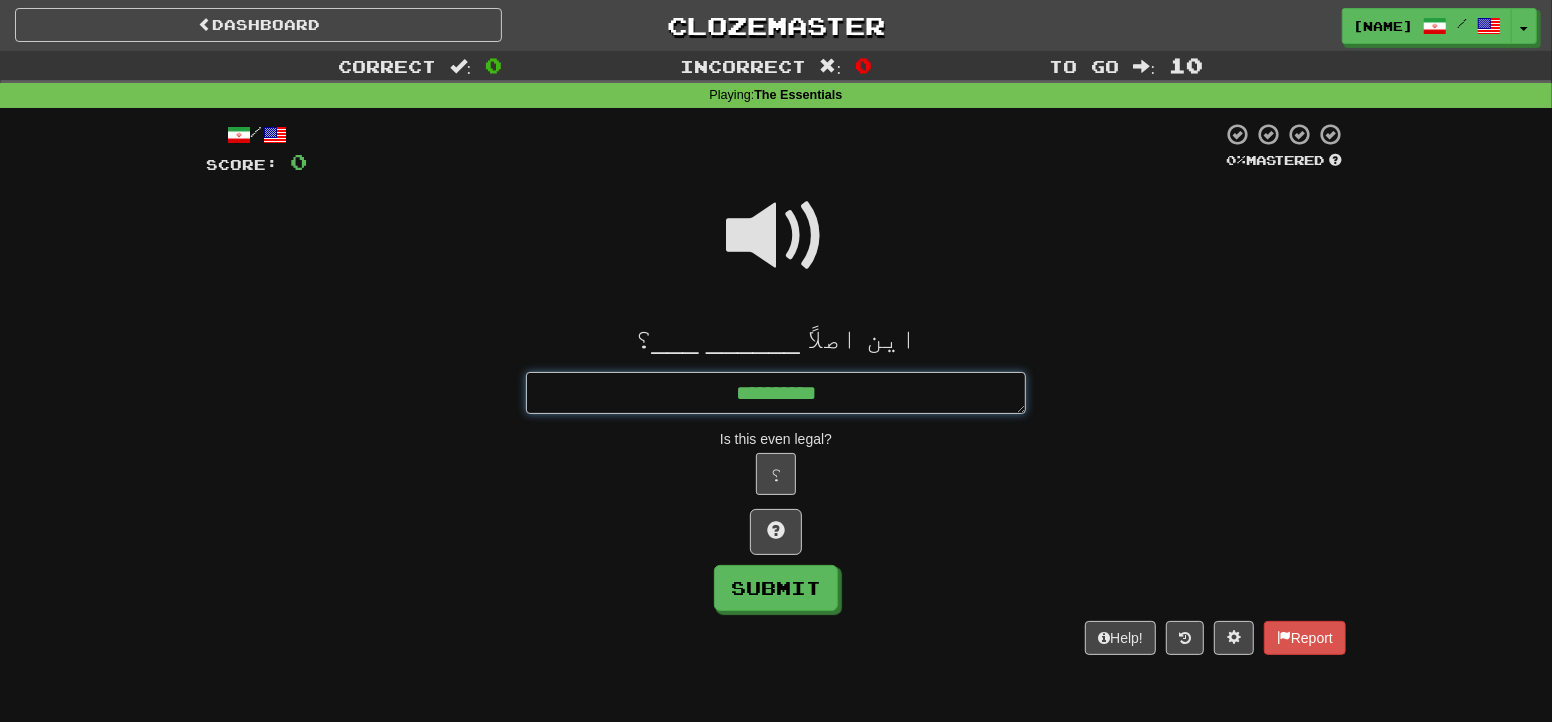 type on "*" 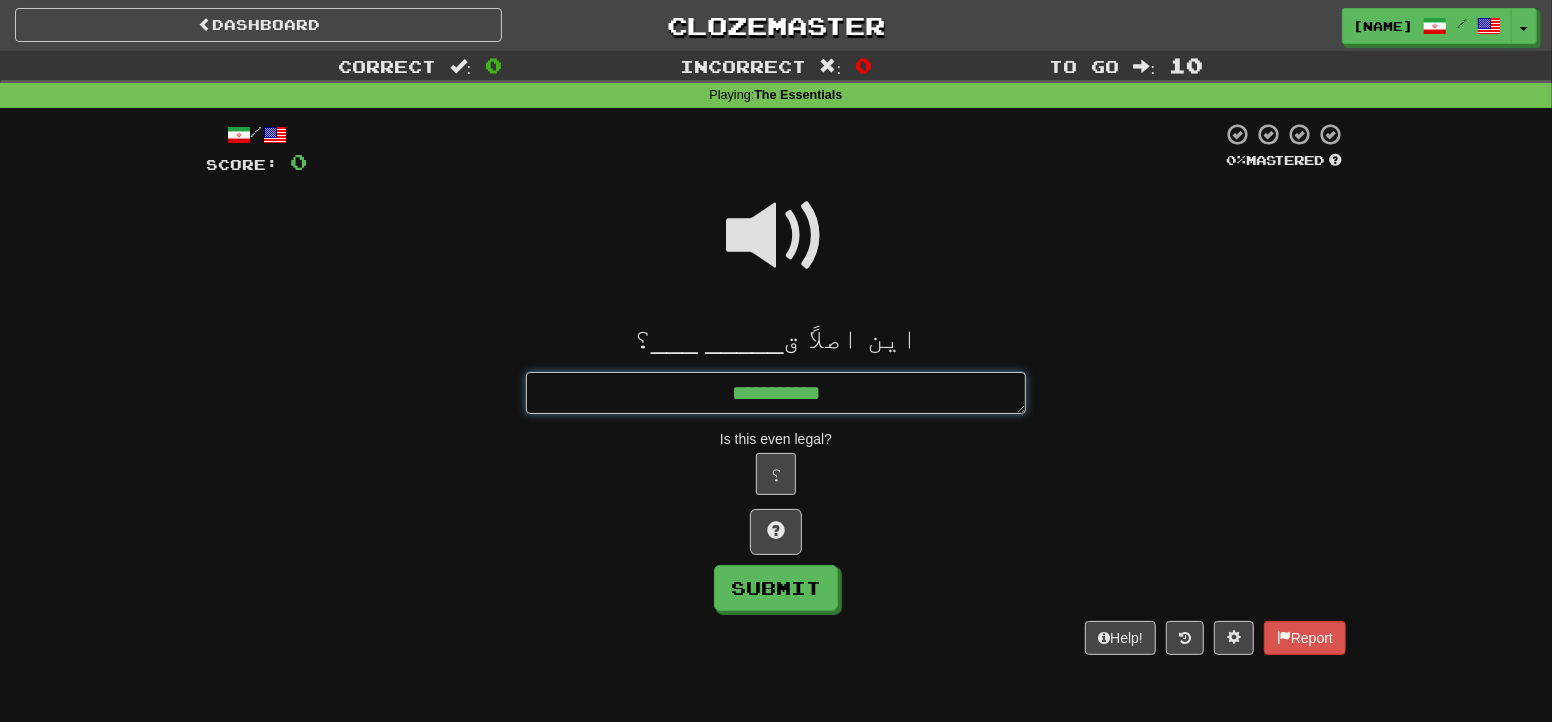 type on "*" 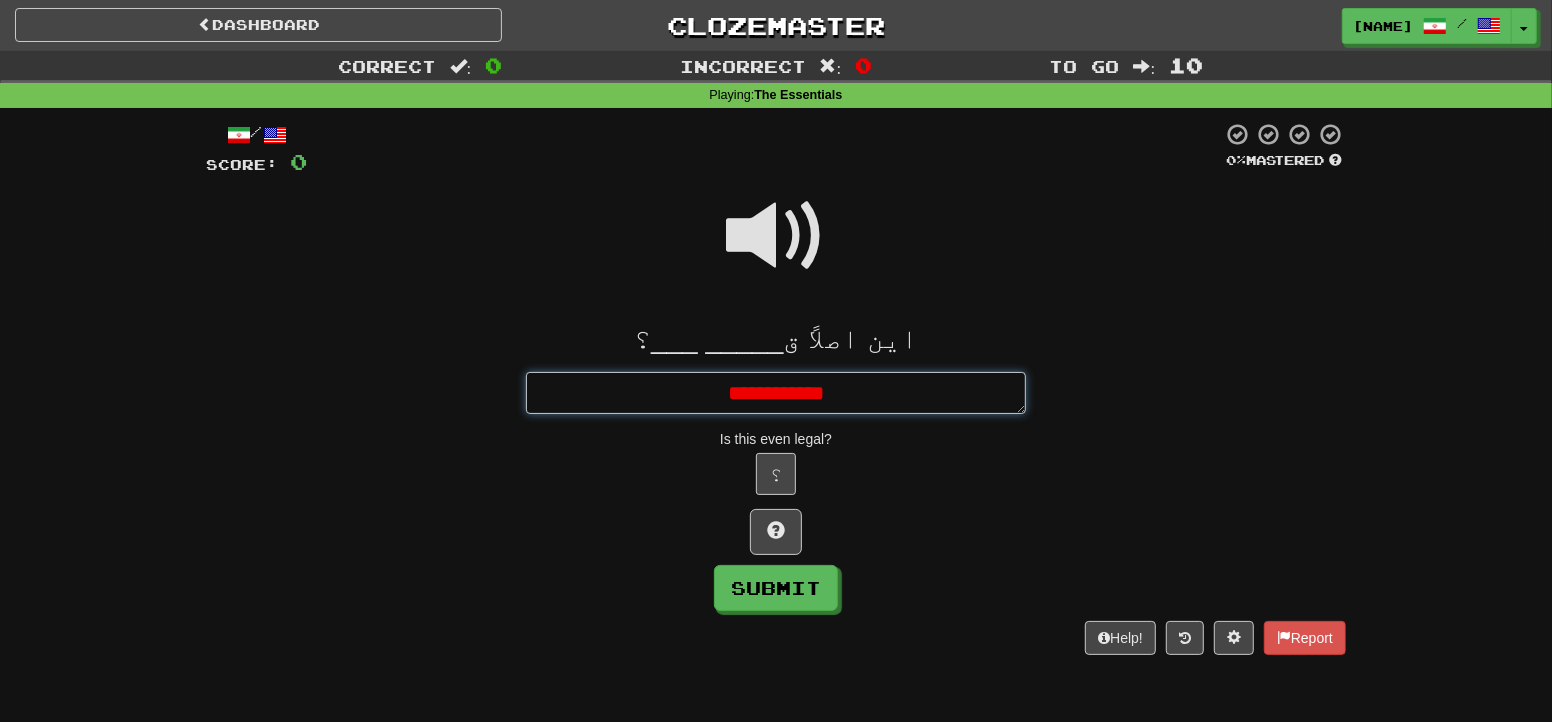 type on "*" 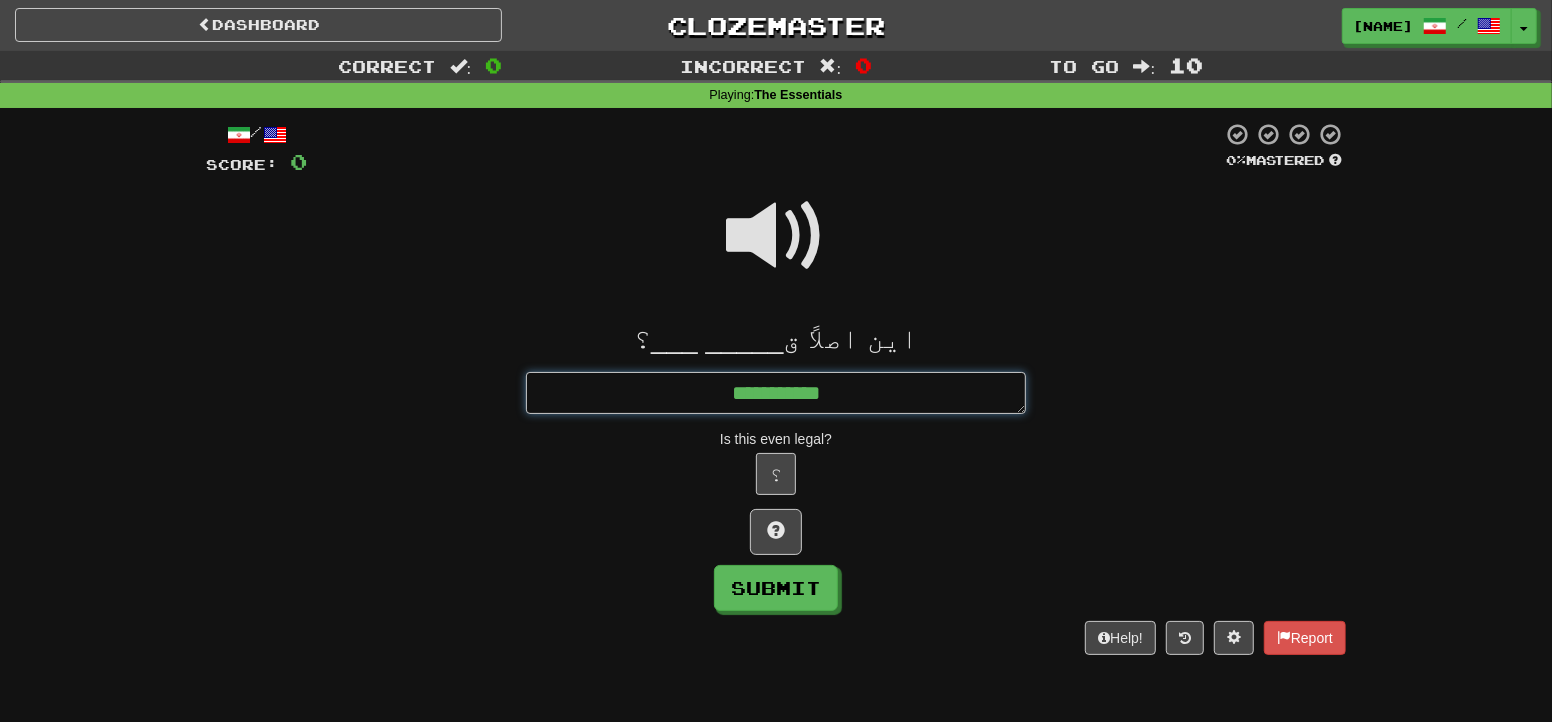 type on "*" 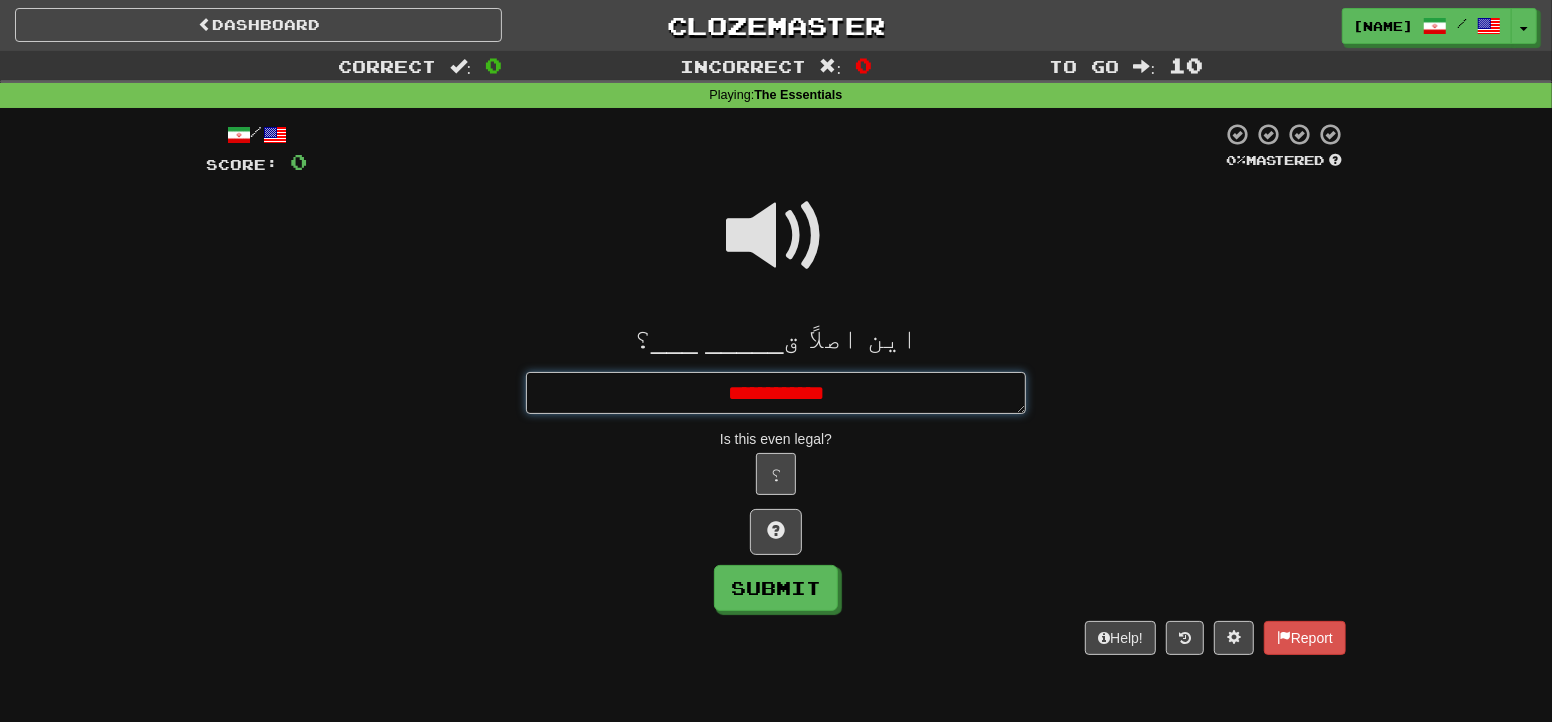 type on "*" 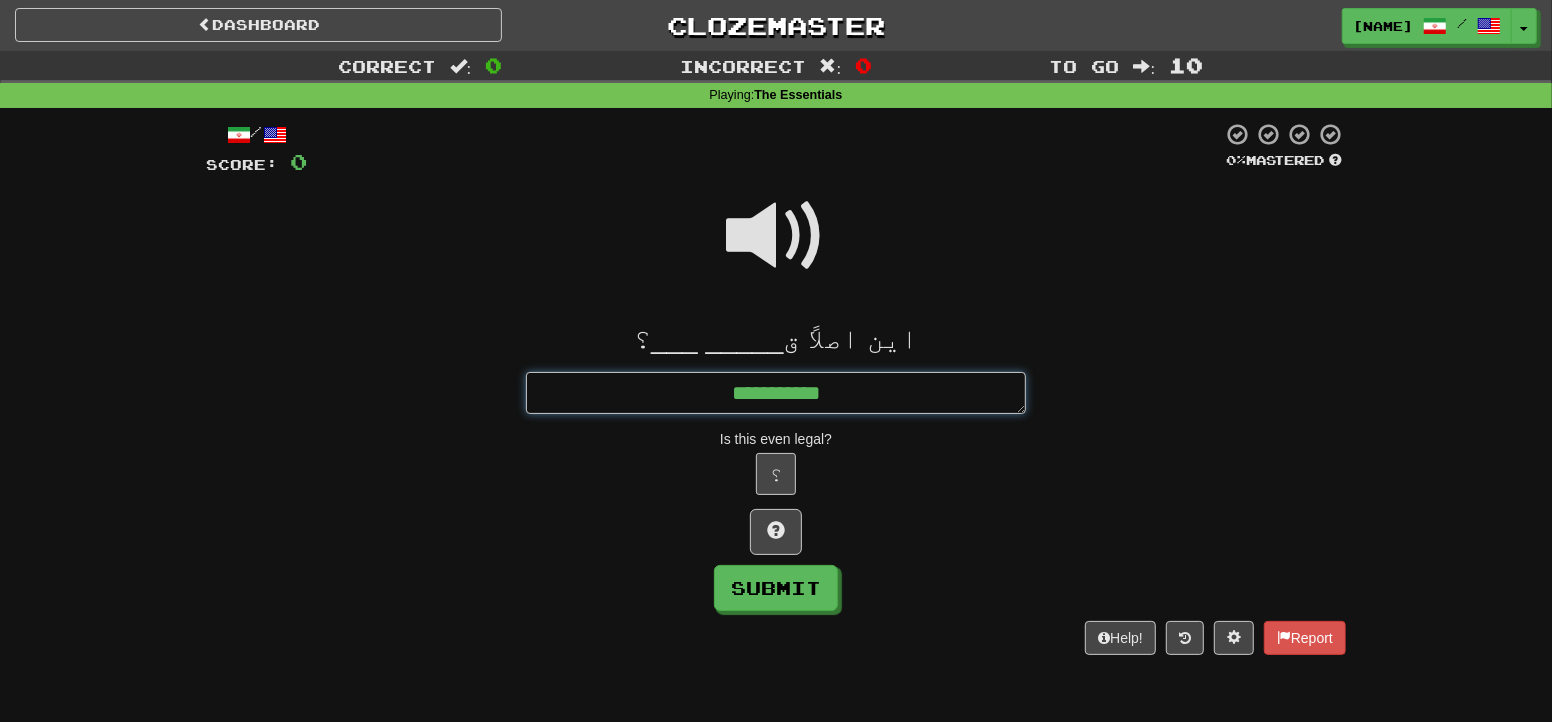 type on "*" 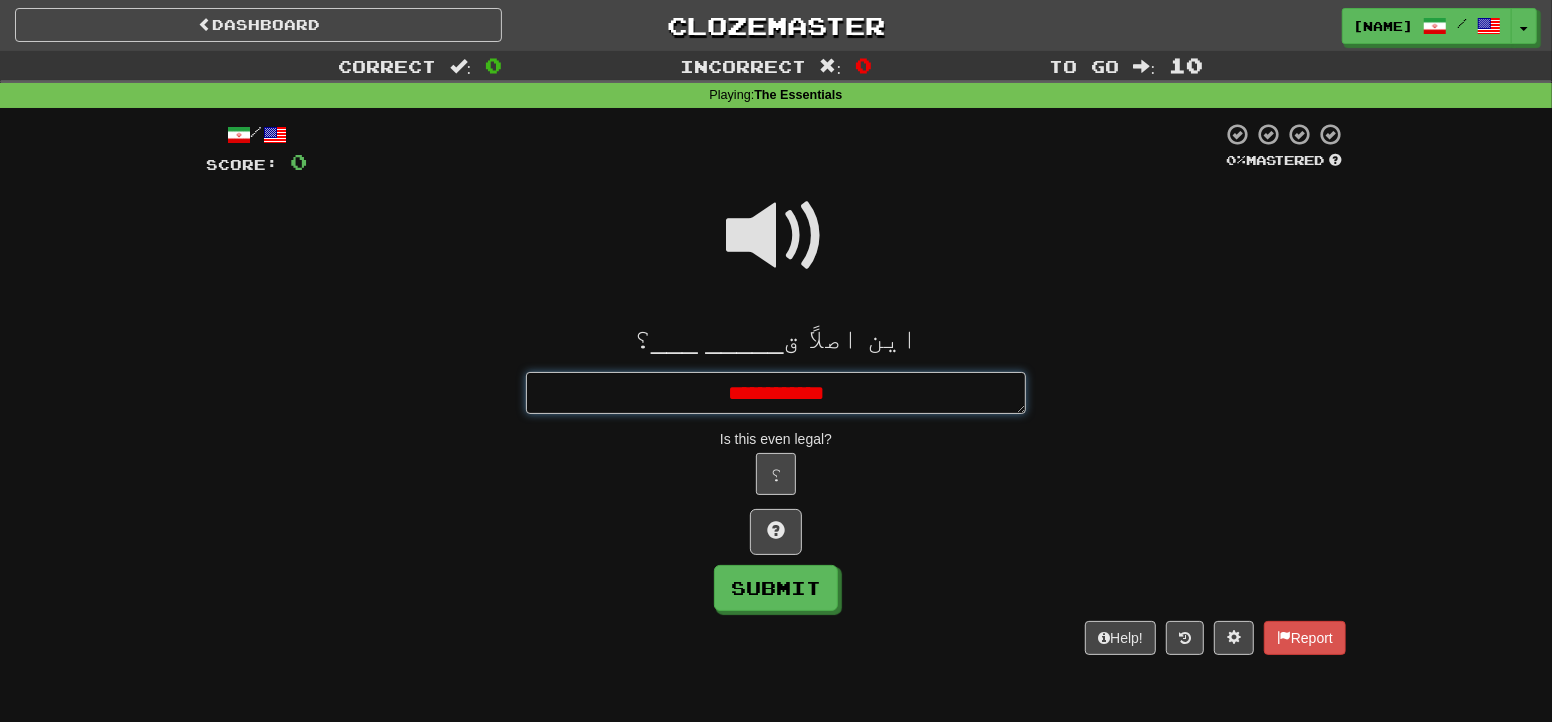 type on "*" 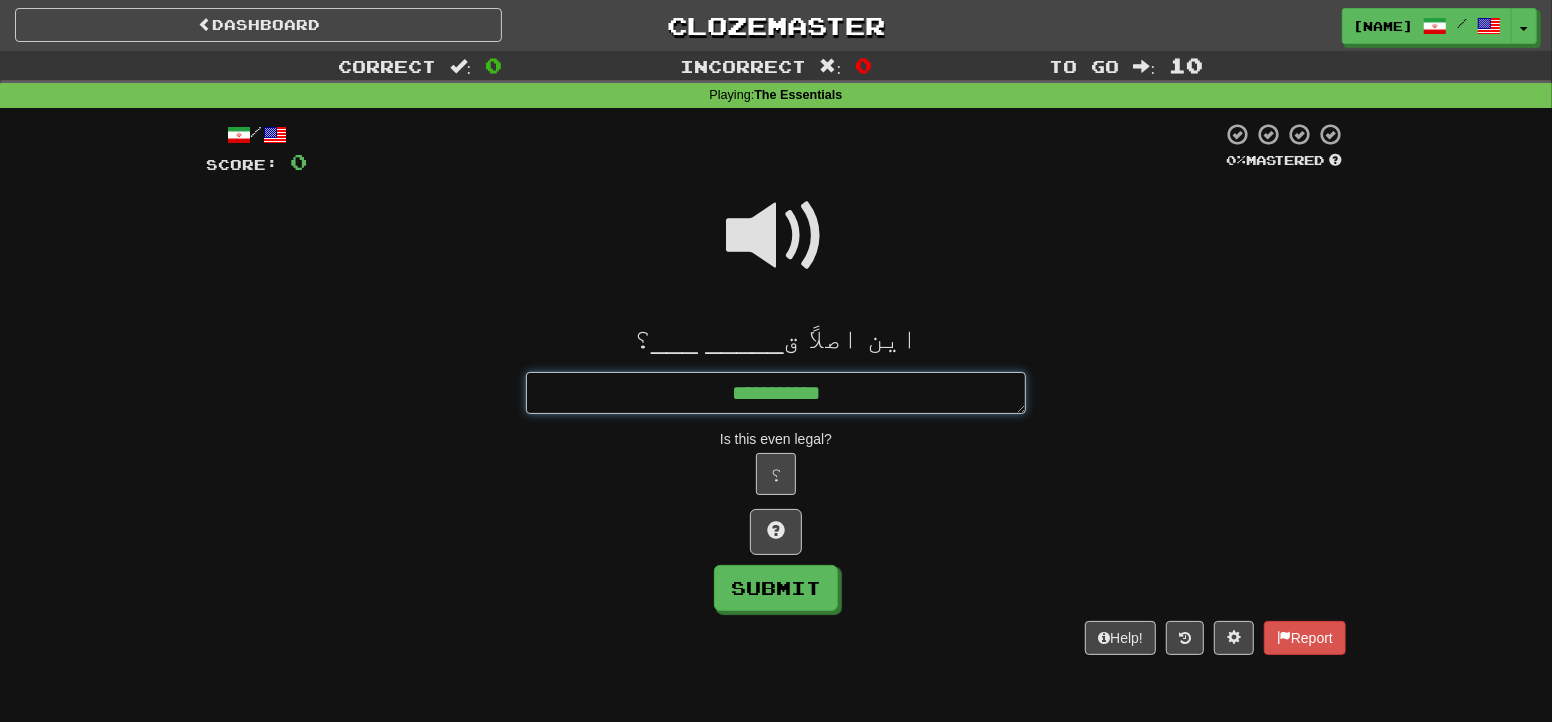 type on "*" 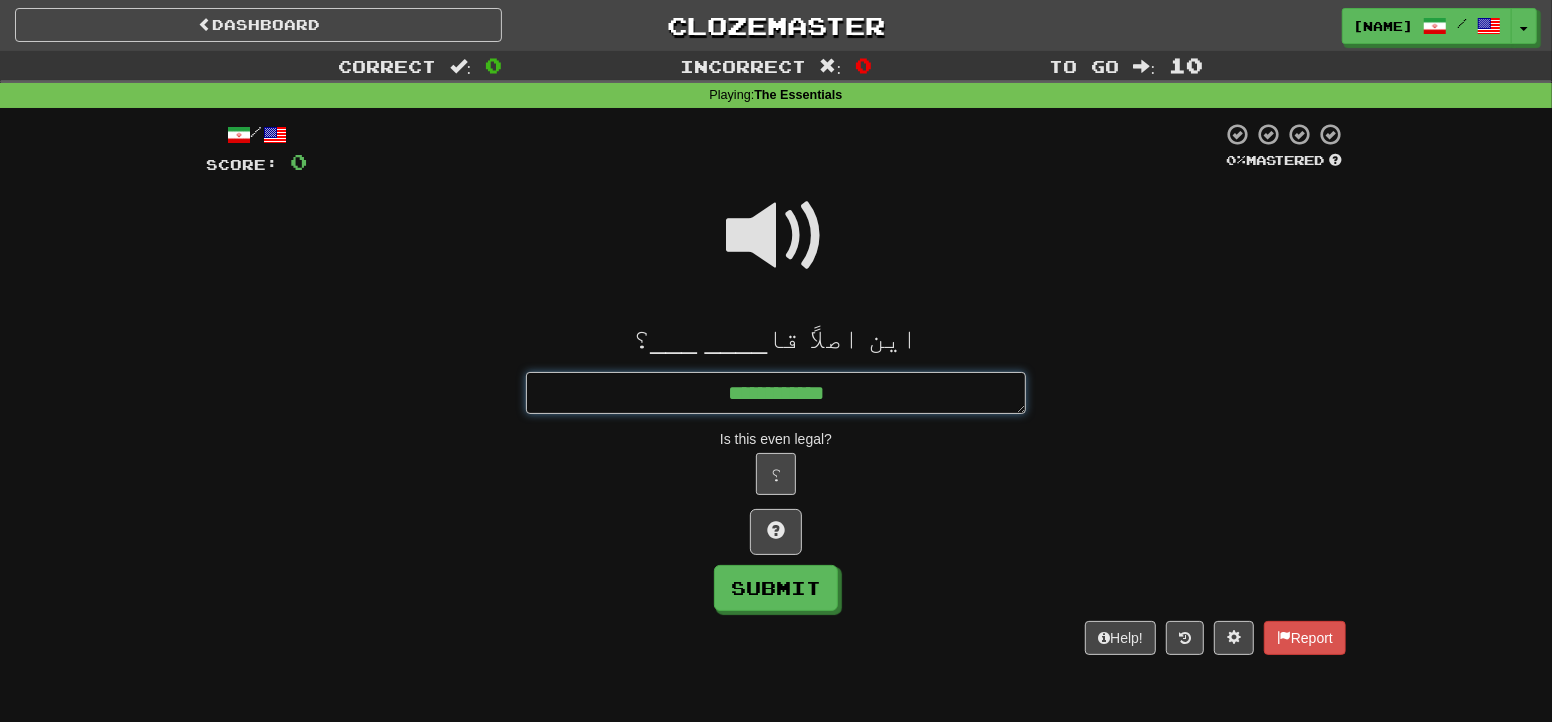 type on "*" 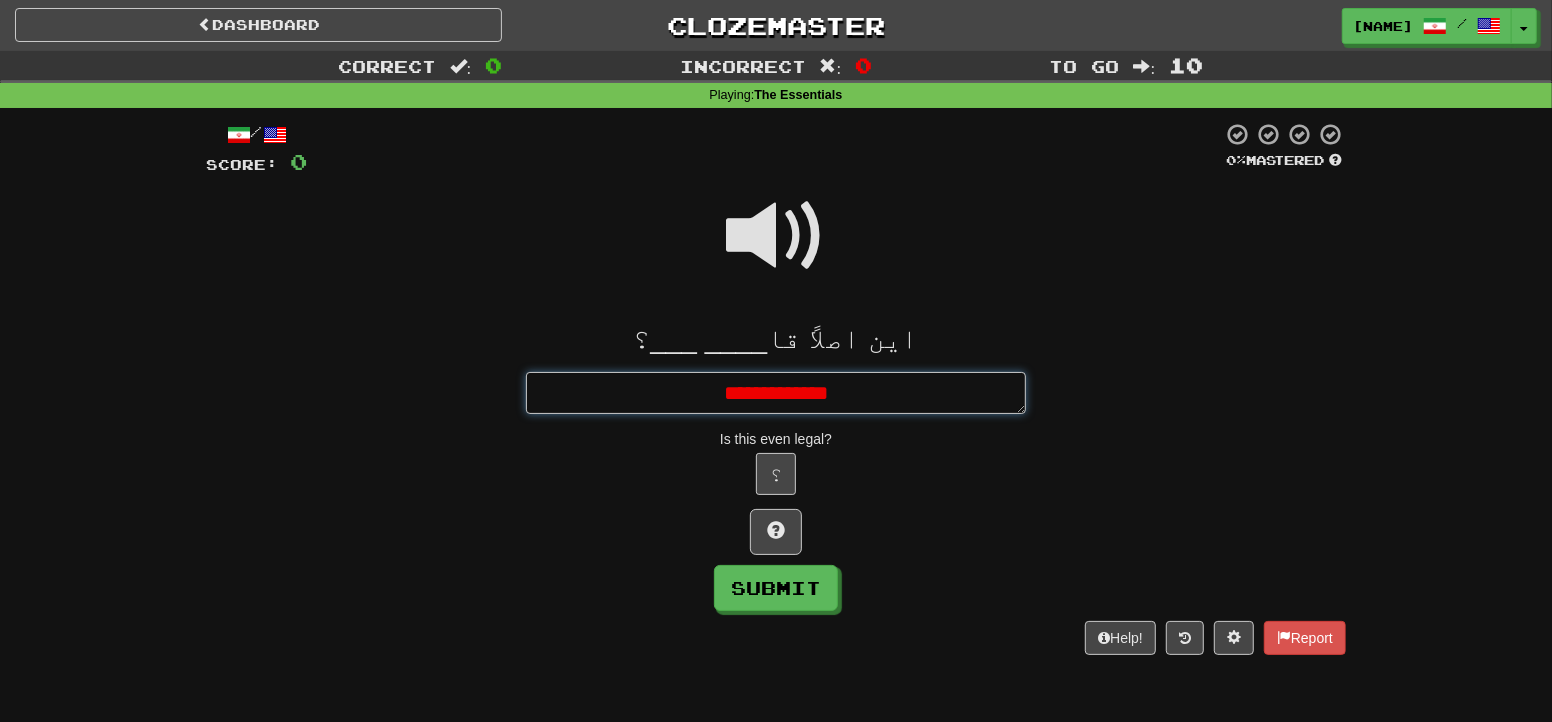 type on "*" 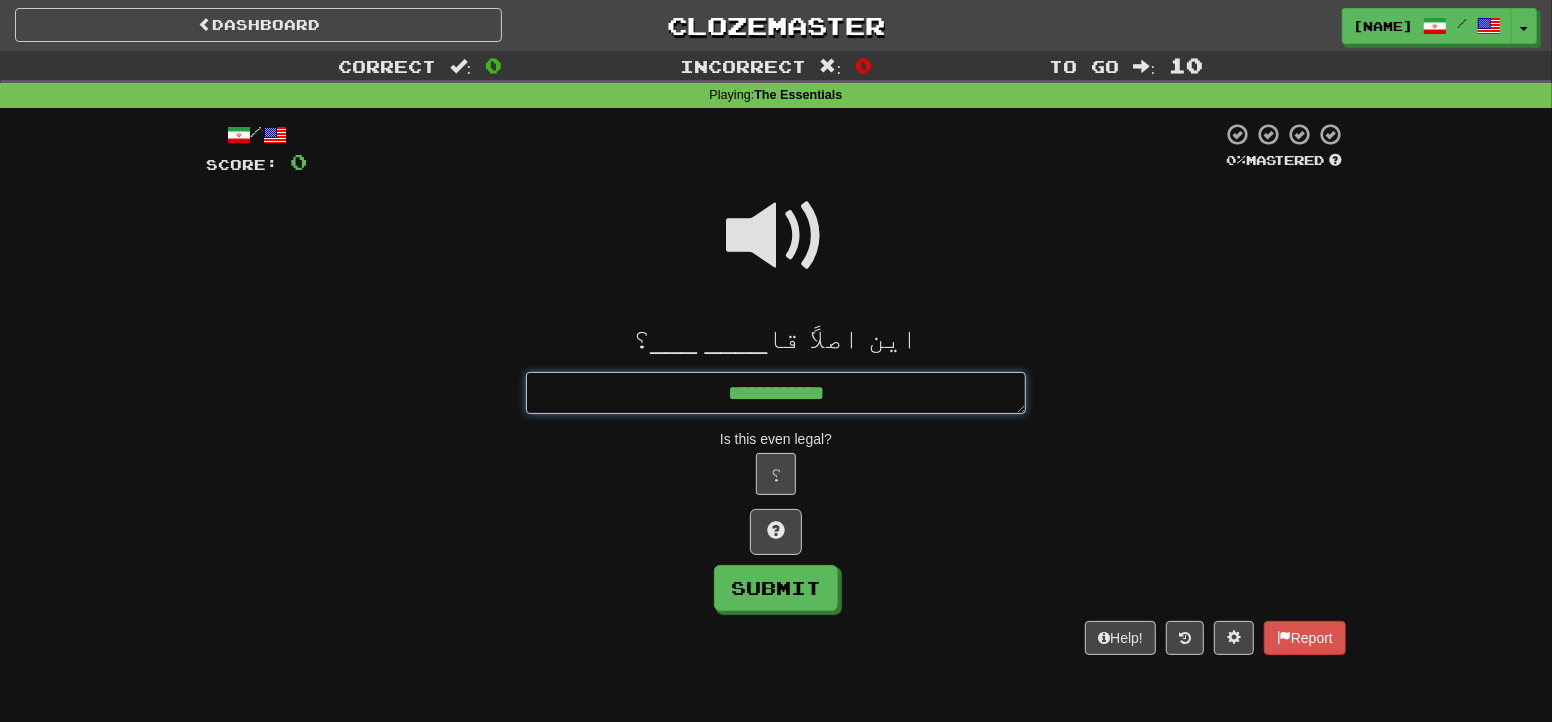 type on "*" 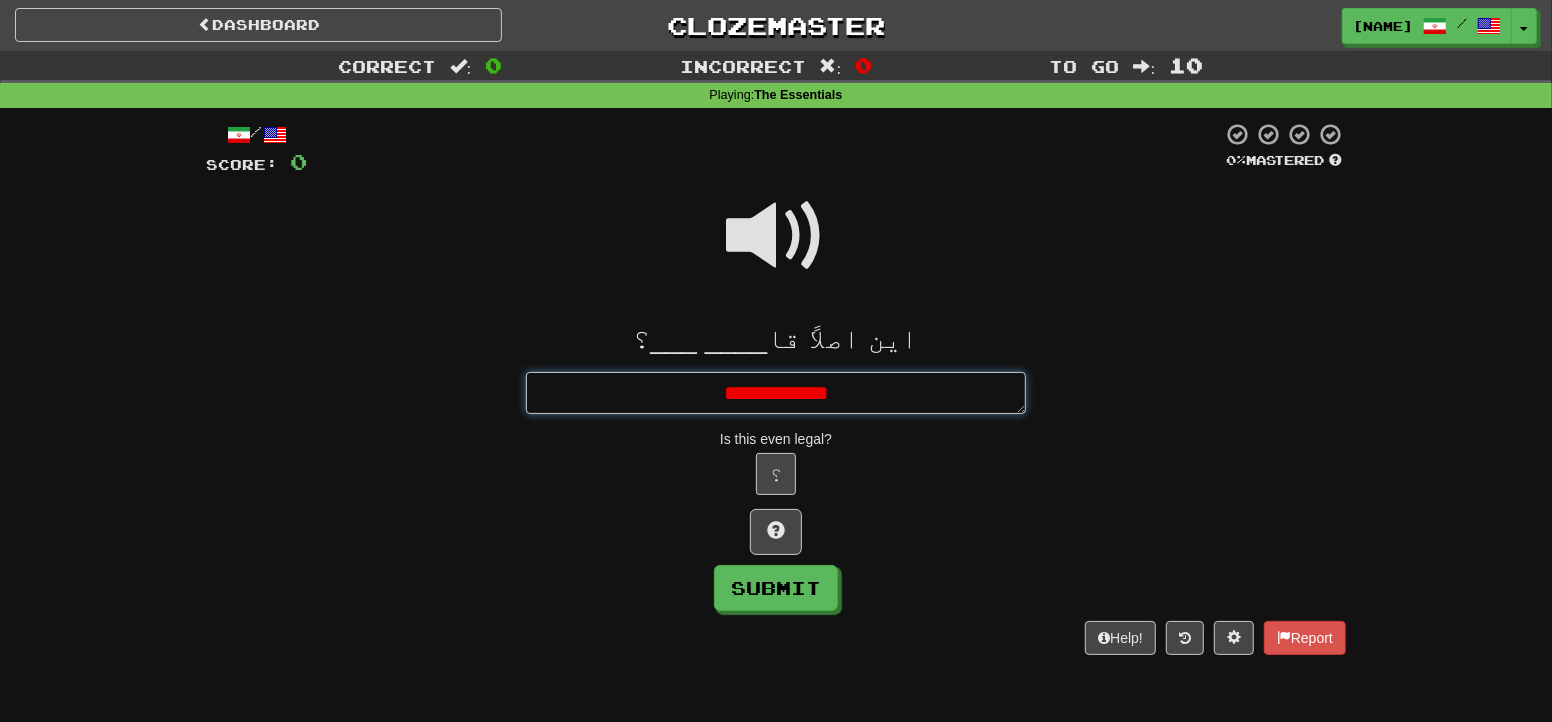 type on "*" 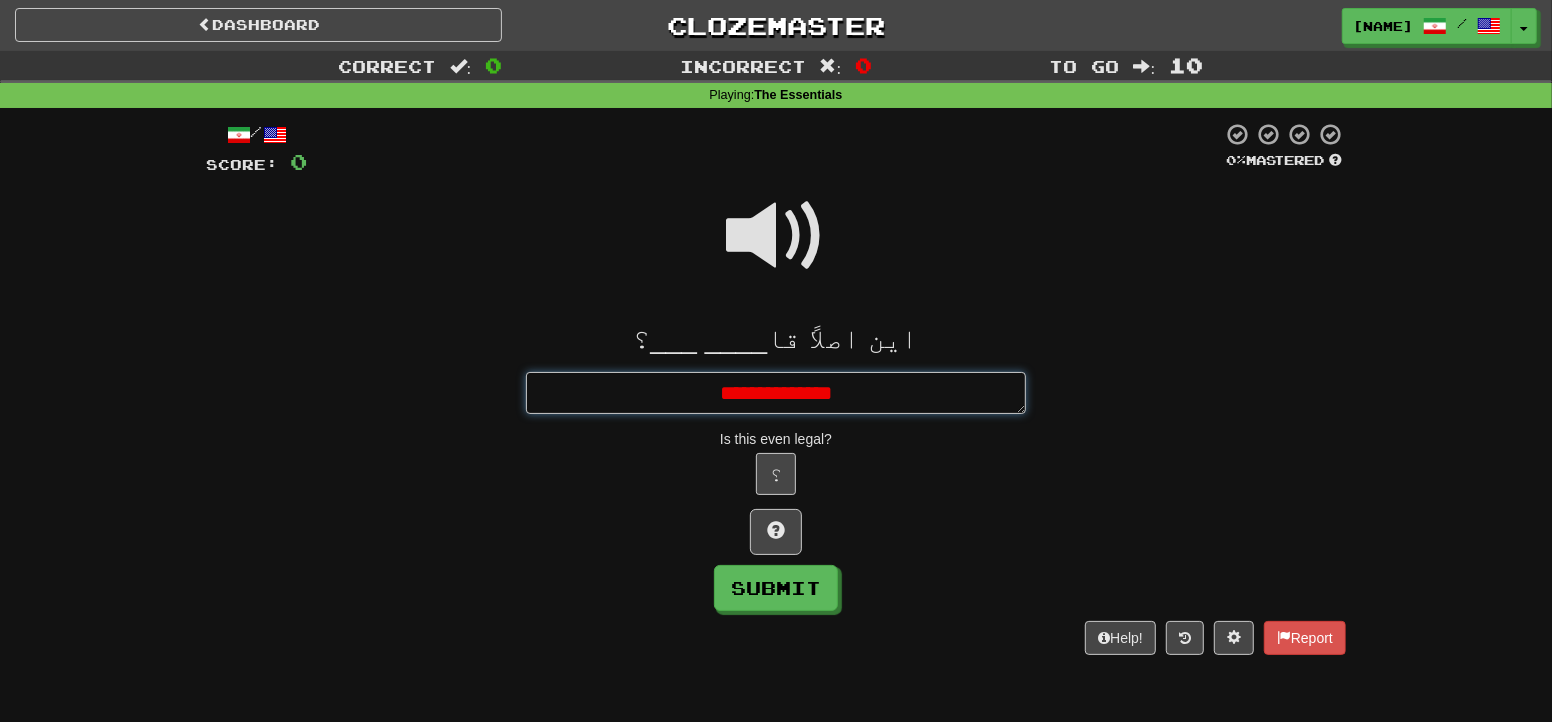 type on "*" 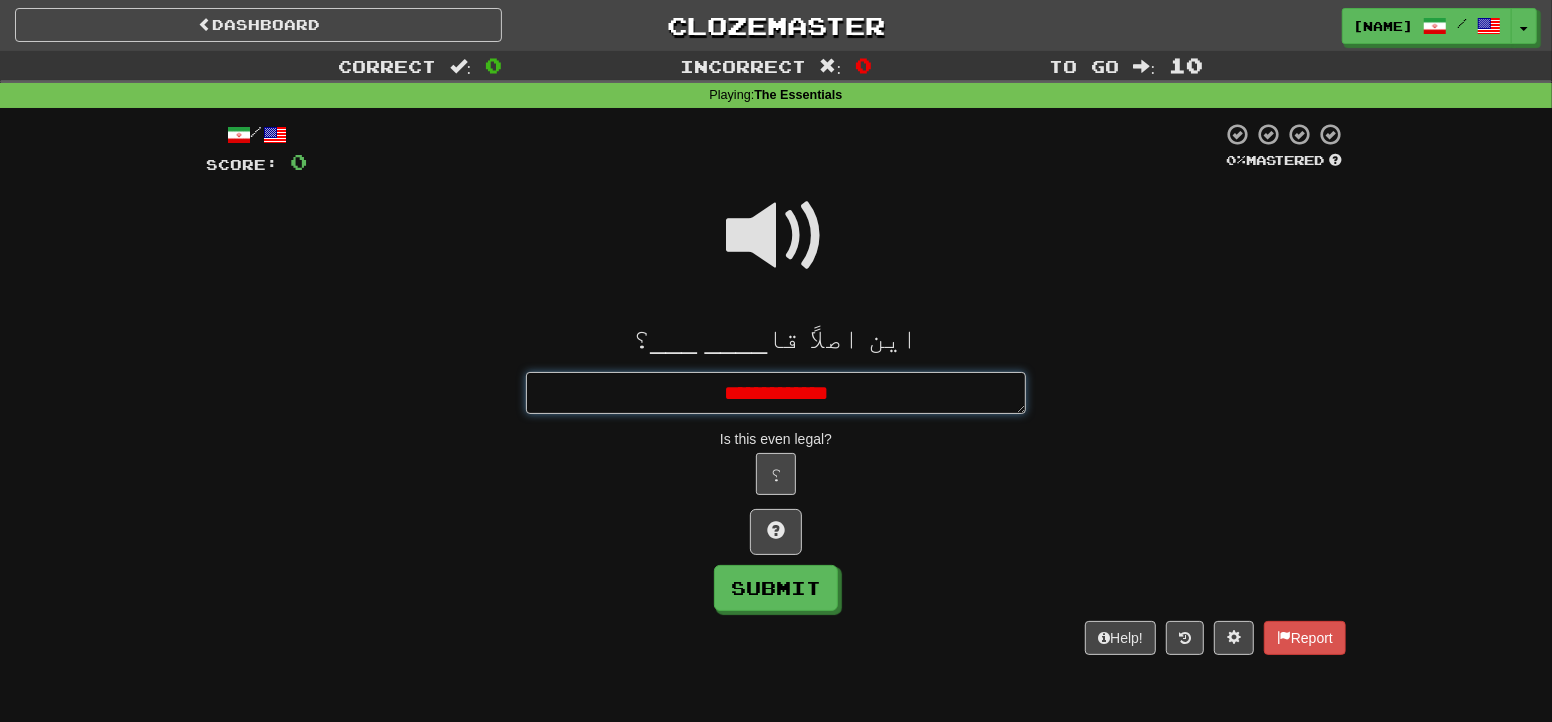 type on "*" 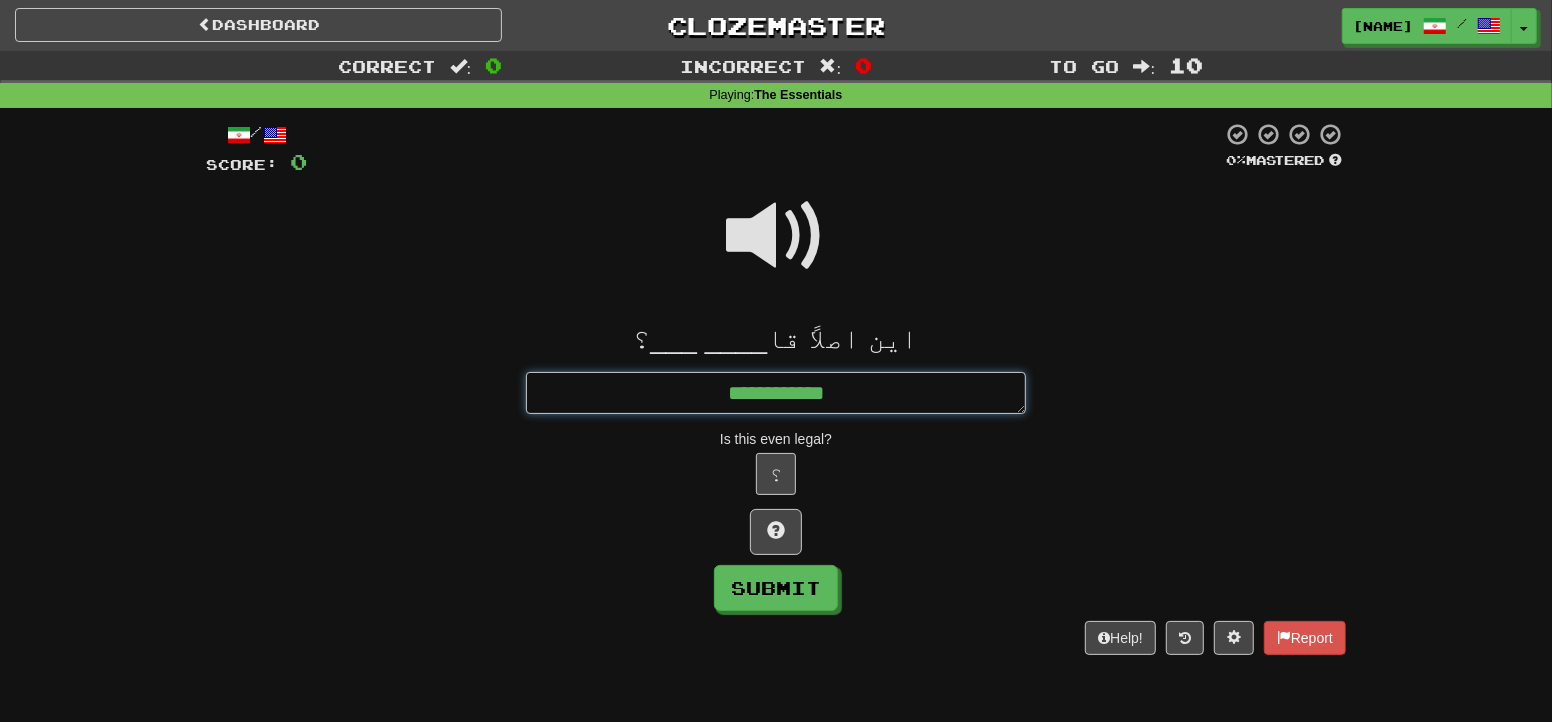 type on "*" 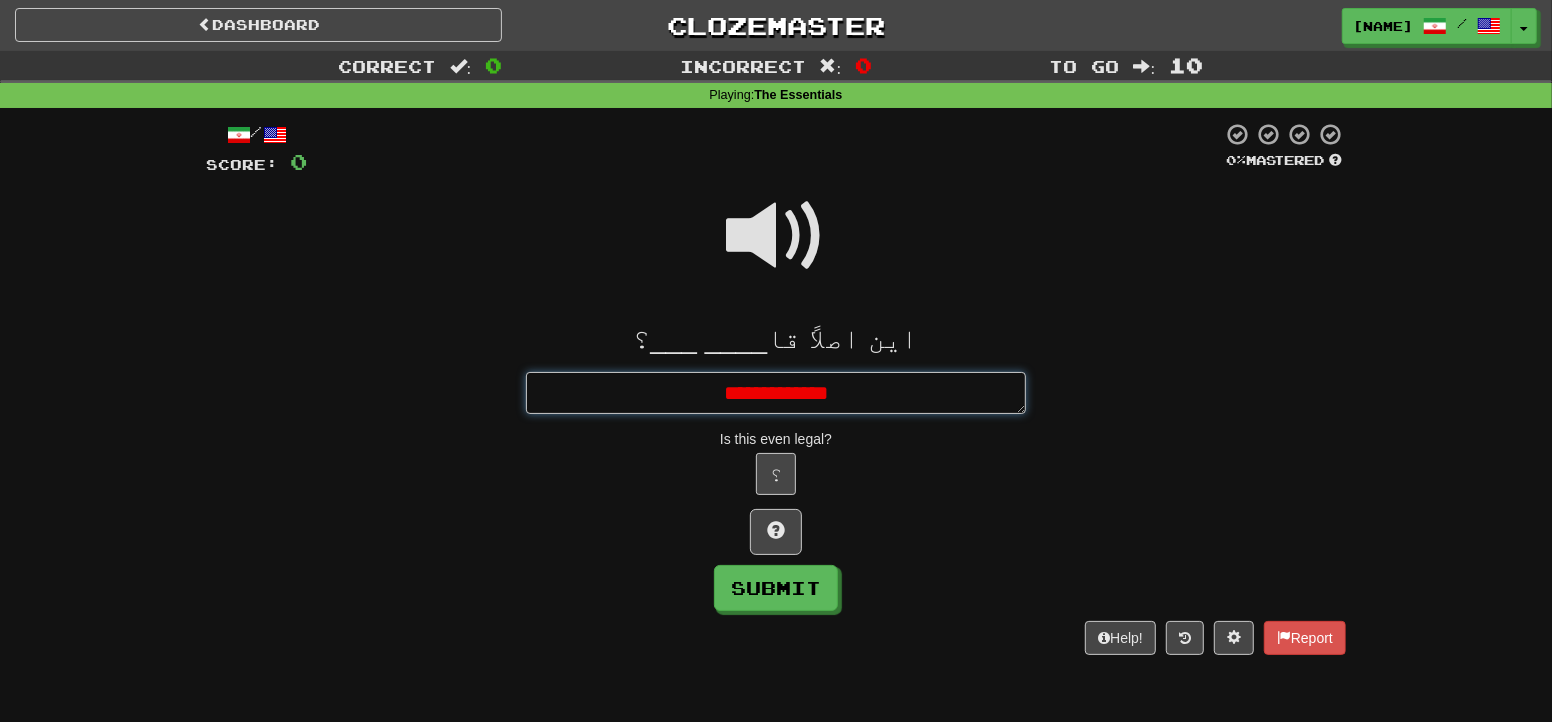 type on "*" 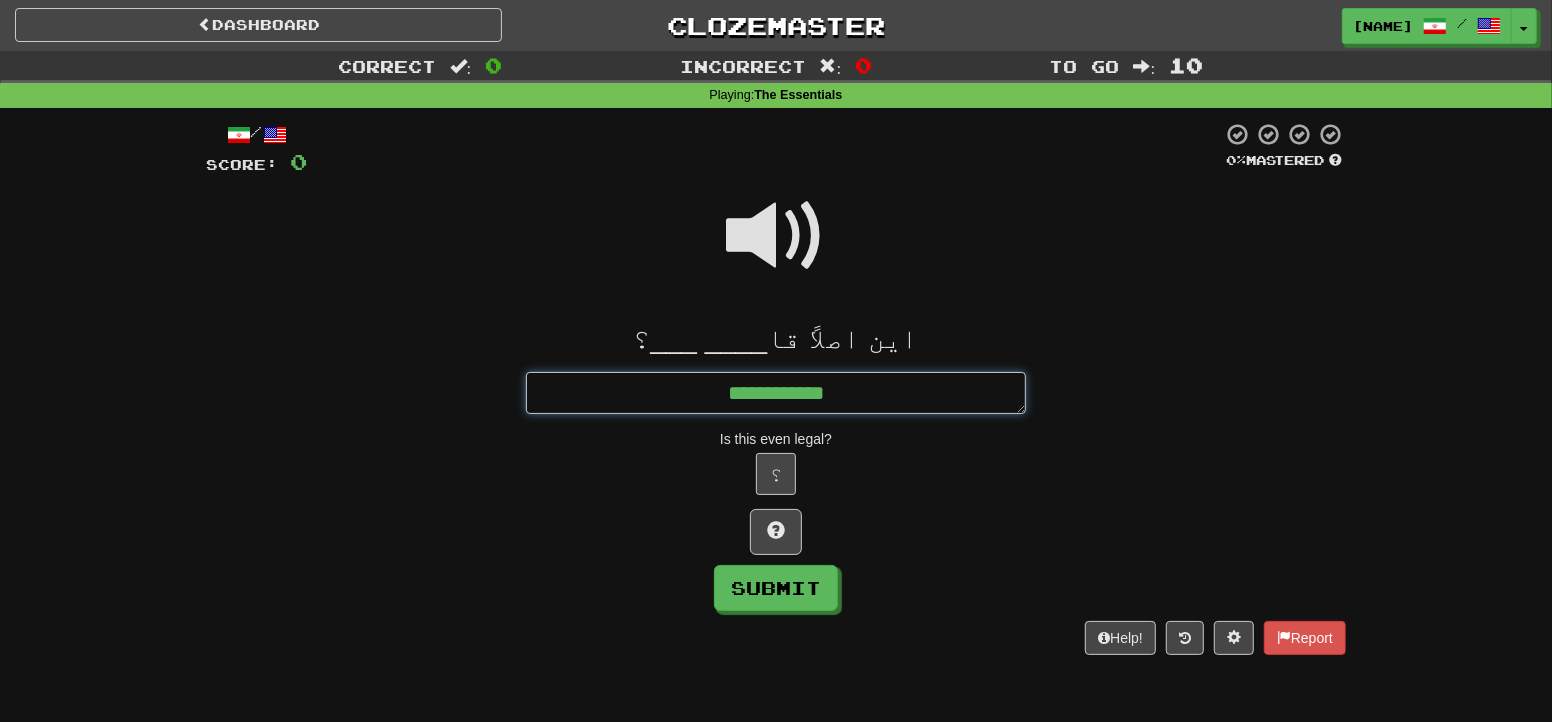 type on "*" 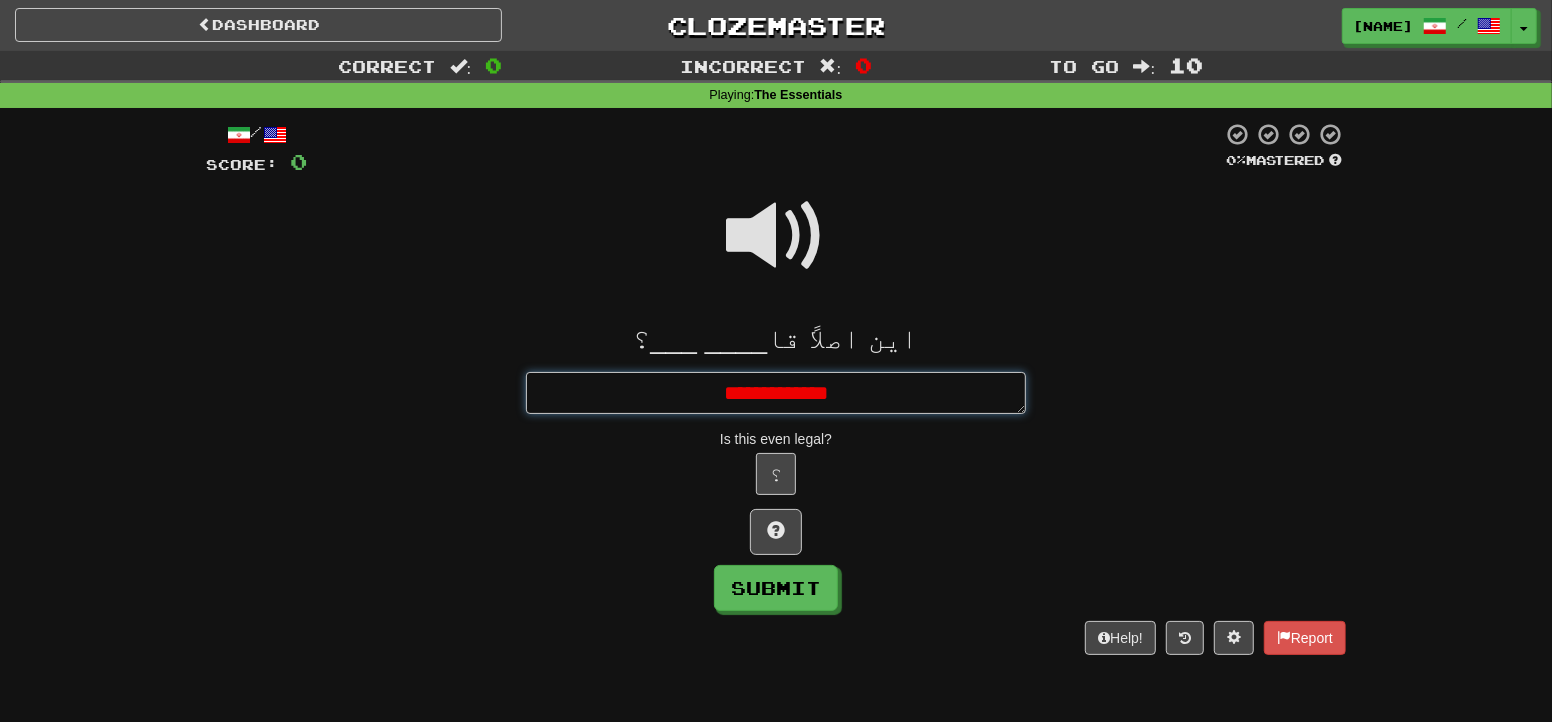 type on "*" 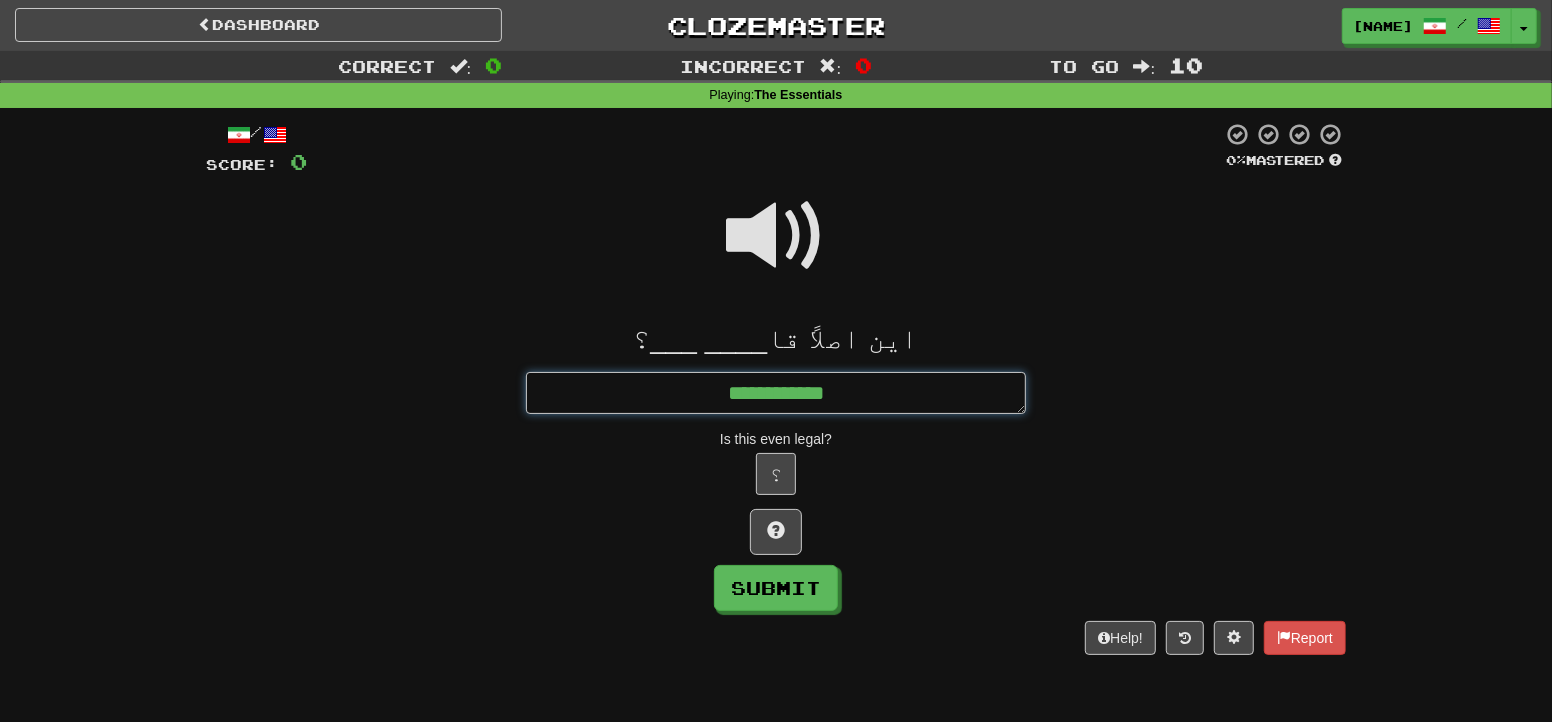 type on "**********" 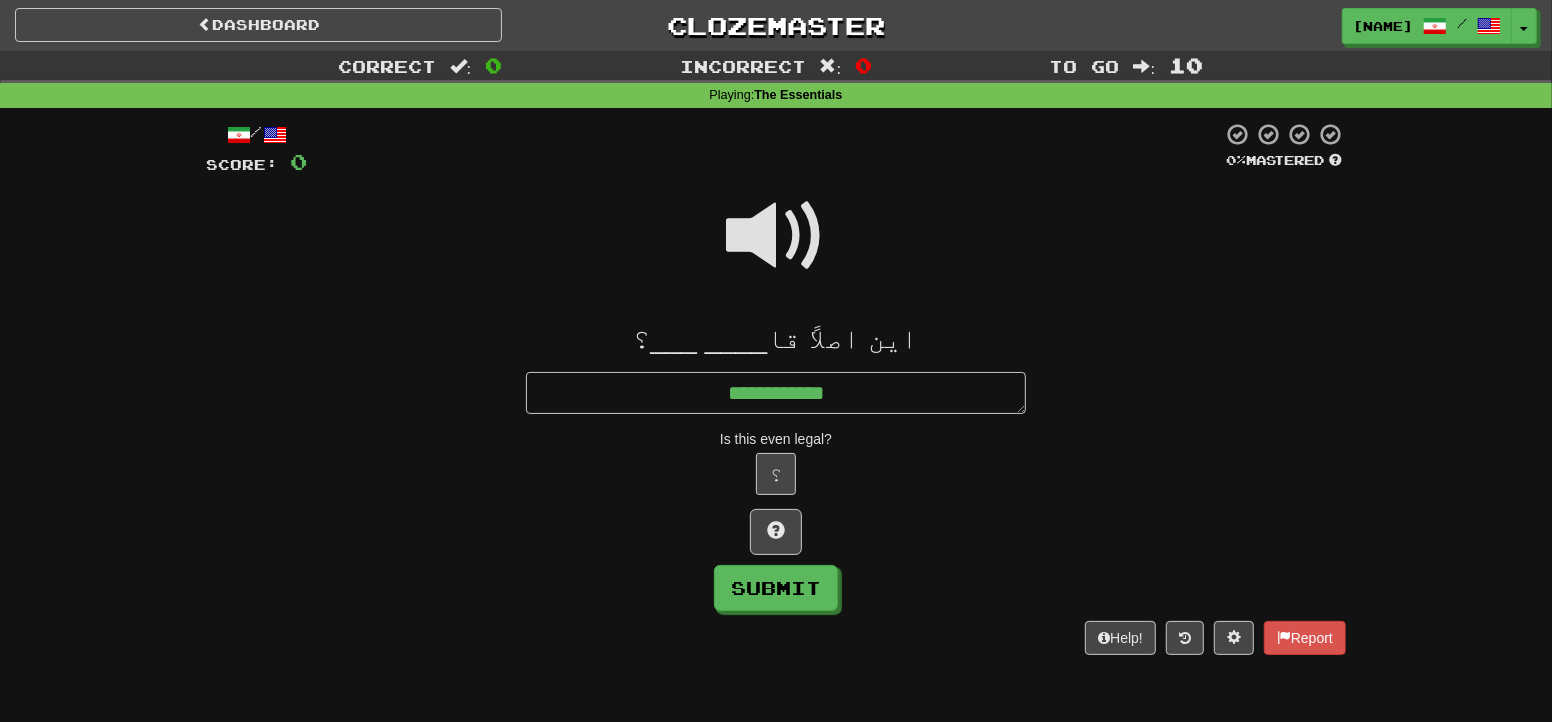 click at bounding box center (776, 236) 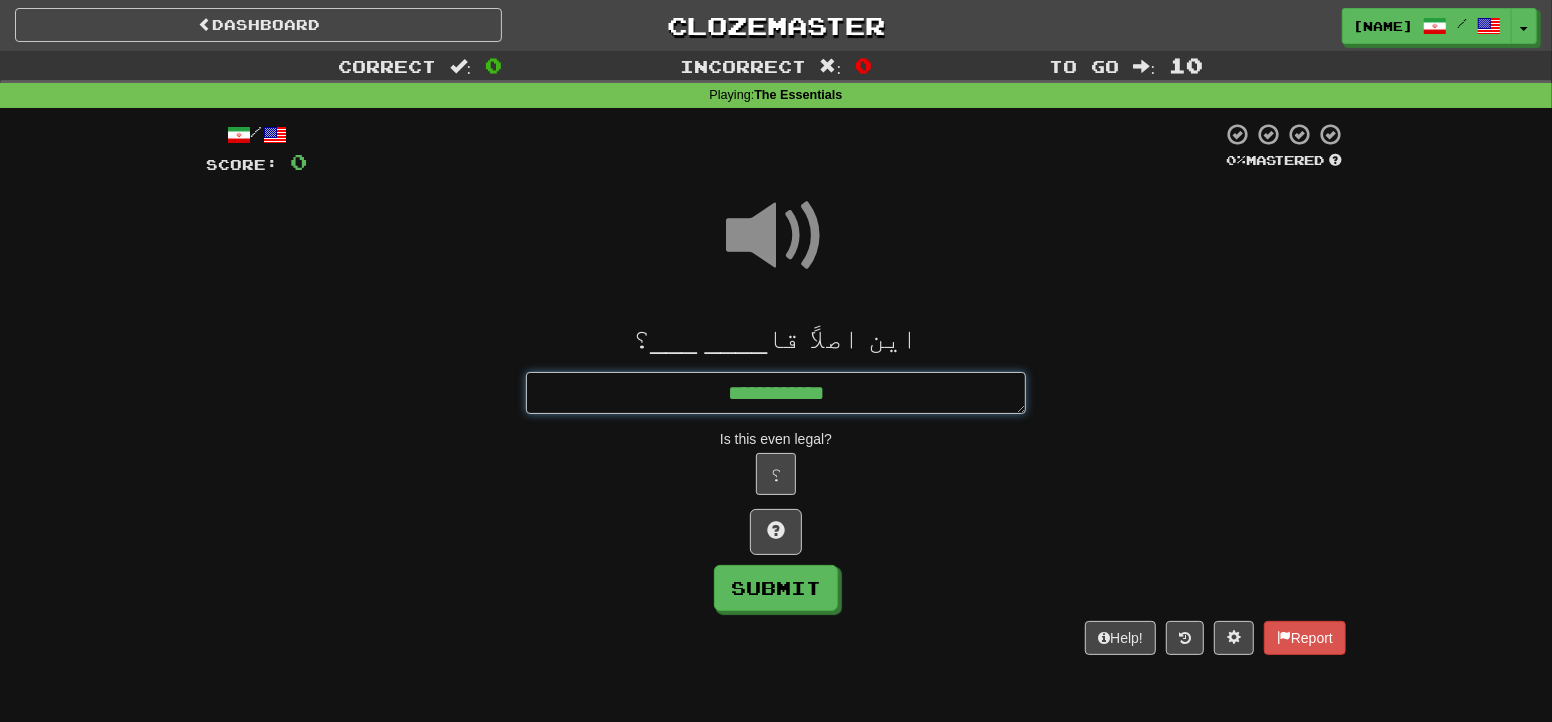 click on "**********" at bounding box center (776, 393) 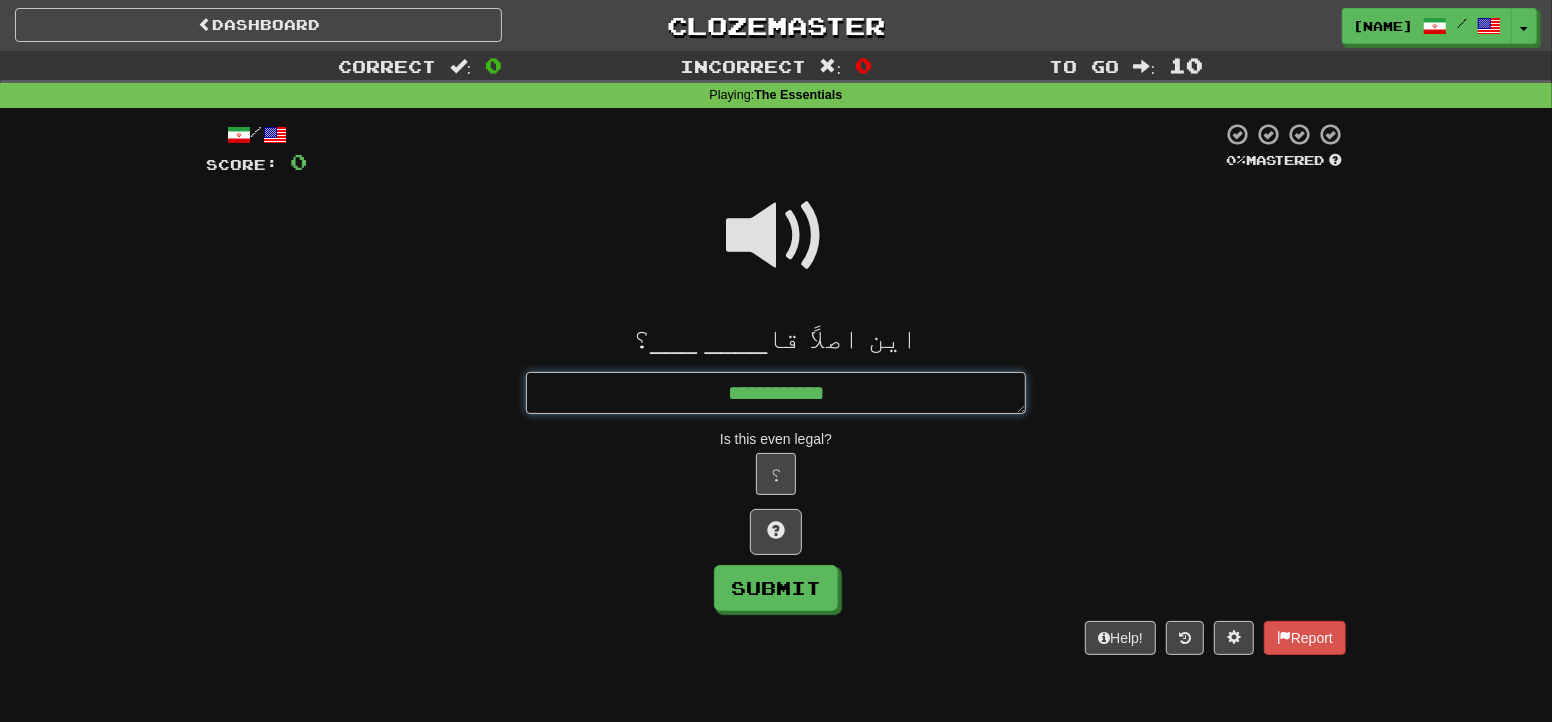 type on "*" 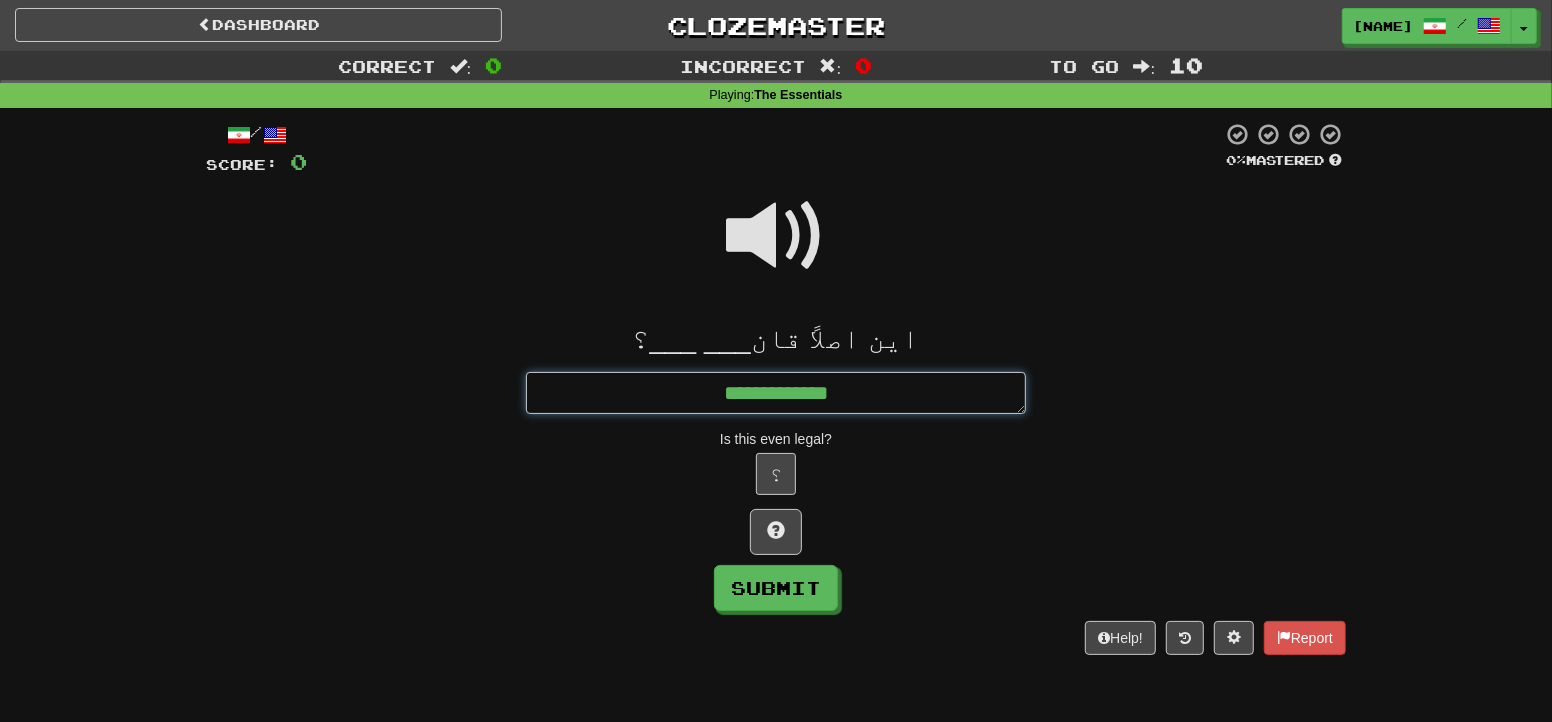 type on "*" 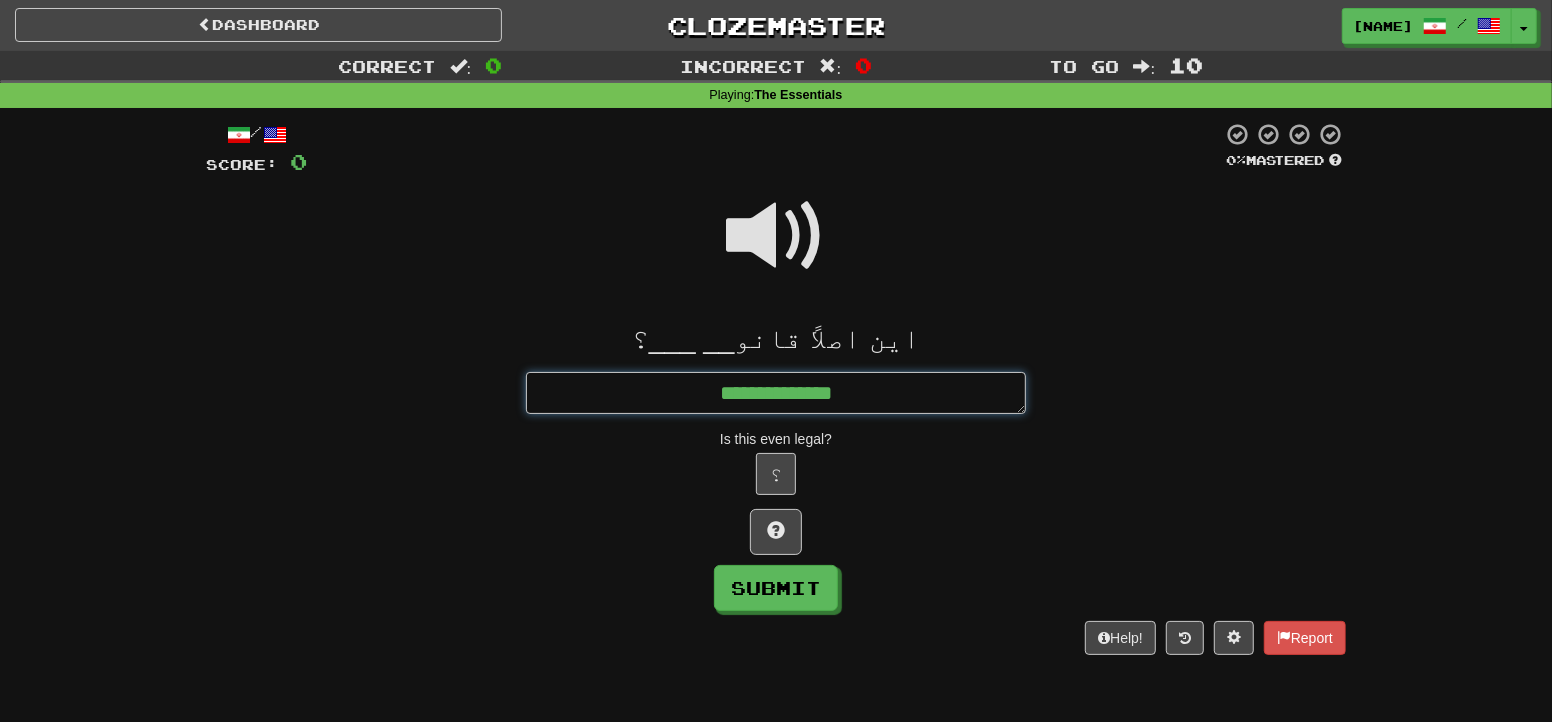 type on "*" 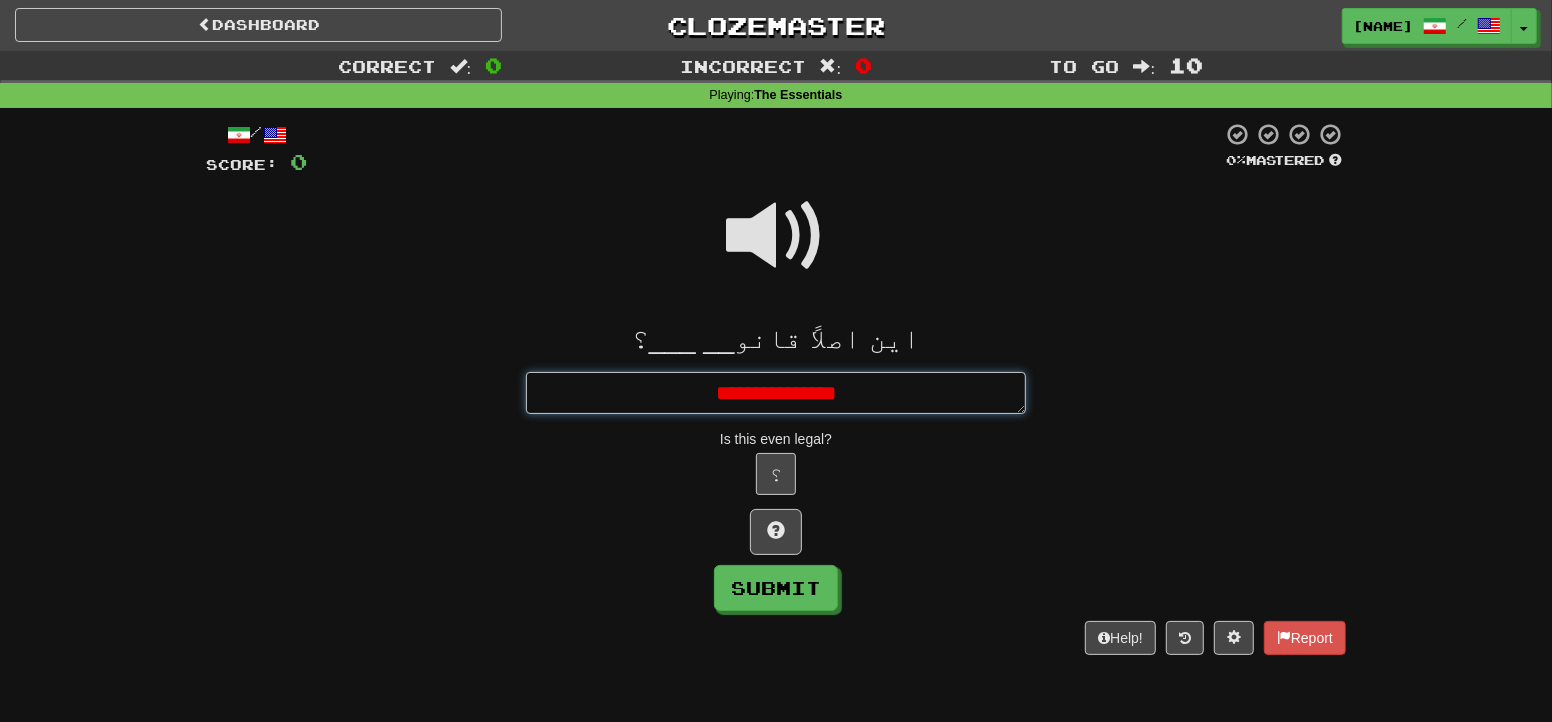 type on "*" 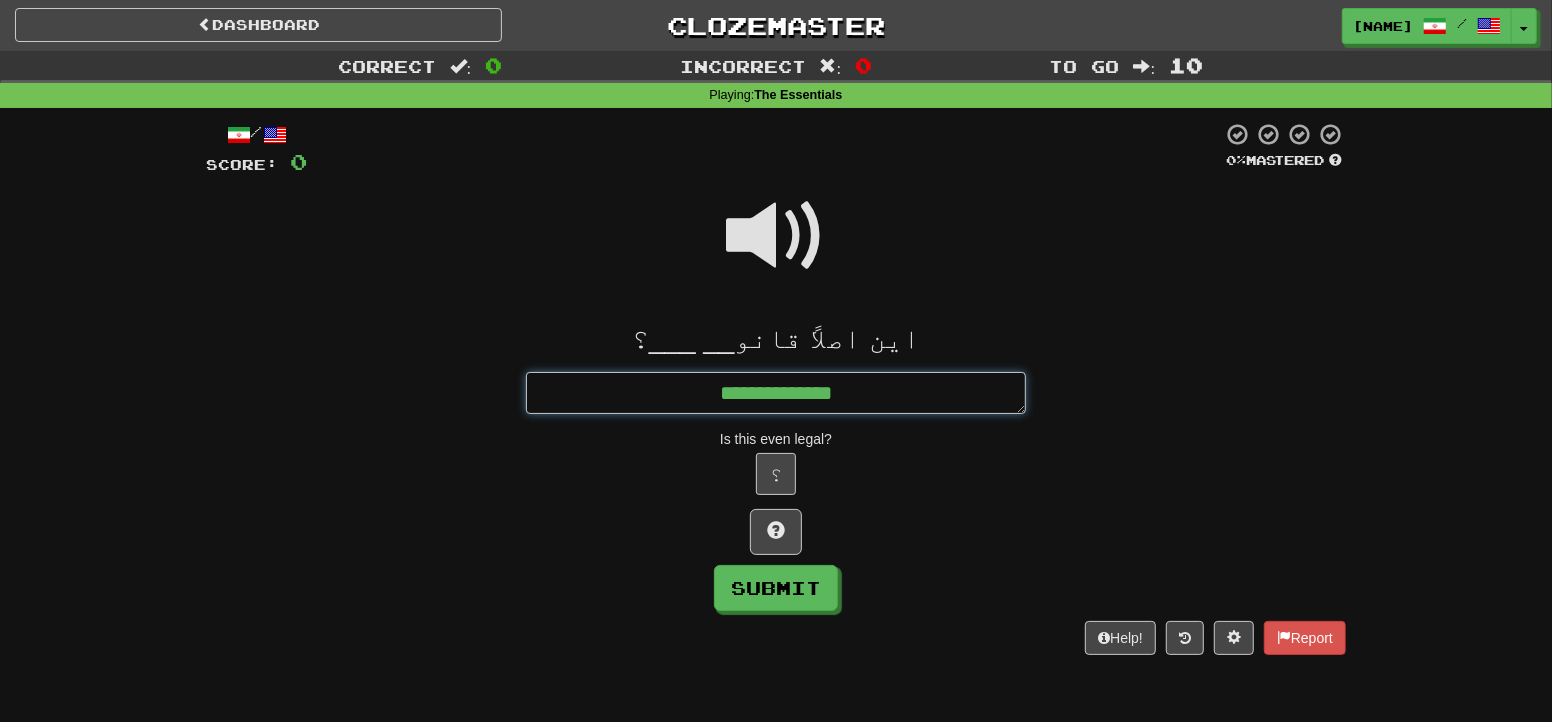 type on "*" 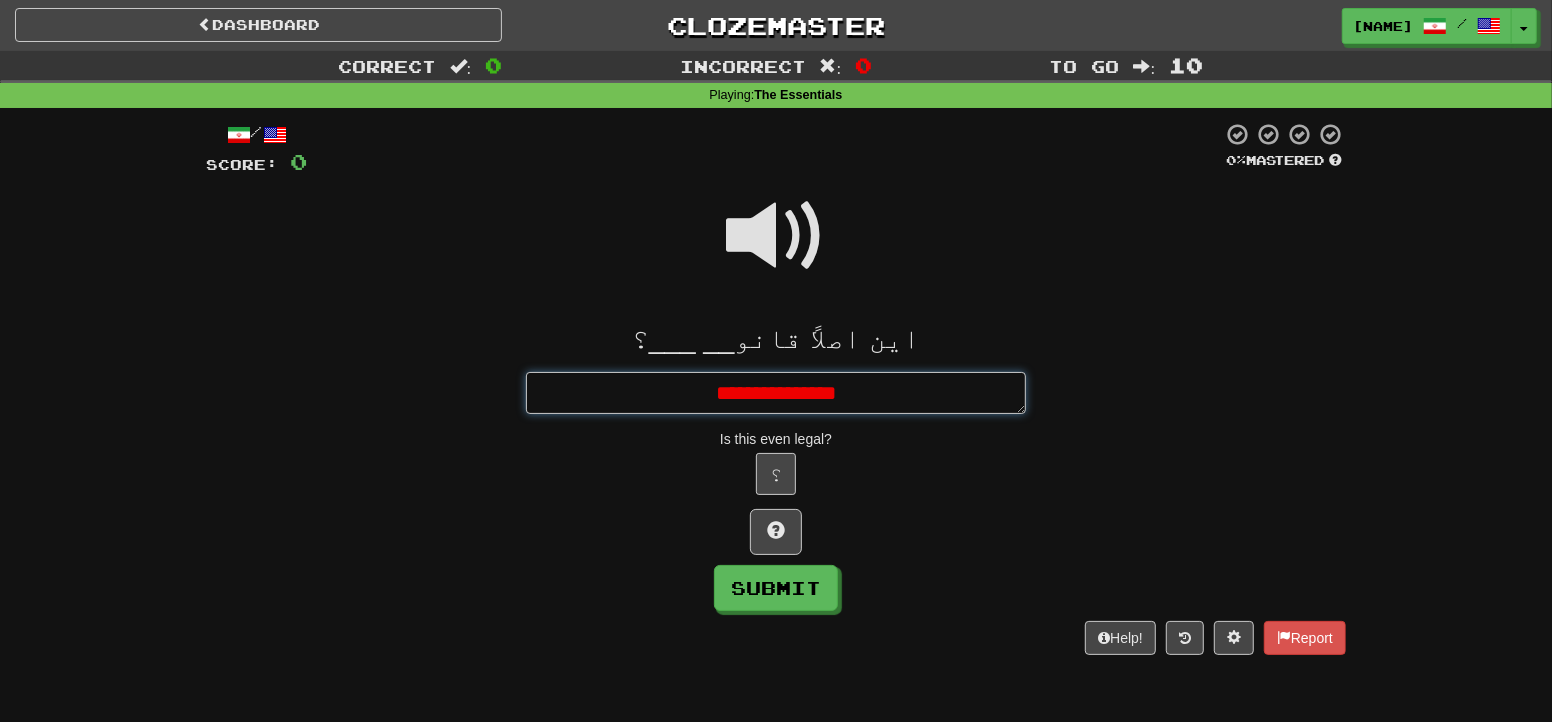 type on "*" 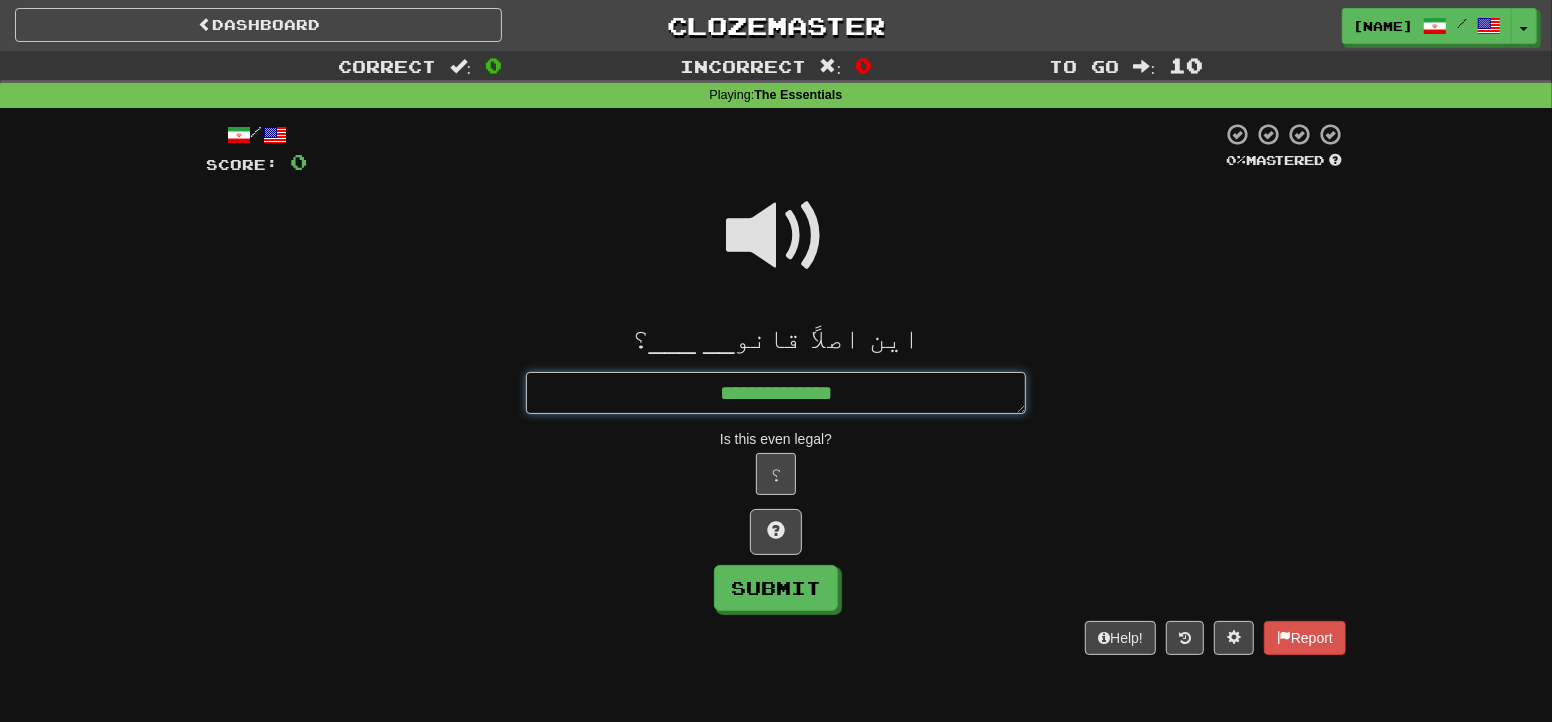 type on "*" 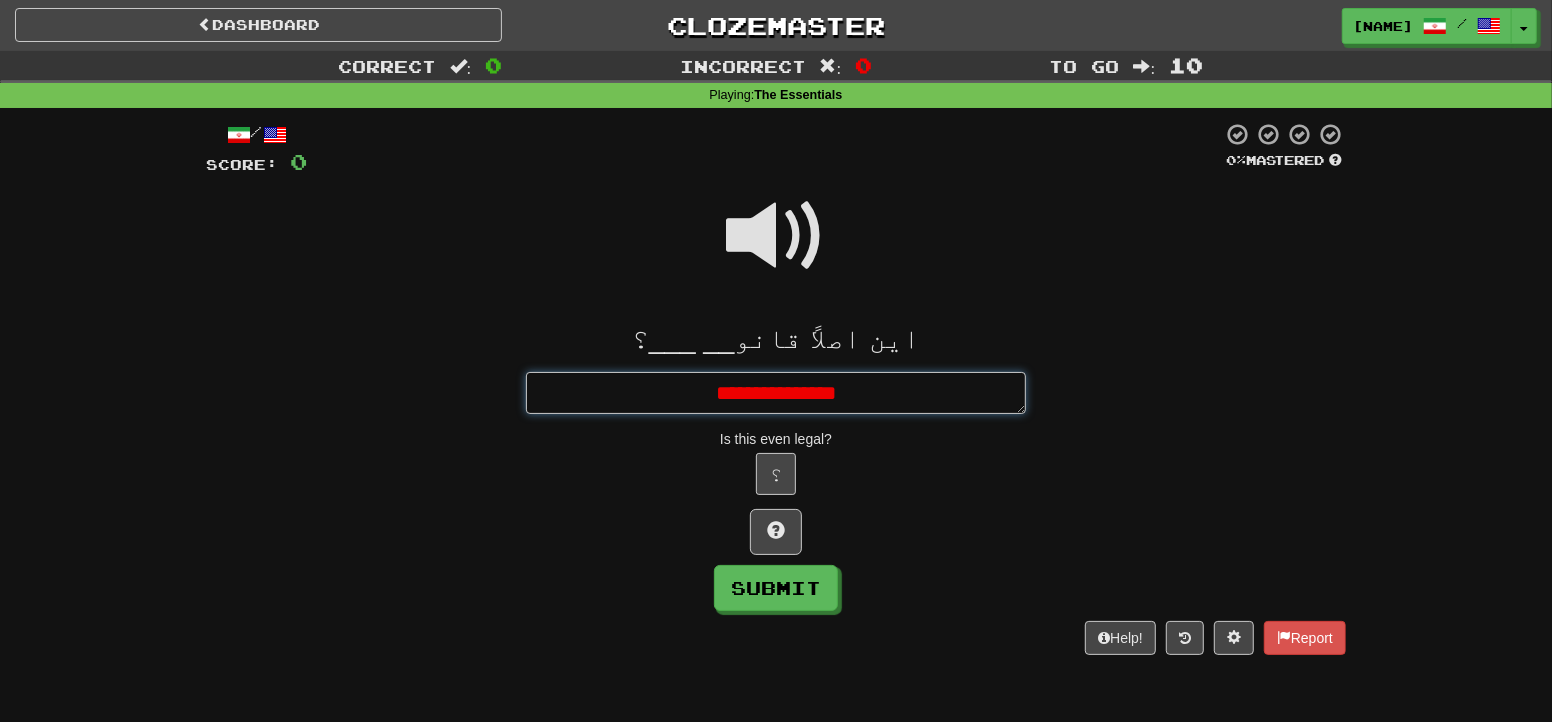type on "*" 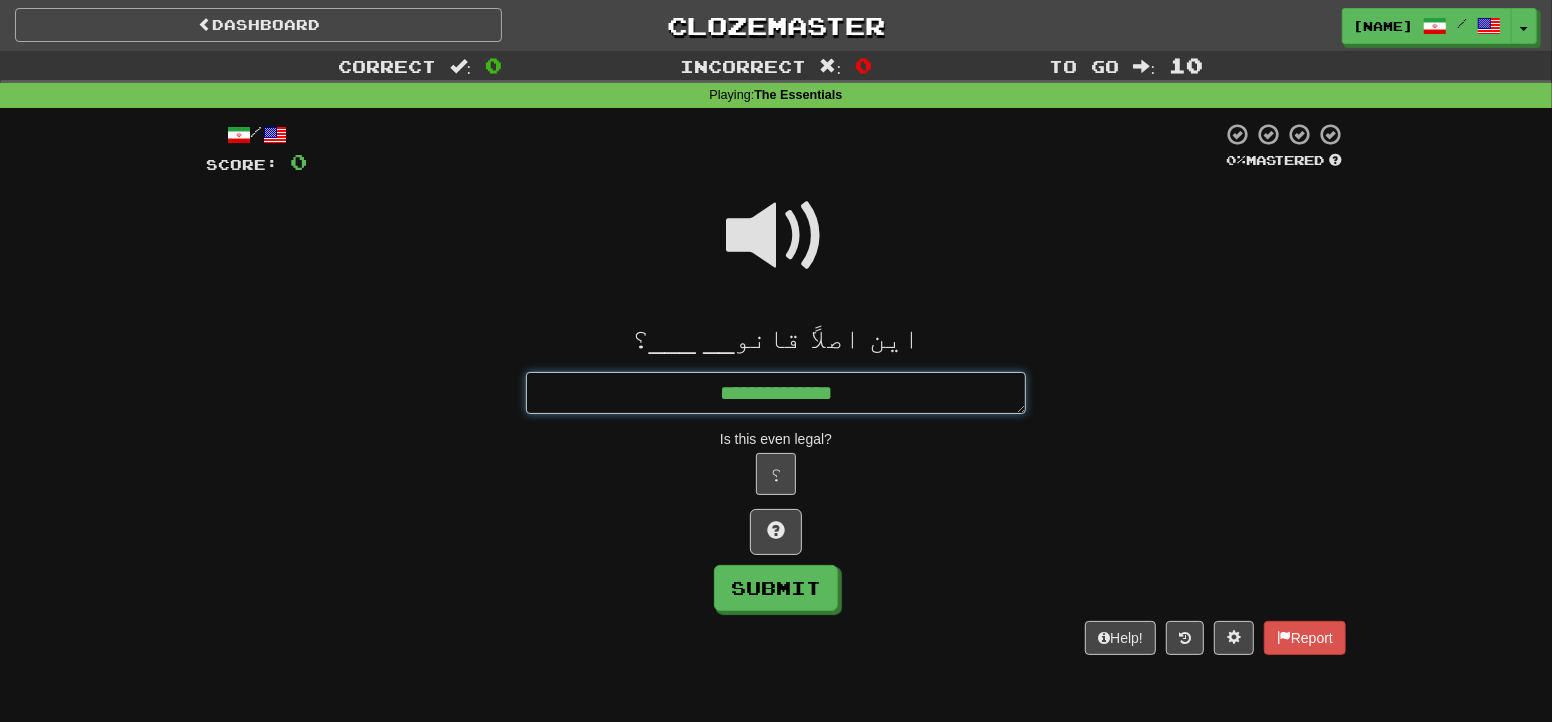 type on "**********" 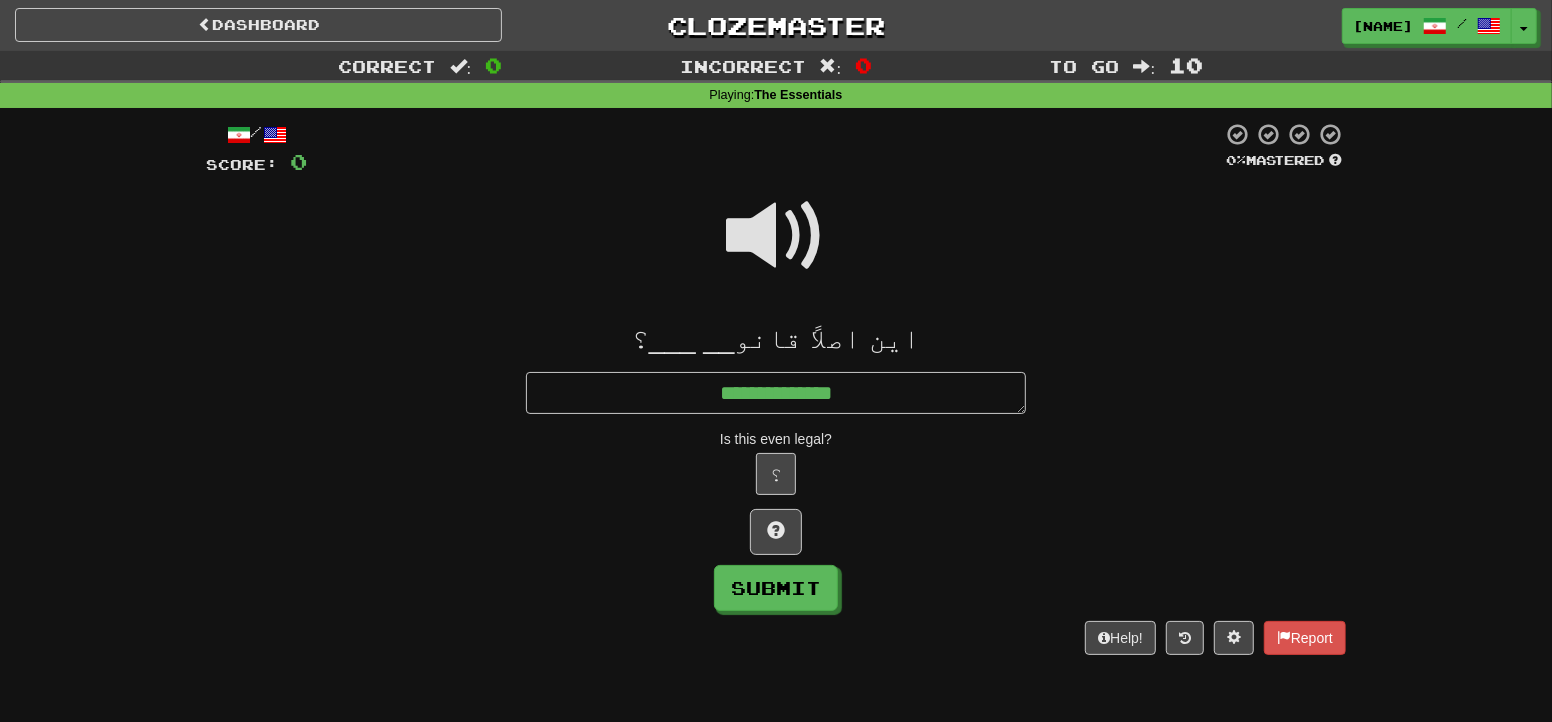 click at bounding box center (776, 236) 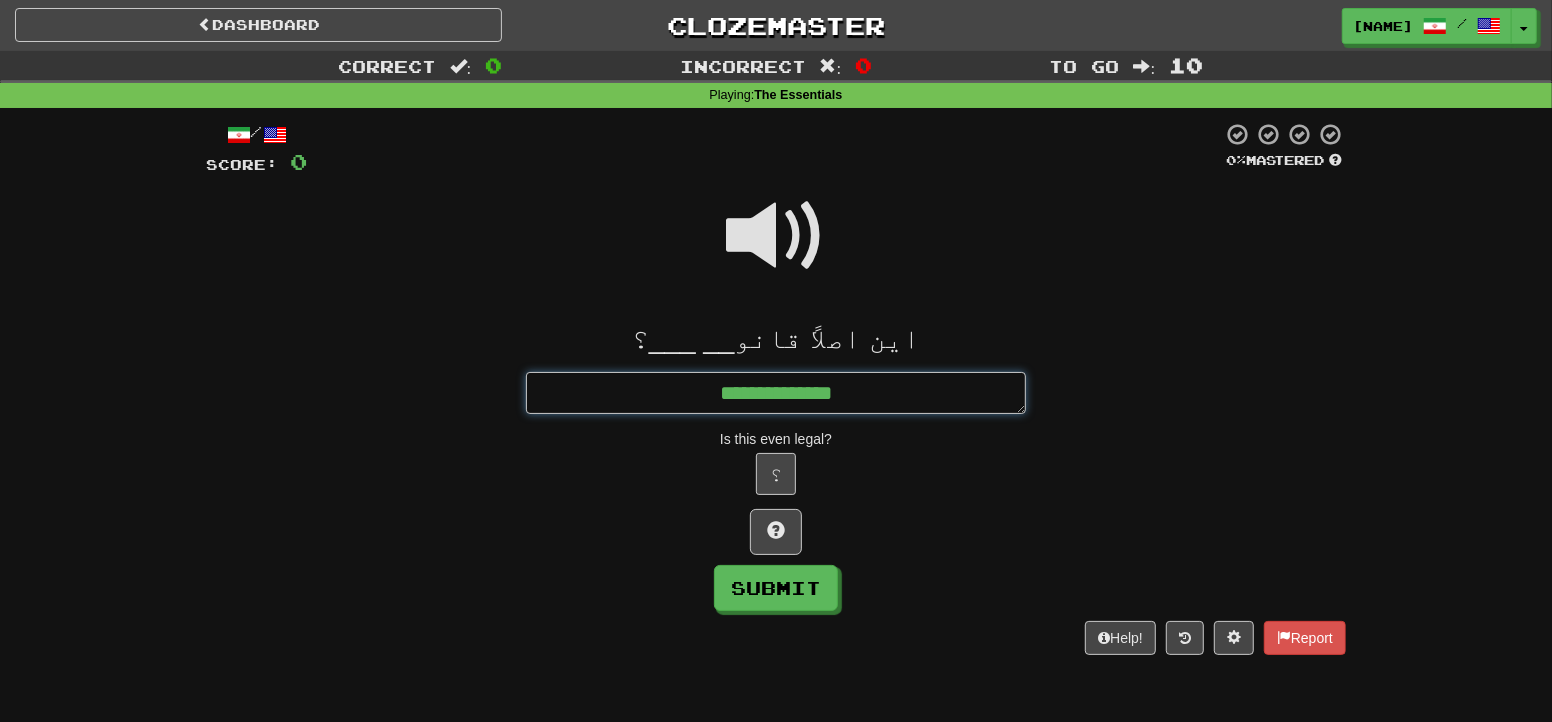 click on "**********" at bounding box center [776, 393] 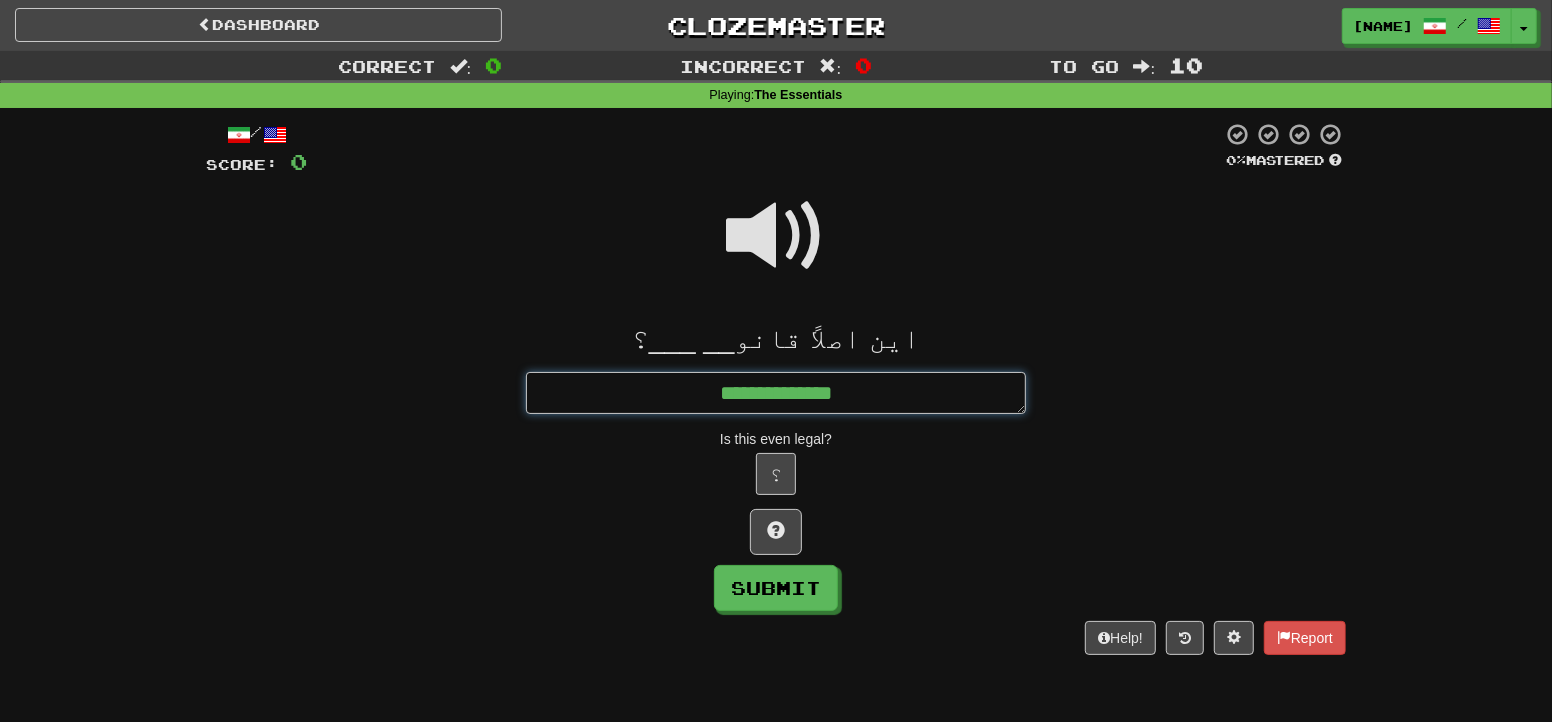 type on "*" 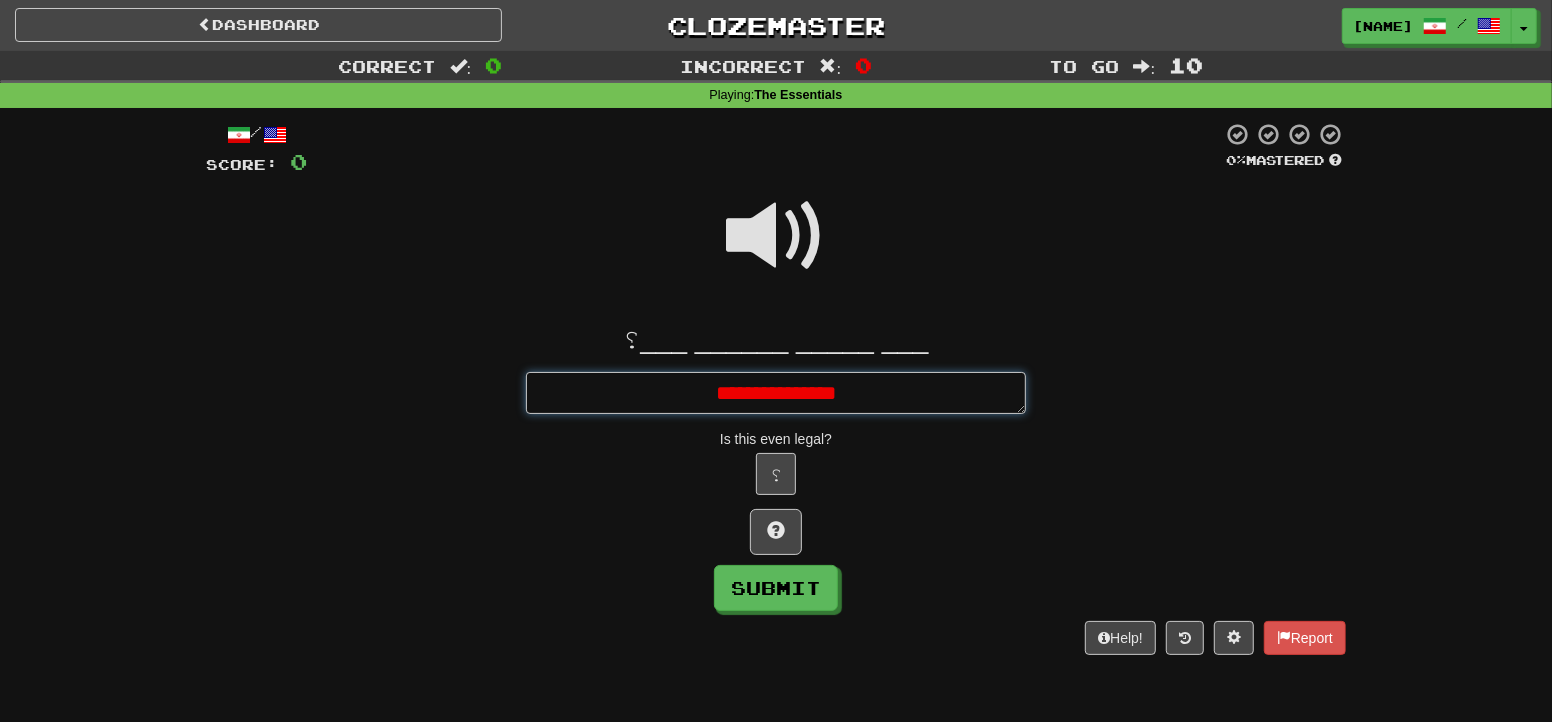 type on "*" 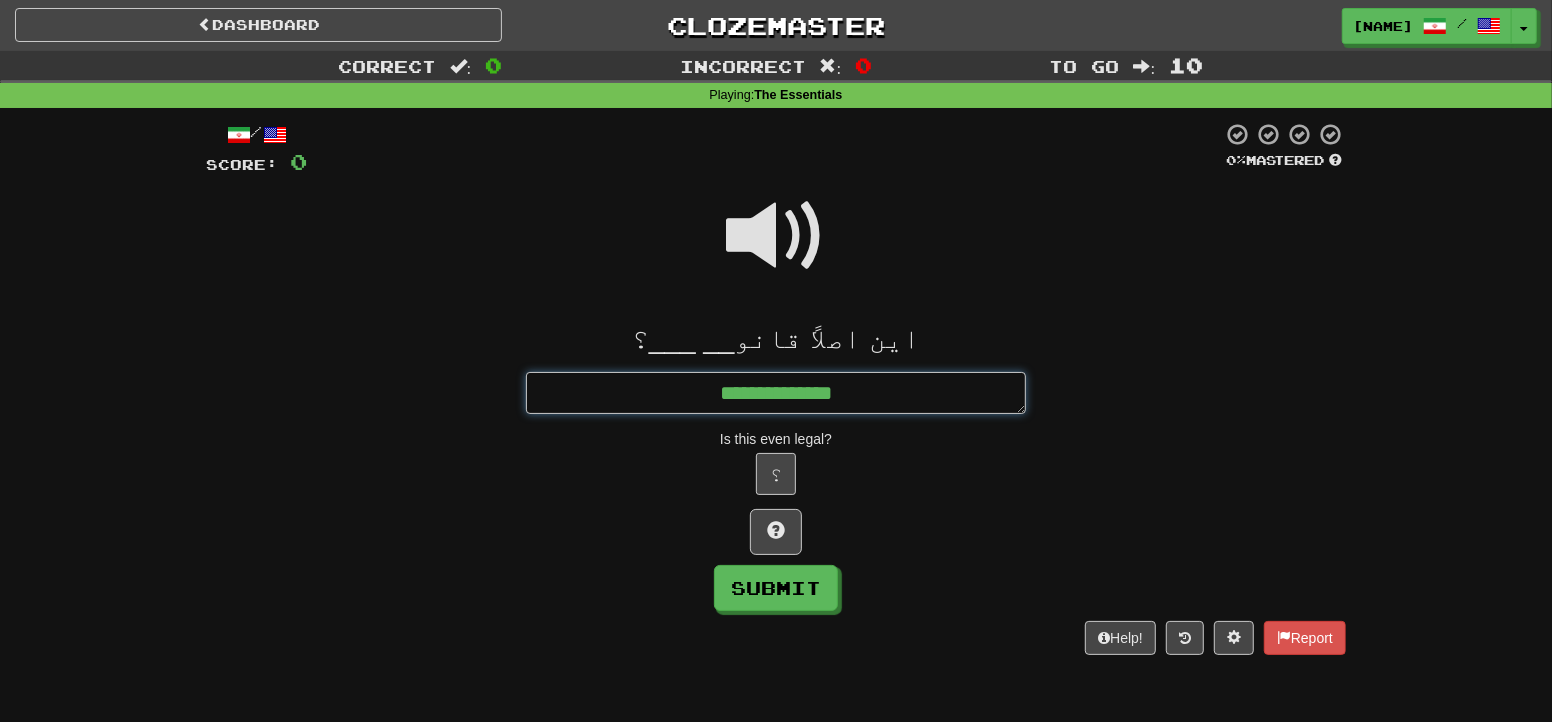 click on "**********" at bounding box center (776, 393) 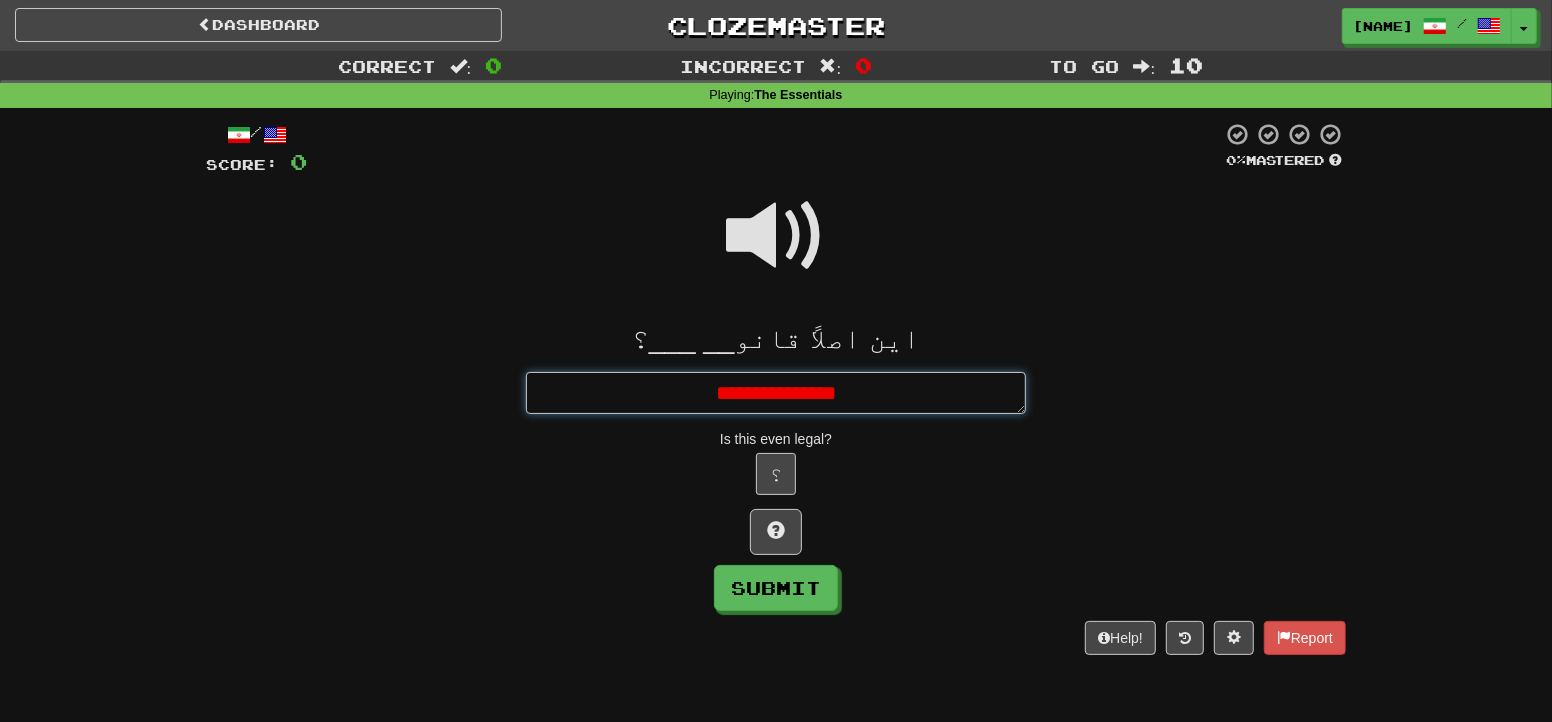 type on "*" 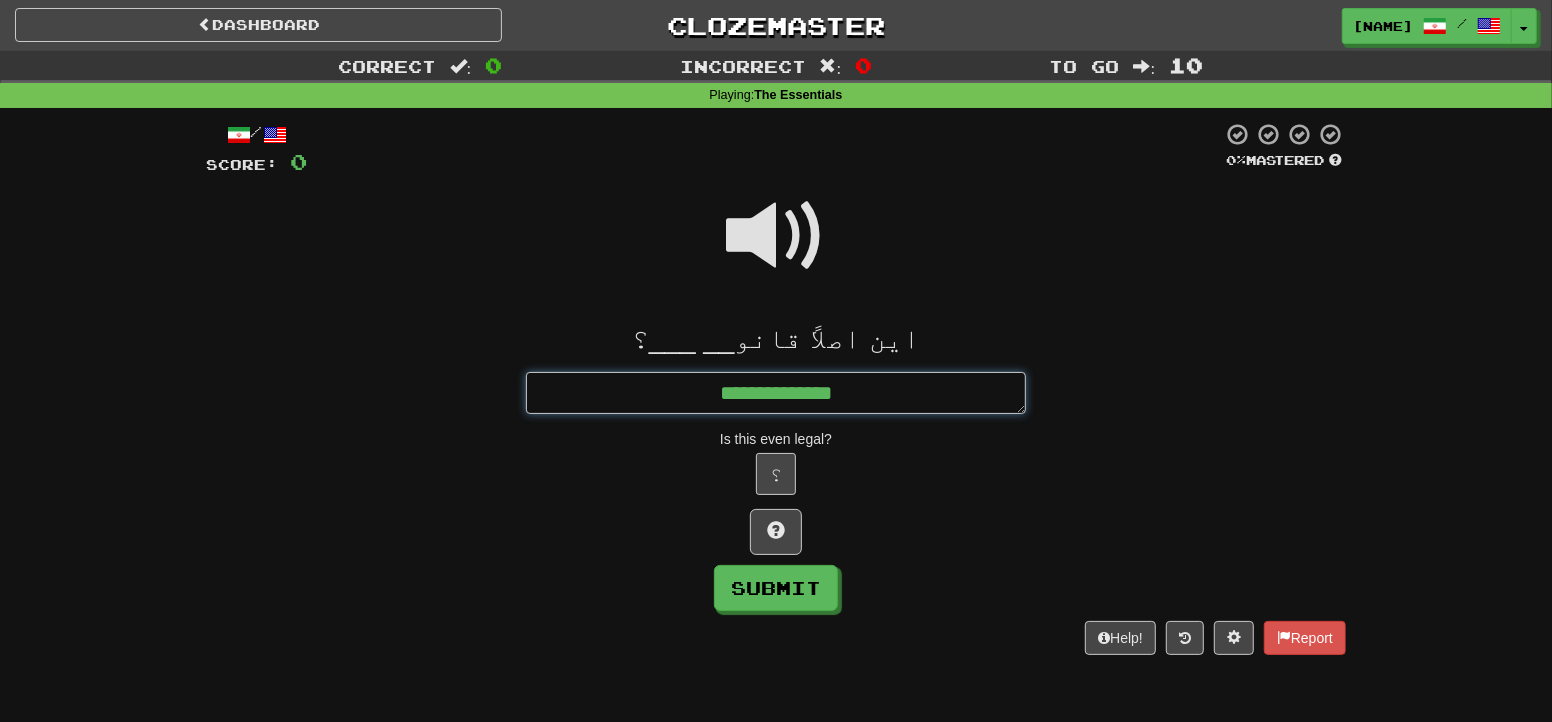 type on "*" 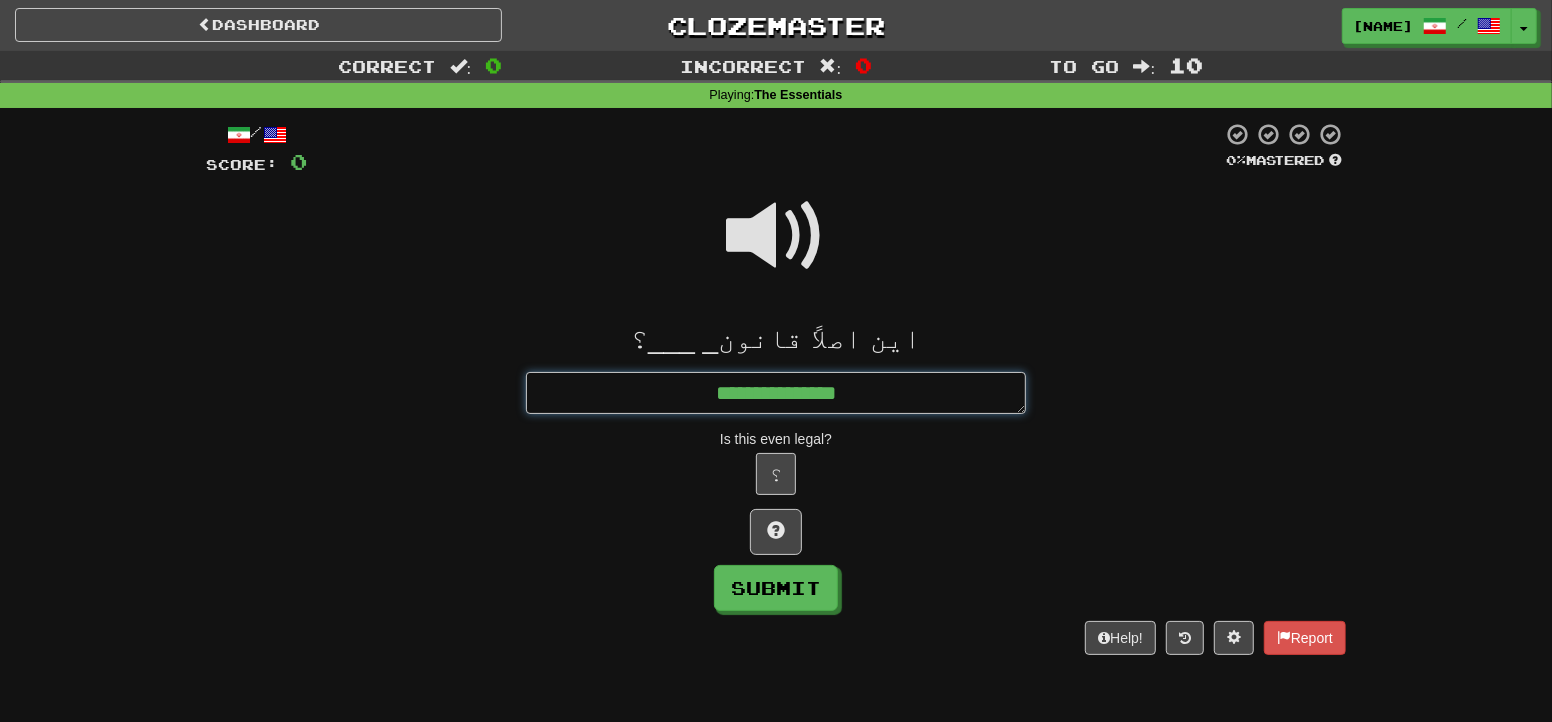 type on "*" 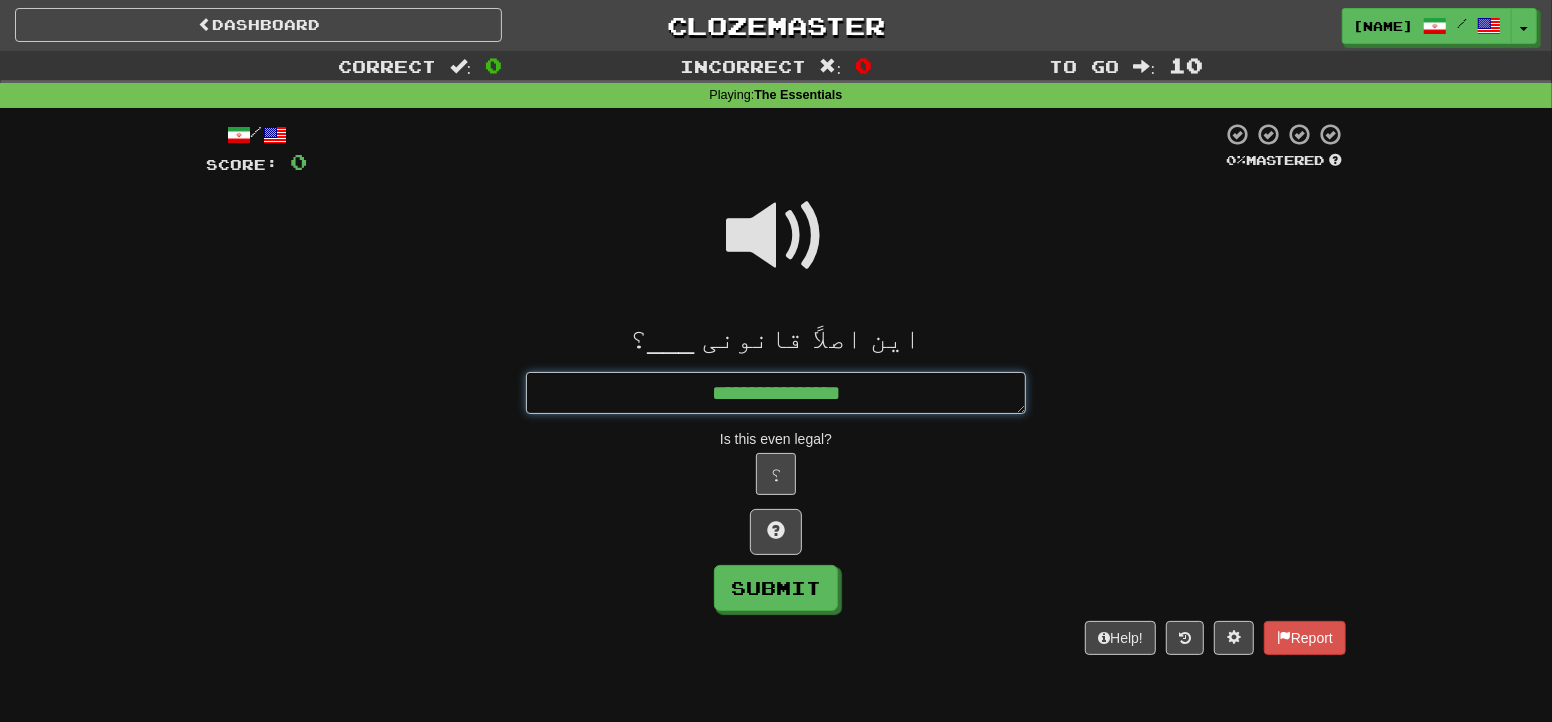 type on "*" 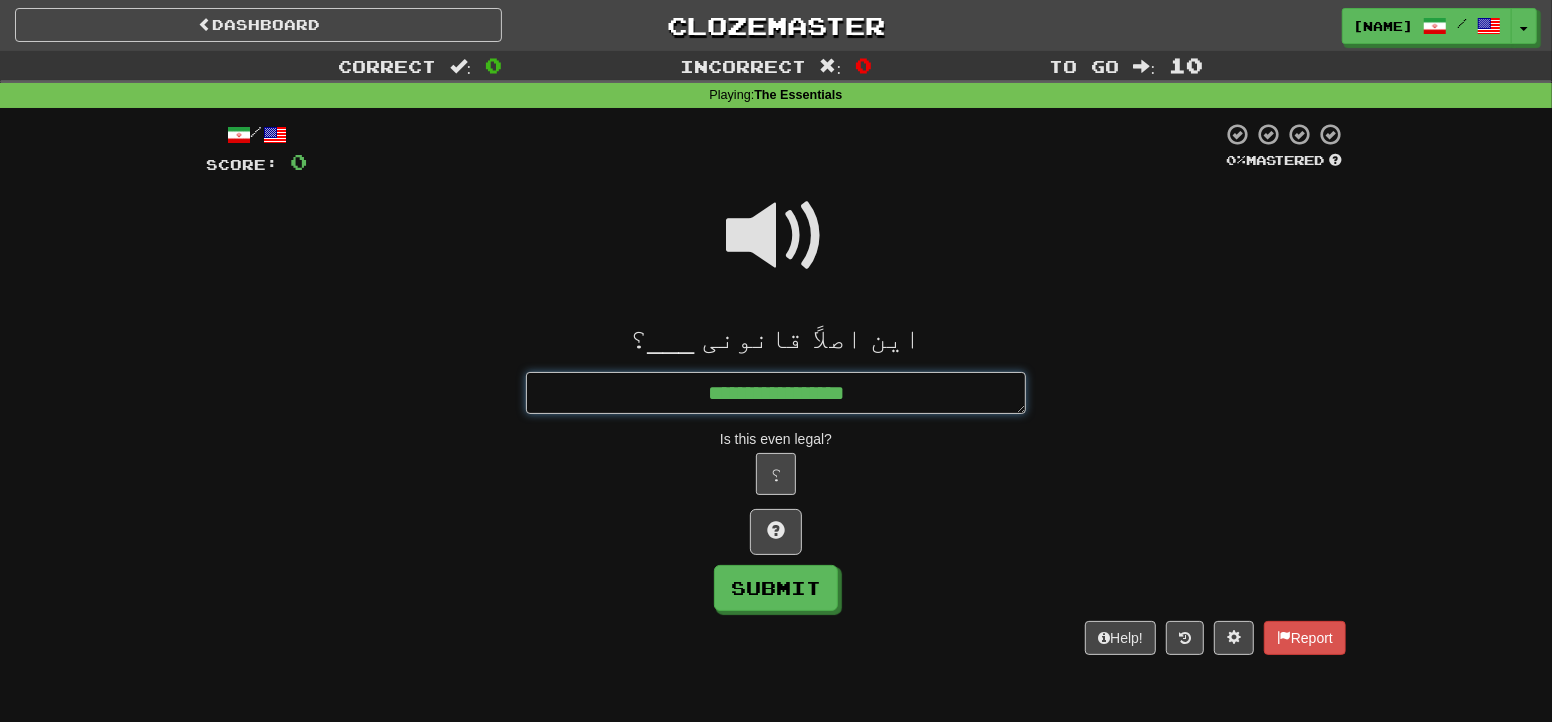 type on "*" 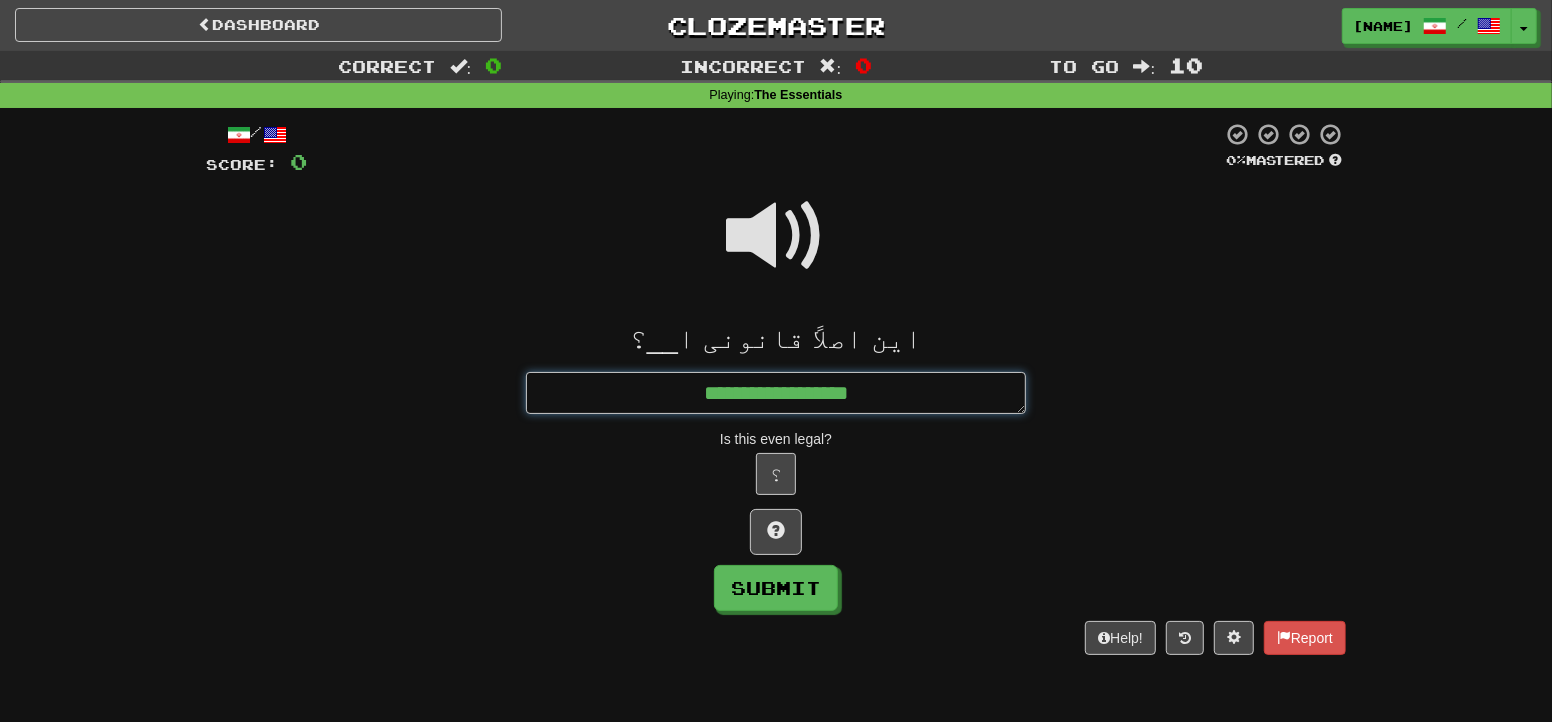 type on "*" 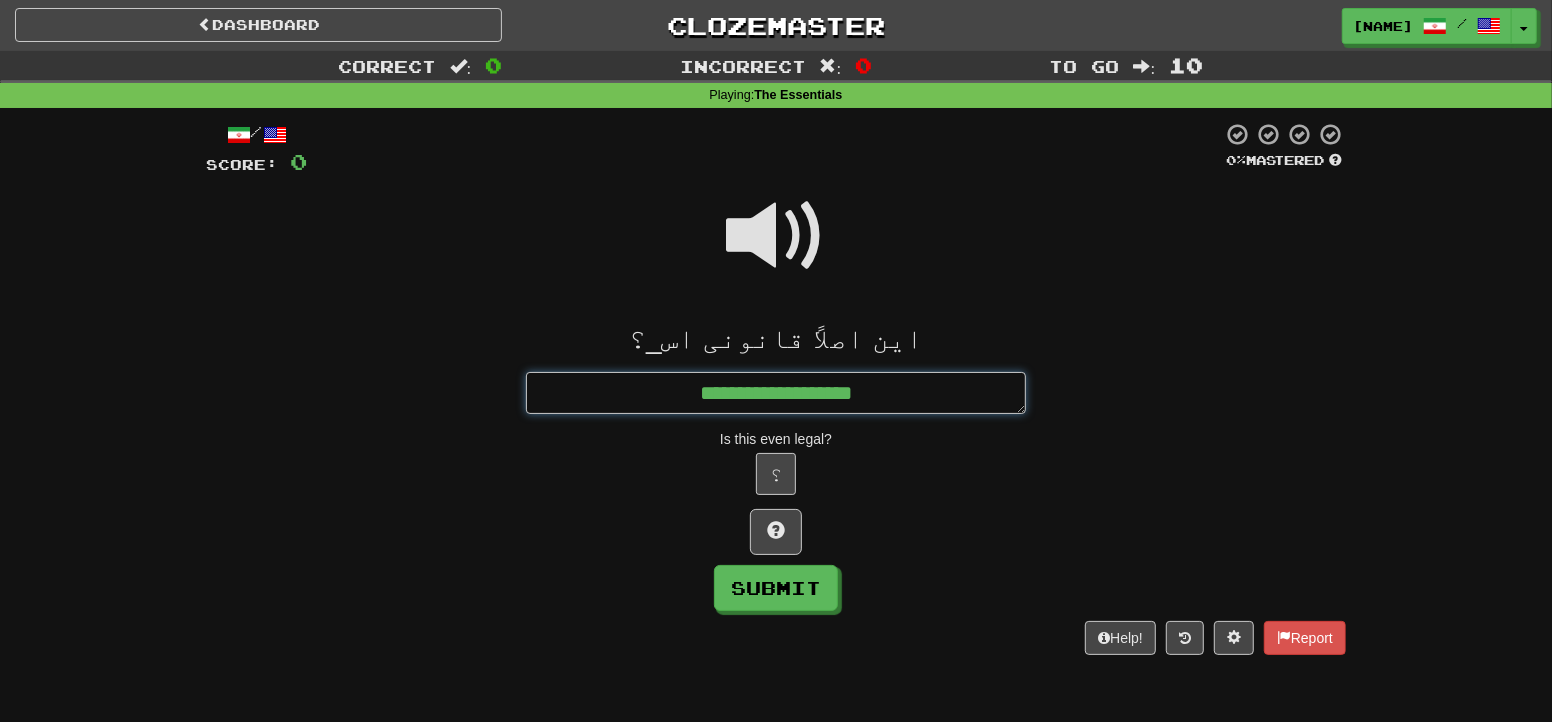 type on "*" 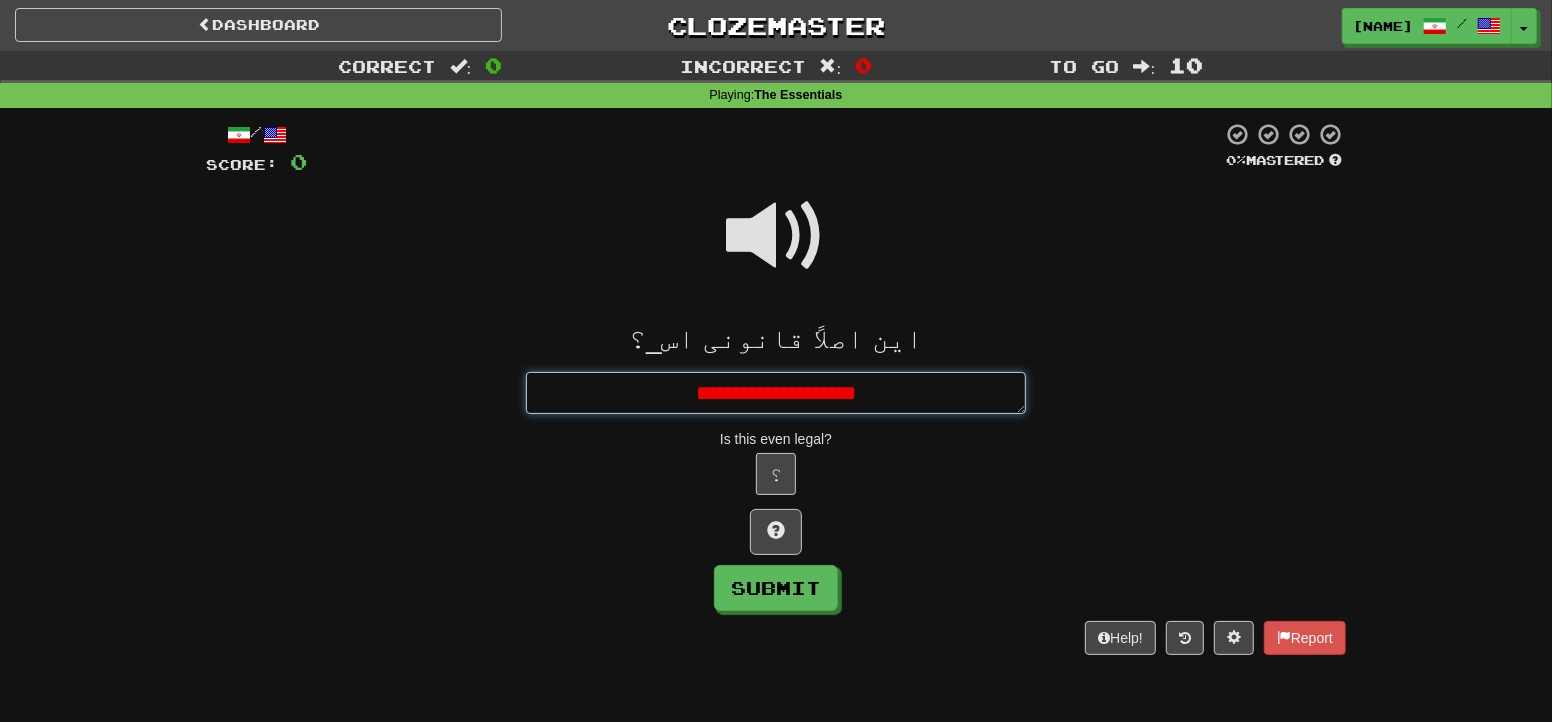 type on "*" 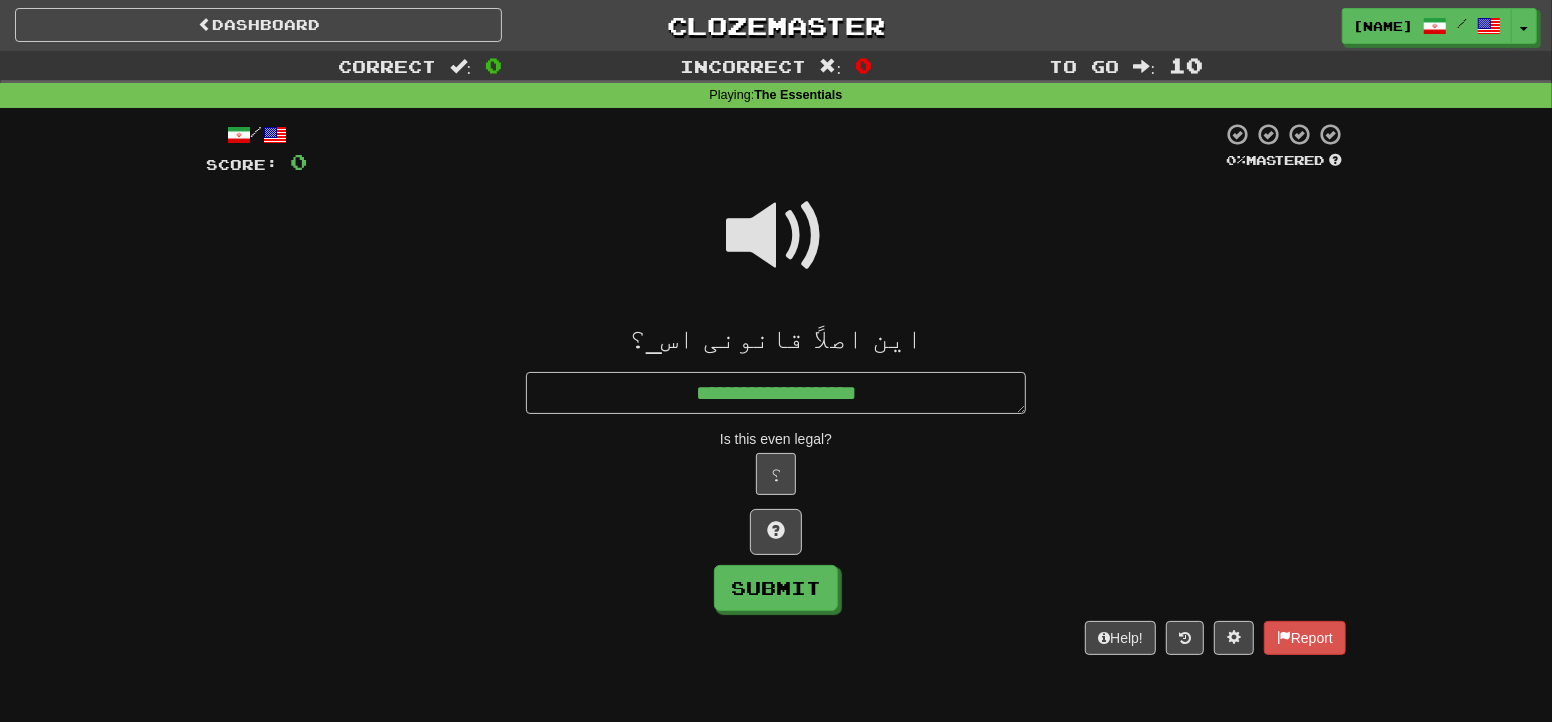type on "*" 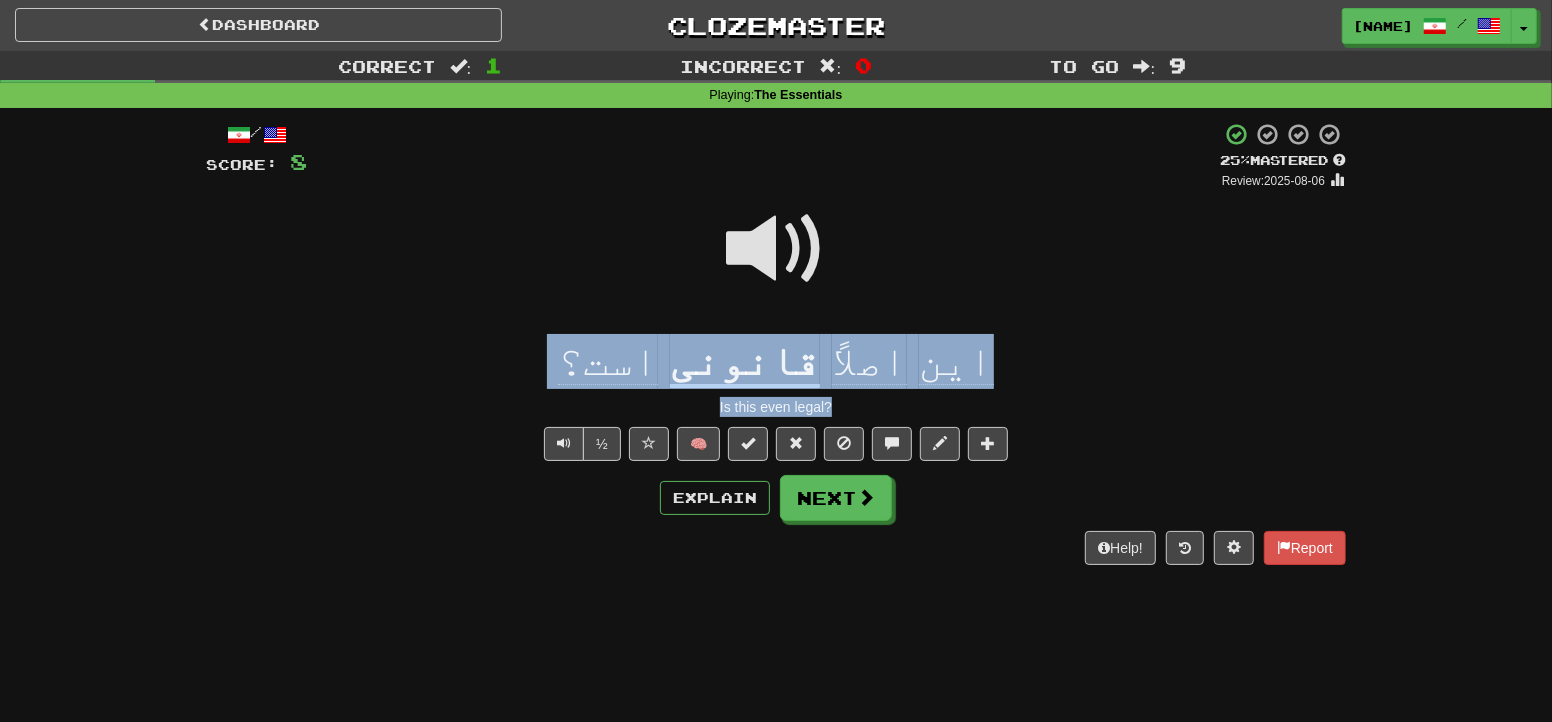 drag, startPoint x: 1109, startPoint y: 382, endPoint x: 889, endPoint y: 404, distance: 221.09726 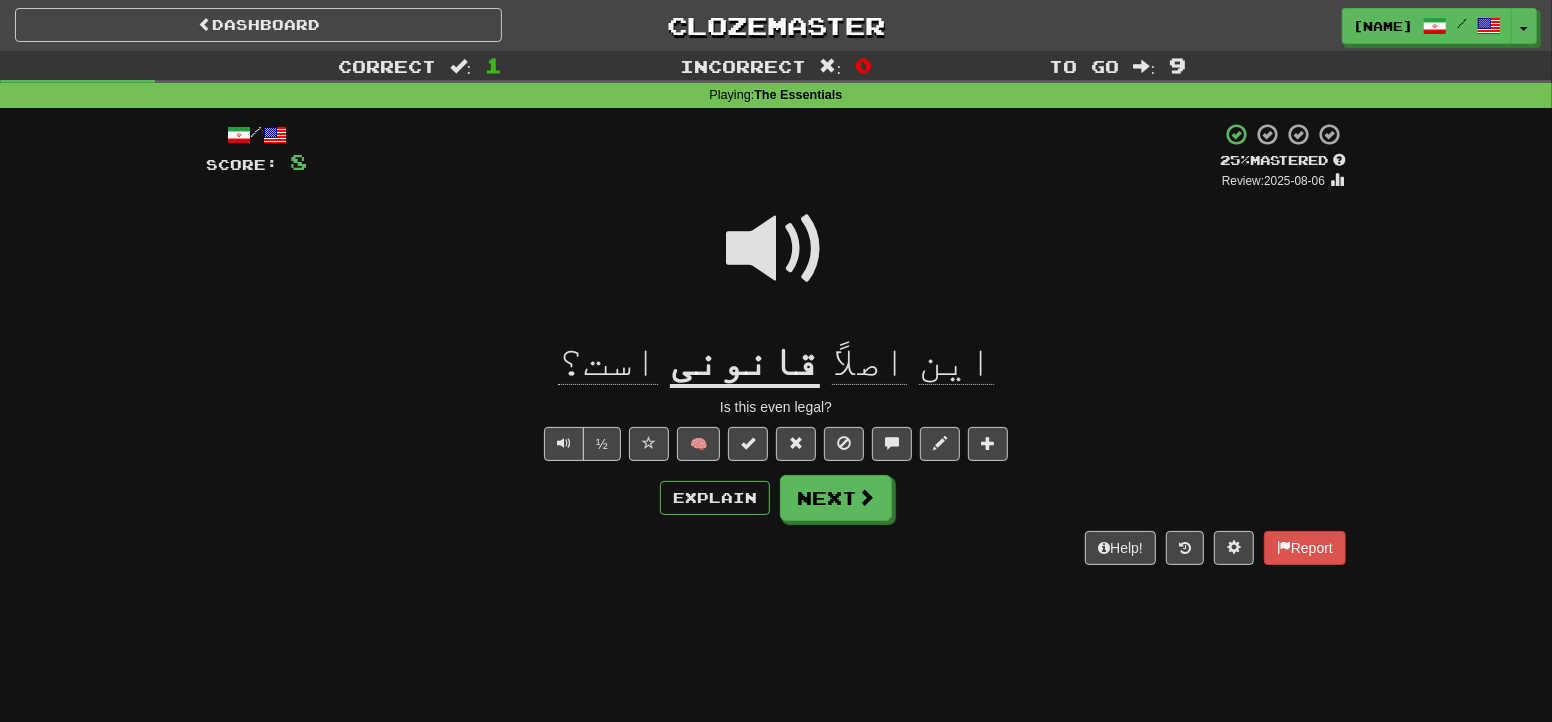click on "Dashboard
Clozemaster
Jimi.SY.Y
/
Toggle Dropdown
Dashboard
Leaderboard
Activity Feed
Notifications
Profile
Discussions
Occitan
/
English
Streak:
1
Review:
19
Points Today: 16
Español
/
English
Streak:
0
Review:
603
Daily Goal:  0 /10
Português
/
English
Streak:
0
Review:
465
Daily Goal:  0 /10
فارسی
/
English
Streak:
0
Review:
334
Daily Goal:  0 /10
Français
/
English
Streak:
0
Review:
275
Daily Goal:  0 /10
Tiếng Việt
/
English
Streak:
0
Review:
195
Daily Goal:  0 /10
العربية
/
English
Streak:
0
Review:
131
Points Today: 0" at bounding box center [776, 361] 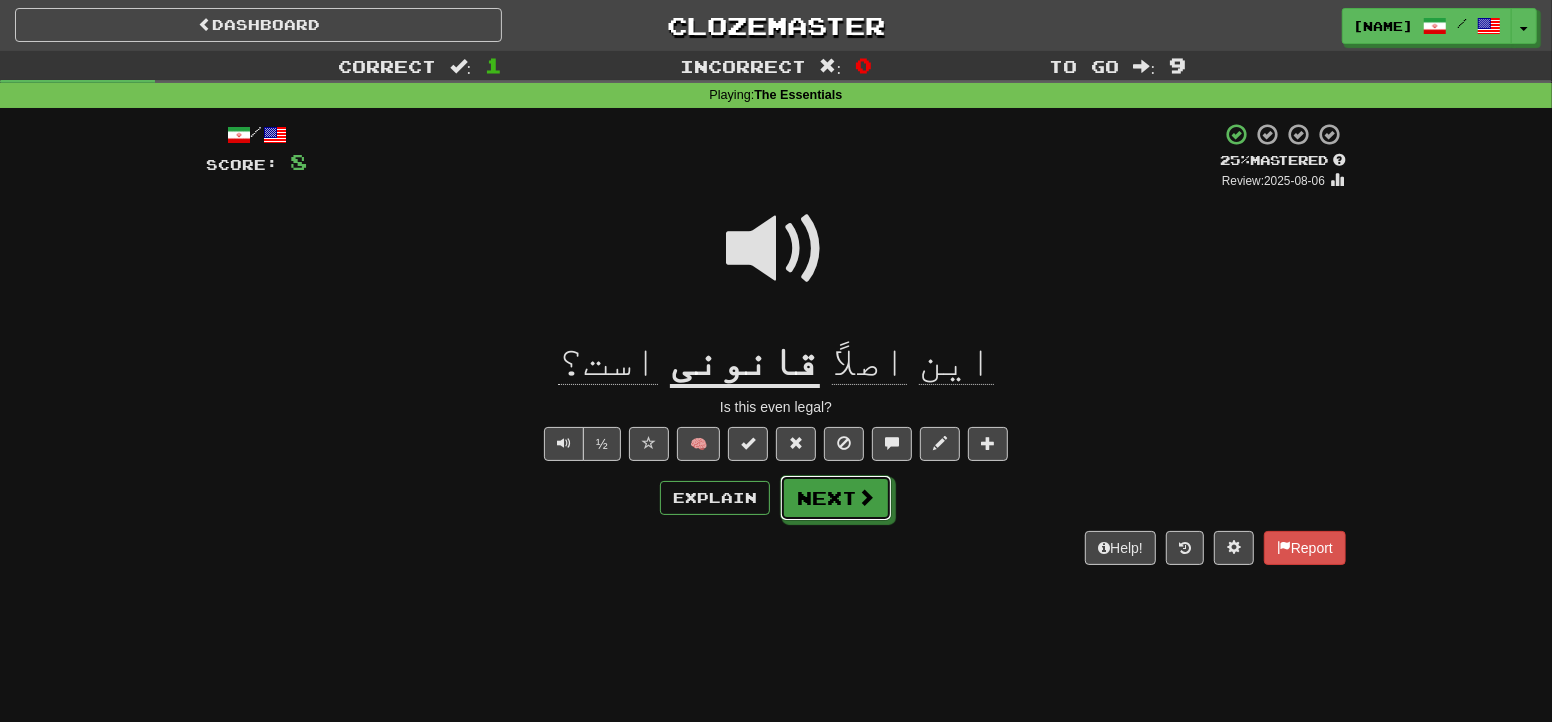 drag, startPoint x: 849, startPoint y: 508, endPoint x: 865, endPoint y: 517, distance: 18.35756 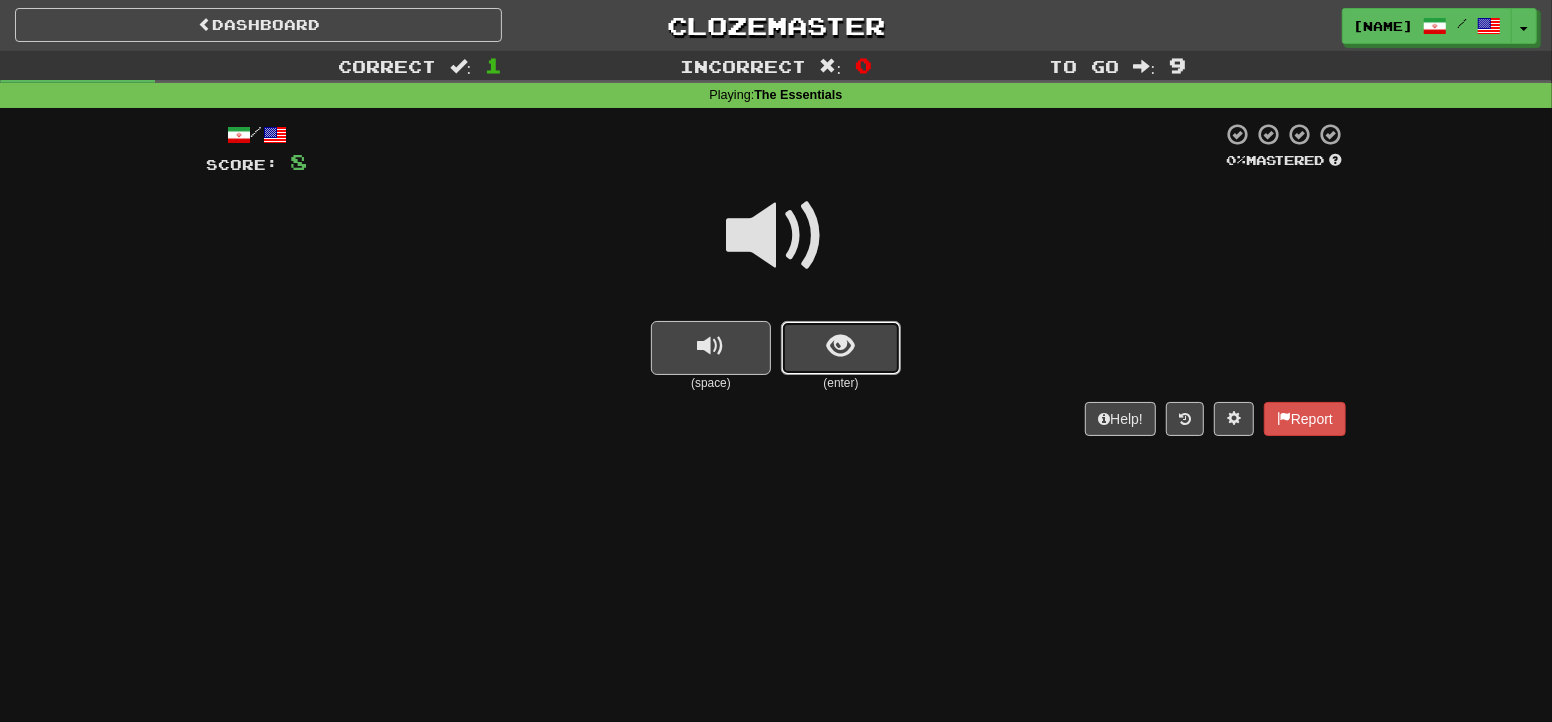 click at bounding box center (841, 346) 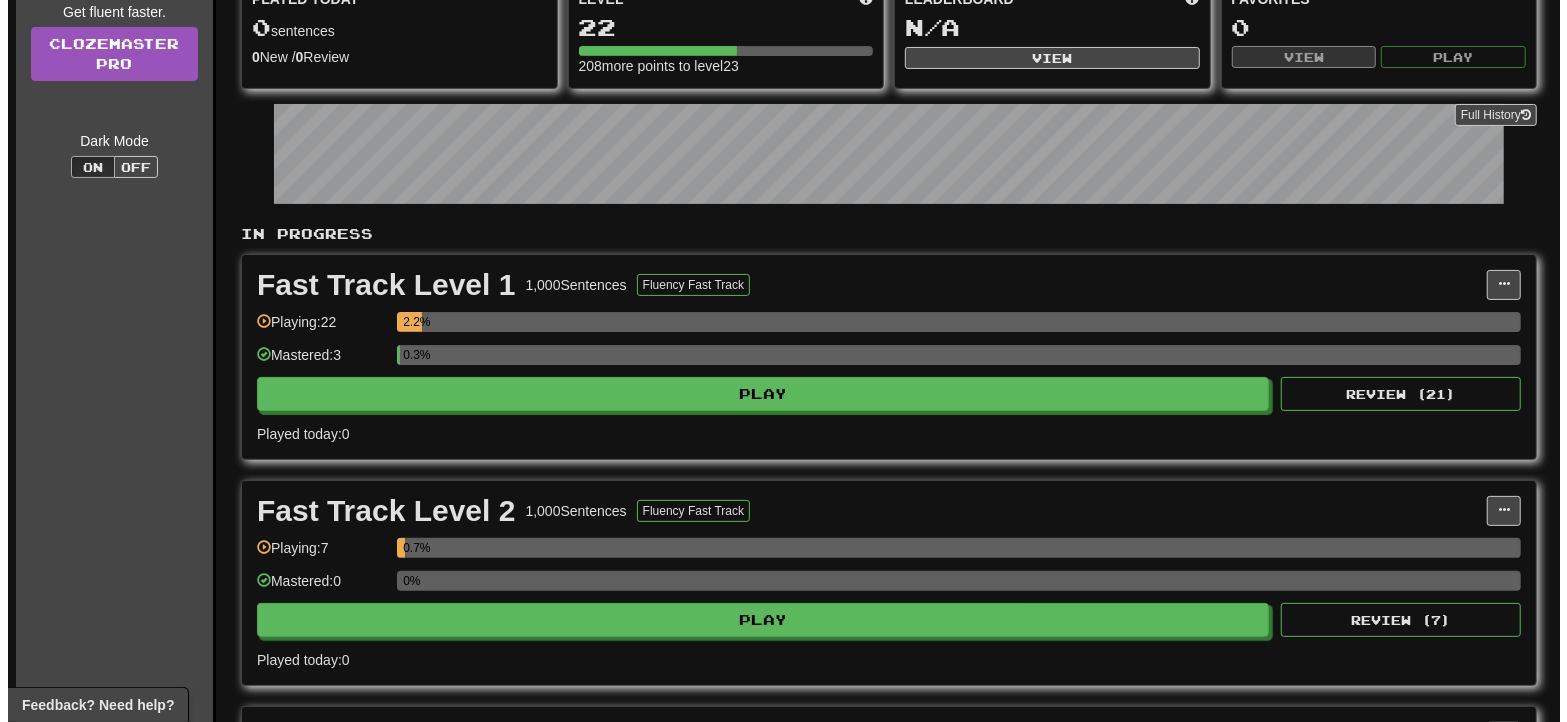 scroll, scrollTop: 199, scrollLeft: 0, axis: vertical 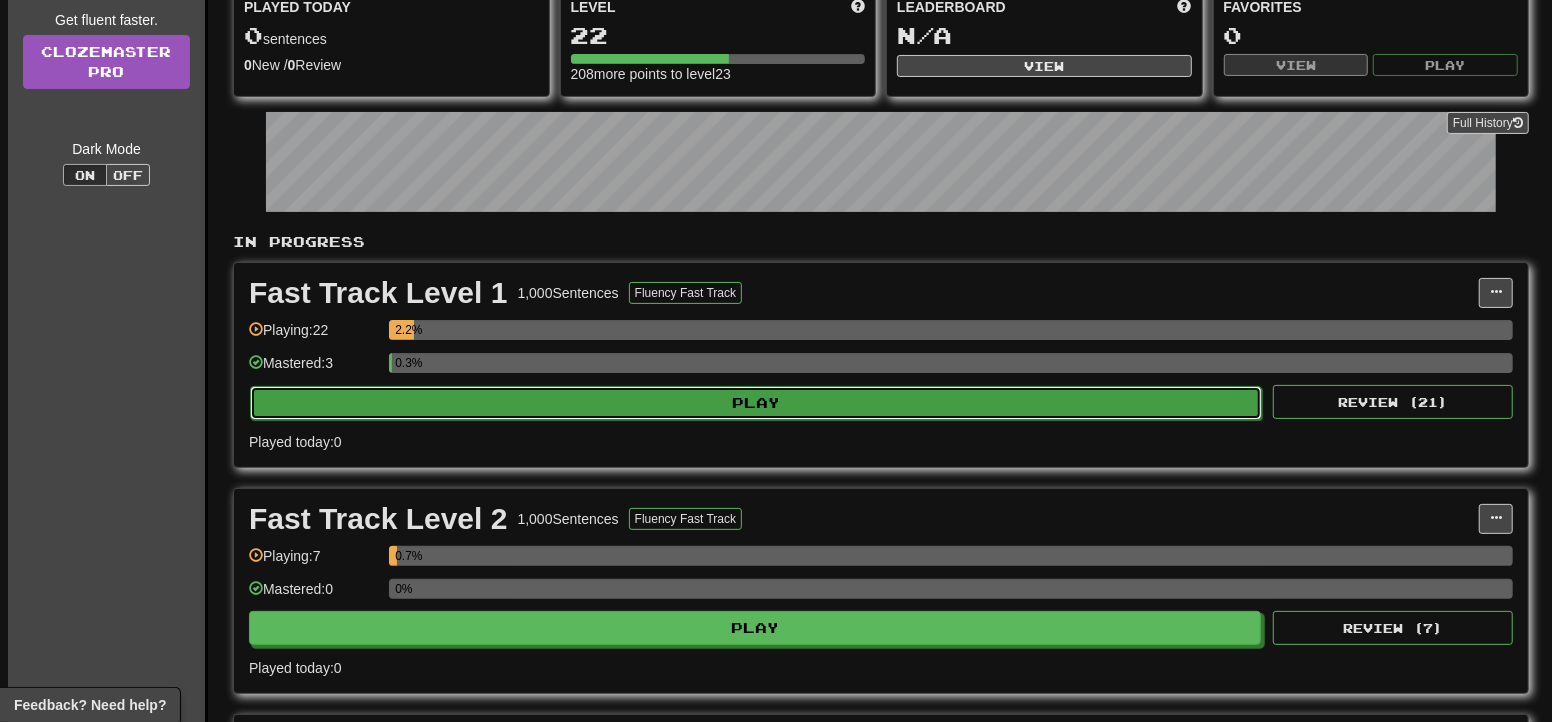 click on "Play" at bounding box center [756, 403] 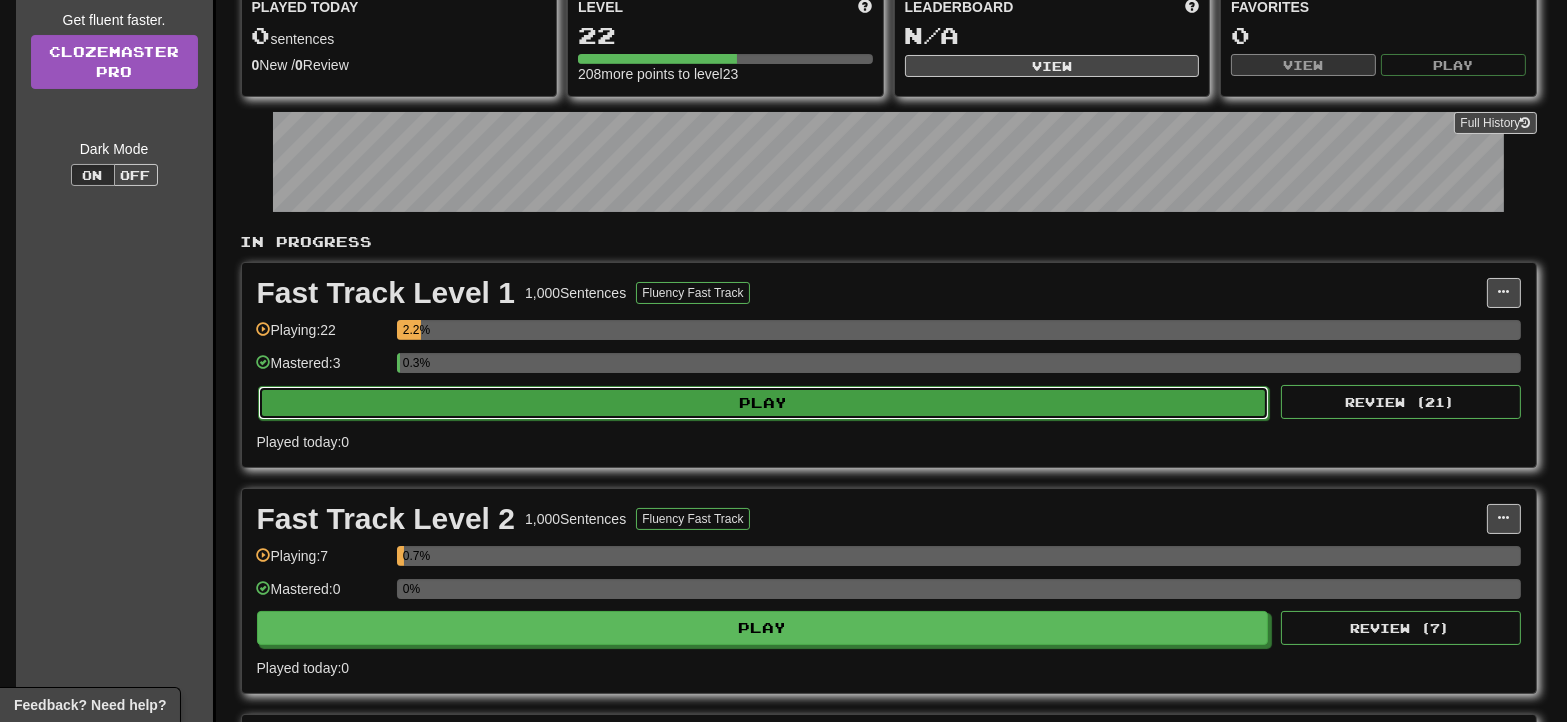 select on "**" 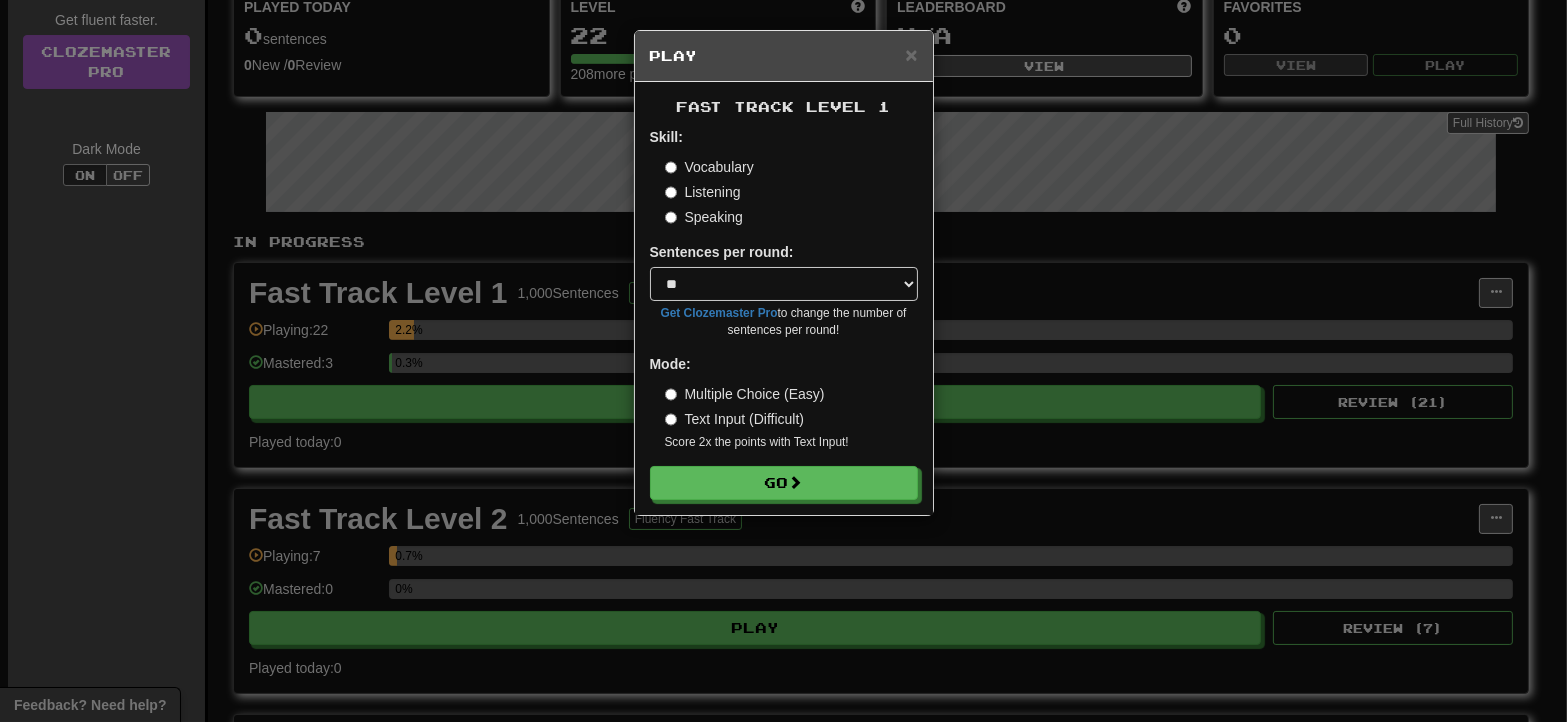 click on "Listening" at bounding box center (703, 192) 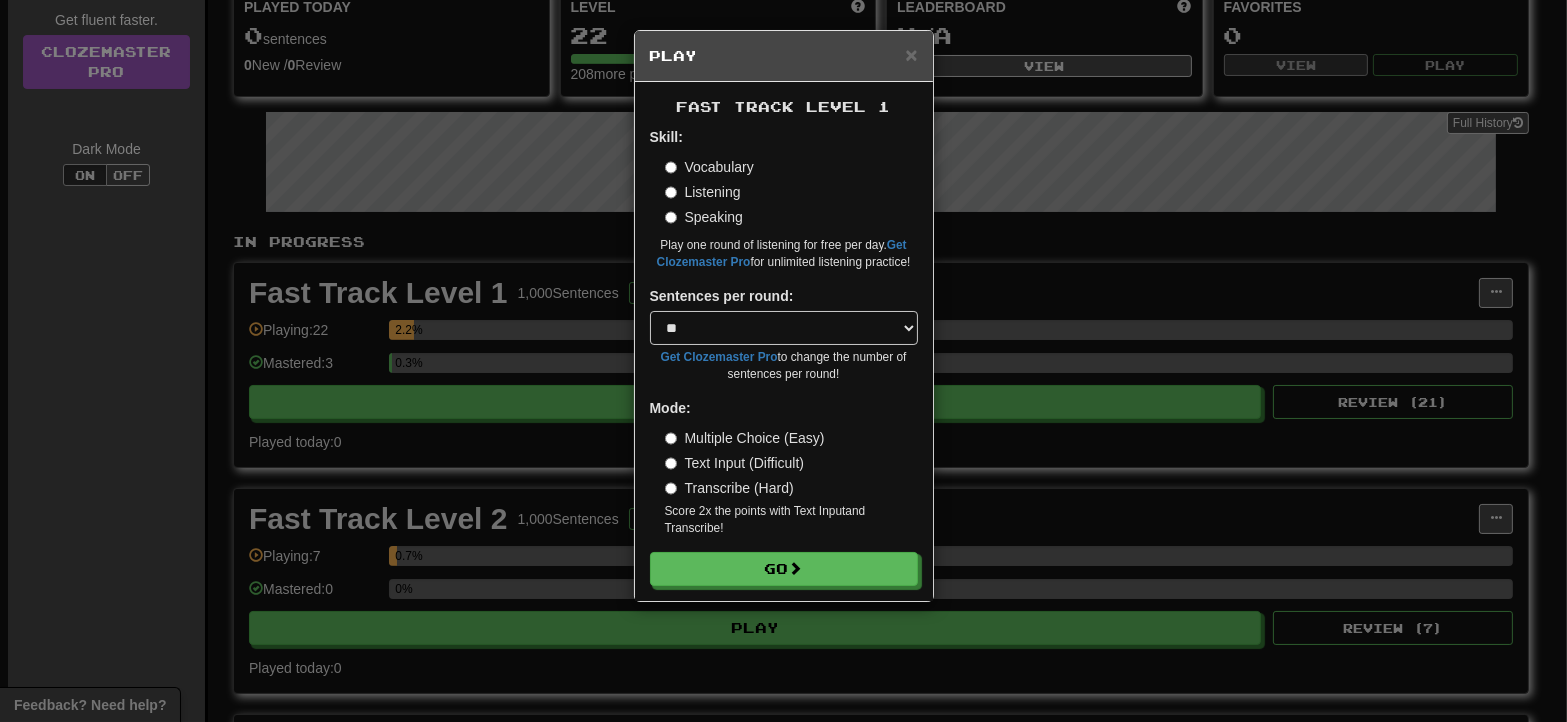 click on "Transcribe (Hard)" at bounding box center (729, 488) 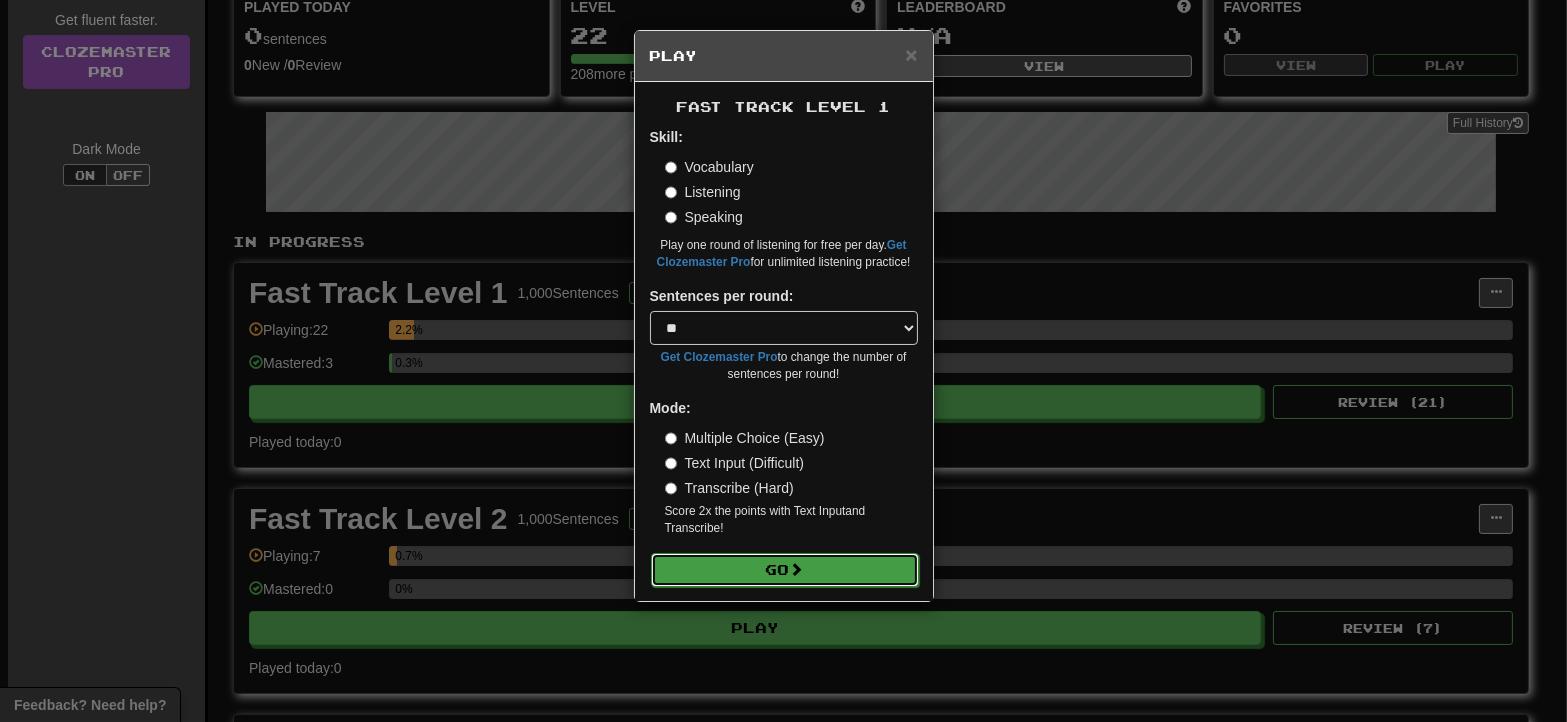 click on "Go" at bounding box center (785, 570) 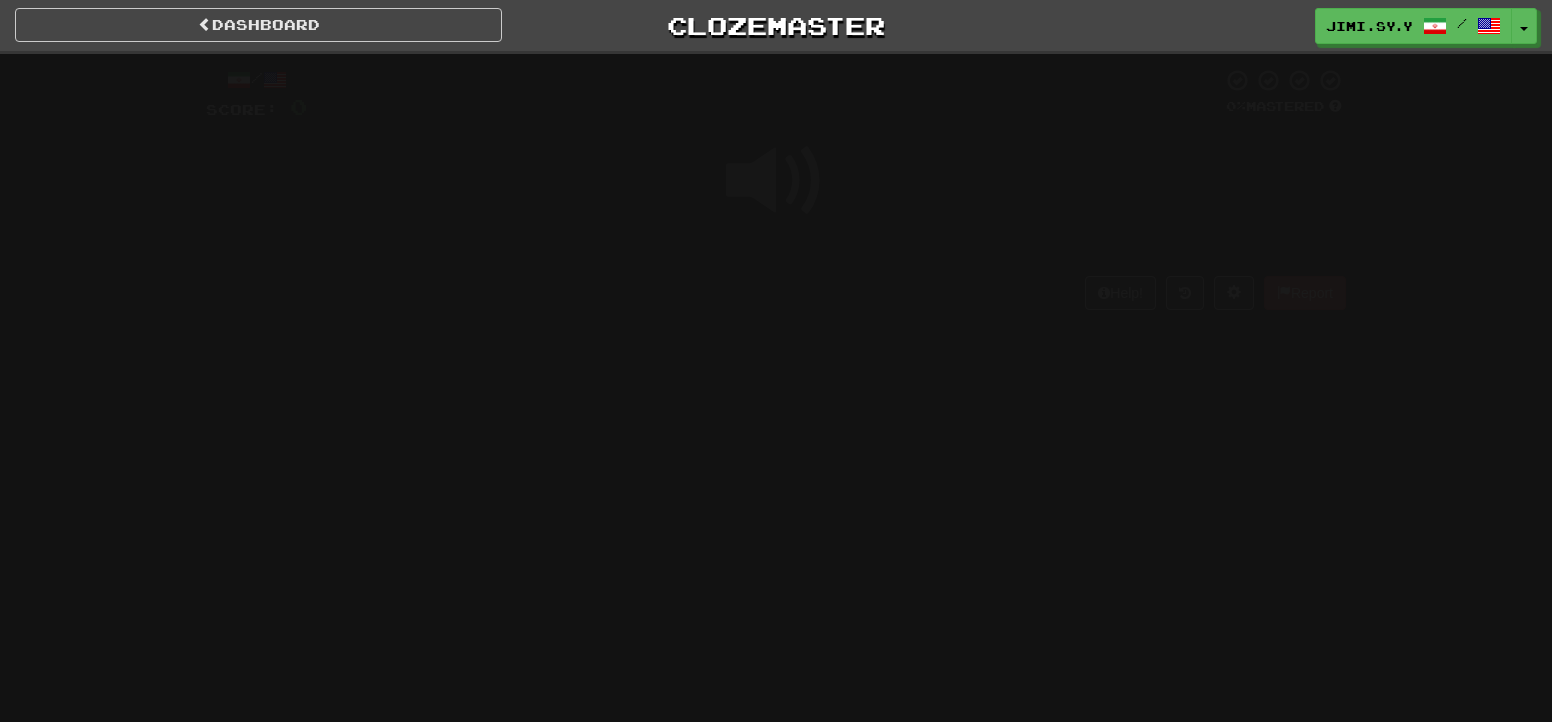 scroll, scrollTop: 0, scrollLeft: 0, axis: both 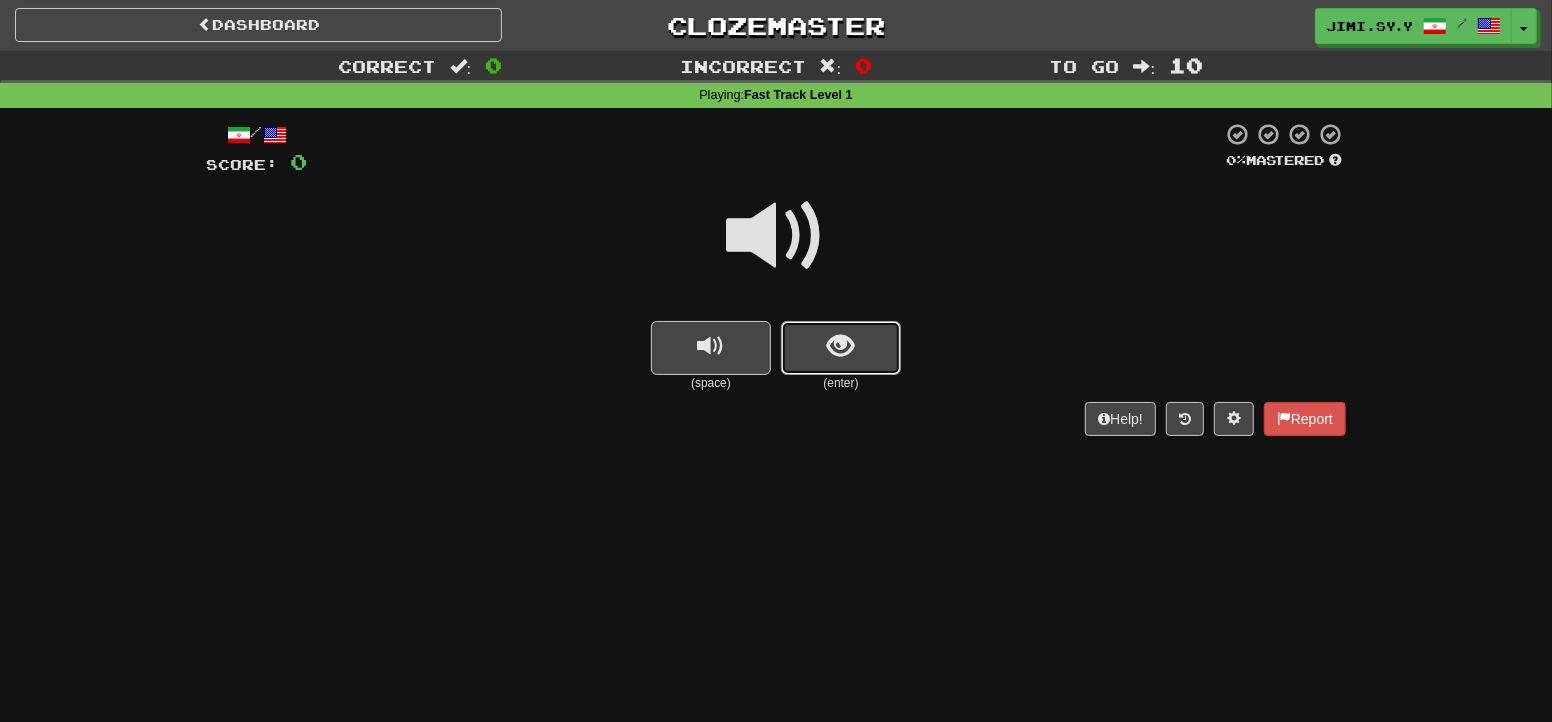 click at bounding box center (841, 348) 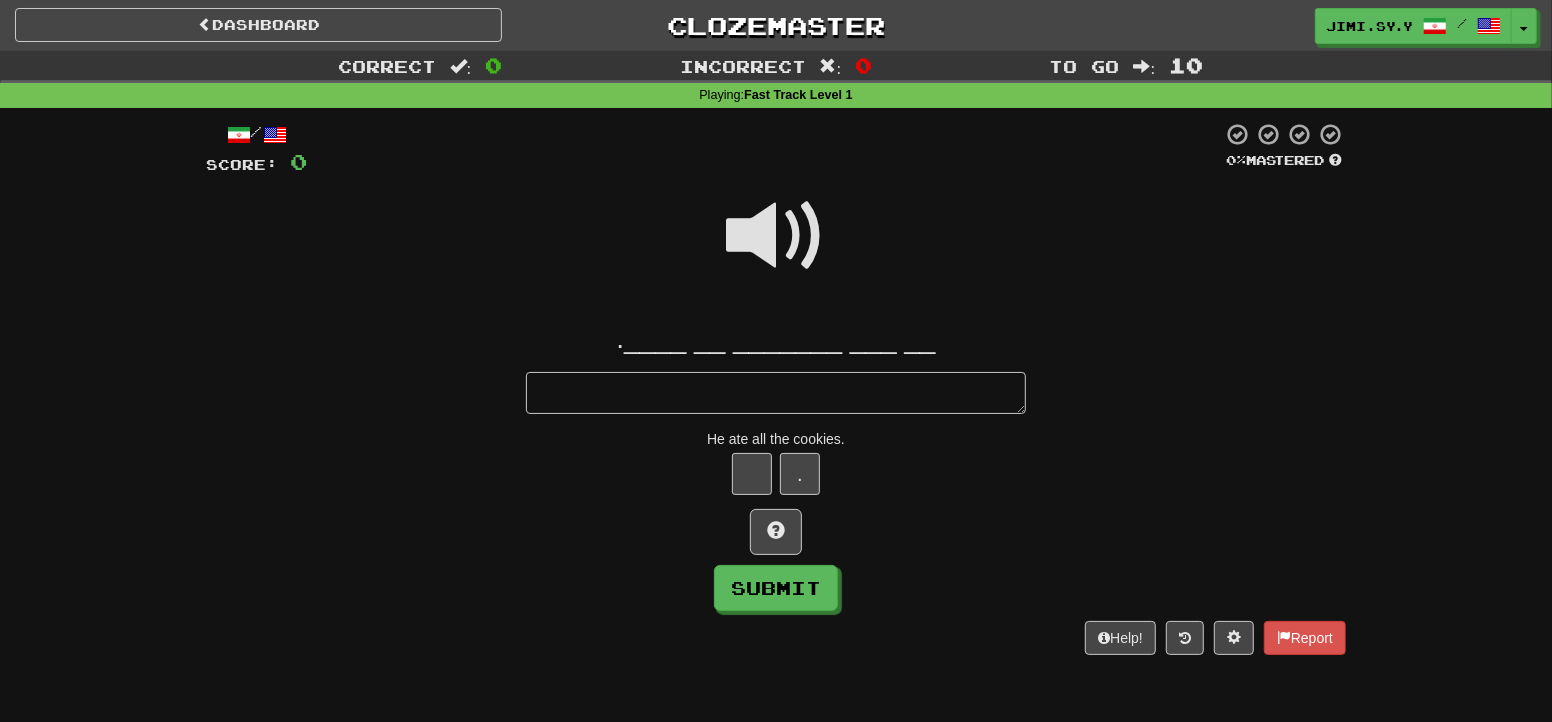 type on "*" 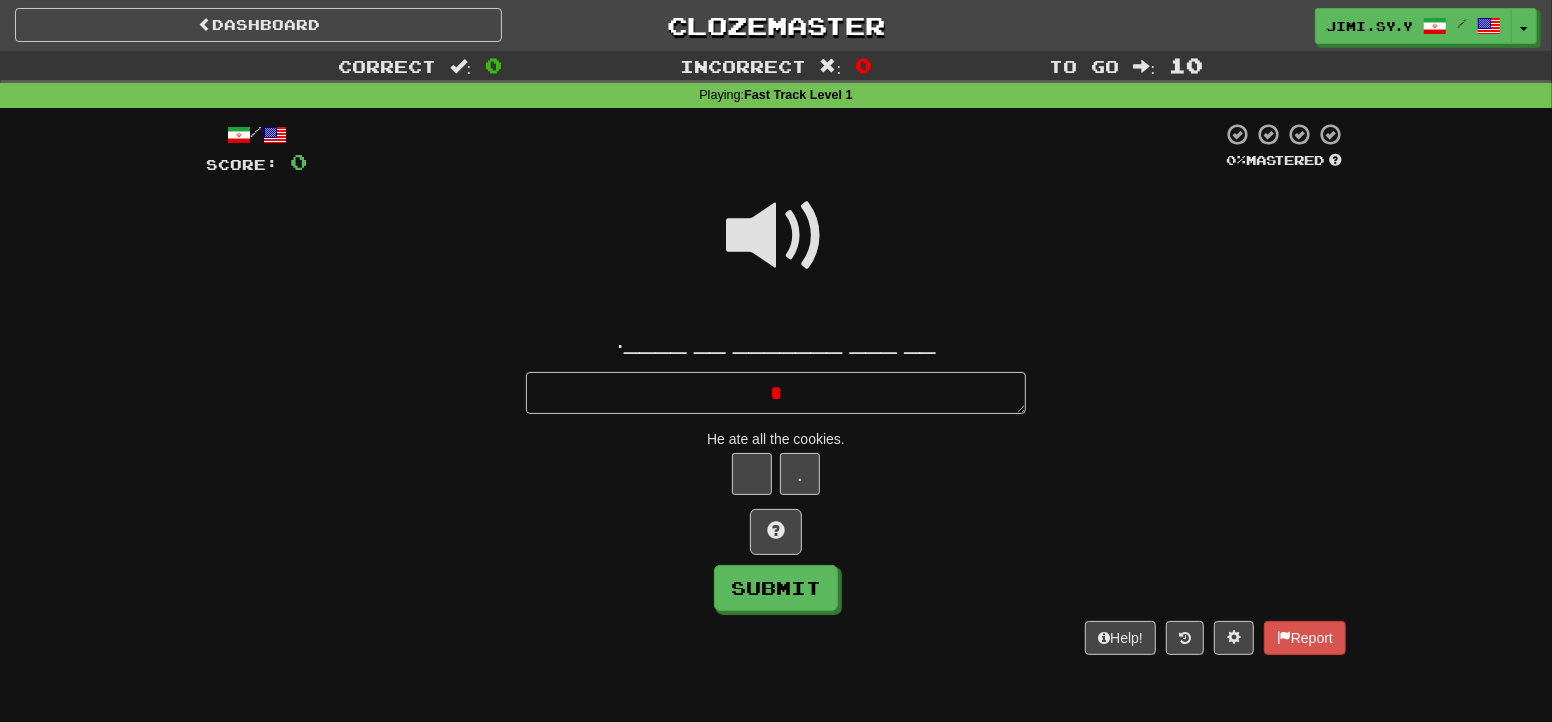type 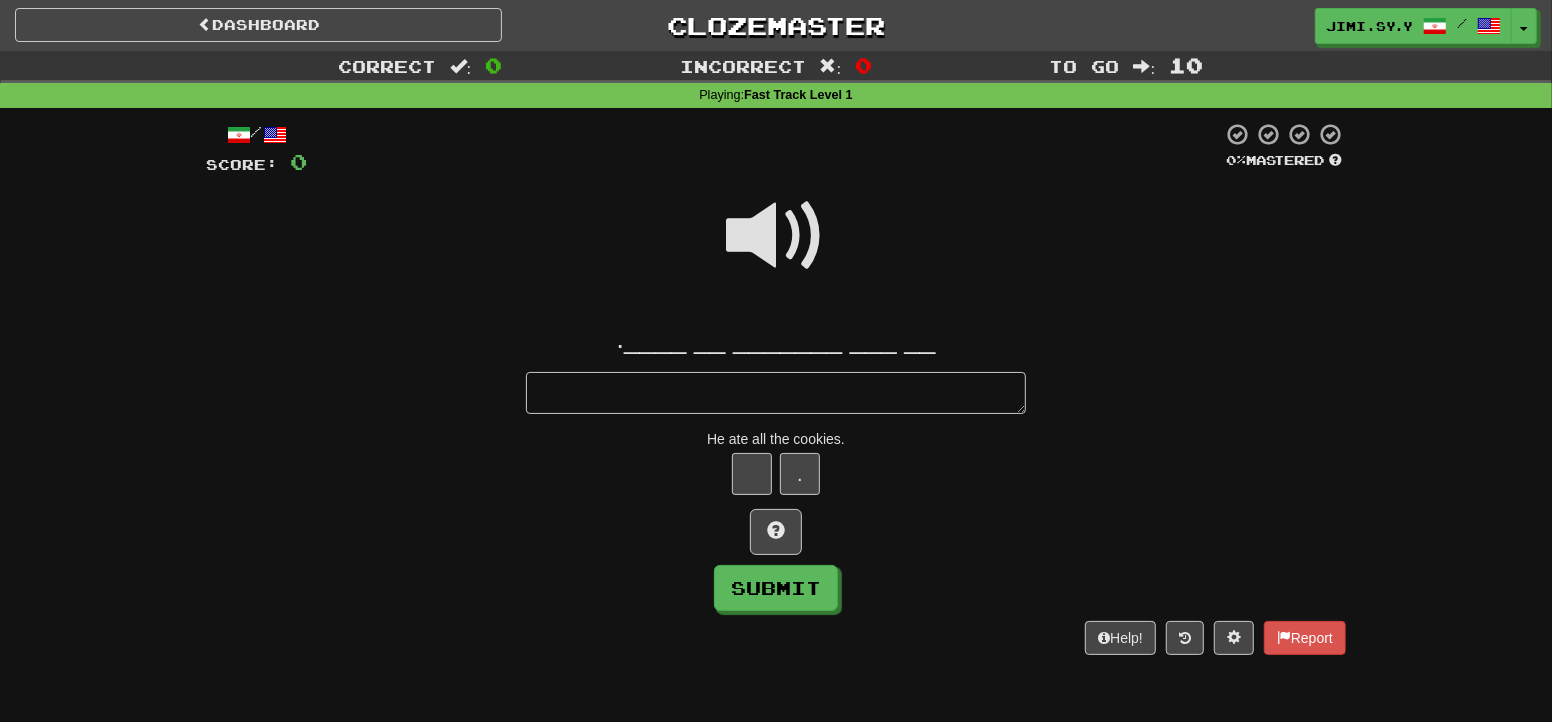 type on "*" 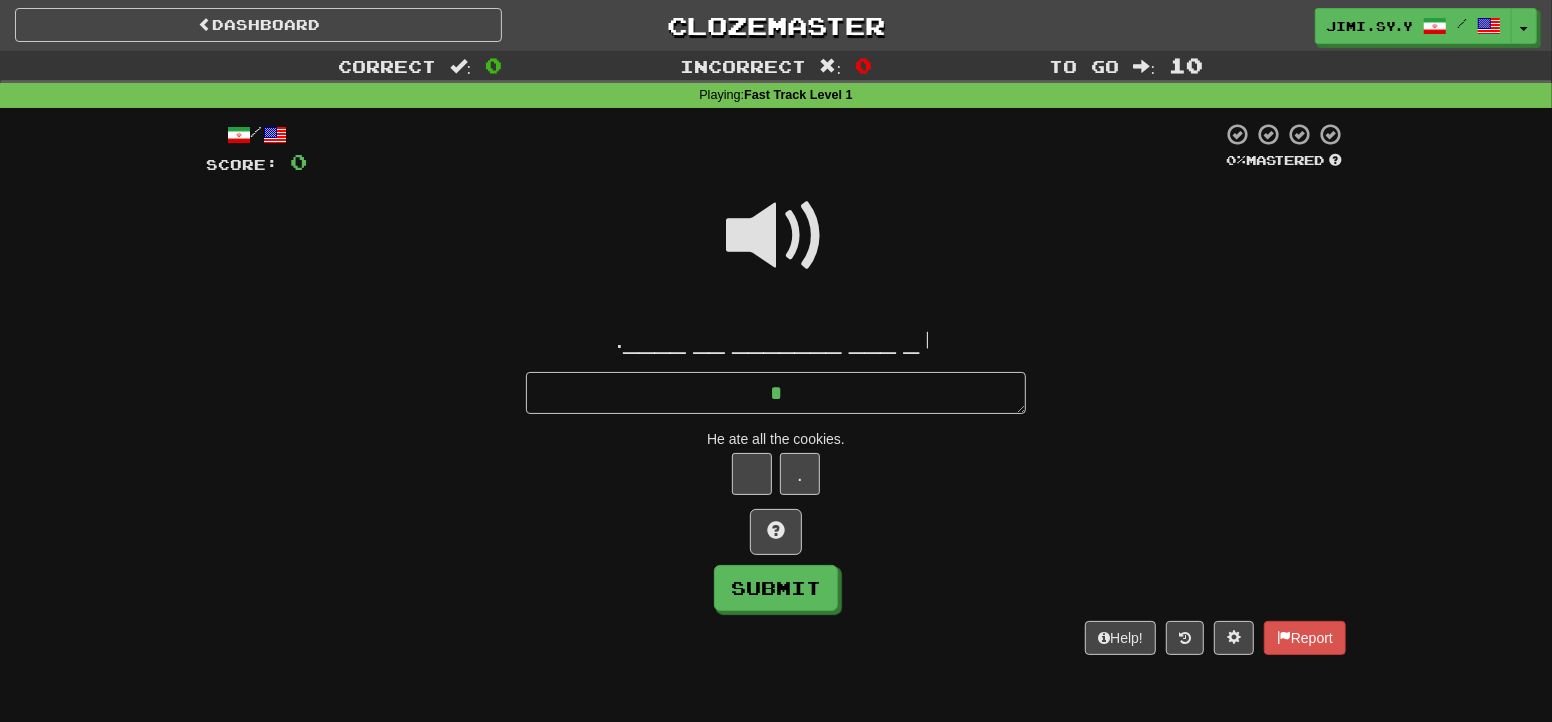 type on "*" 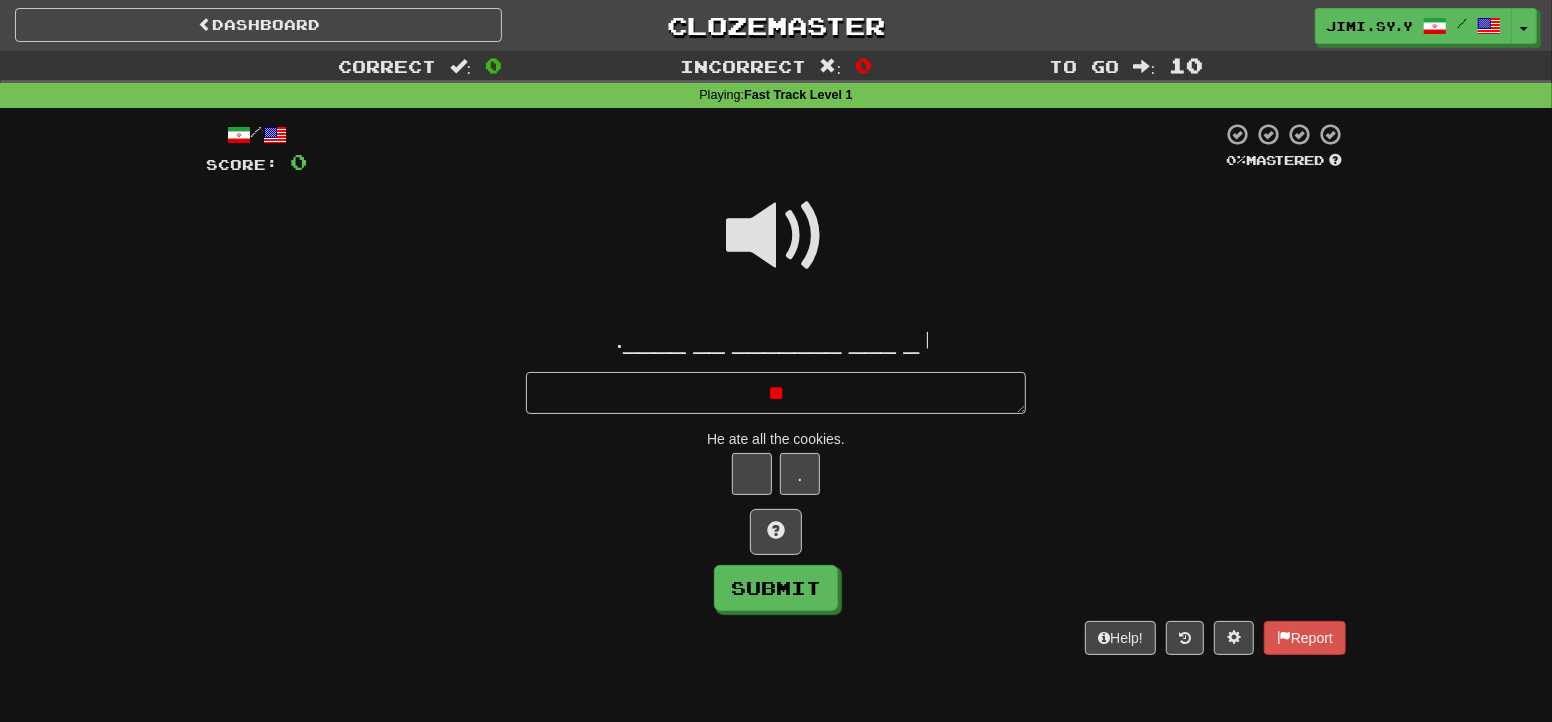 type on "*" 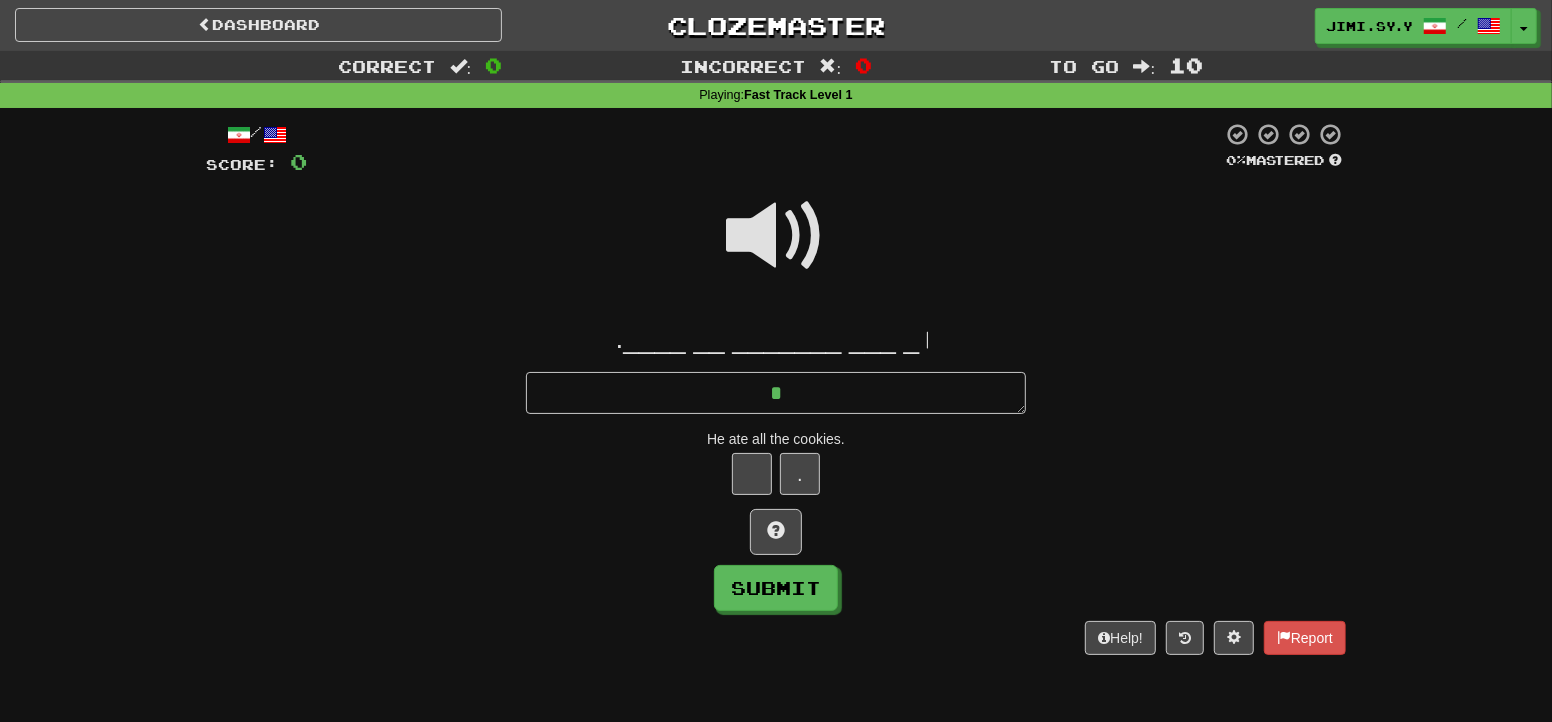 type on "*" 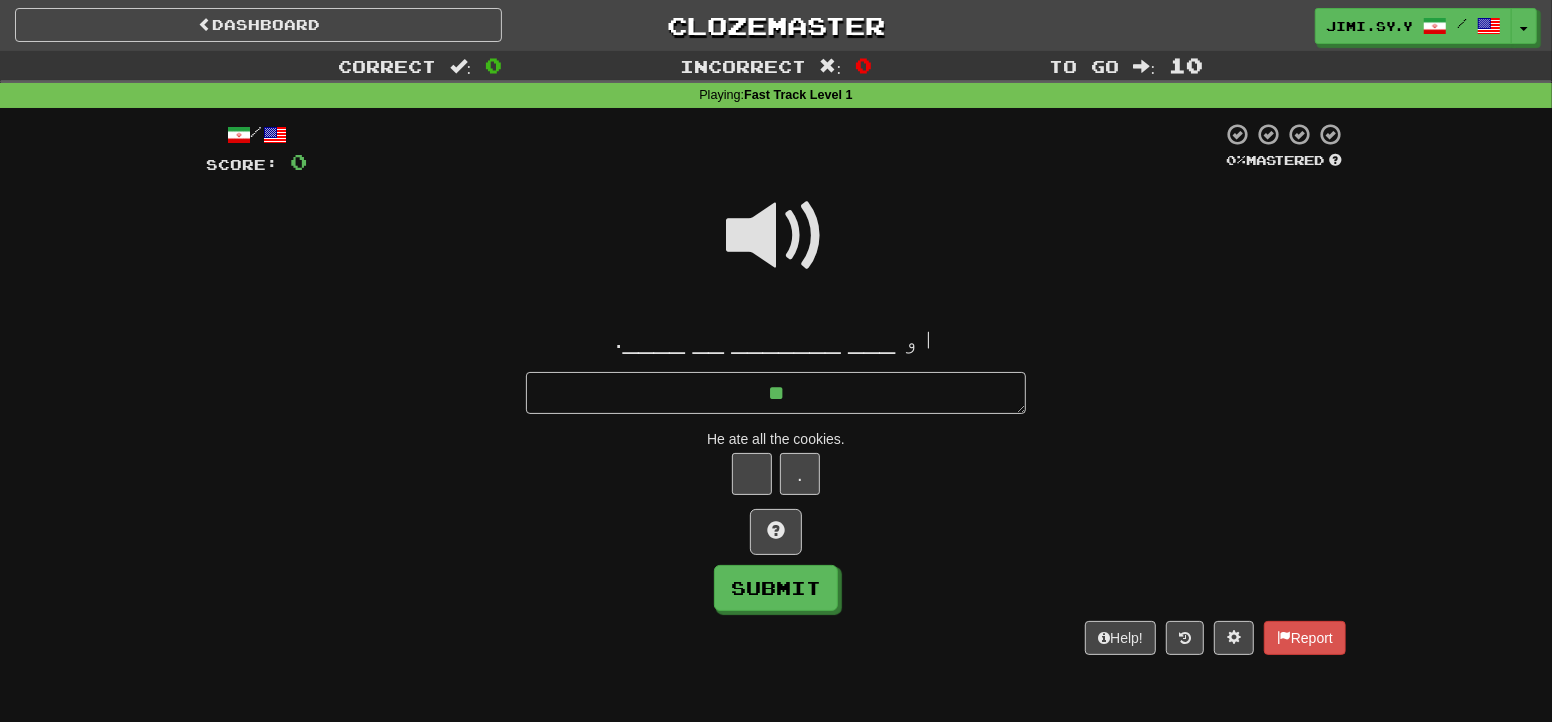 type on "*" 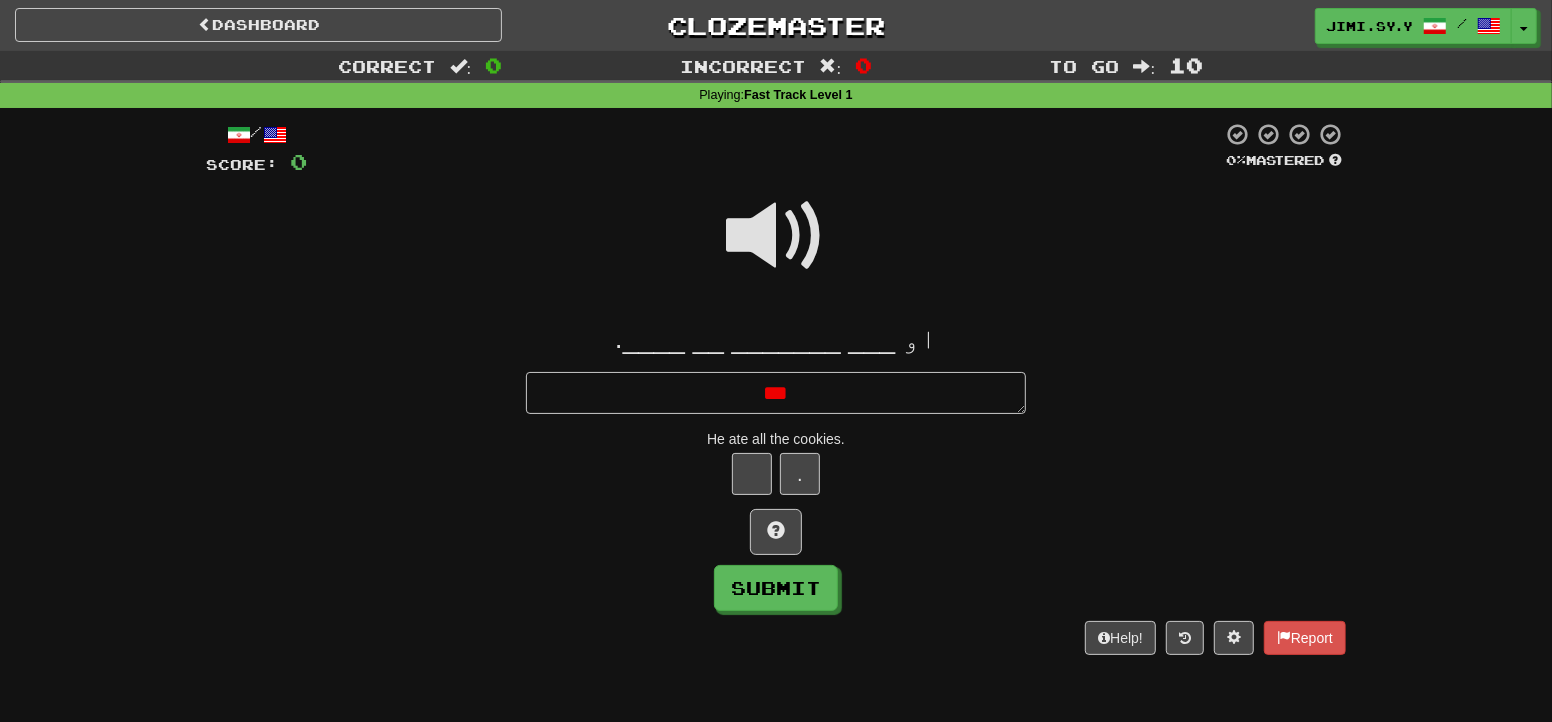 type on "*" 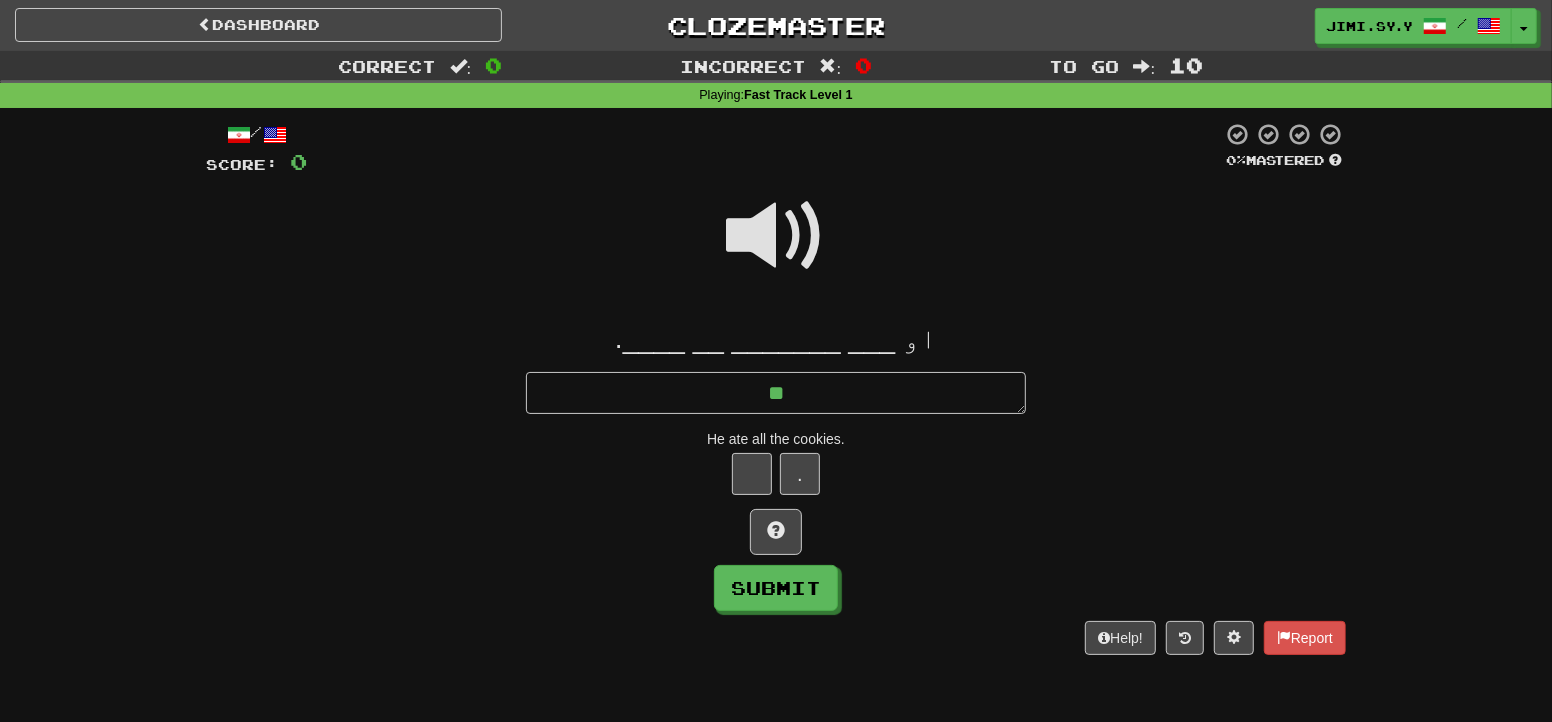 type on "*" 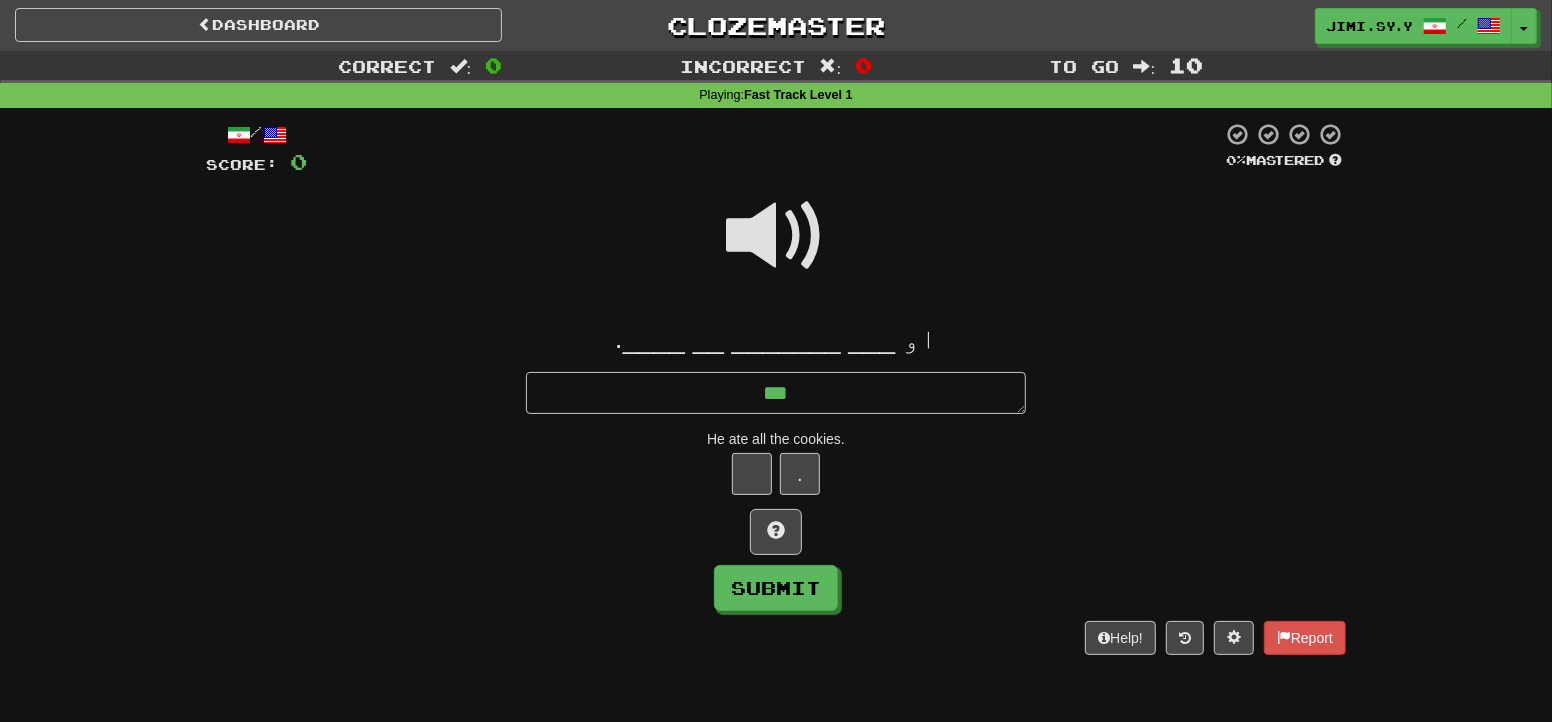 type on "*" 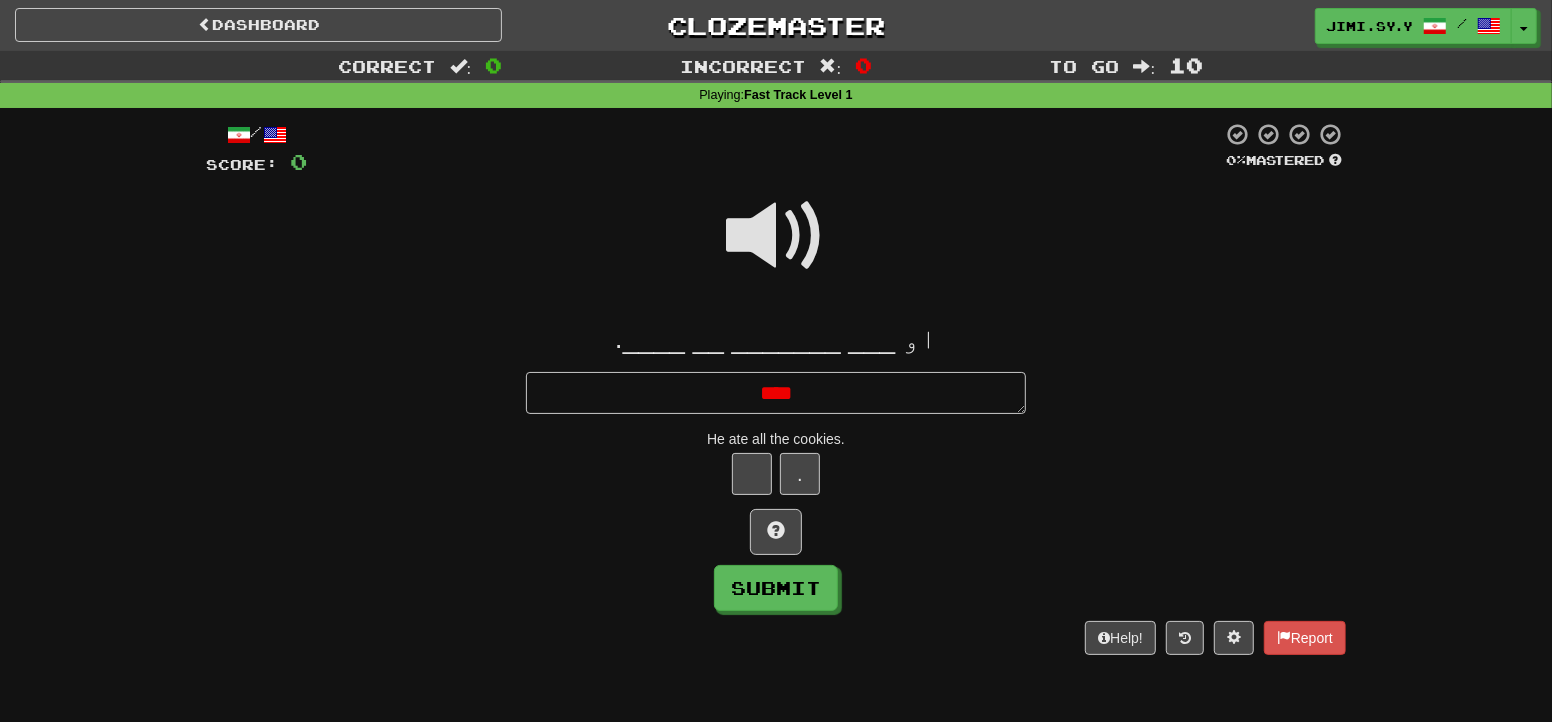 type on "*" 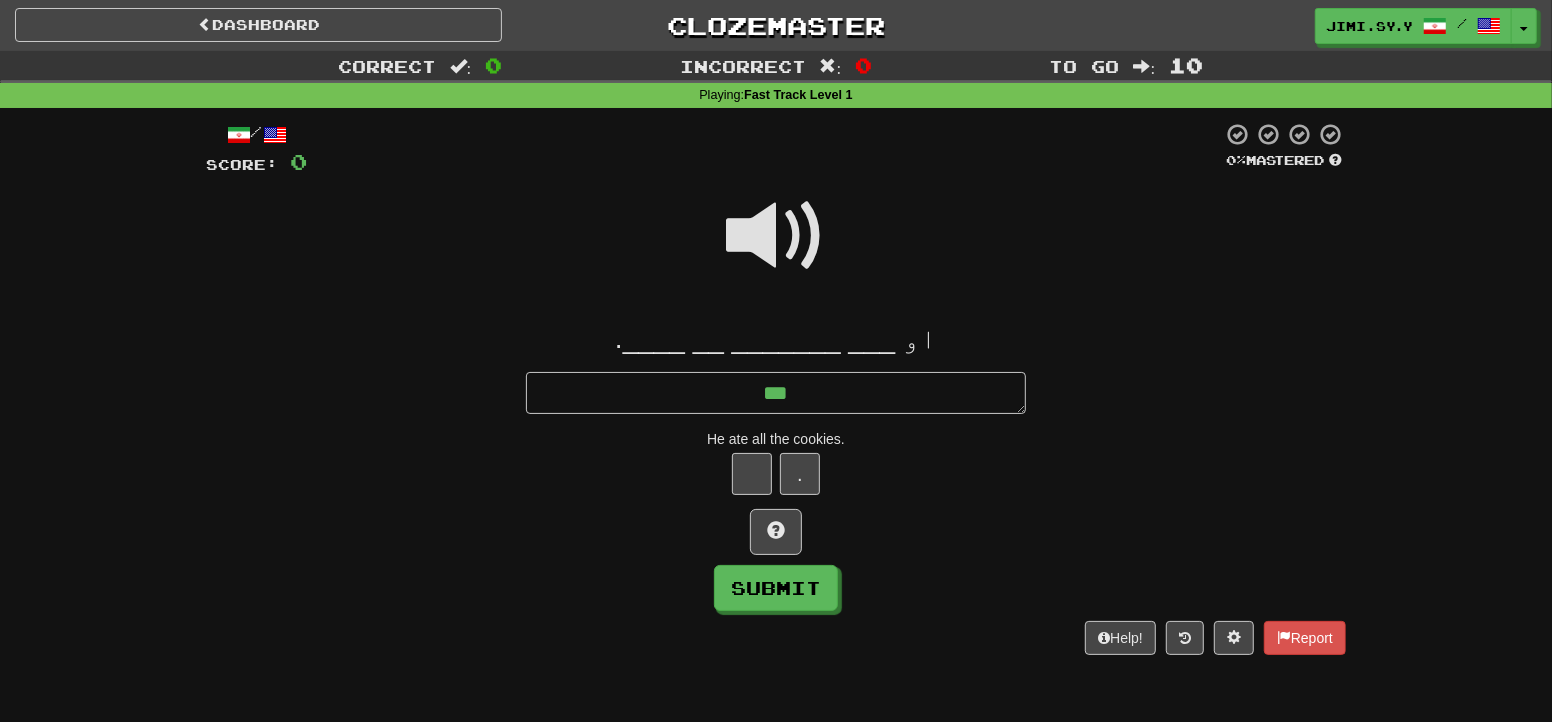 type on "*" 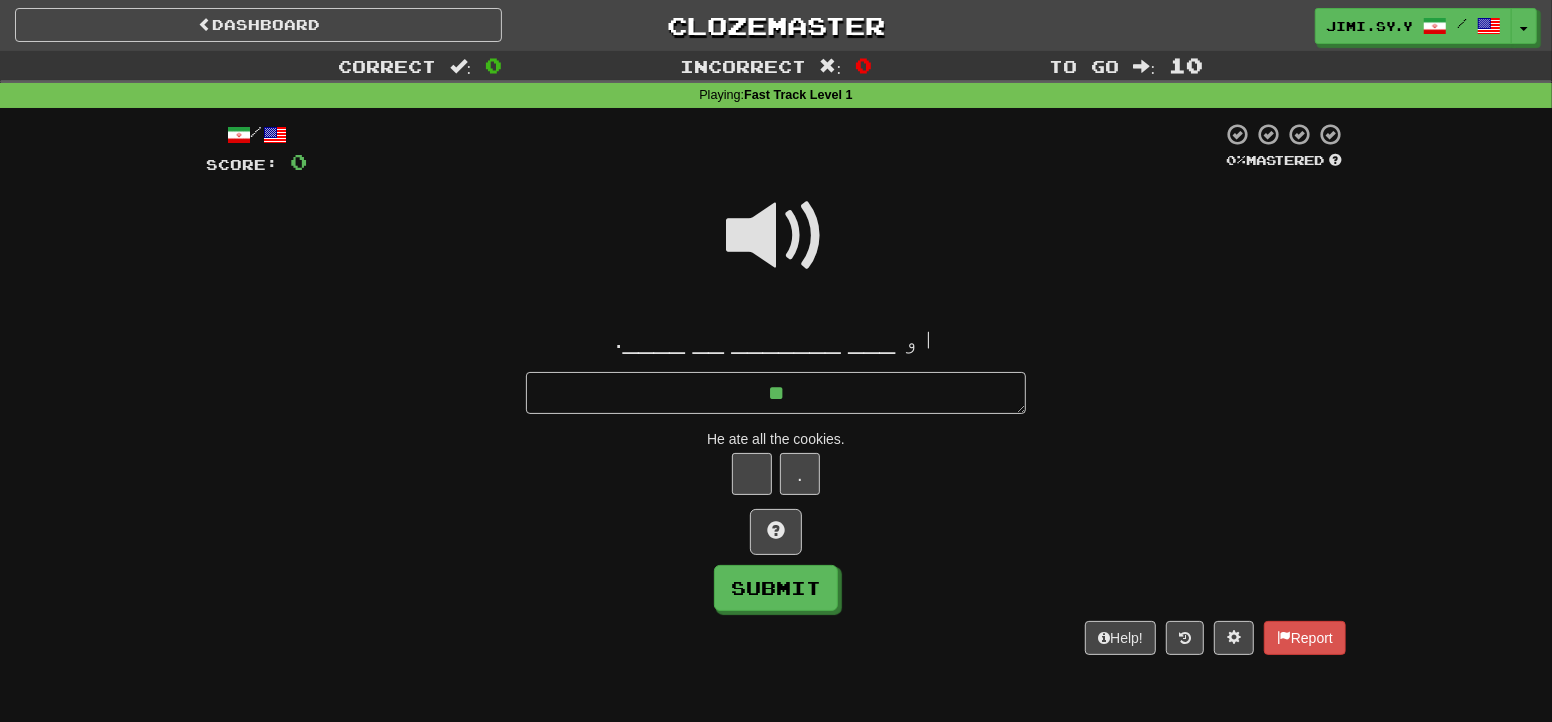 type on "*" 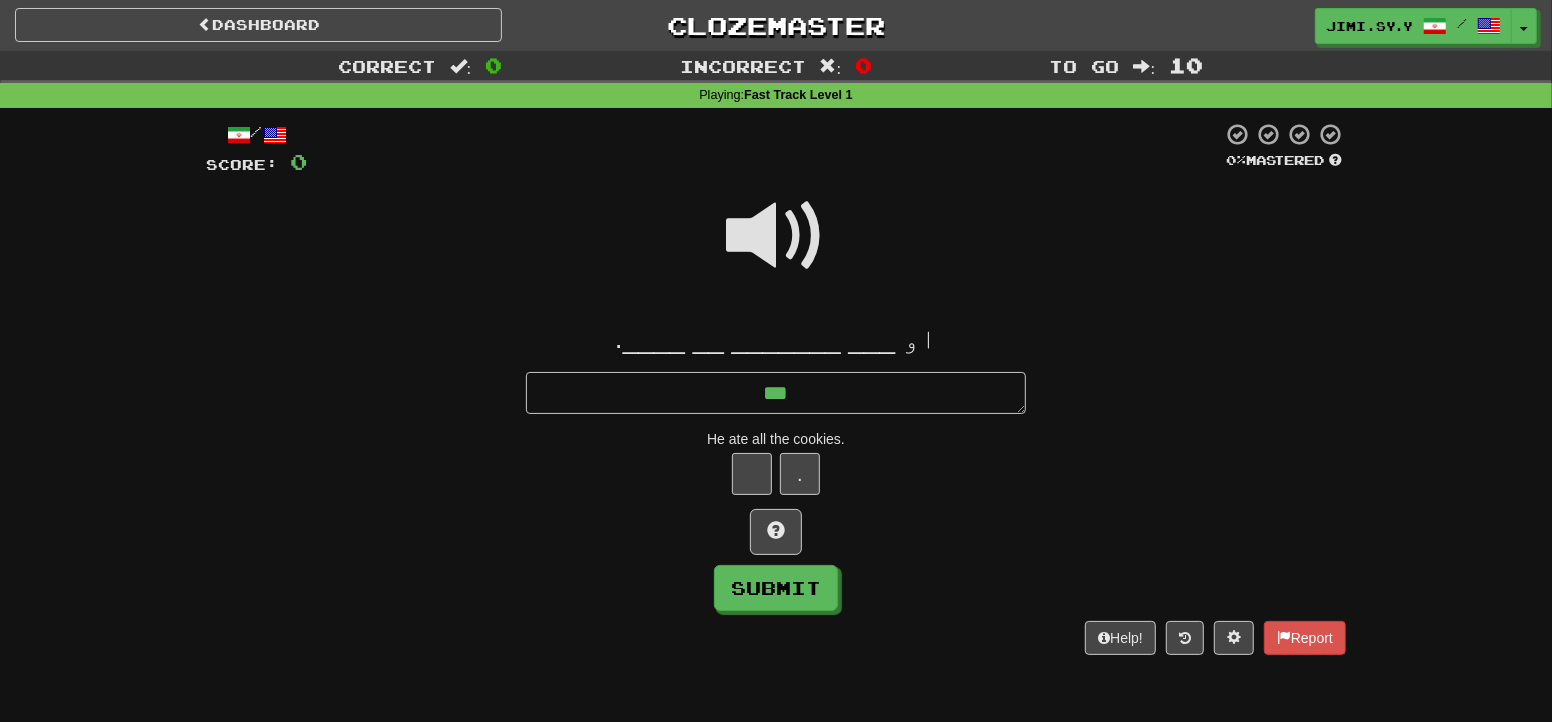 type on "*" 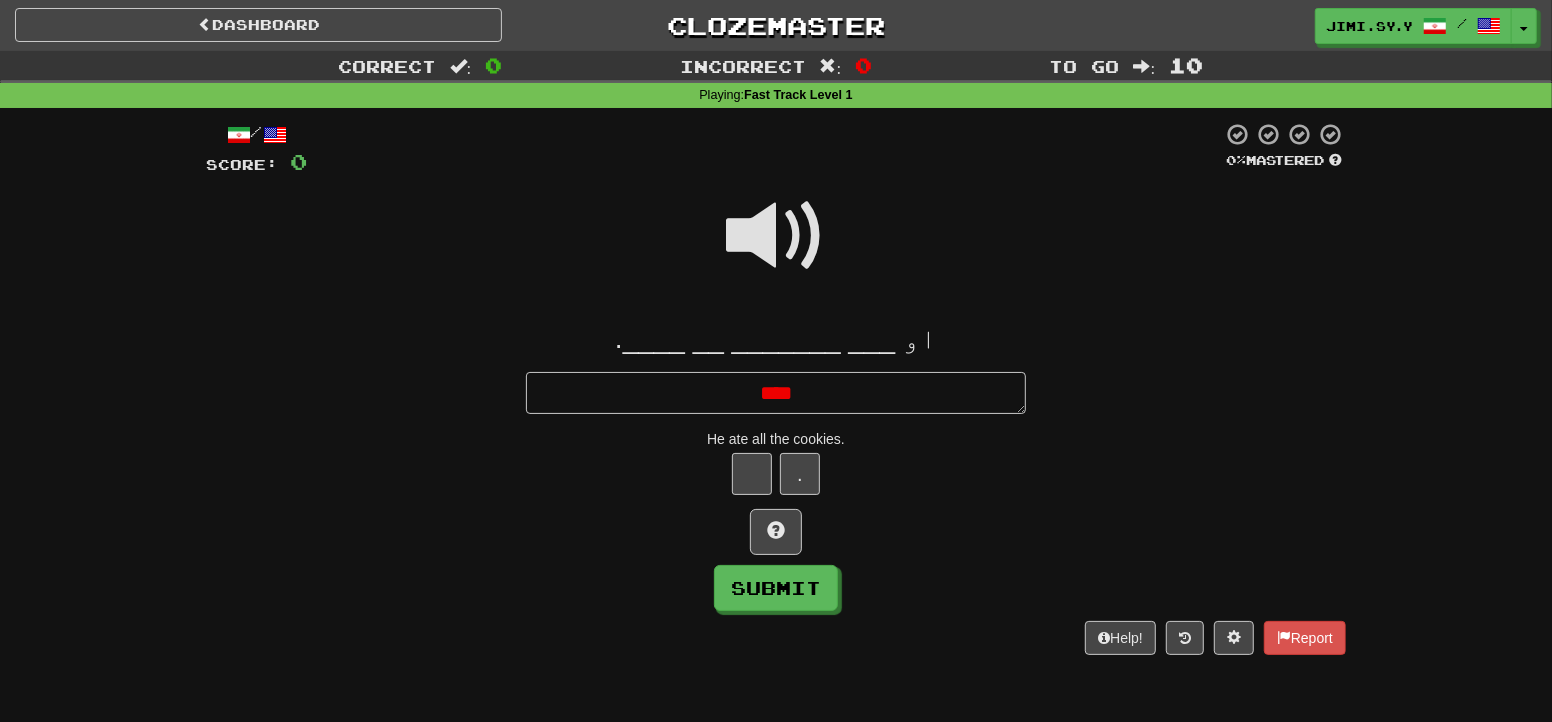 type on "*" 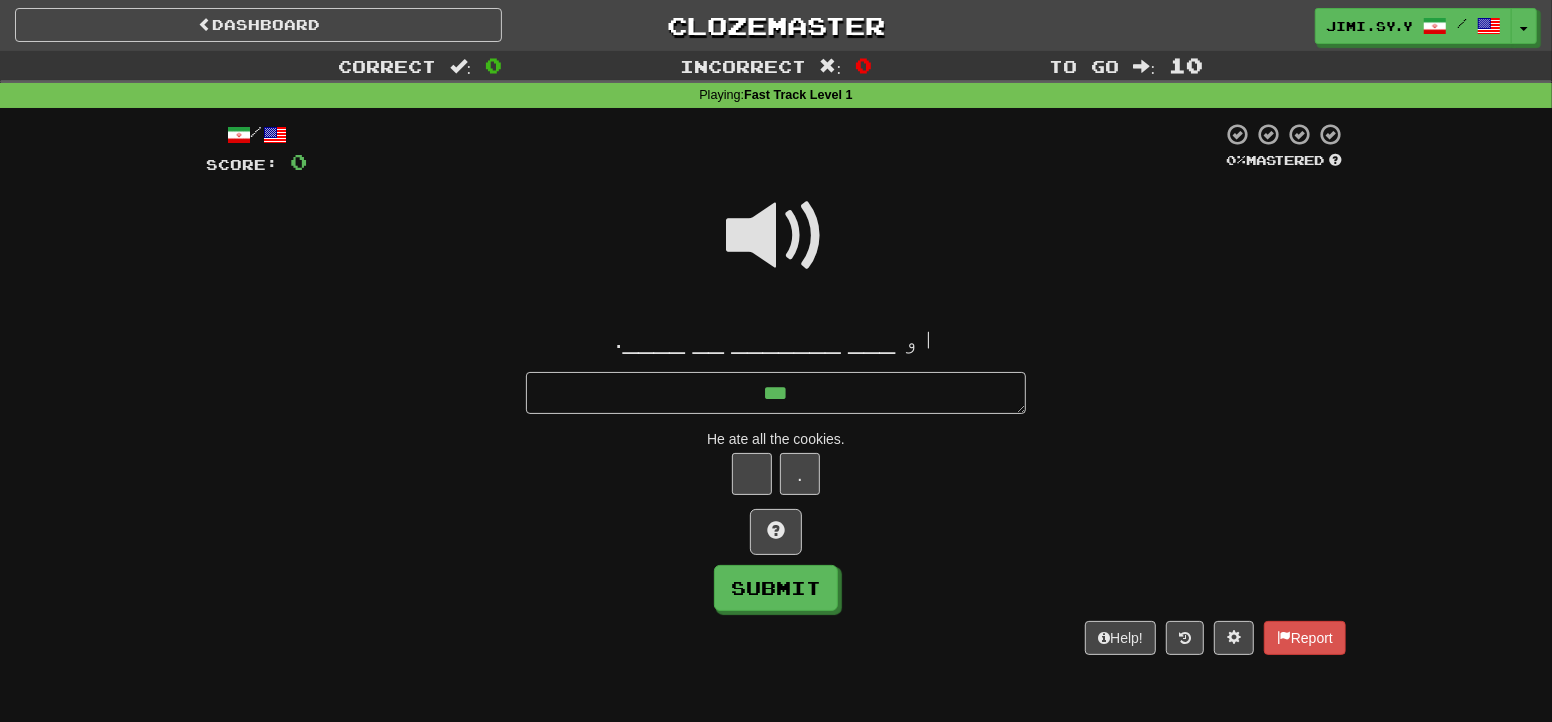 type on "*" 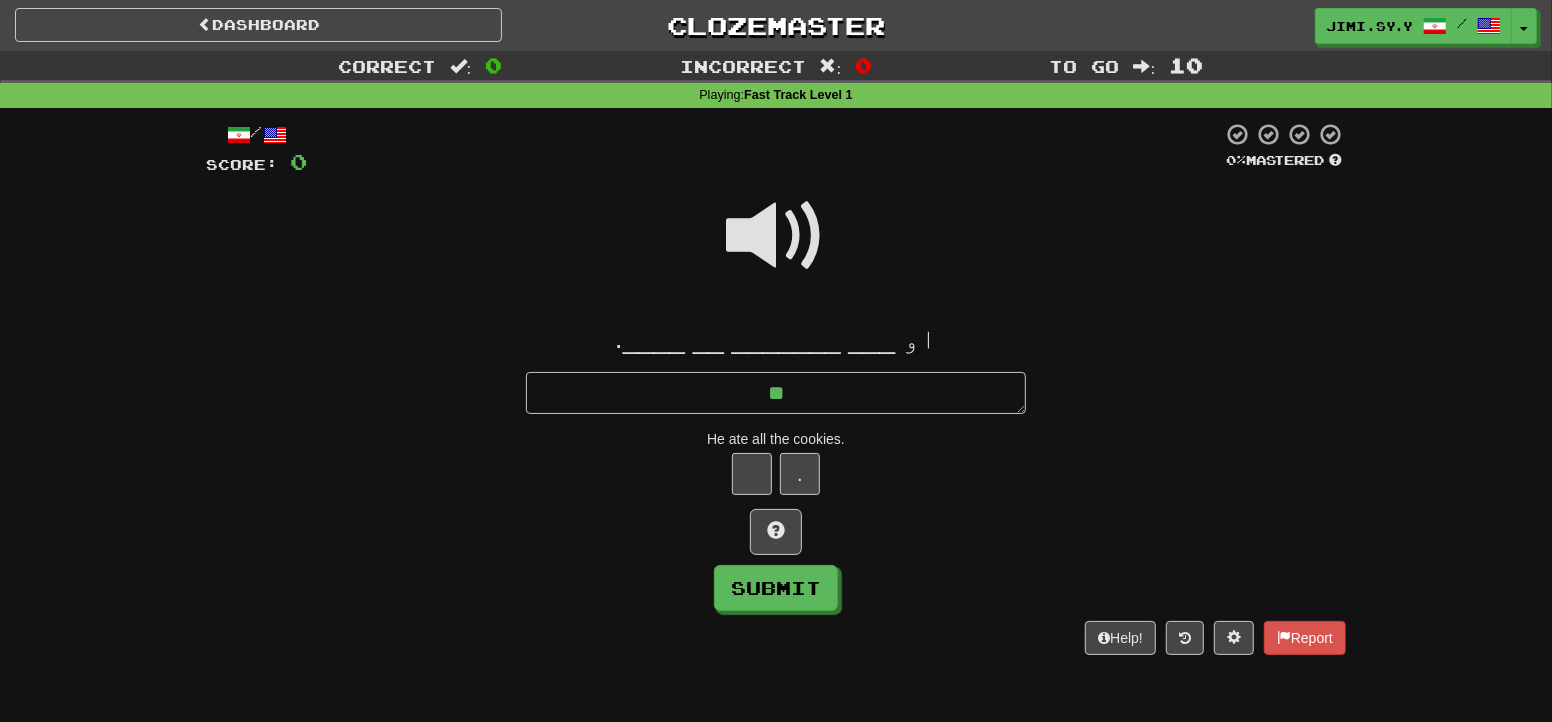 type on "*" 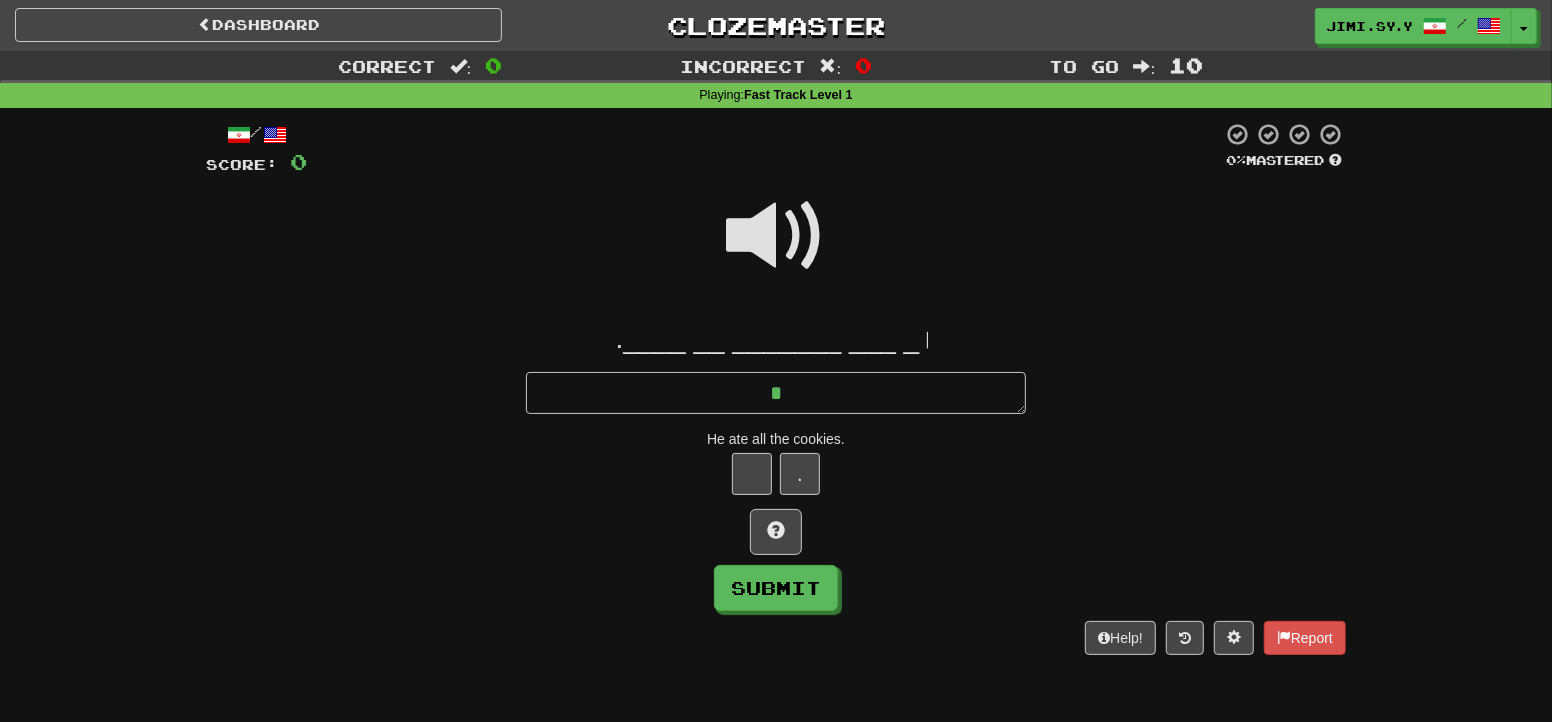type on "*" 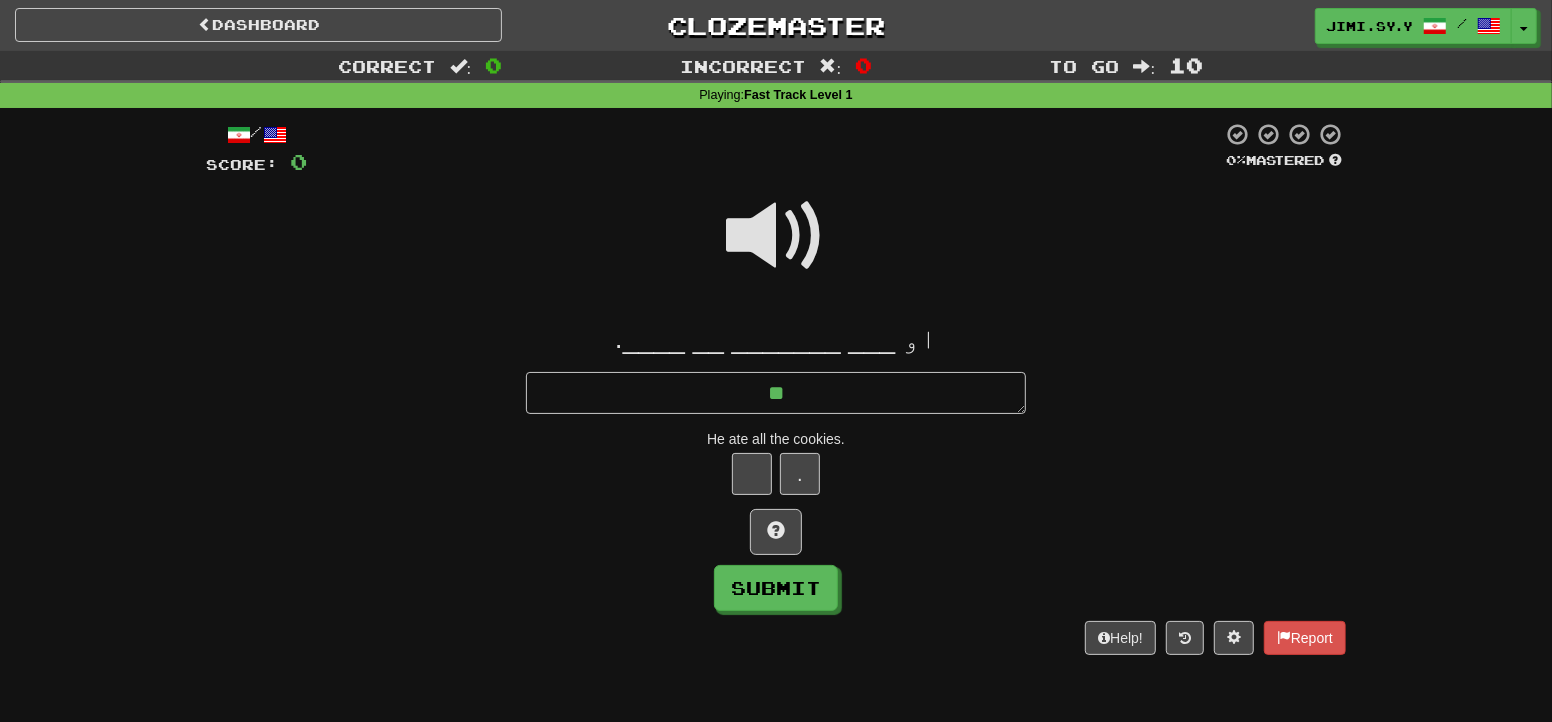 type on "*" 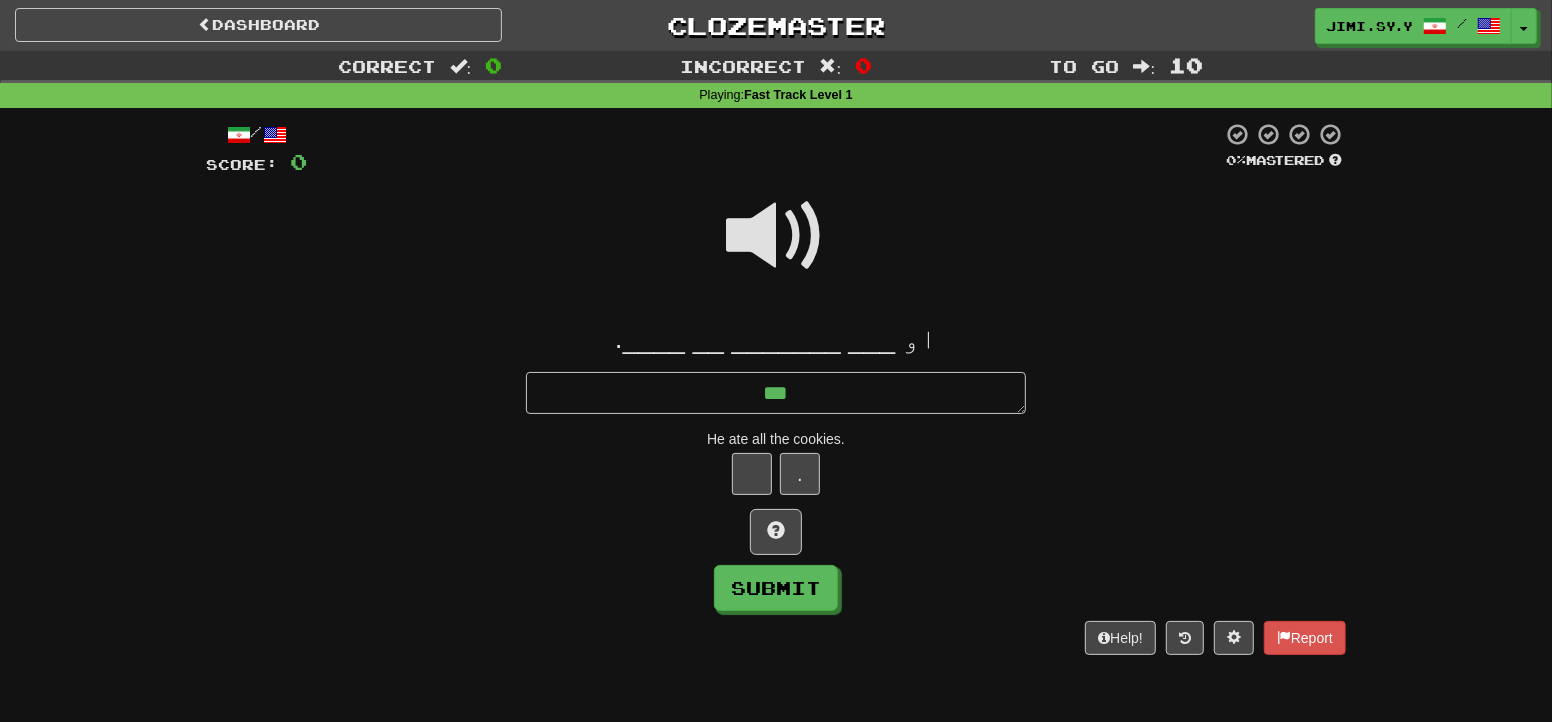 type on "*" 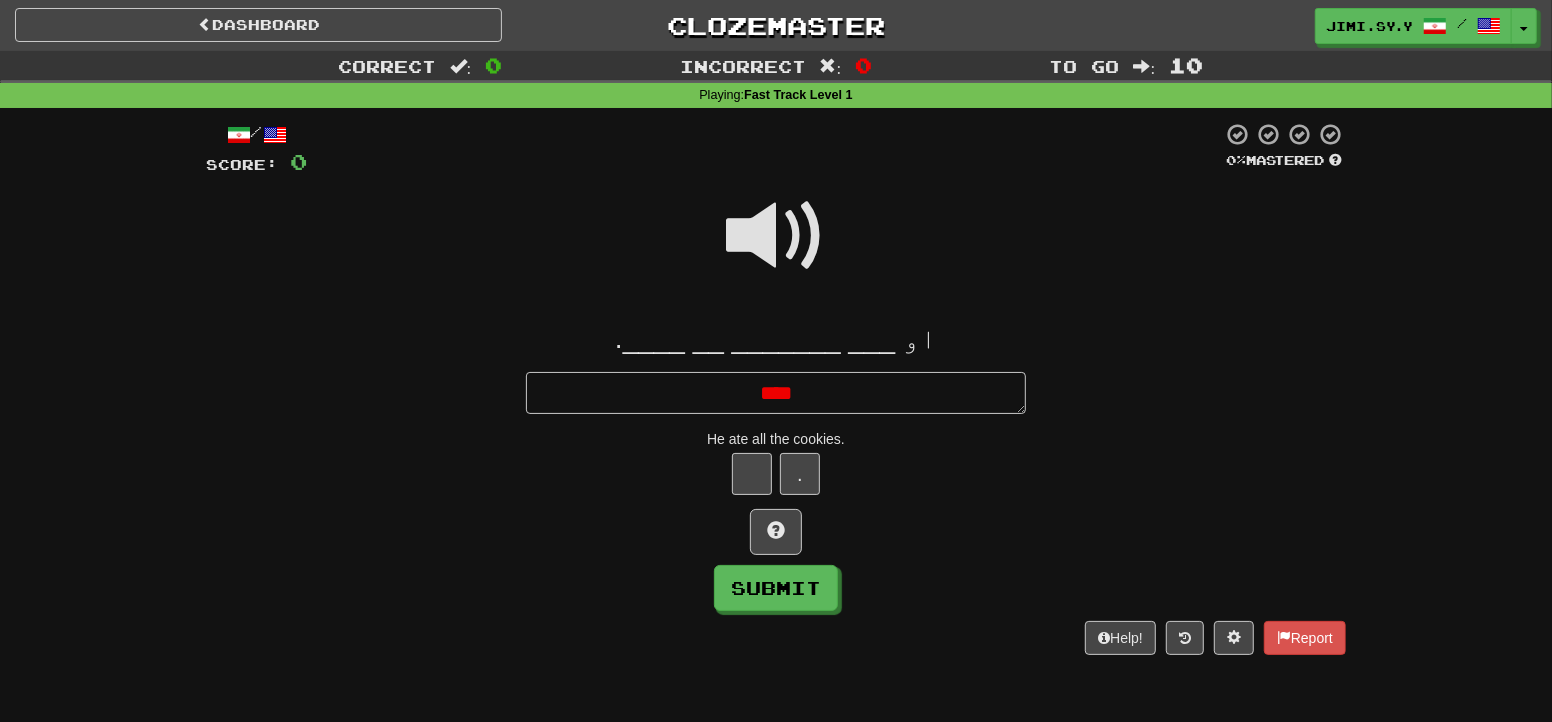 type on "*" 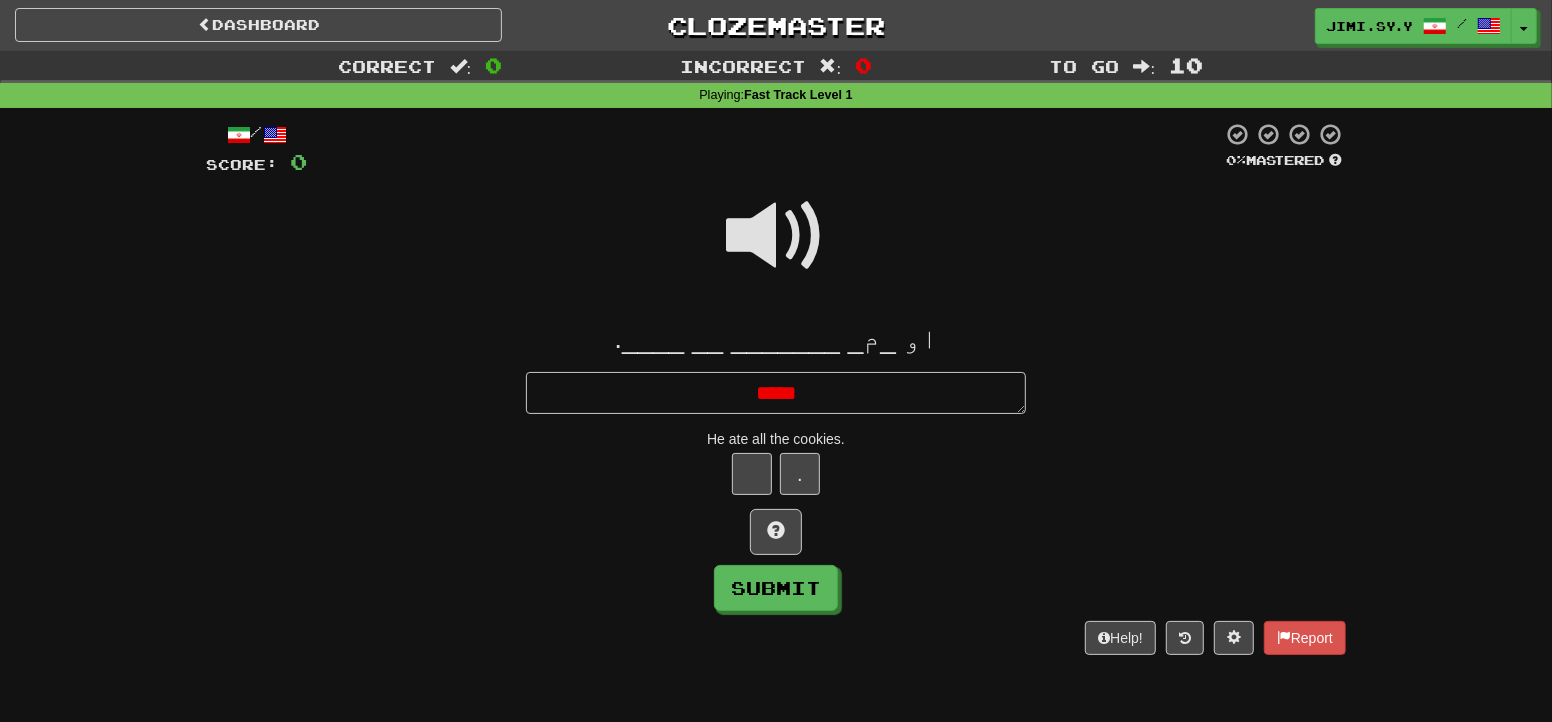 type on "*" 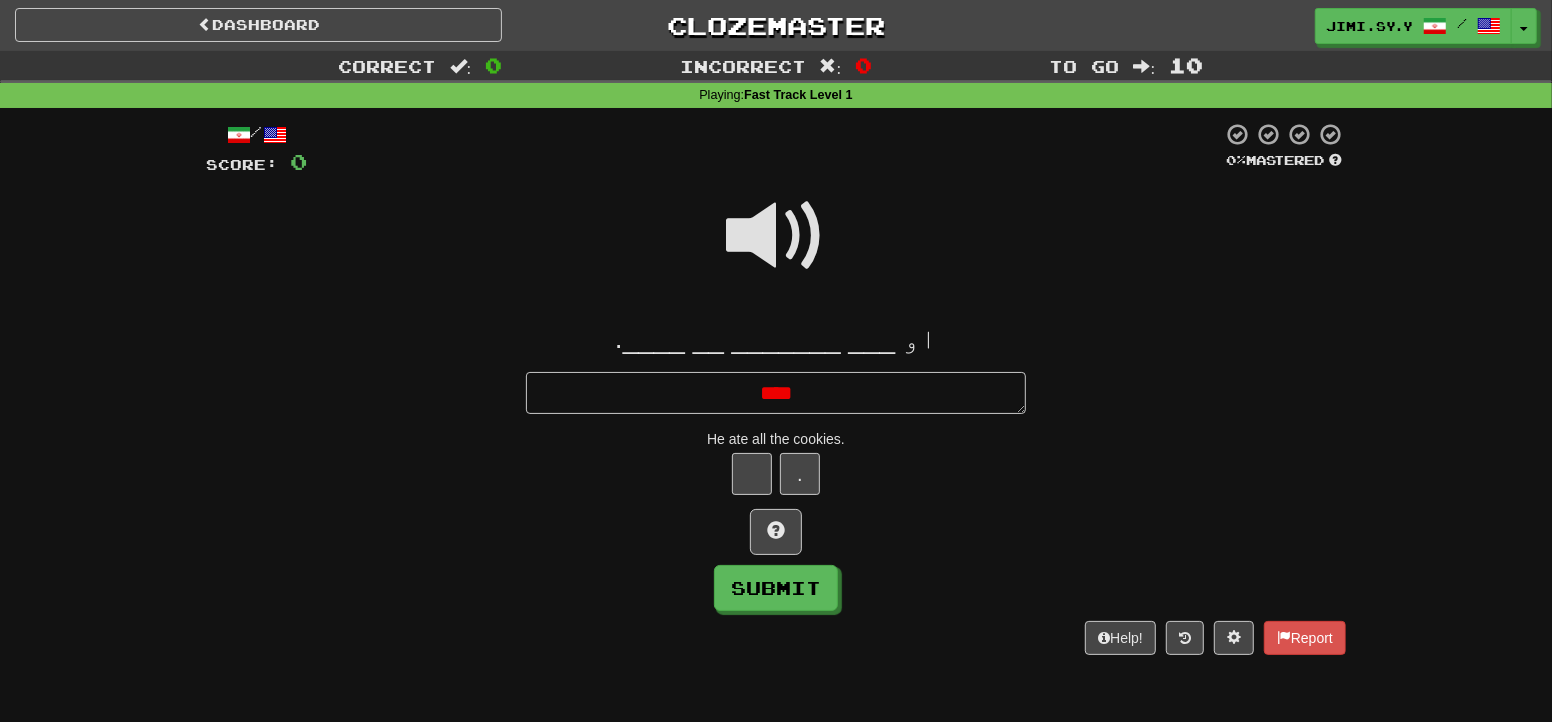 type on "*" 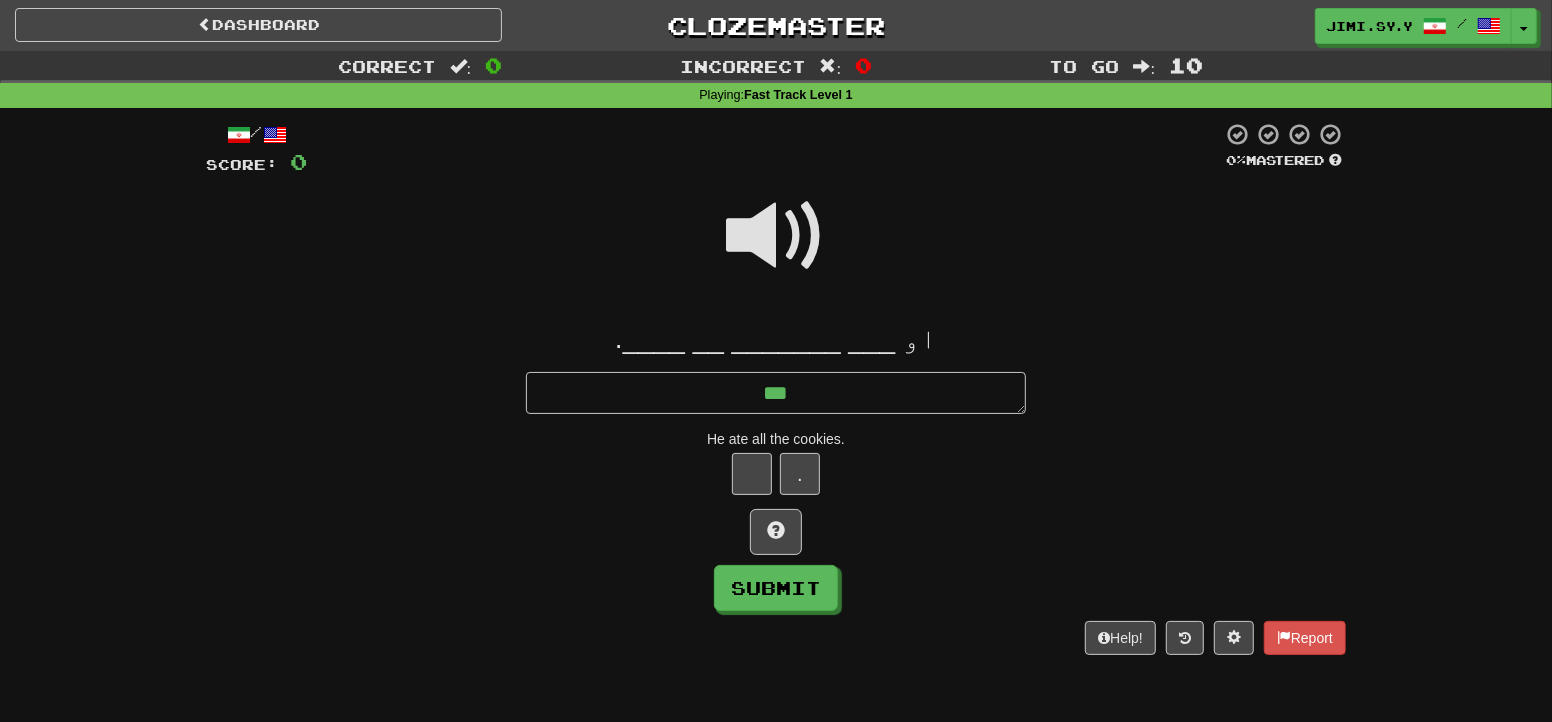 type on "**" 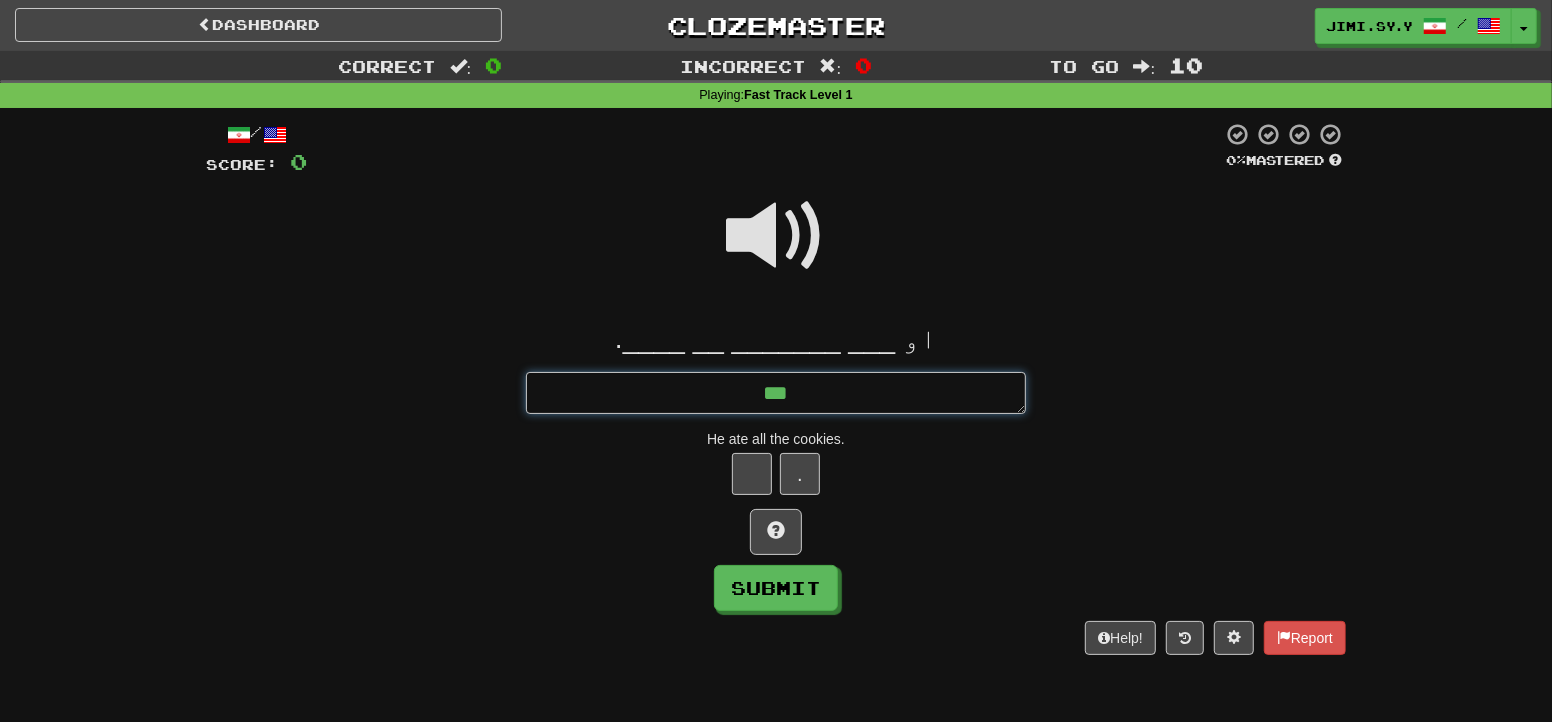 click on "**" at bounding box center (776, 393) 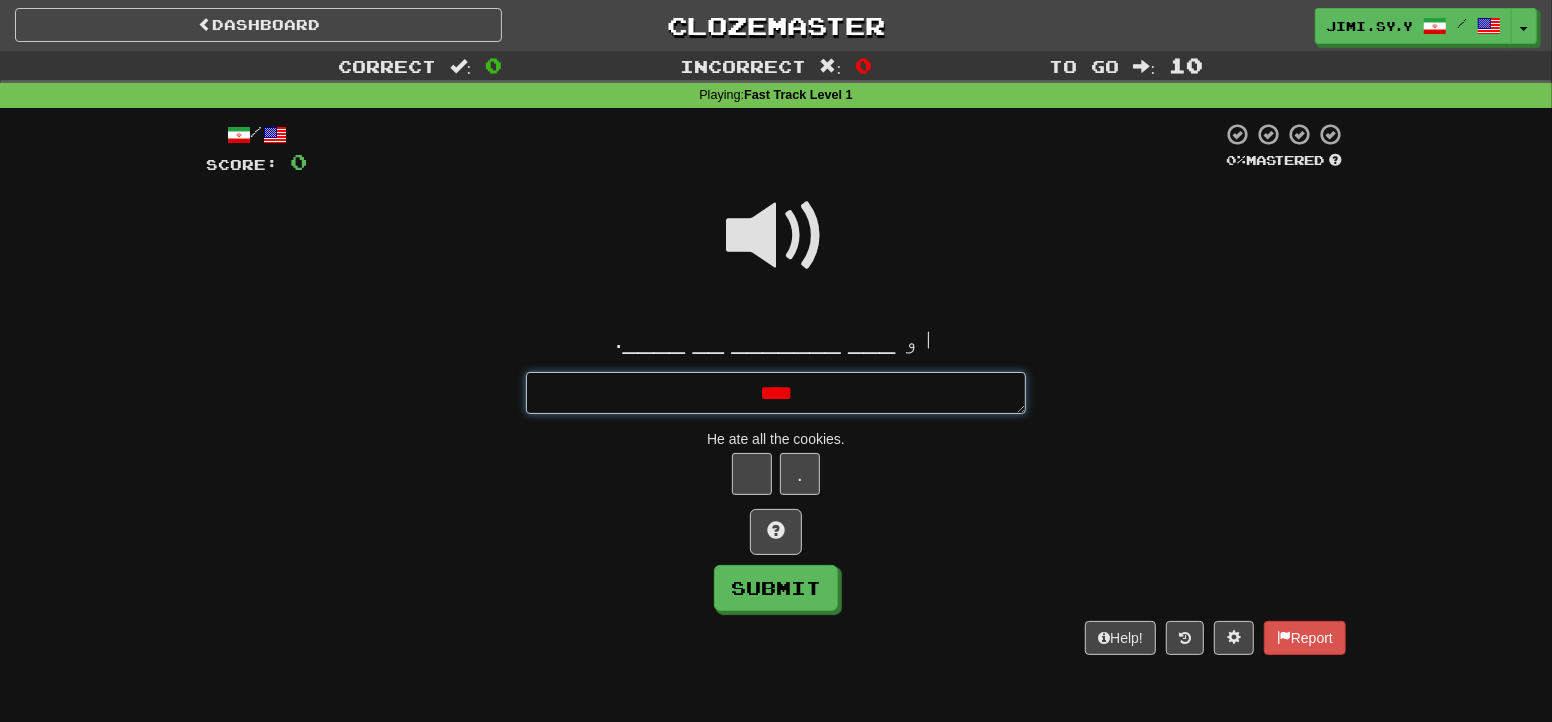 type on "*" 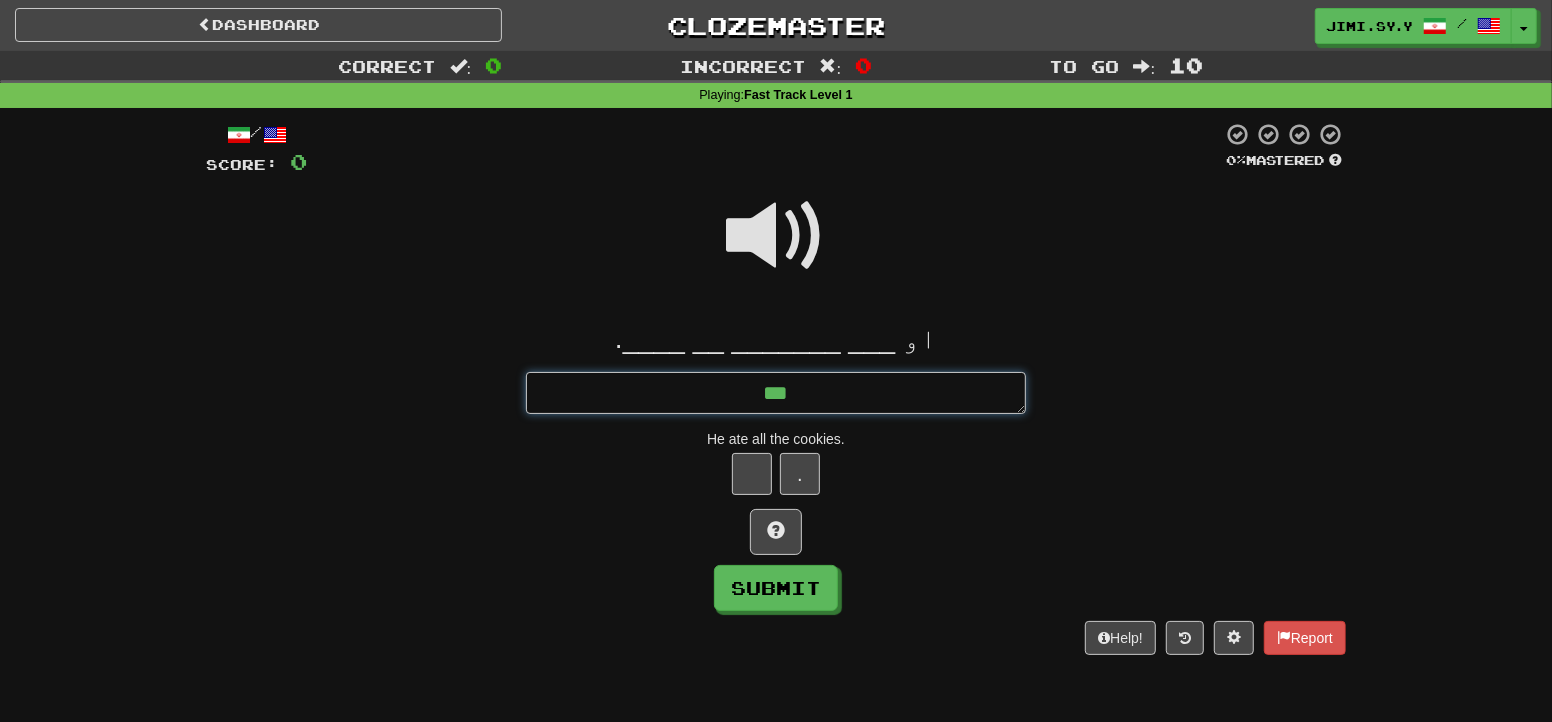 type on "*" 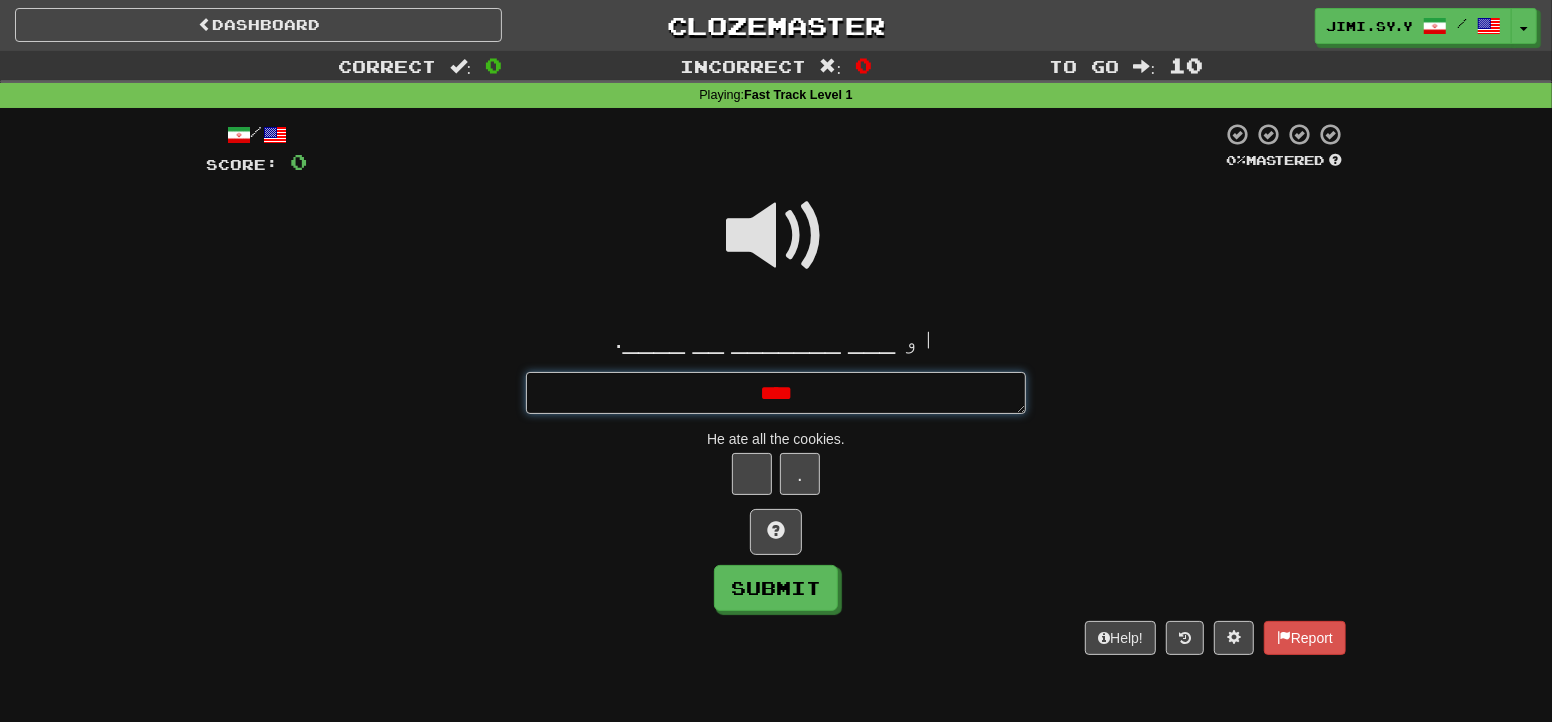 type on "*" 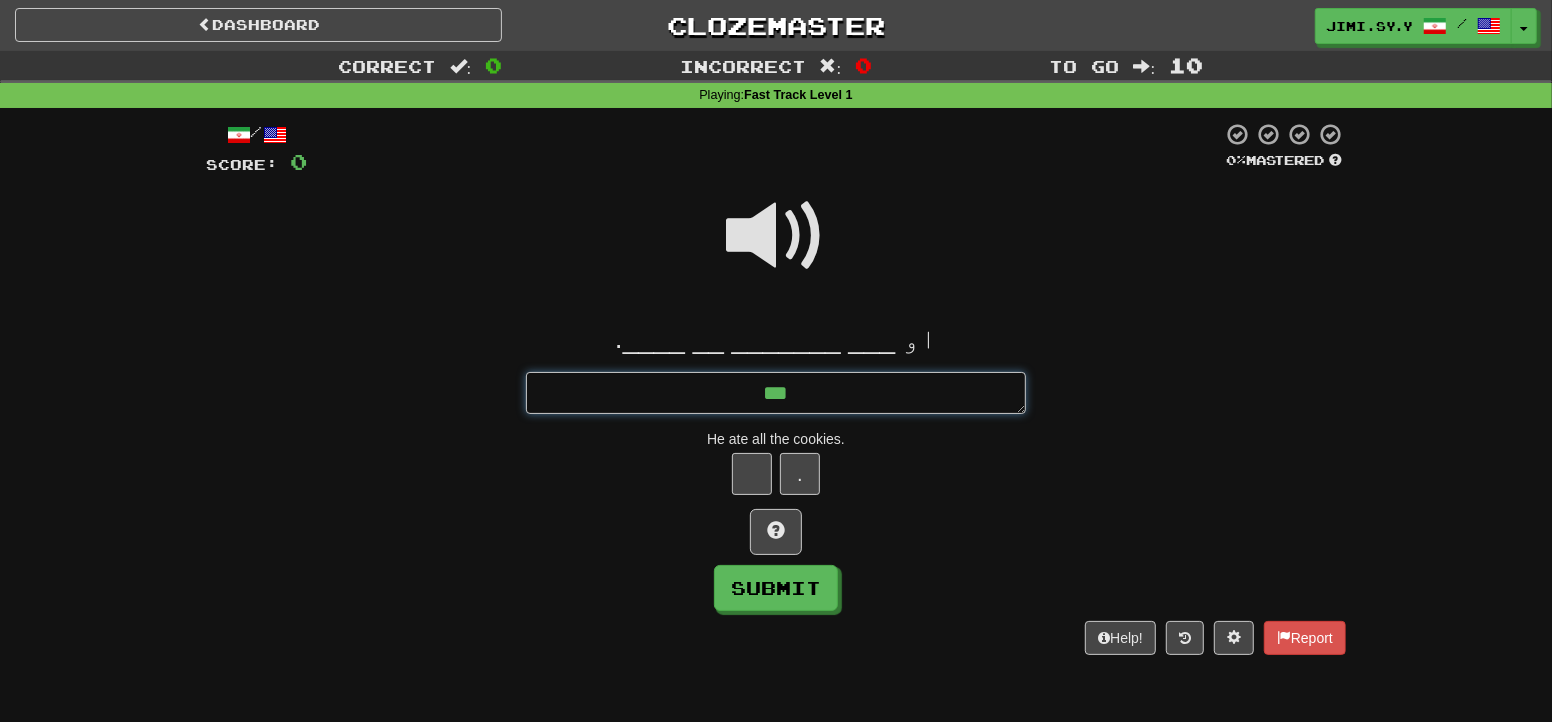 type on "*" 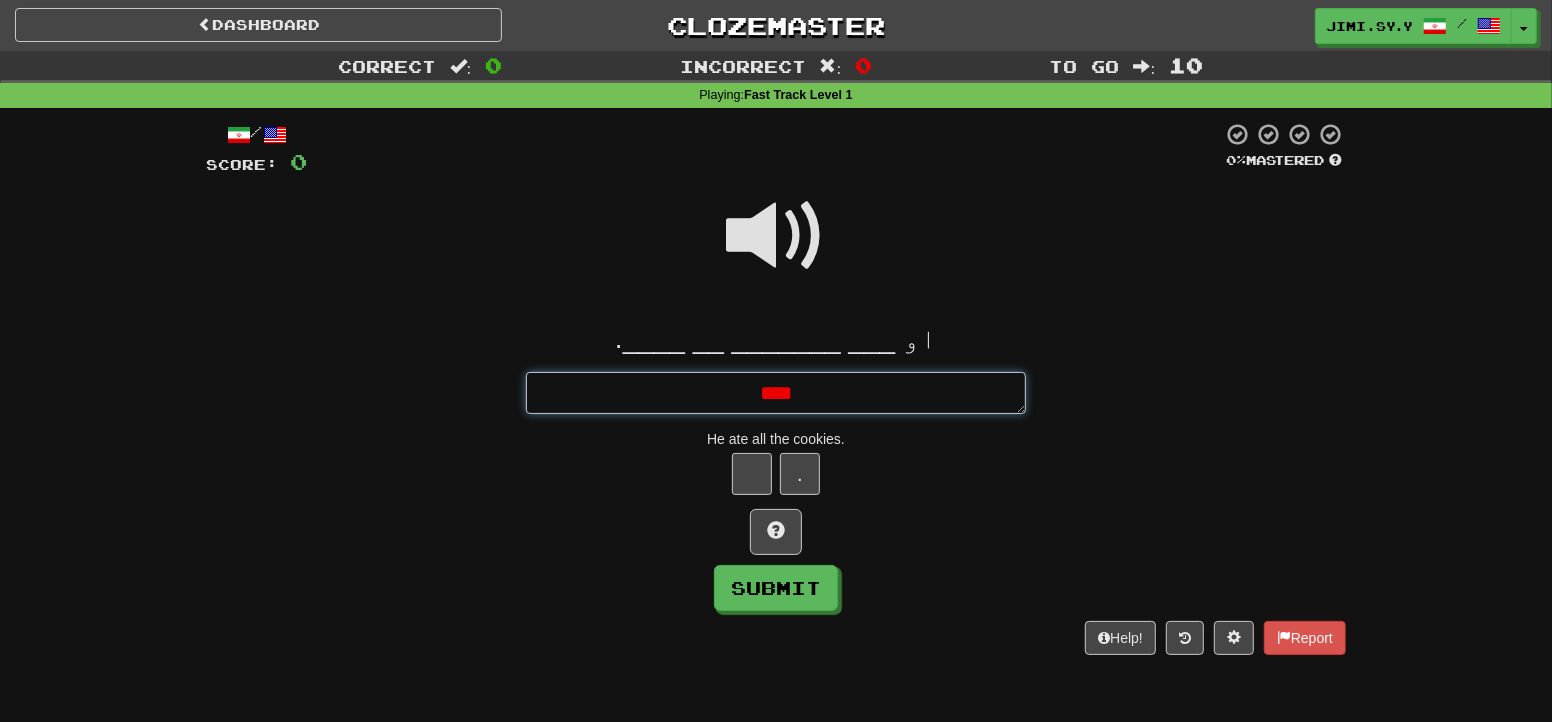 type on "*" 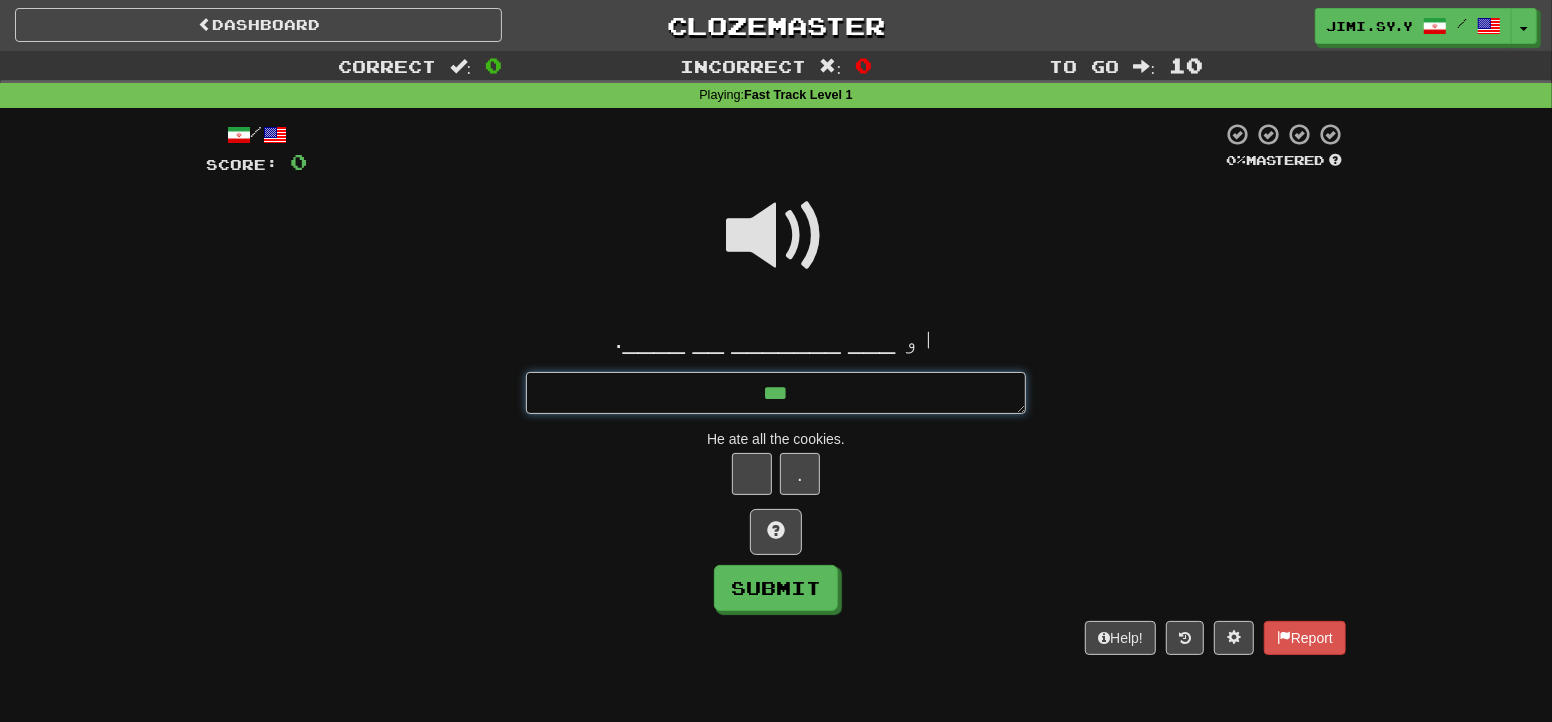 type on "*" 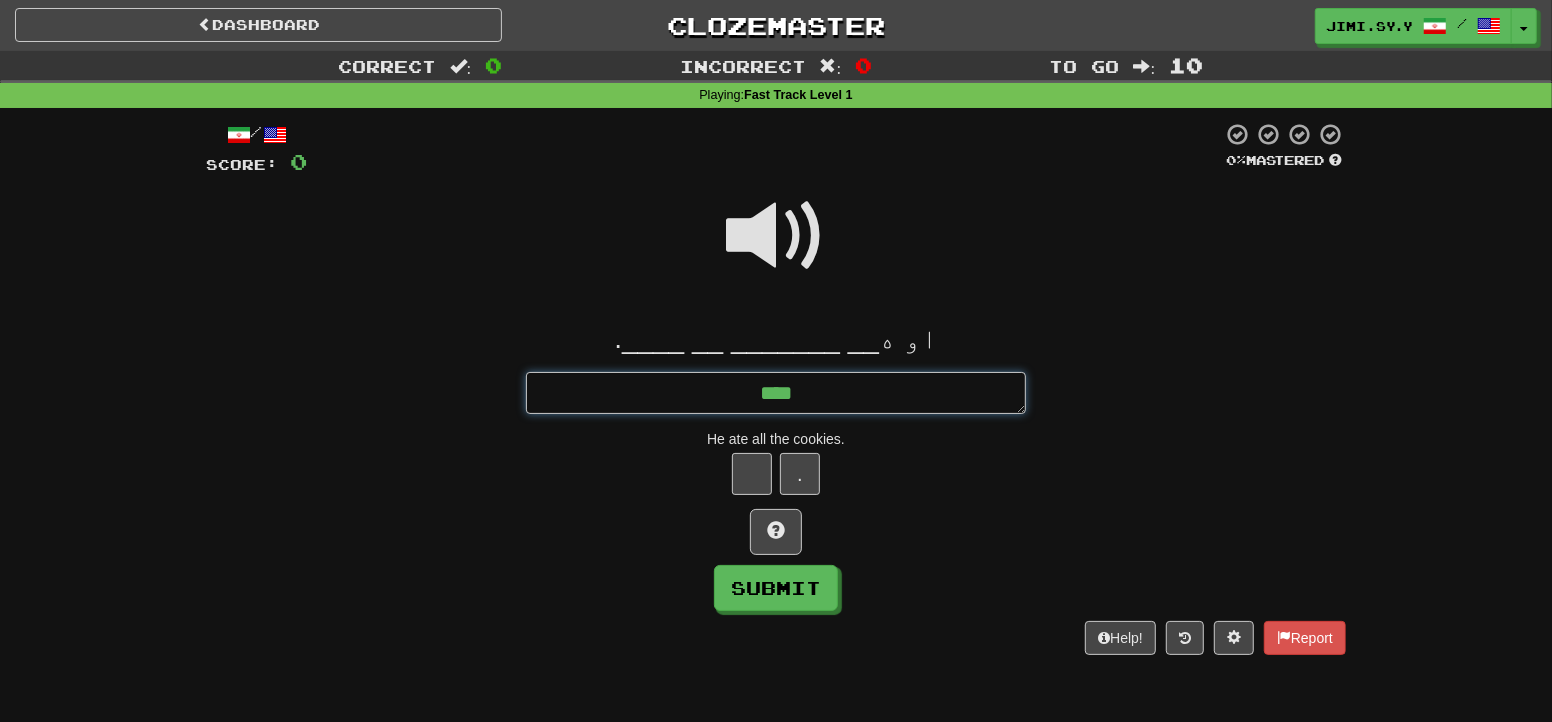 type on "*" 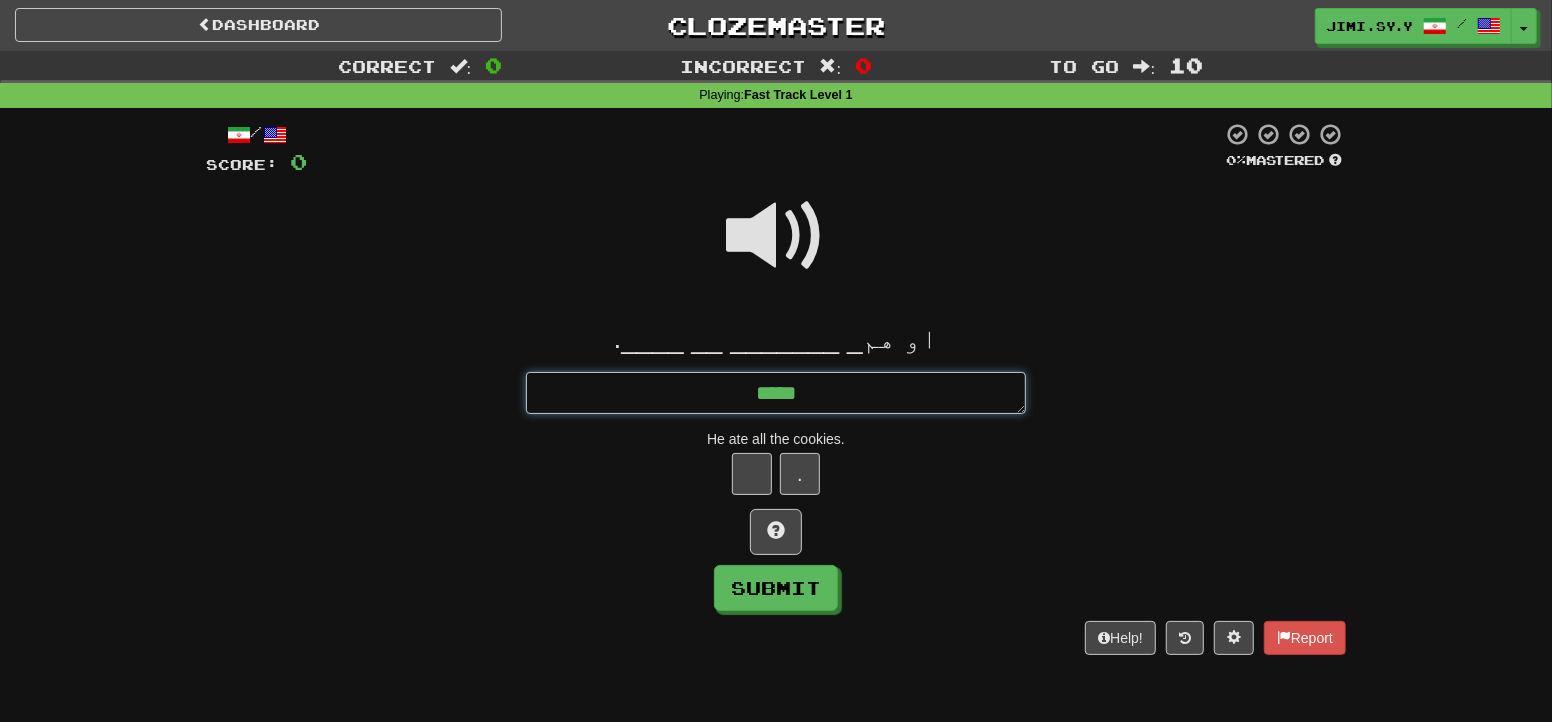 type on "*" 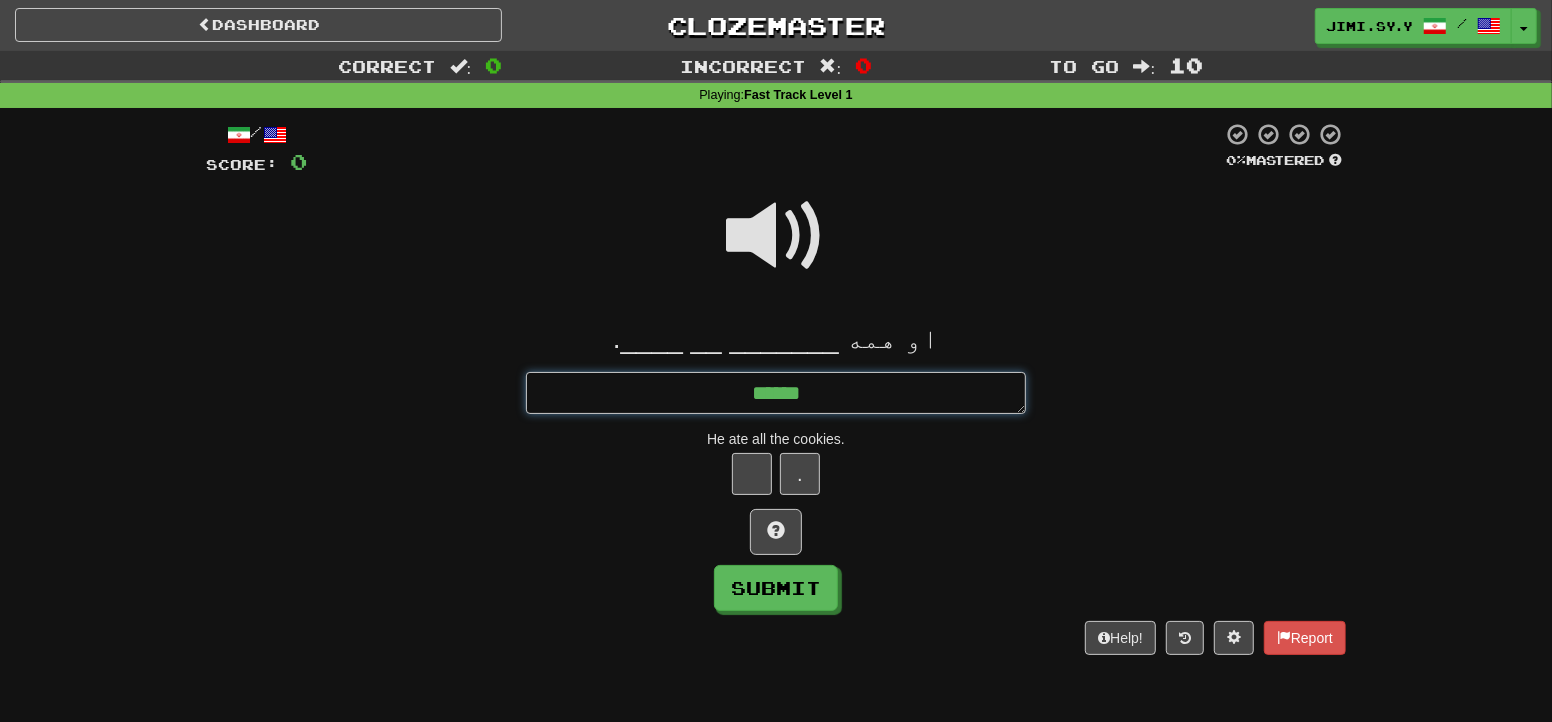 type on "*" 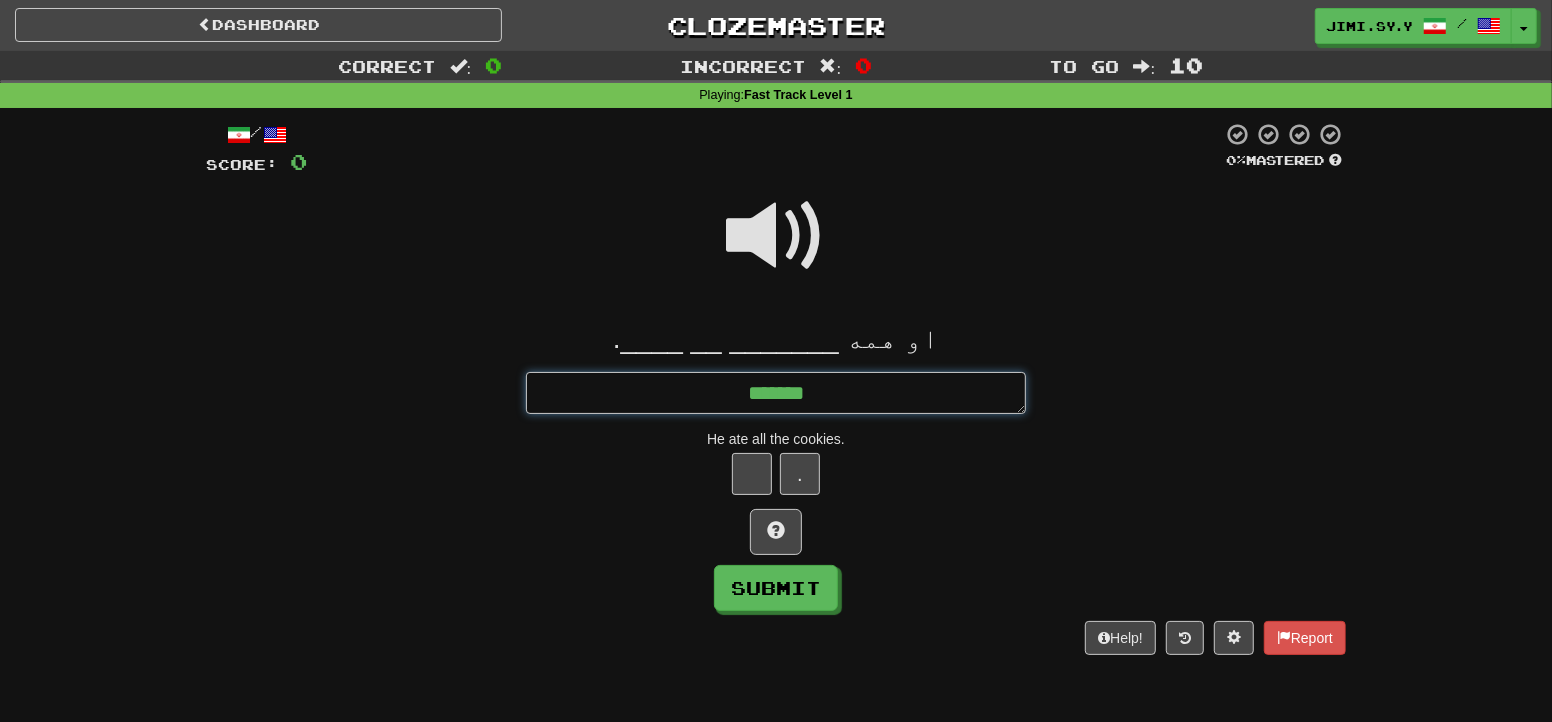 type on "*" 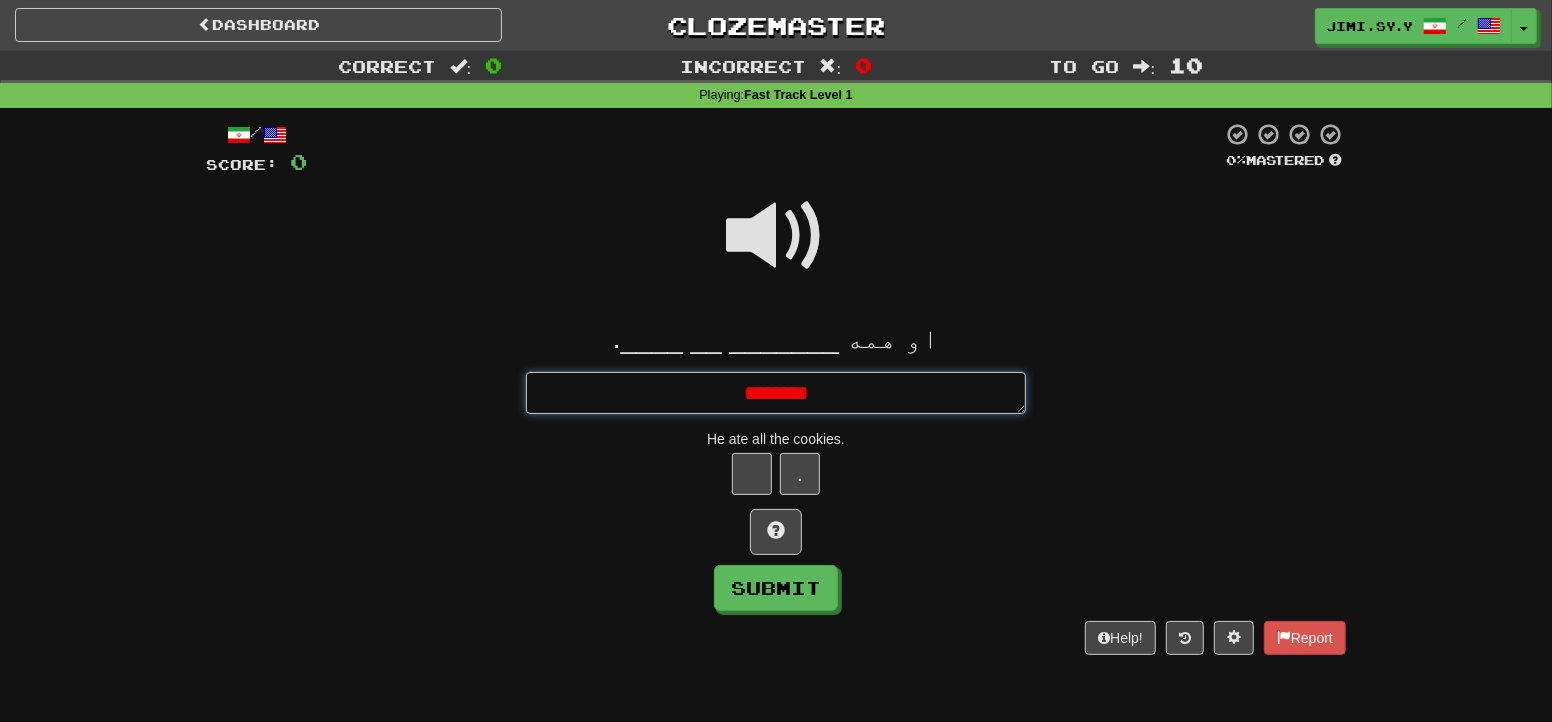 type on "*" 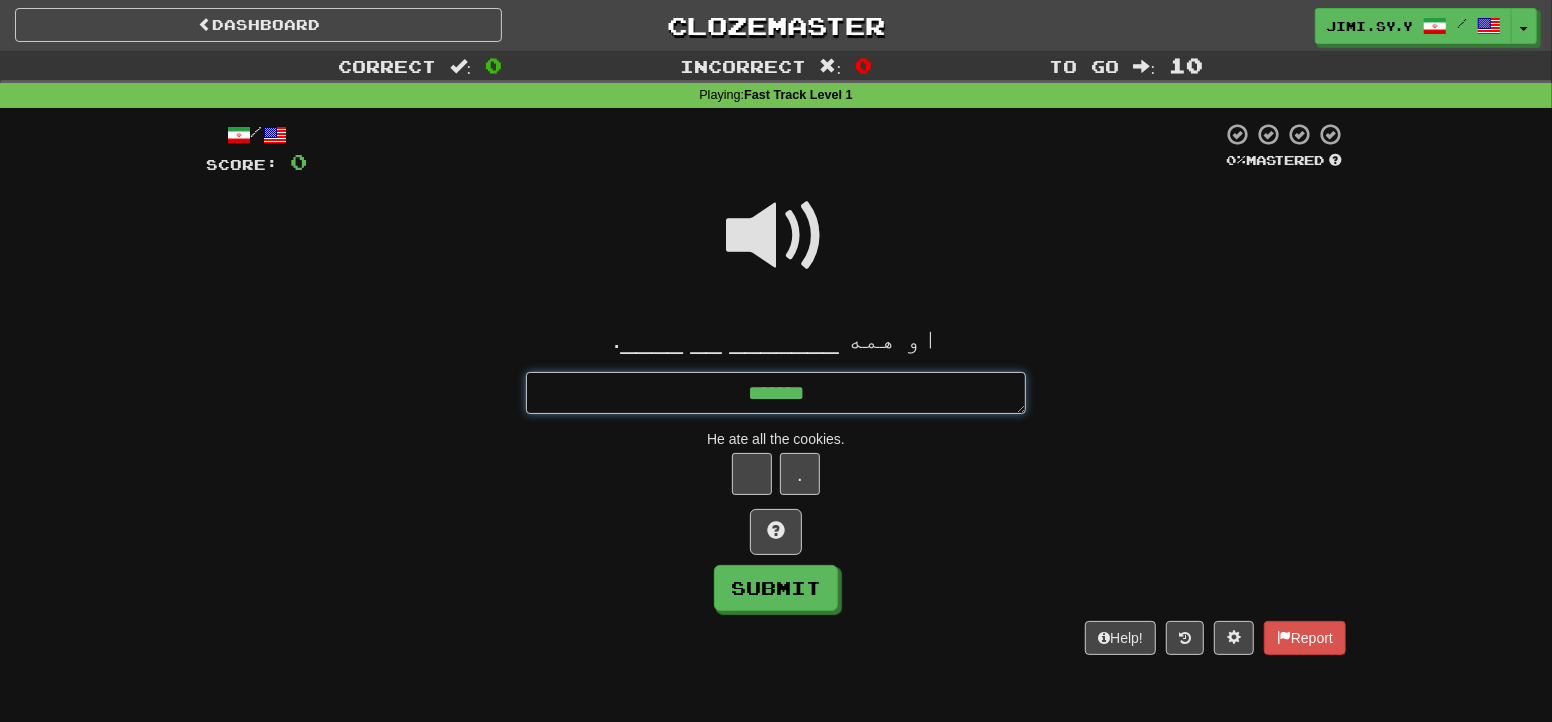 type on "*" 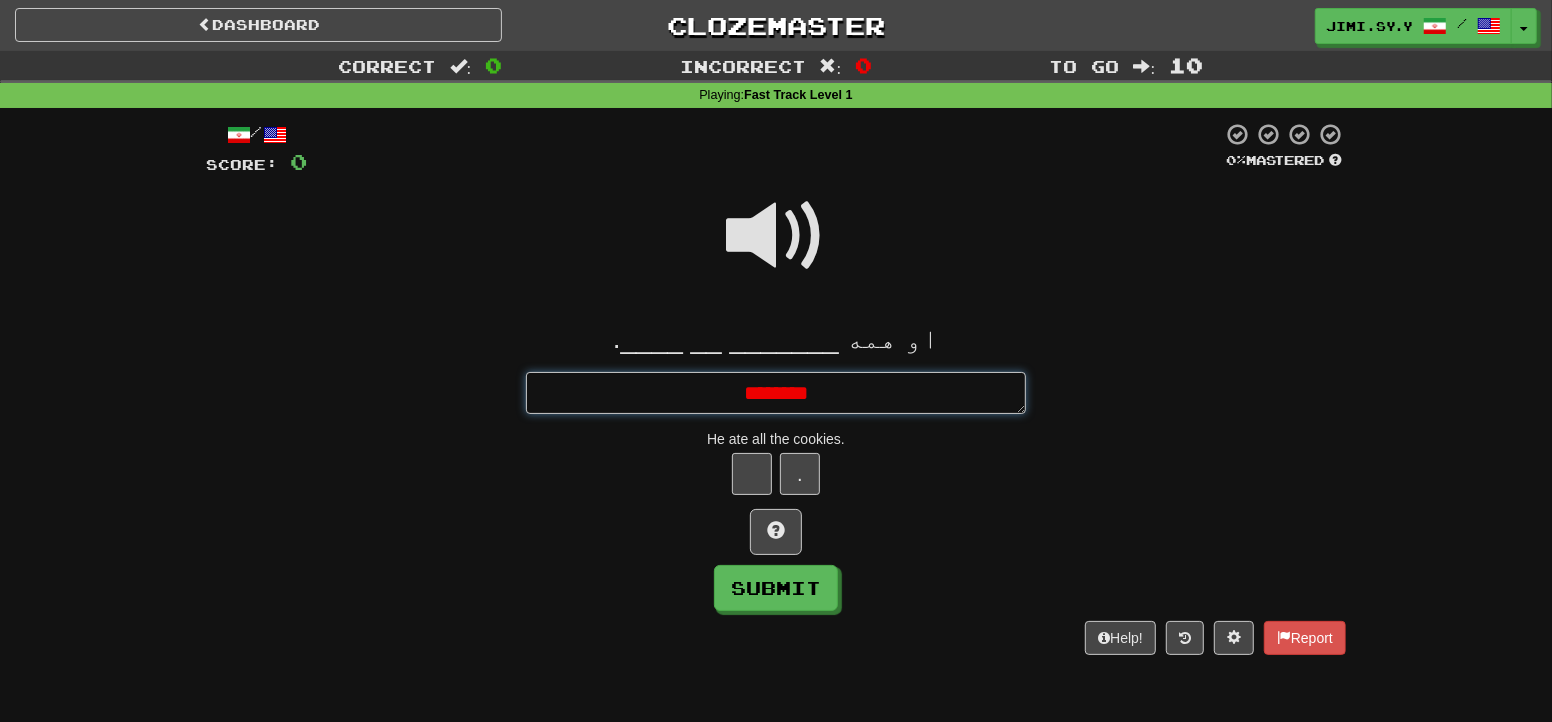 type on "*" 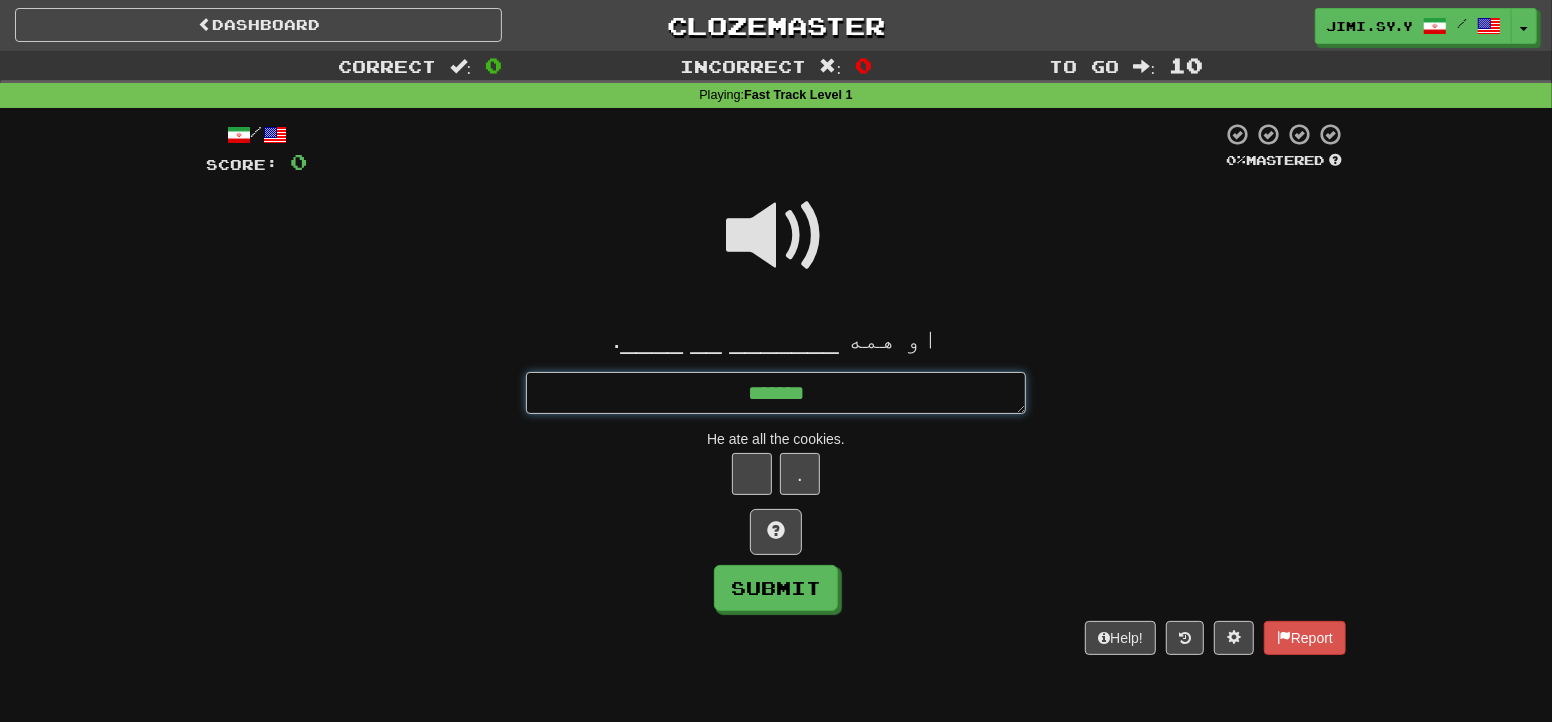type on "*" 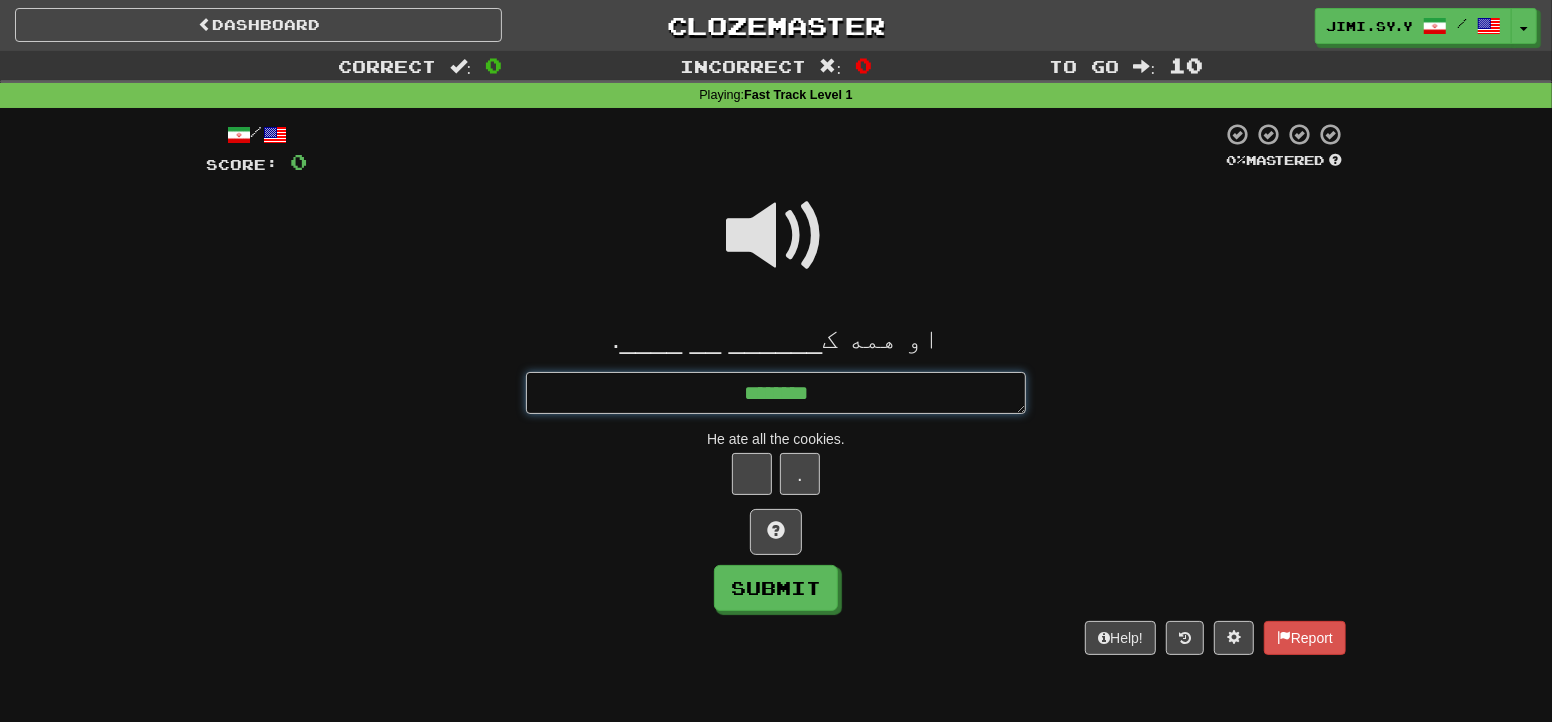 type on "*" 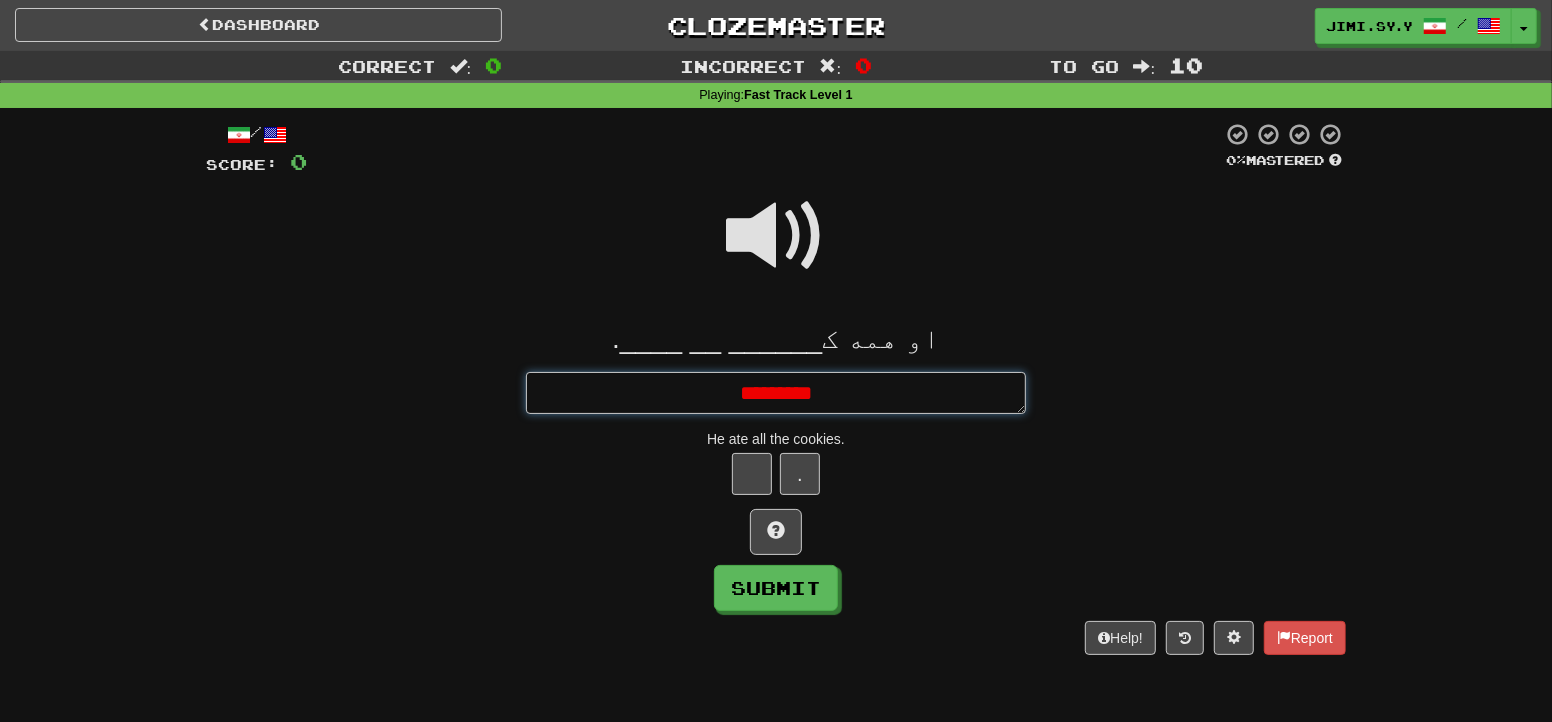 type on "*" 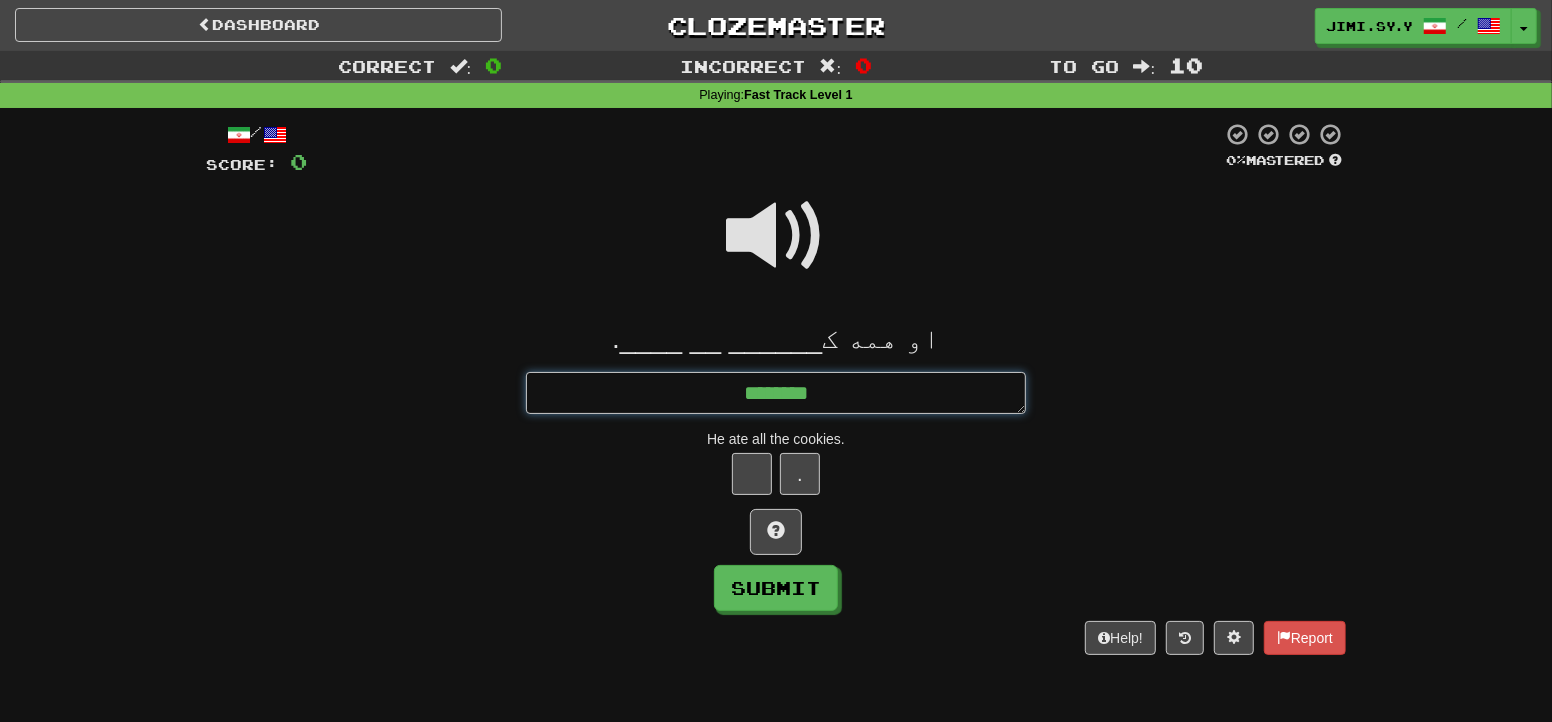 type on "*" 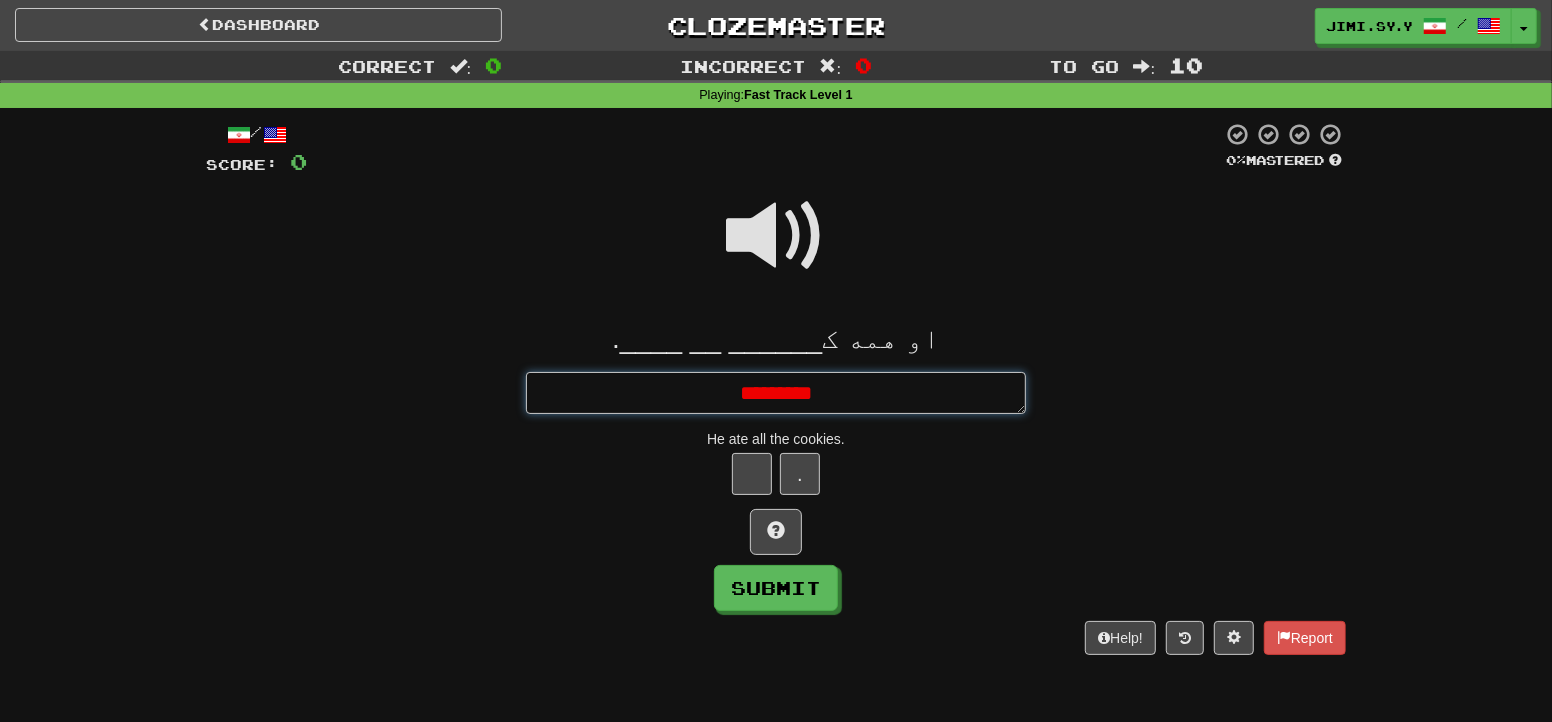 type on "*" 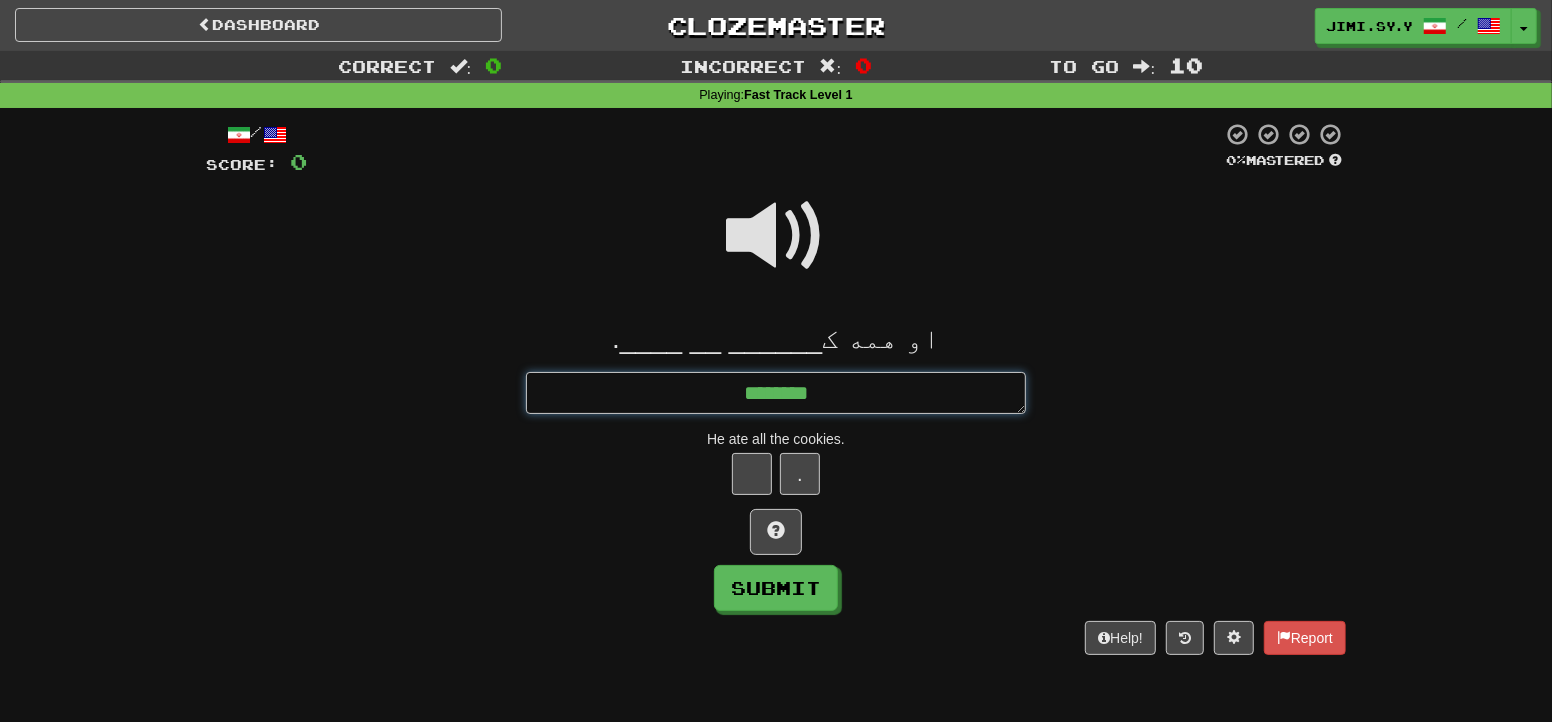 type on "********" 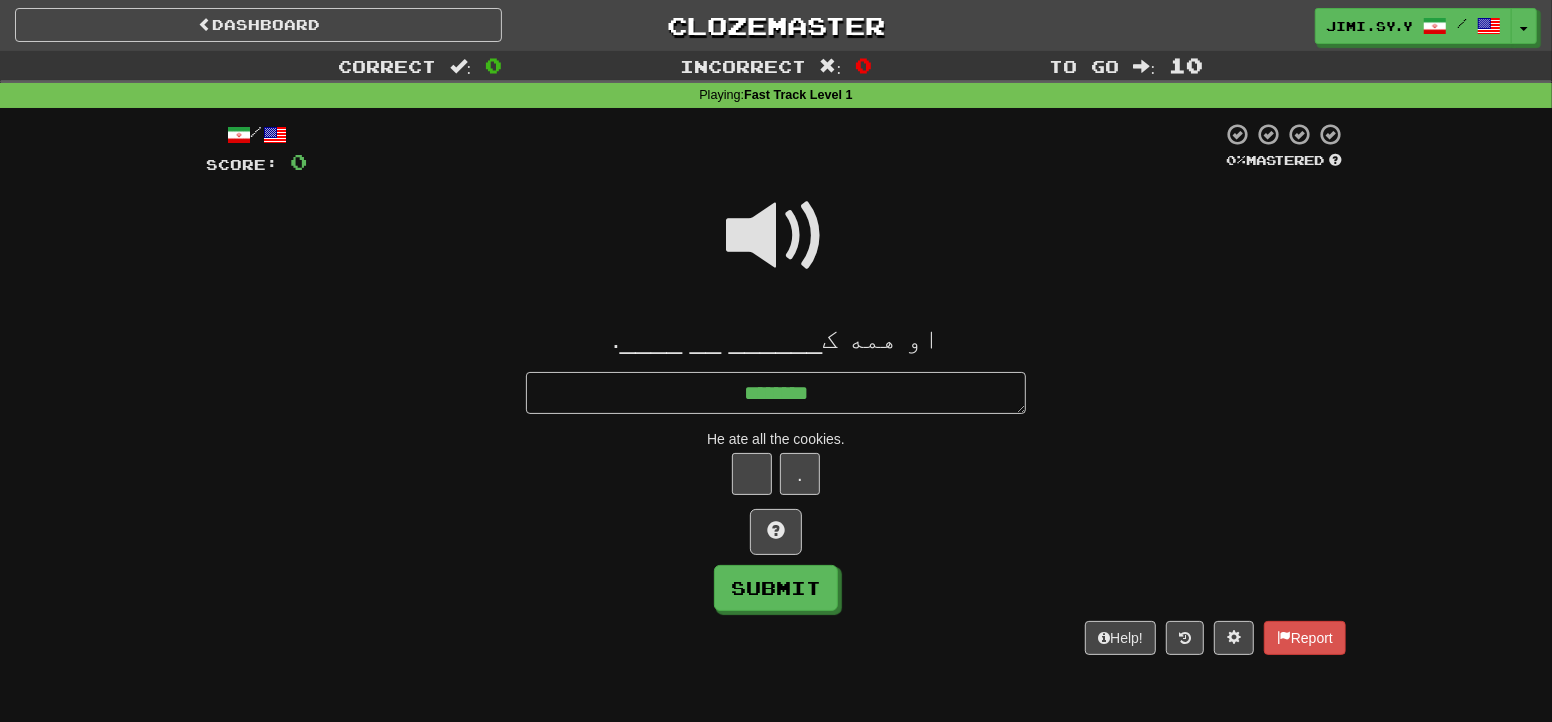 click at bounding box center [776, 236] 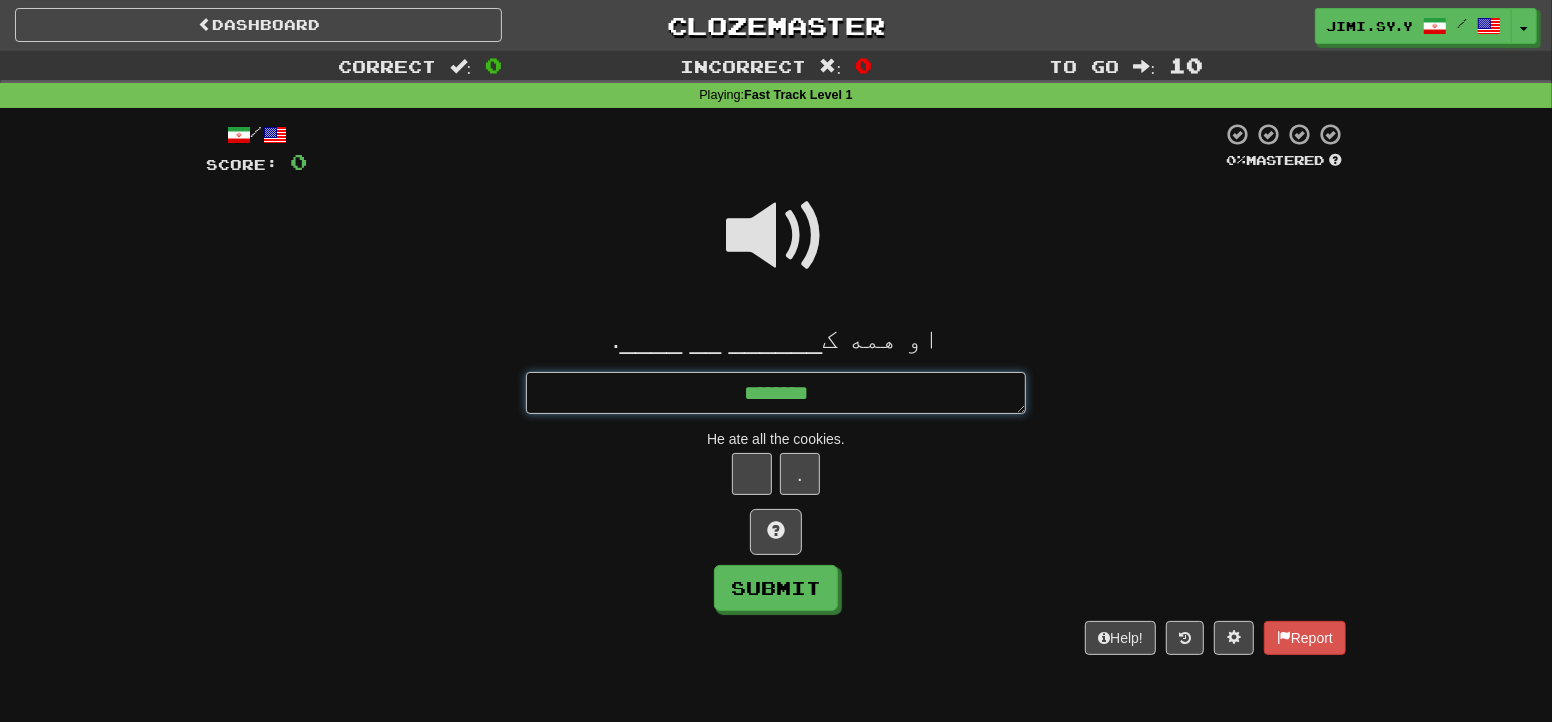 click on "********" at bounding box center (776, 393) 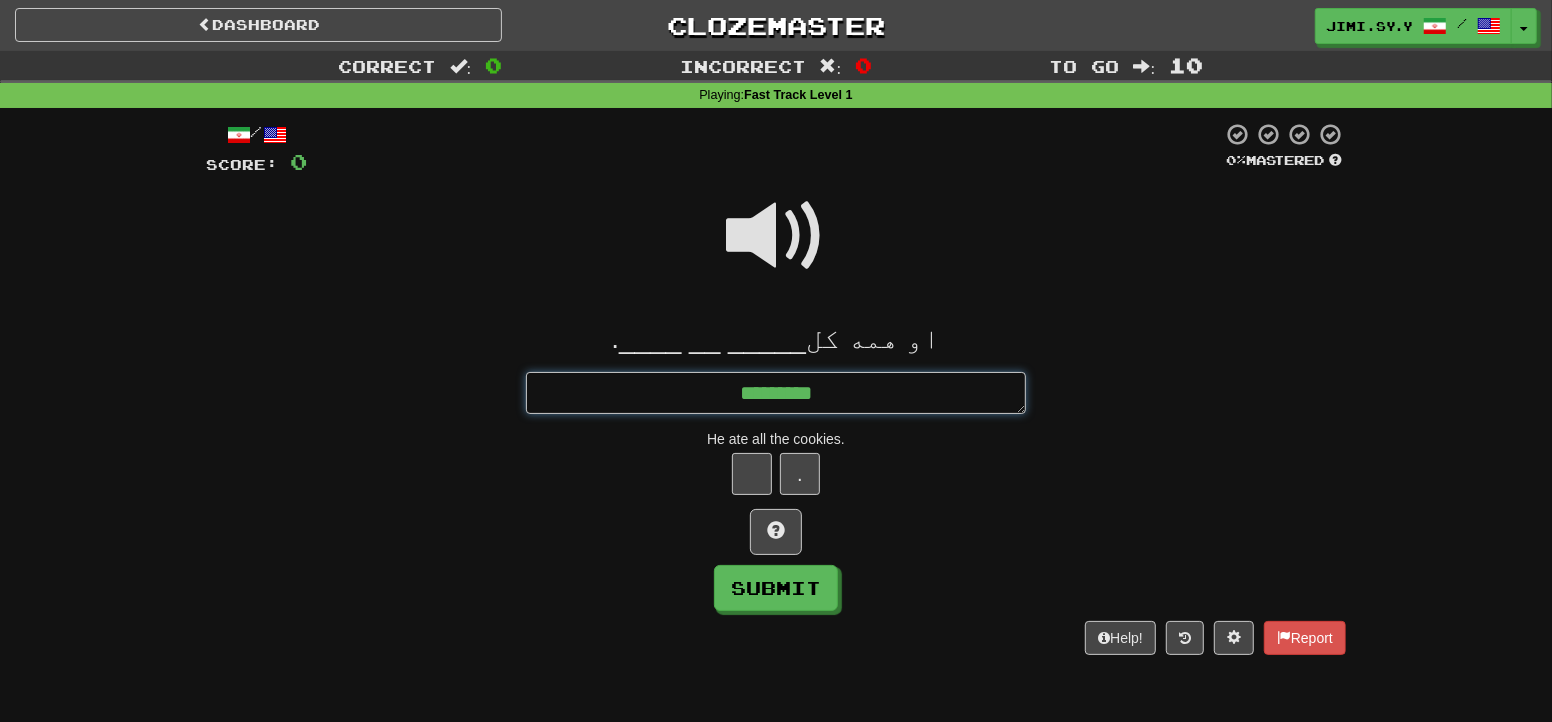 type on "*" 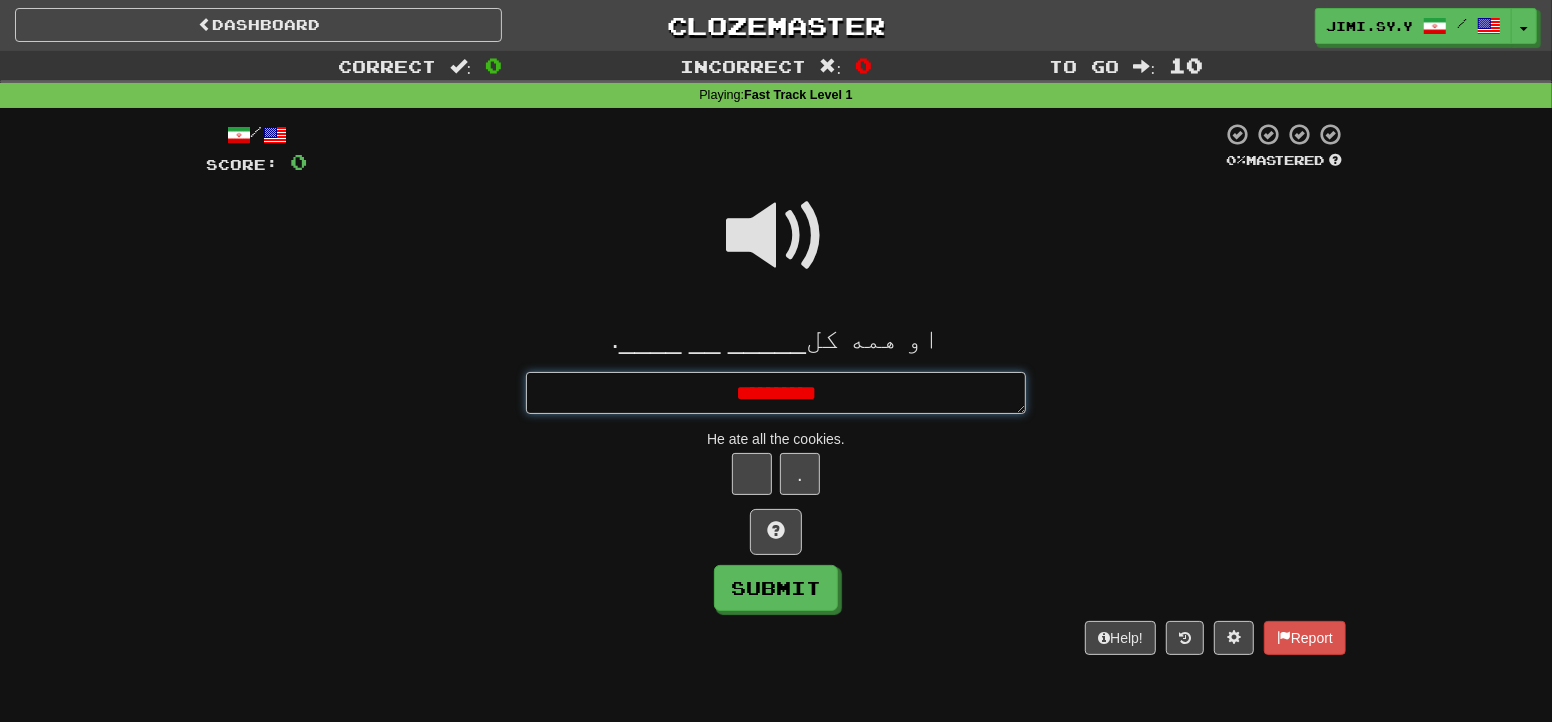 type on "*" 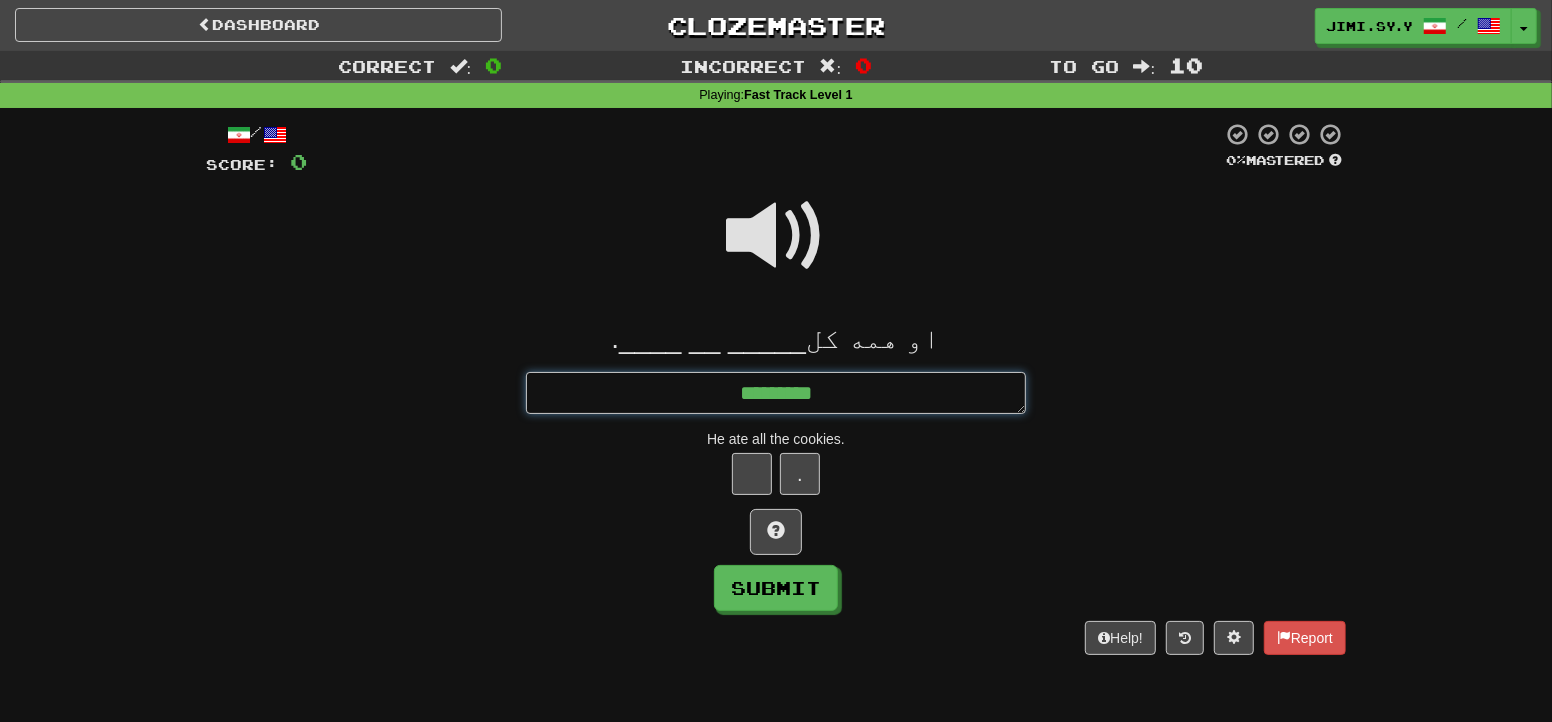 type on "*" 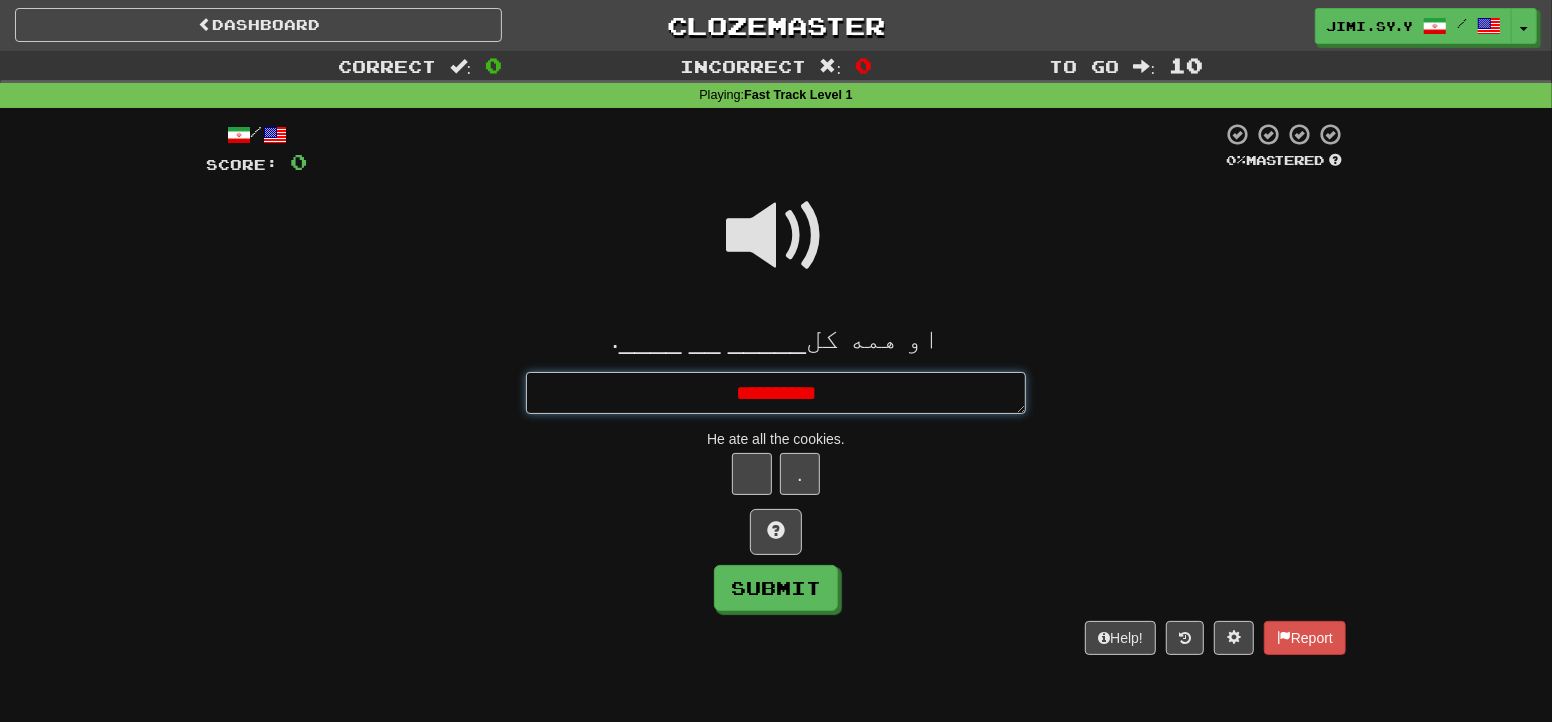 type on "*" 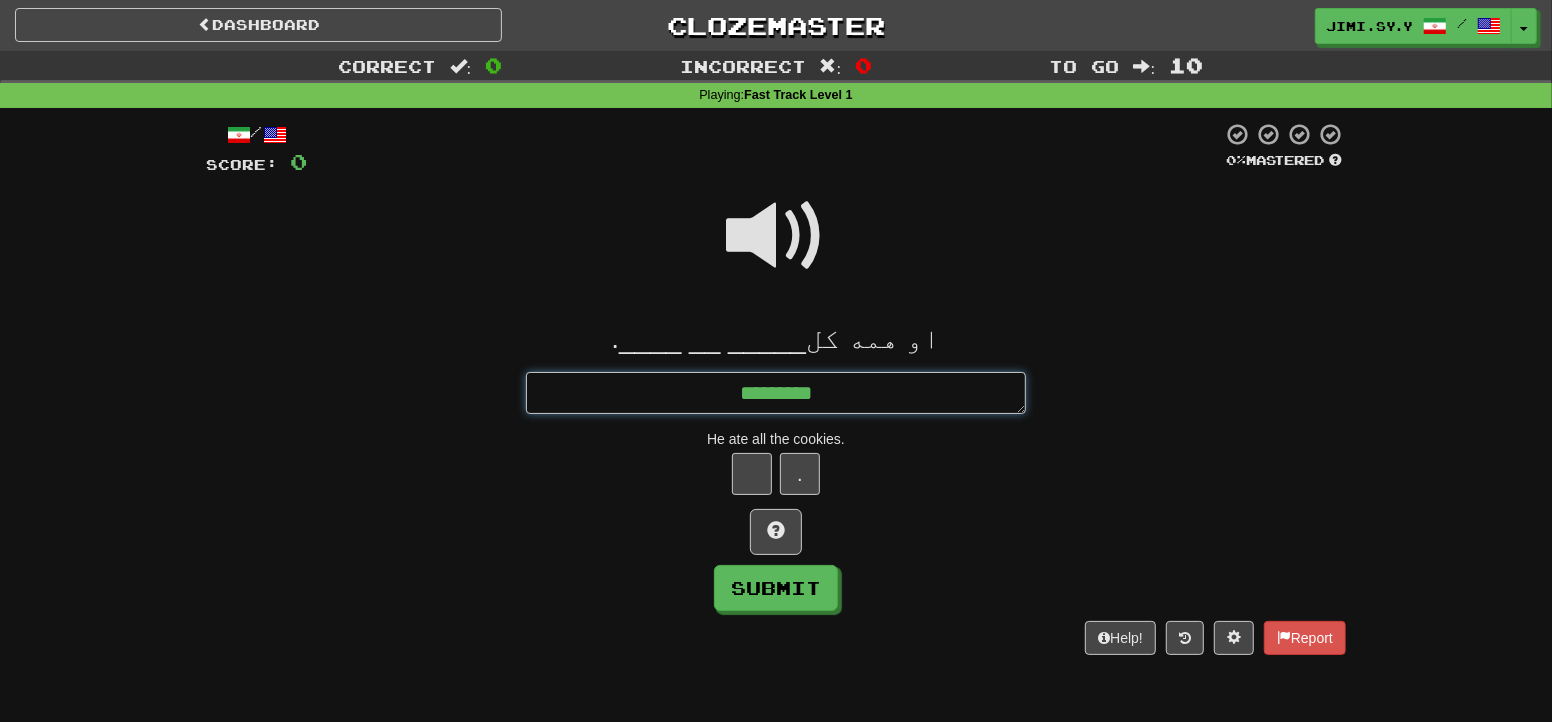 type on "*" 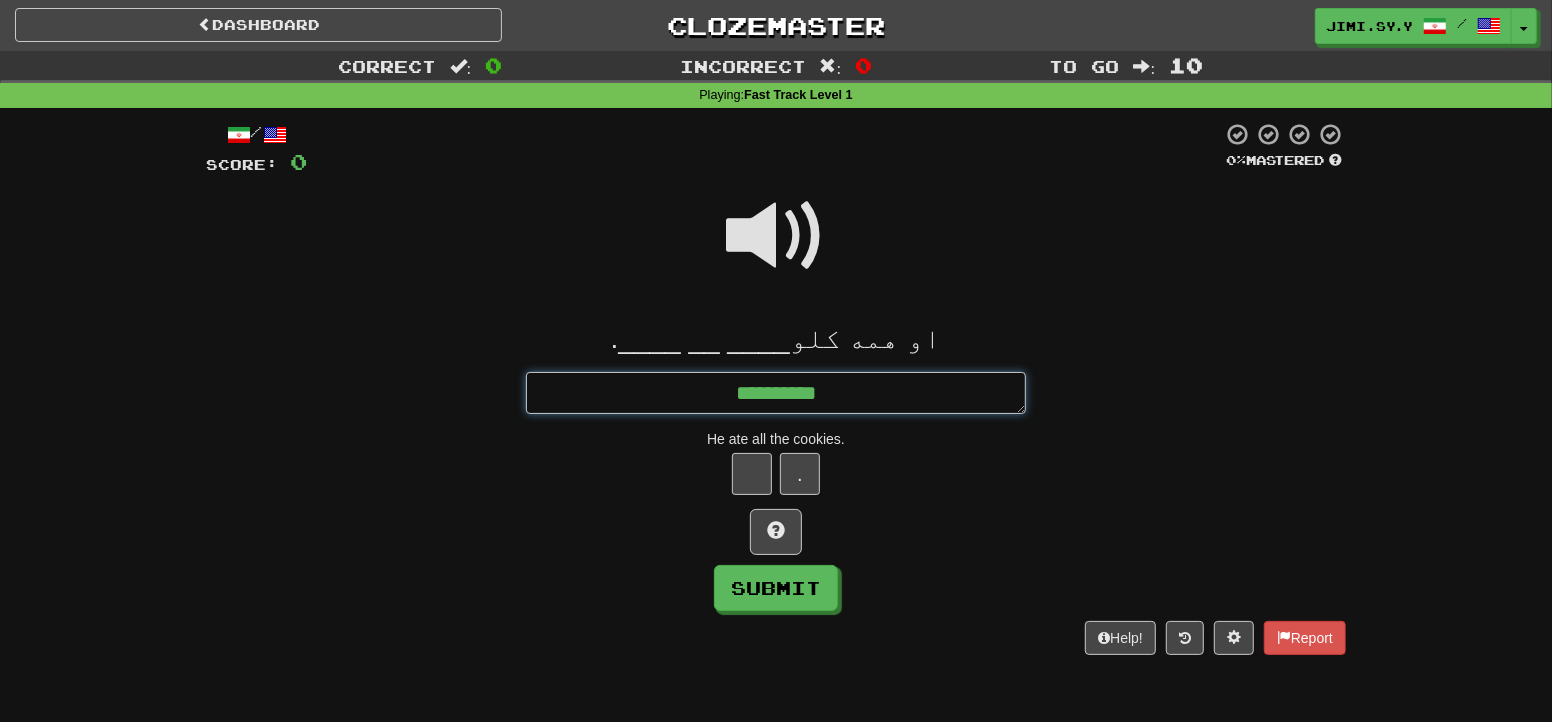 type on "*" 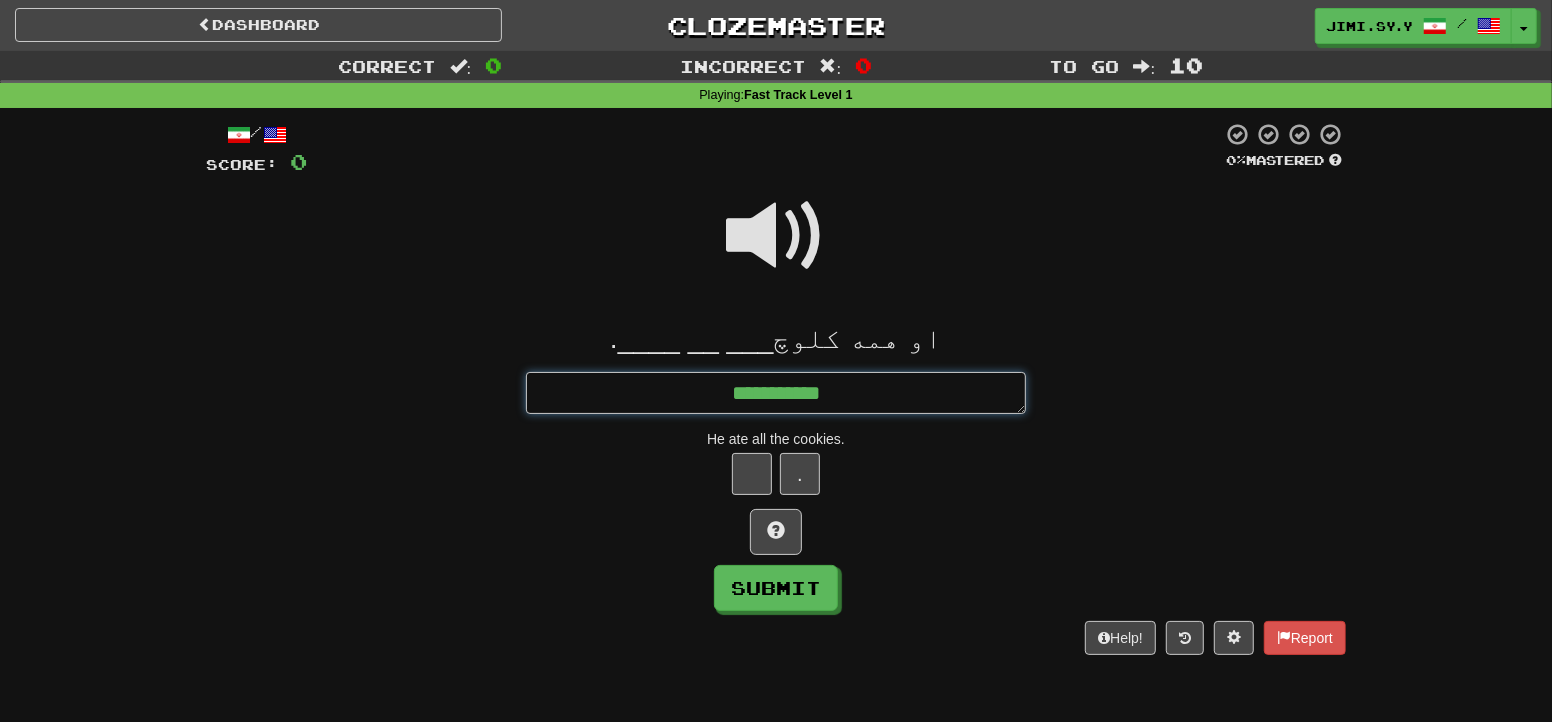 type on "*" 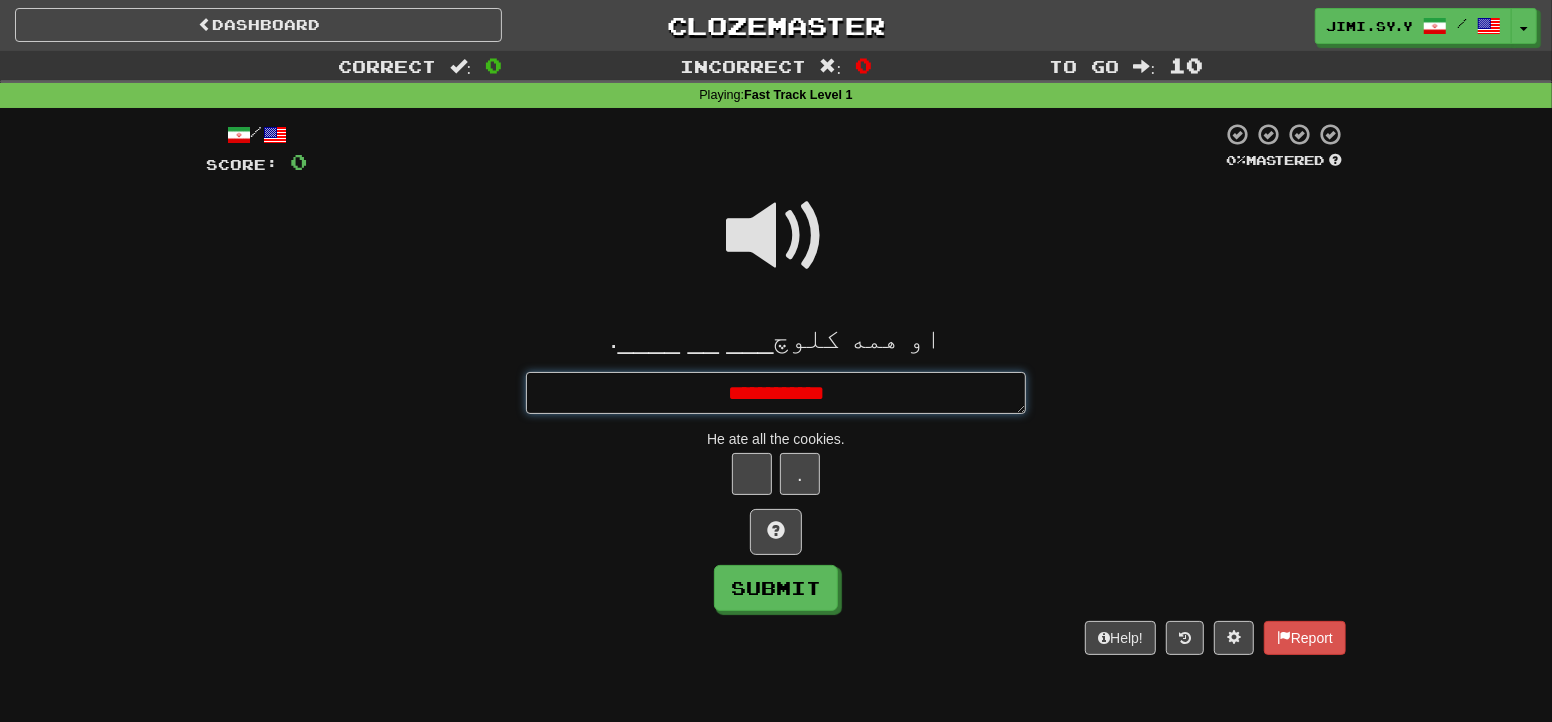 type on "*" 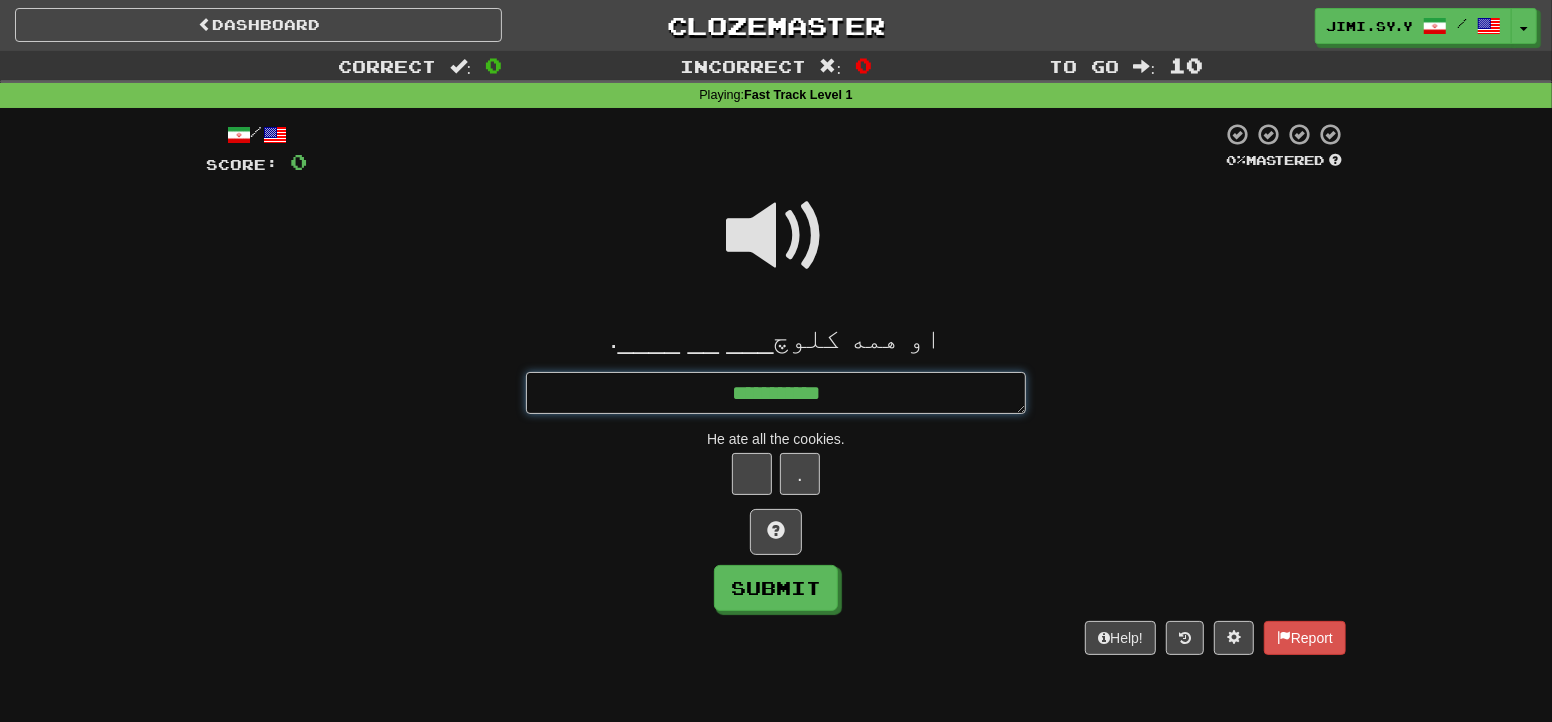 type on "*" 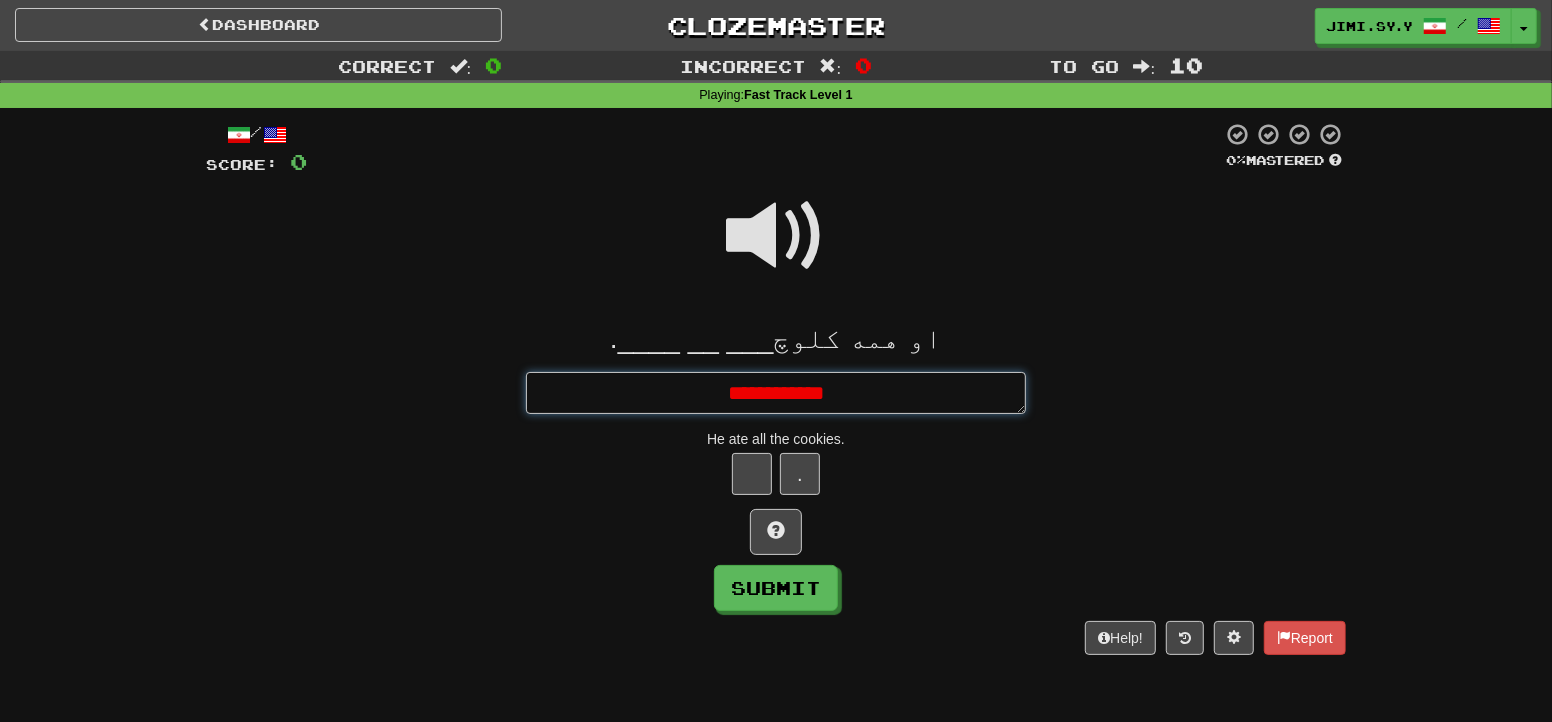type on "*" 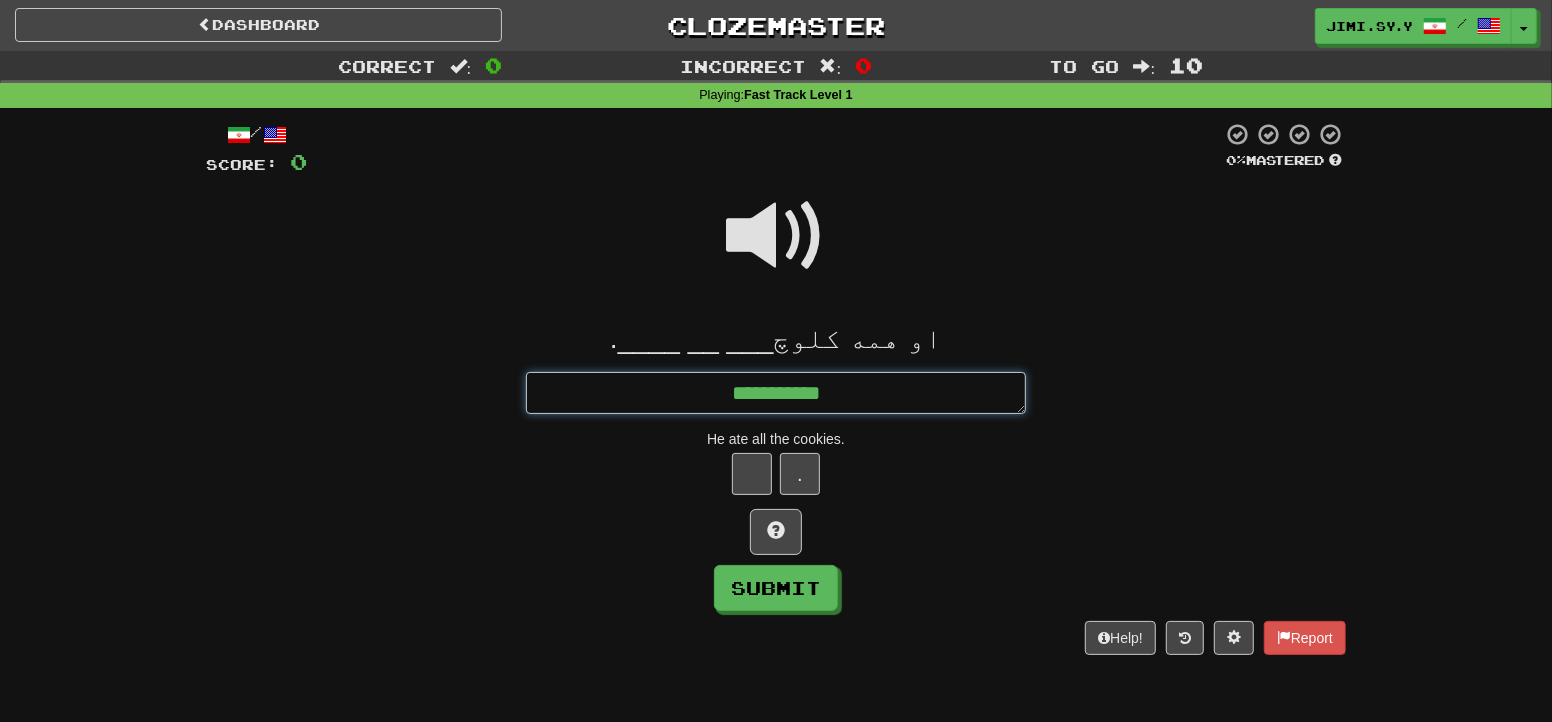 type on "*" 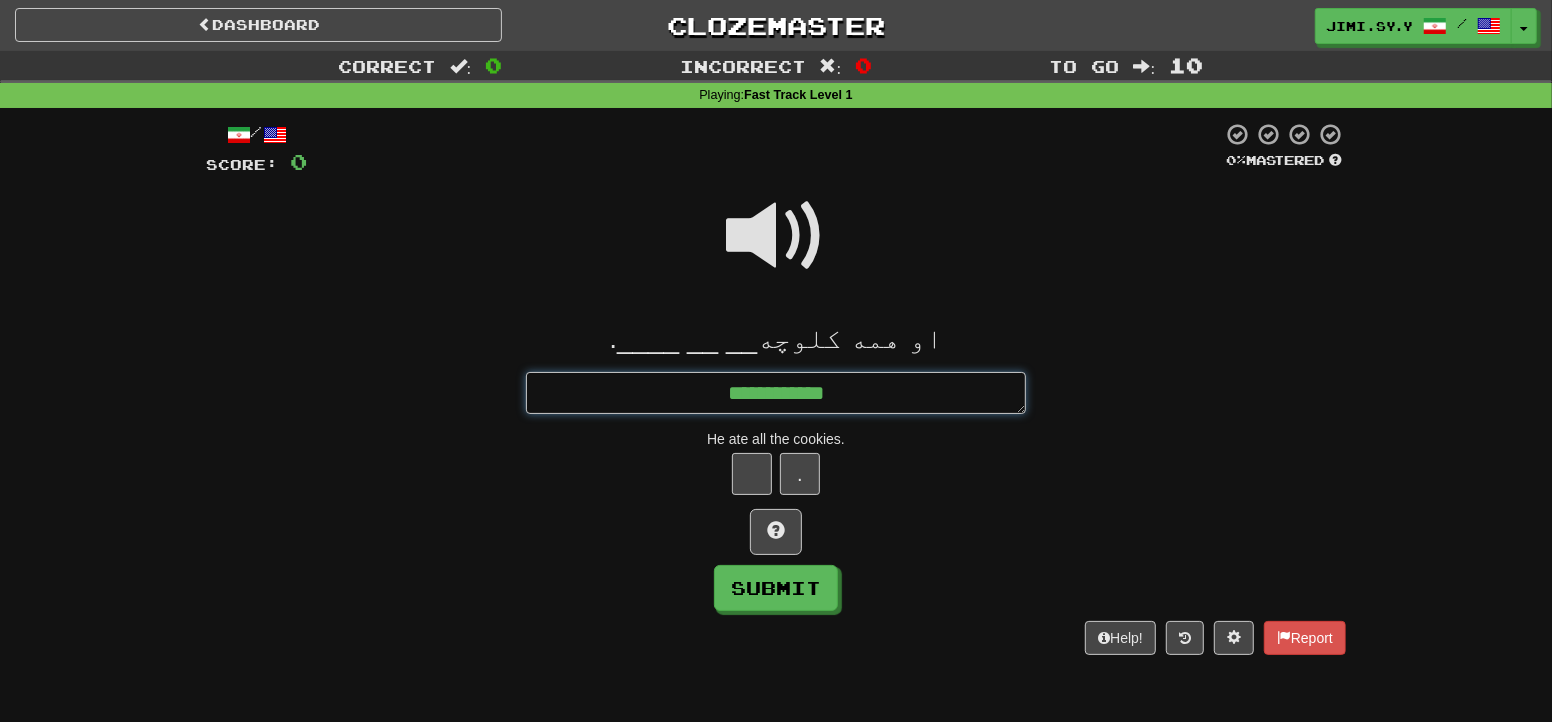 type on "*" 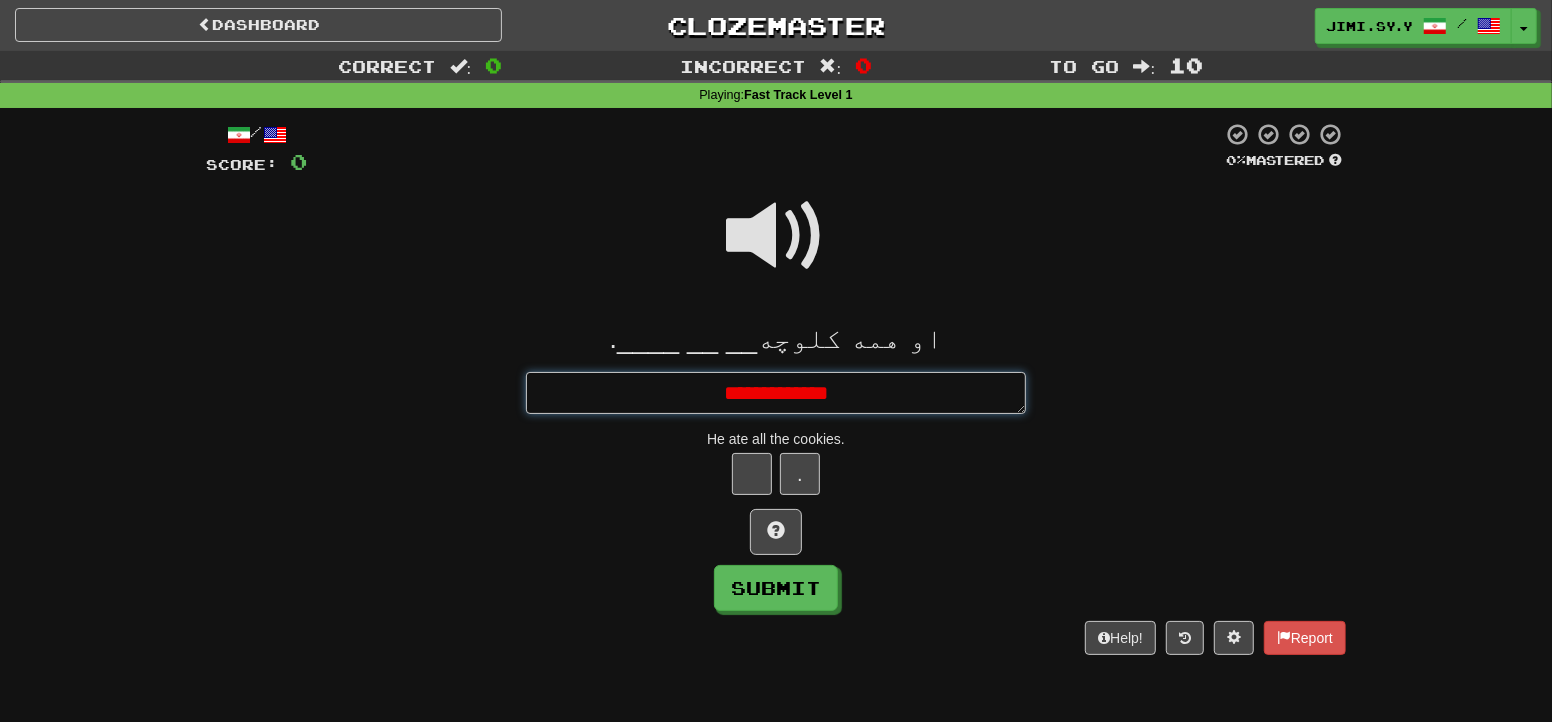 type on "*" 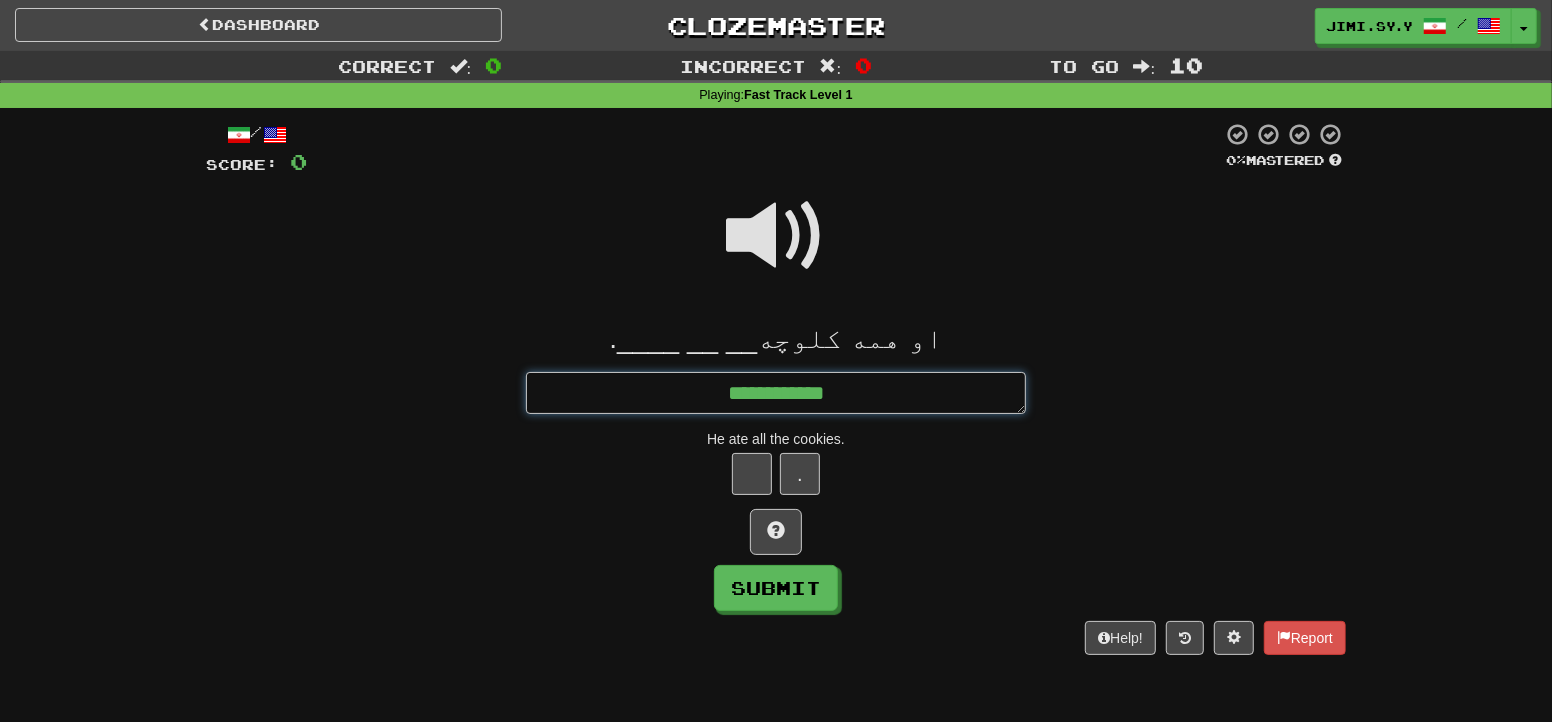 type on "*" 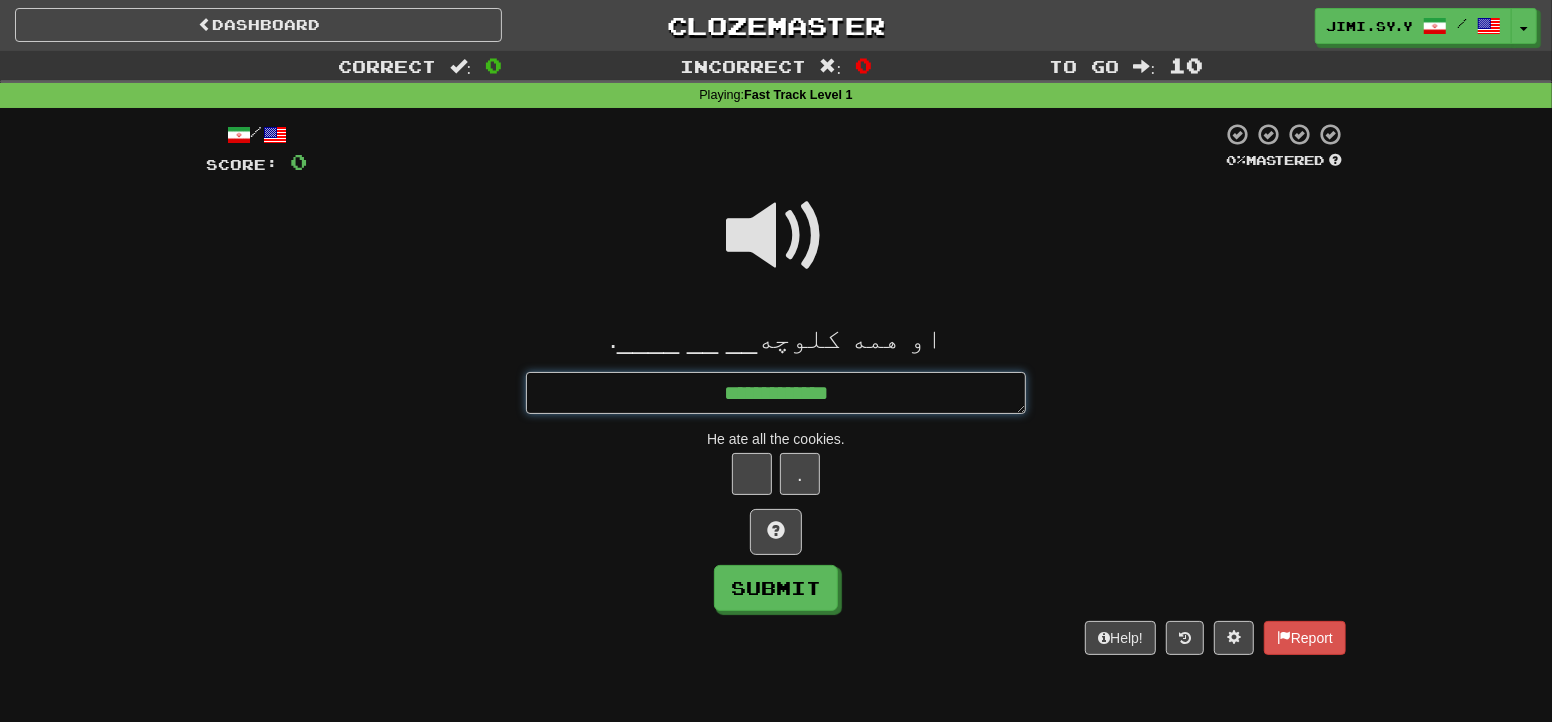 type on "*" 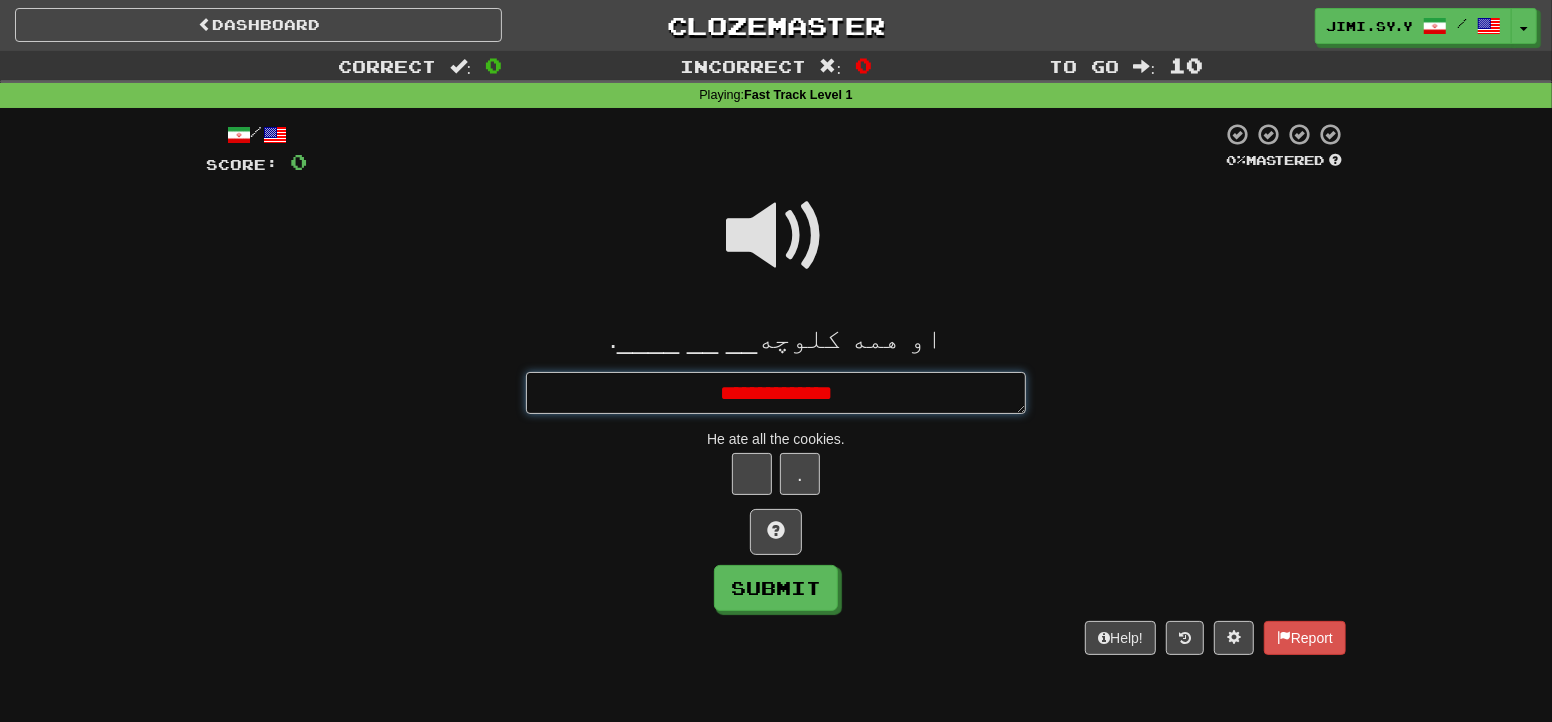 type on "*" 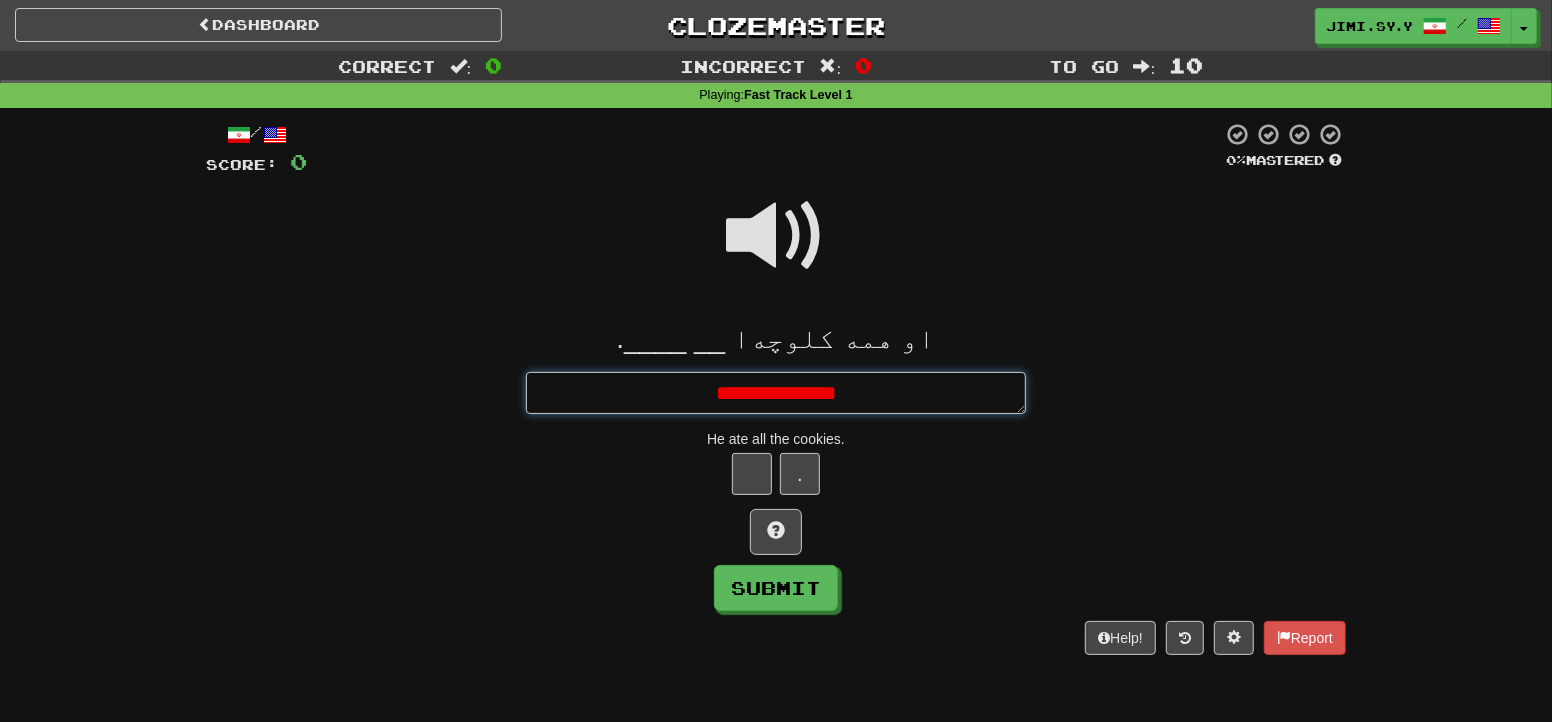 type on "*" 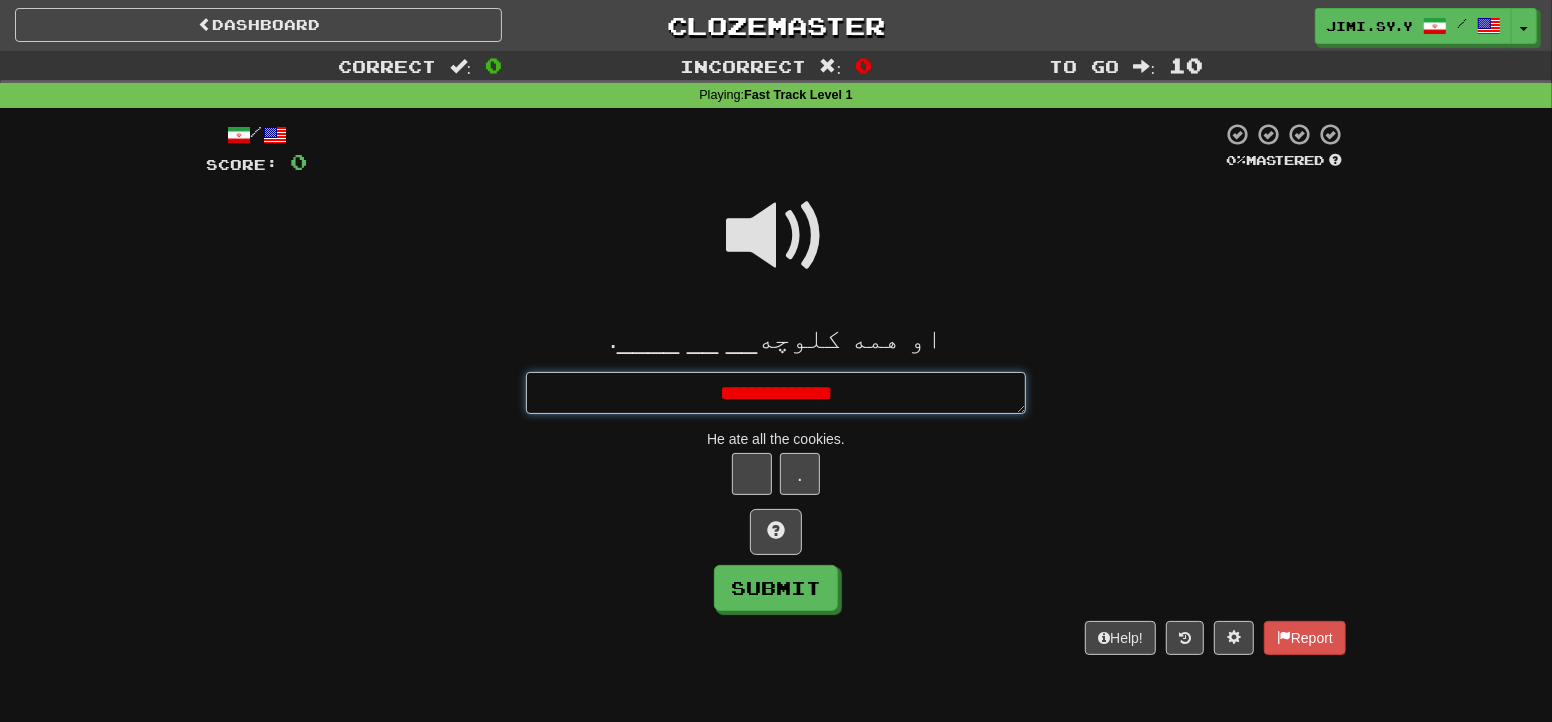 type on "*" 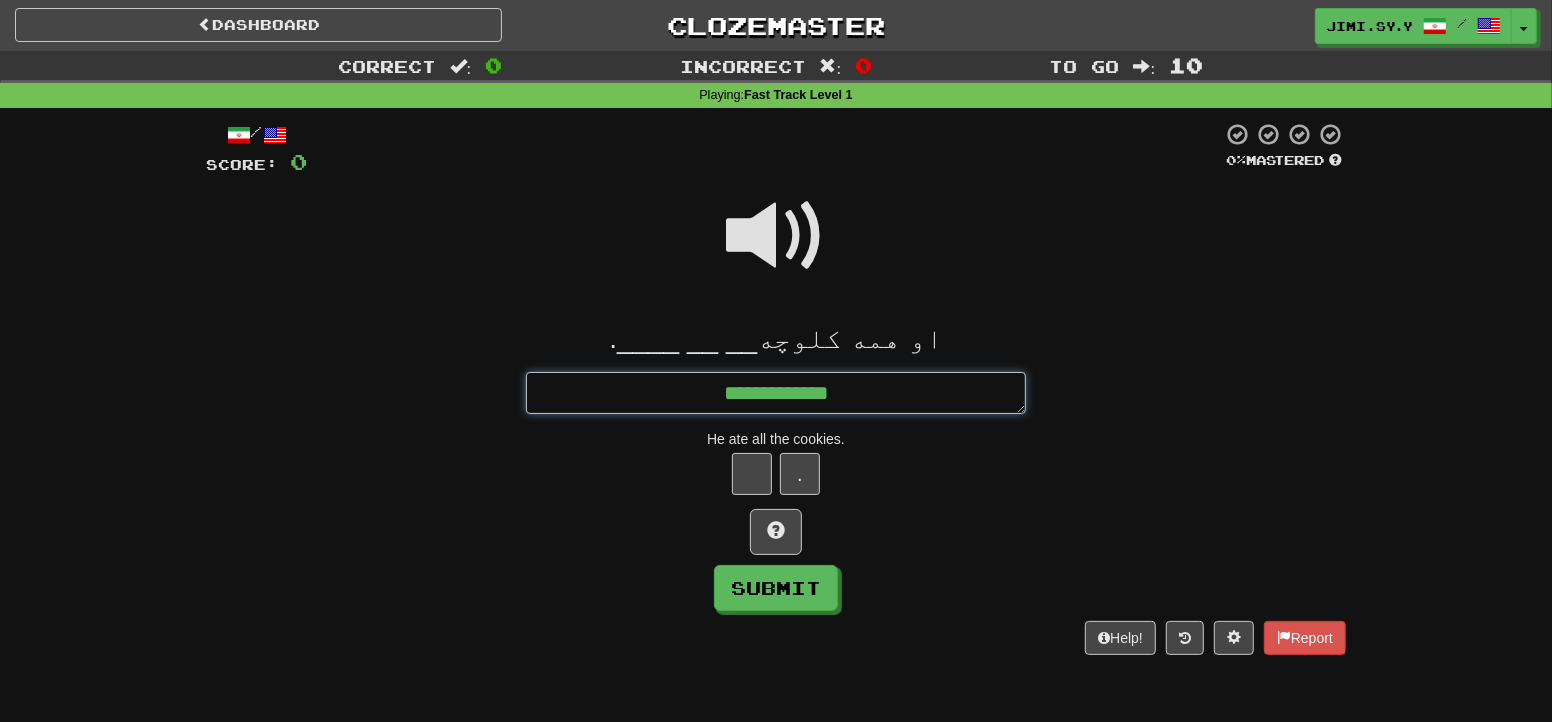 type on "*" 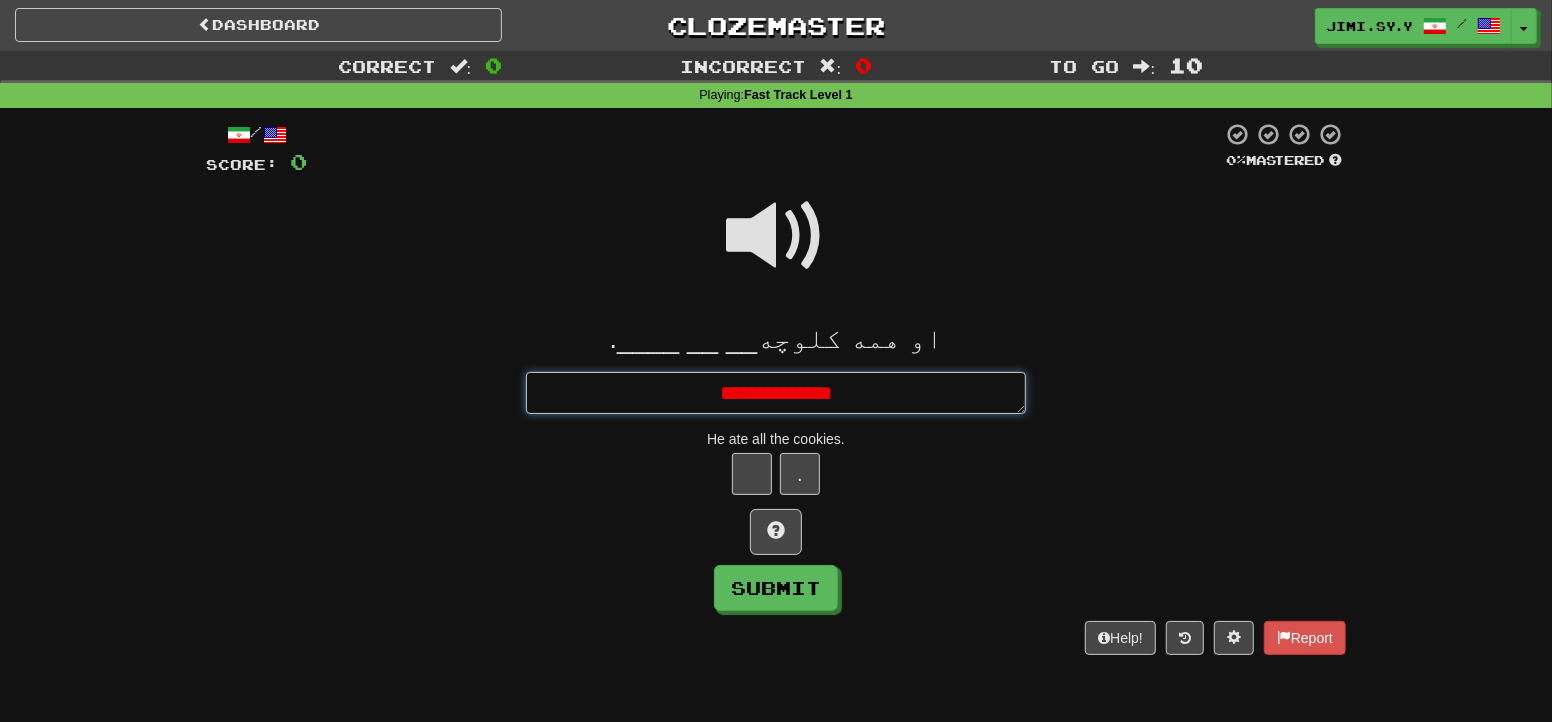 type on "*" 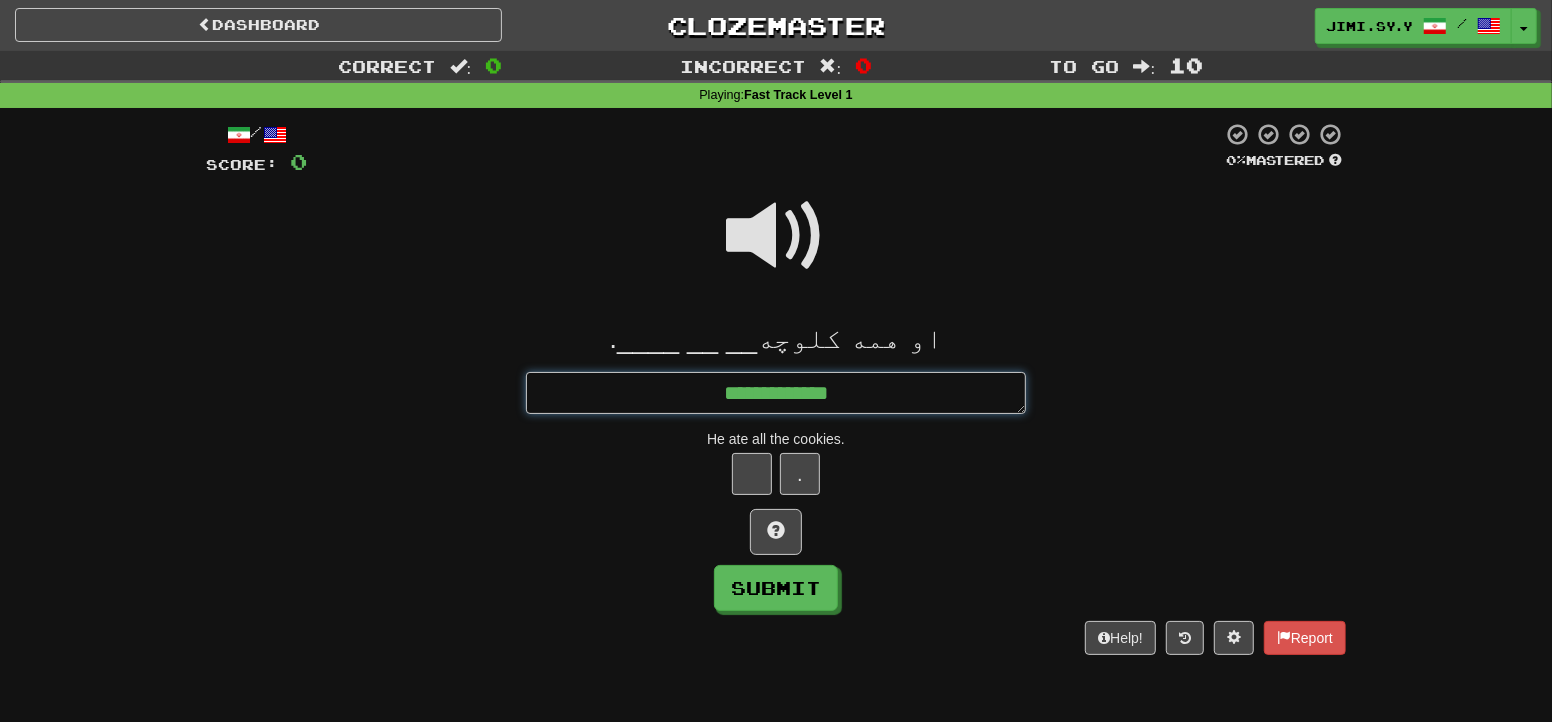 type on "*" 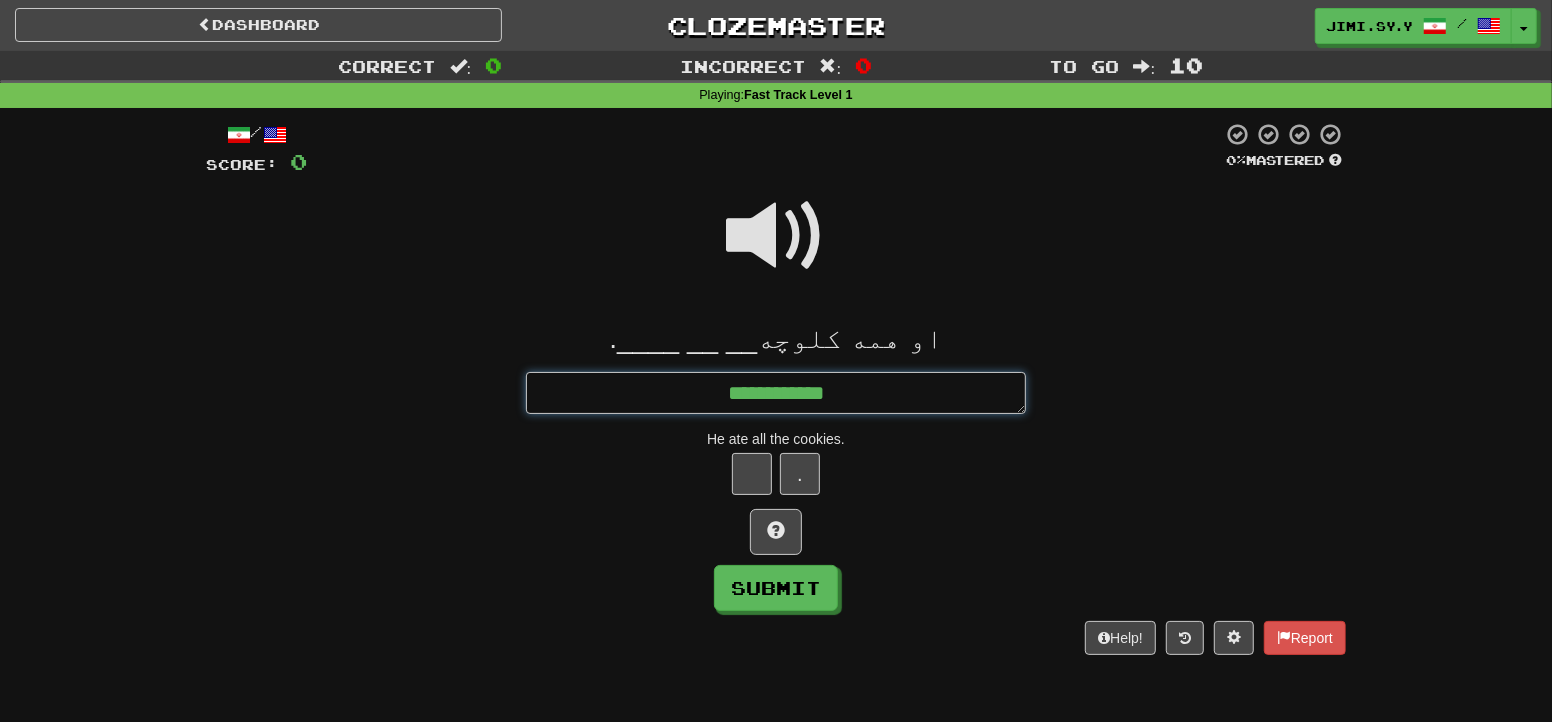 type on "*" 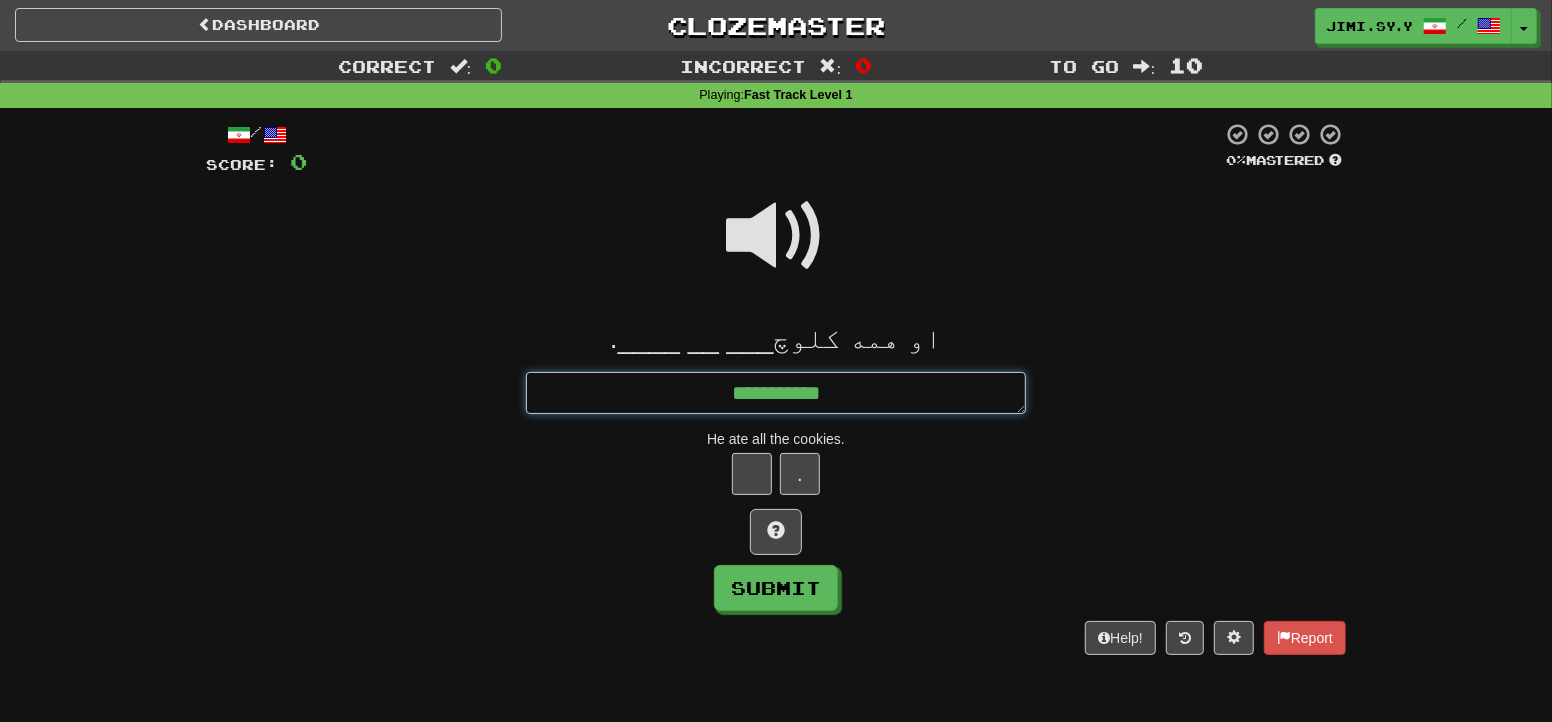 type on "*" 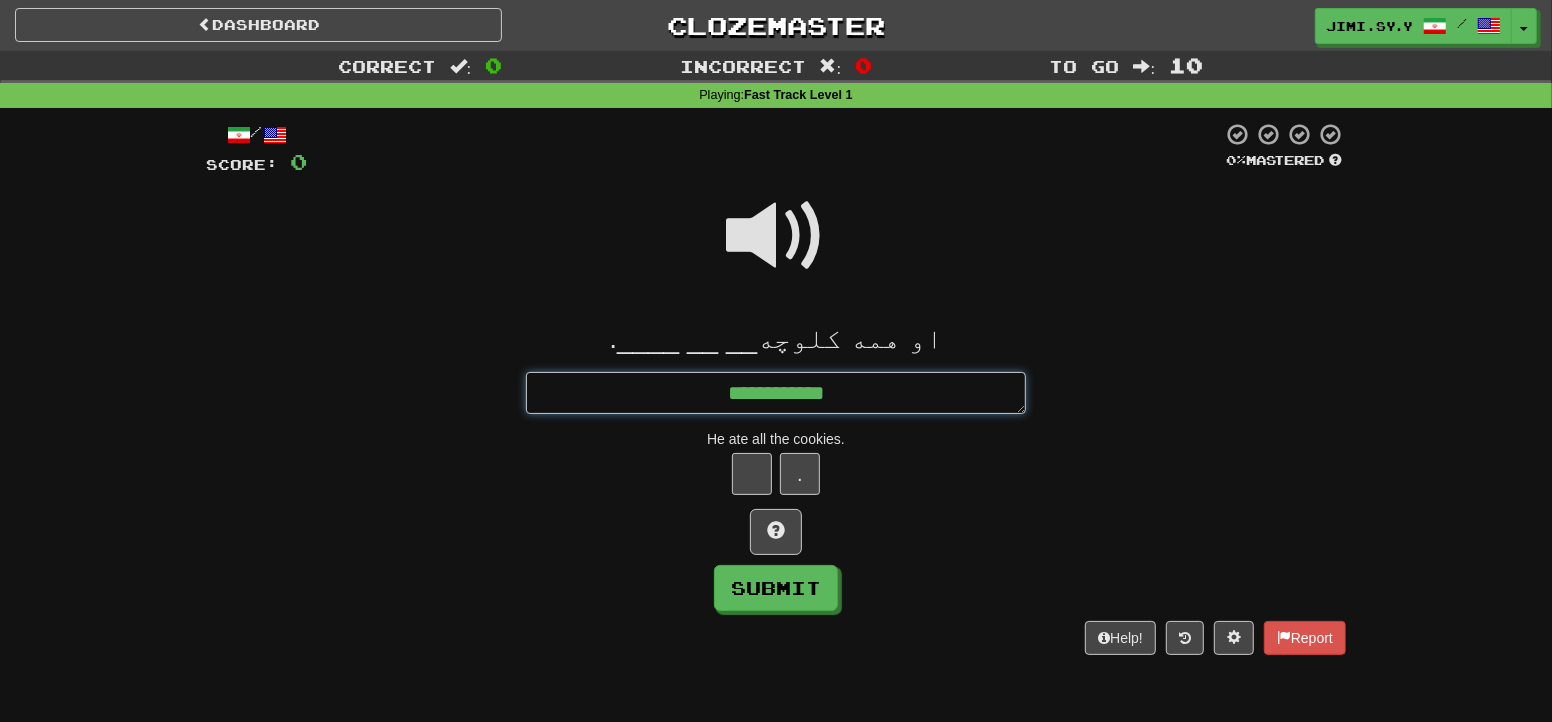 type on "*" 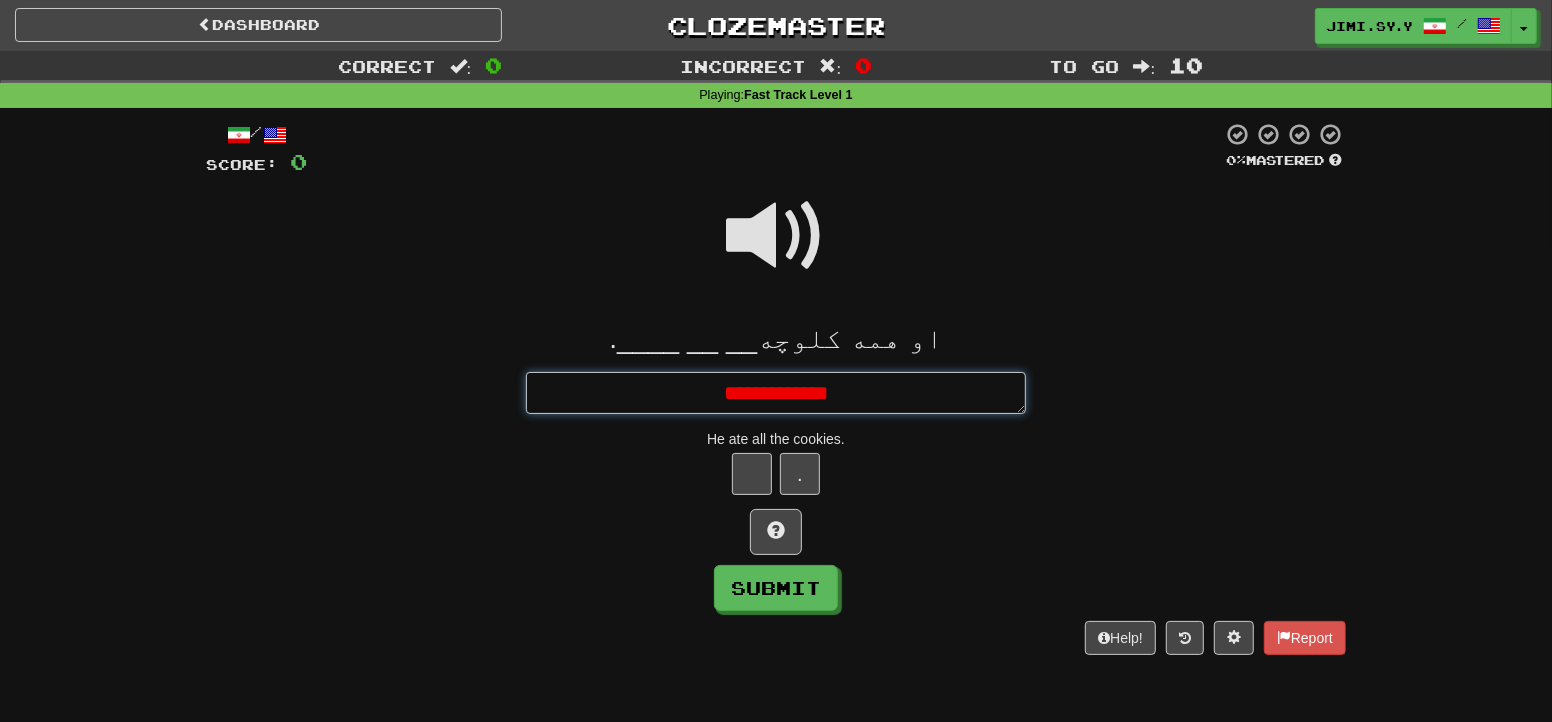 type on "*" 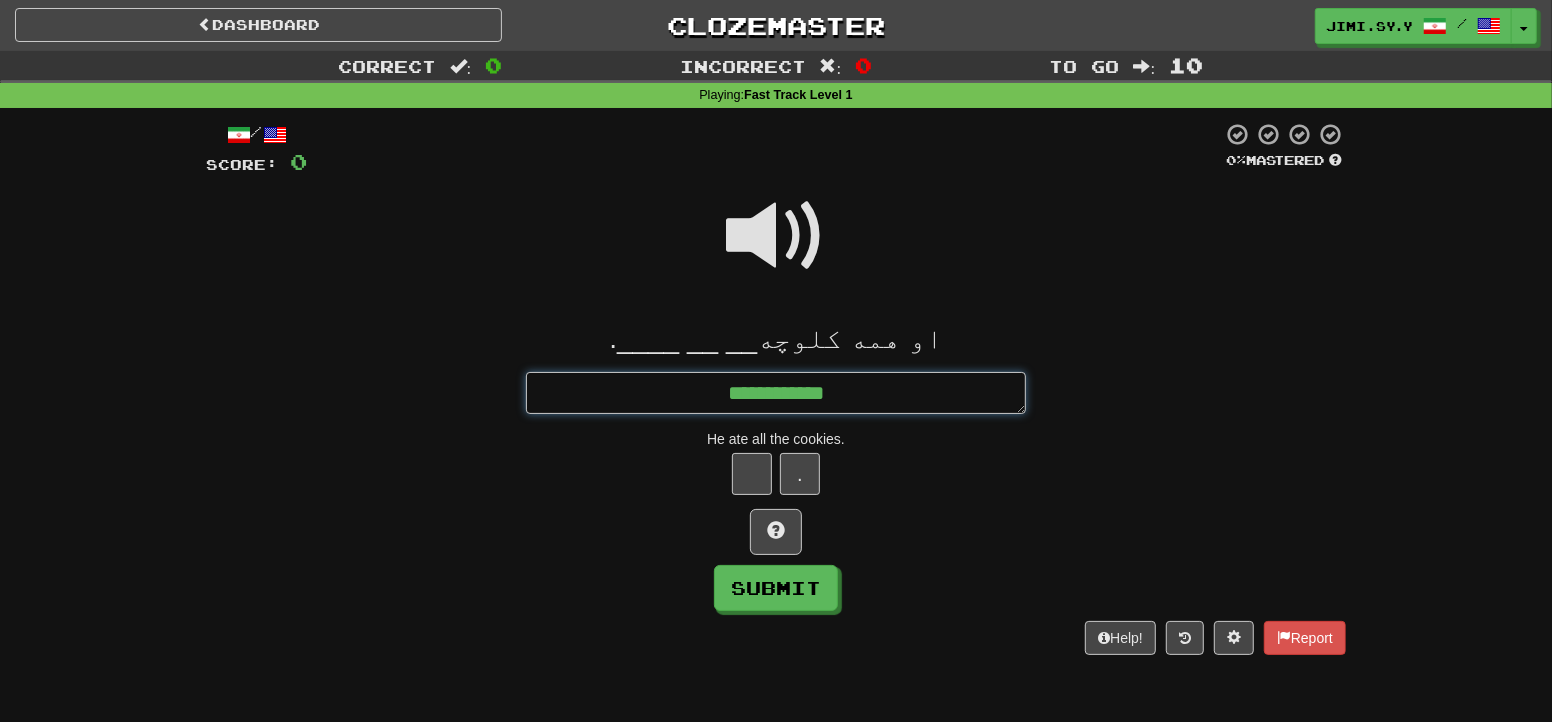 type on "*" 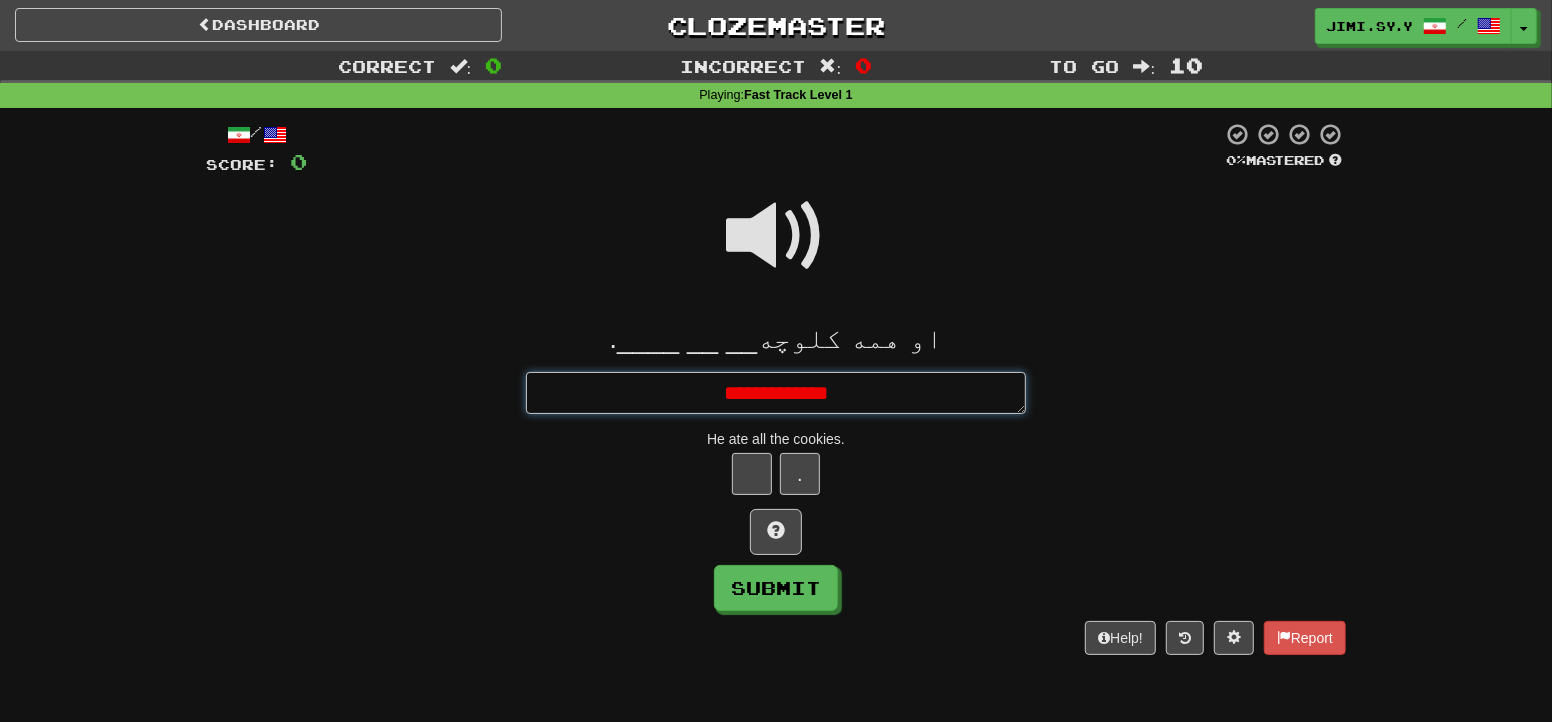 type on "*" 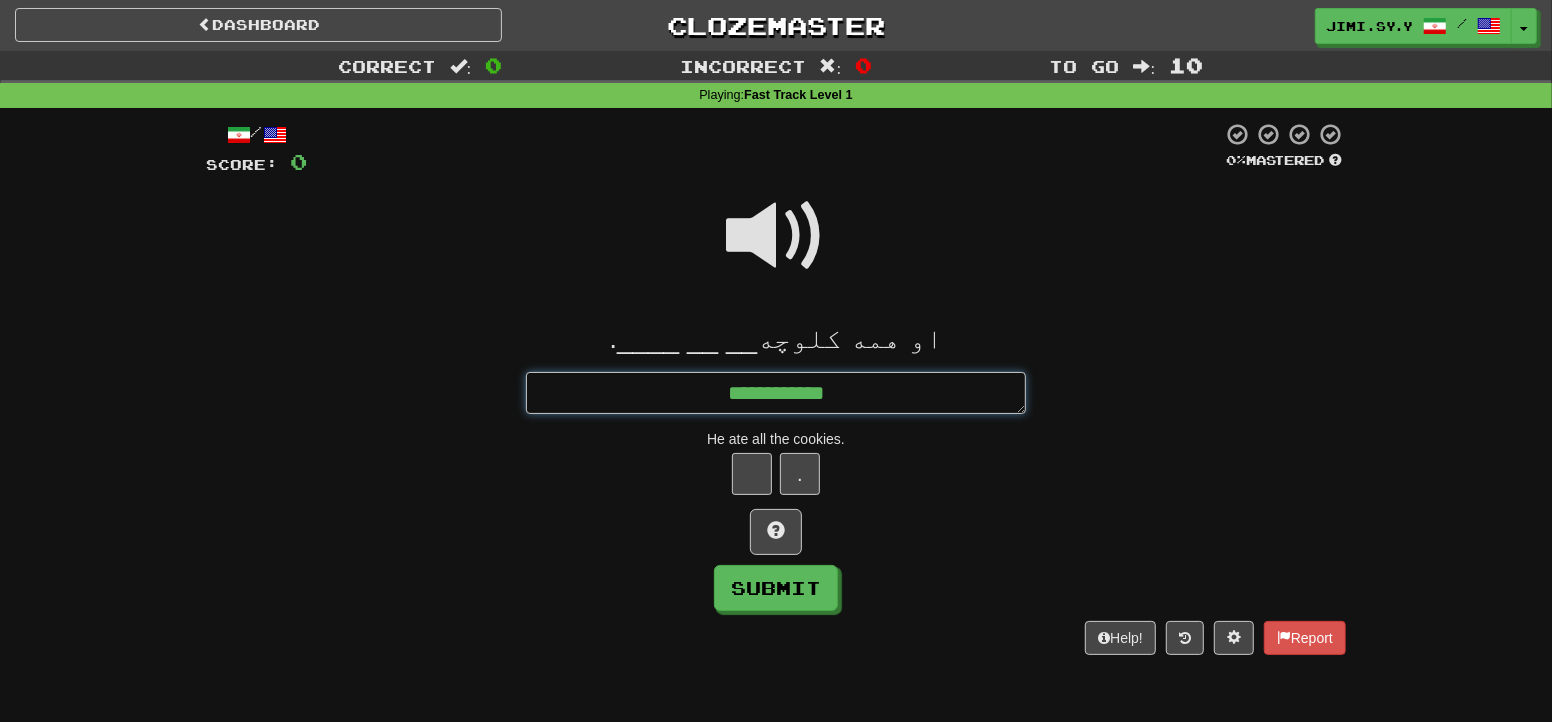 type on "*" 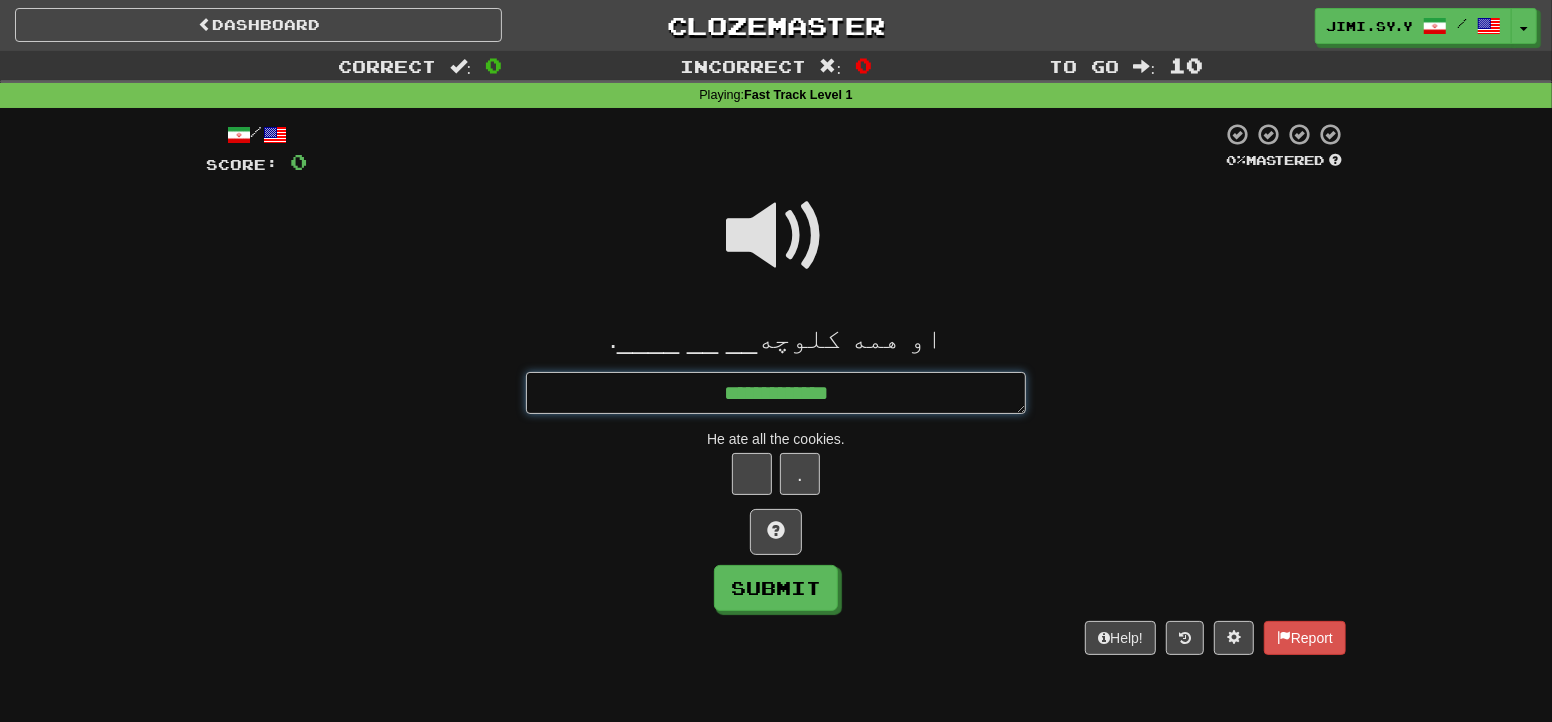 type on "*" 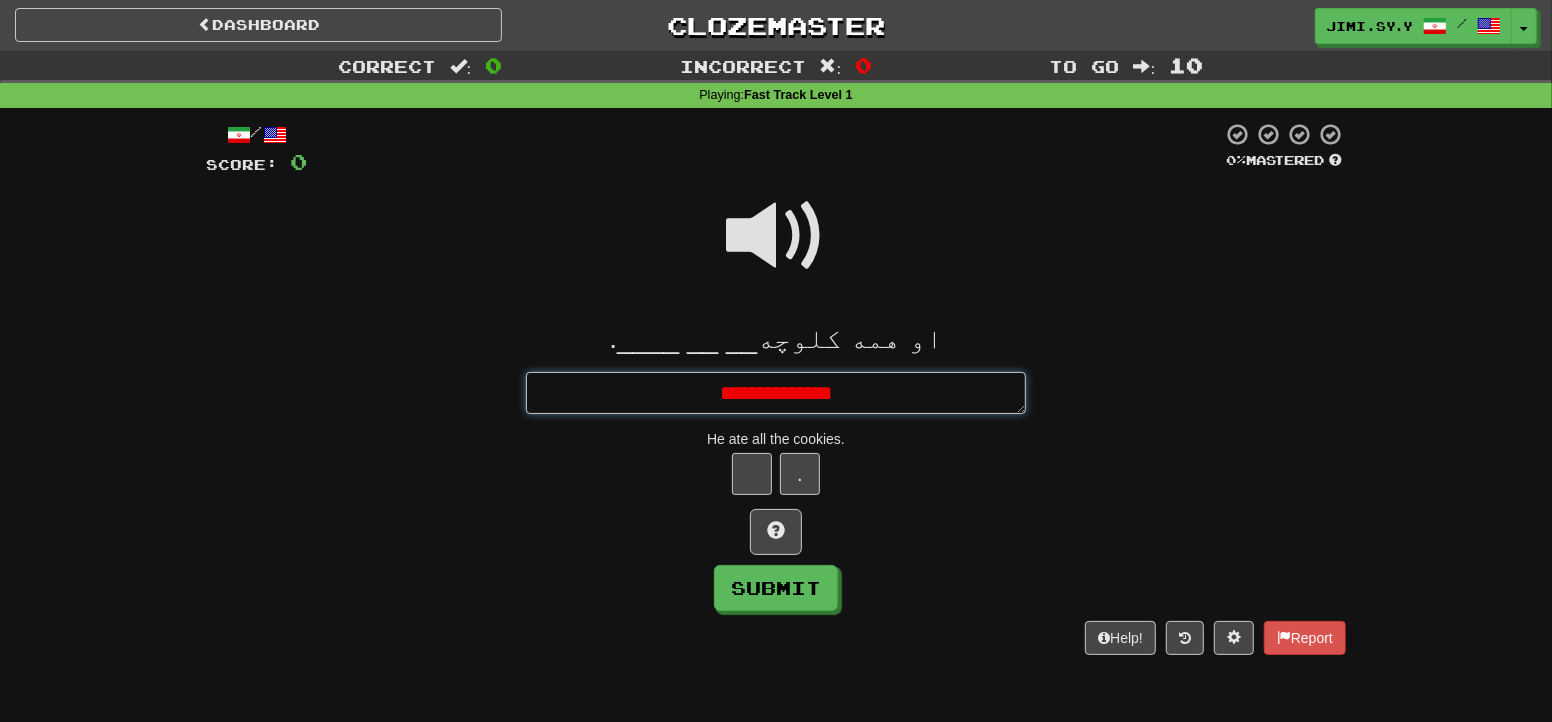 type on "*" 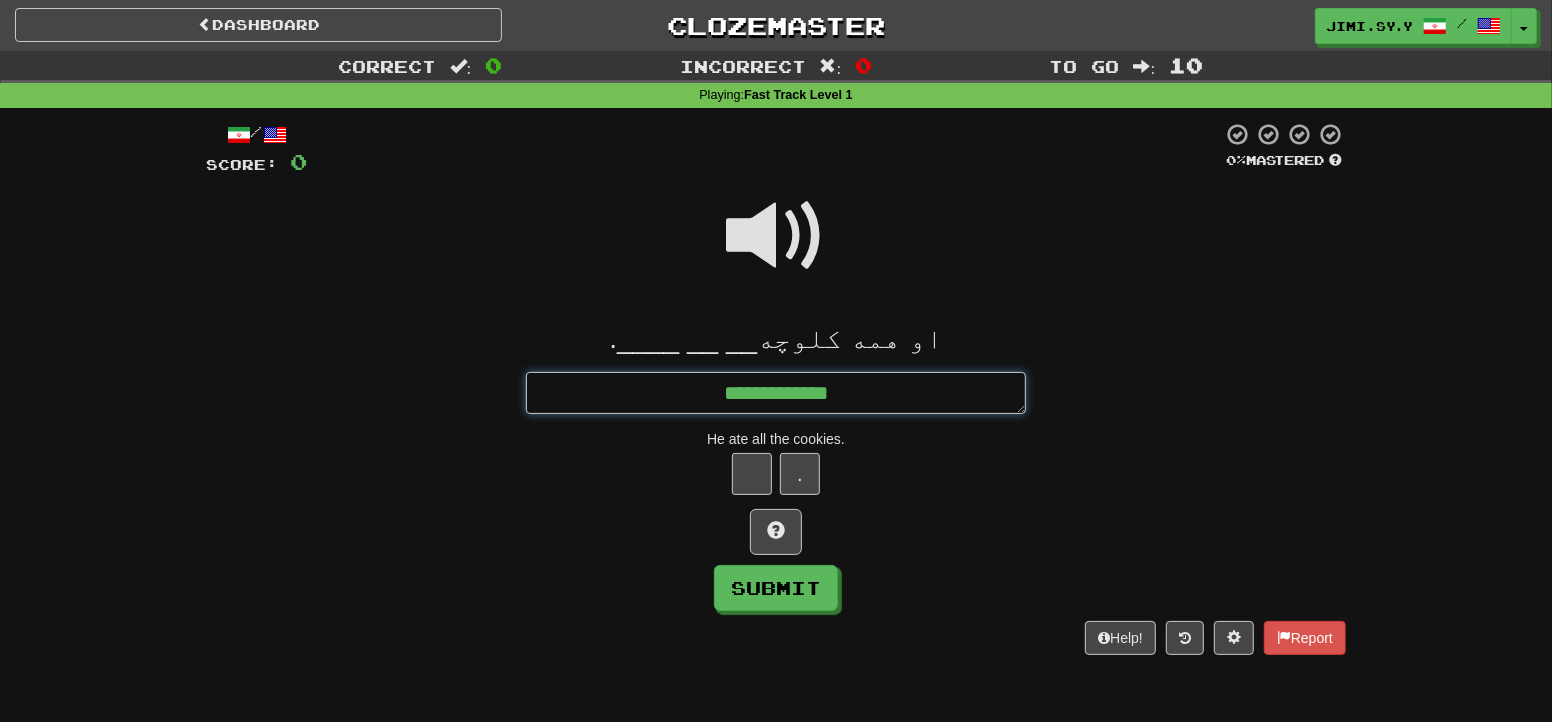 type on "*" 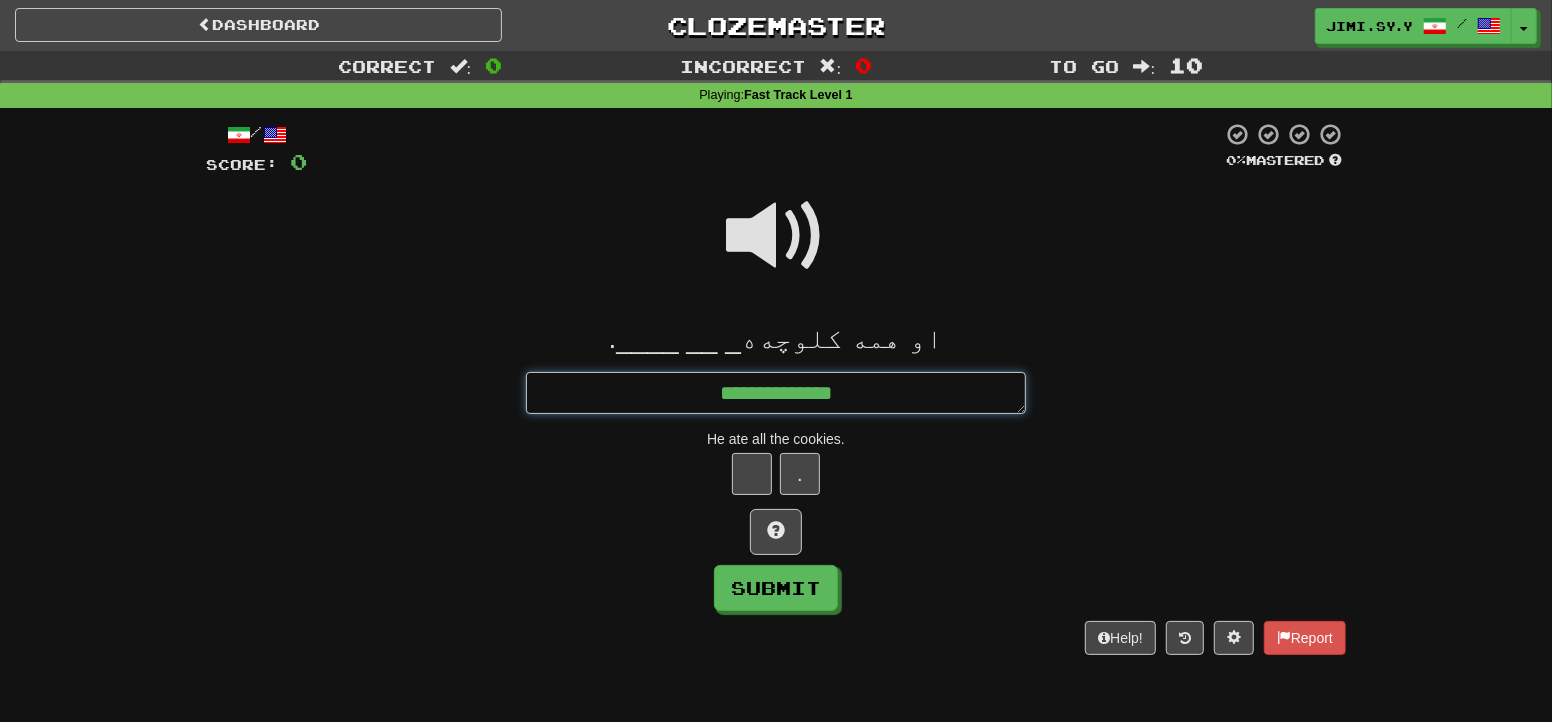 type on "*" 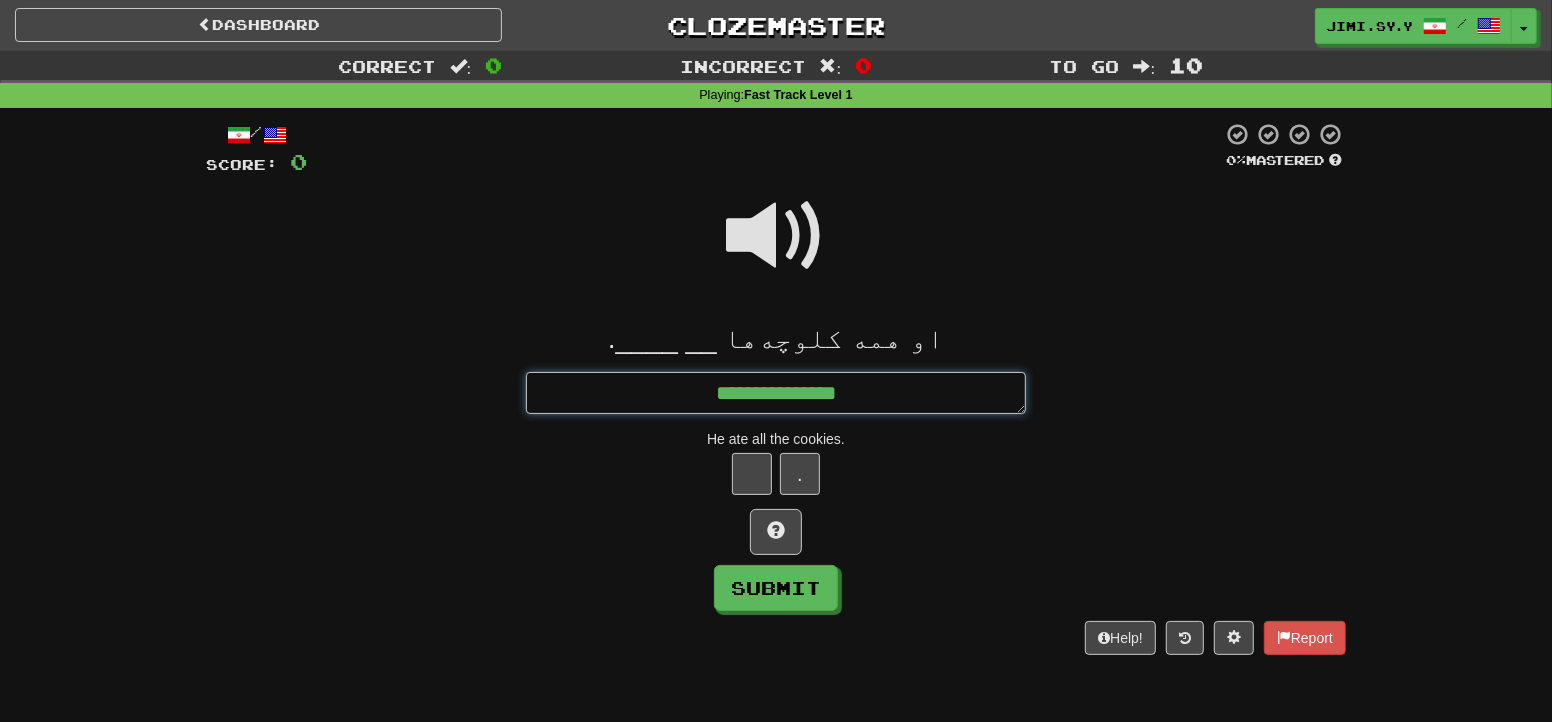 type on "*" 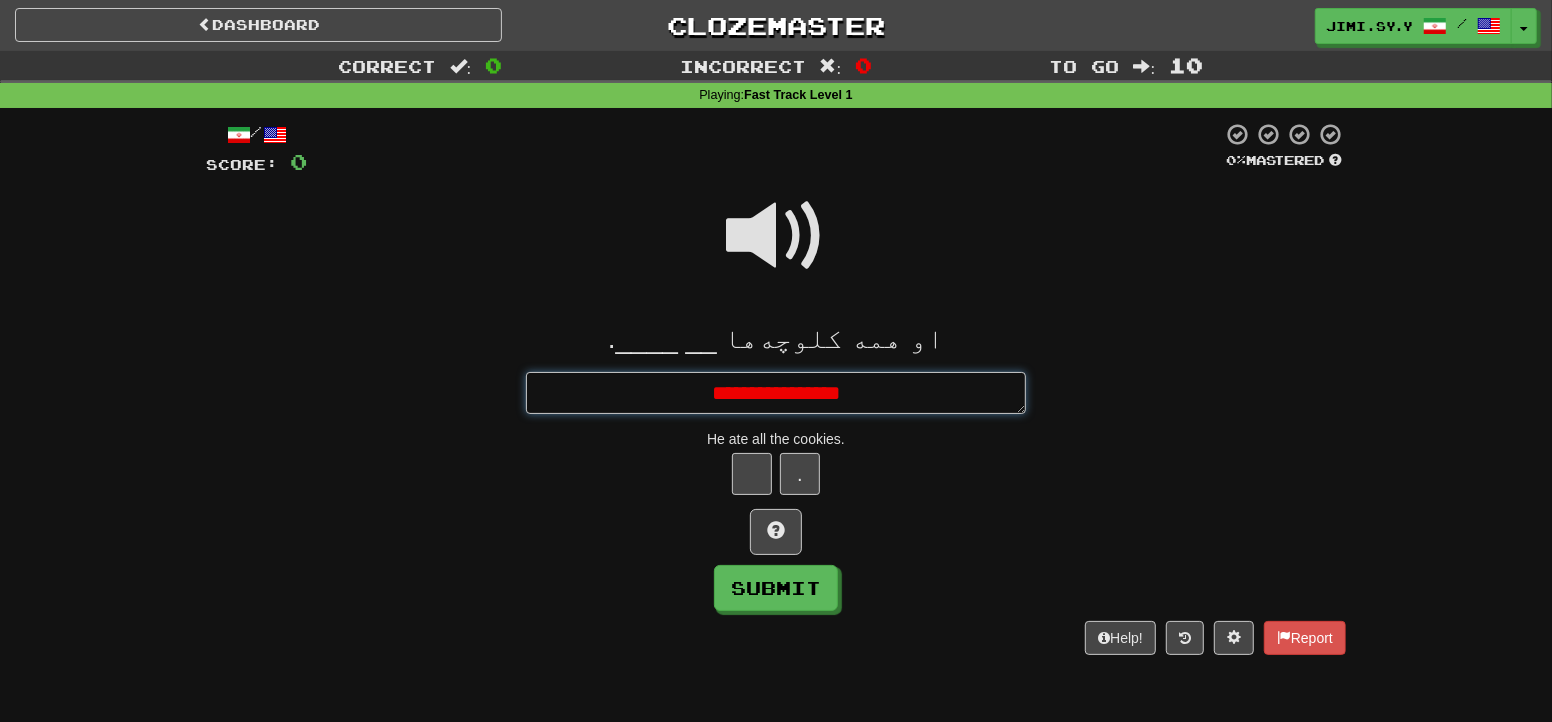 type on "*" 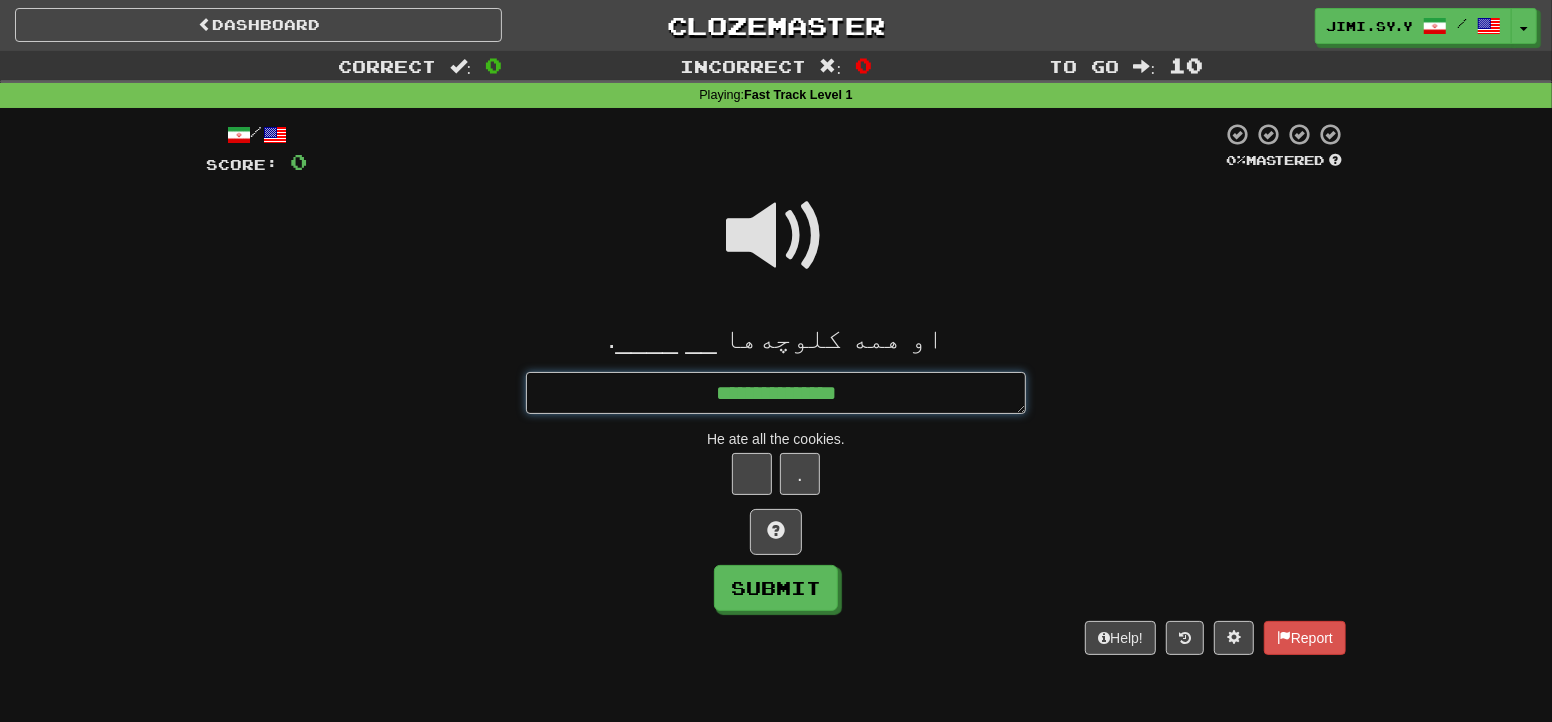 type on "*" 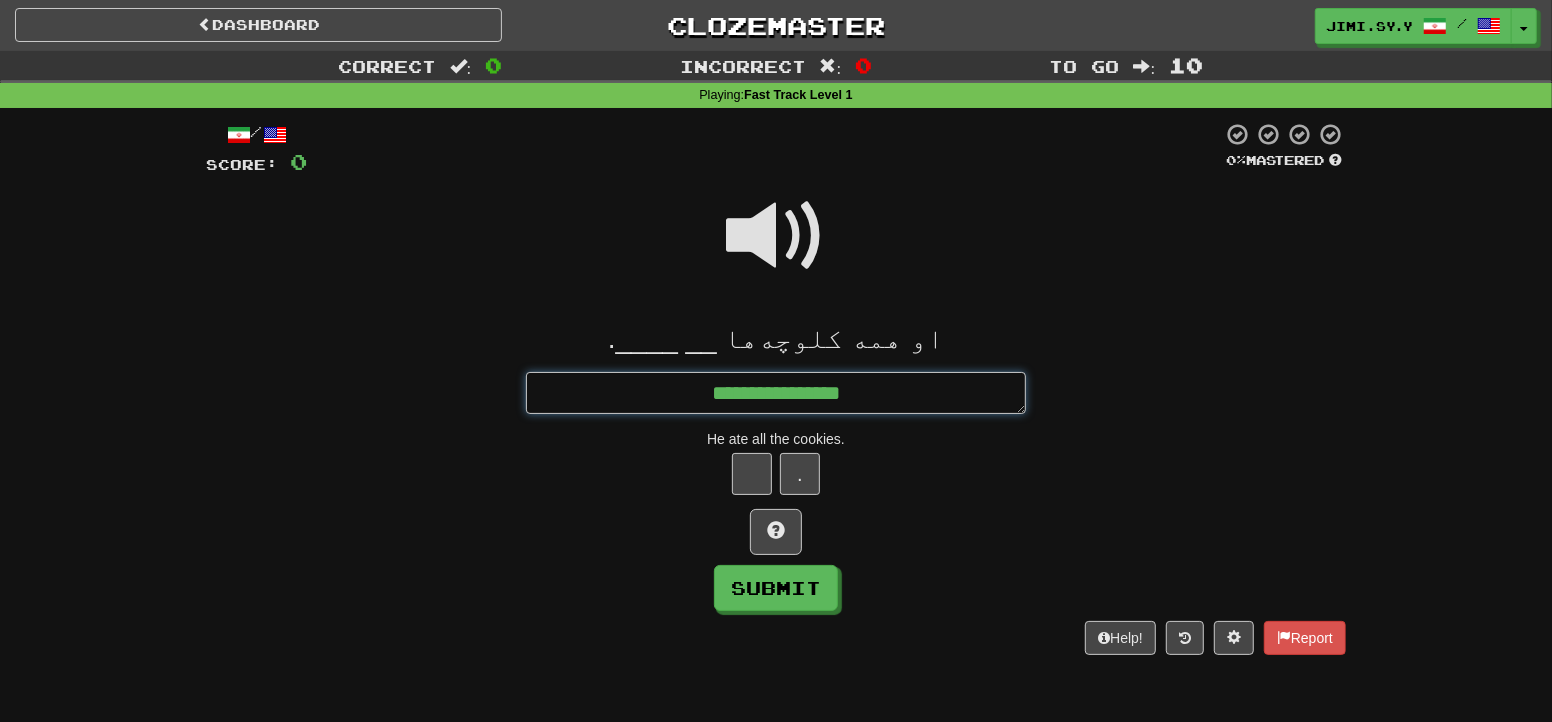 type on "*" 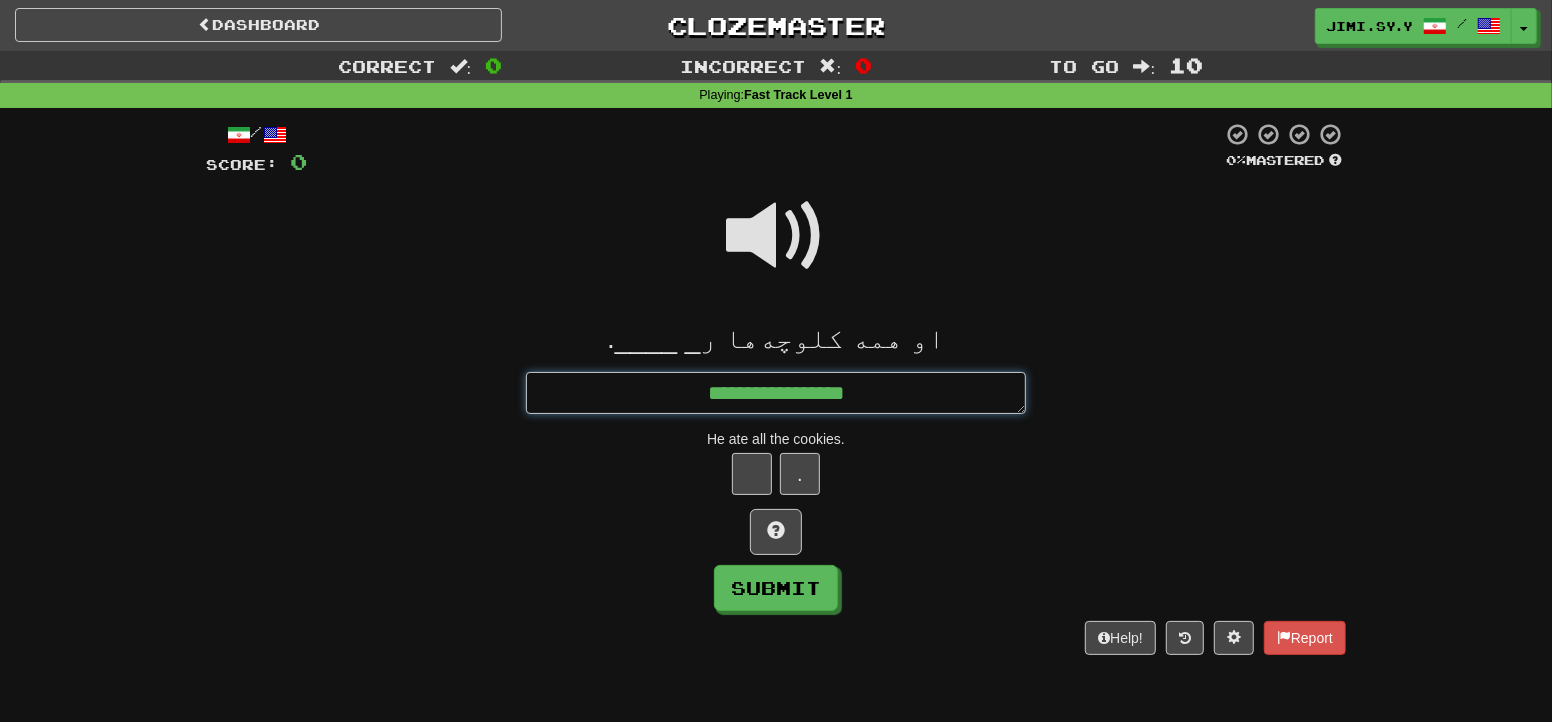 type on "*" 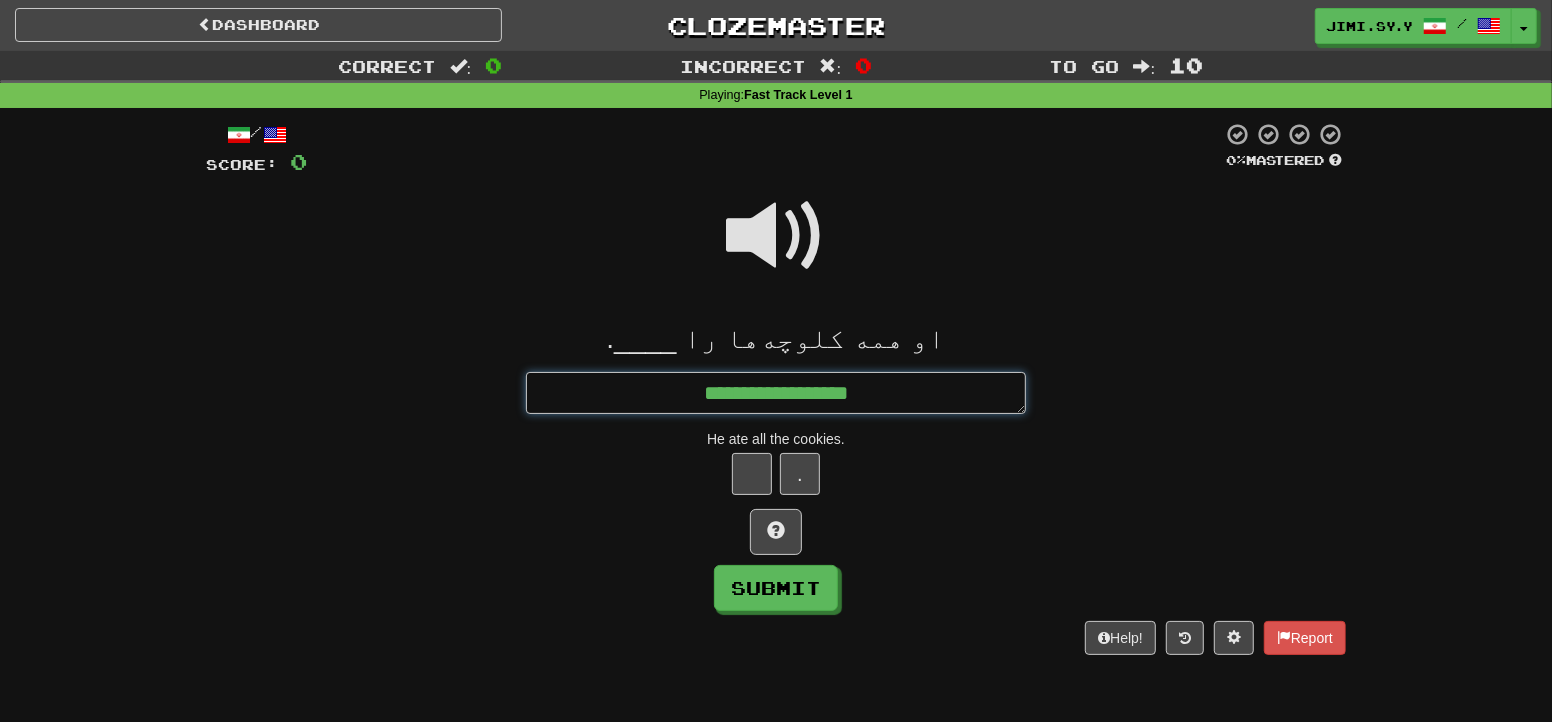 type on "*" 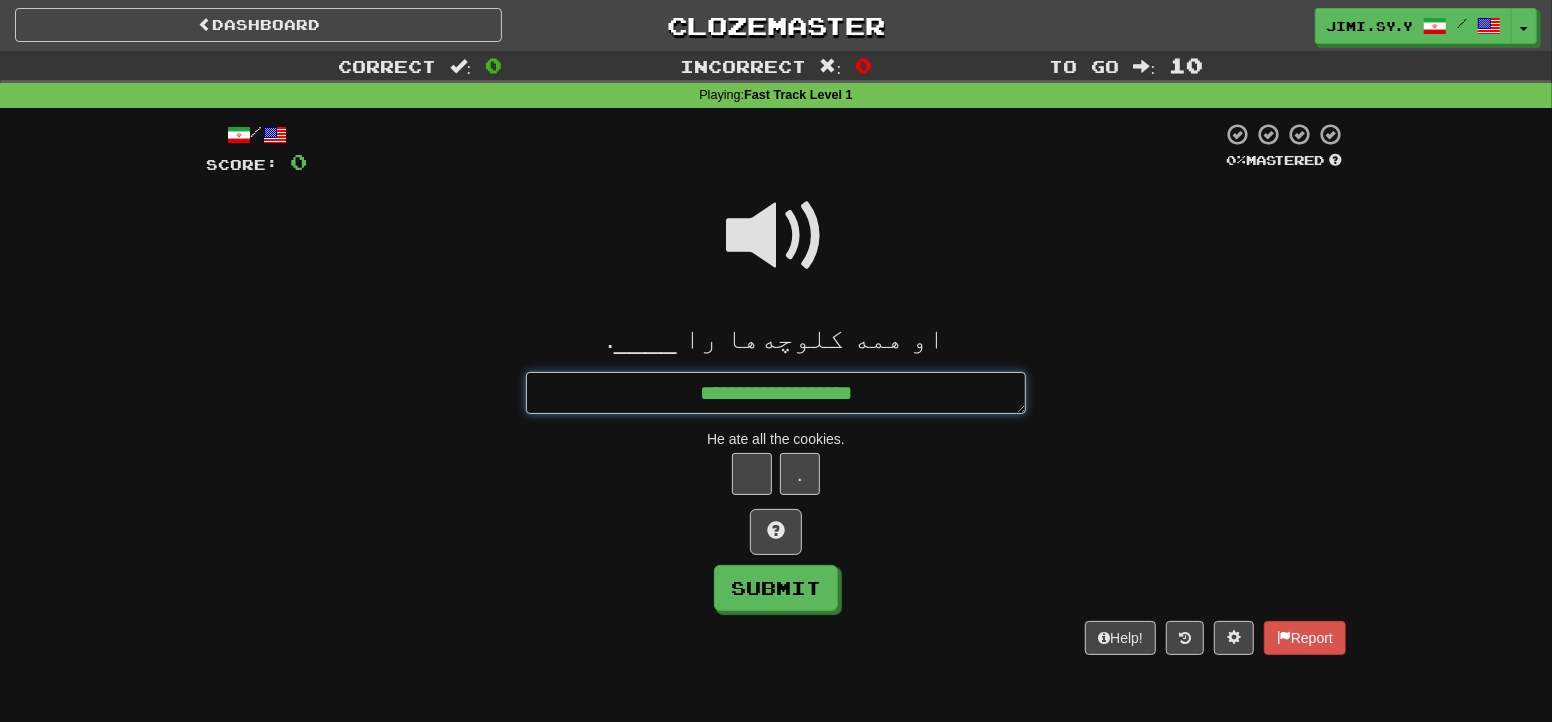 type on "*" 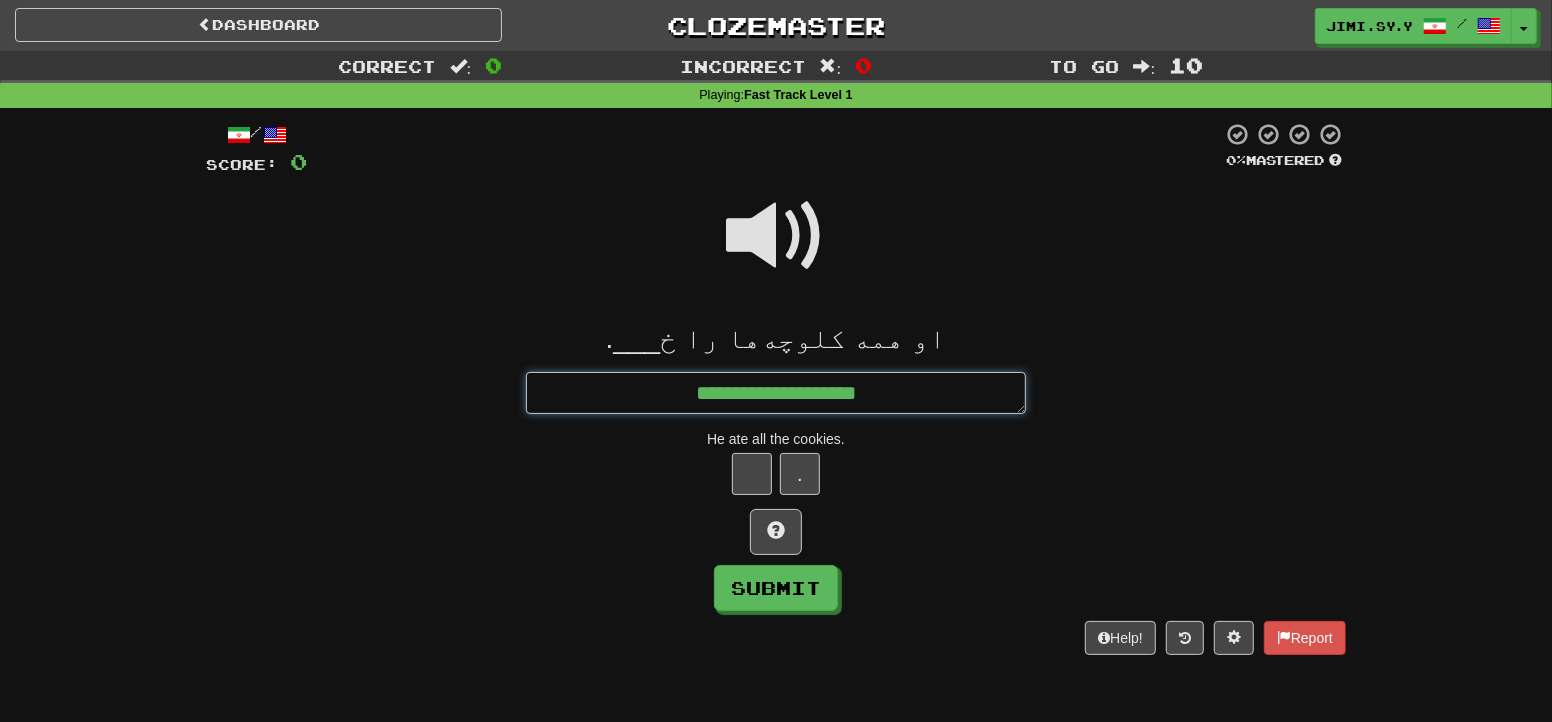 type on "*" 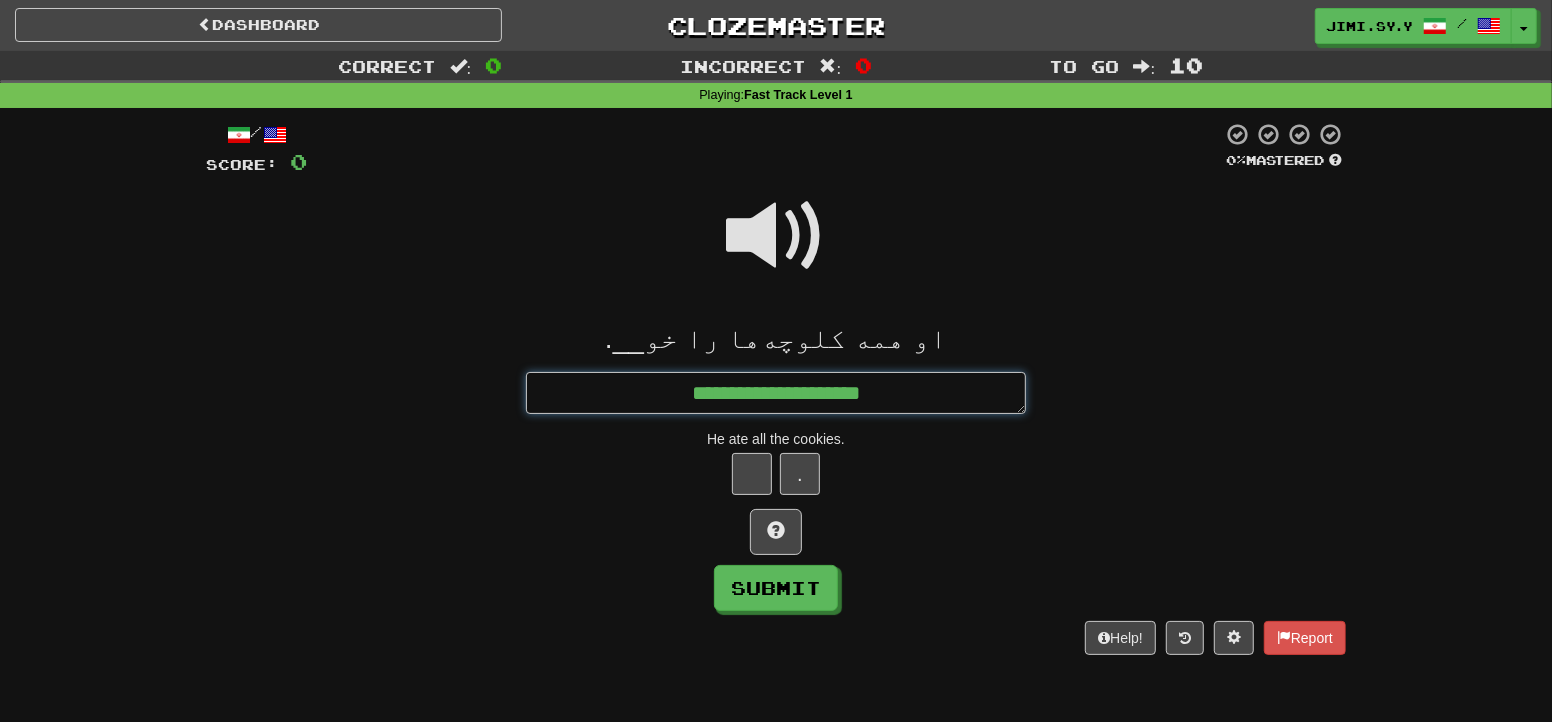 type on "*" 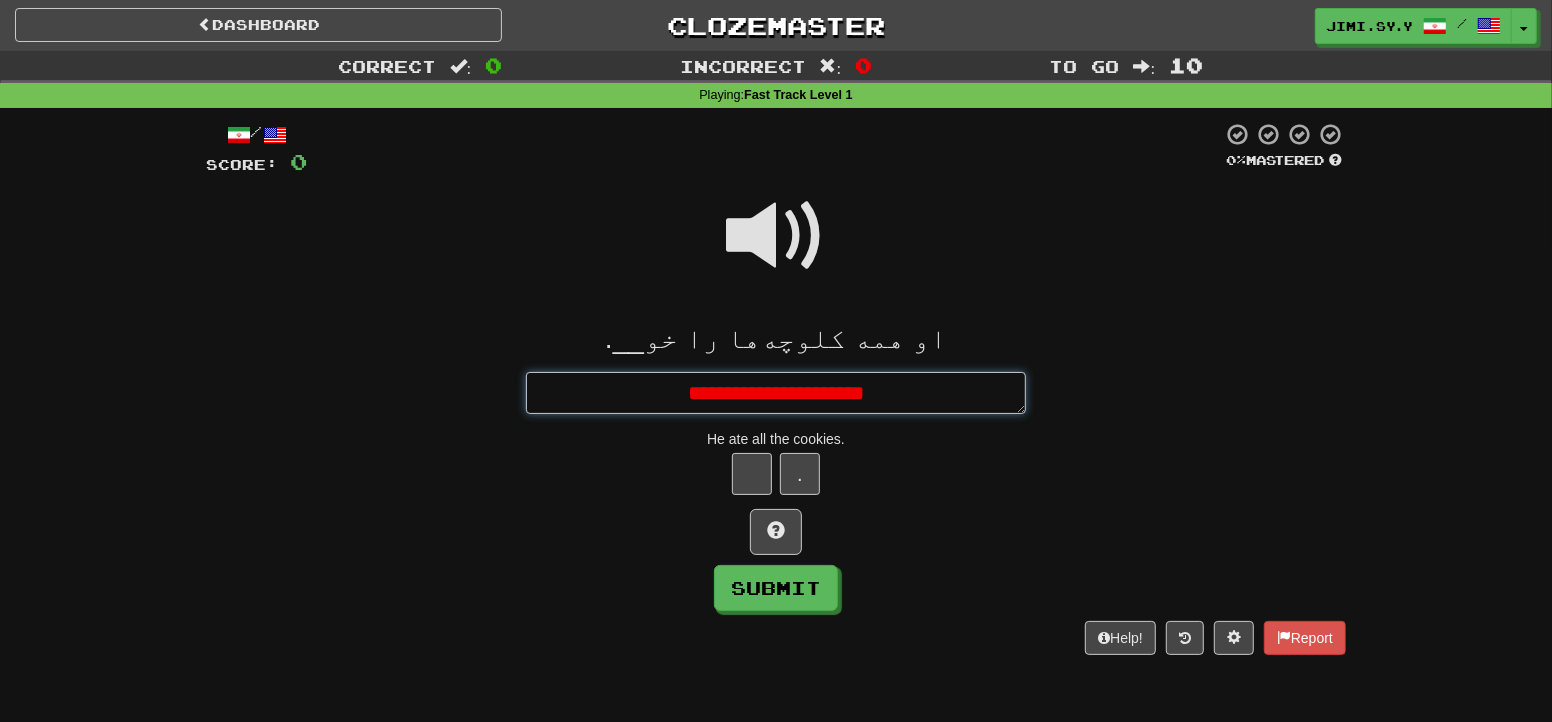 type on "*" 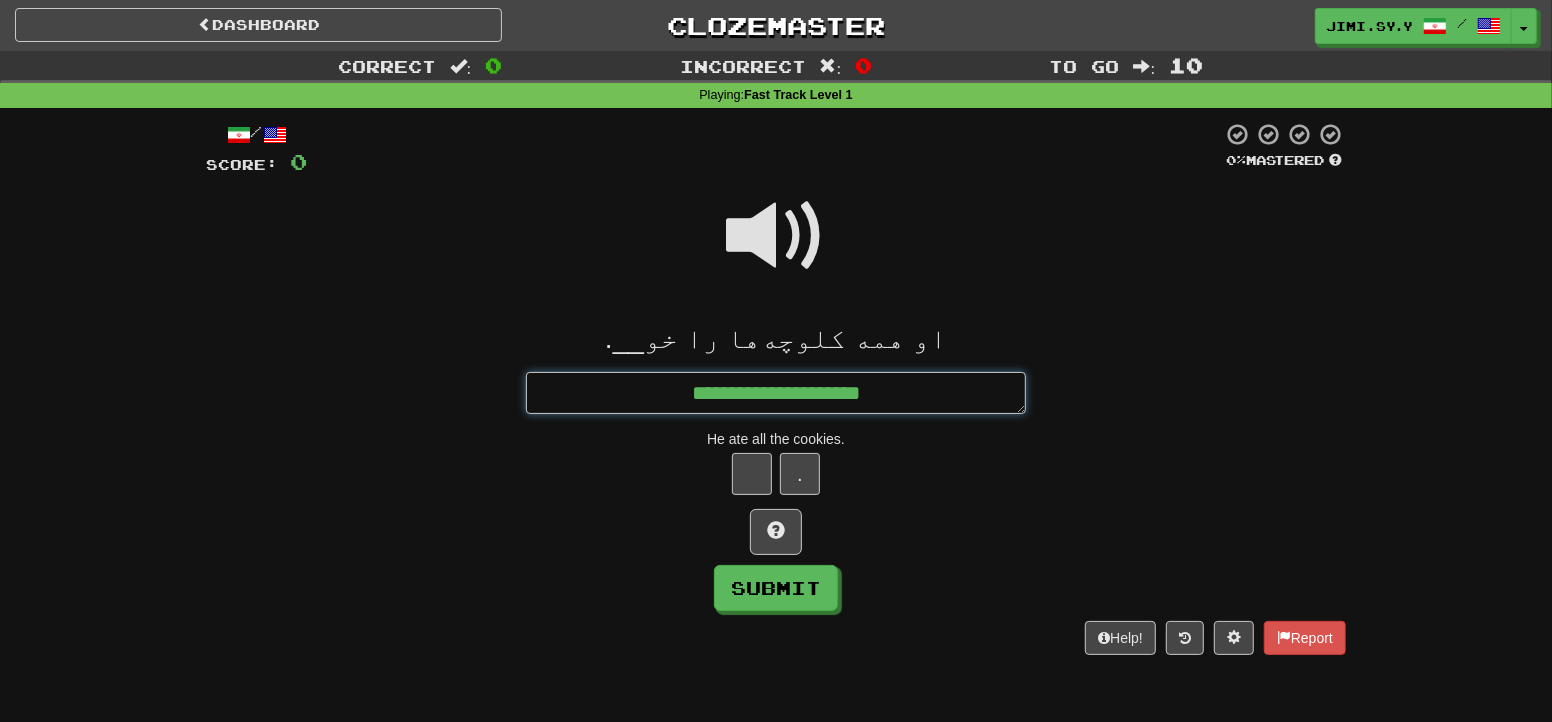 type on "*" 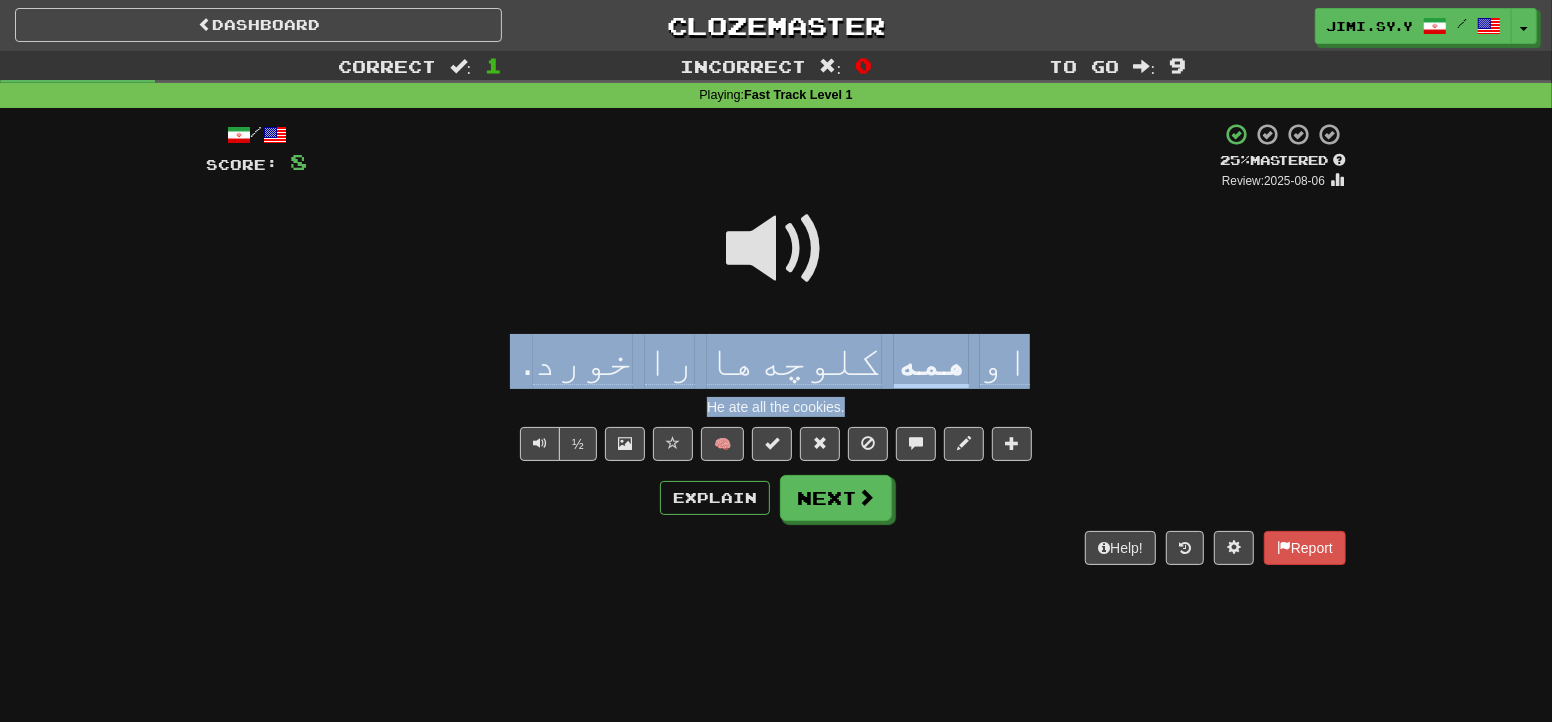 drag, startPoint x: 1002, startPoint y: 353, endPoint x: 946, endPoint y: 406, distance: 77.10383 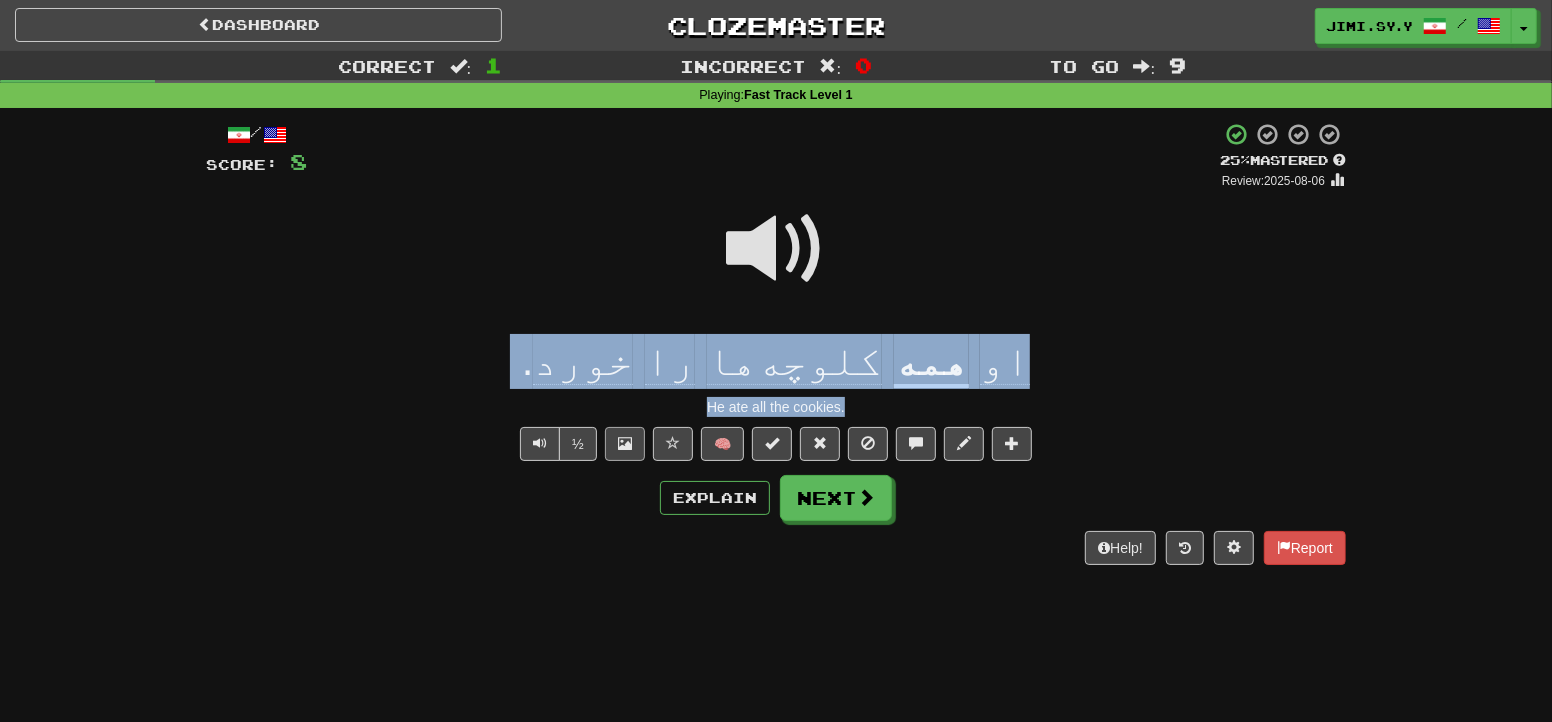 copy on "او   همه   کلوچه‌ها   را   خورد . He ate all the cookies." 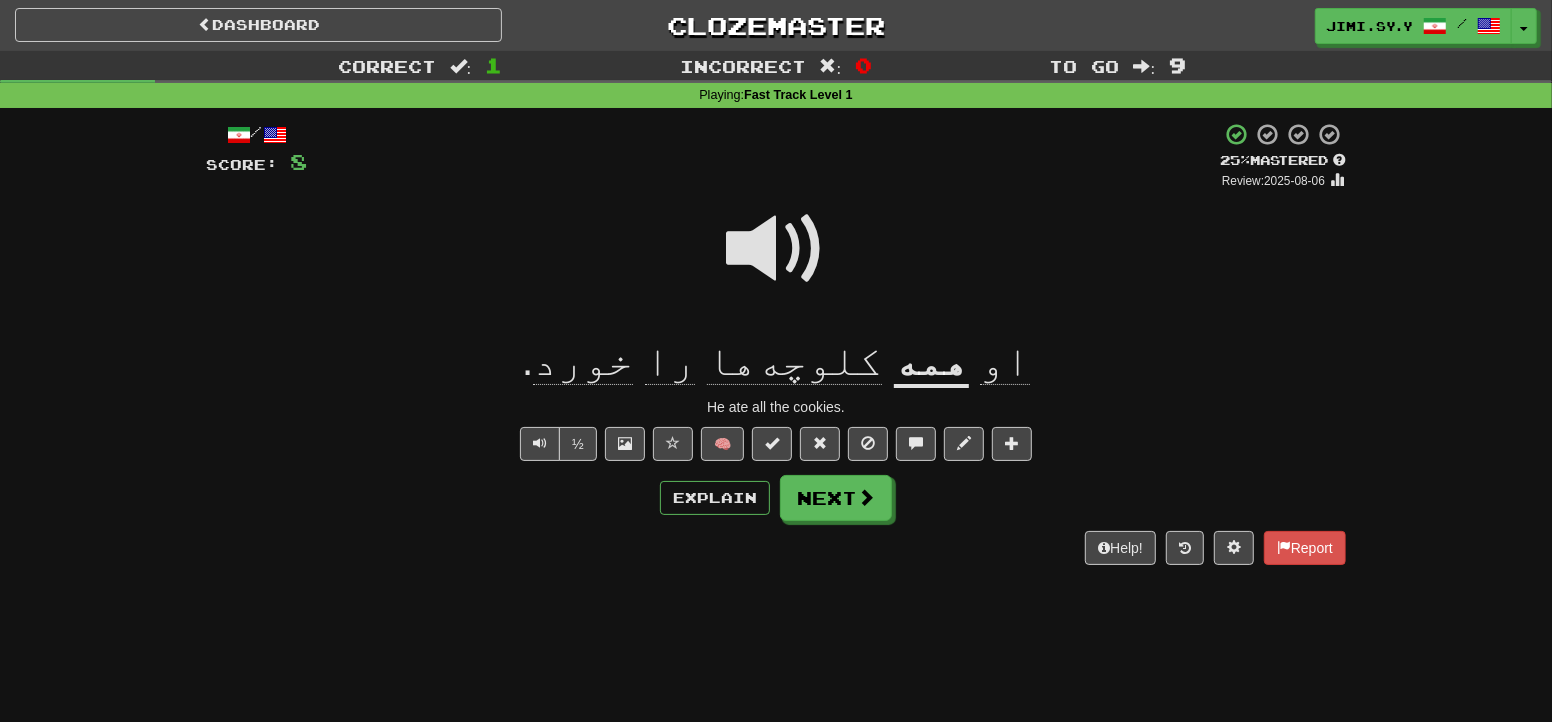 click on "Dashboard
Clozemaster
Jimi.SY.Y
/
Toggle Dropdown
Dashboard
Leaderboard
Activity Feed
Notifications
Profile
Discussions
فارسی
/
English
Streak:
1
Review:
334
Daily Goal:  8 /10
Occitan
/
English
Streak:
1
Review:
19
Points Today: 16
Español
/
English
Streak:
0
Review:
603
Daily Goal:  0 /10
Português
/
English
Streak:
0
Review:
465
Daily Goal:  0 /10
Français
/
English
Streak:
0
Review:
275
Daily Goal:  0 /10
Tiếng Việt
/
English
Streak:
0
Review:
195
Daily Goal:  0 /10
العربية
/
English
Streak:
0
Review:
131
Points Today: 0" at bounding box center [776, 361] 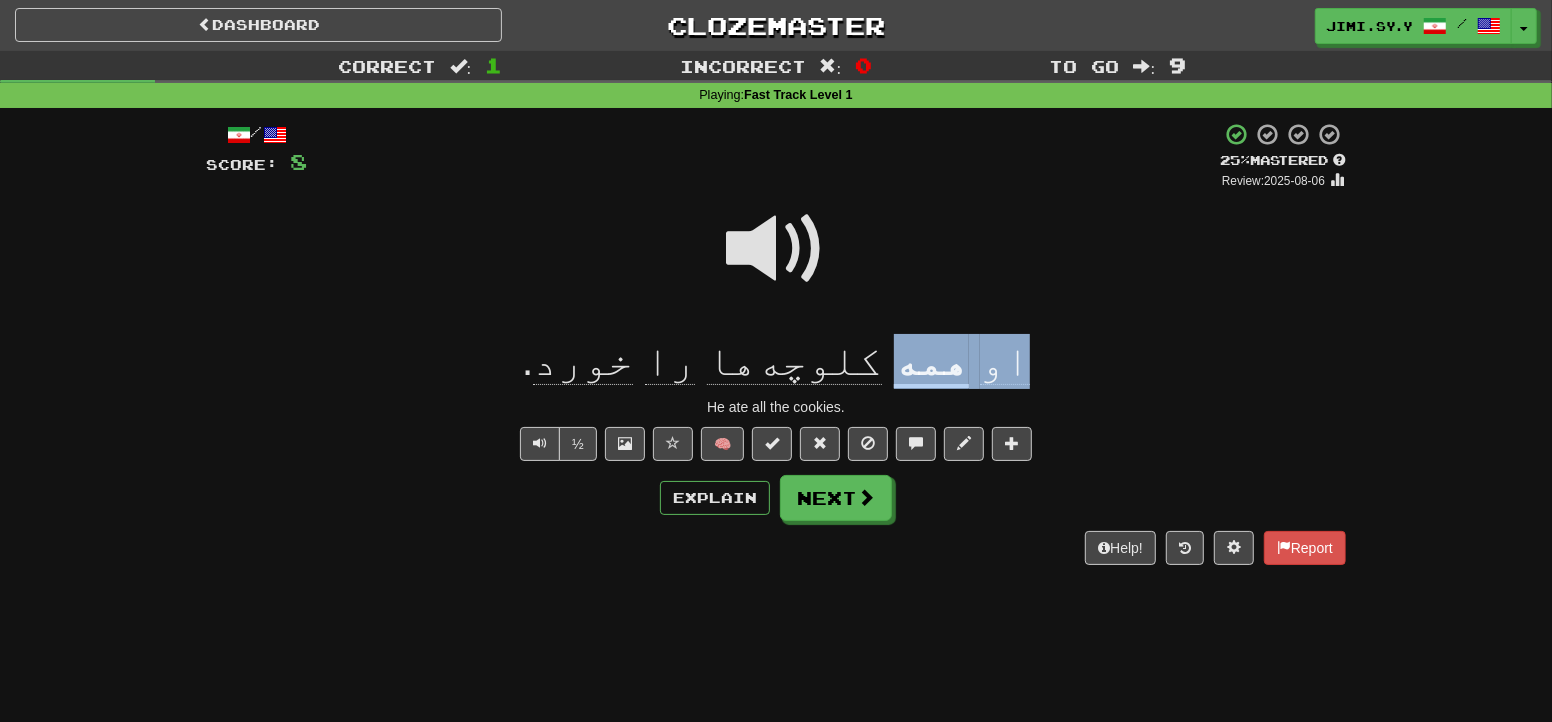 drag, startPoint x: 1032, startPoint y: 377, endPoint x: 861, endPoint y: 385, distance: 171.18703 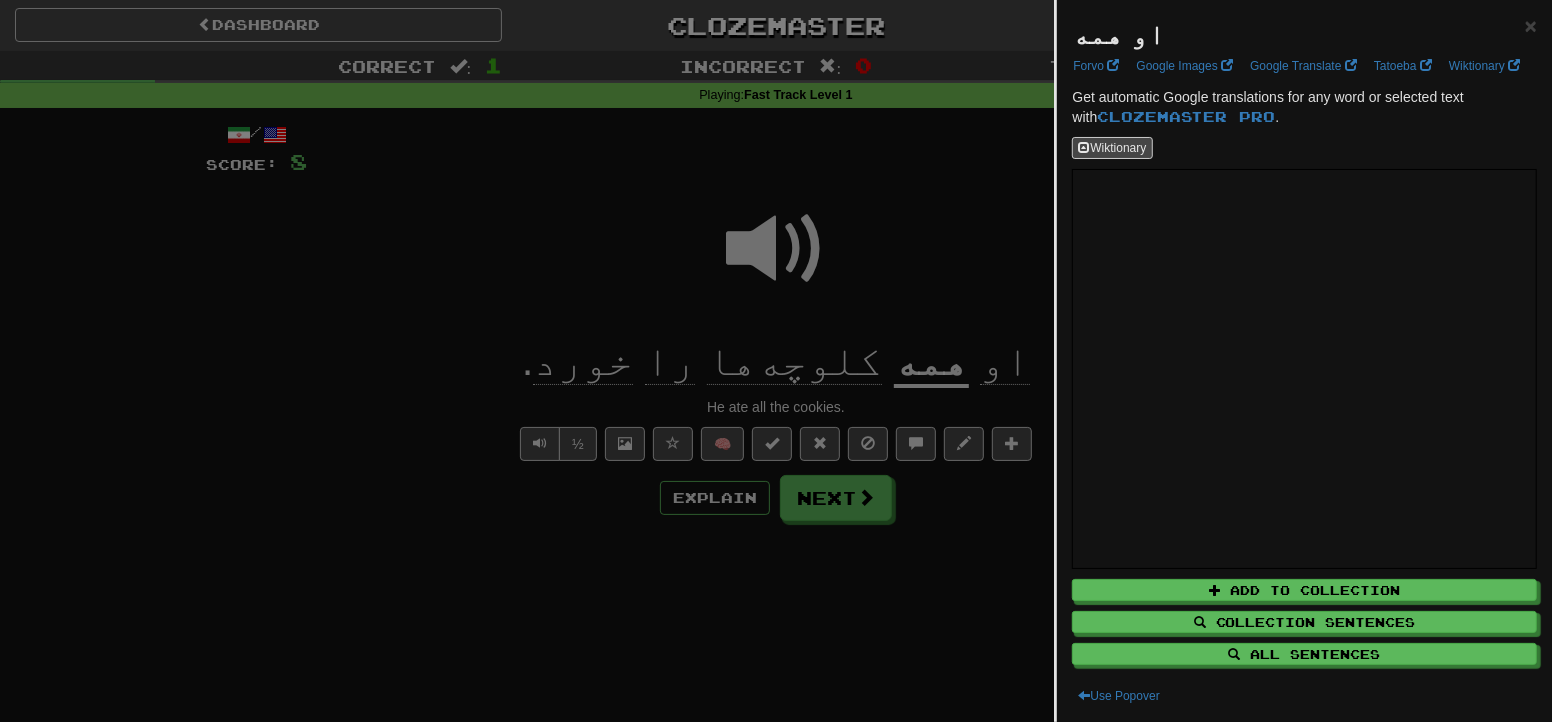 click at bounding box center [776, 361] 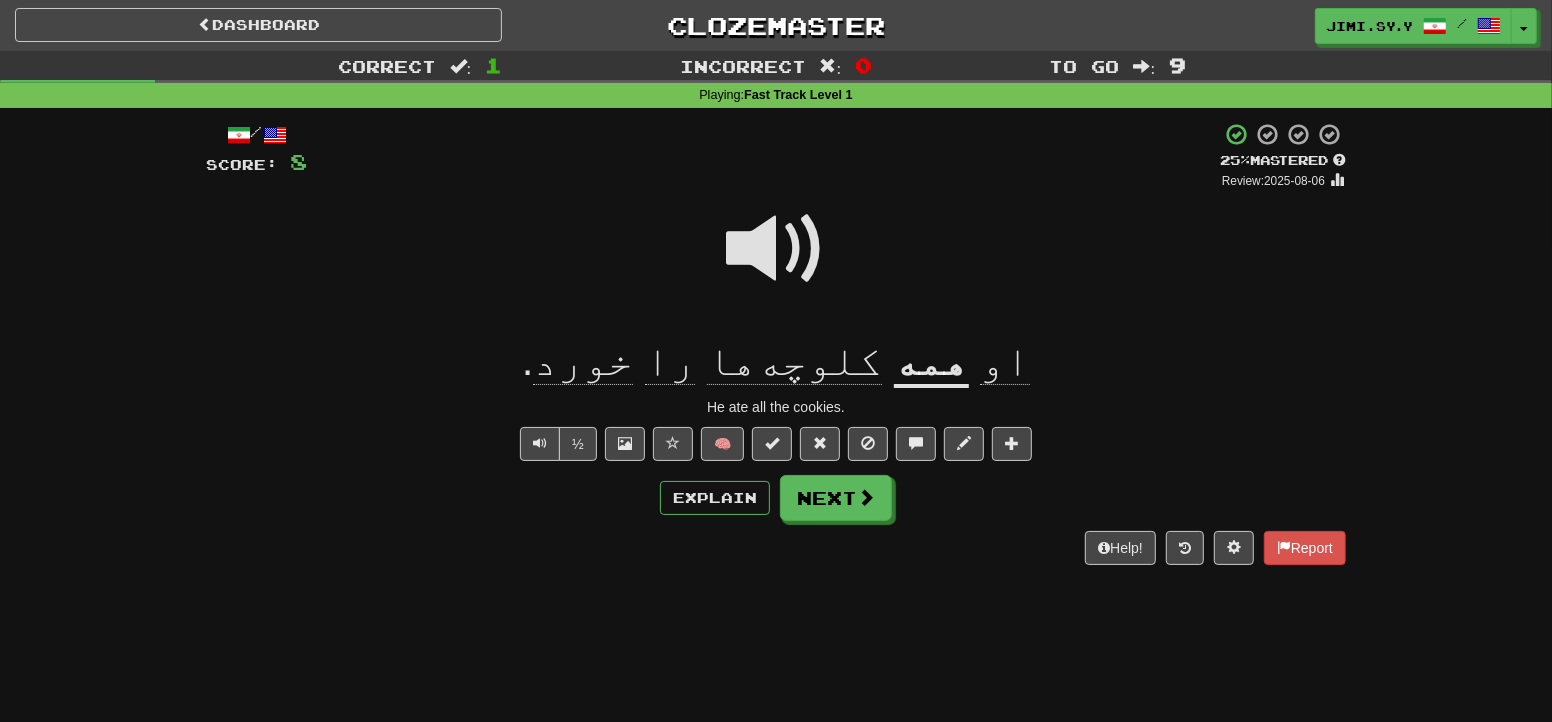 click at bounding box center [776, 249] 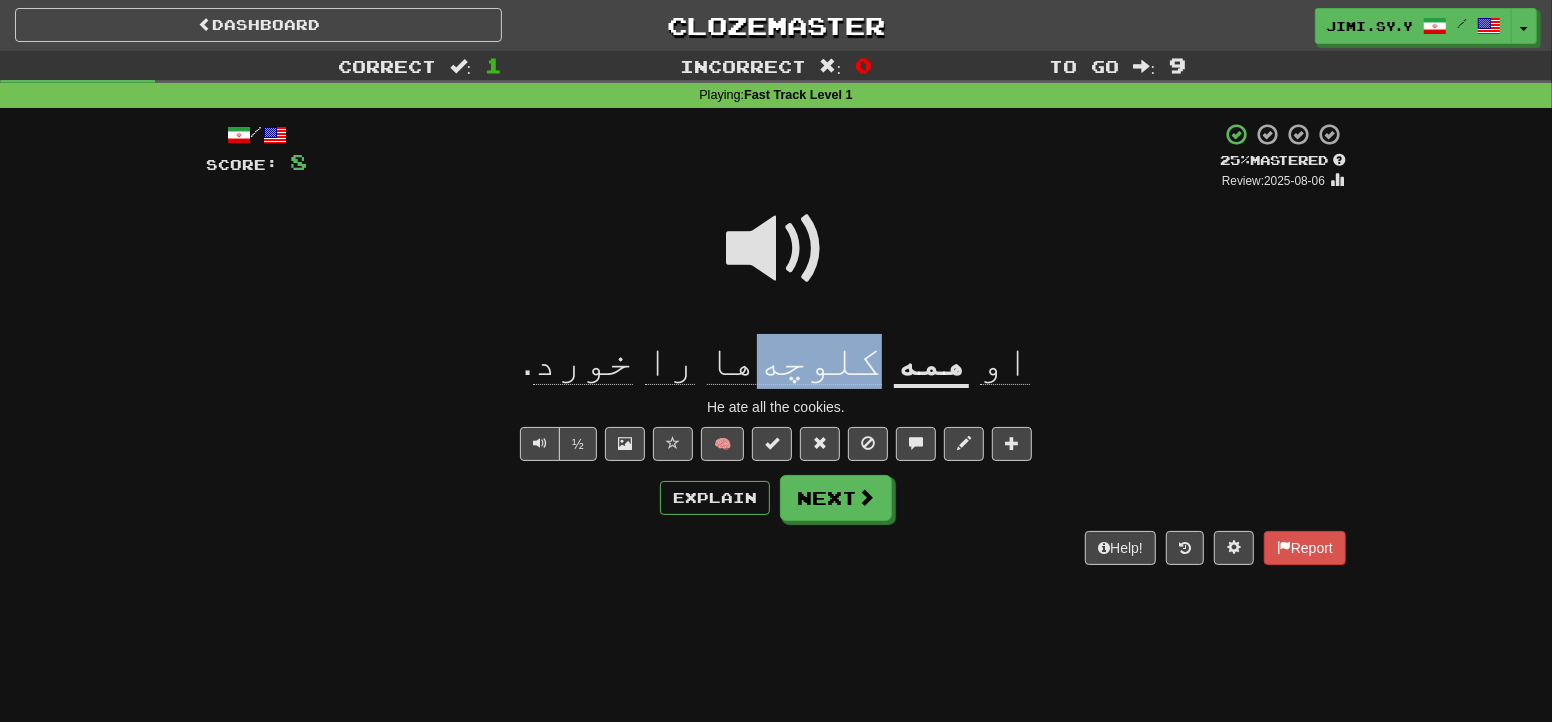 copy on "کلوچه‌" 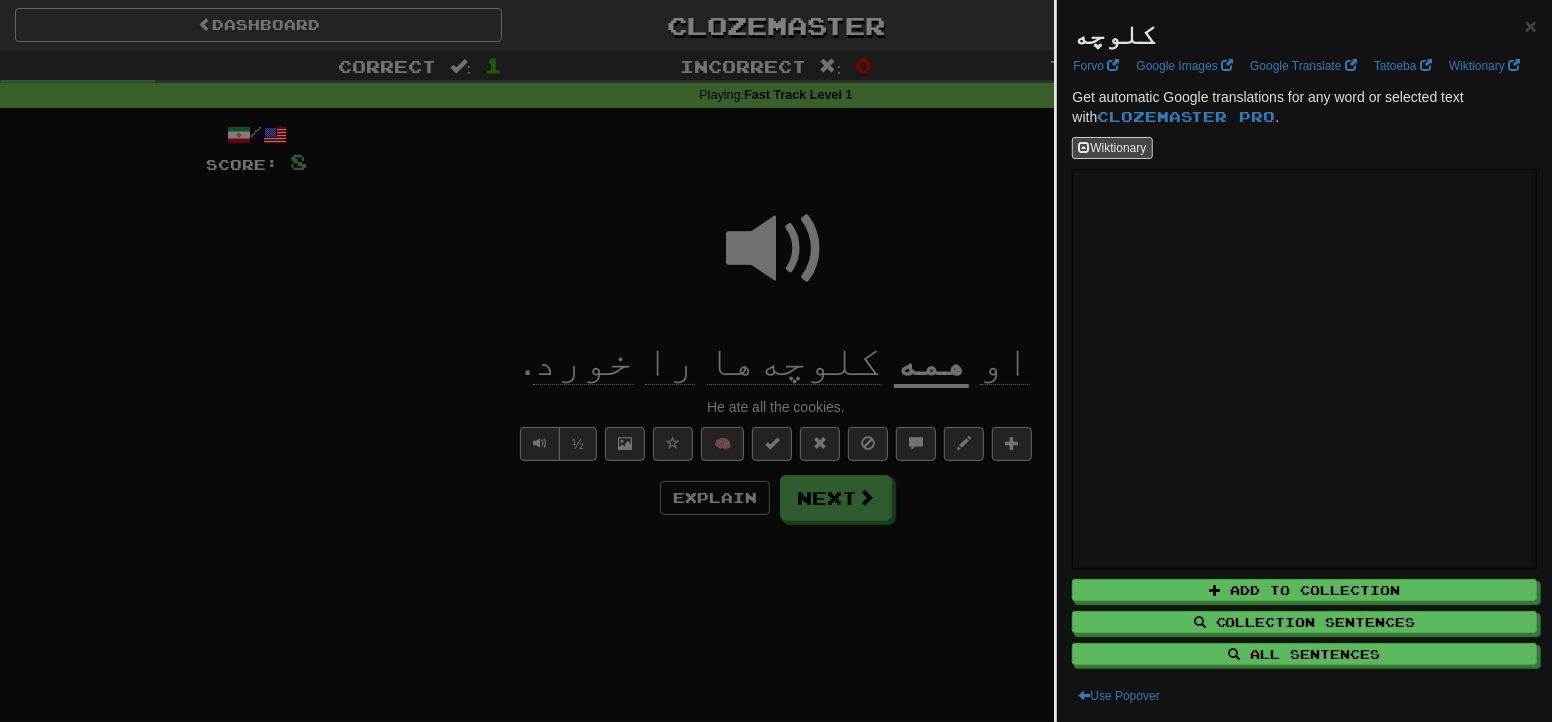 click at bounding box center (776, 361) 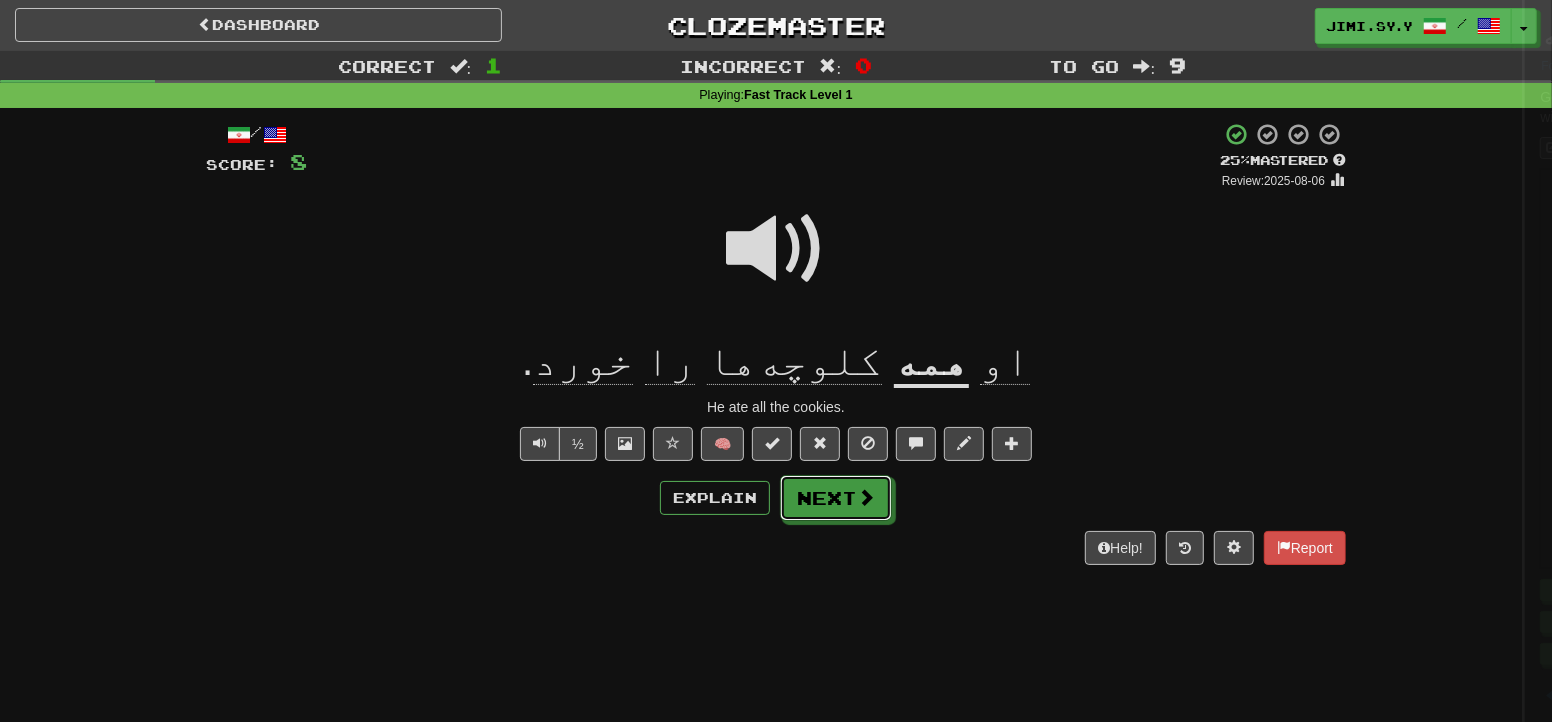 click at bounding box center (866, 497) 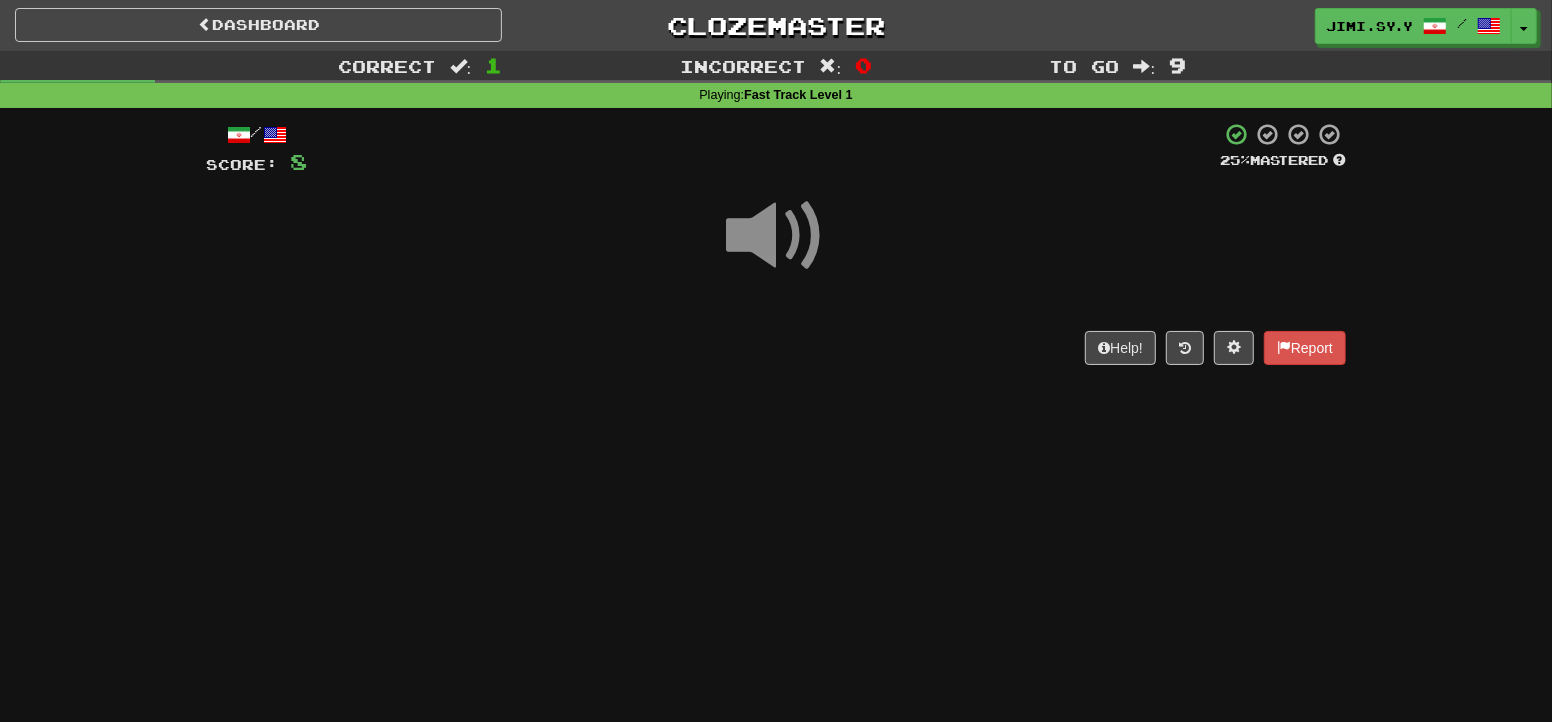 click at bounding box center [776, 236] 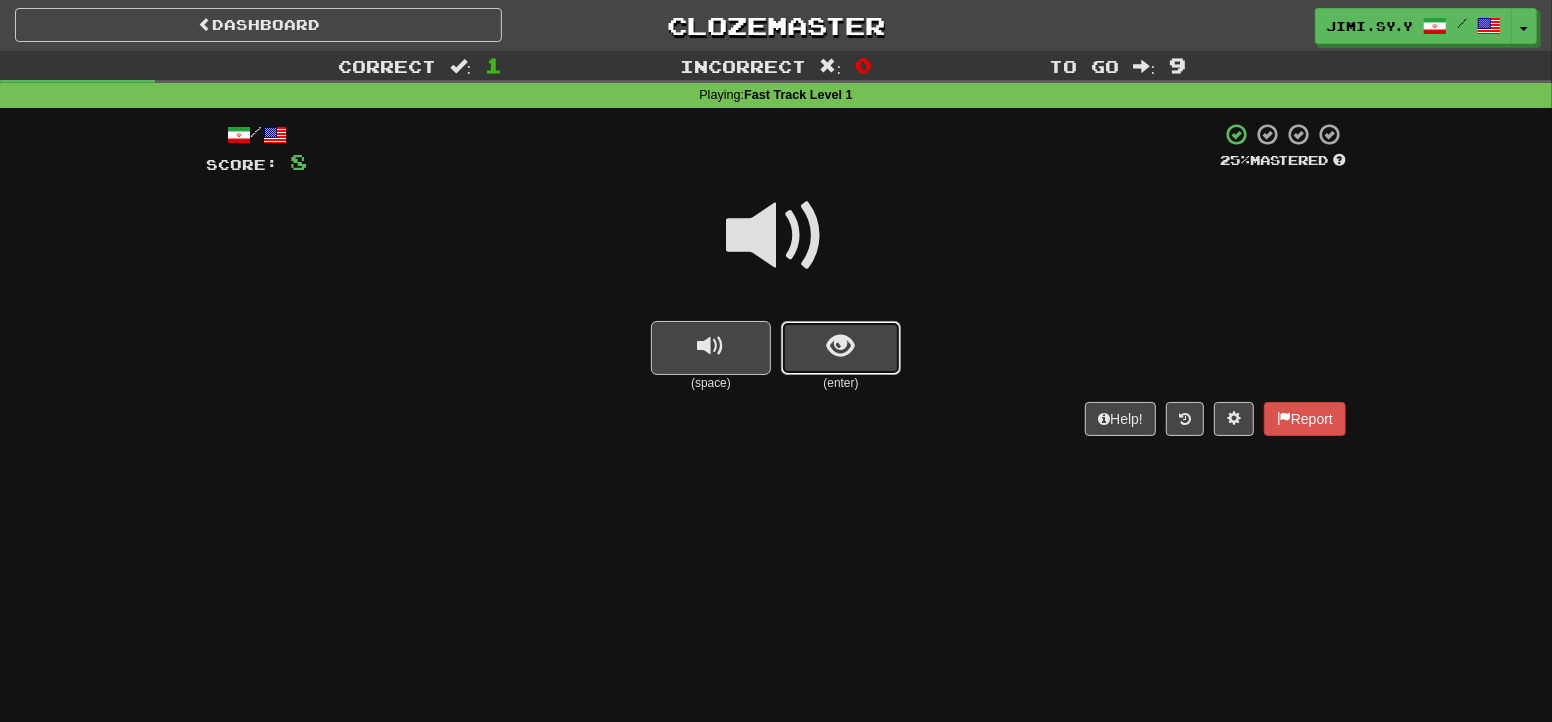 click at bounding box center [841, 346] 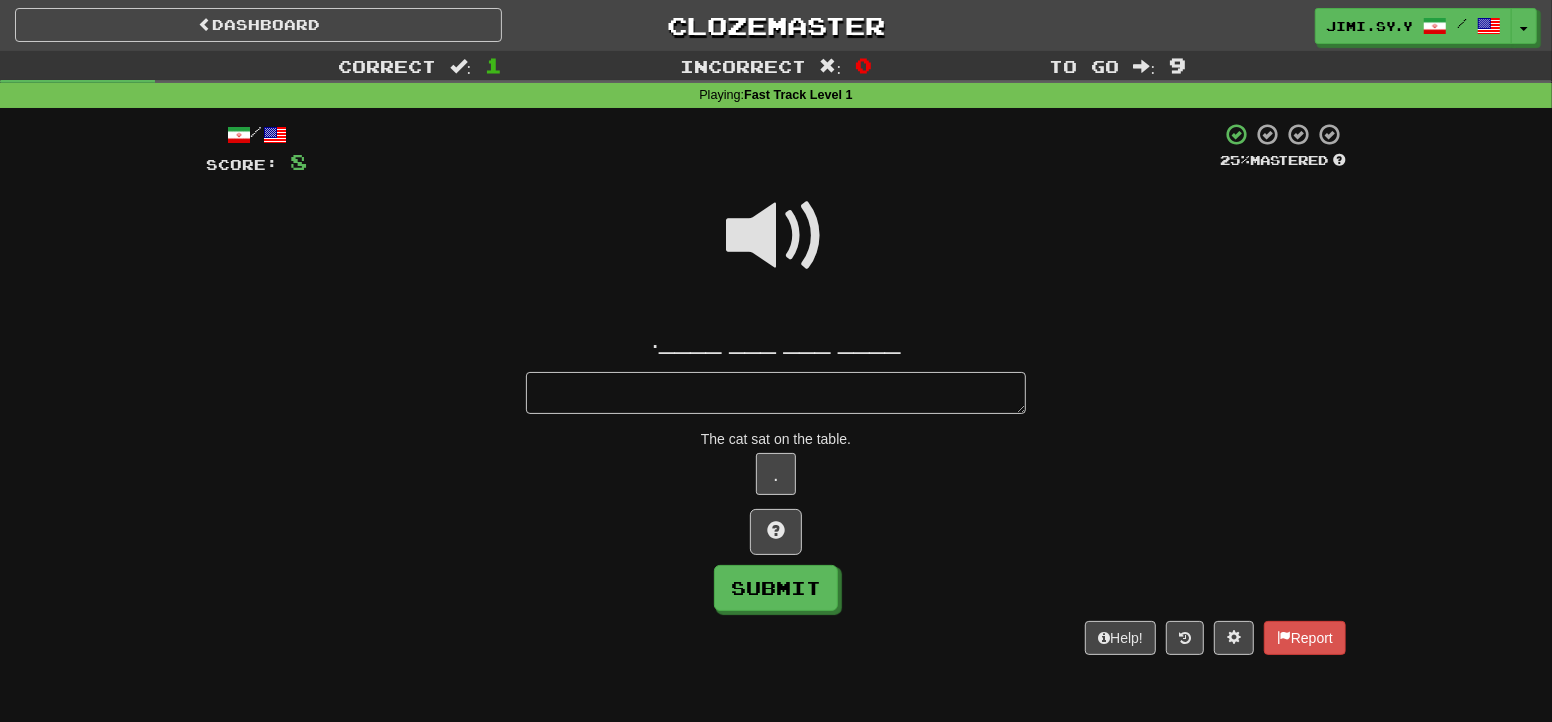 type on "*" 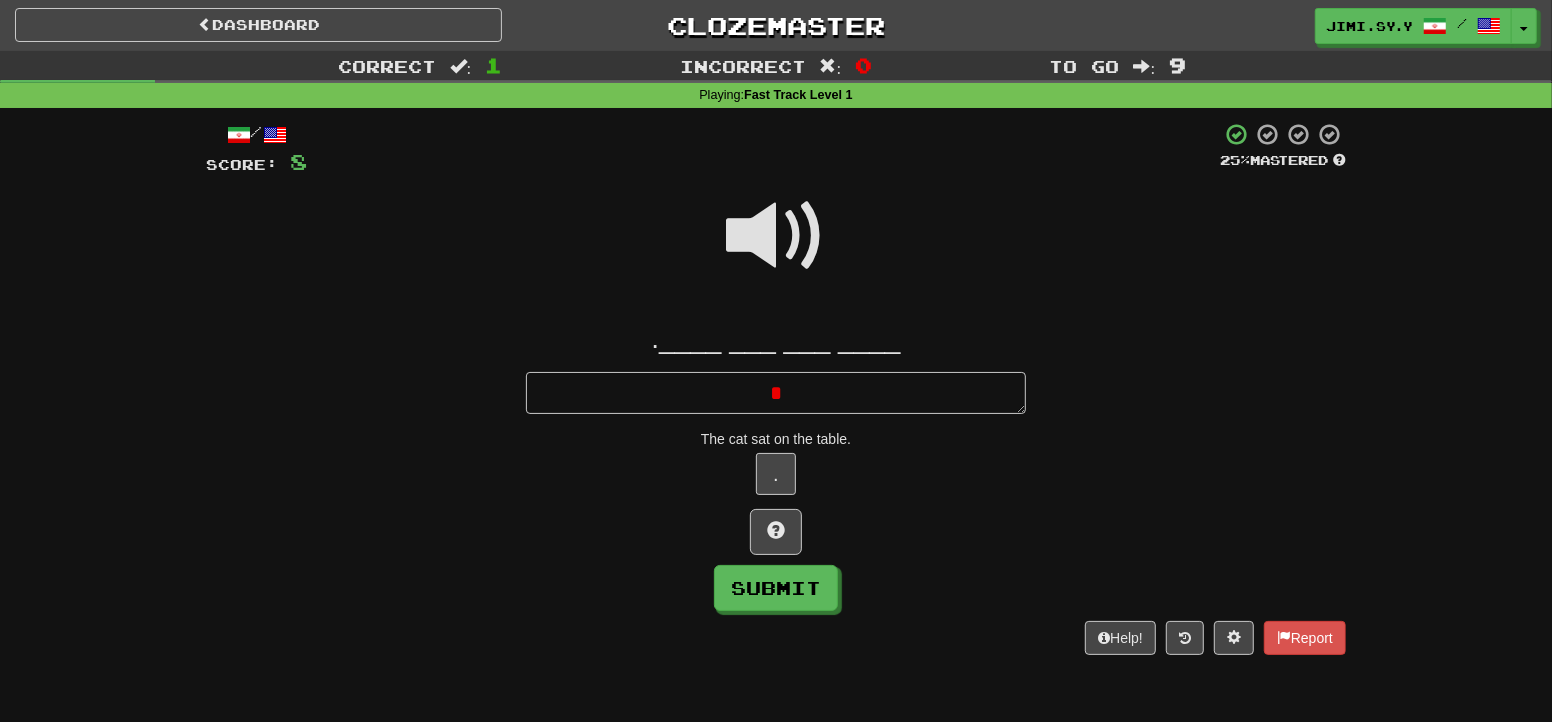 type 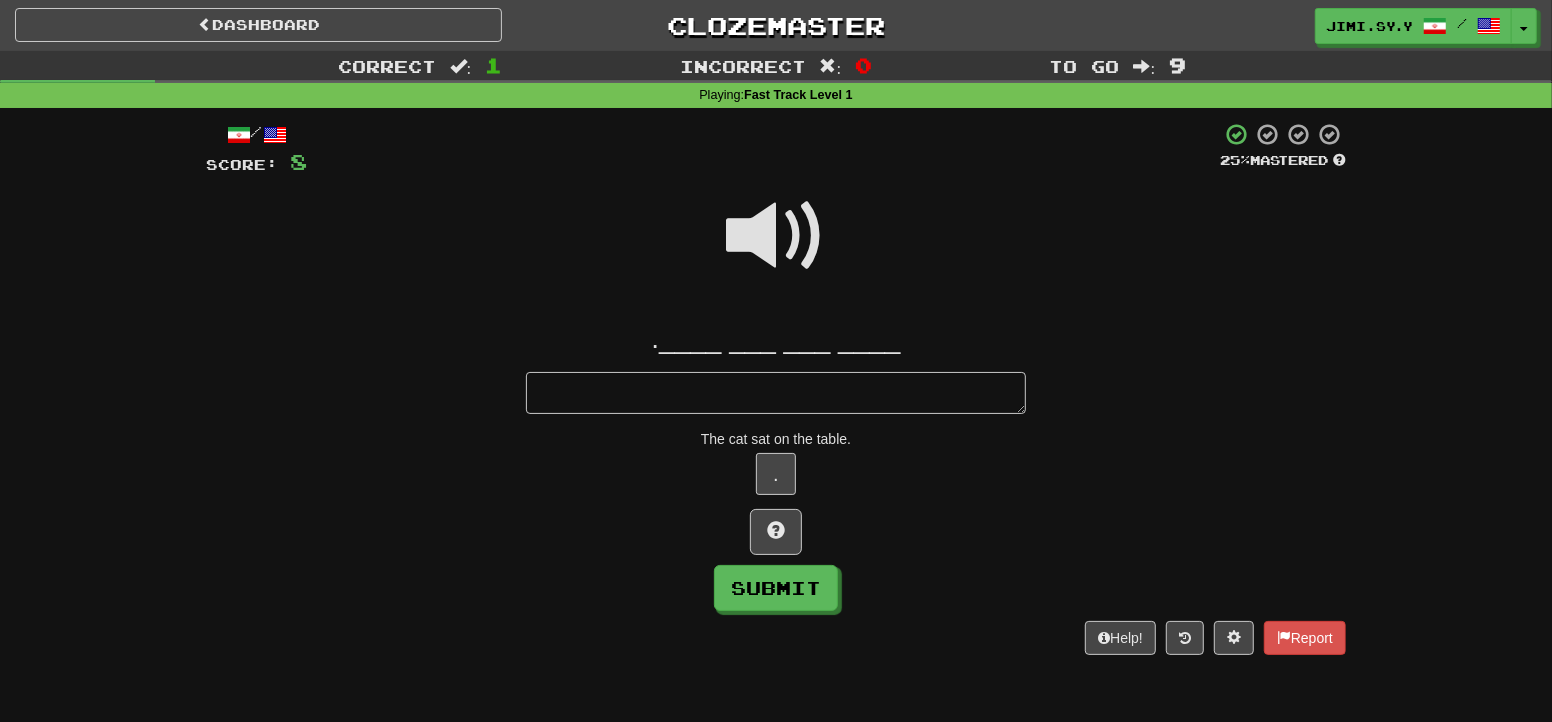 type on "*" 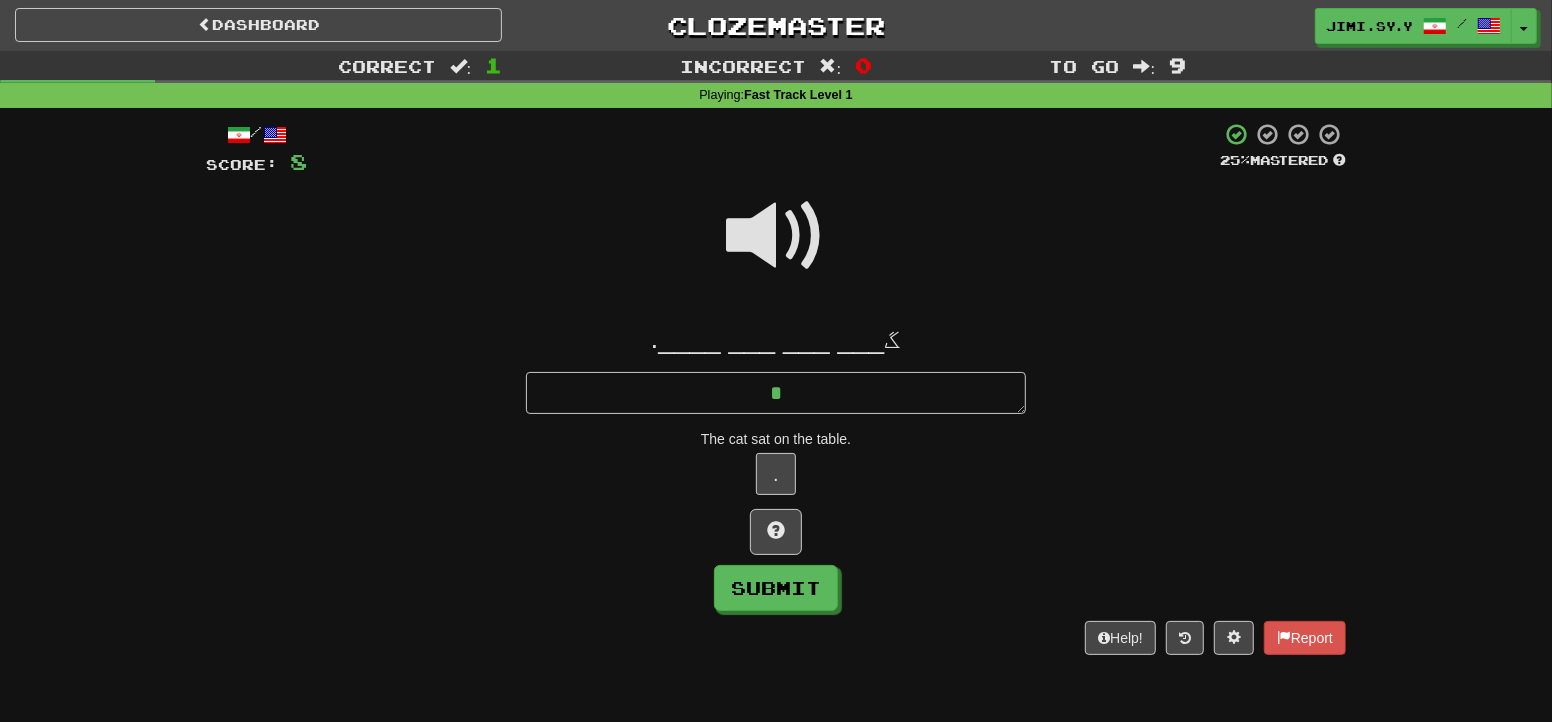 type on "*" 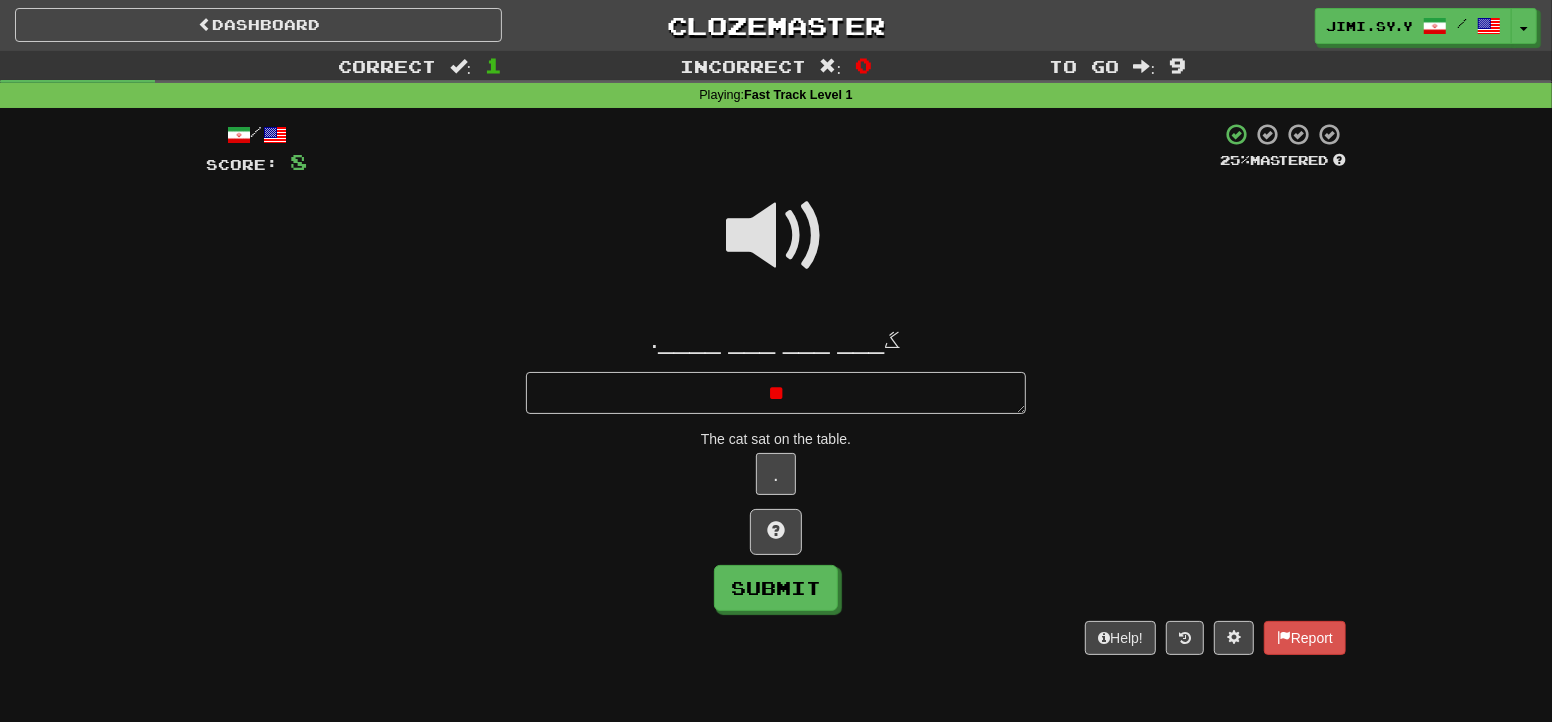 type on "*" 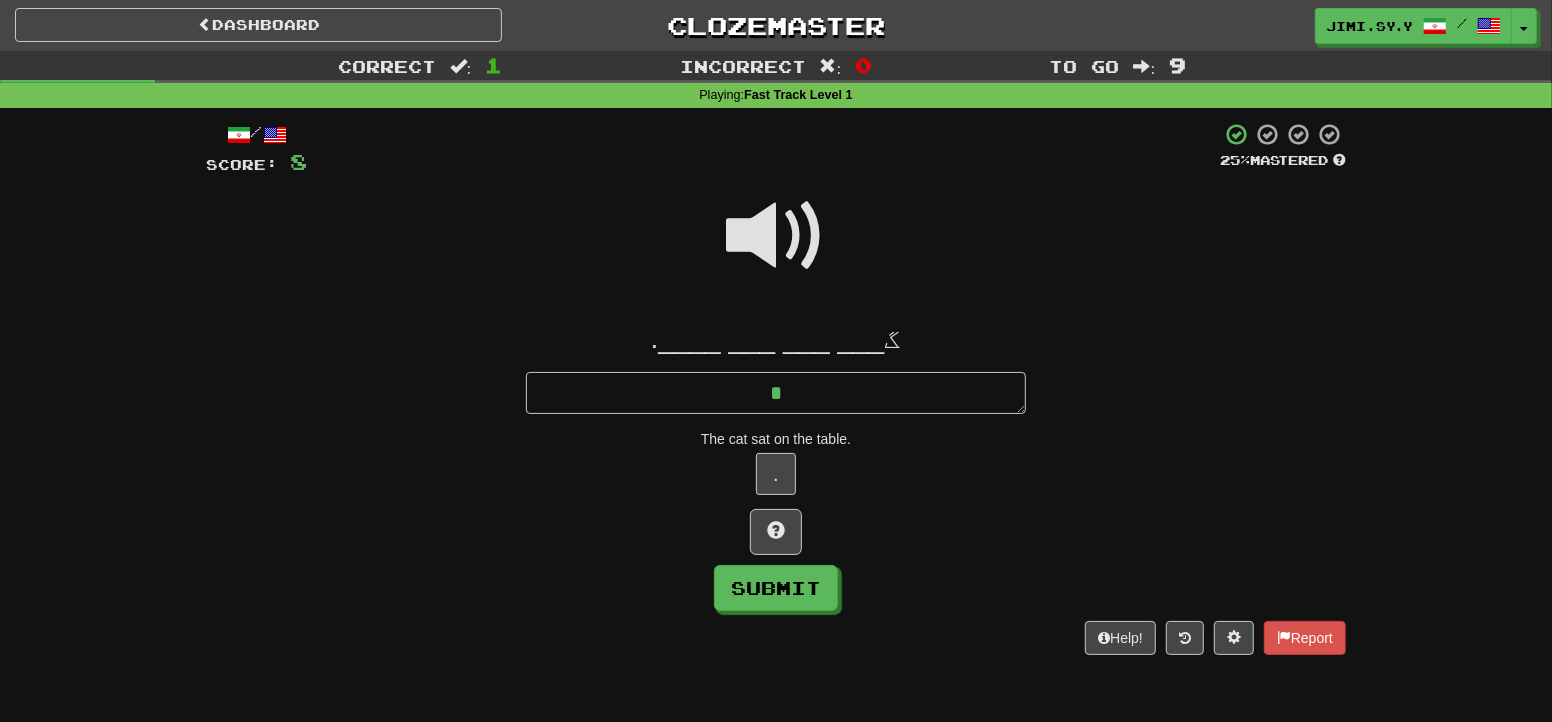 type on "*" 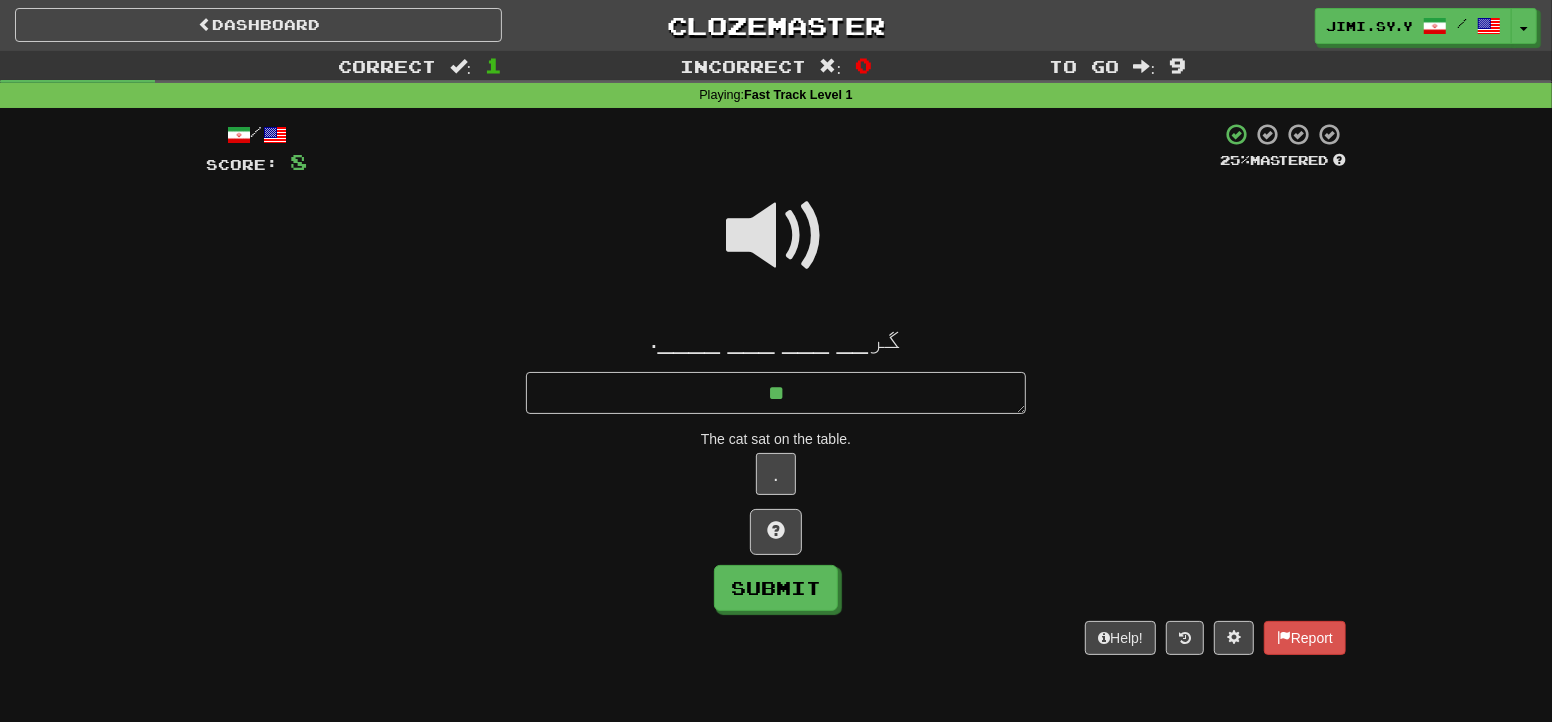type on "*" 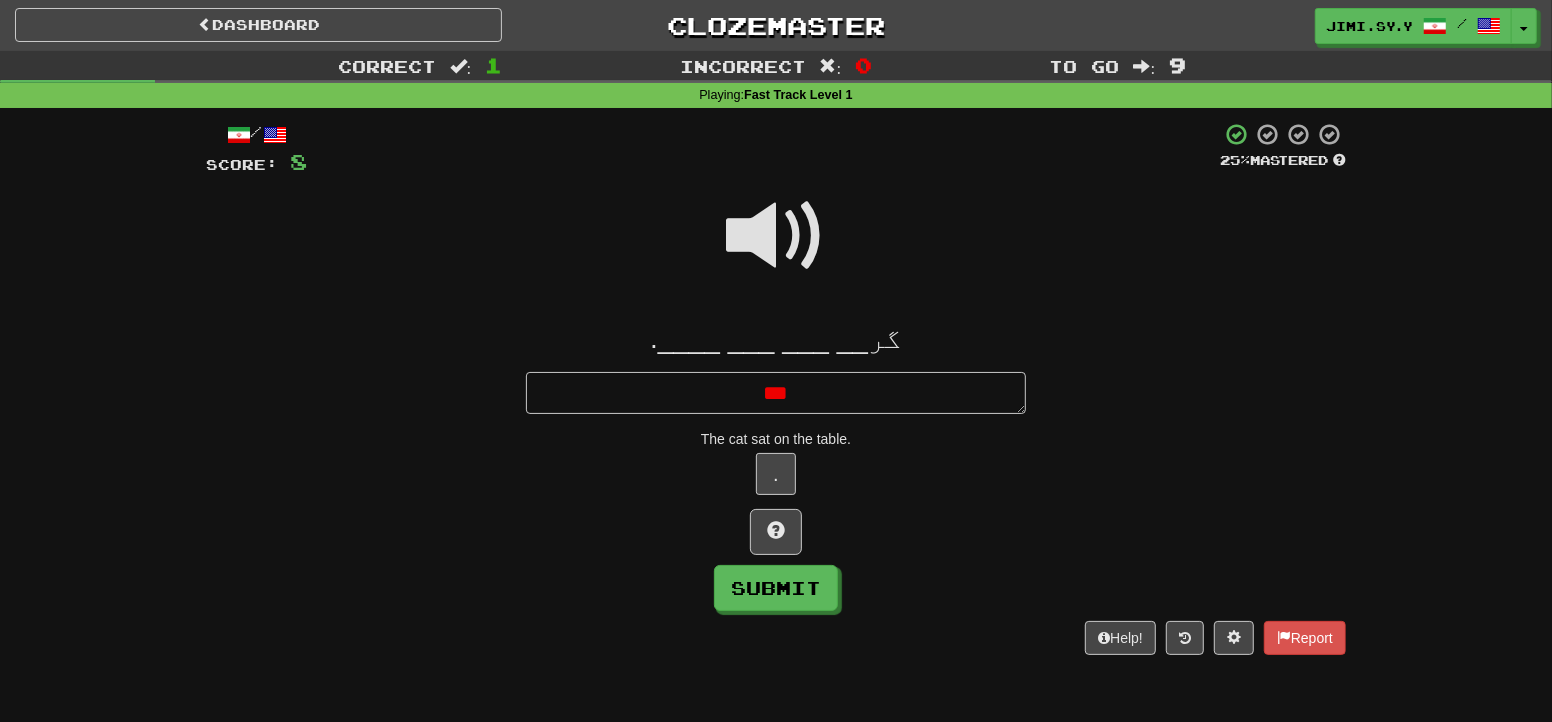type on "*" 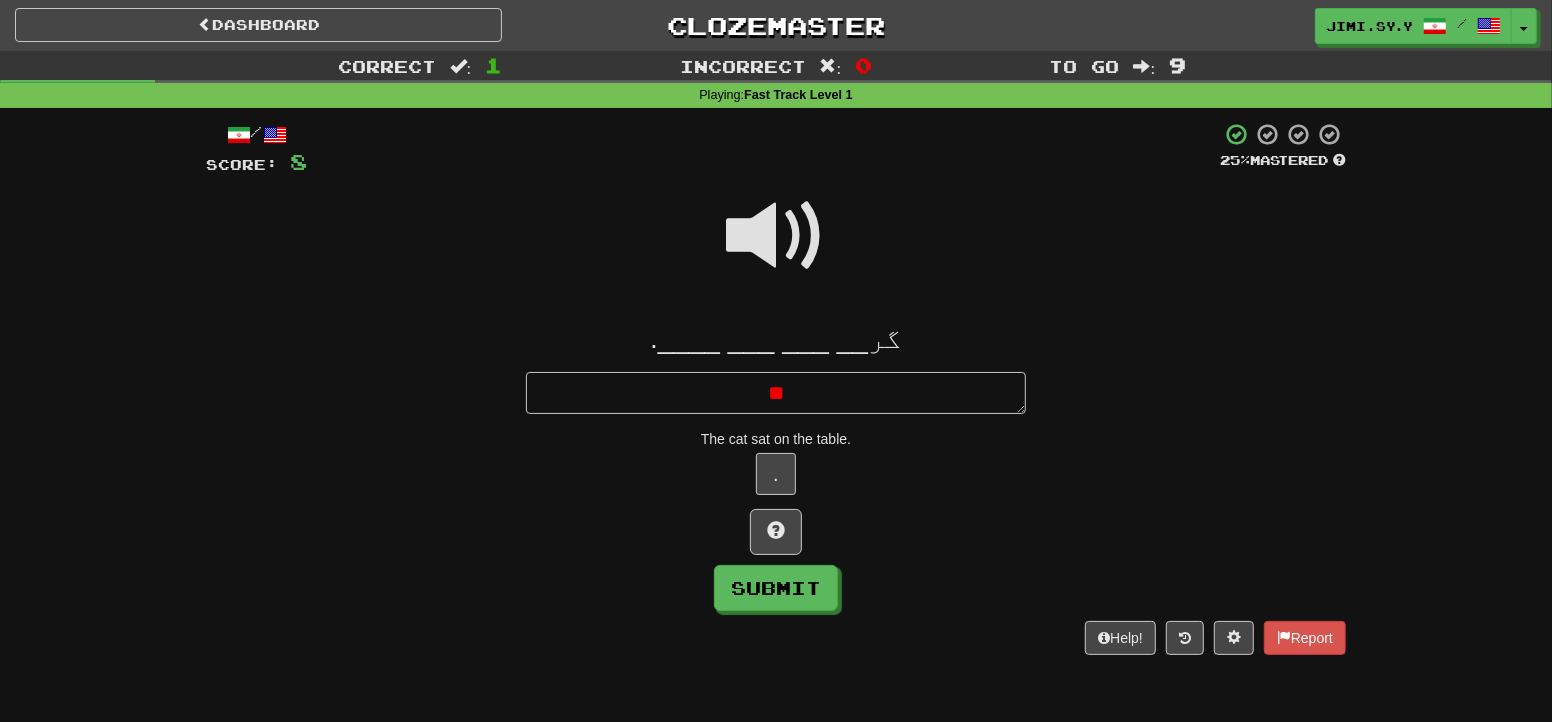 type on "*" 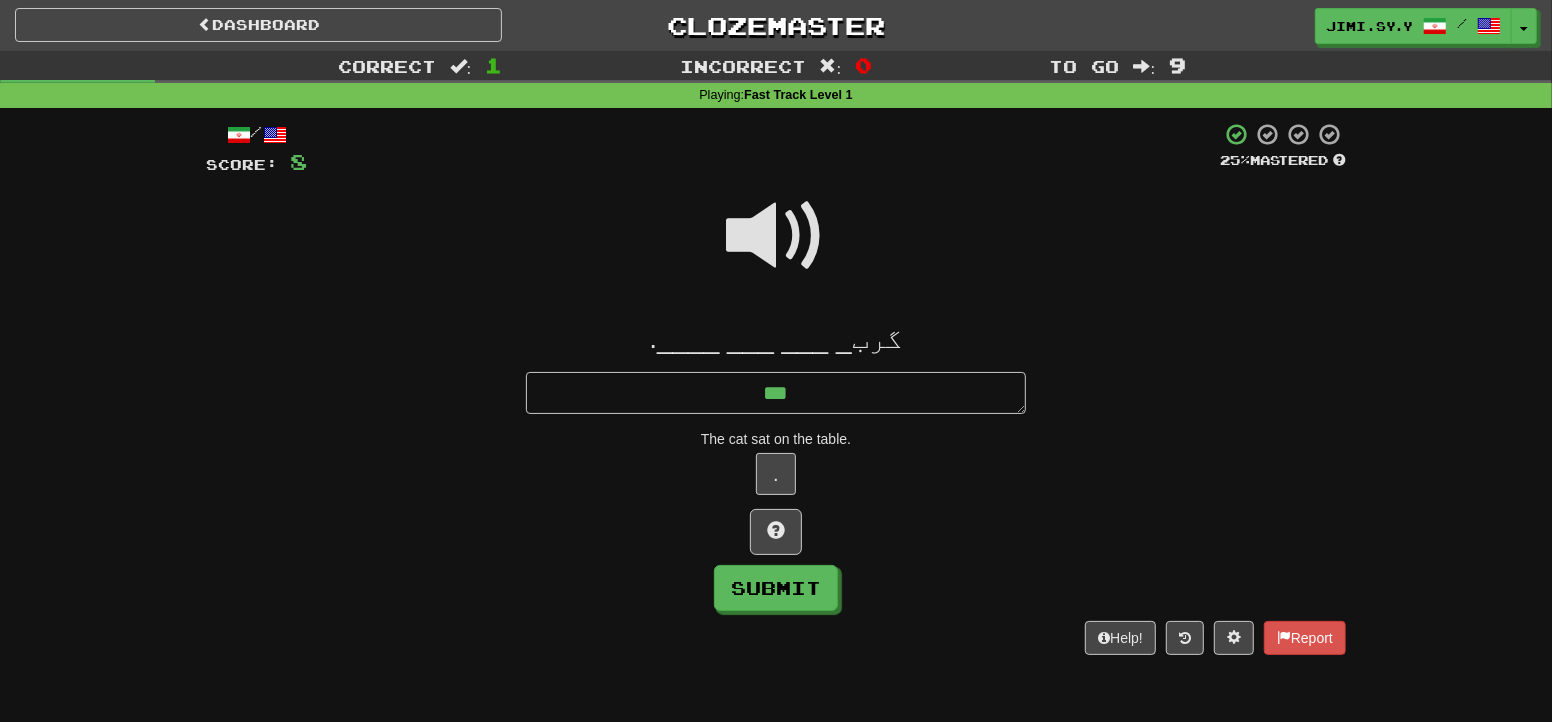 type on "*" 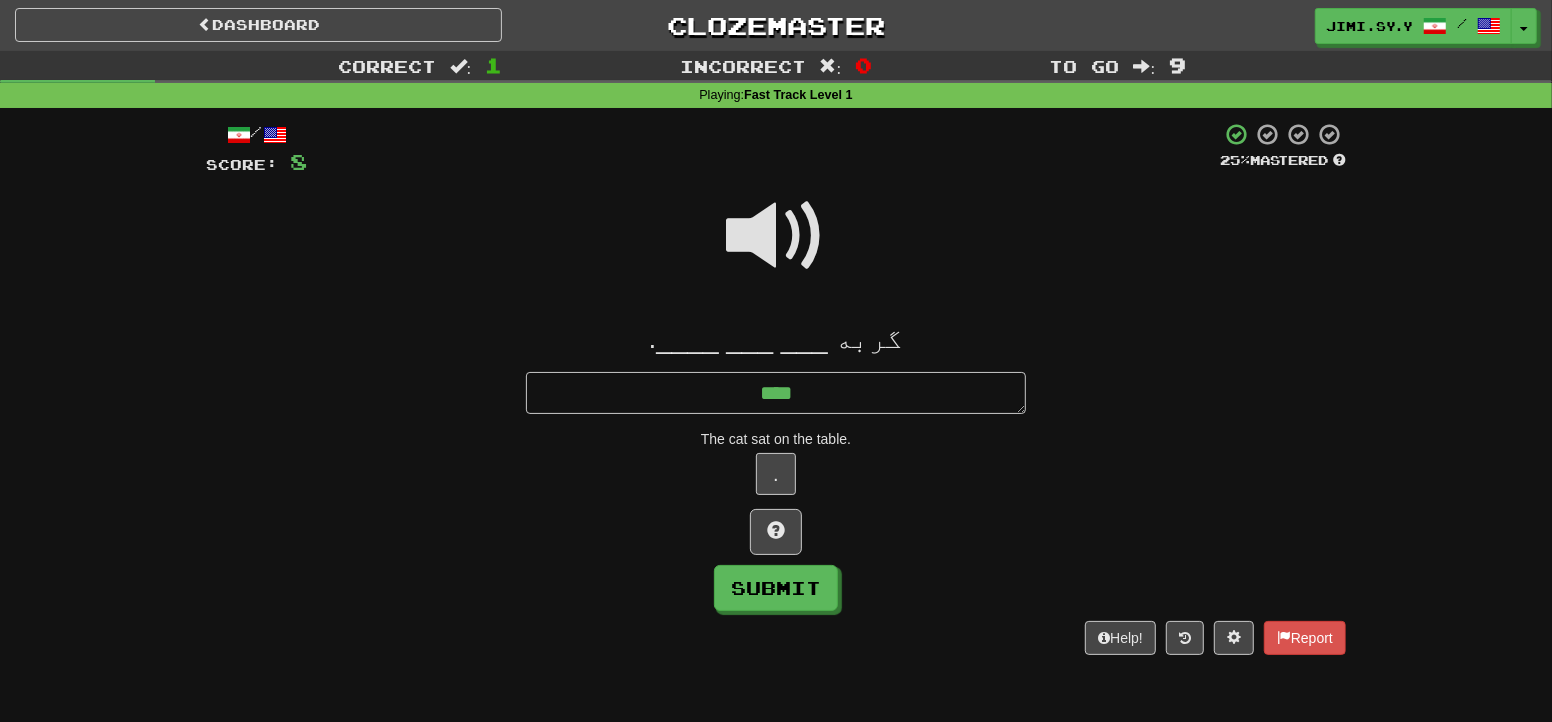 type on "*" 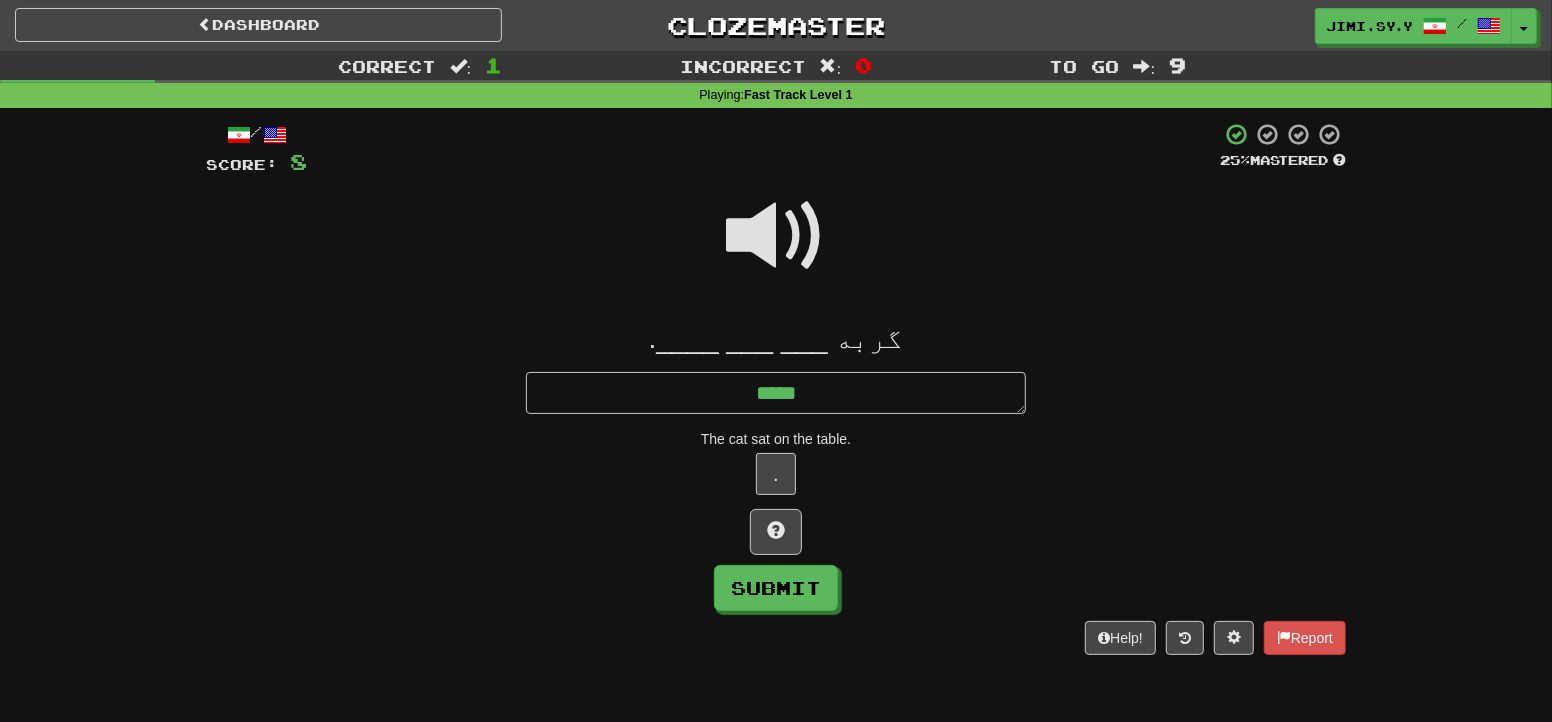 type on "*" 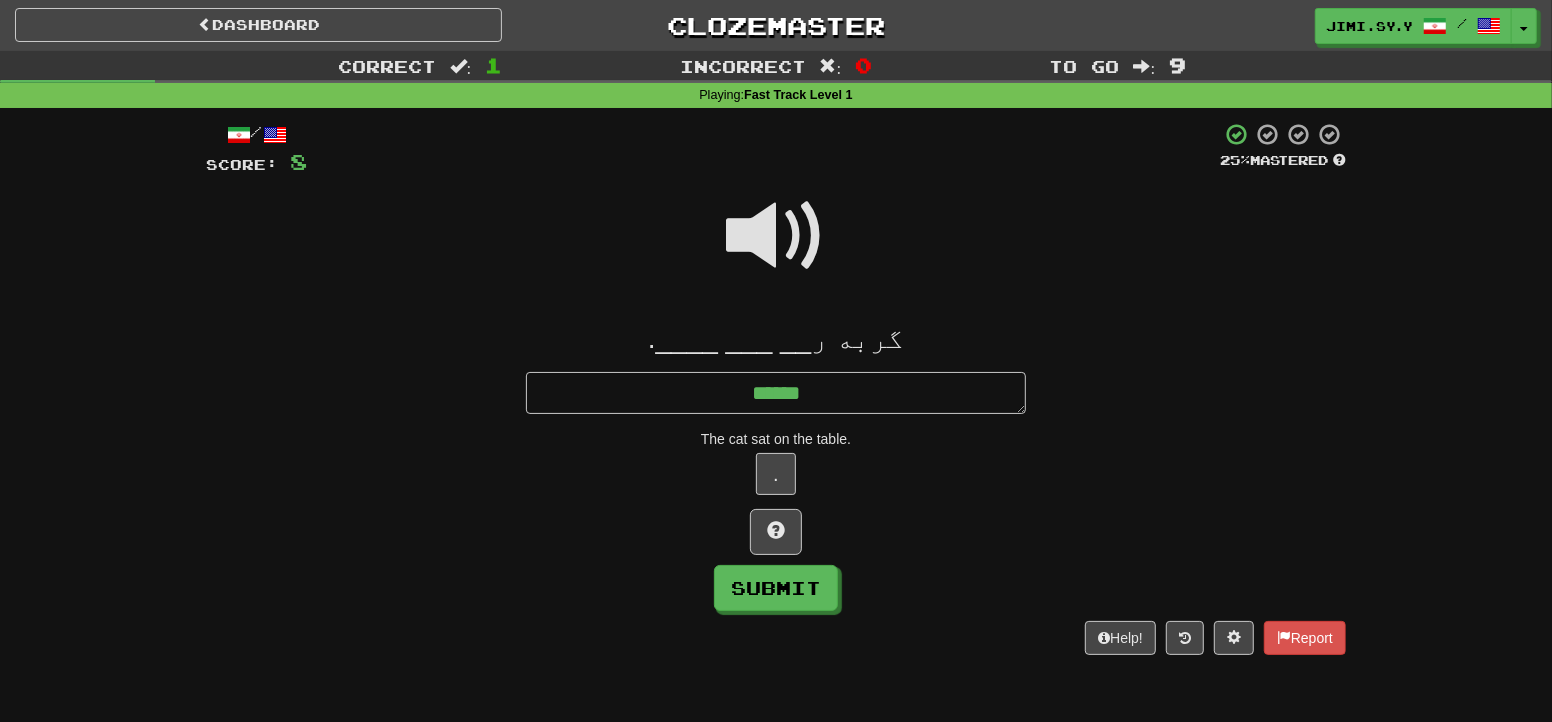 type on "*" 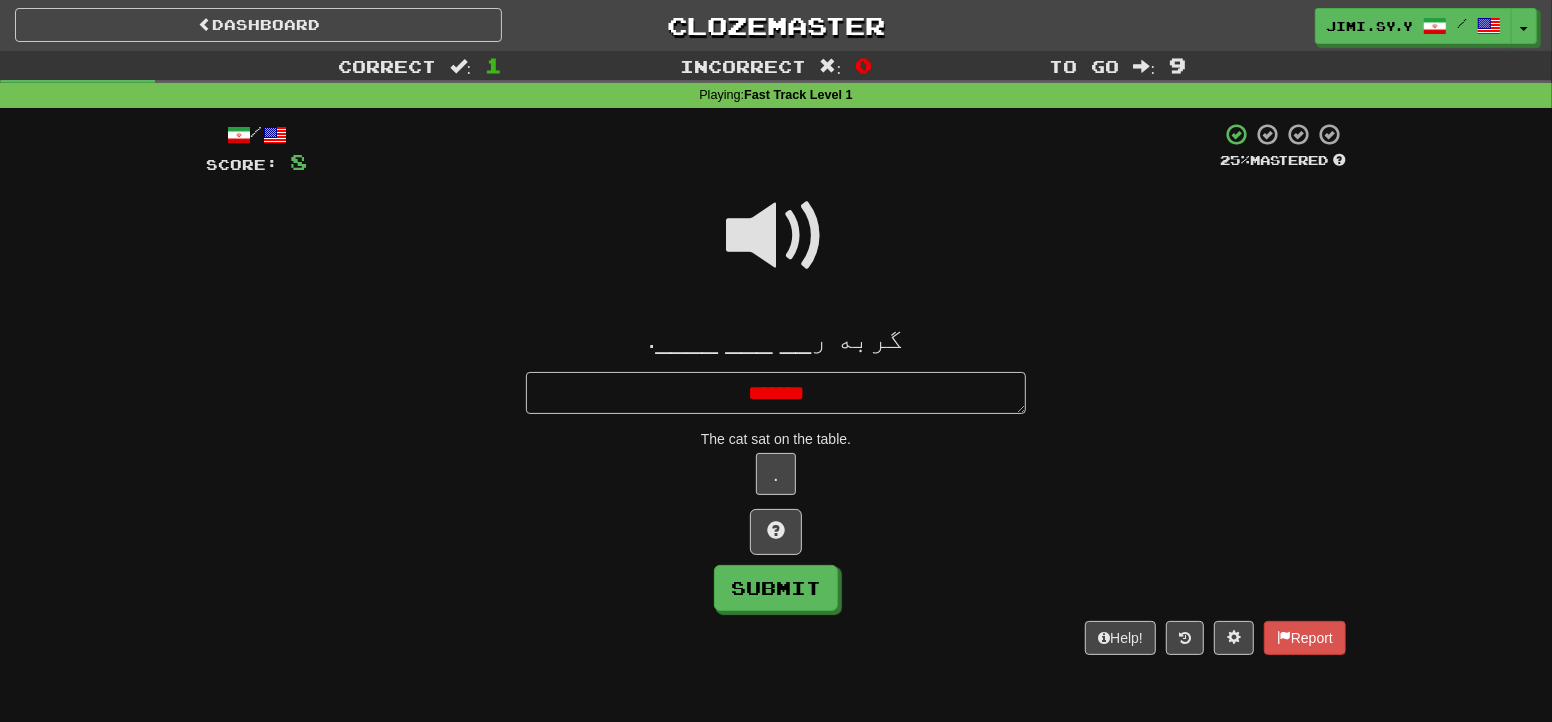 type on "*" 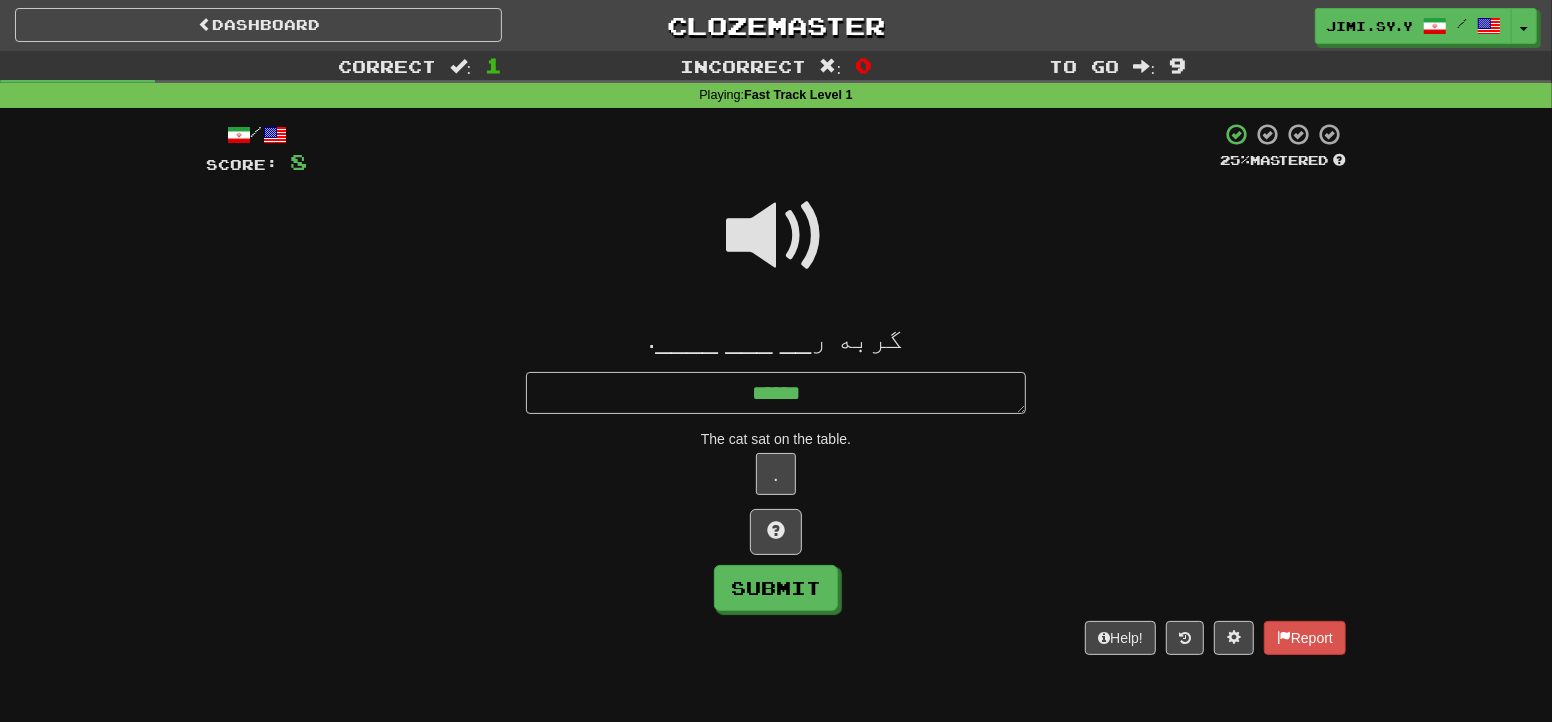 type on "*" 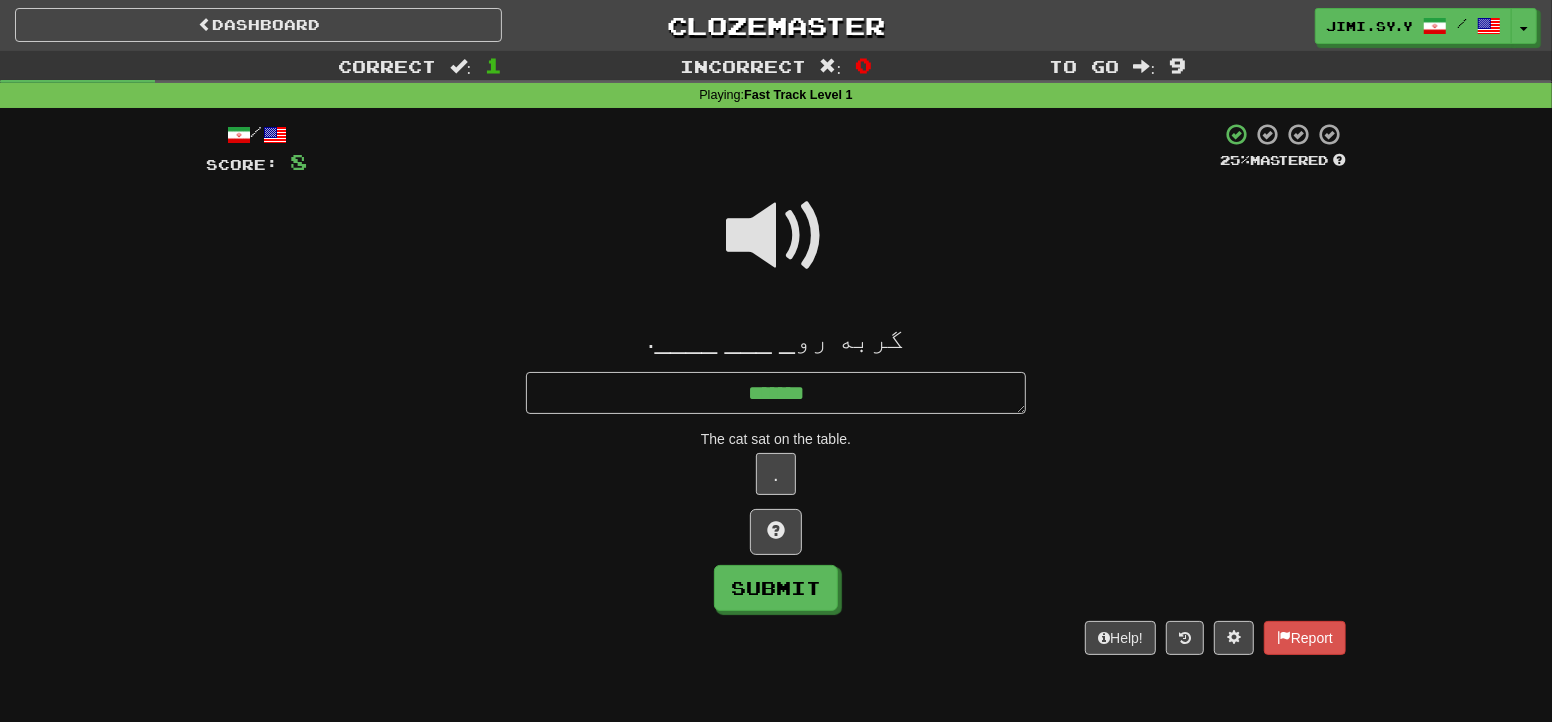 type 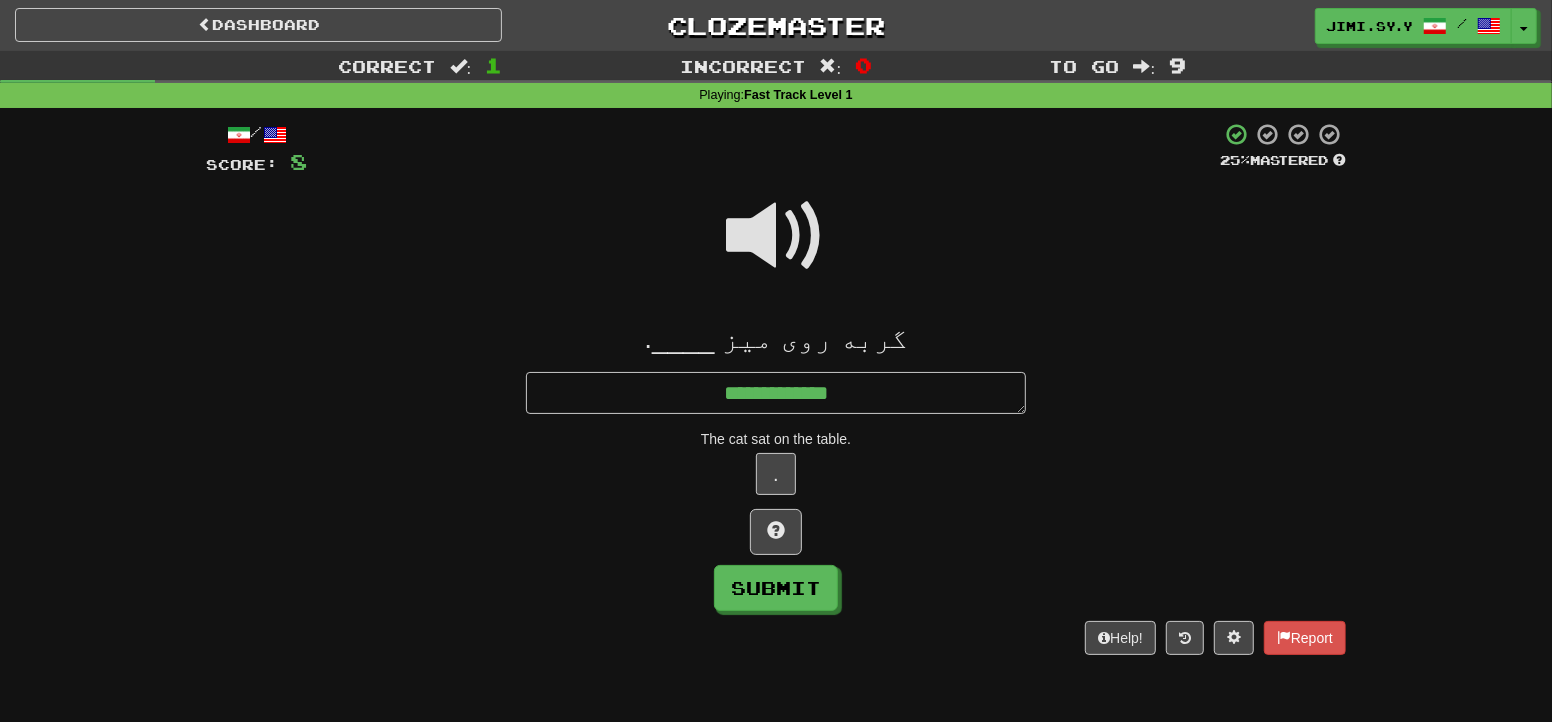 click at bounding box center (776, 236) 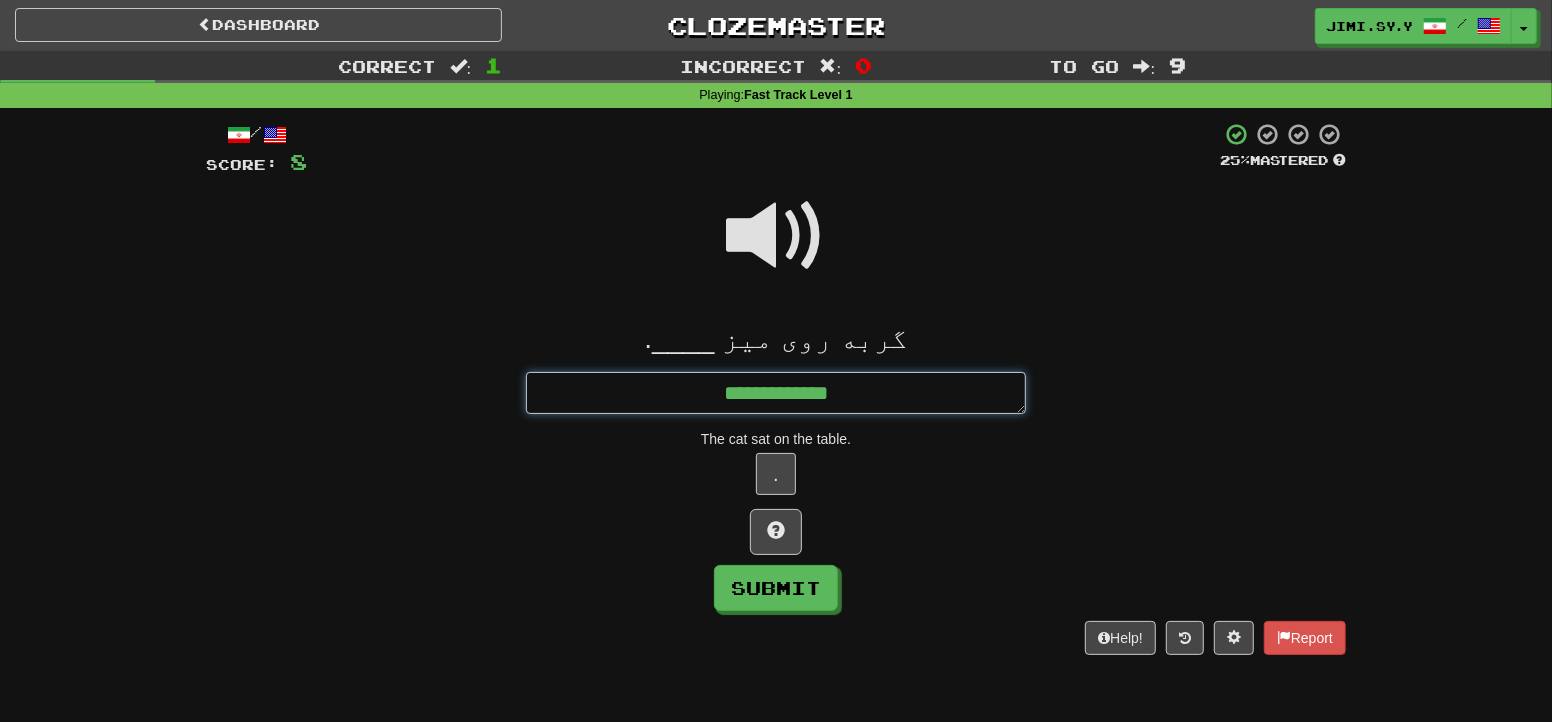 click on "**********" at bounding box center (776, 393) 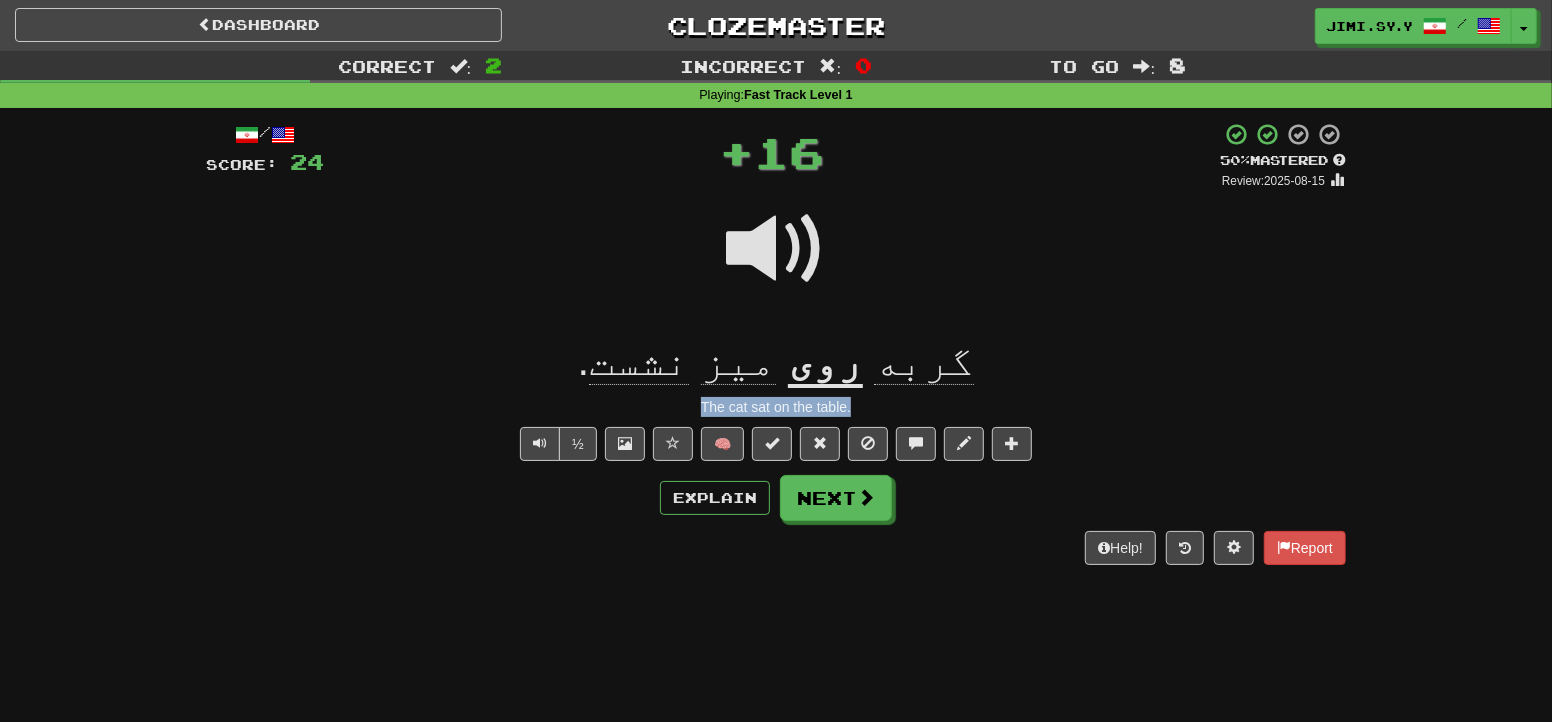drag, startPoint x: 913, startPoint y: 408, endPoint x: 649, endPoint y: 396, distance: 264.27258 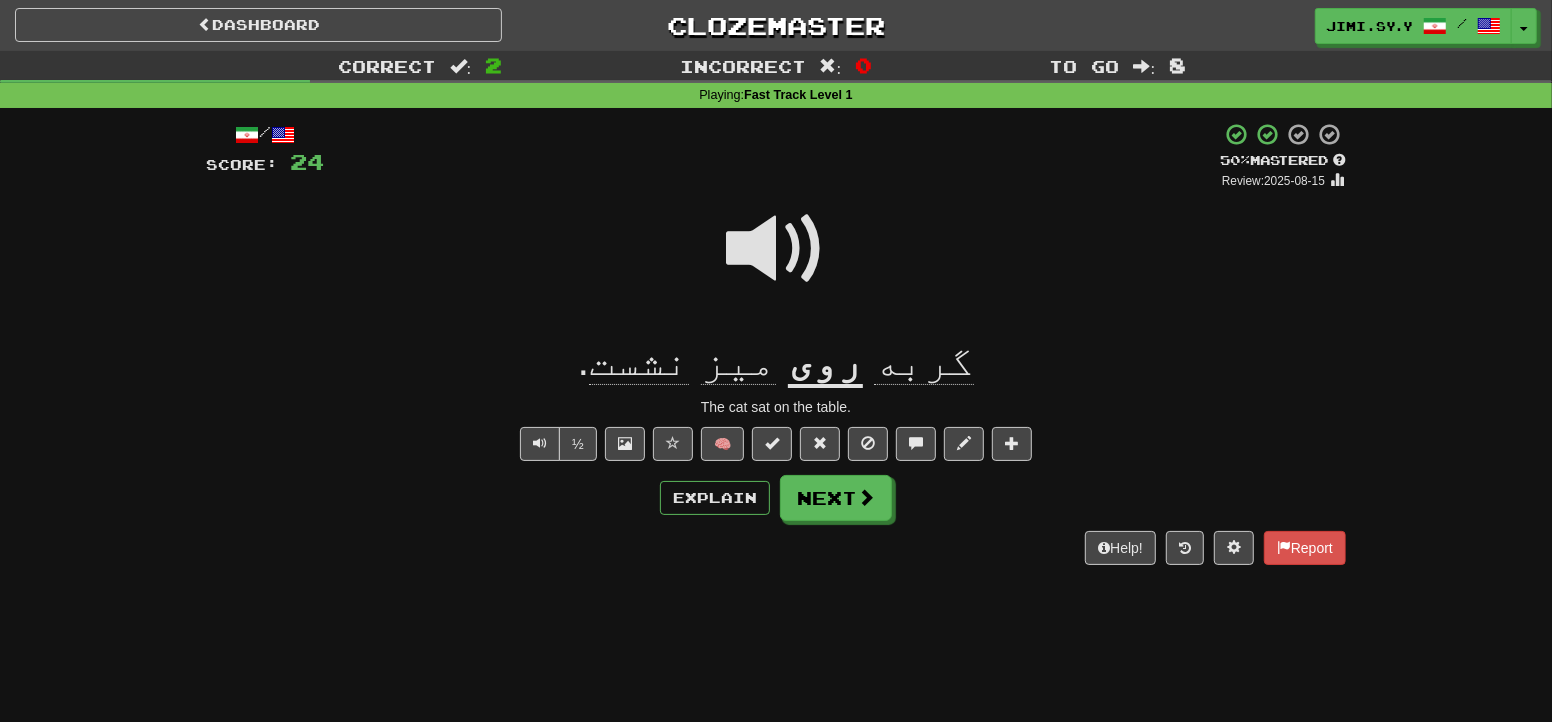 drag, startPoint x: 1063, startPoint y: 249, endPoint x: 1058, endPoint y: 236, distance: 13.928389 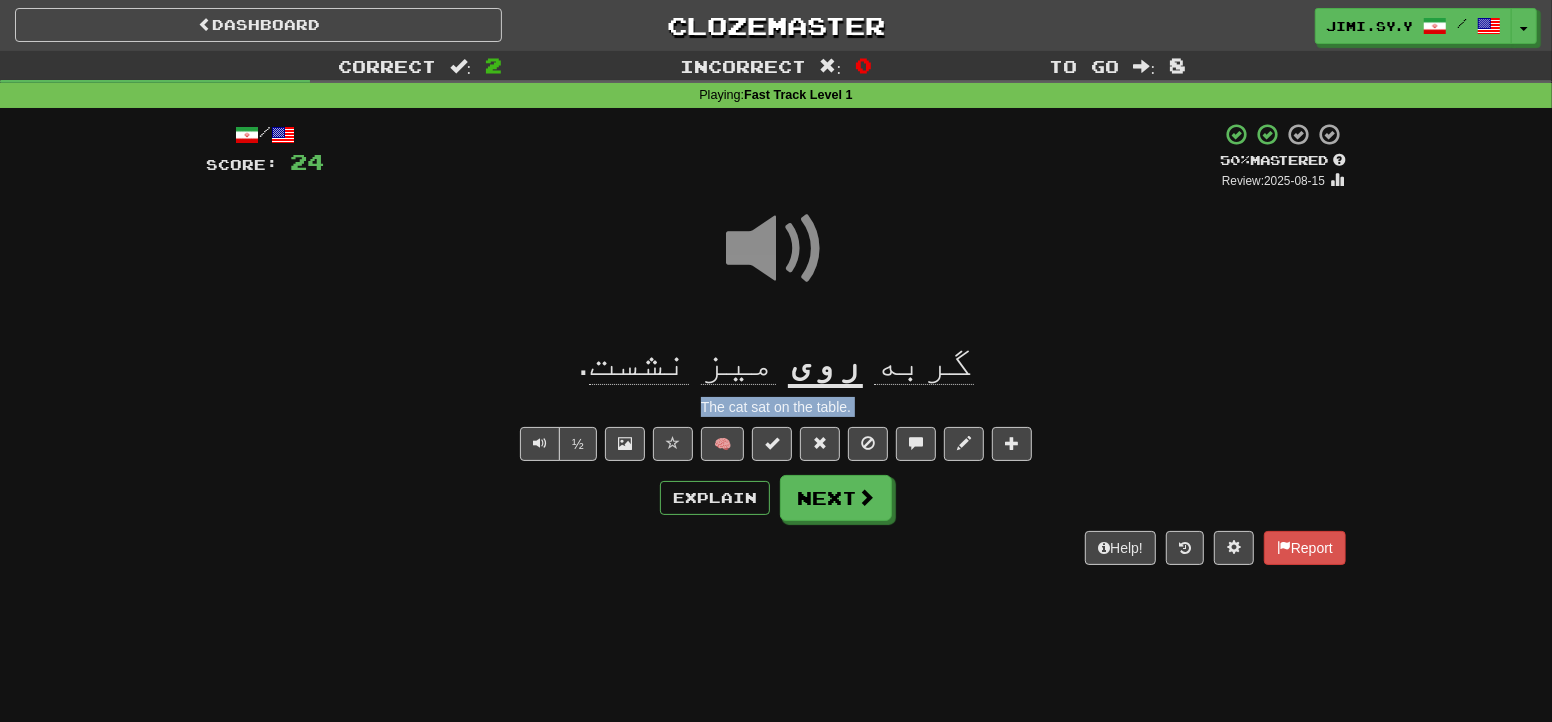 copy on "The cat sat on the table. ½ 🧠 Explain Next  Help!  Report" 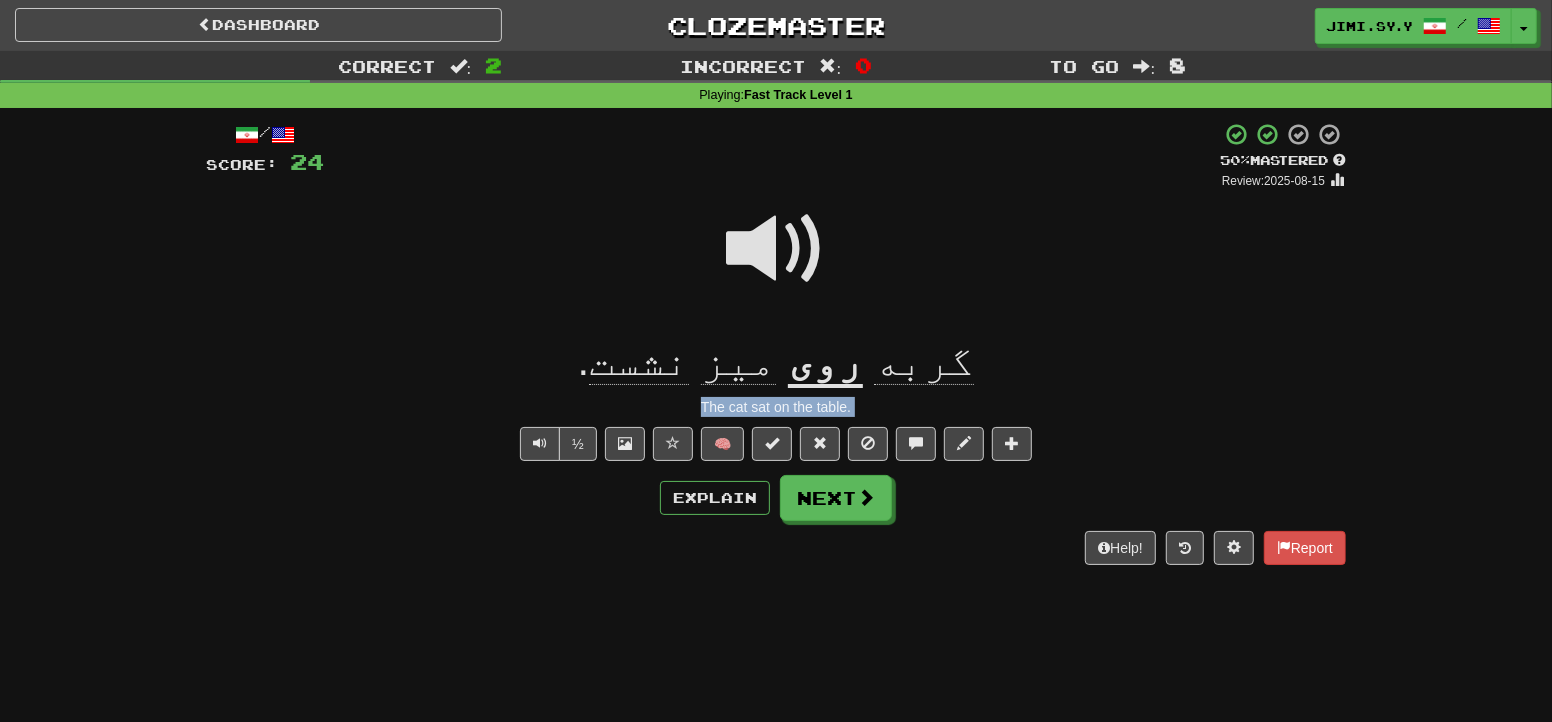 click on "Dashboard
Clozemaster
Jimi.SY.Y
/
Toggle Dropdown
Dashboard
Leaderboard
Activity Feed
Notifications
Profile
Discussions
فارسی
/
English
Streak:
1
Review:
334
Daily Goal:  8 /10
Occitan
/
English
Streak:
1
Review:
19
Points Today: 16
Español
/
English
Streak:
0
Review:
603
Daily Goal:  0 /10
Português
/
English
Streak:
0
Review:
465
Daily Goal:  0 /10
Français
/
English
Streak:
0
Review:
275
Daily Goal:  0 /10
Tiếng Việt
/
English
Streak:
0
Review:
195
Daily Goal:  0 /10
العربية
/
English
Streak:
0
Review:
131
Points Today: 0" at bounding box center (776, 361) 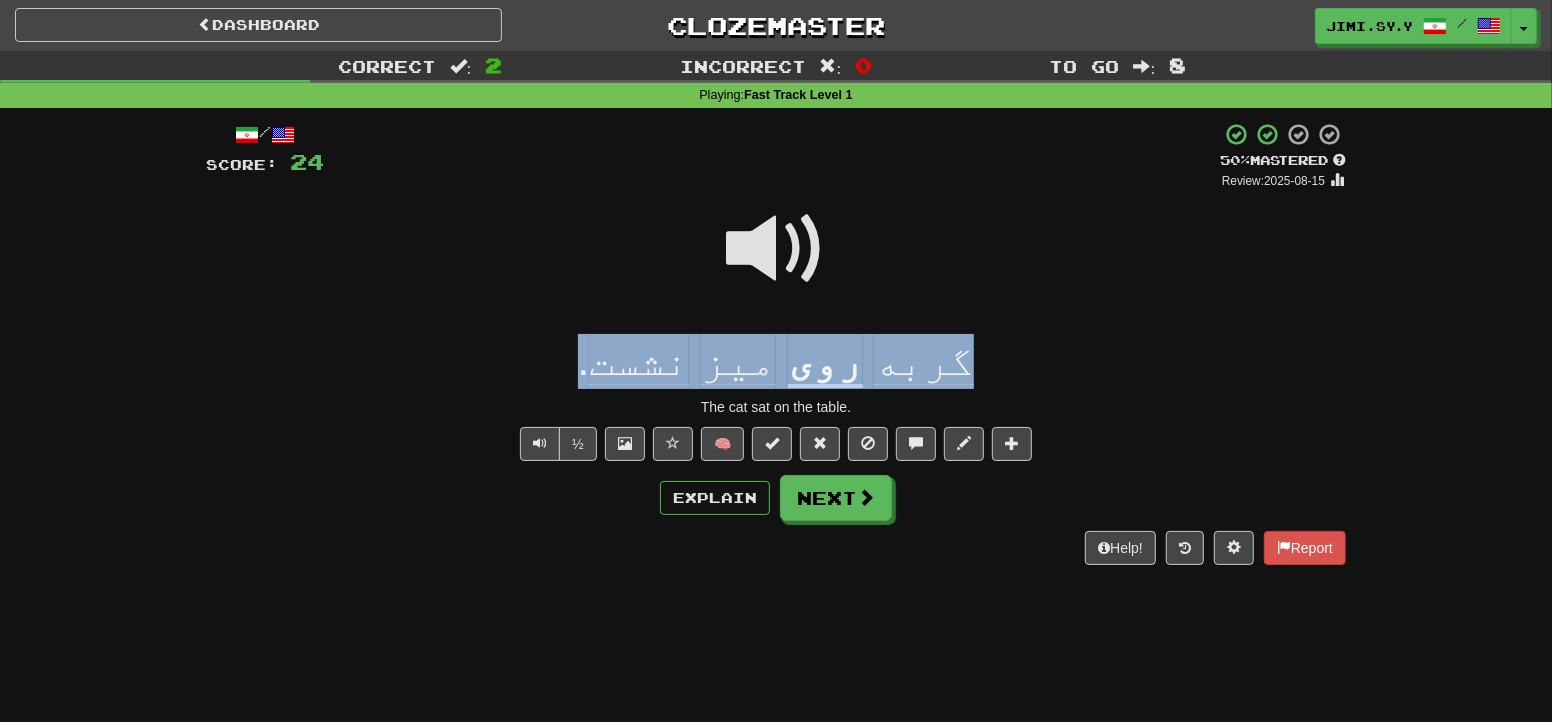 drag, startPoint x: 998, startPoint y: 388, endPoint x: 515, endPoint y: 354, distance: 484.19522 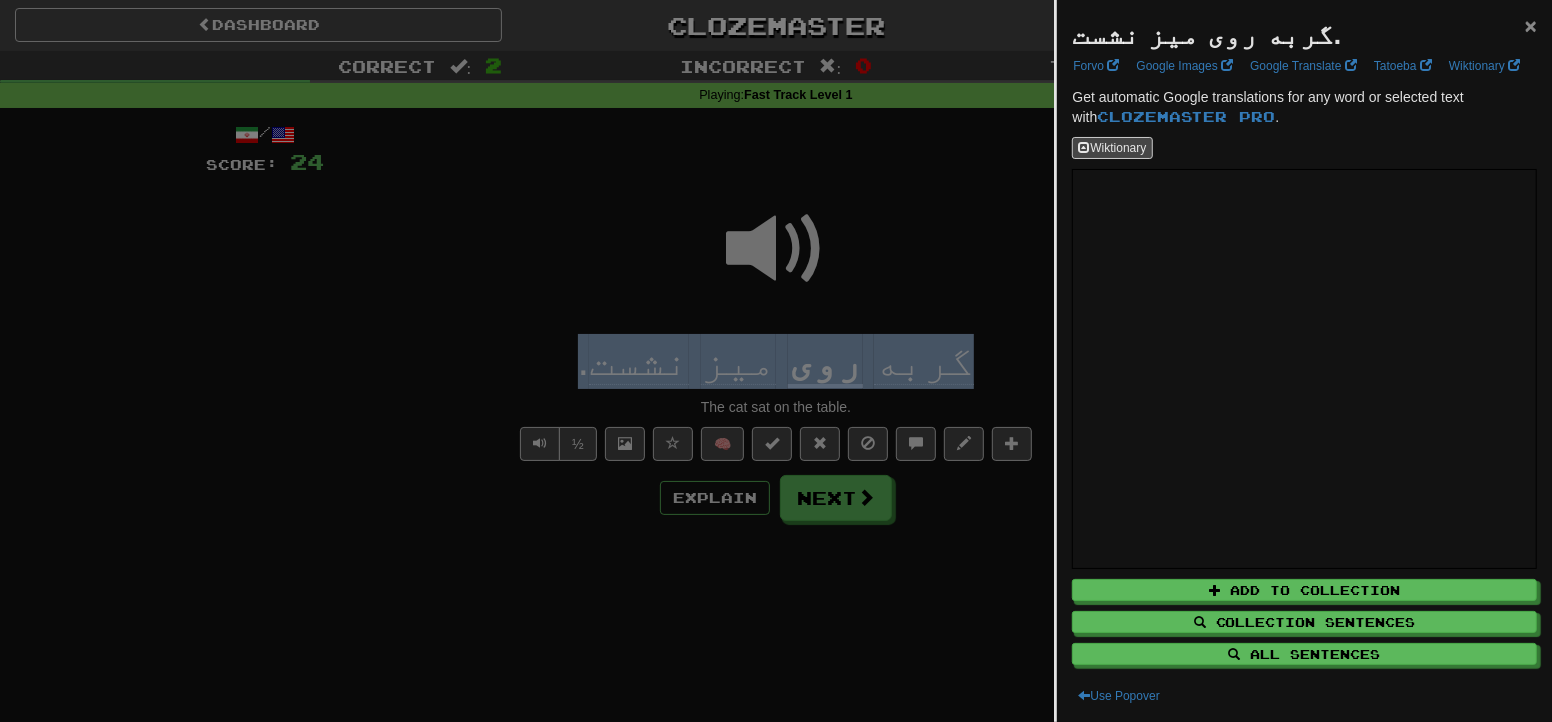 click on "×" at bounding box center [1531, 25] 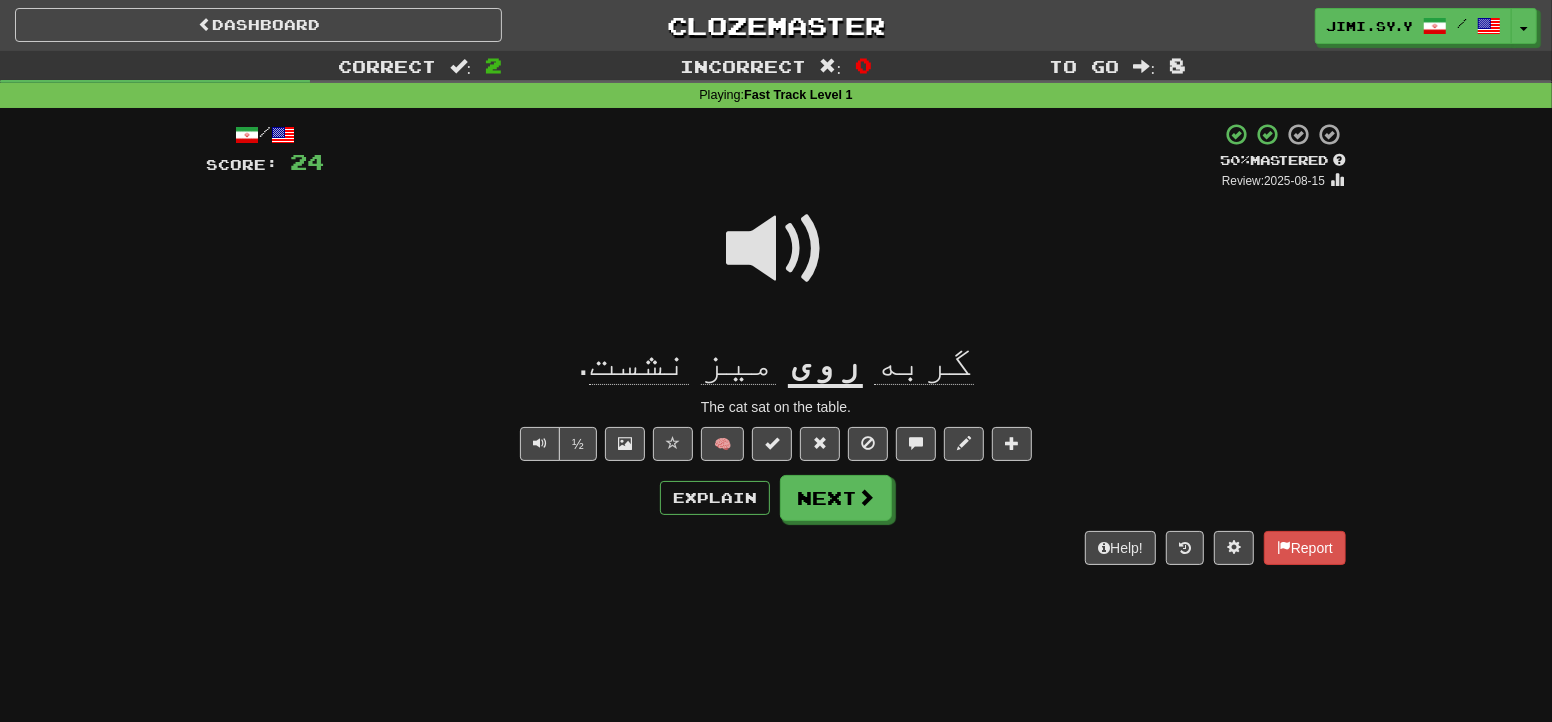 click on "Dashboard
Clozemaster
Jimi.SY.Y
/
Toggle Dropdown
Dashboard
Leaderboard
Activity Feed
Notifications
Profile
Discussions
فارسی
/
English
Streak:
1
Review:
334
Daily Goal:  8 /10
Occitan
/
English
Streak:
1
Review:
19
Points Today: 16
Español
/
English
Streak:
0
Review:
603
Daily Goal:  0 /10
Português
/
English
Streak:
0
Review:
465
Daily Goal:  0 /10
Français
/
English
Streak:
0
Review:
275
Daily Goal:  0 /10
Tiếng Việt
/
English
Streak:
0
Review:
195
Daily Goal:  0 /10
العربية
/
English
Streak:
0
Review:
131
Points Today: 0" at bounding box center [776, 361] 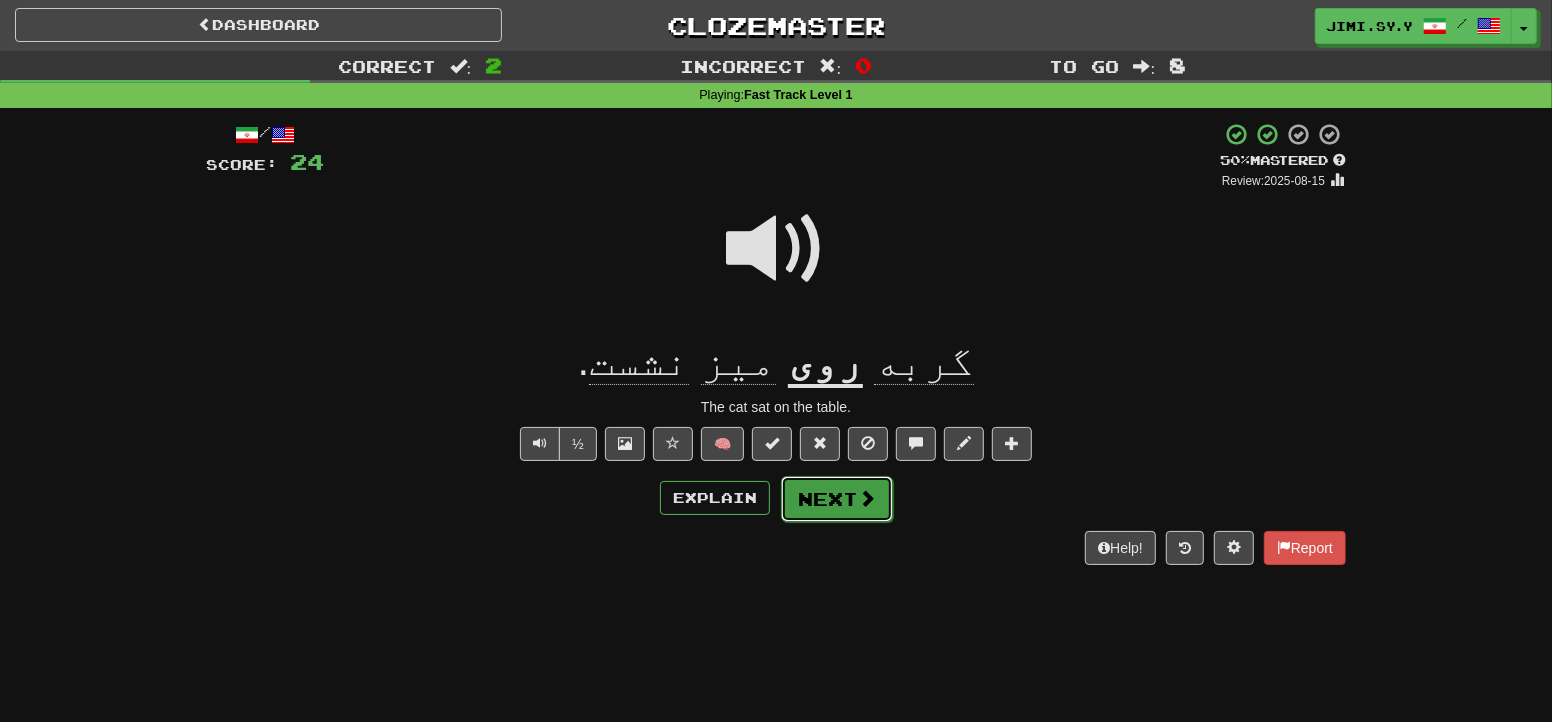 click on "Next" at bounding box center [837, 499] 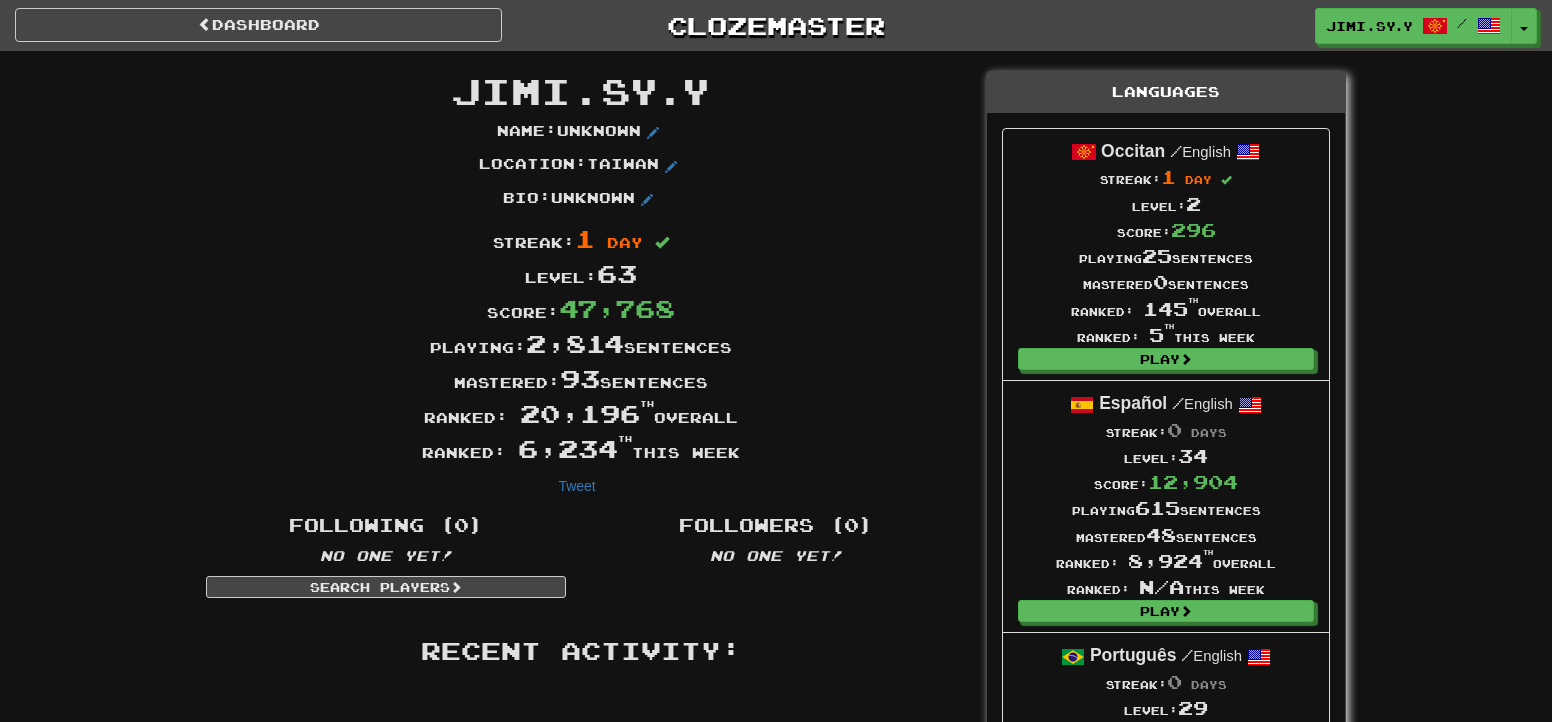scroll, scrollTop: 790, scrollLeft: 0, axis: vertical 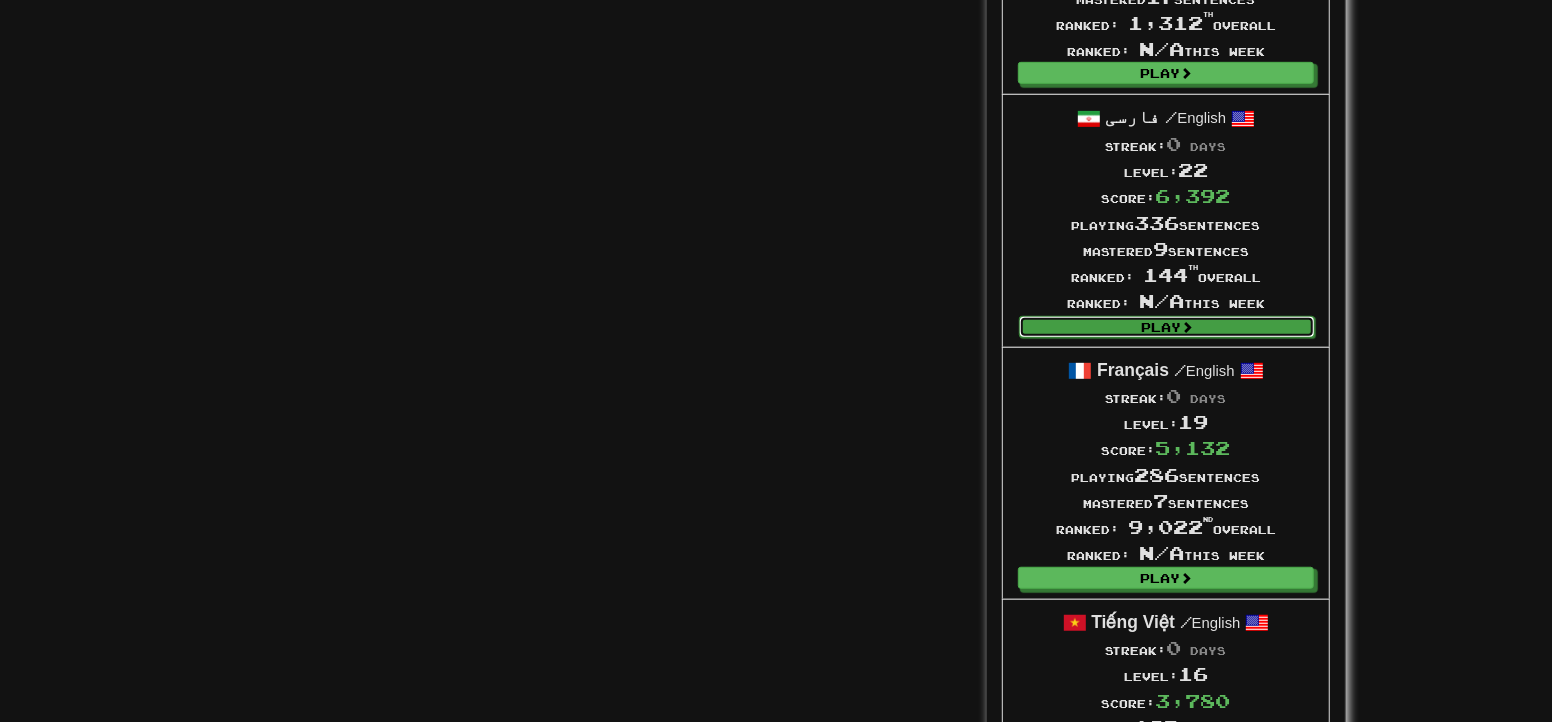 click at bounding box center [1187, 327] 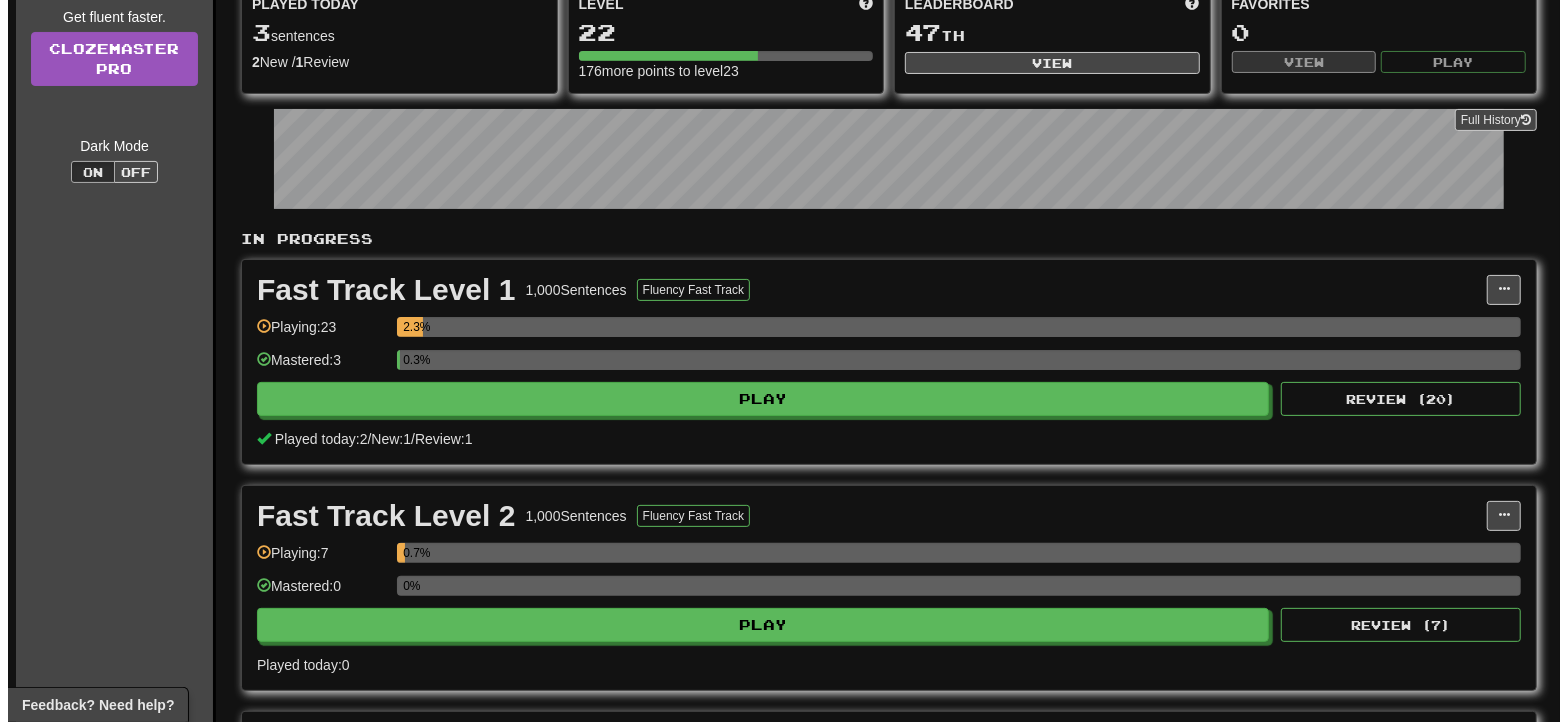 scroll, scrollTop: 199, scrollLeft: 0, axis: vertical 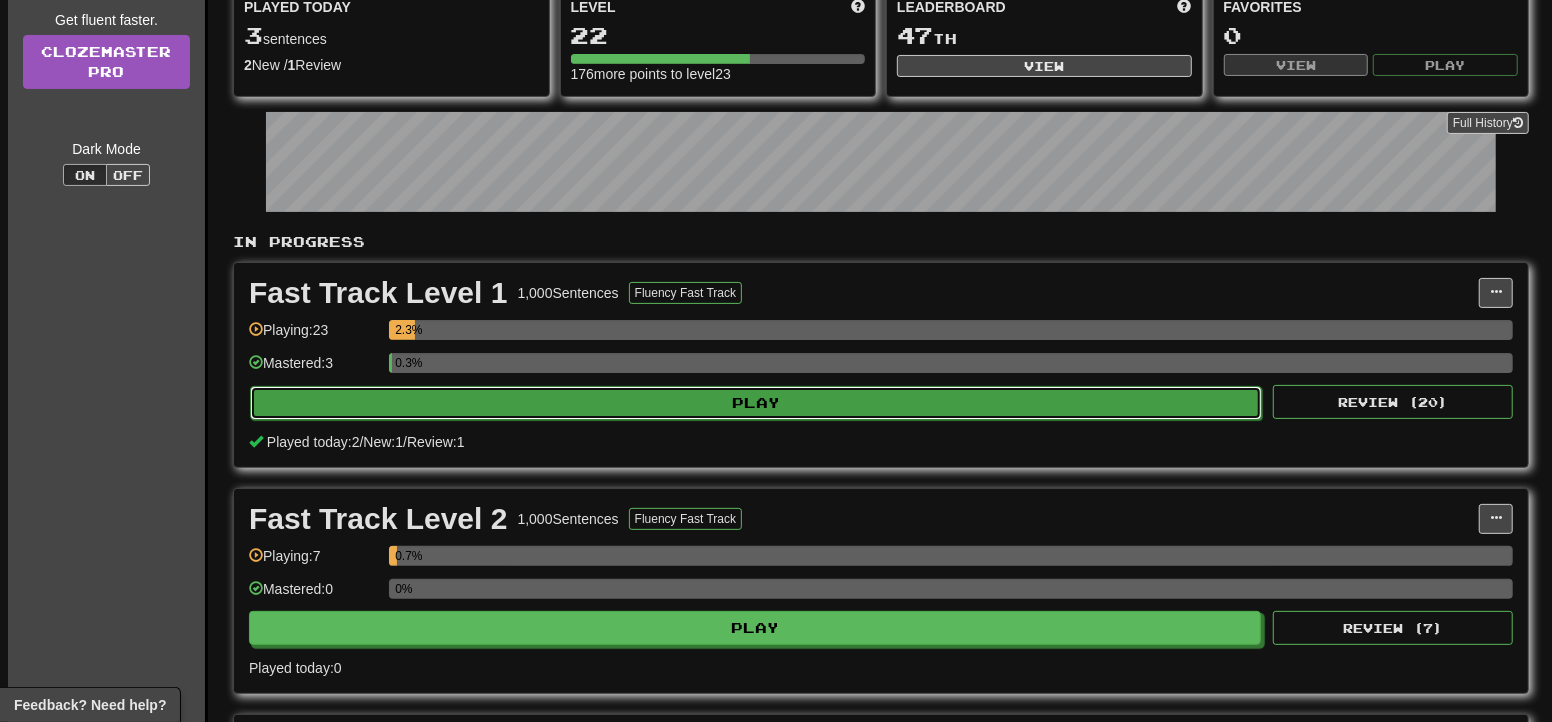 click on "Play" at bounding box center (756, 403) 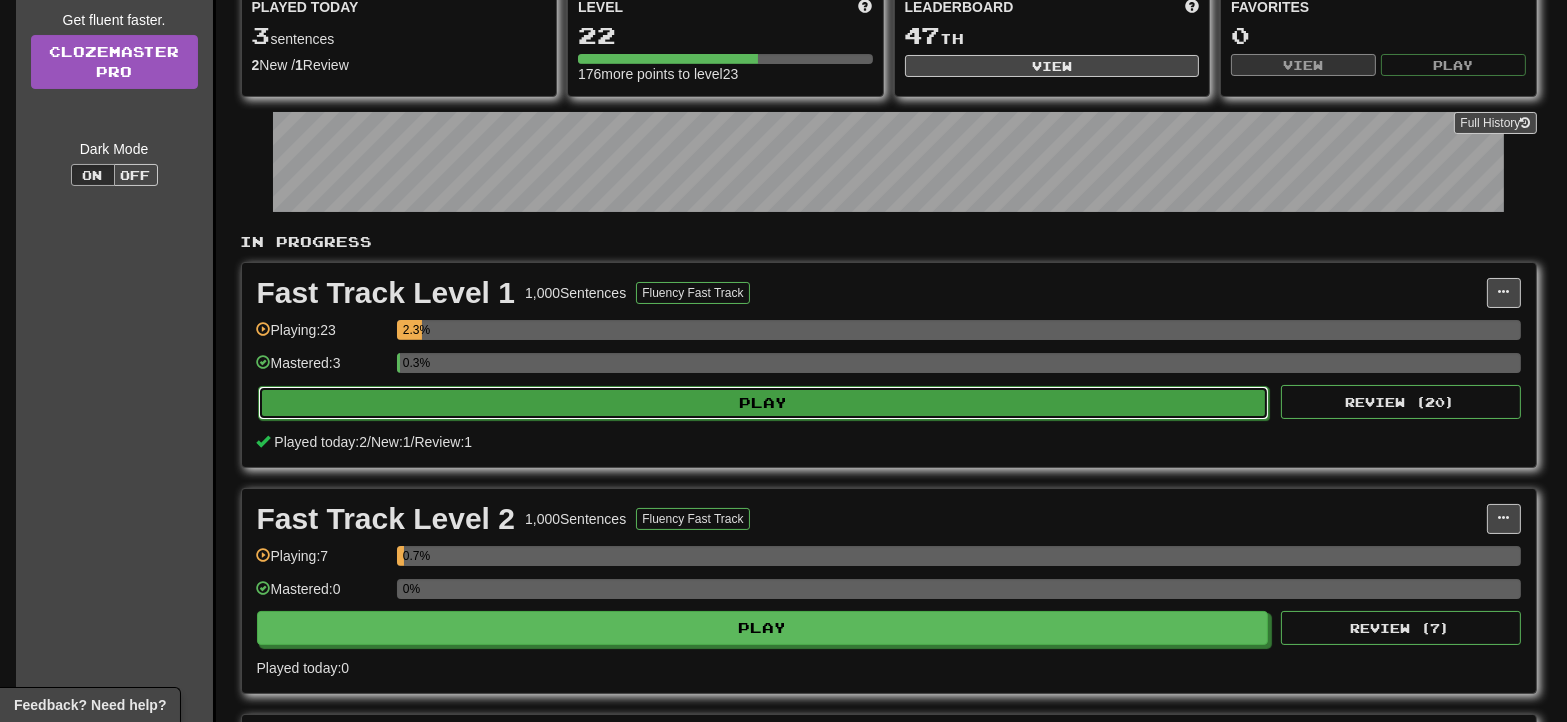 select on "**" 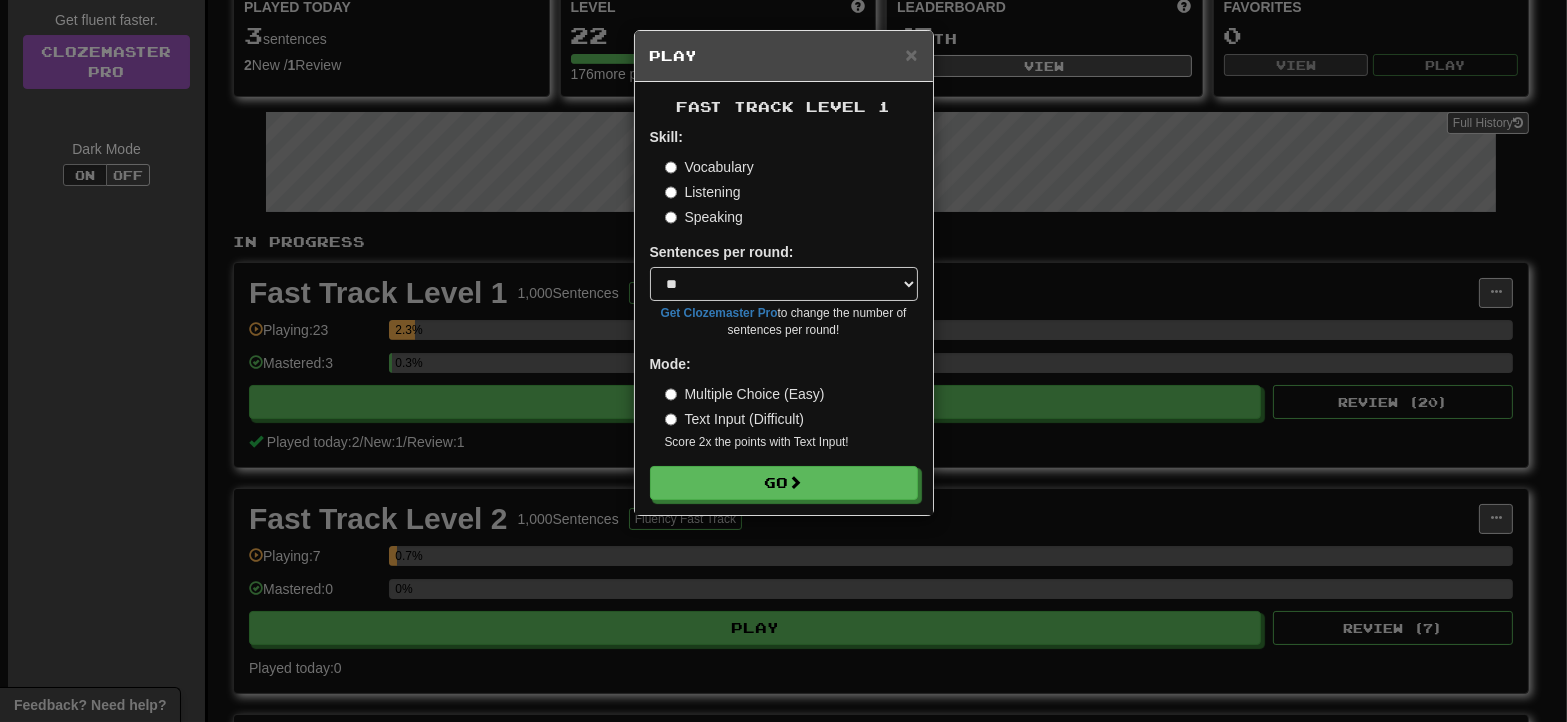 click on "Text Input (Difficult)" at bounding box center (735, 419) 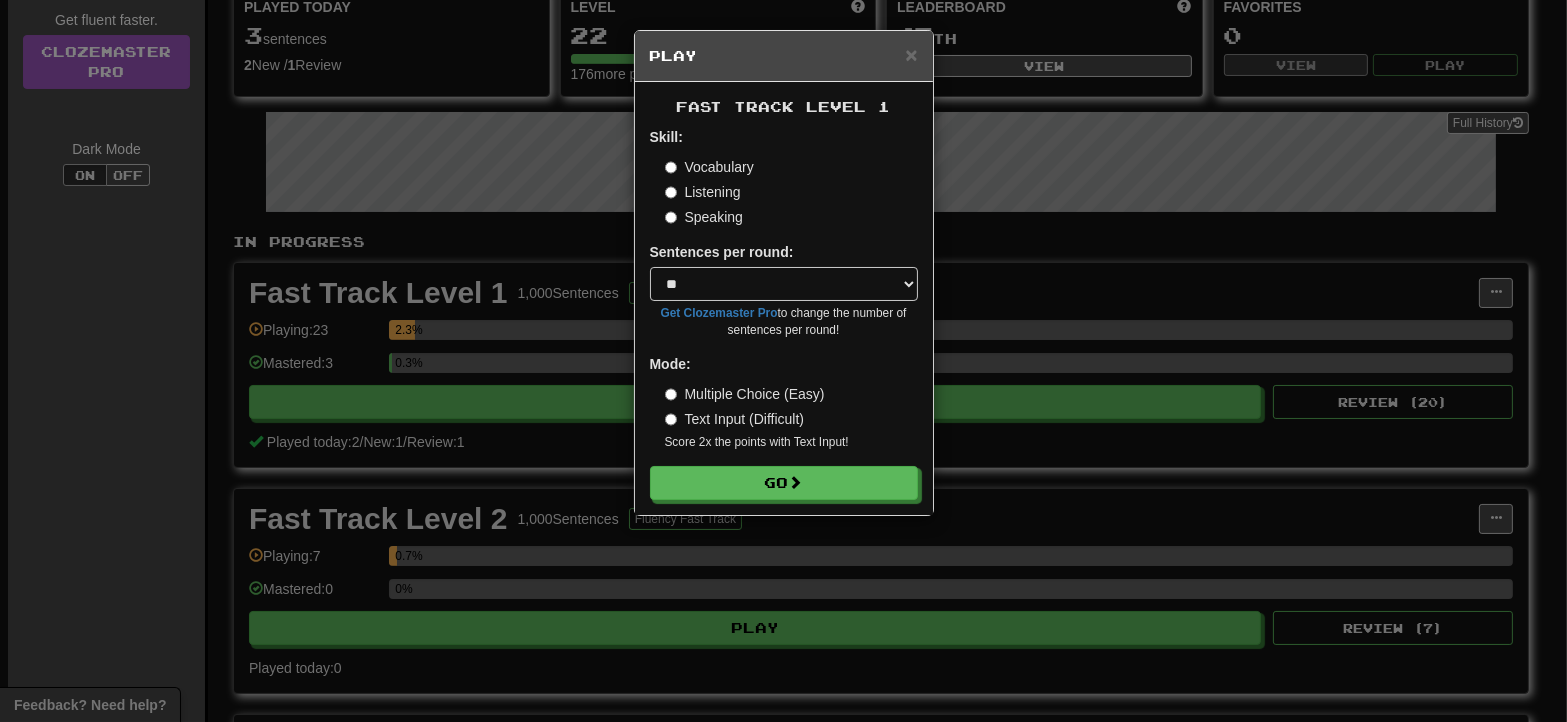 click on "Listening" at bounding box center (703, 192) 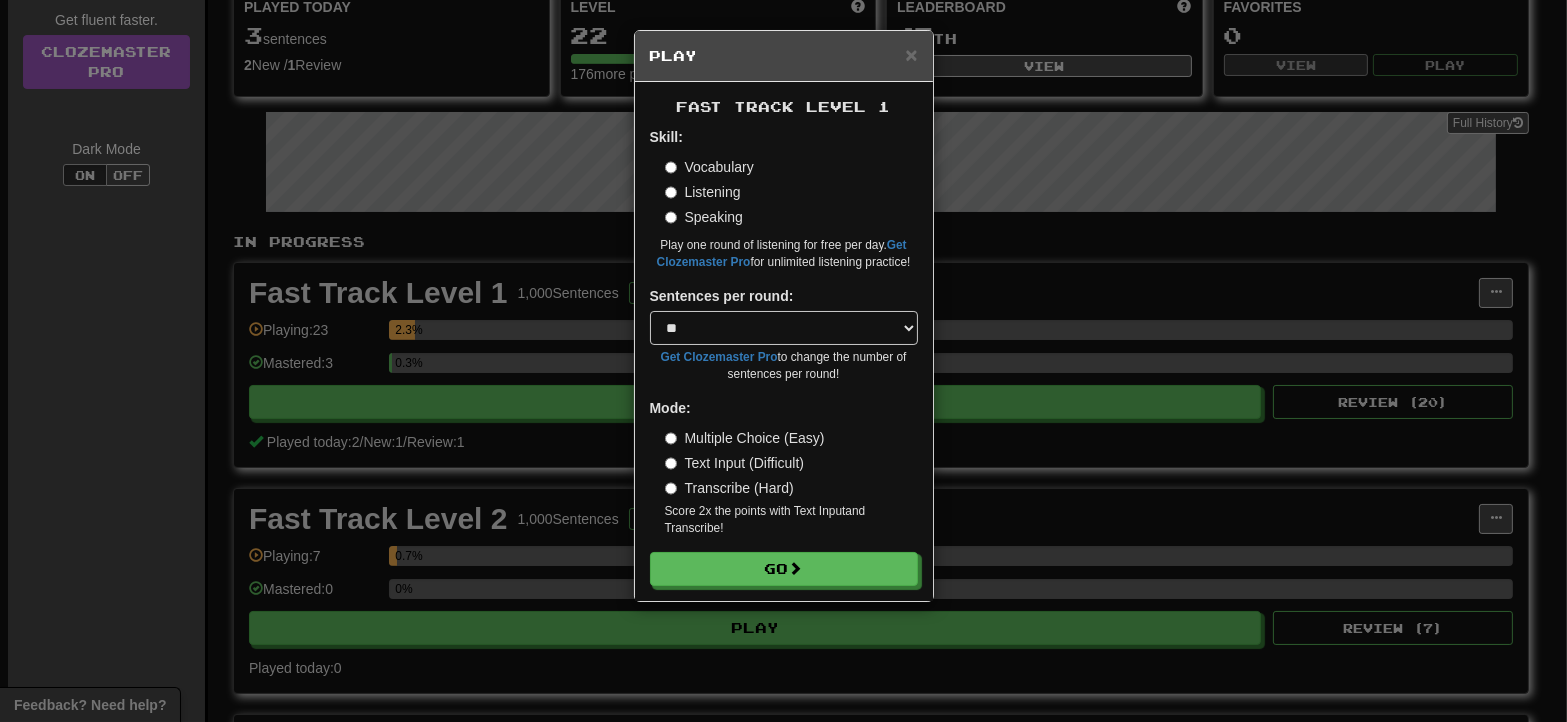 click on "Speaking" at bounding box center (704, 217) 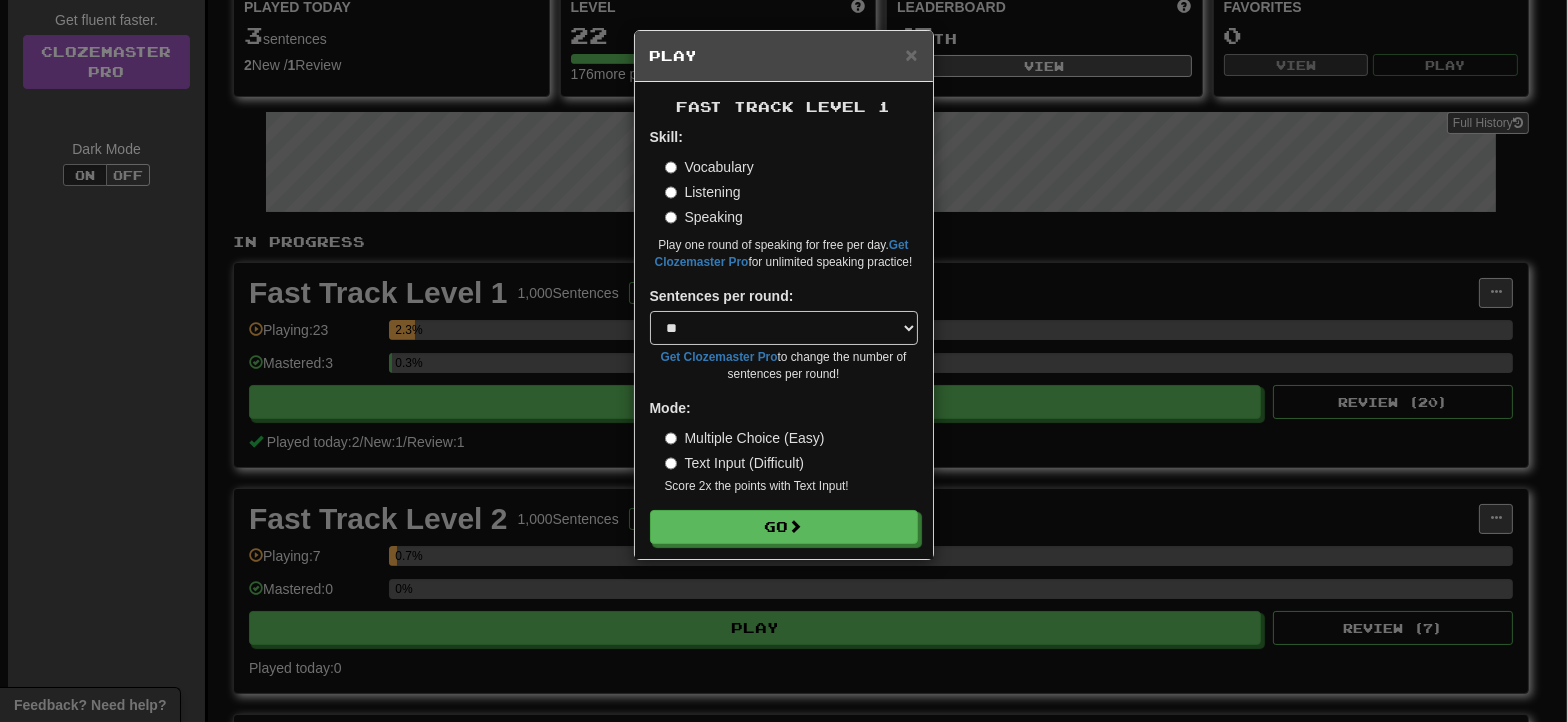 click on "Listening" at bounding box center (703, 192) 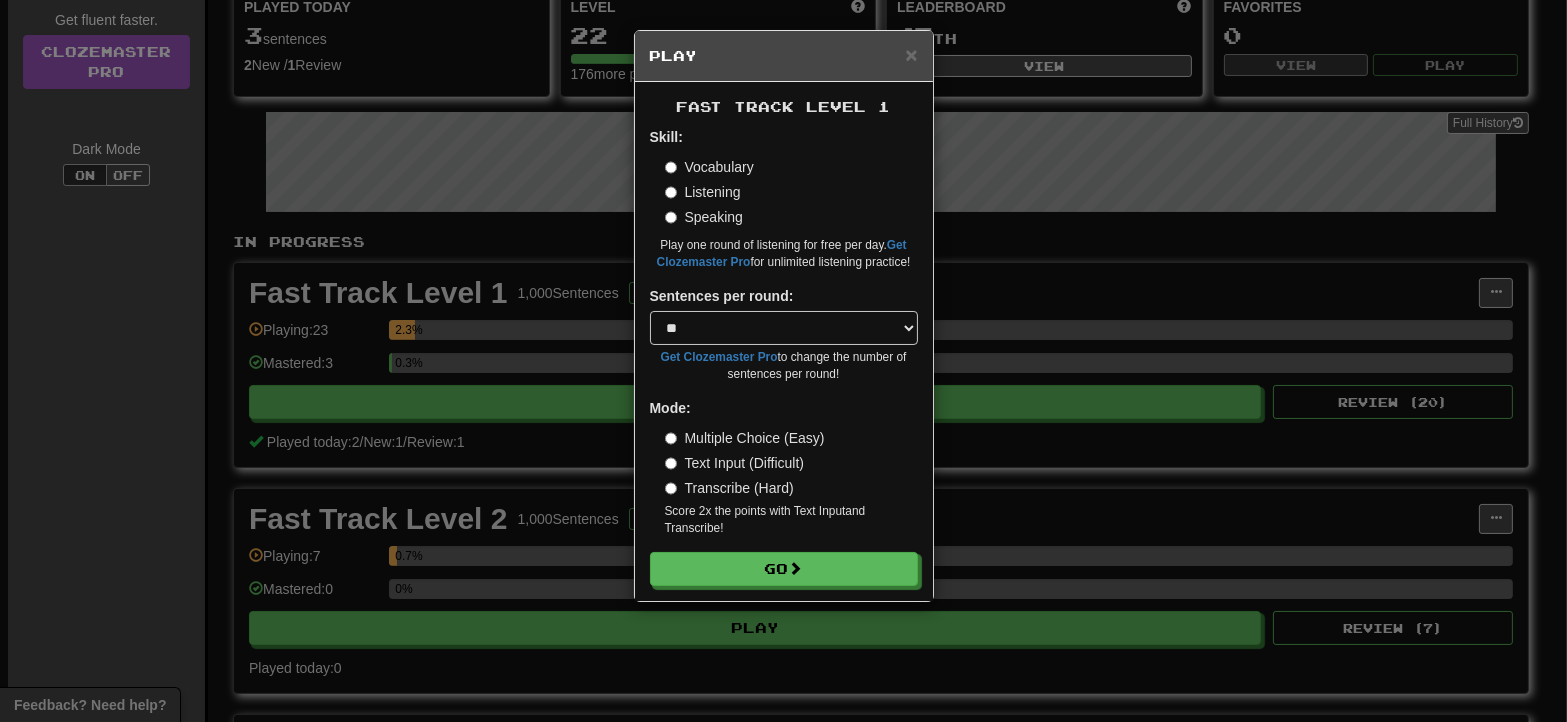 click on "Vocabulary" at bounding box center (709, 167) 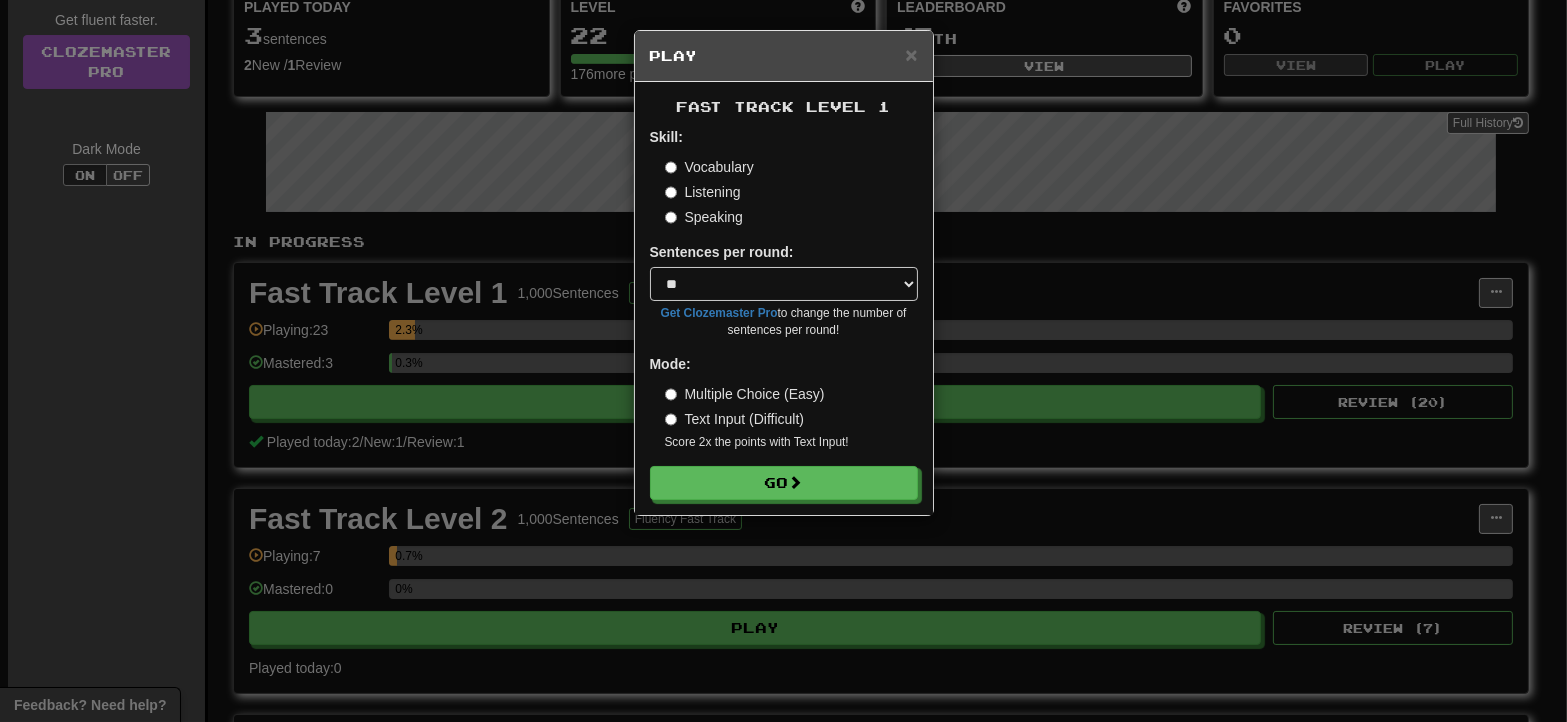 click on "Listening" at bounding box center (703, 192) 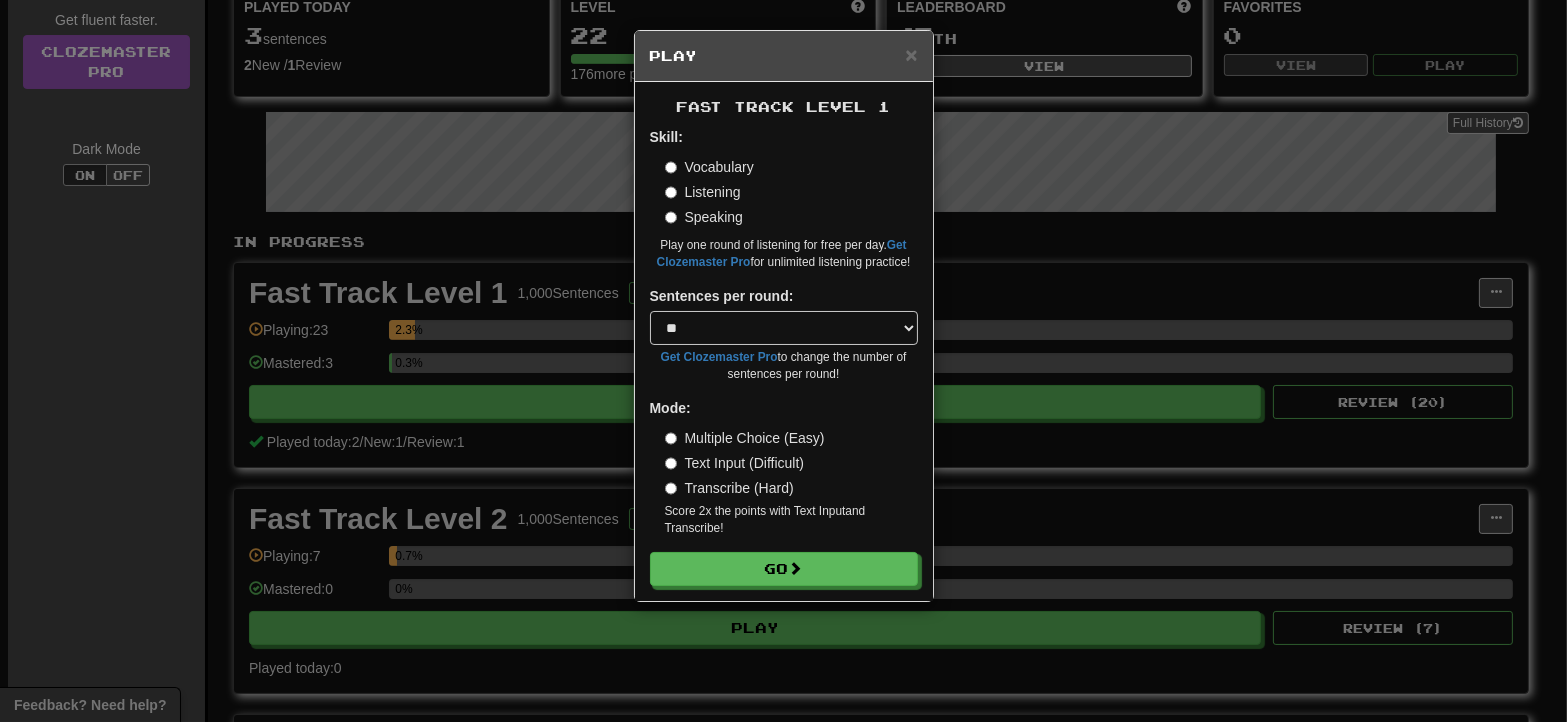 click on "Transcribe (Hard)" at bounding box center (729, 488) 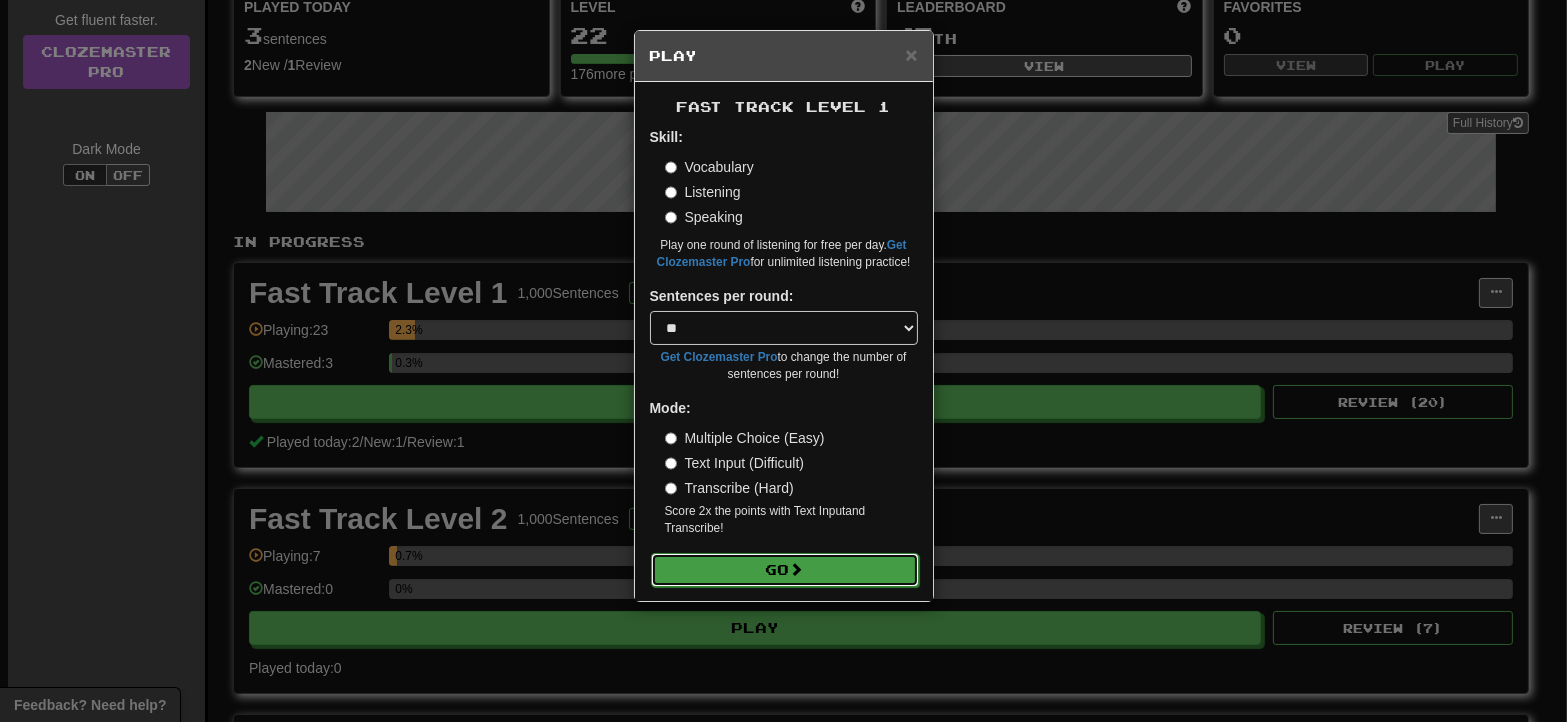 click at bounding box center (797, 569) 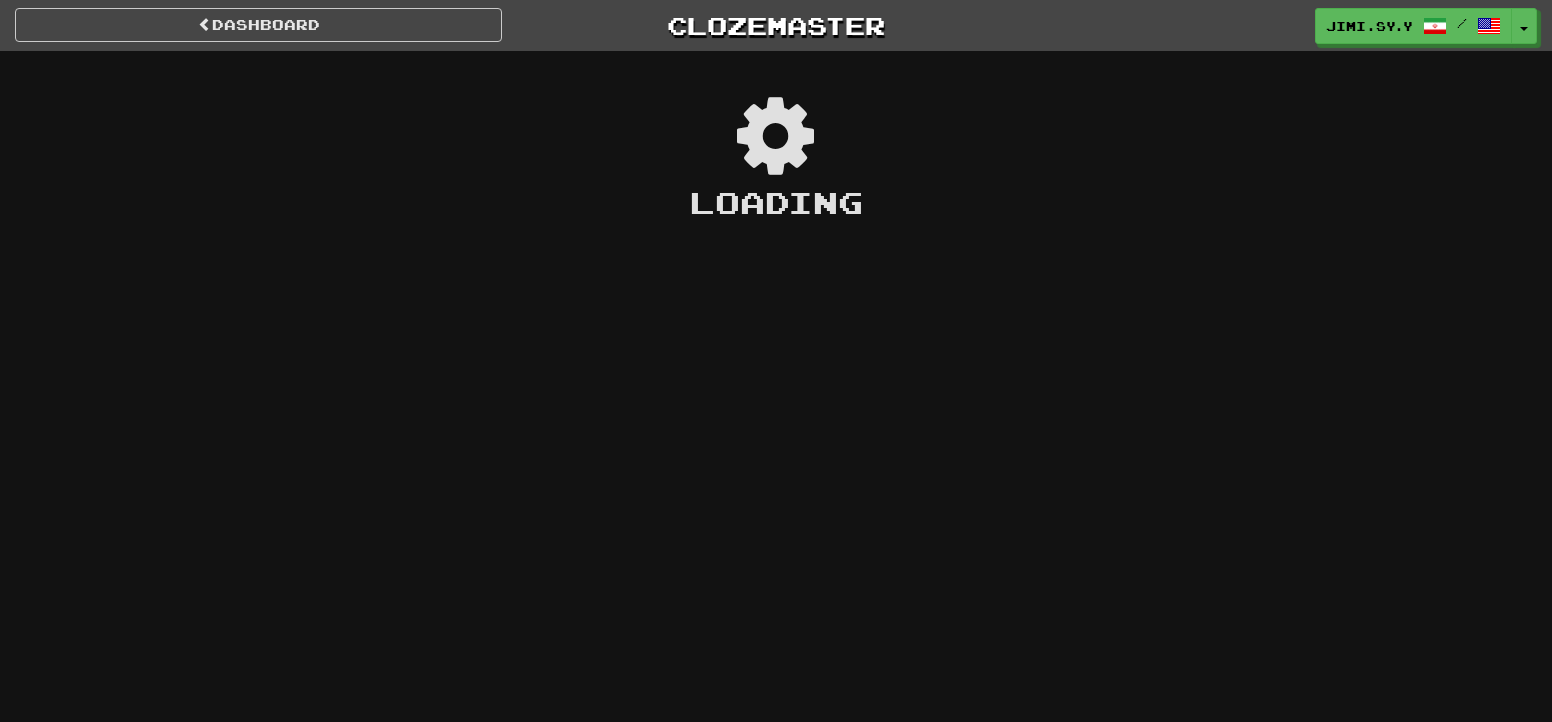 scroll, scrollTop: 0, scrollLeft: 0, axis: both 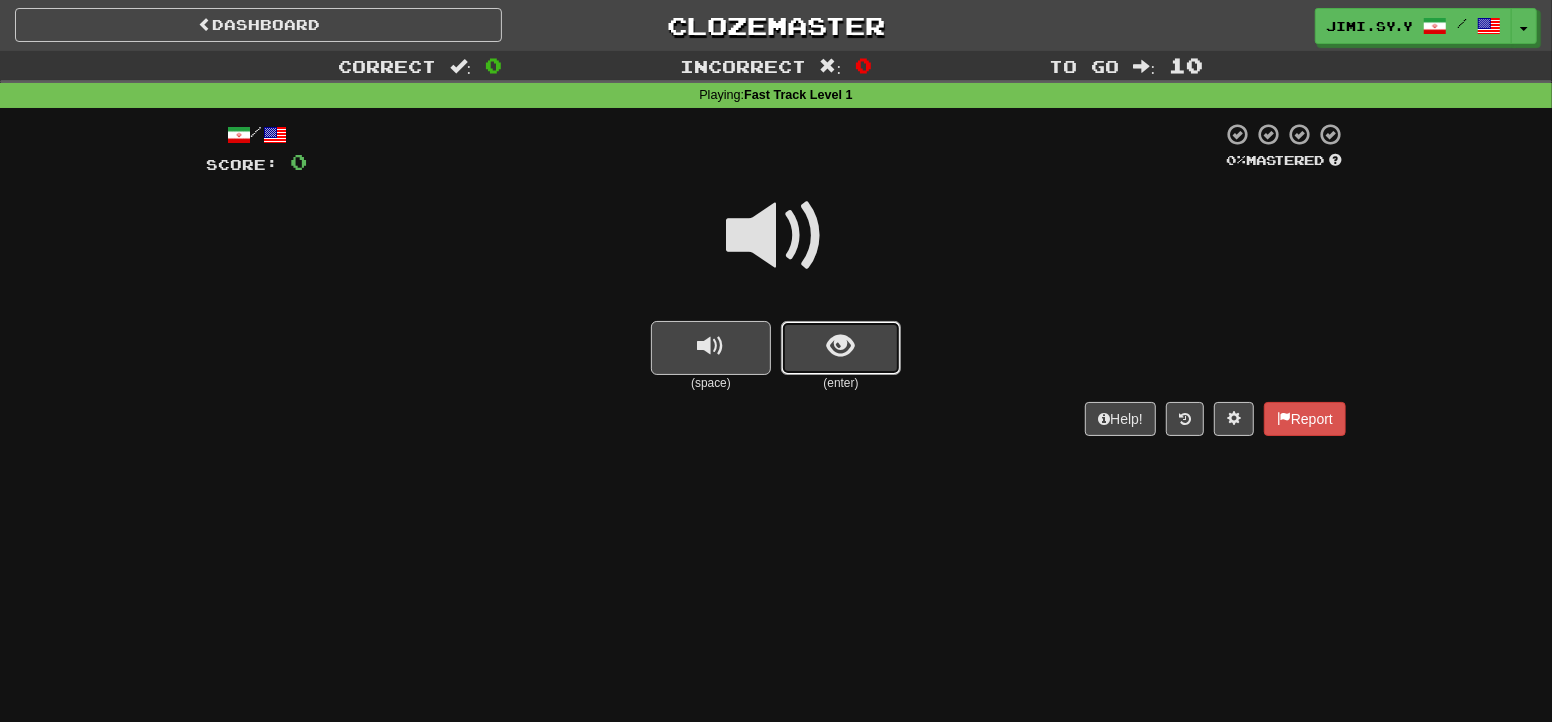 click at bounding box center (841, 348) 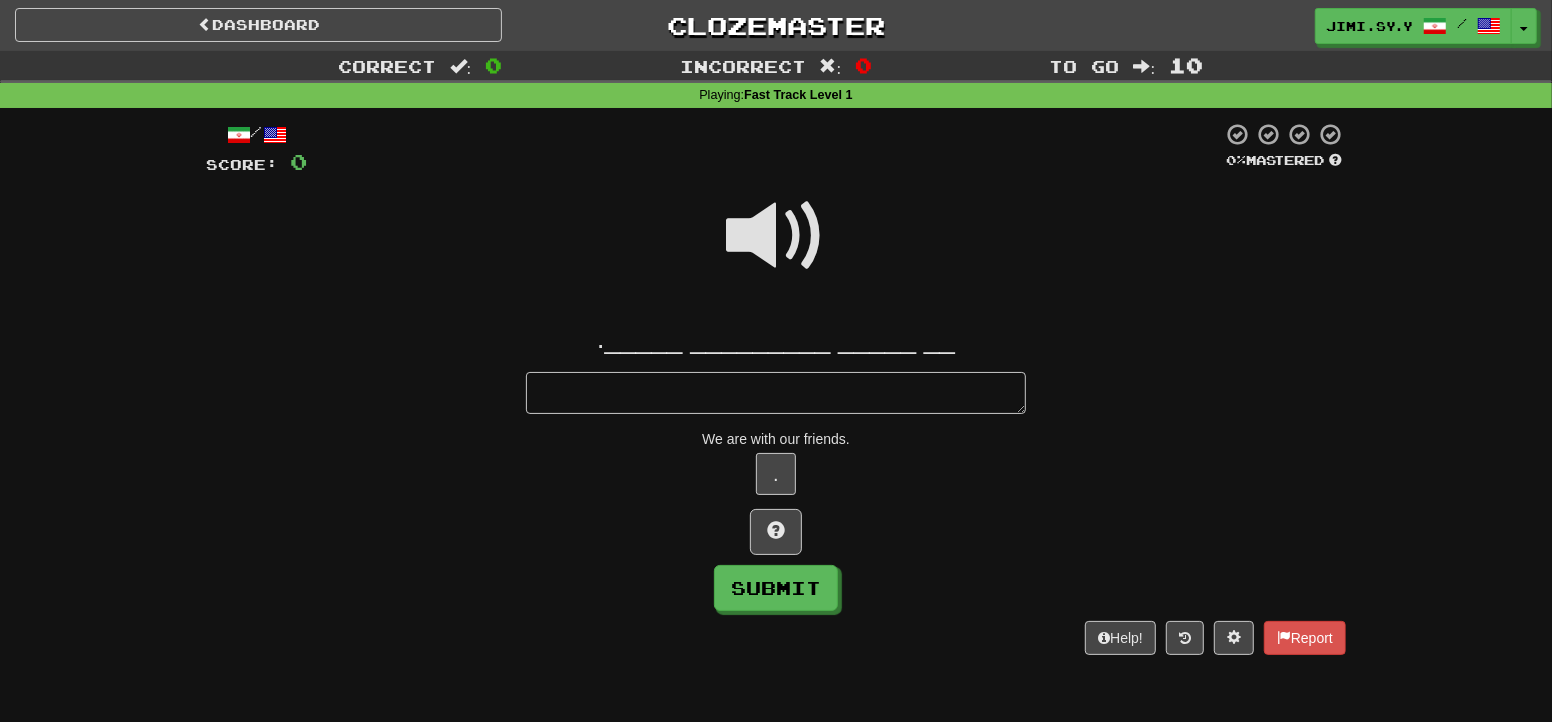 type on "*" 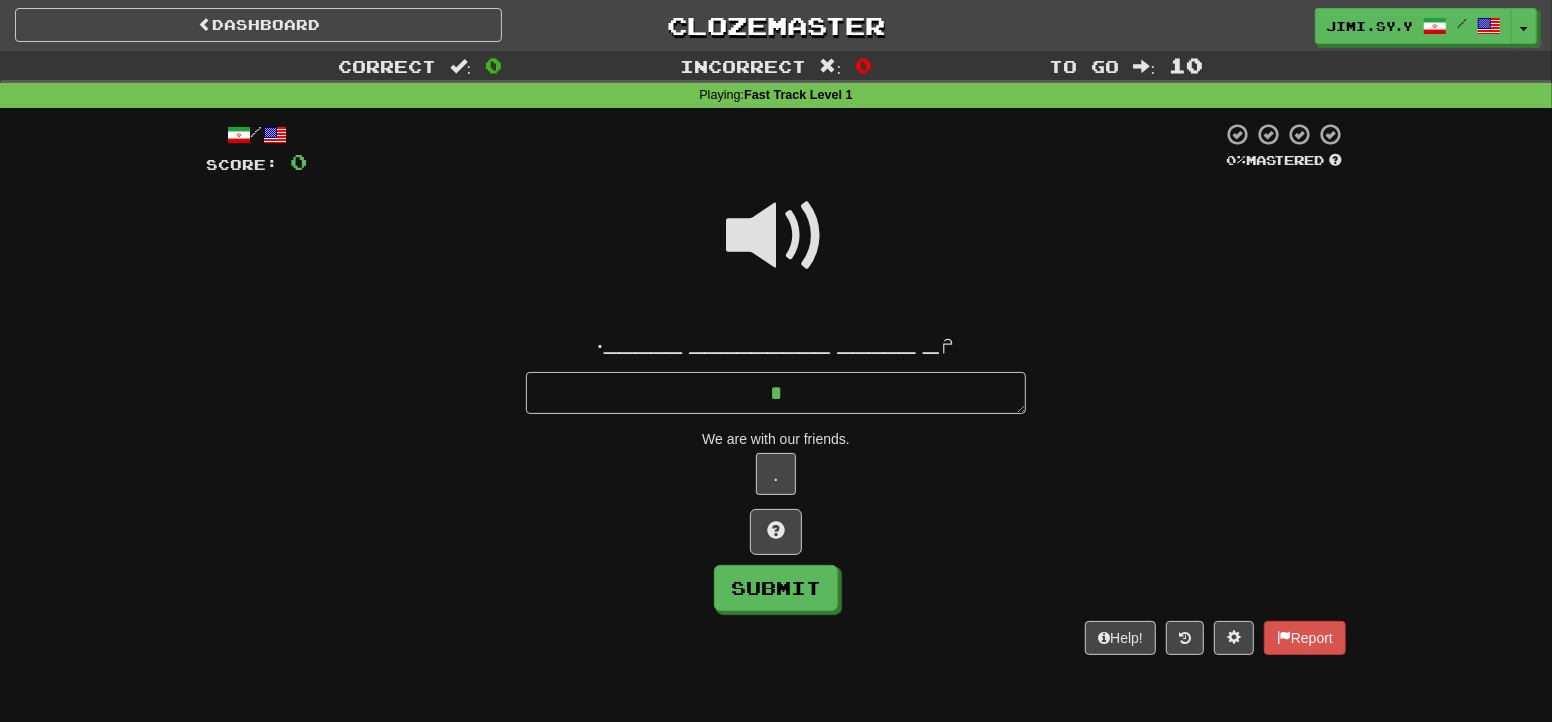 type on "*" 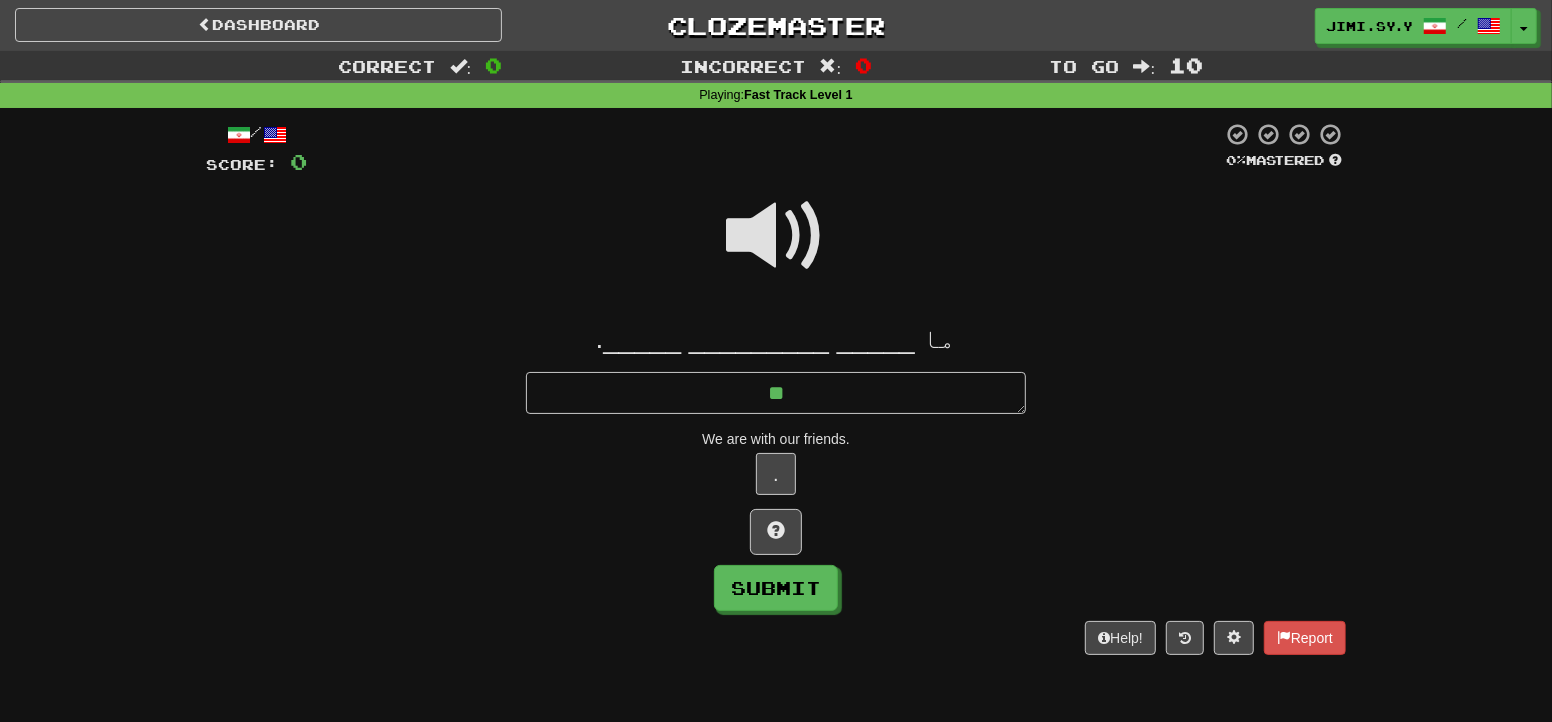type on "*" 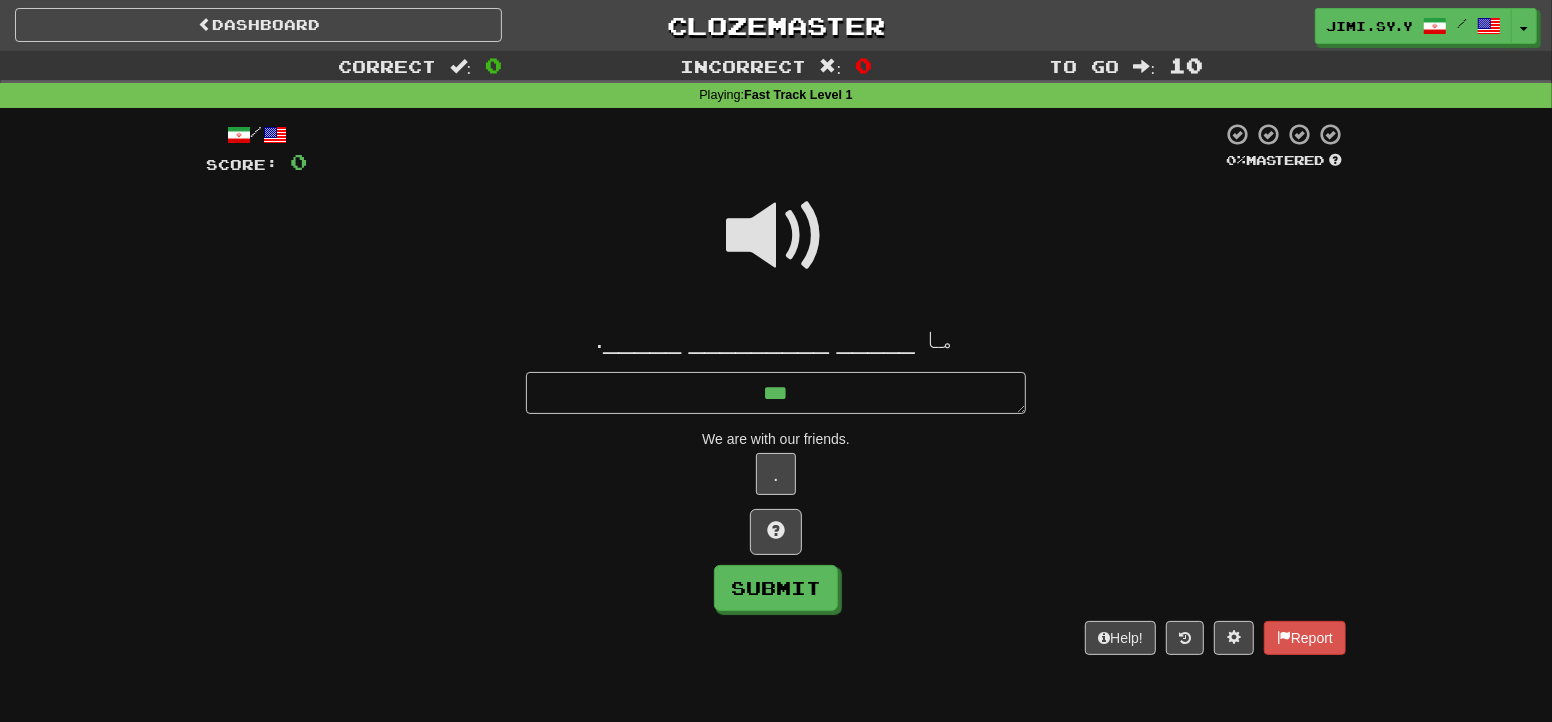 type on "*" 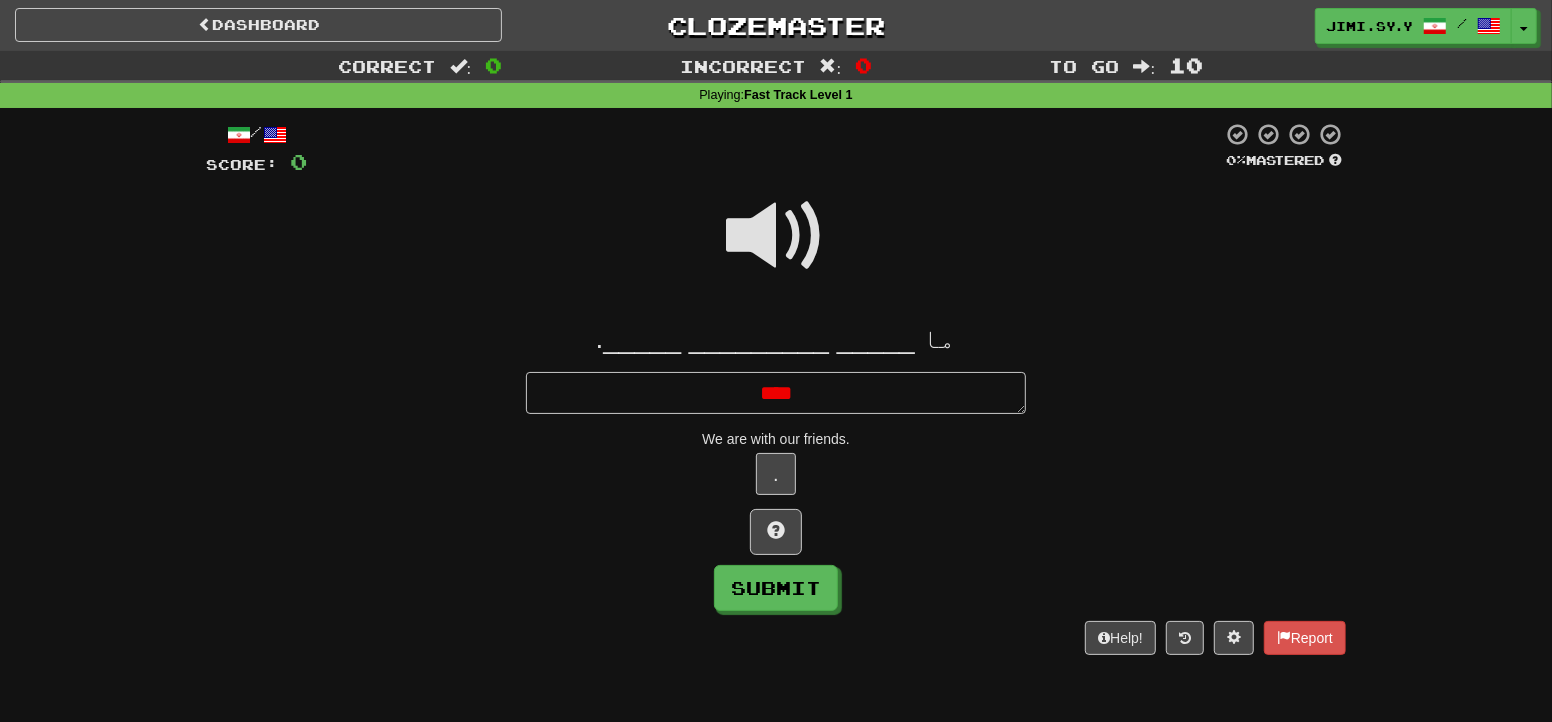 type on "*" 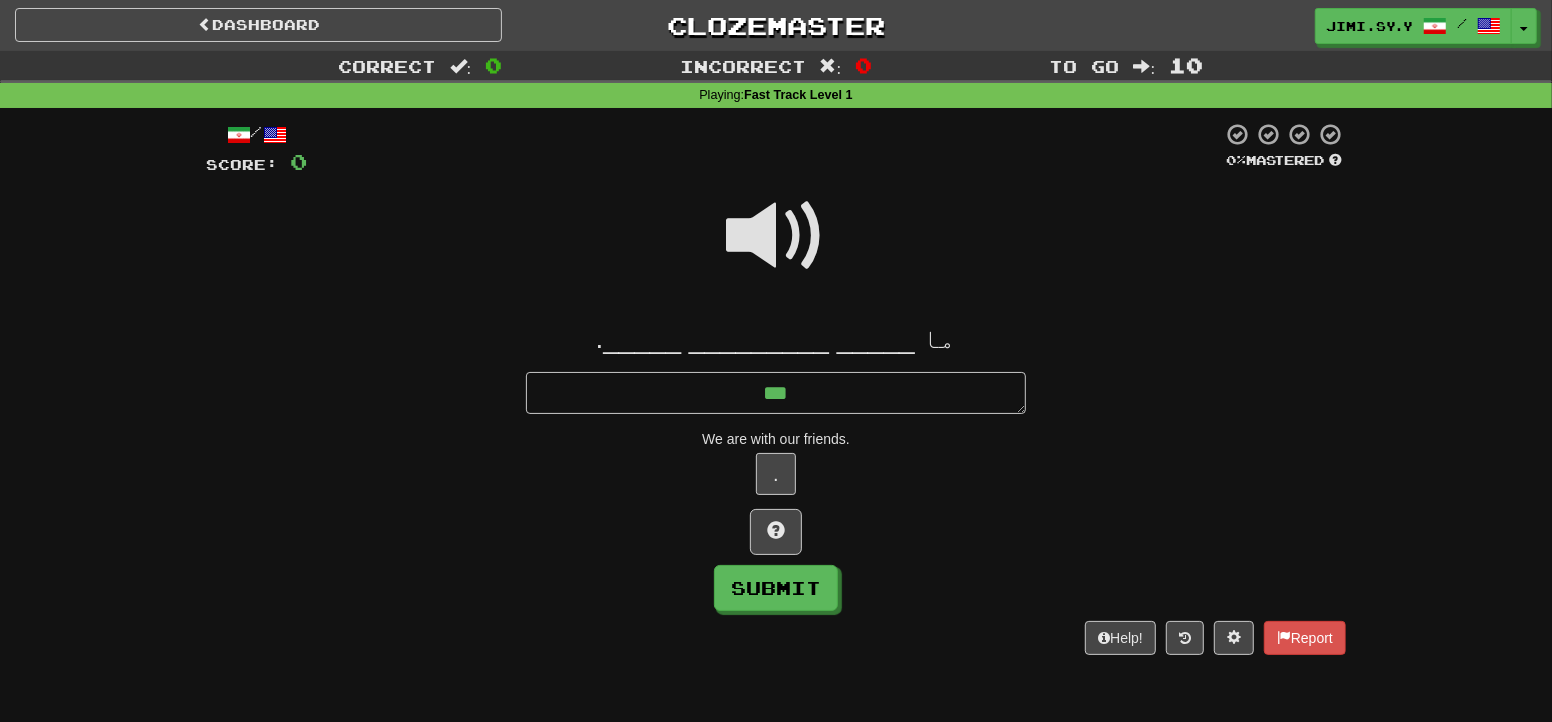 type on "*" 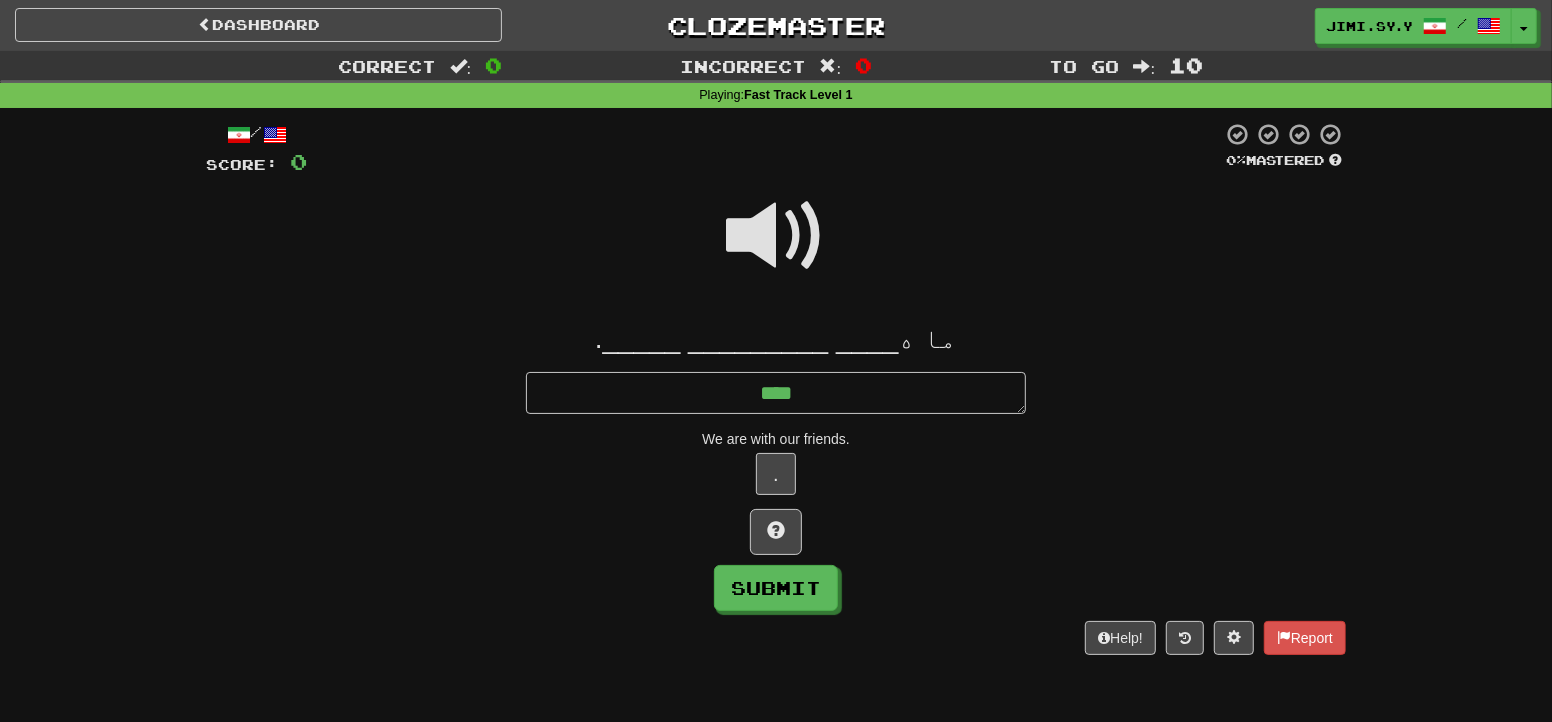 type on "*" 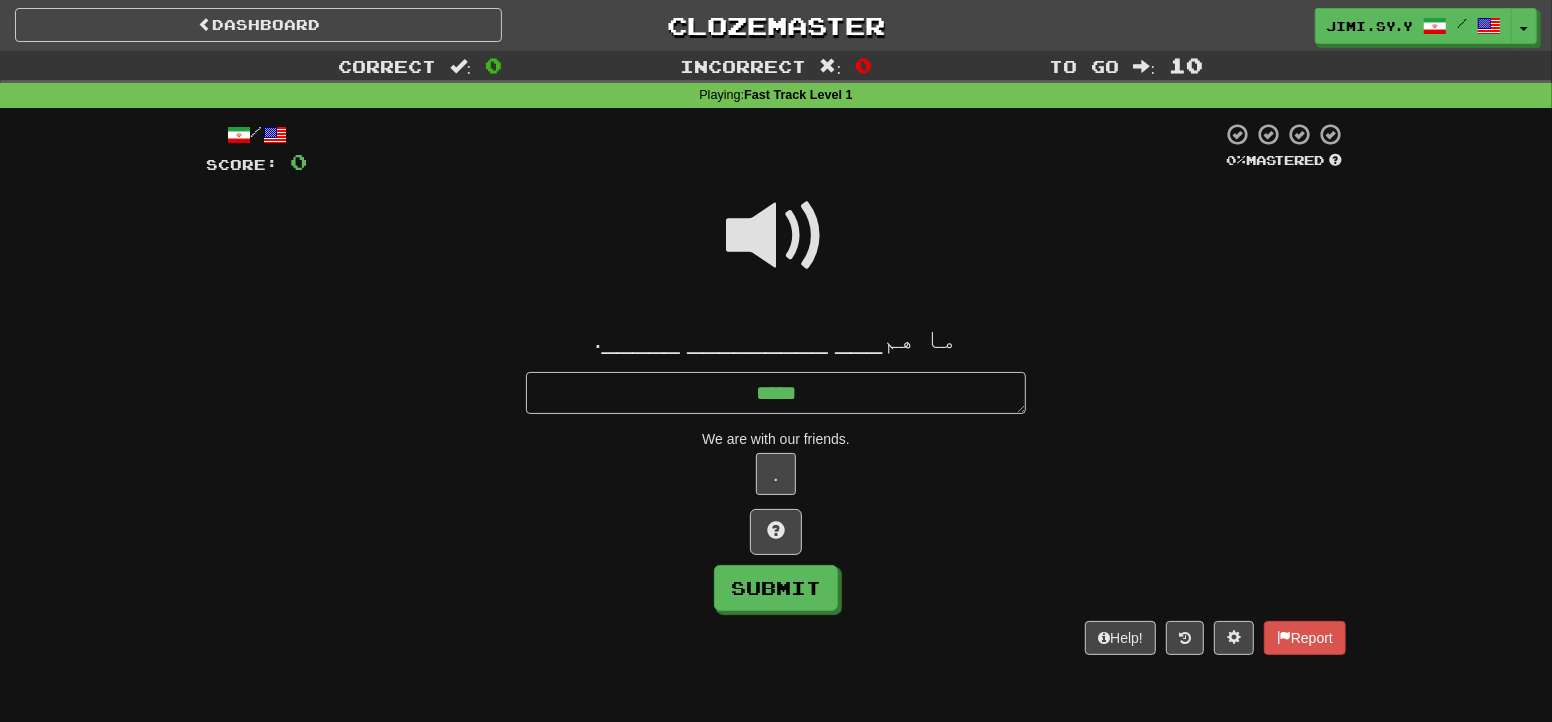 type on "*" 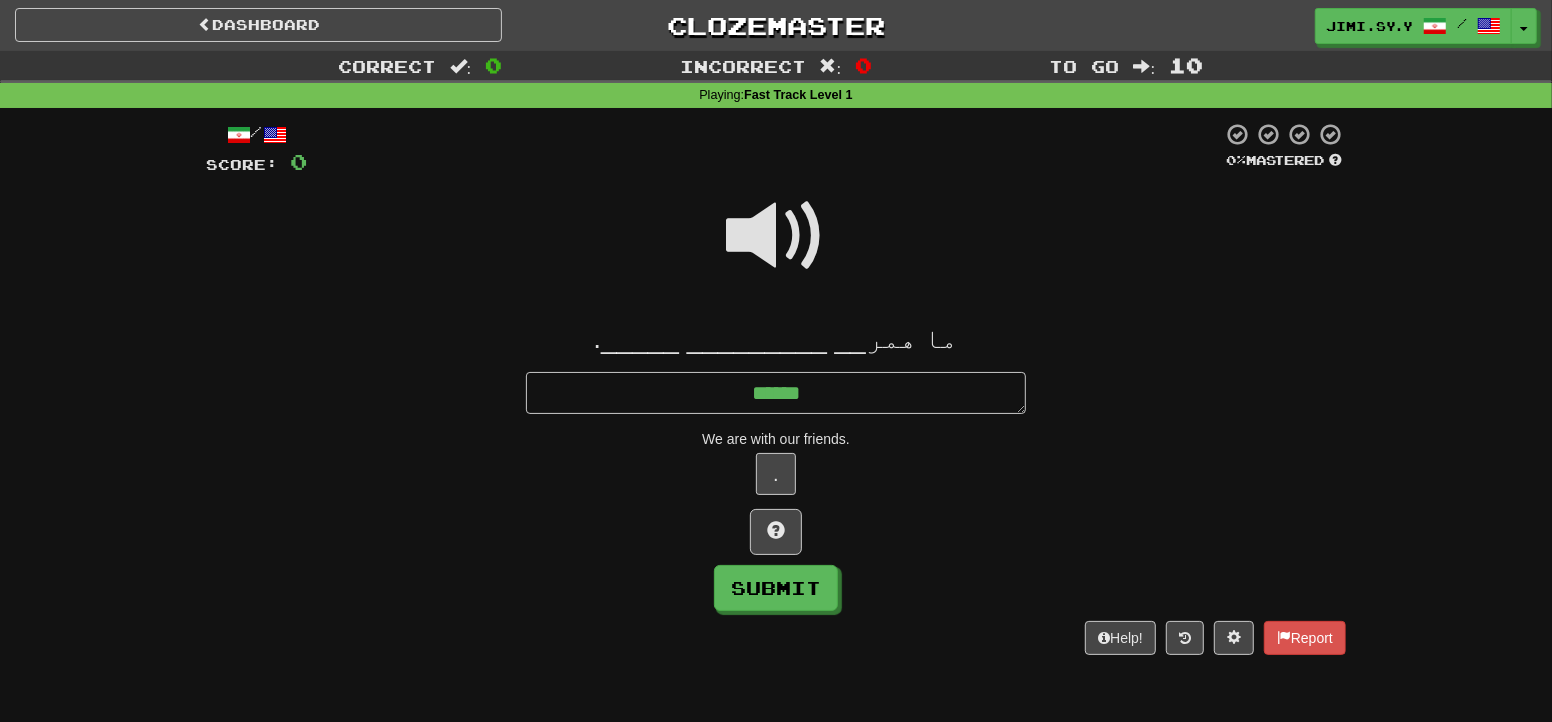 type on "*" 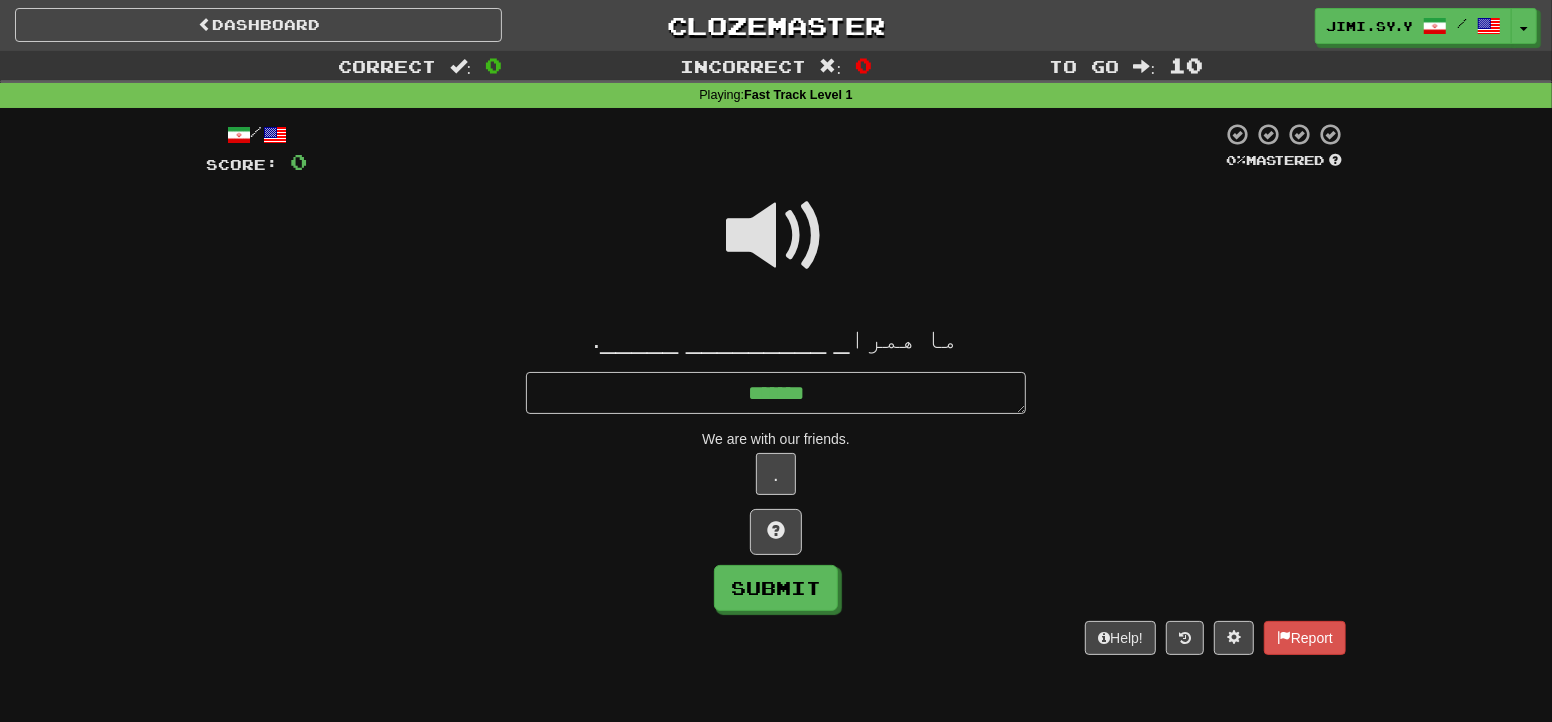 type on "*" 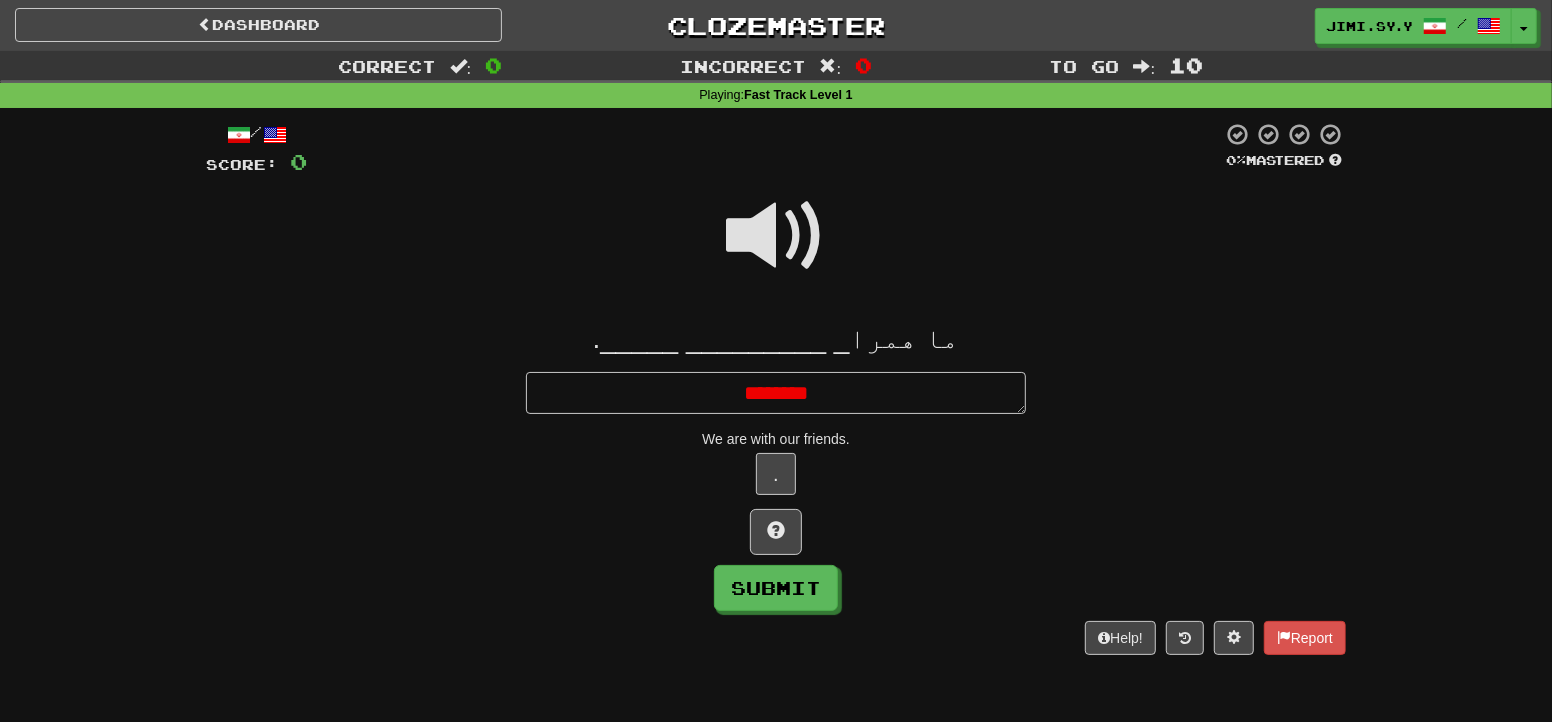 type on "*" 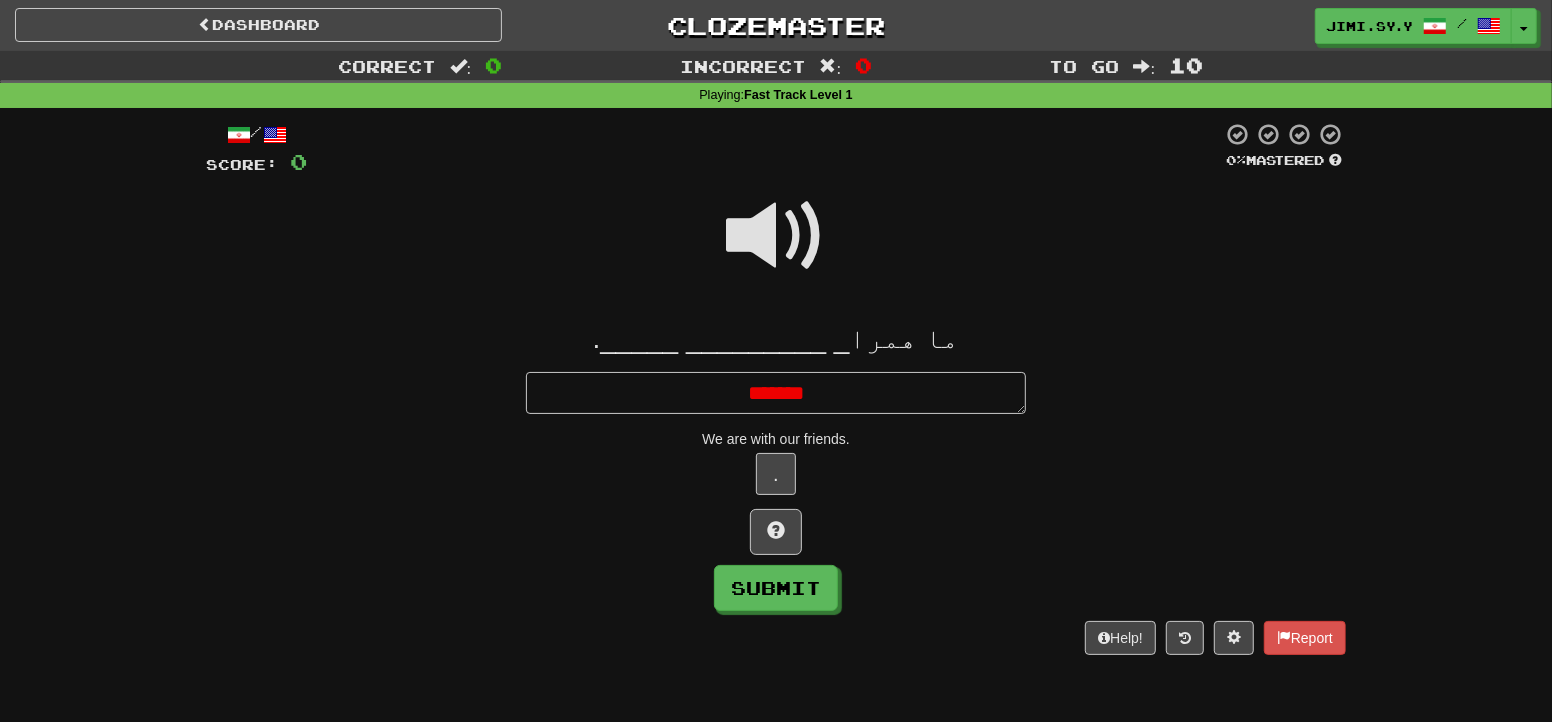 type on "*" 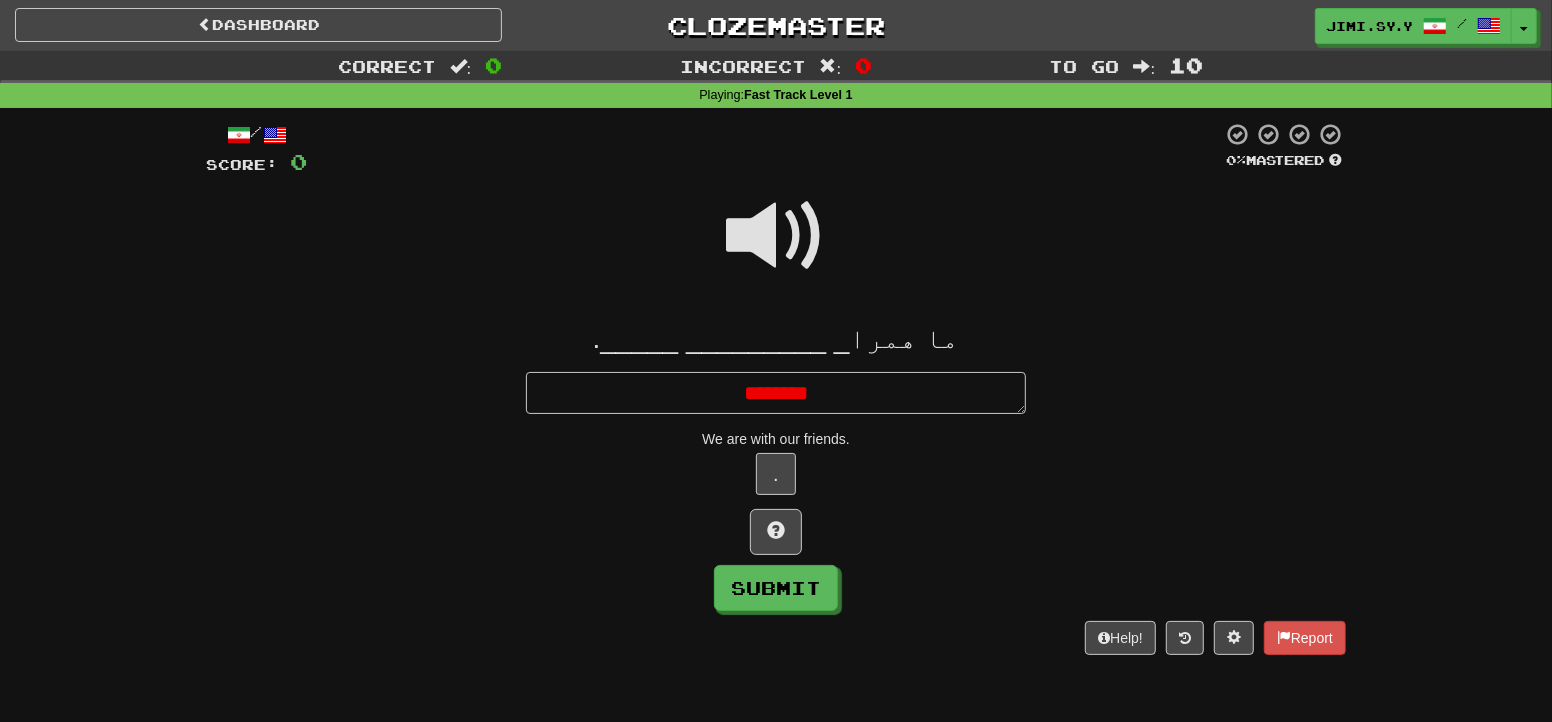 type on "*" 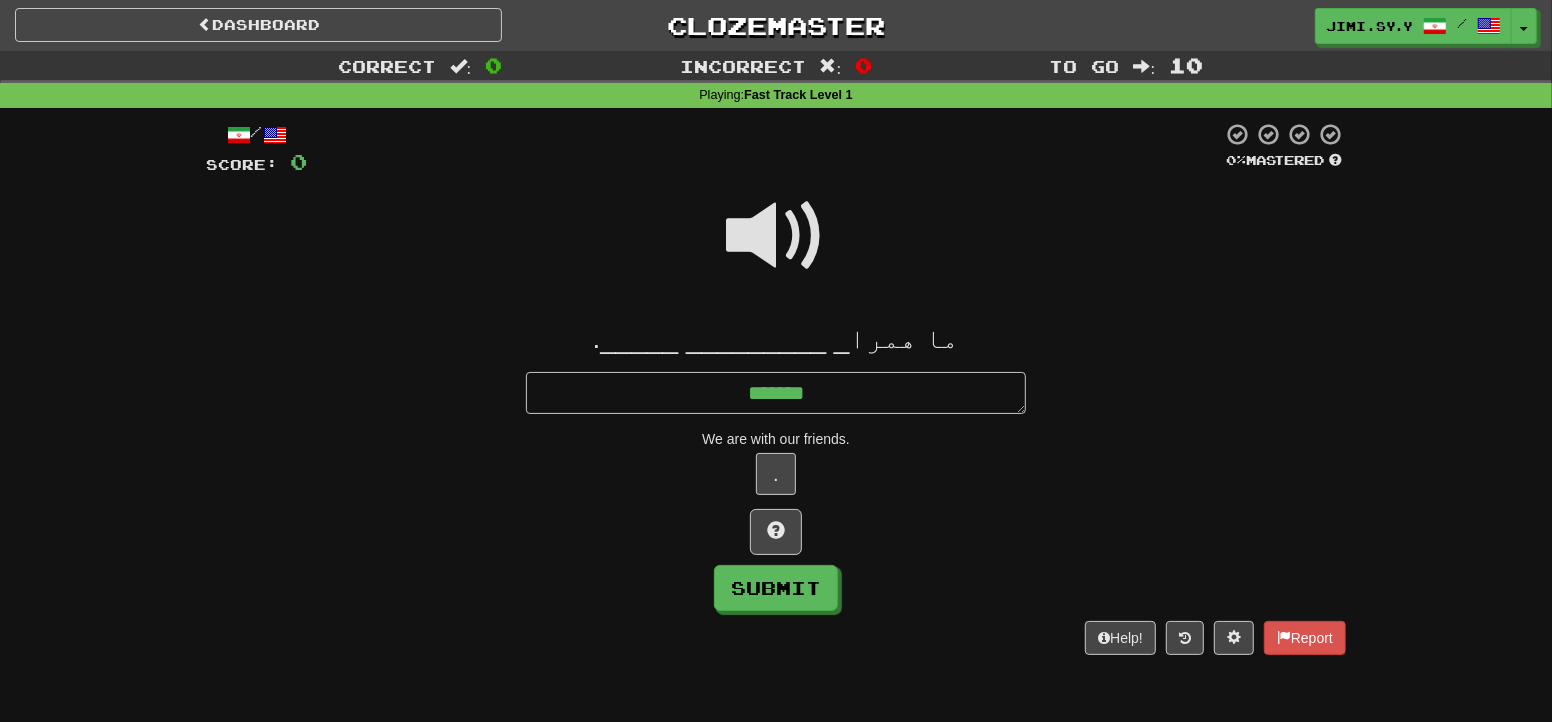 type on "*" 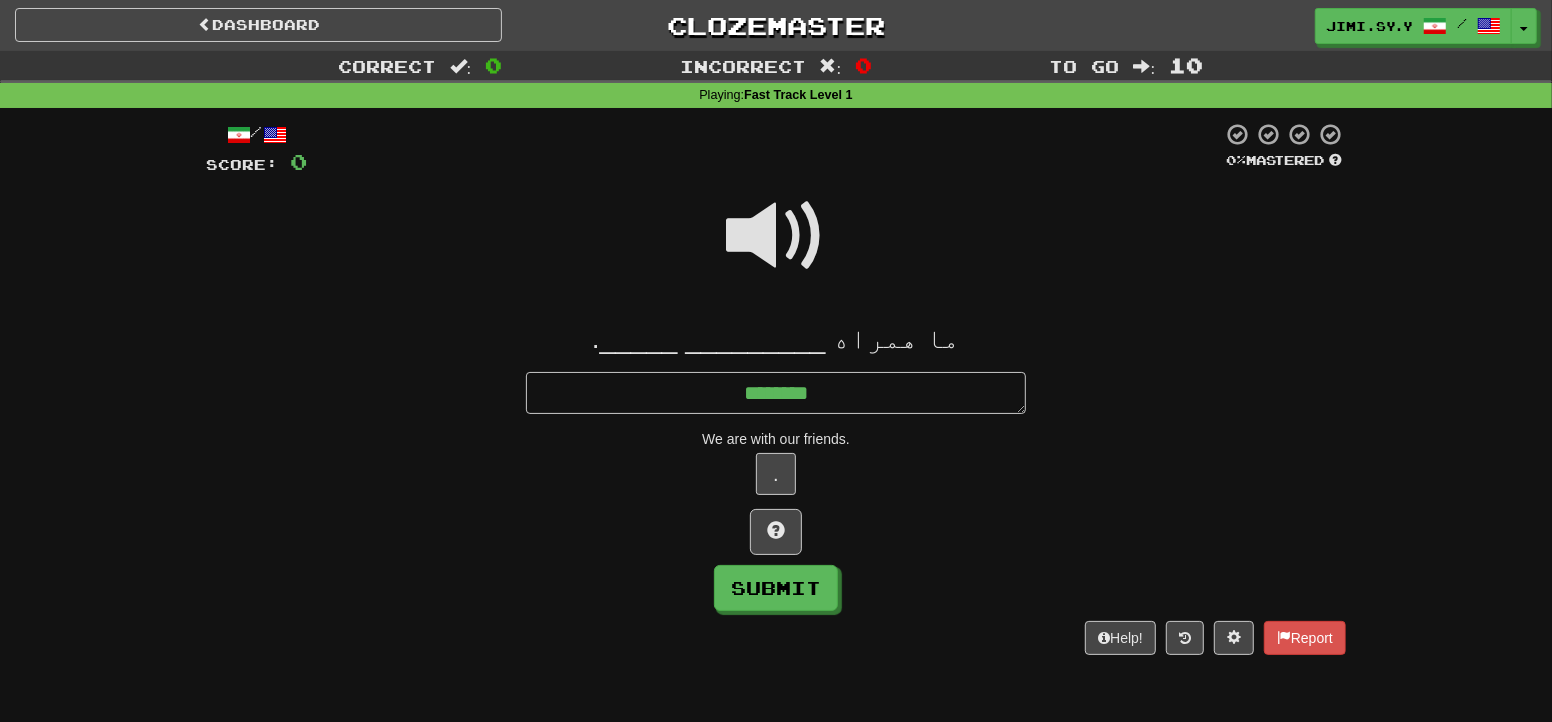 type on "*" 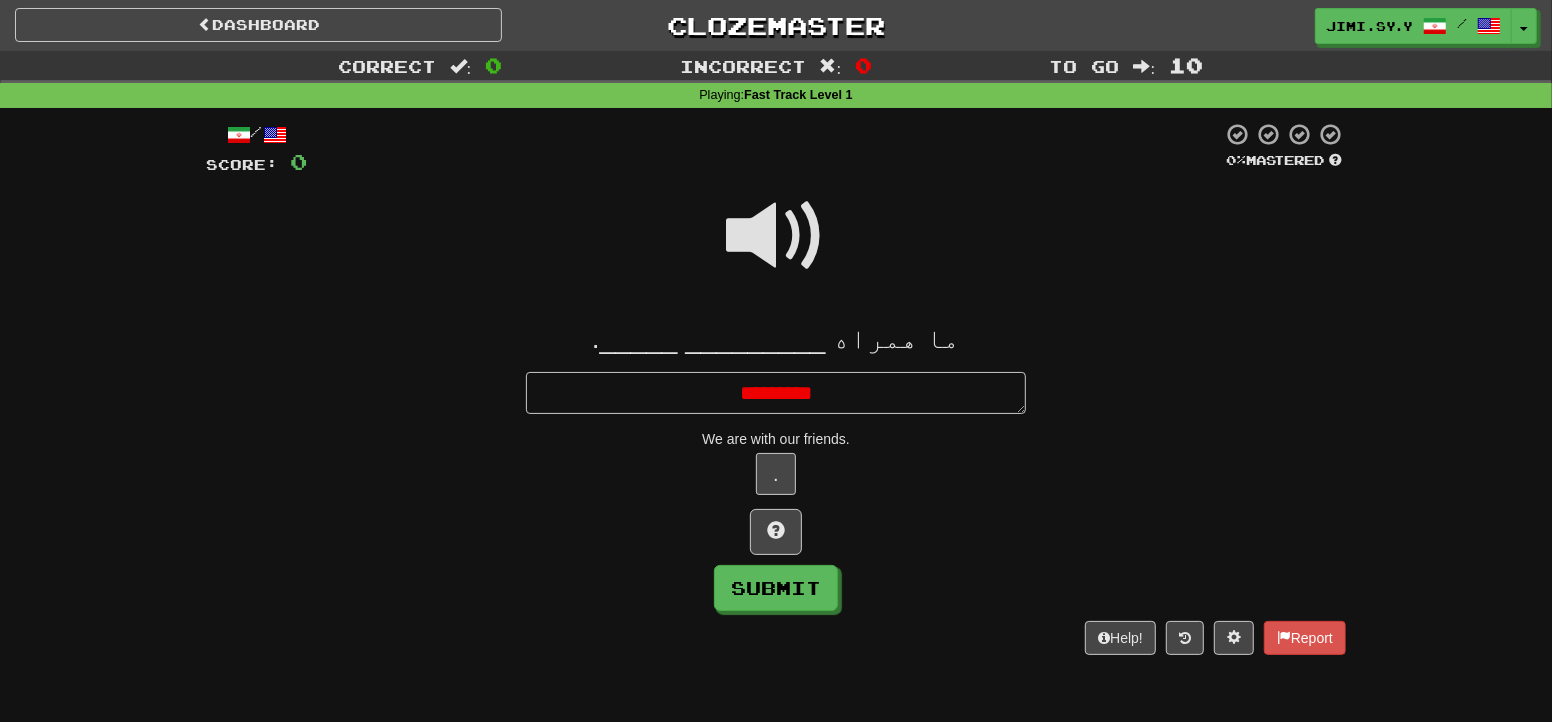 type on "*" 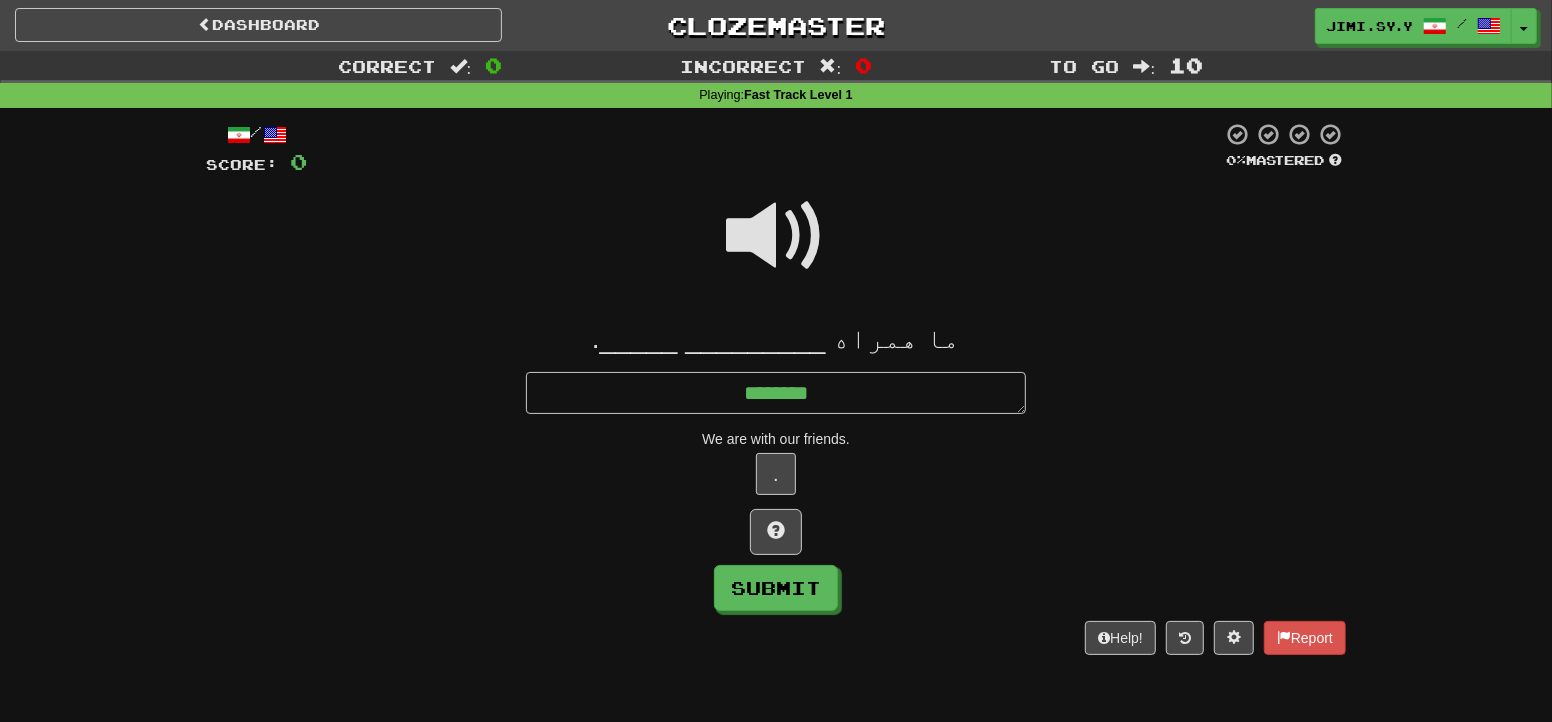 type on "*" 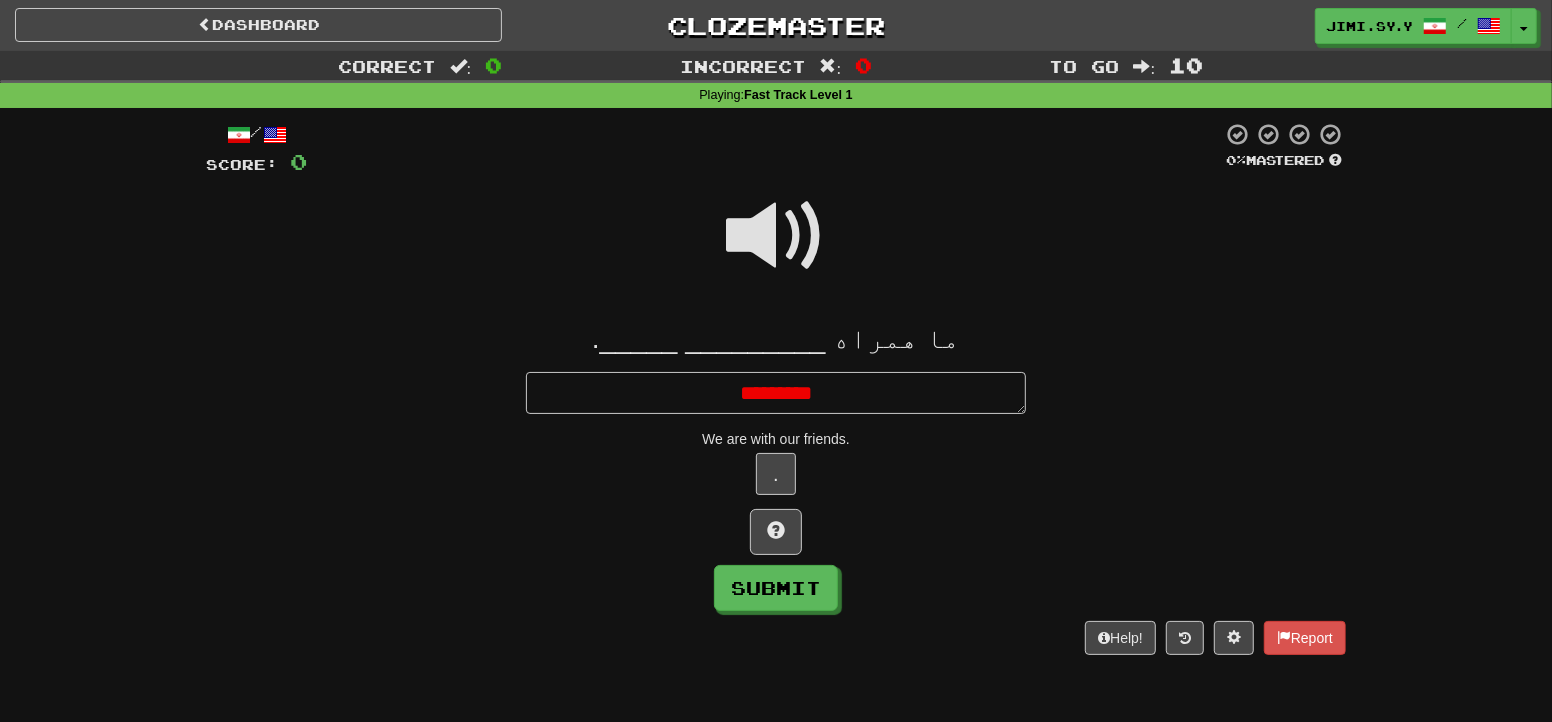 type on "*" 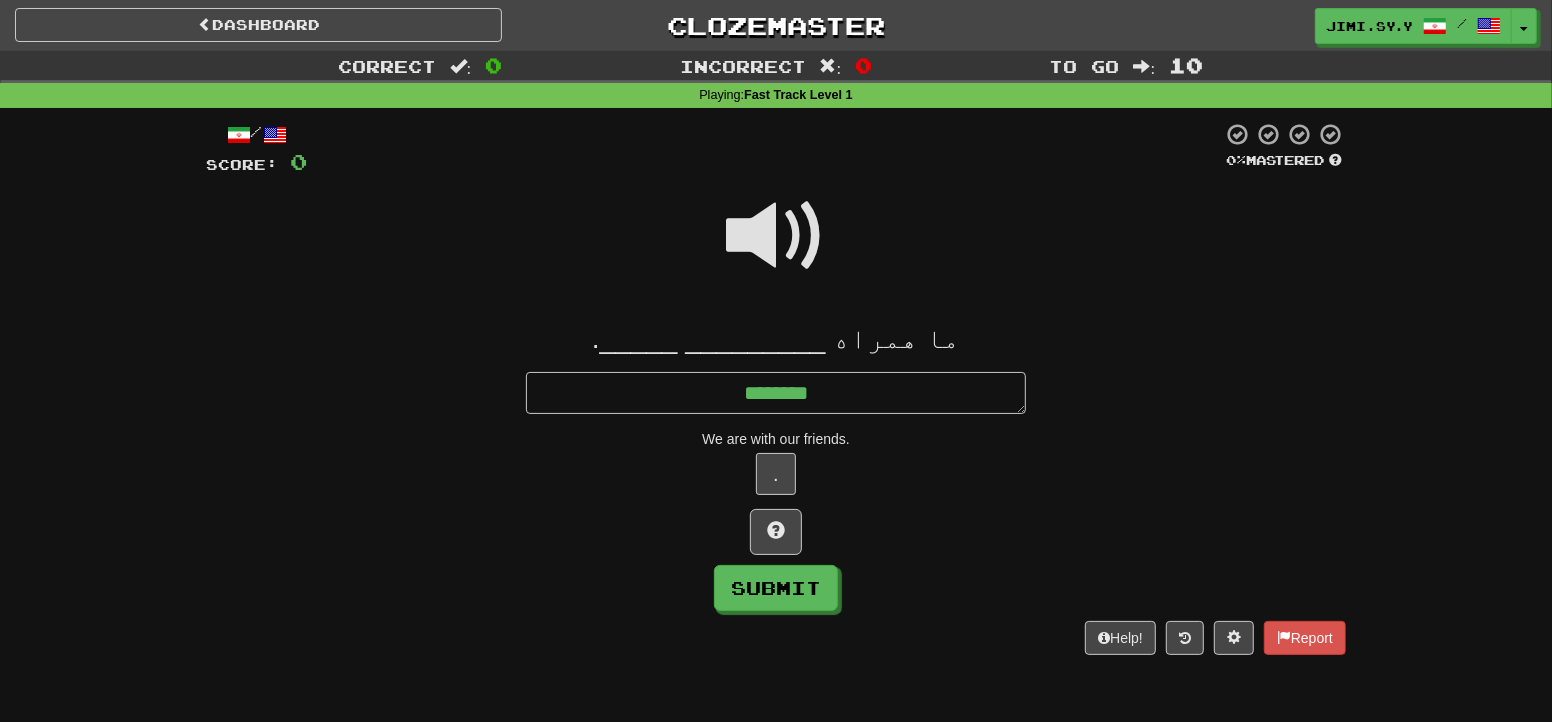 type on "*" 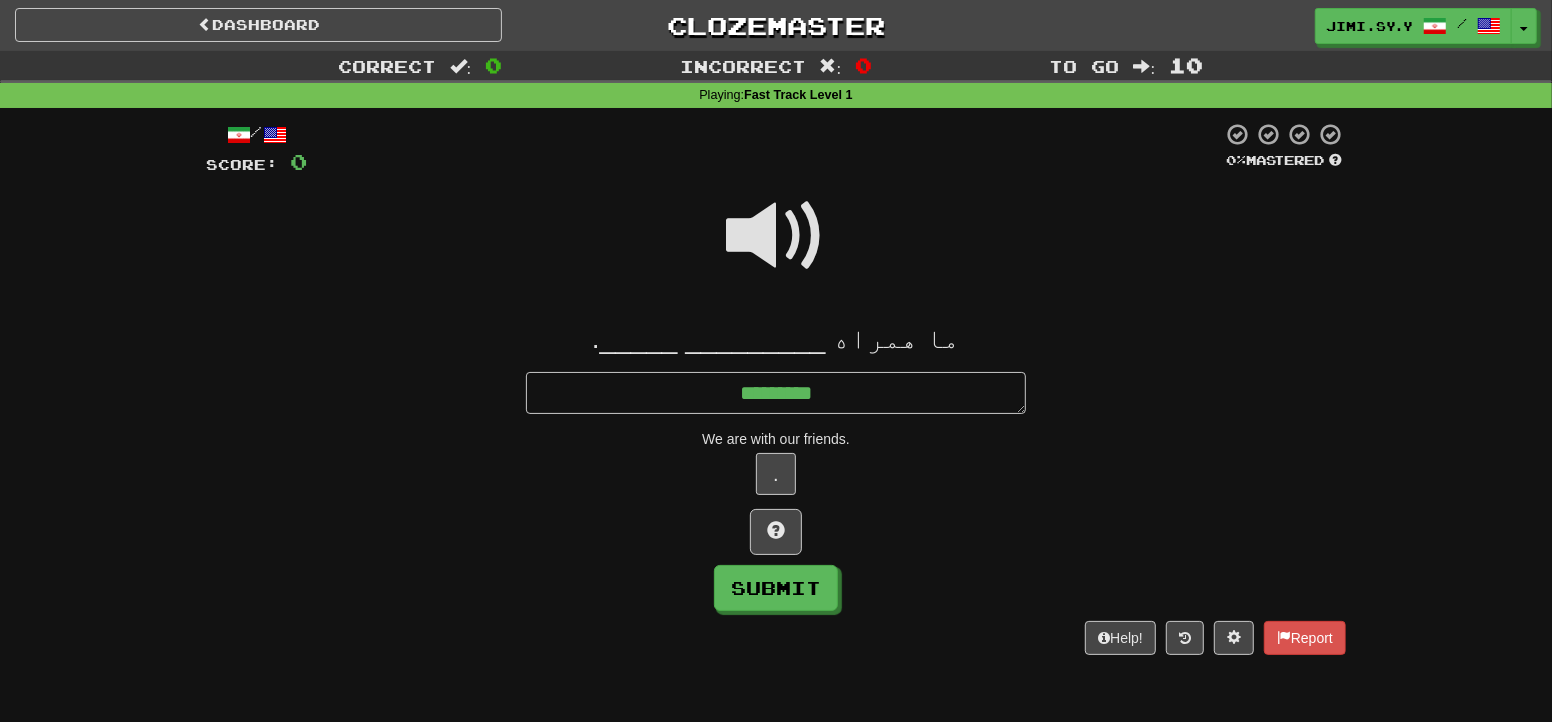 type on "*" 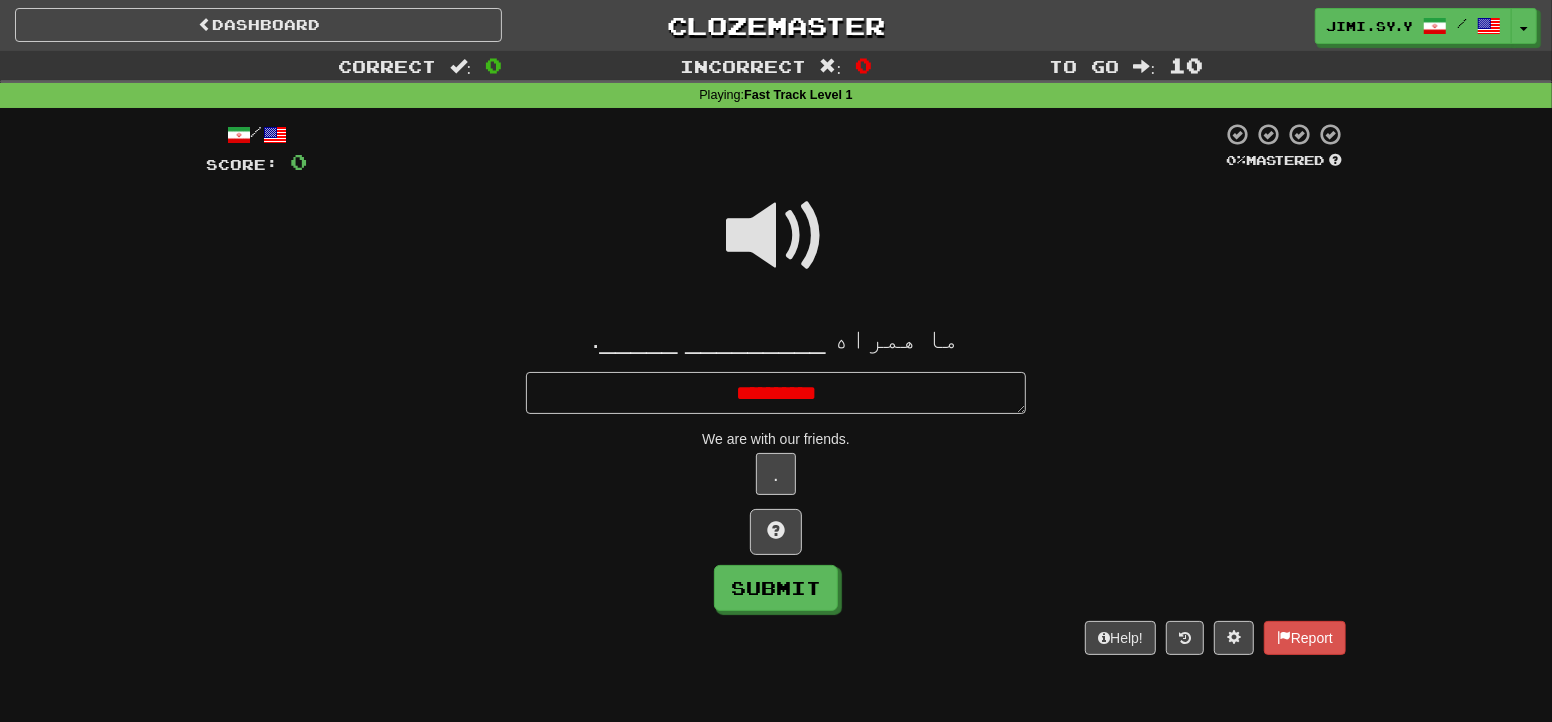 type on "*" 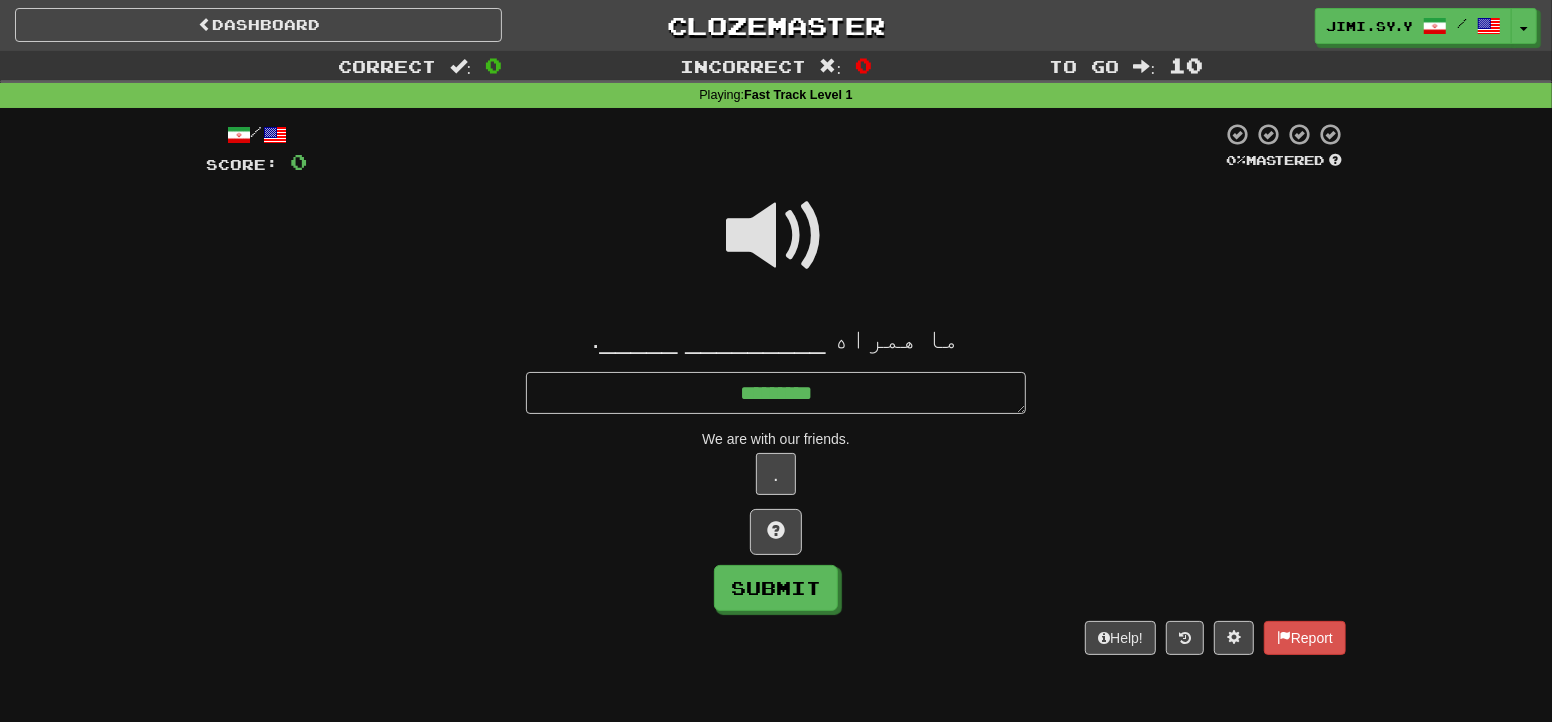 type on "*" 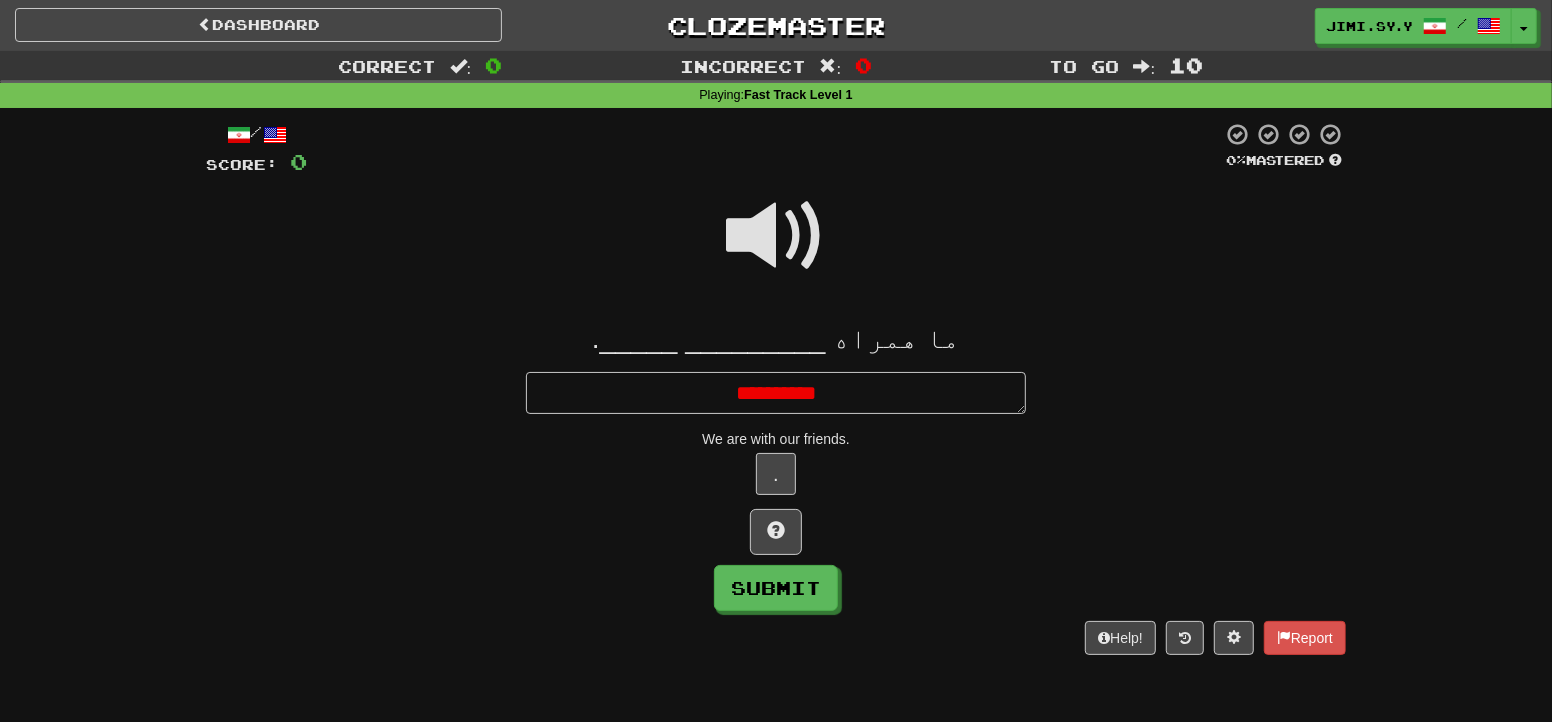type on "*" 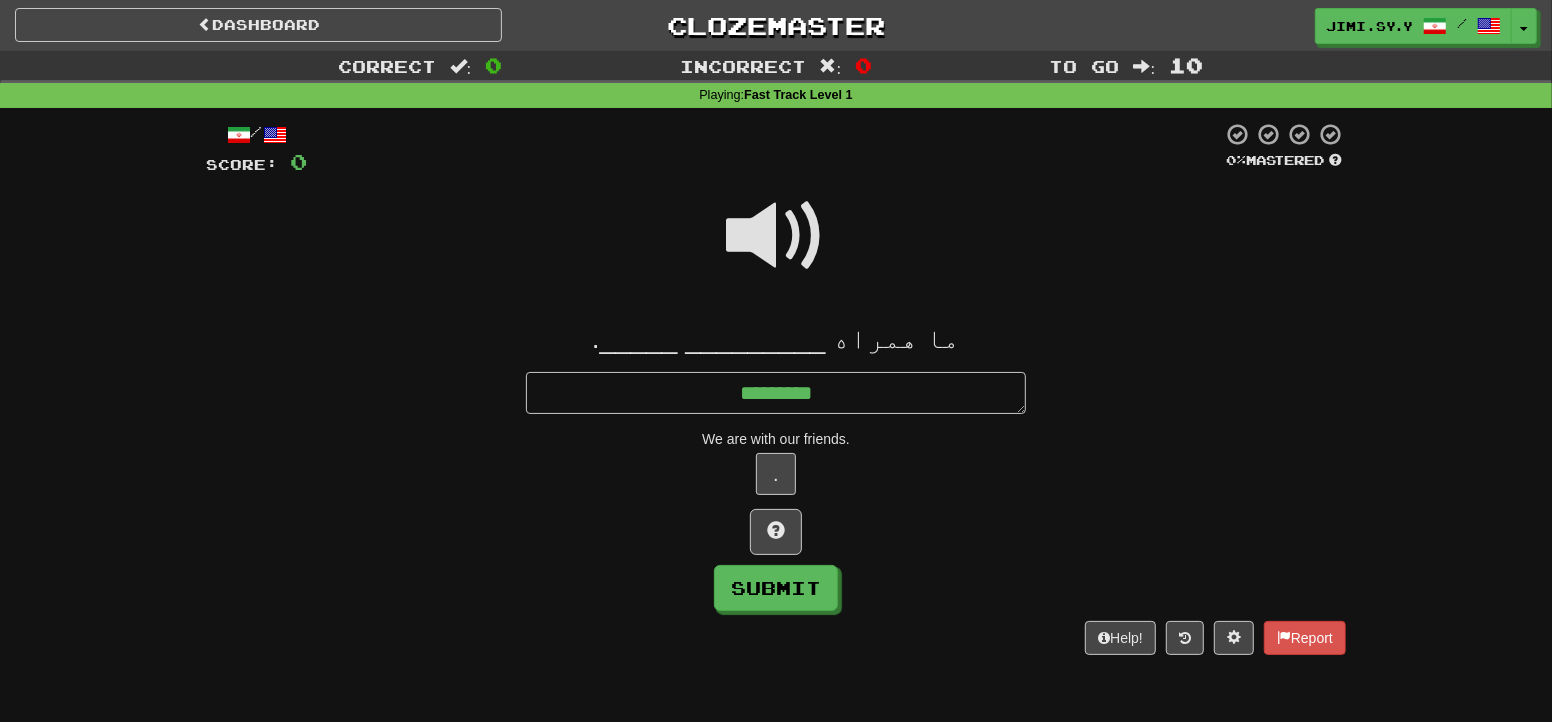 type on "*" 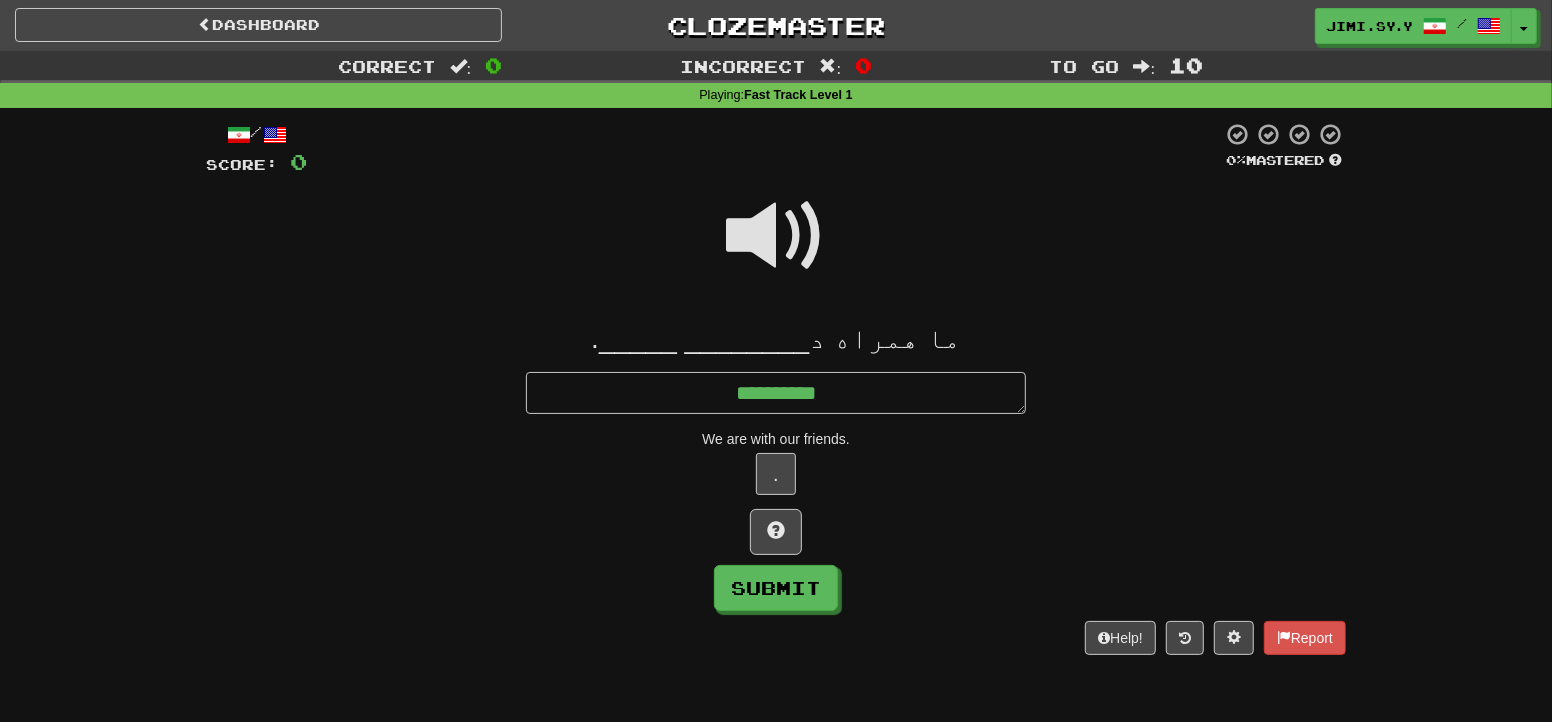 type on "*" 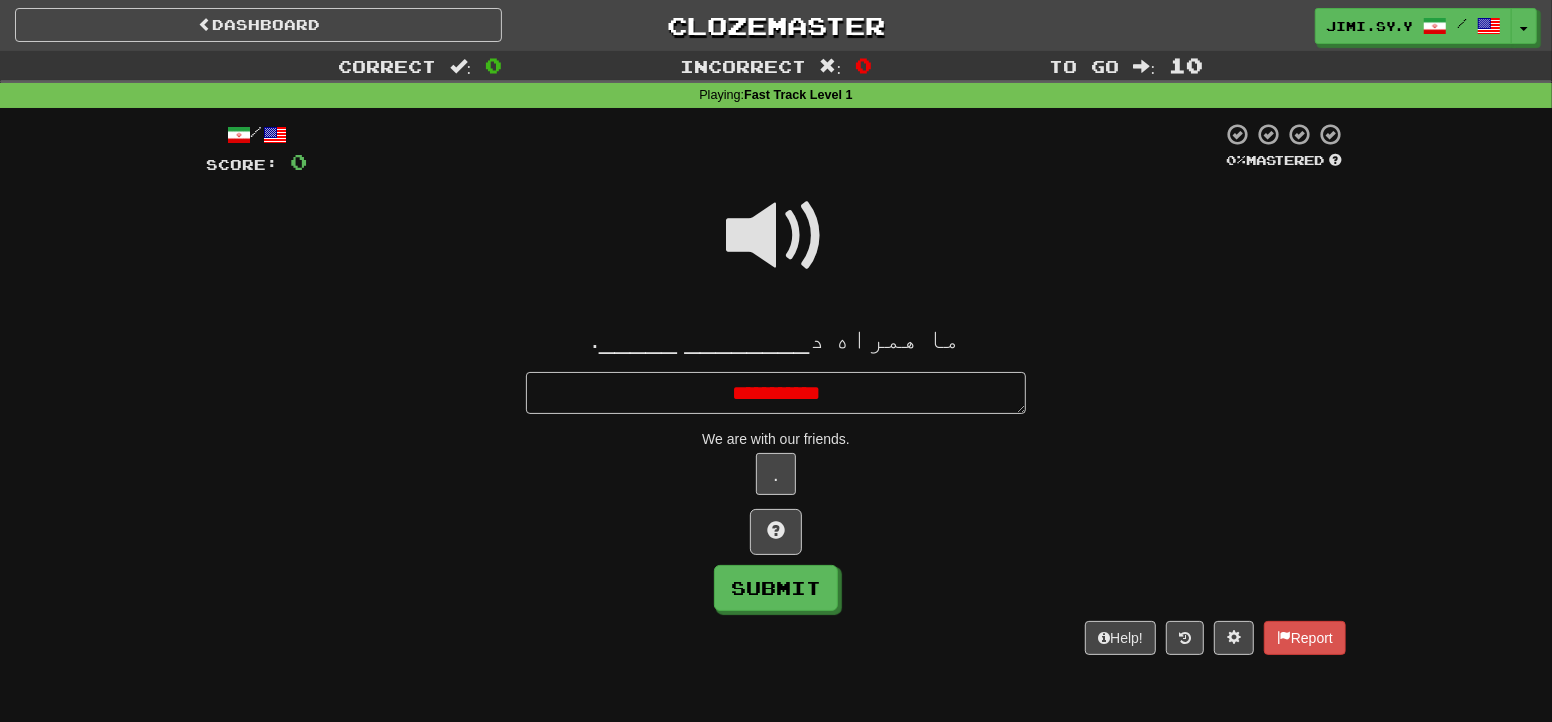 type on "*" 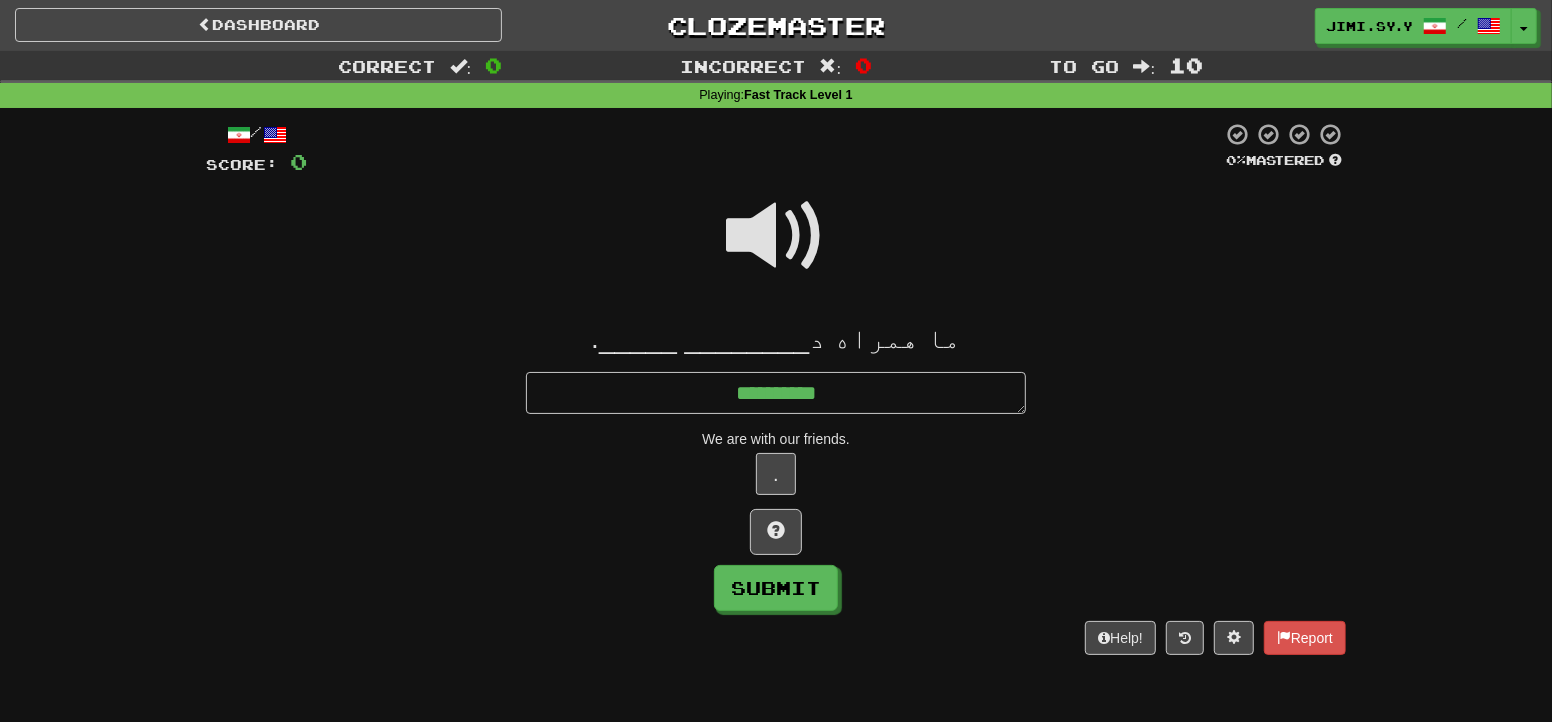 type on "*" 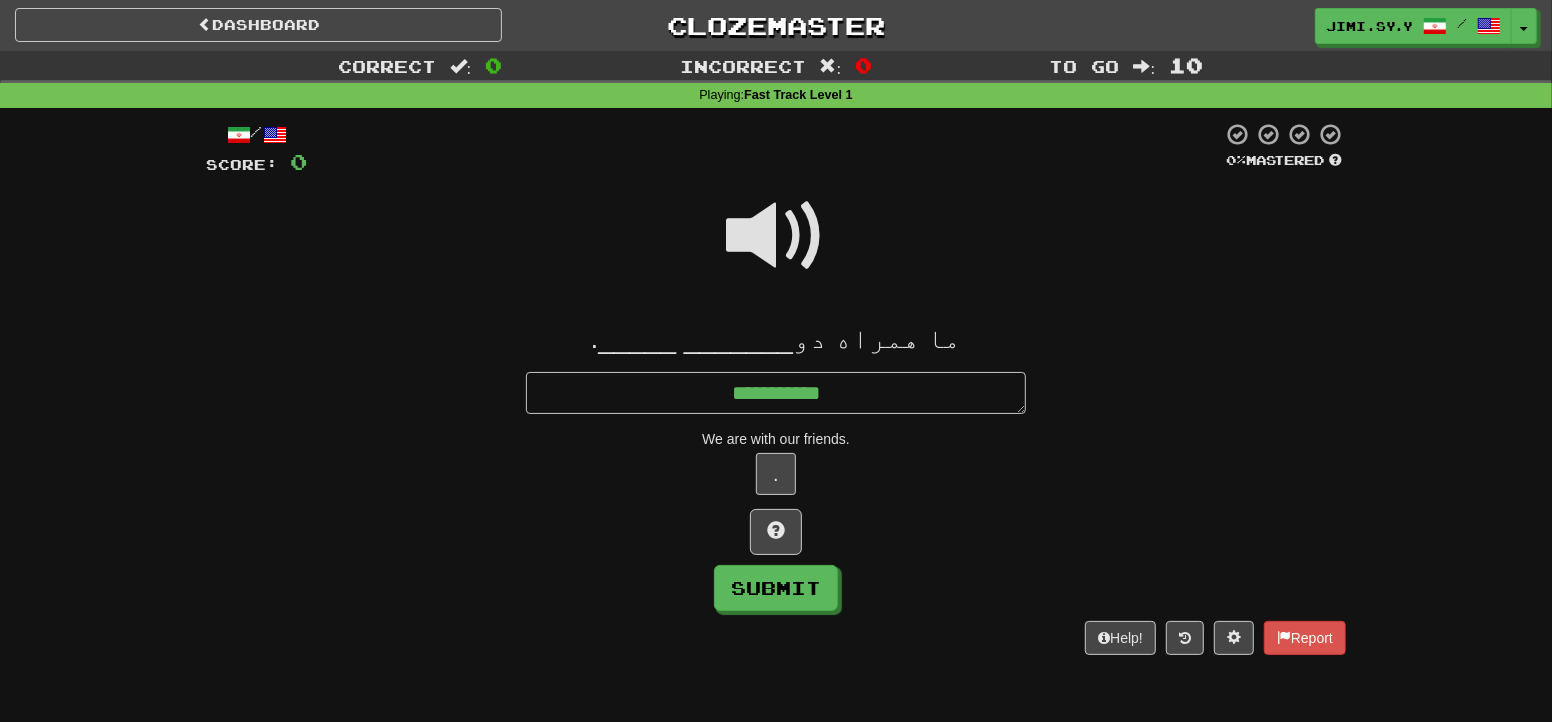 type on "*" 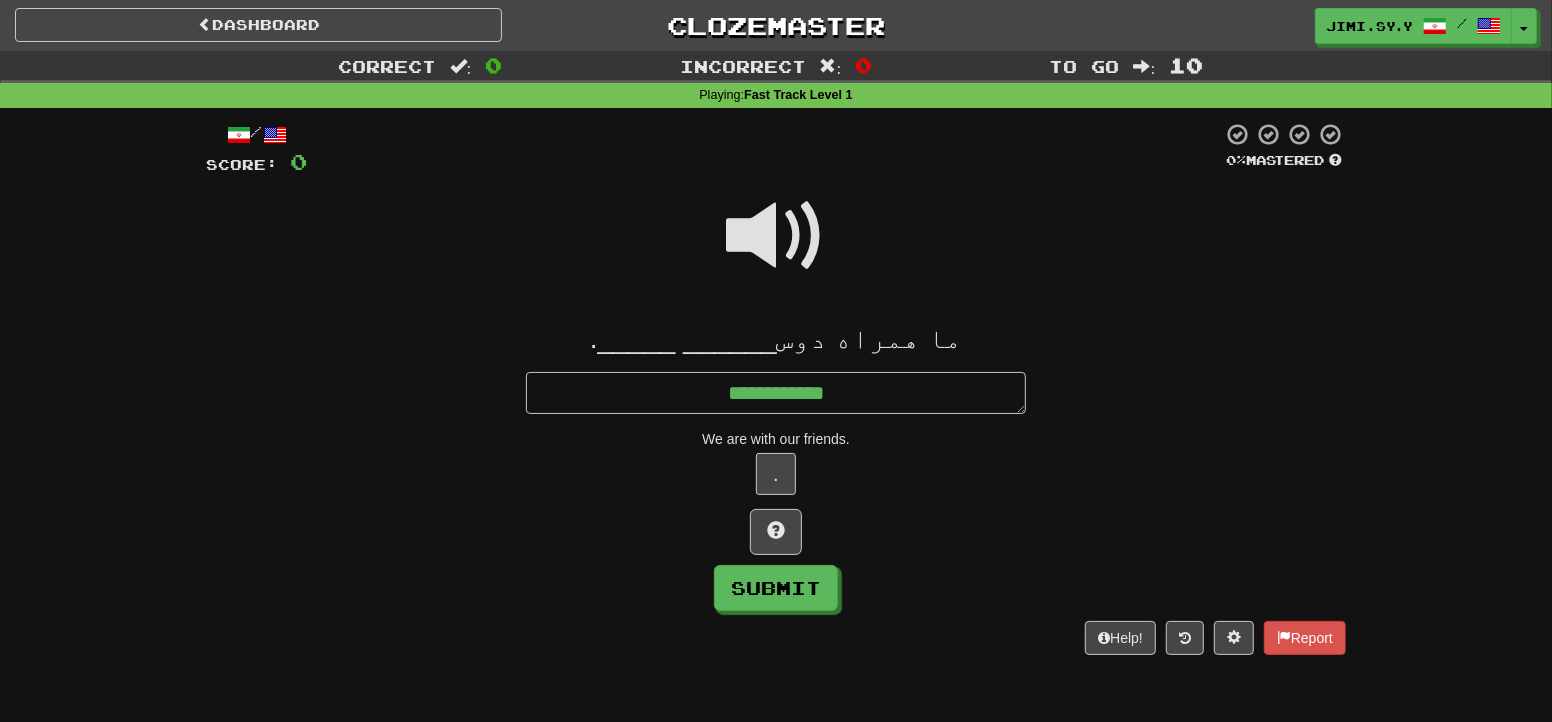 type on "*" 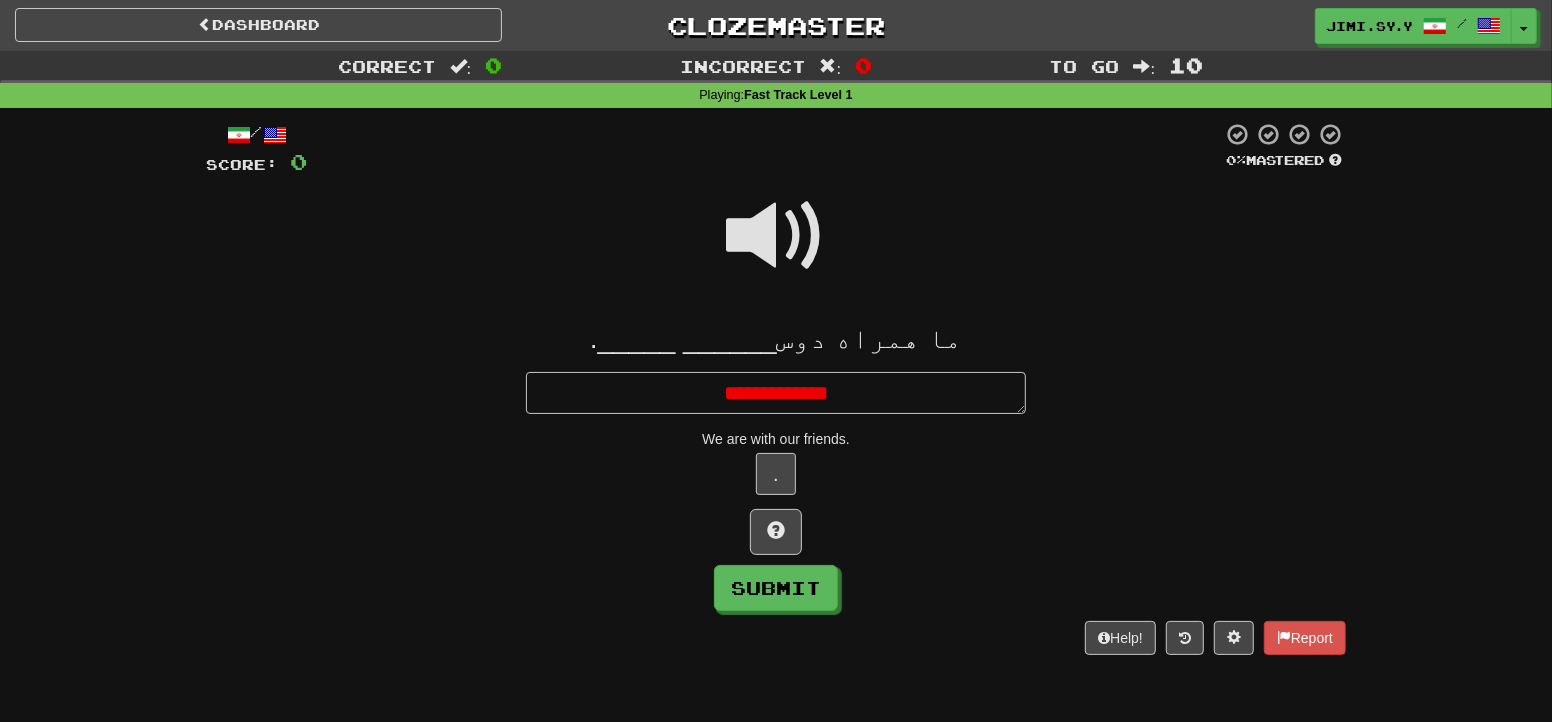 type on "*" 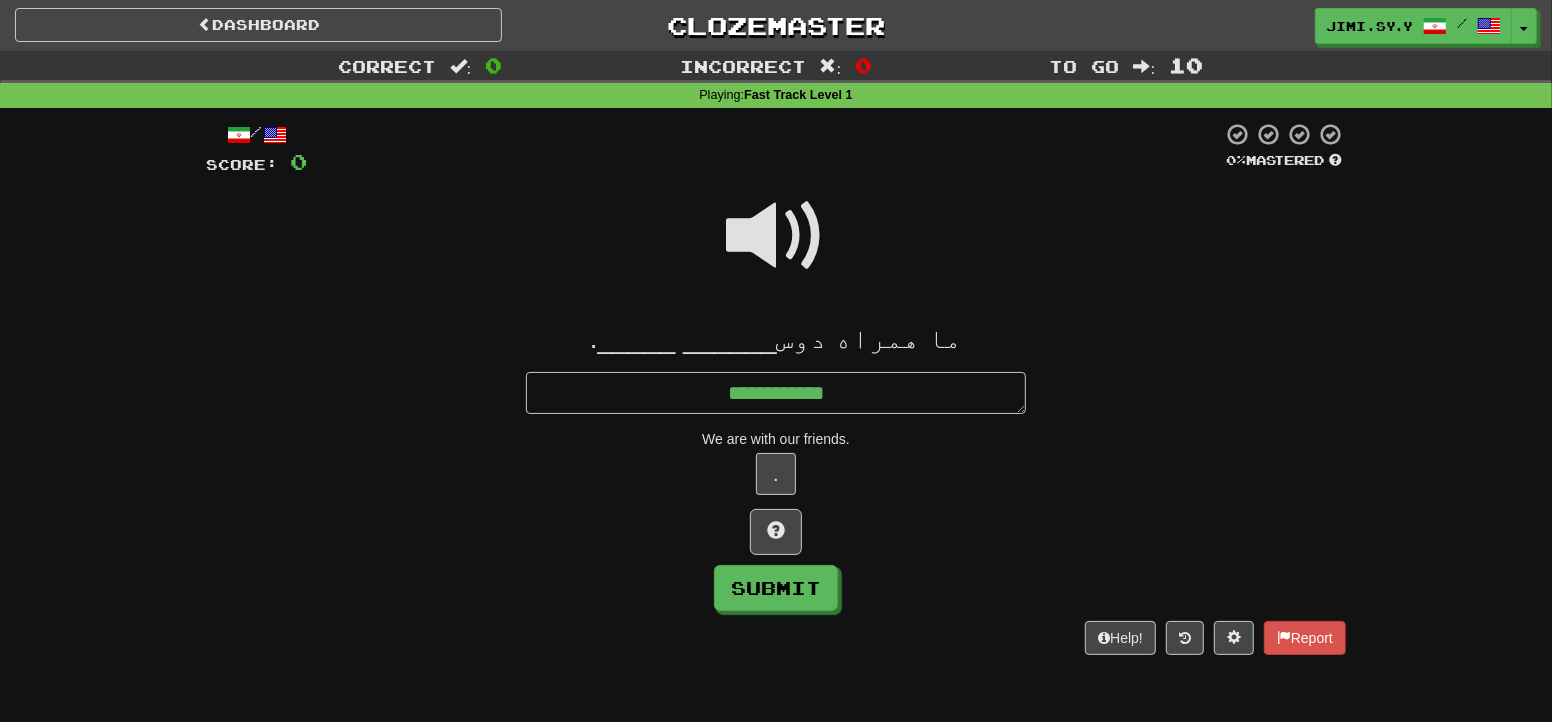 type on "*" 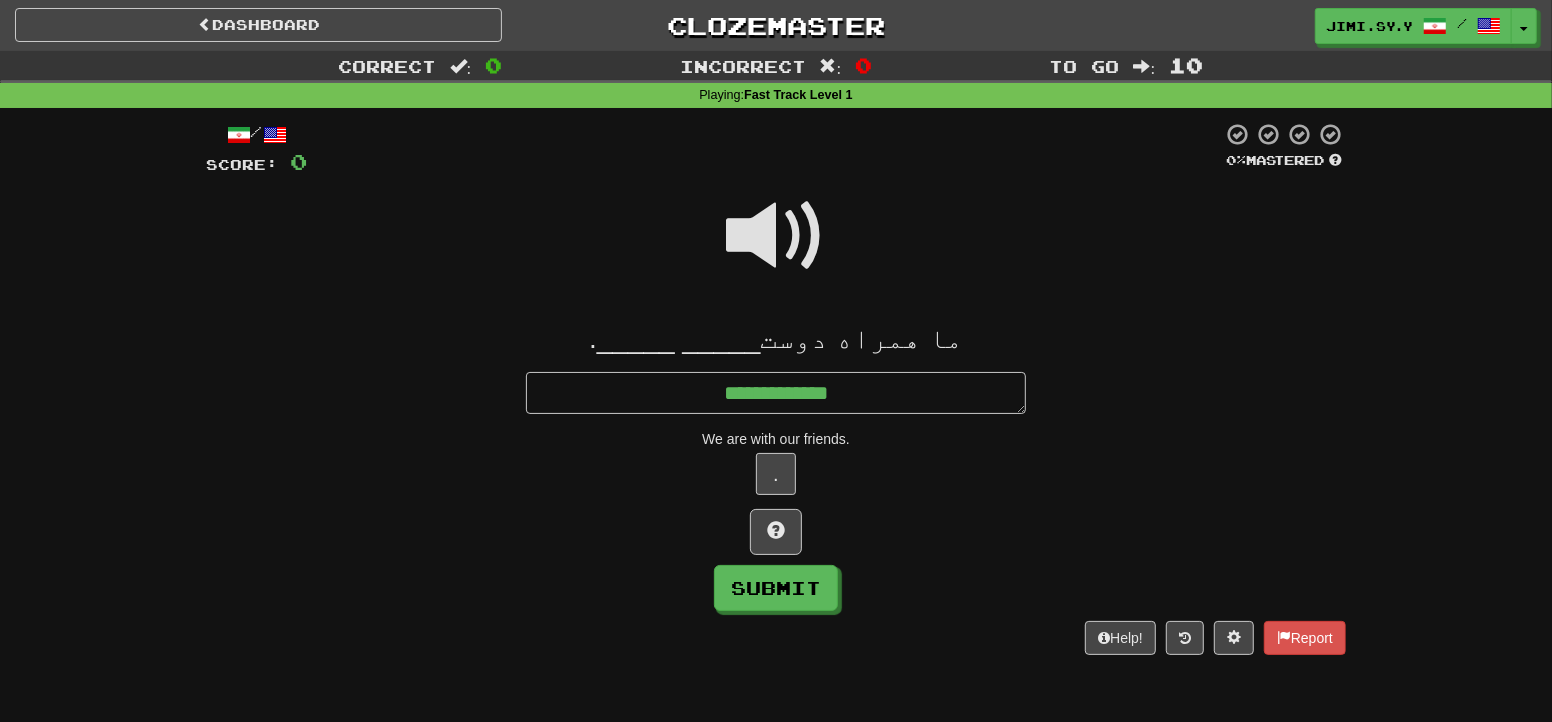 type on "*" 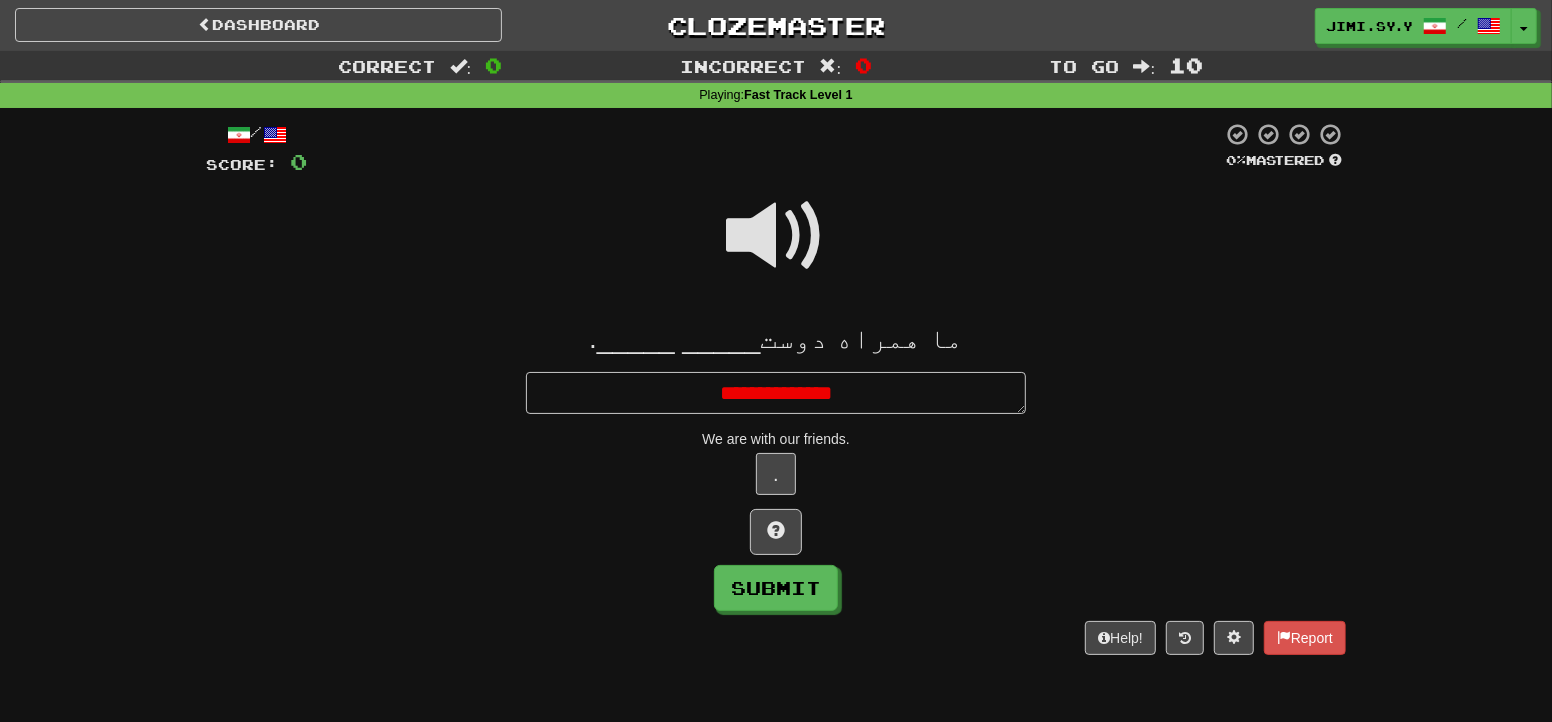 type on "*" 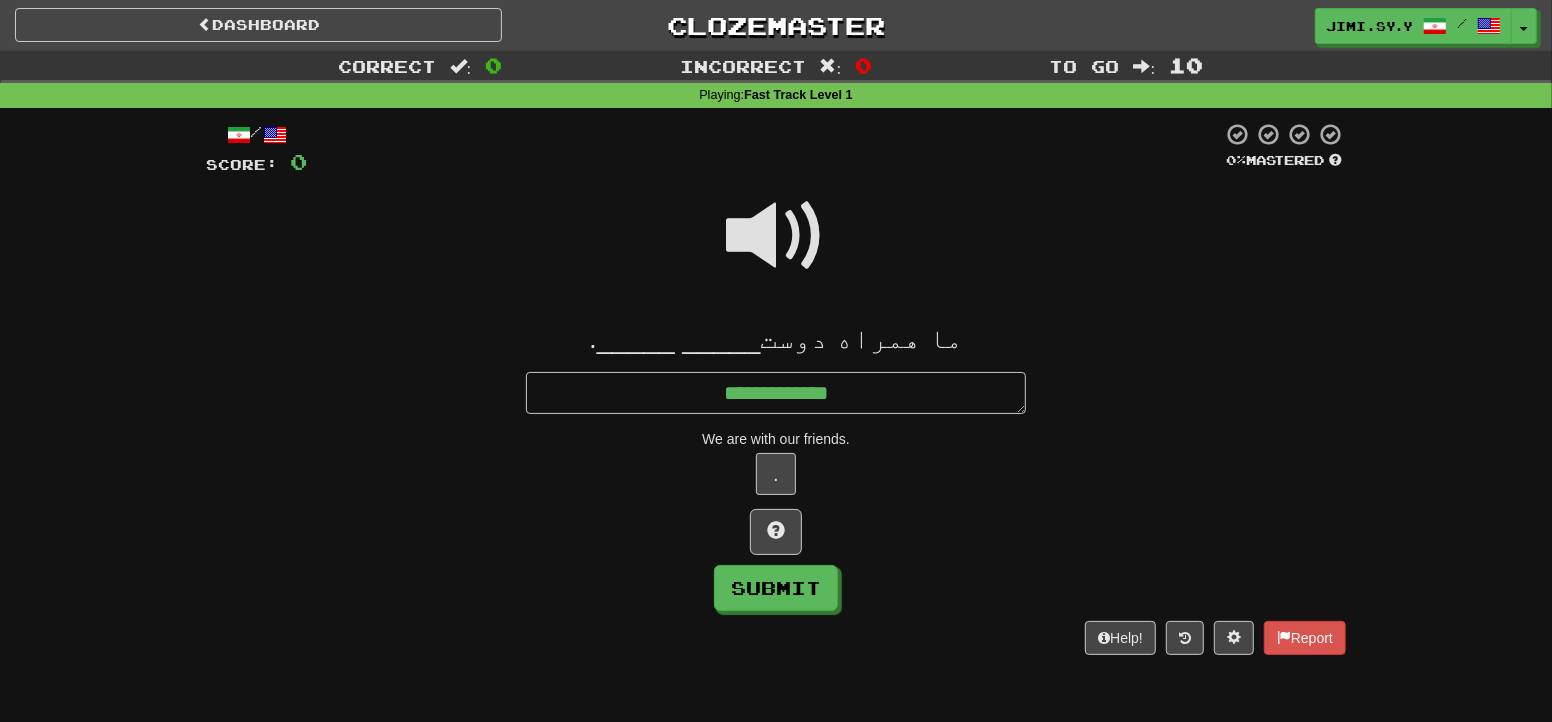type on "*" 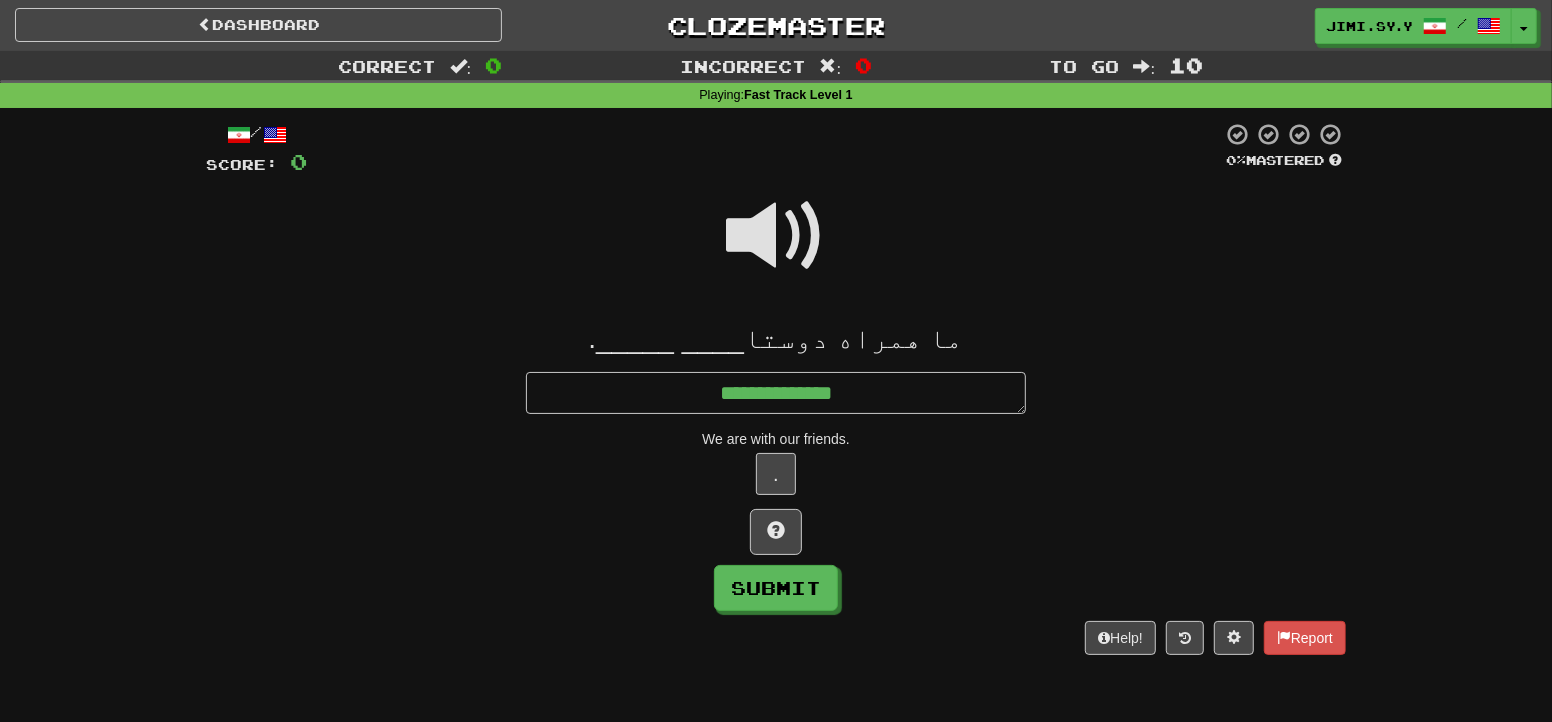 type on "*" 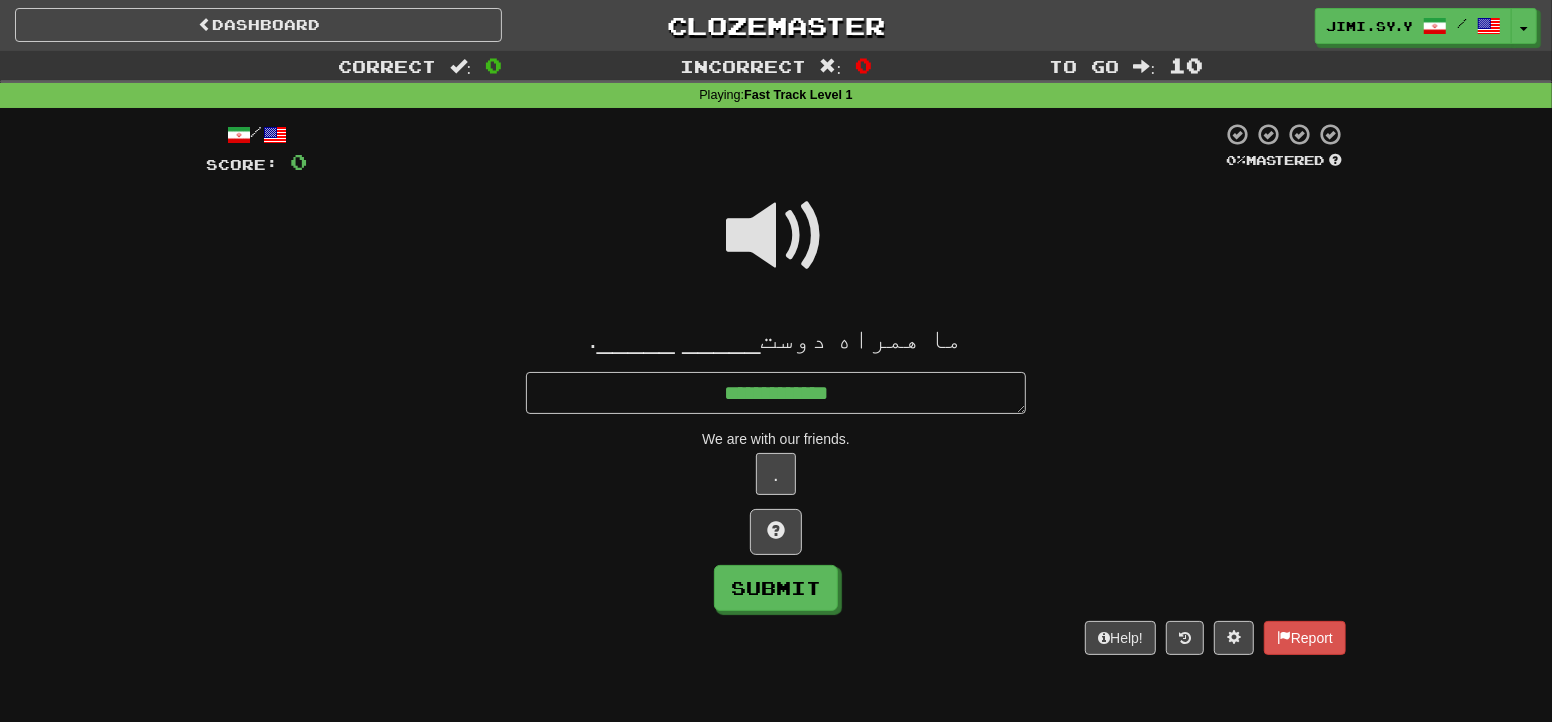 type on "*" 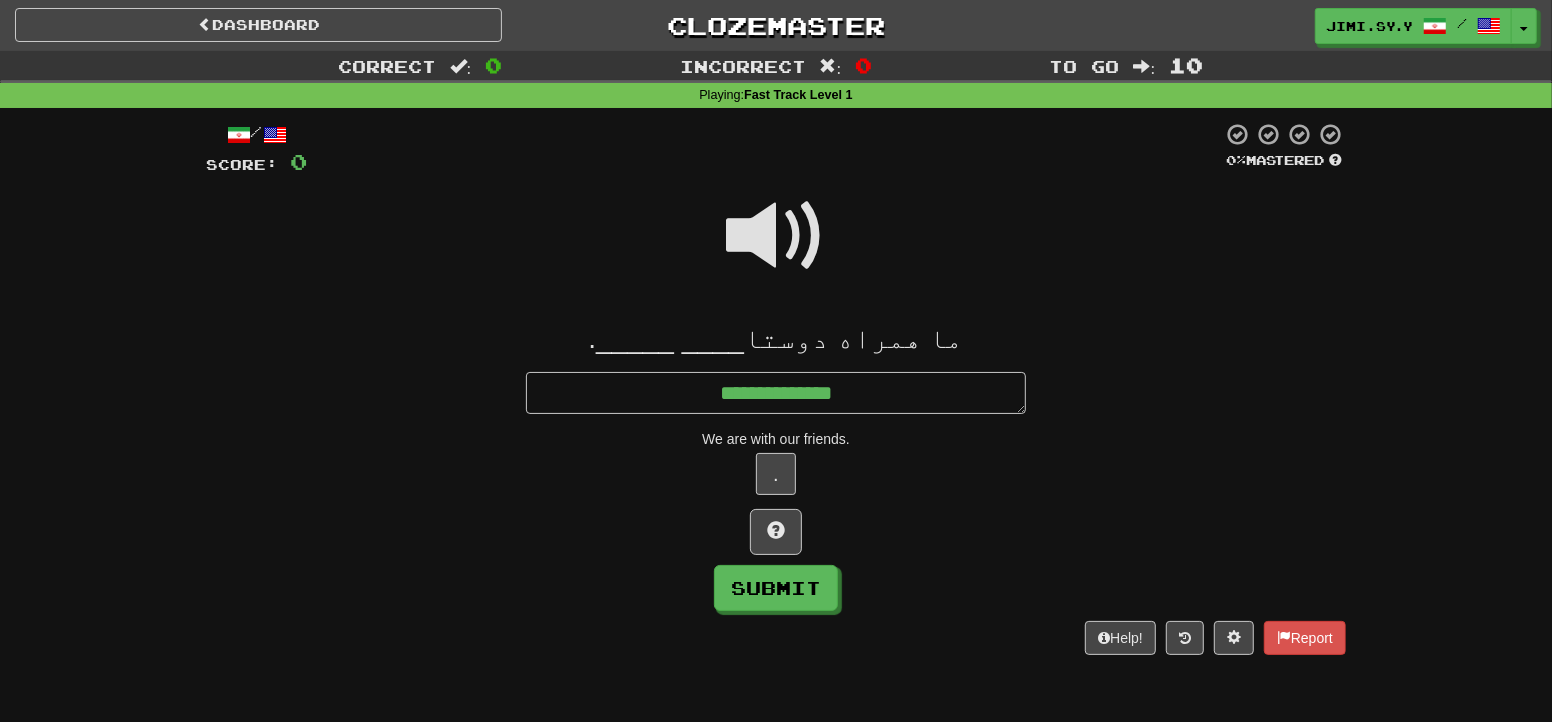 type on "*" 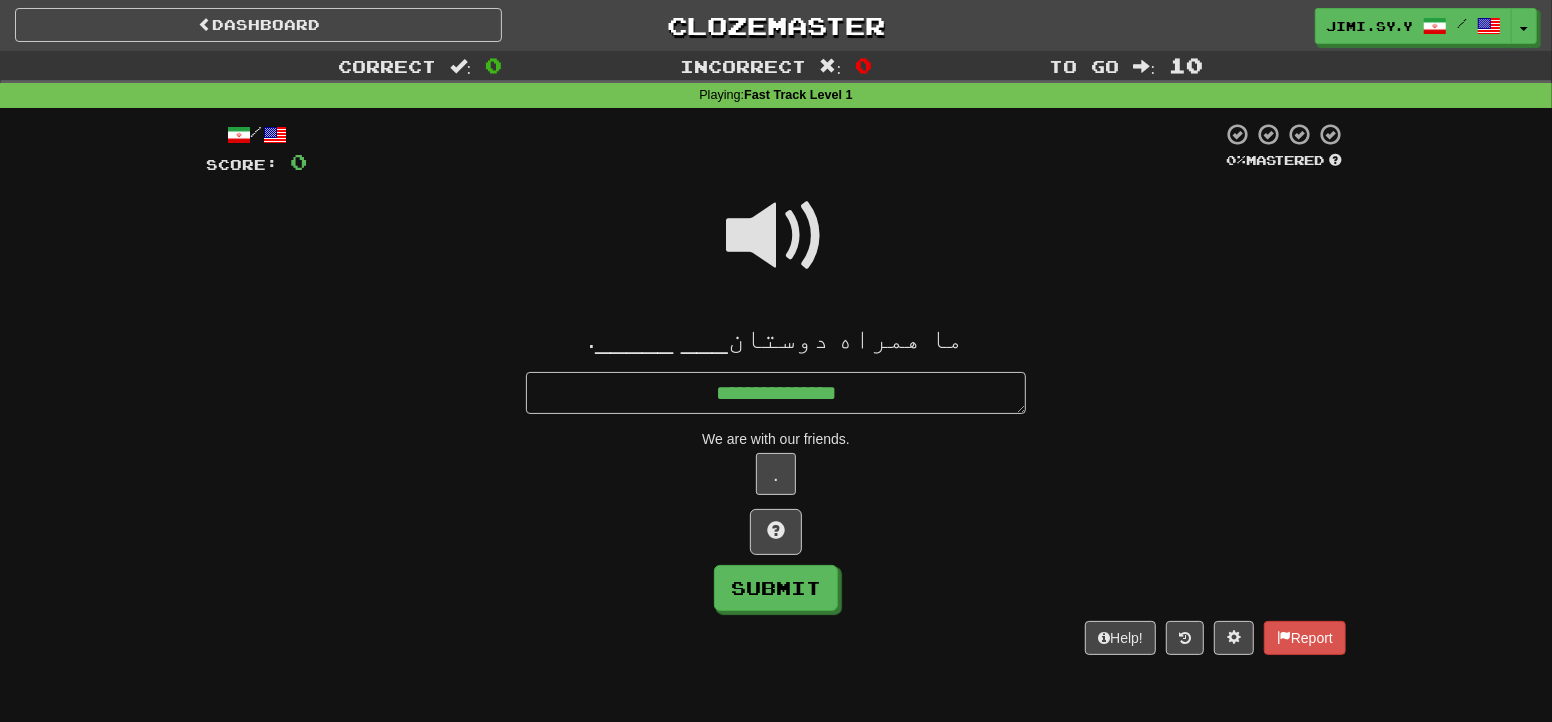 type on "*" 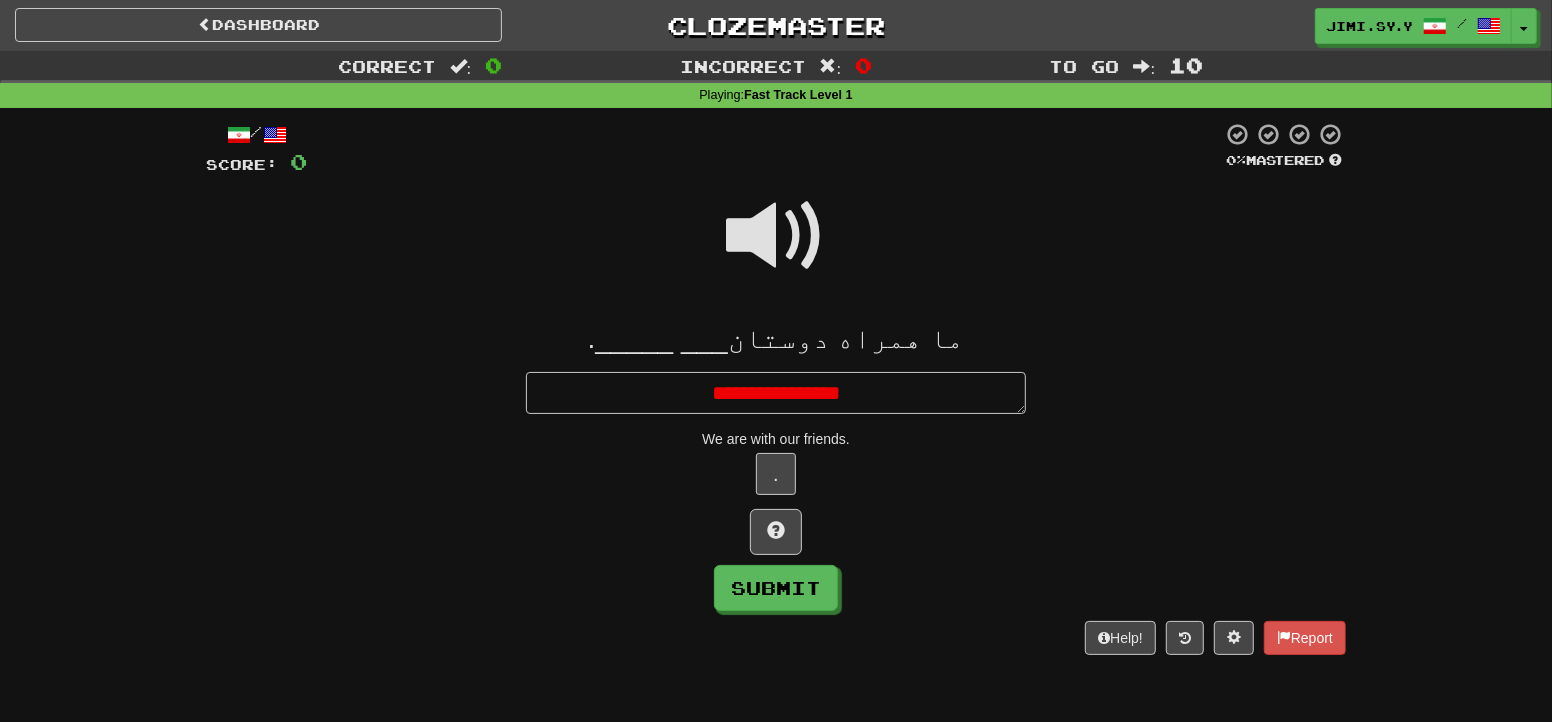 type on "*" 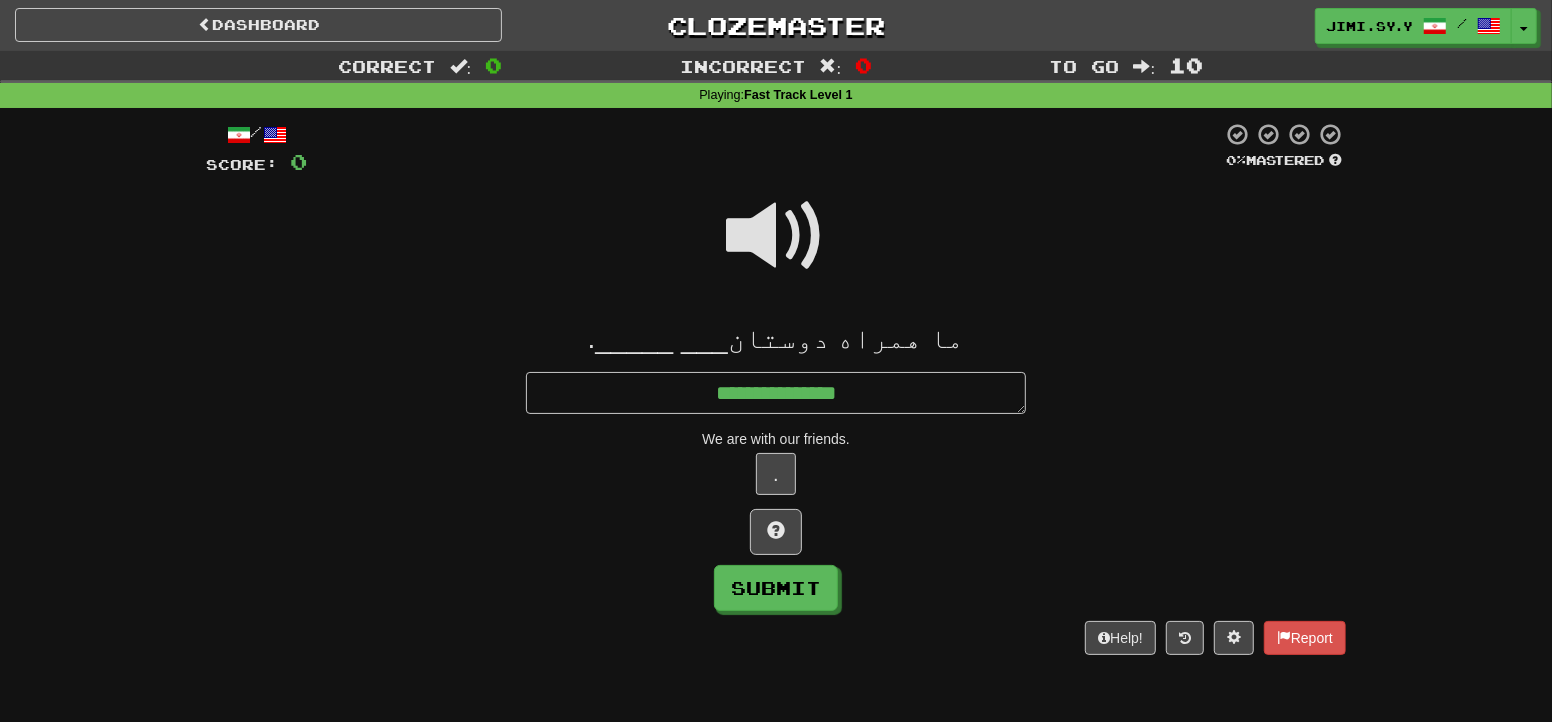 type on "*" 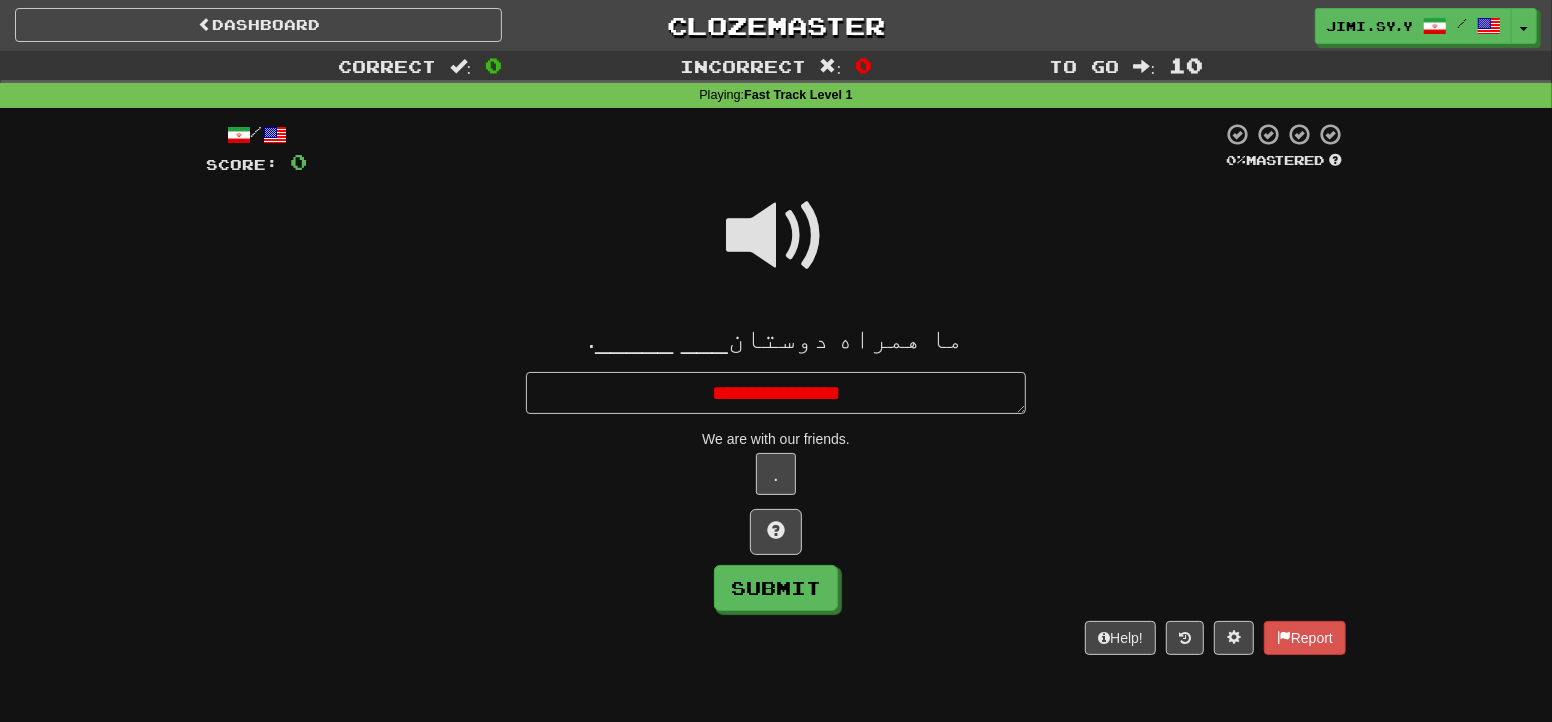 type on "*" 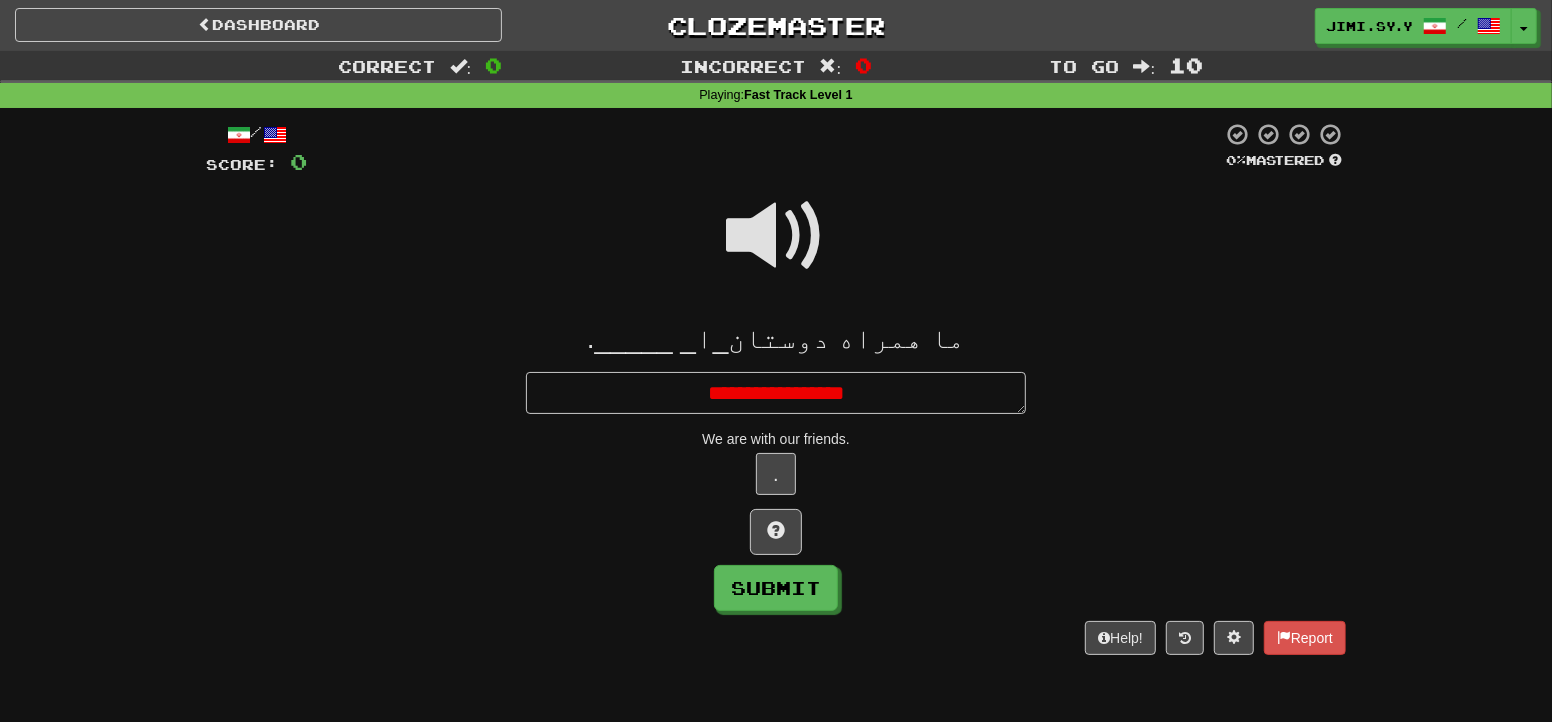 type on "*" 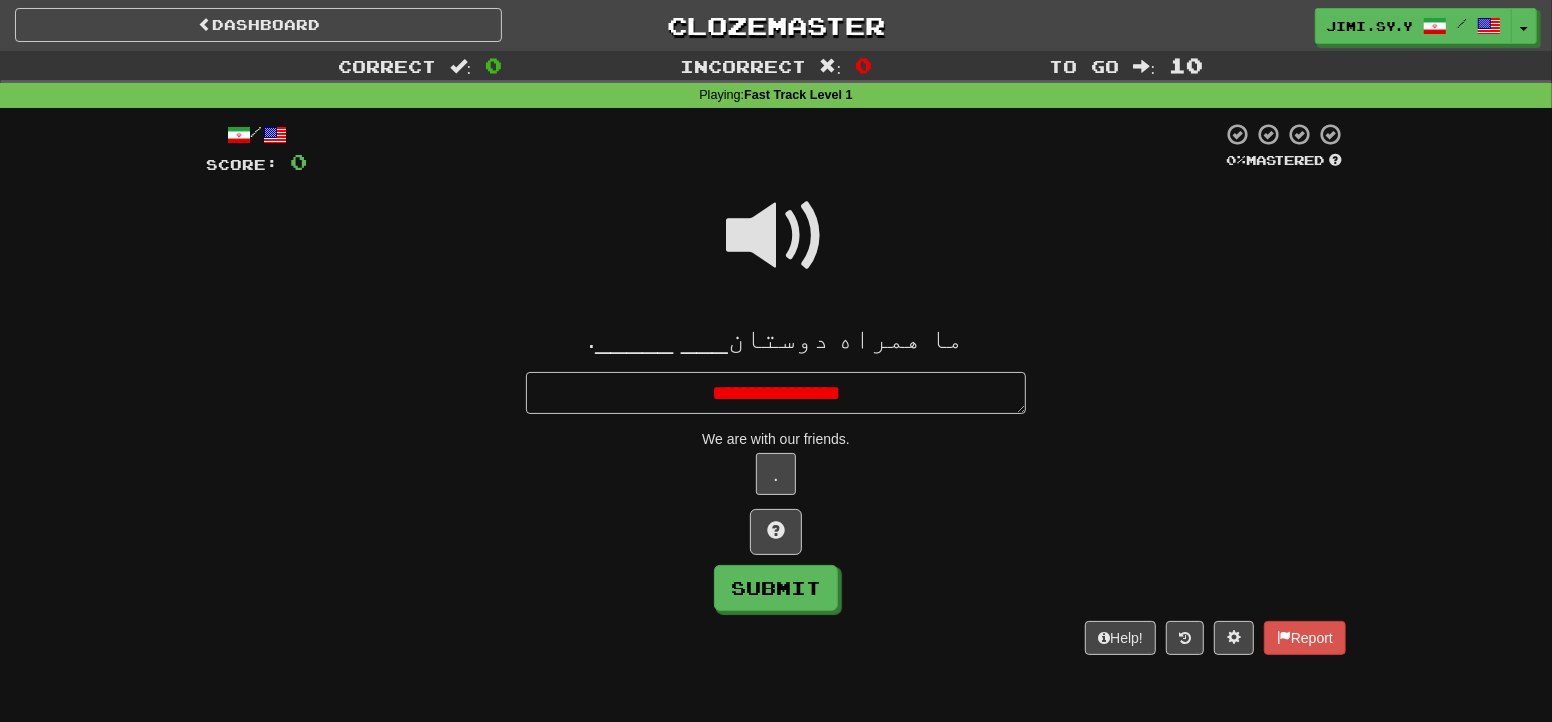 type on "*" 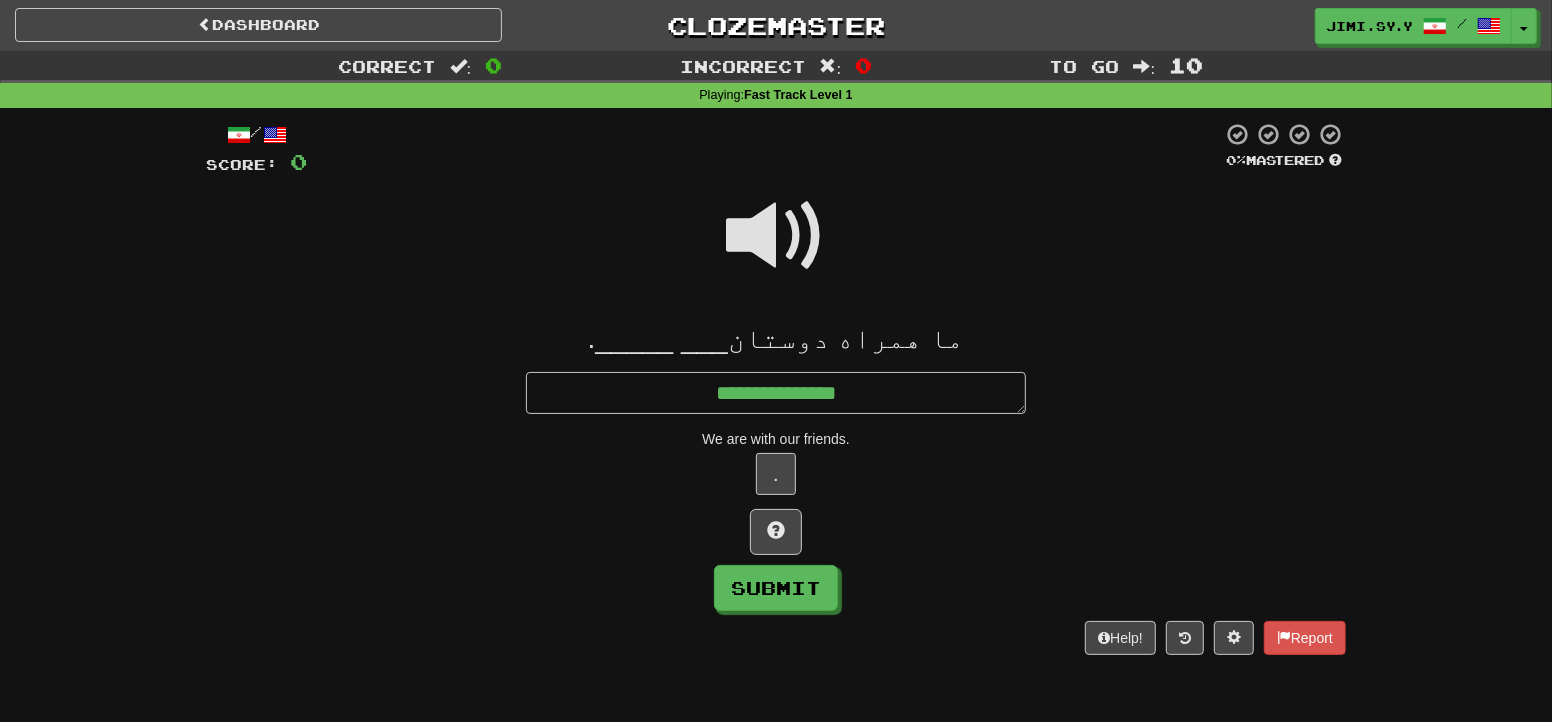 type on "*" 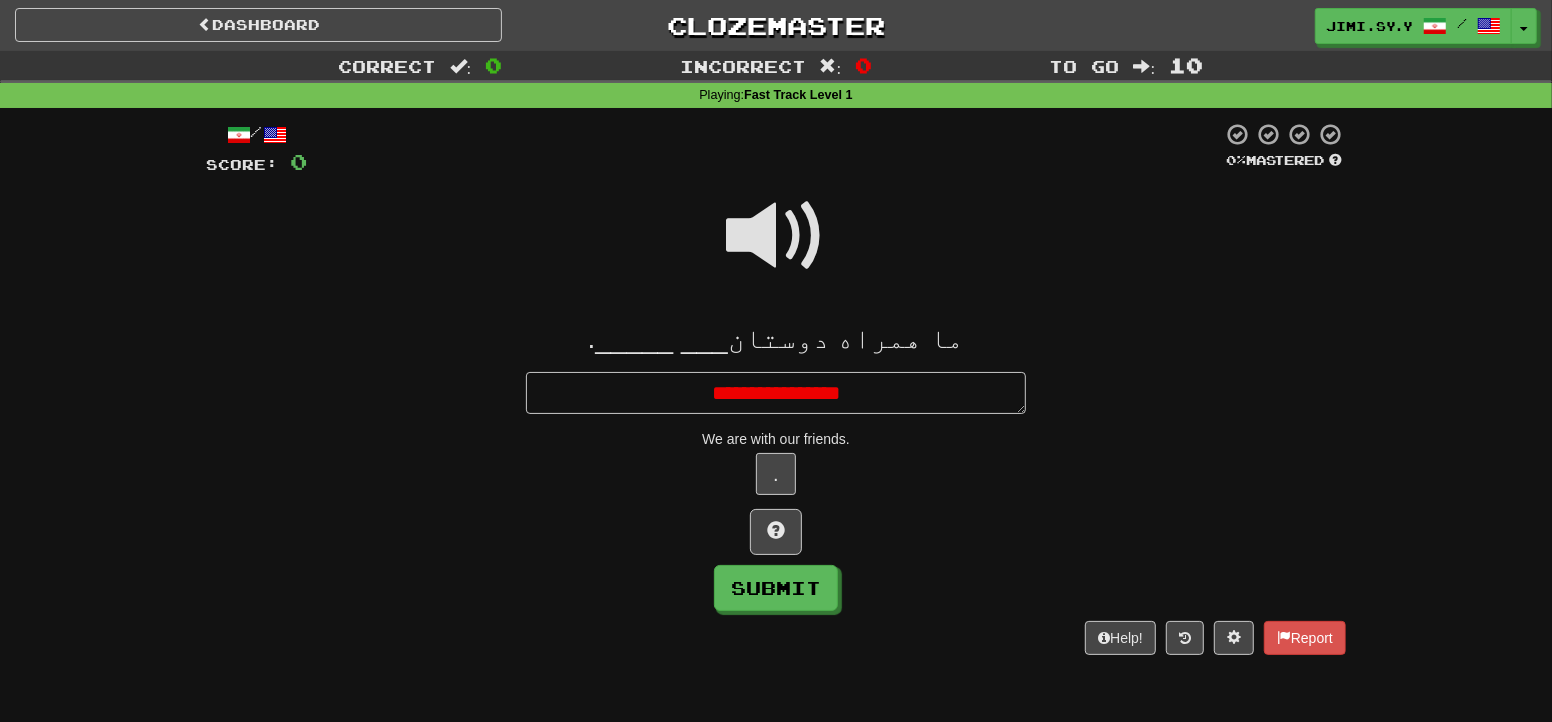 type on "*" 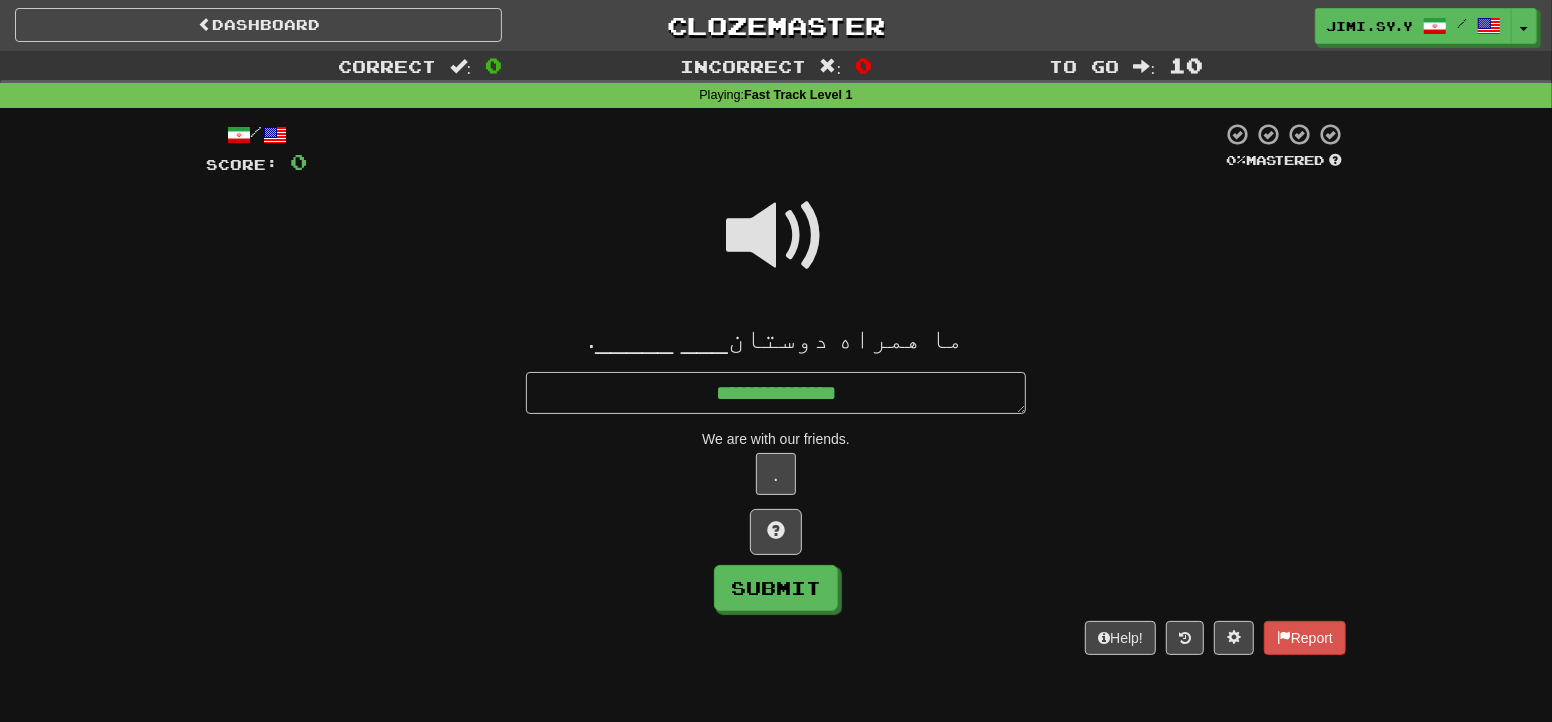 type on "**********" 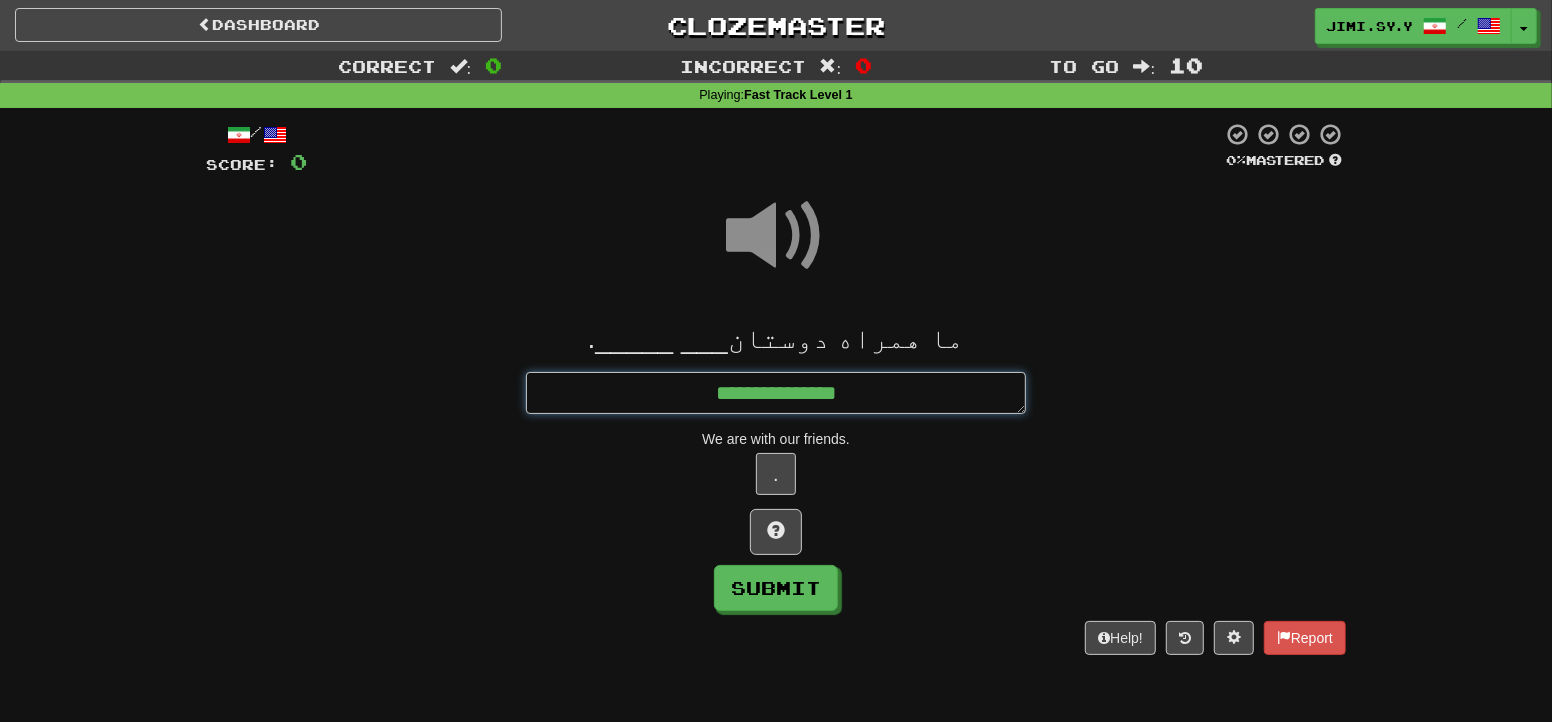 click on "**********" at bounding box center [776, 393] 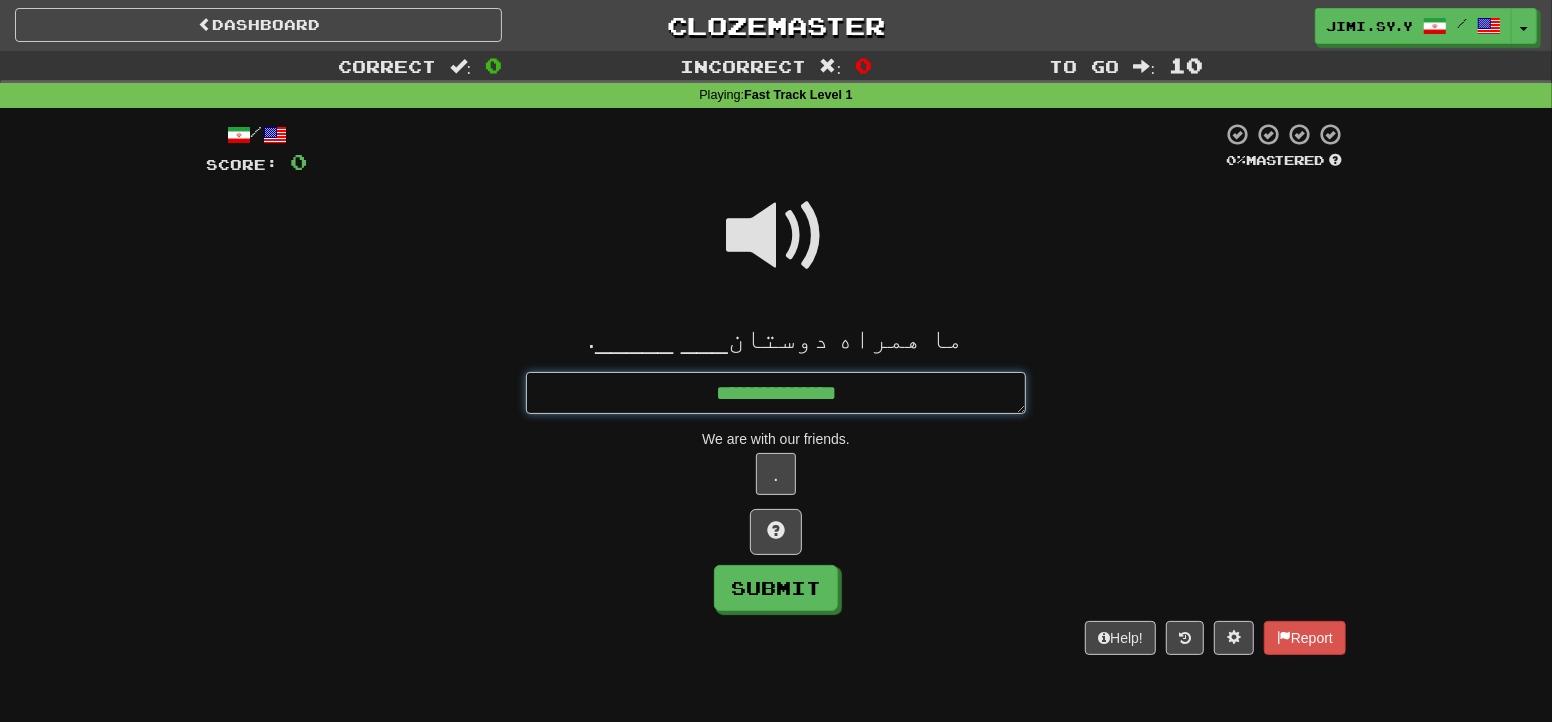 type on "*" 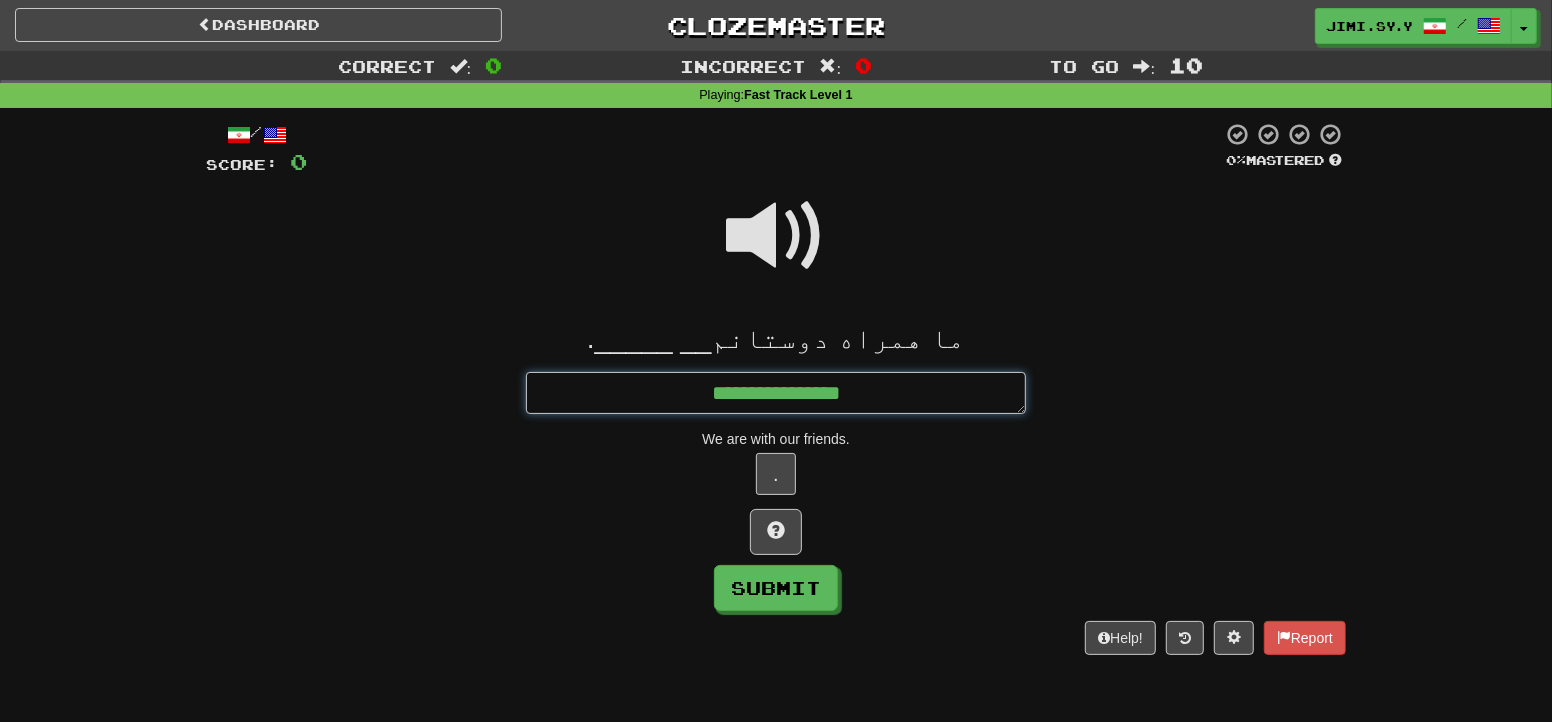 type on "*" 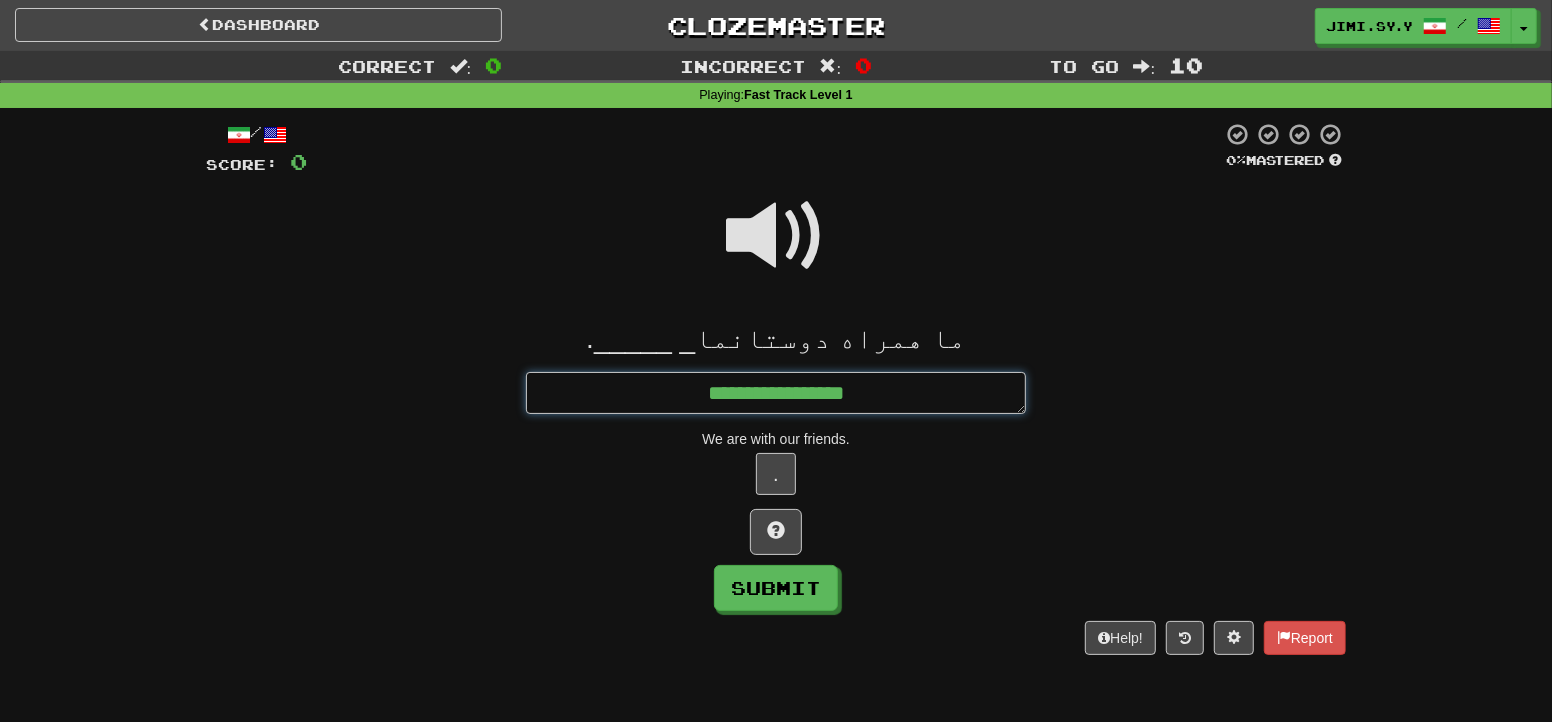 type on "*" 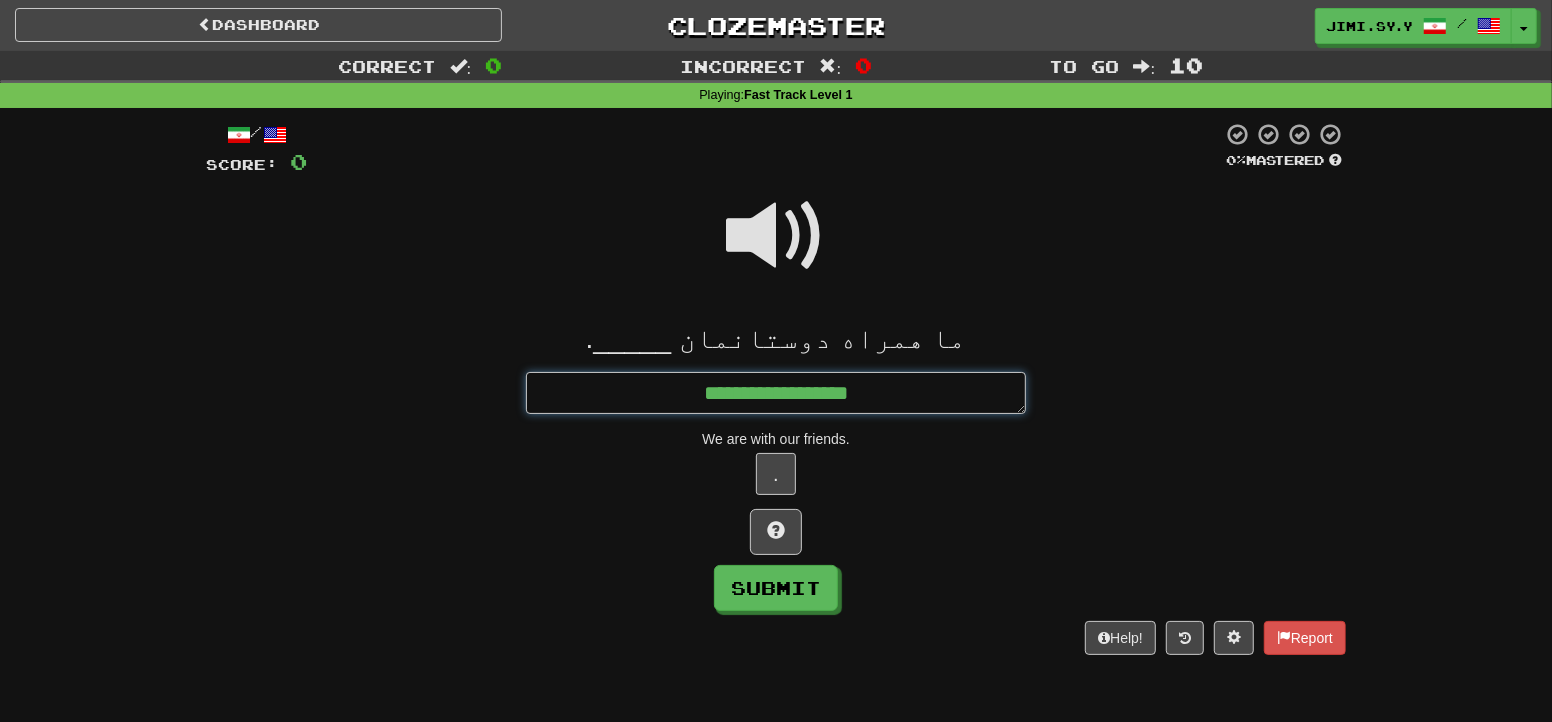type on "*" 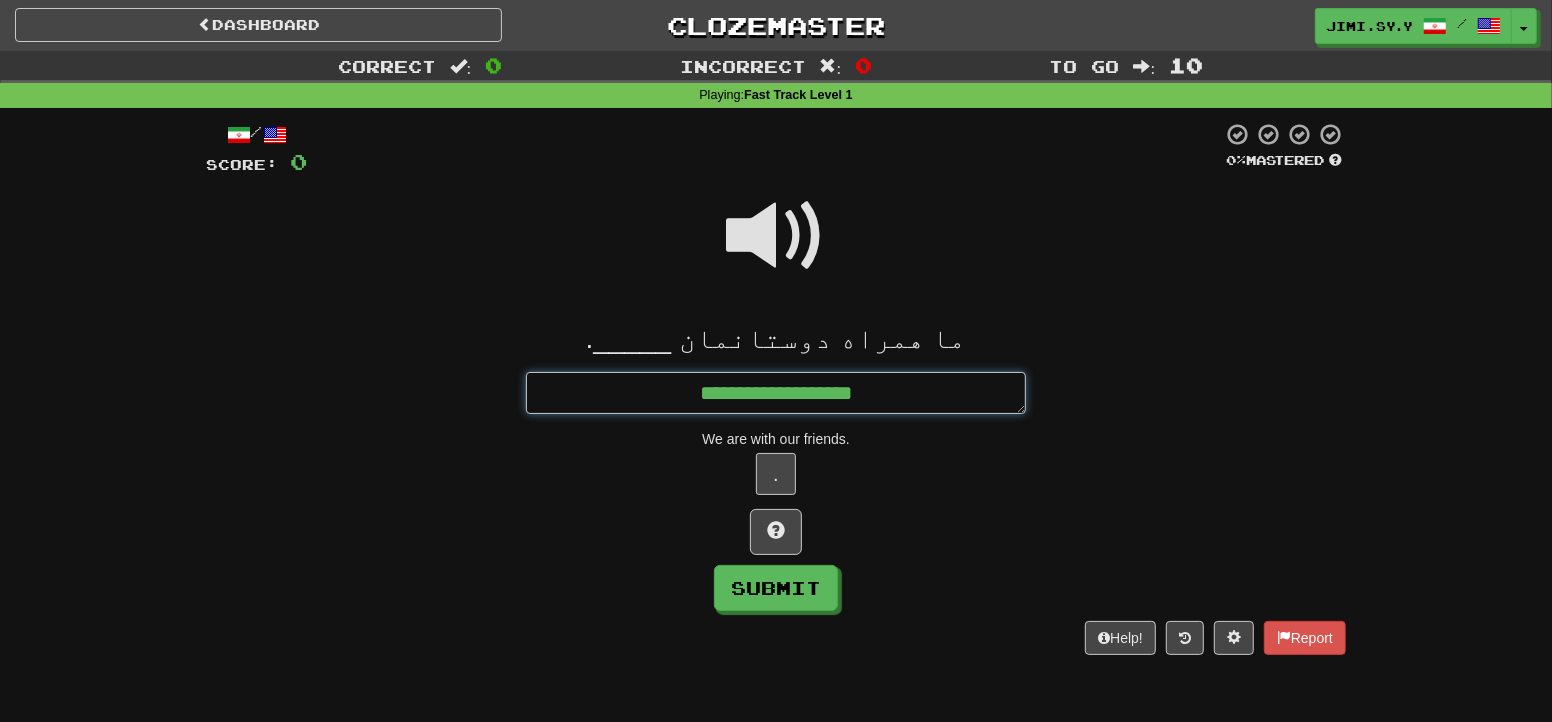 type on "*" 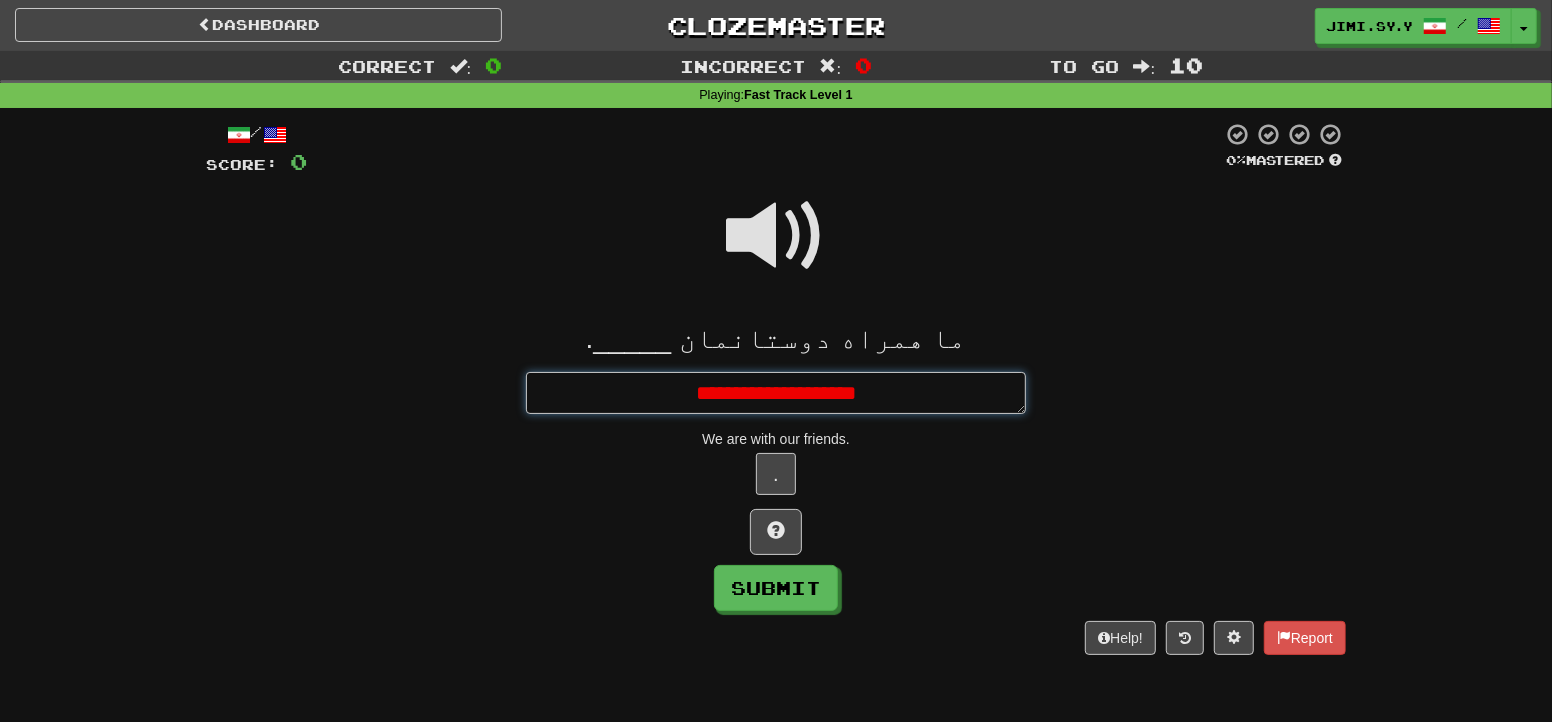 type on "*" 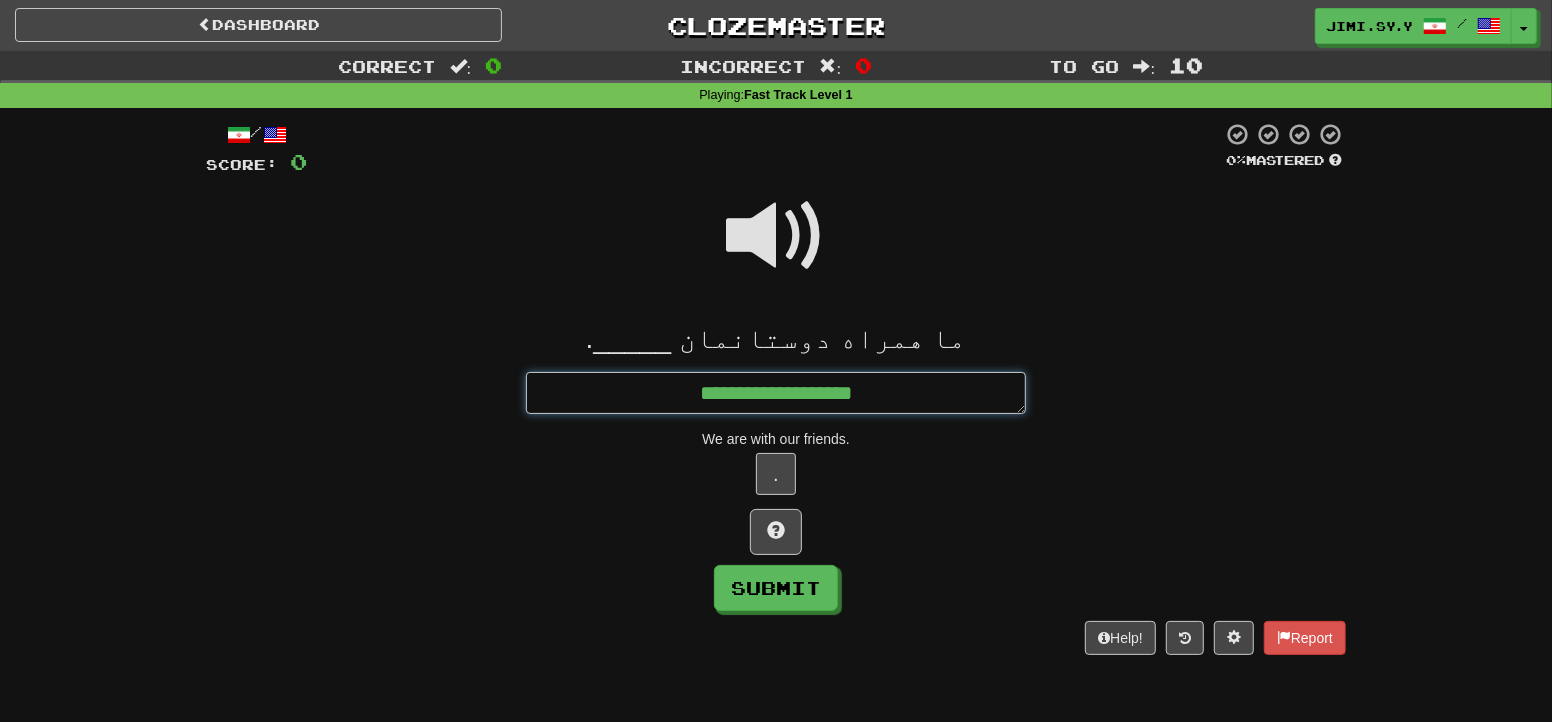 type on "*" 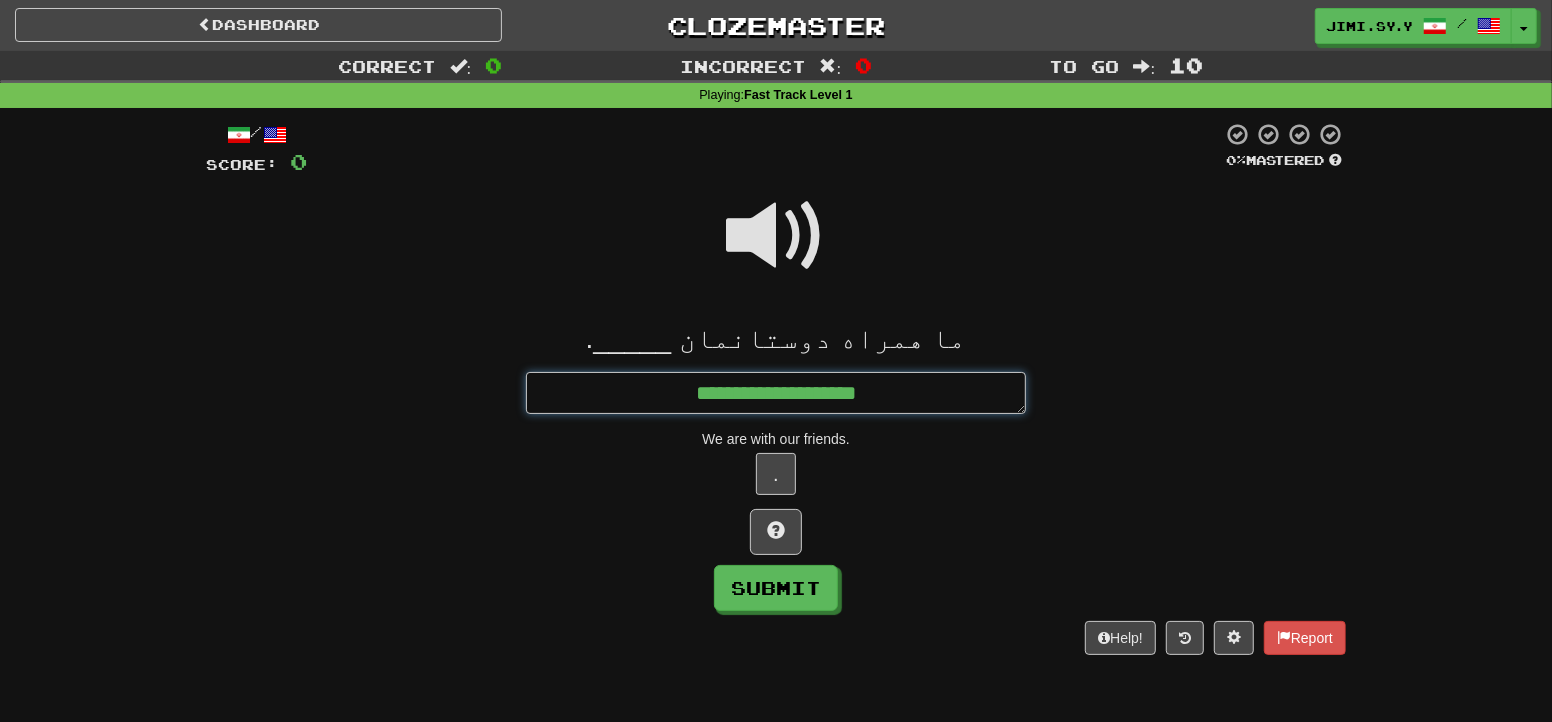 type on "*" 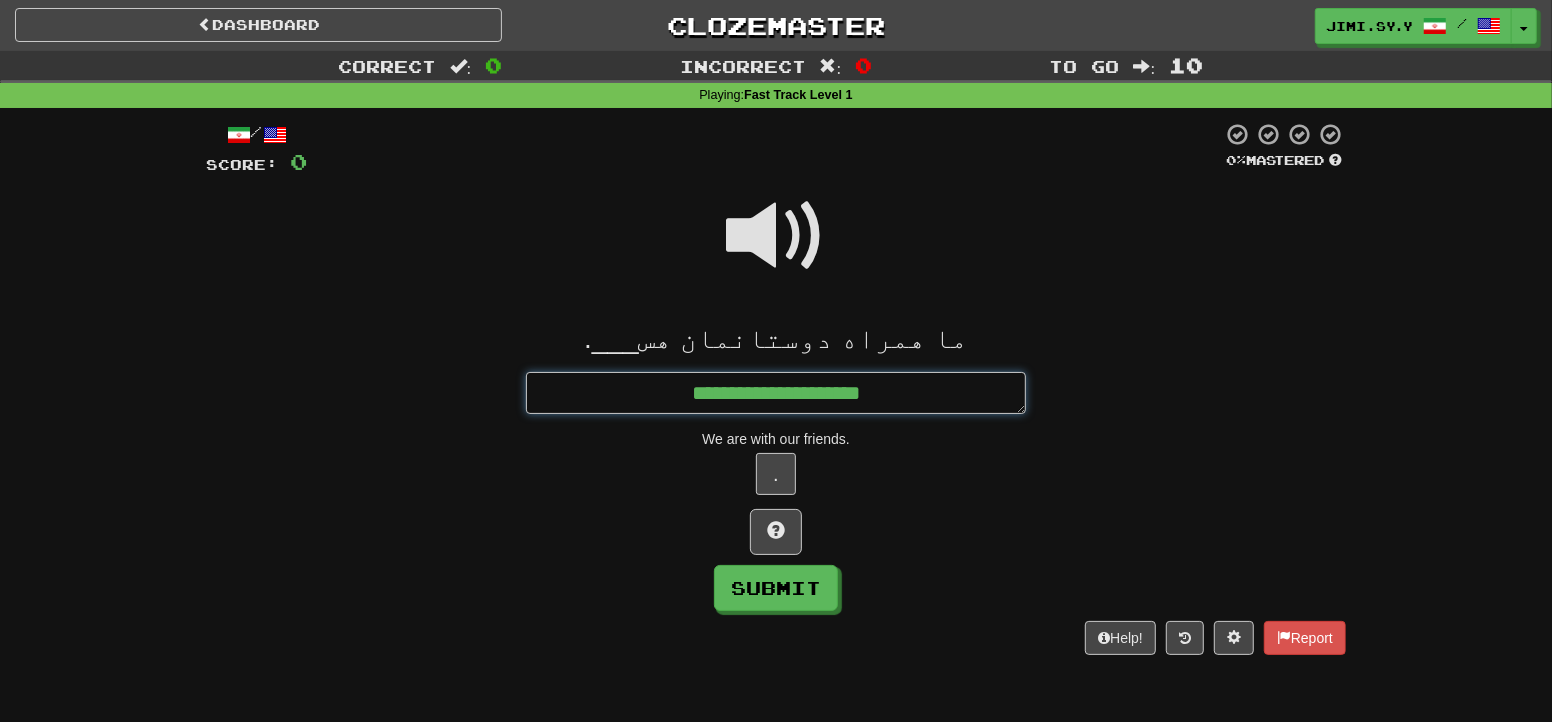 type on "*" 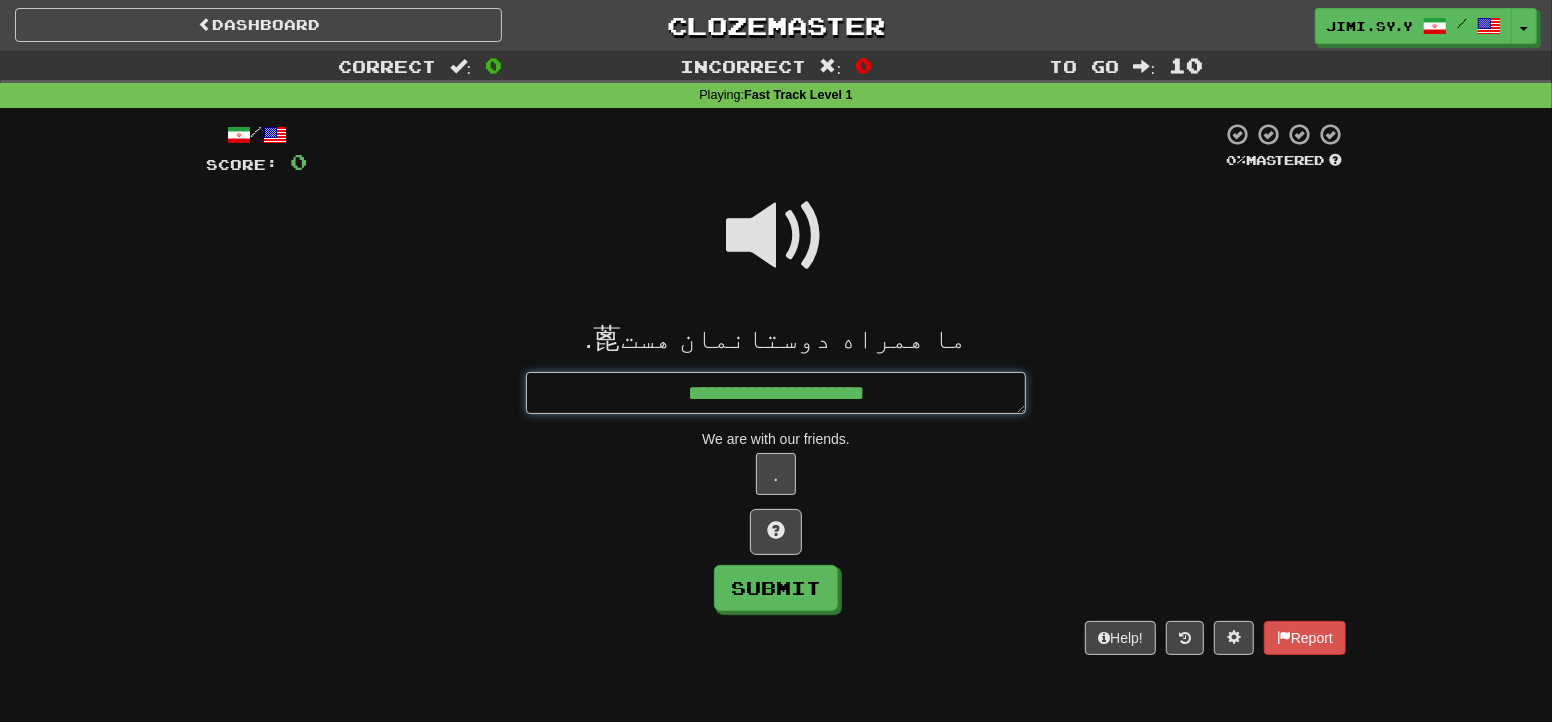 type on "*" 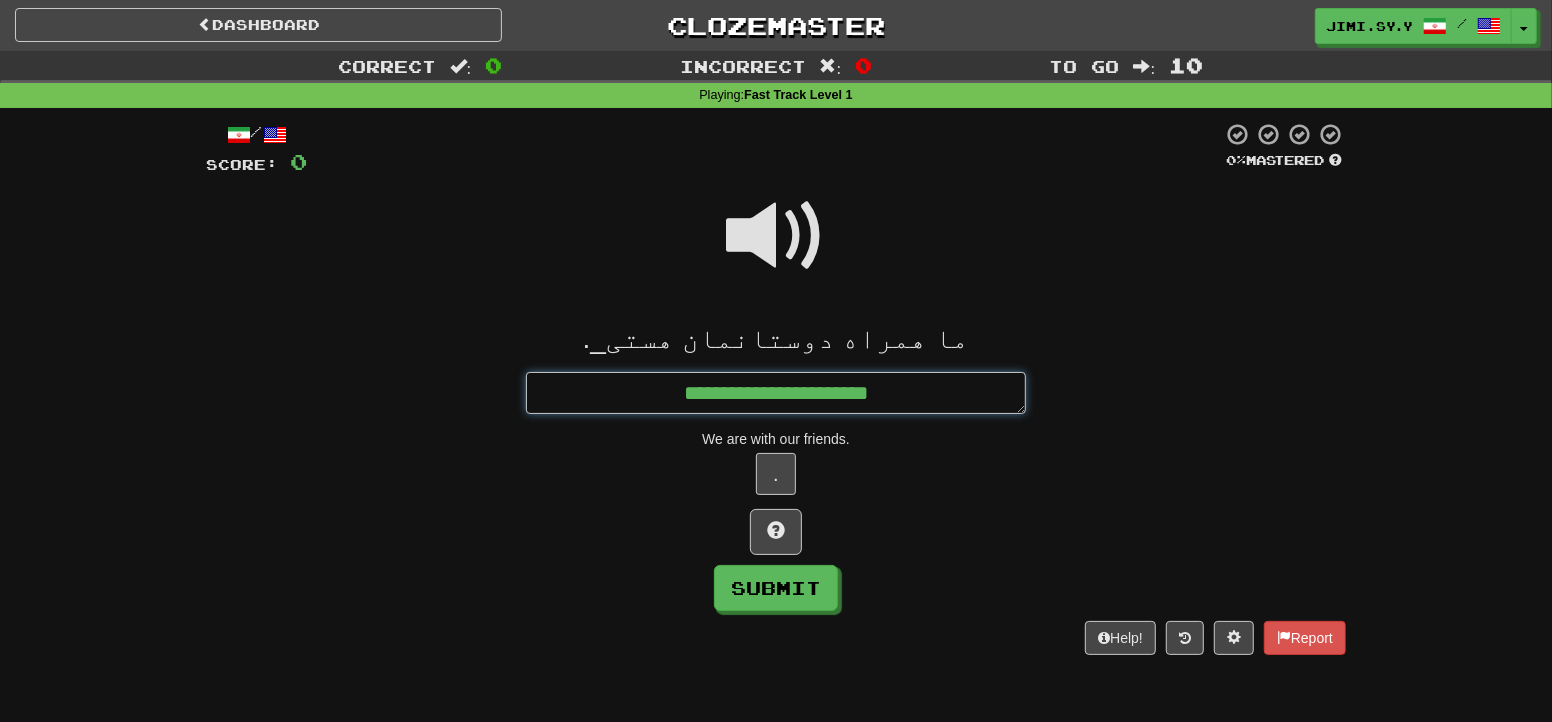 type on "*" 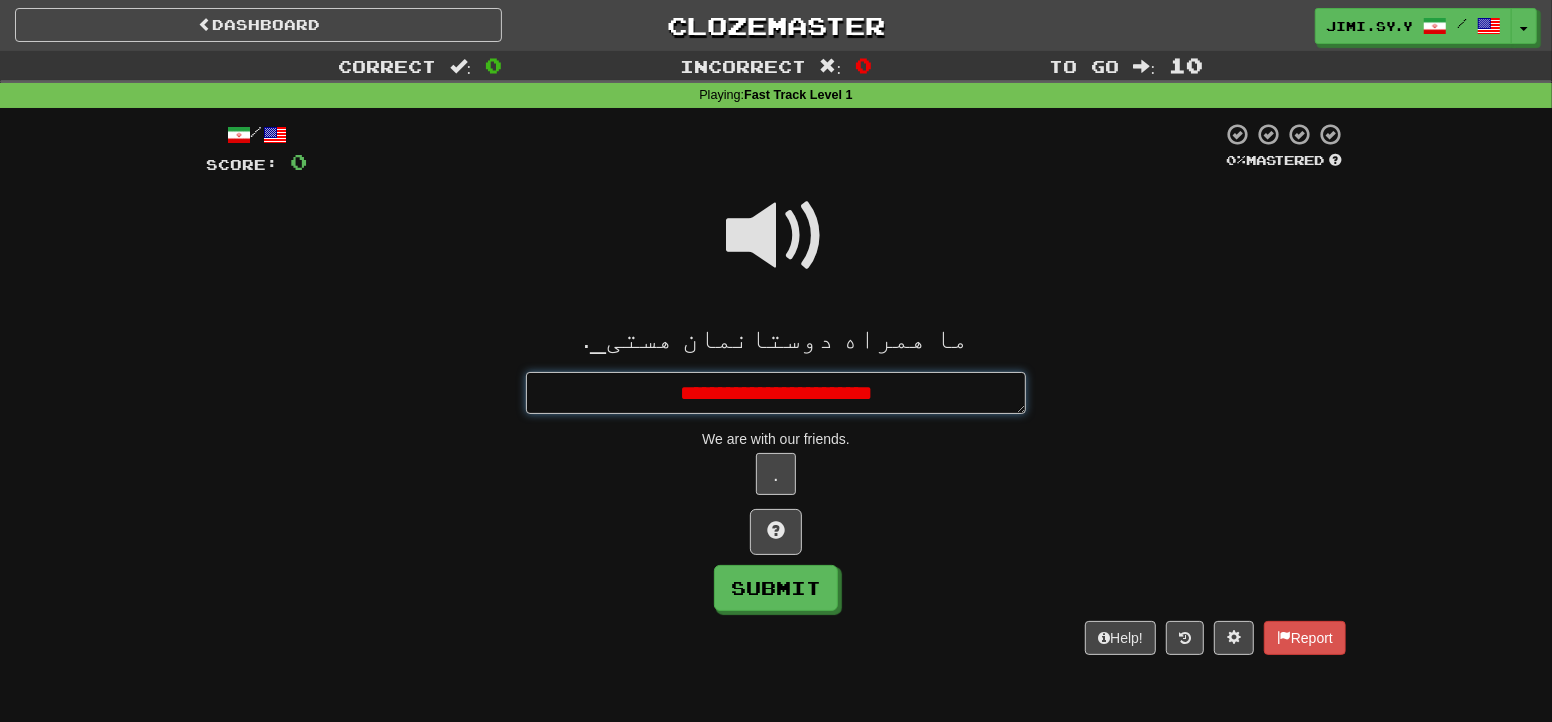 type on "*" 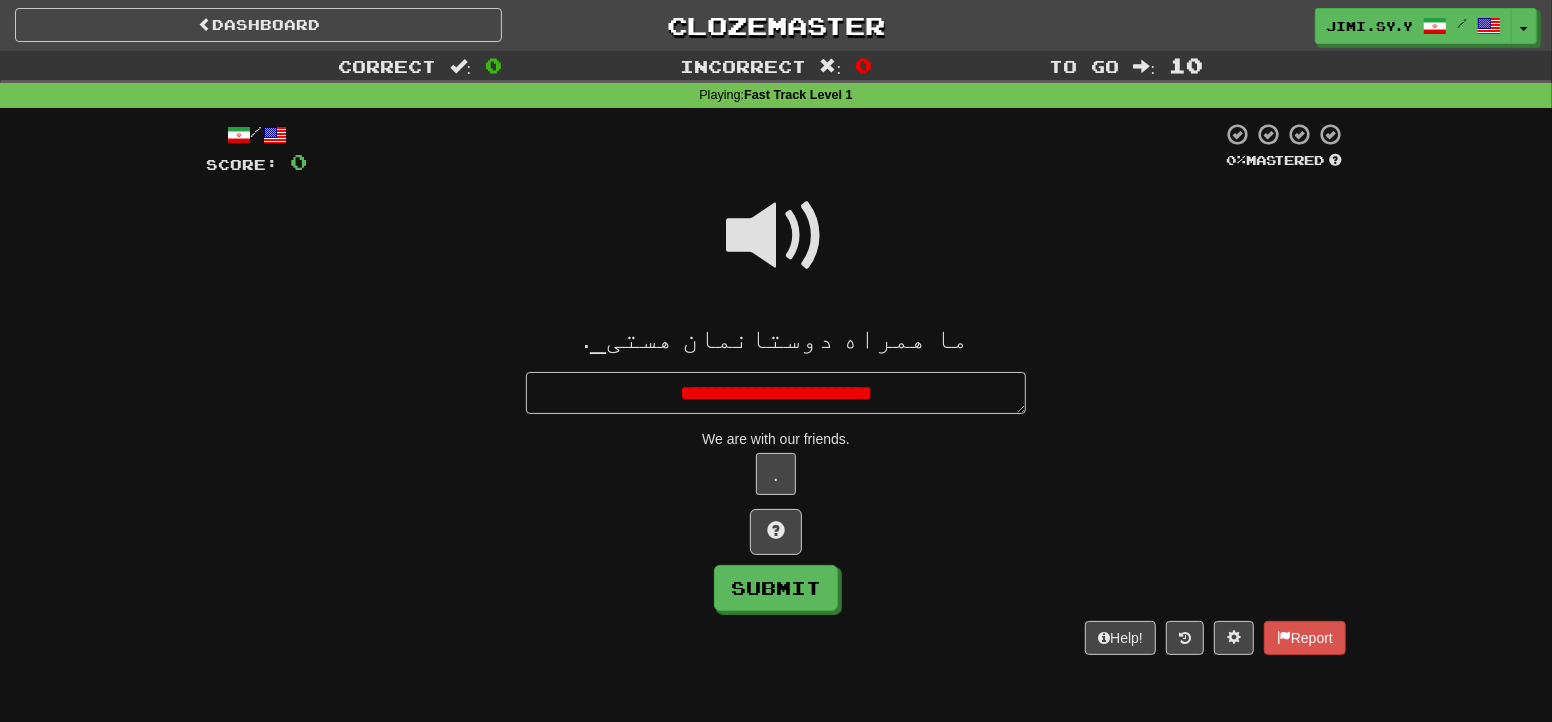 type on "*" 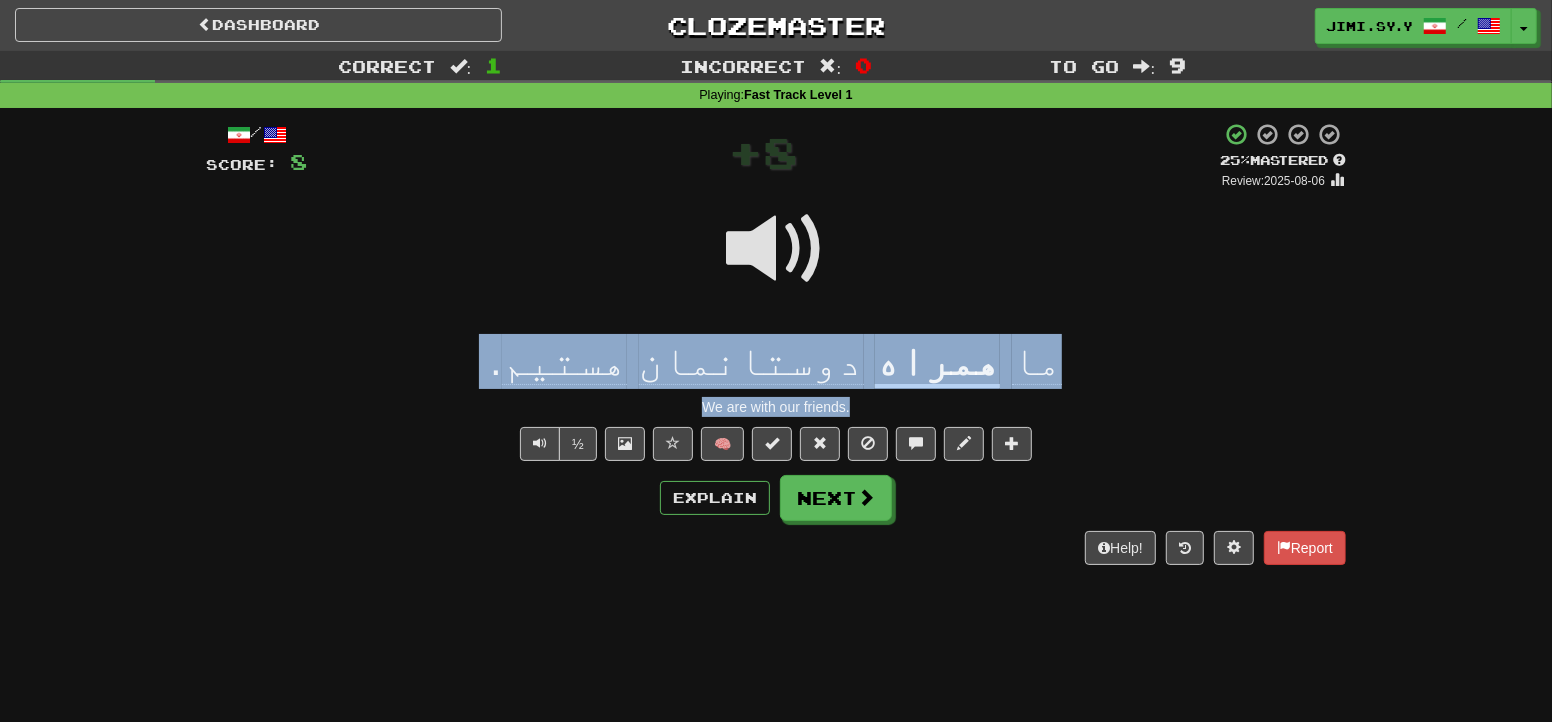 drag, startPoint x: 880, startPoint y: 411, endPoint x: 1026, endPoint y: 316, distance: 174.18668 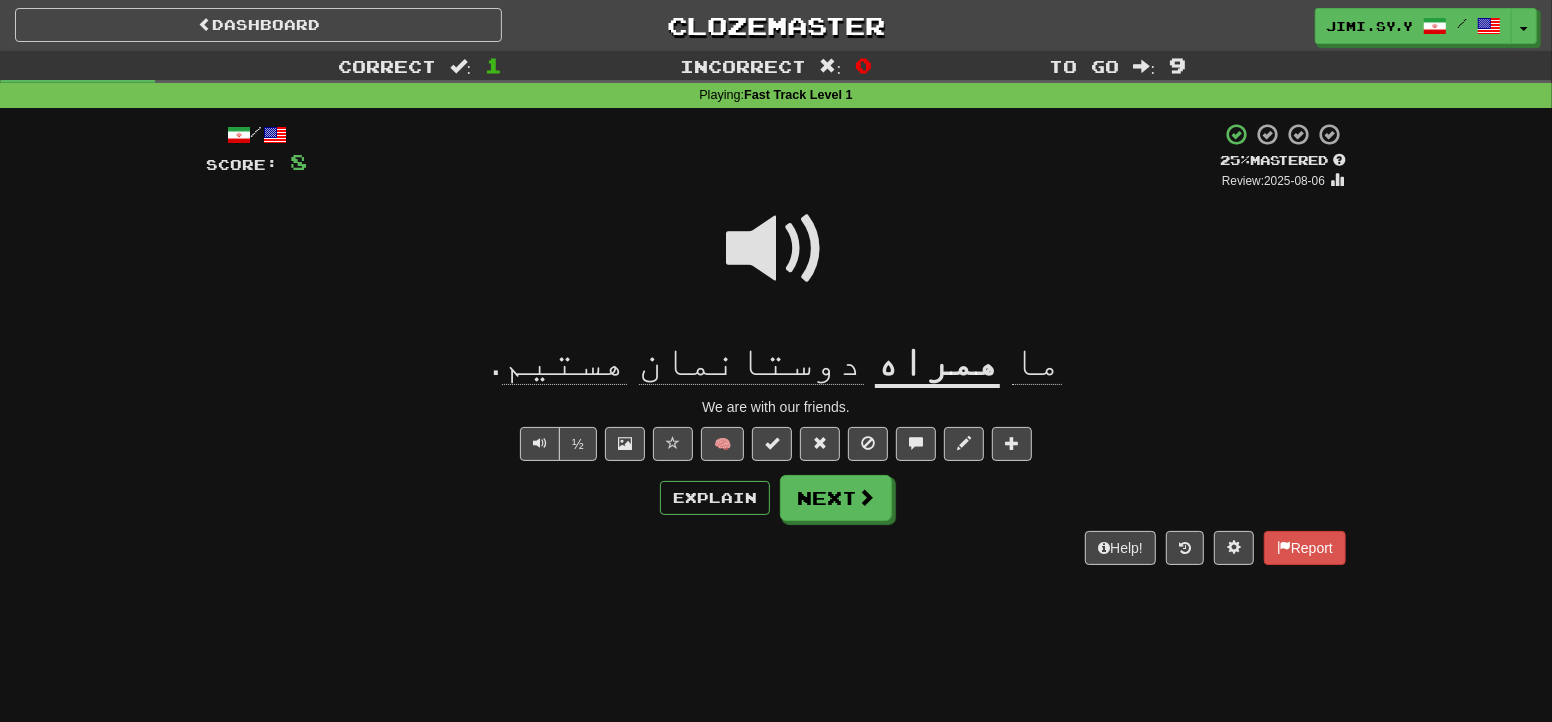 click on "Dashboard
Clozemaster
Jimi.SY.Y
/
Toggle Dropdown
Dashboard
Leaderboard
Activity Feed
Notifications
Profile
Discussions
فارسی
/
English
Streak:
1
Review:
333
Daily Goal:  32 /10
Occitan
/
English
Streak:
1
Review:
19
Points Today: 16
Español
/
English
Streak:
0
Review:
603
Daily Goal:  0 /10
Português
/
English
Streak:
0
Review:
465
Daily Goal:  0 /10
Français
/
English
Streak:
0
Review:
275
Daily Goal:  0 /10
Tiếng Việt
/
English
Streak:
0
Review:
195
Daily Goal:  0 /10
العربية
/
English
Streak:
0
Review:
131
Points Today: 0" at bounding box center [776, 361] 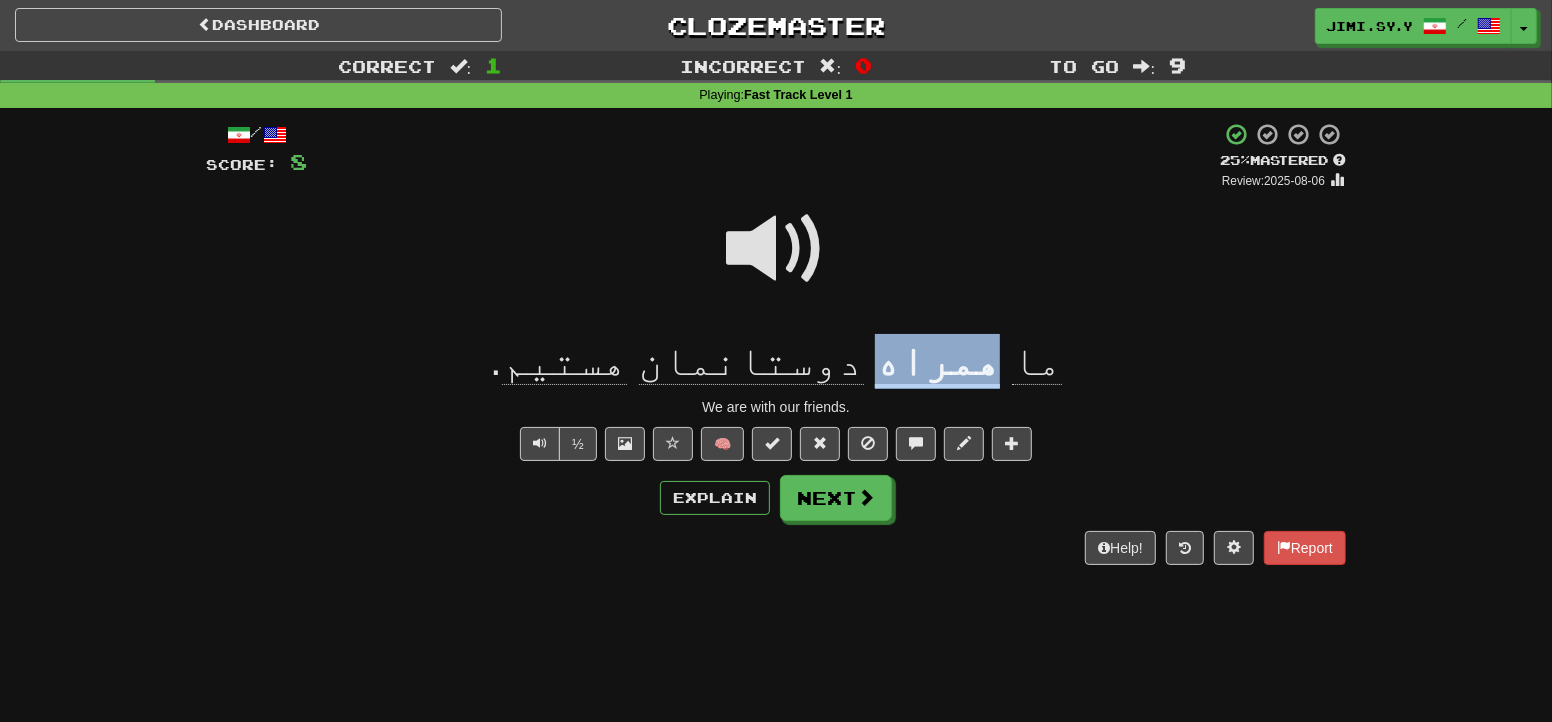 copy on "همراه" 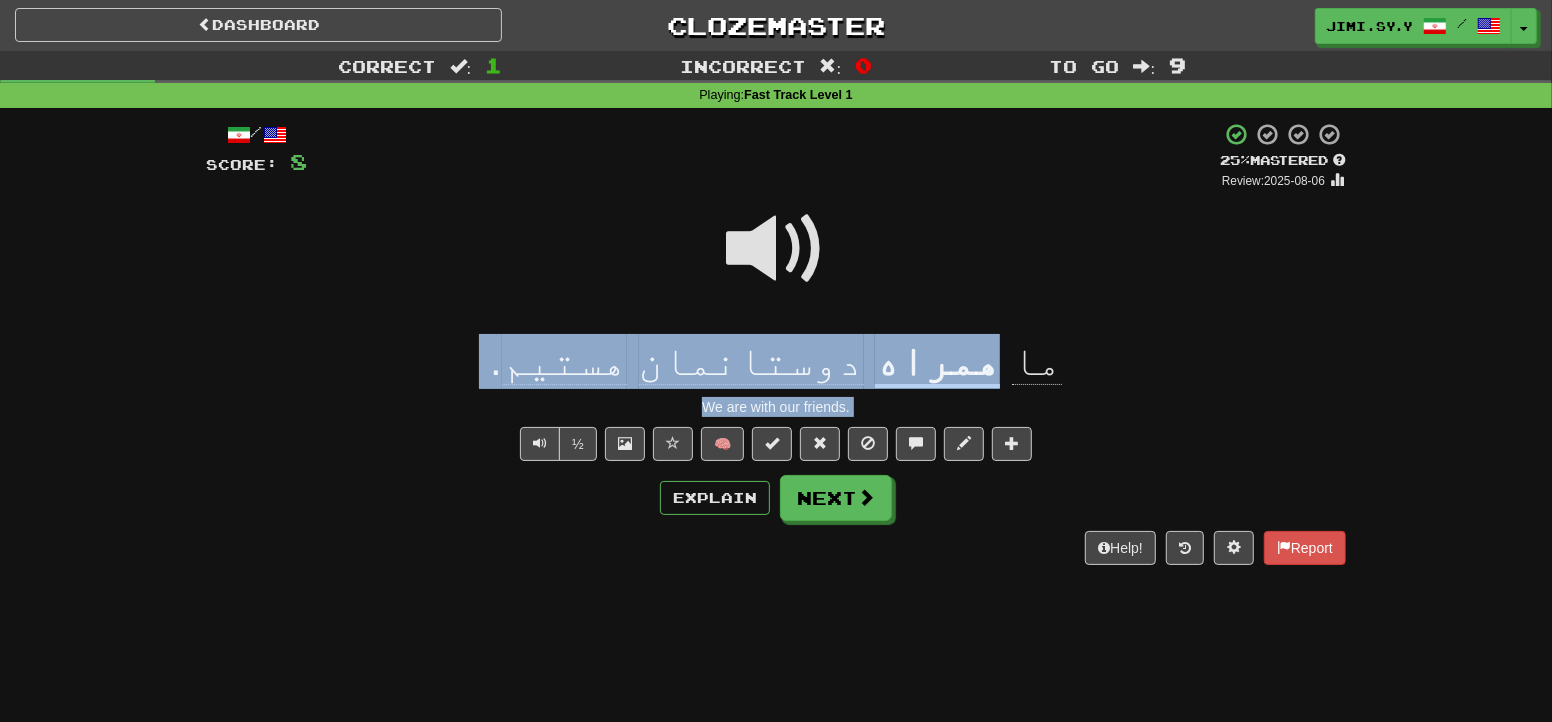 drag, startPoint x: 922, startPoint y: 366, endPoint x: 983, endPoint y: 568, distance: 211.00948 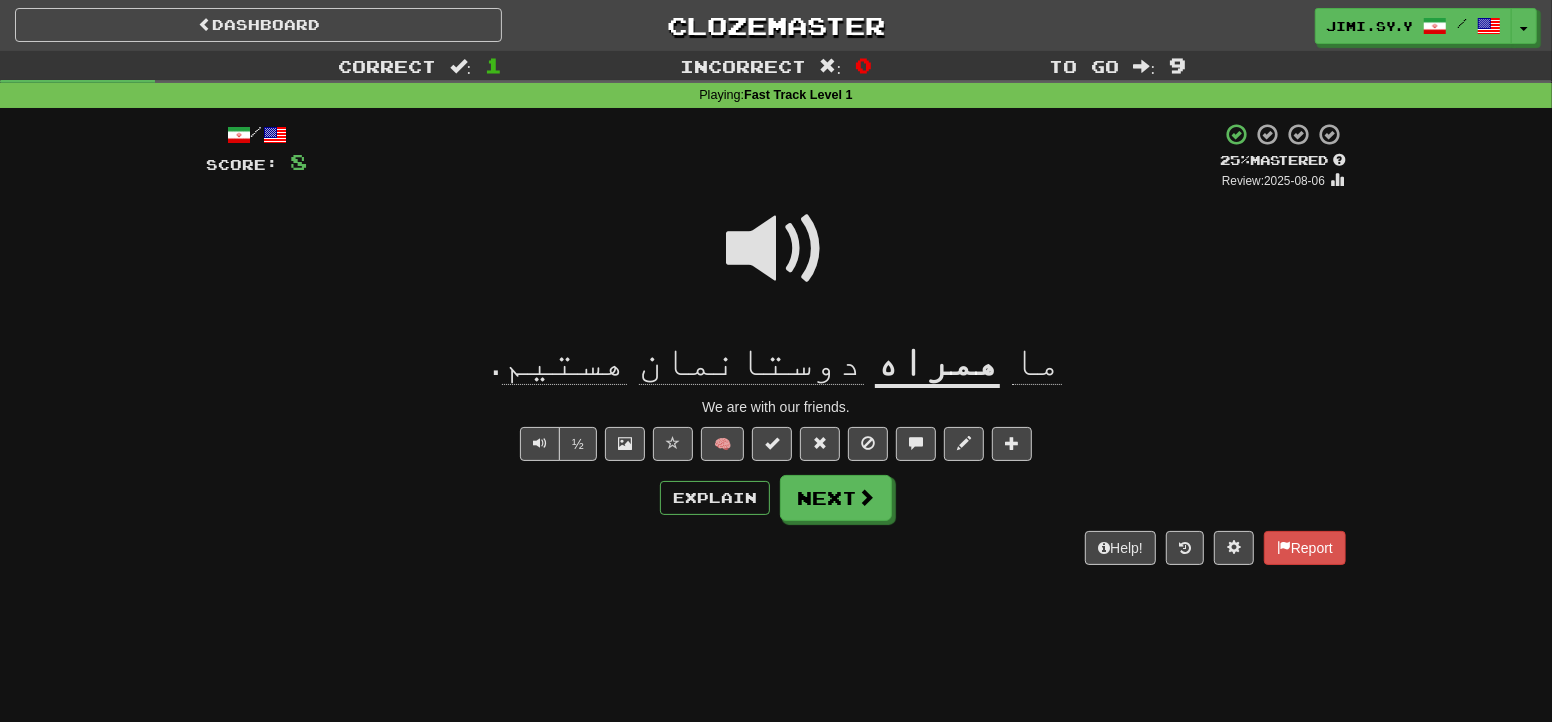 click on "/  Score:   8 + 8 25 %  Mastered Review:  2025-08-06 ما   همراه   دوستانمان   هستیم . We are with our friends. ½ 🧠 Explain Next  Help!  Report" at bounding box center (776, 343) 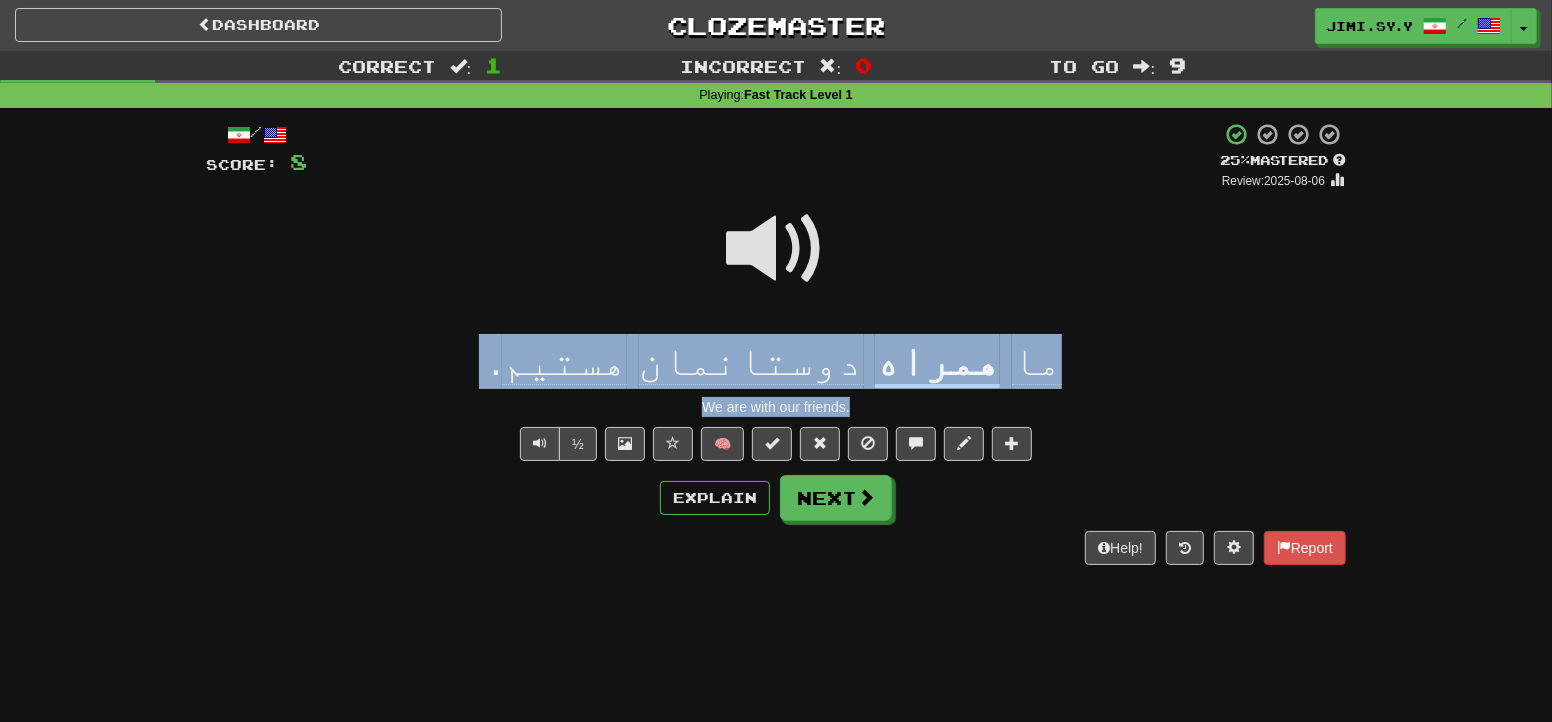 copy on "ما   همراه   دوستانمان   هستیم . We are with our friends." 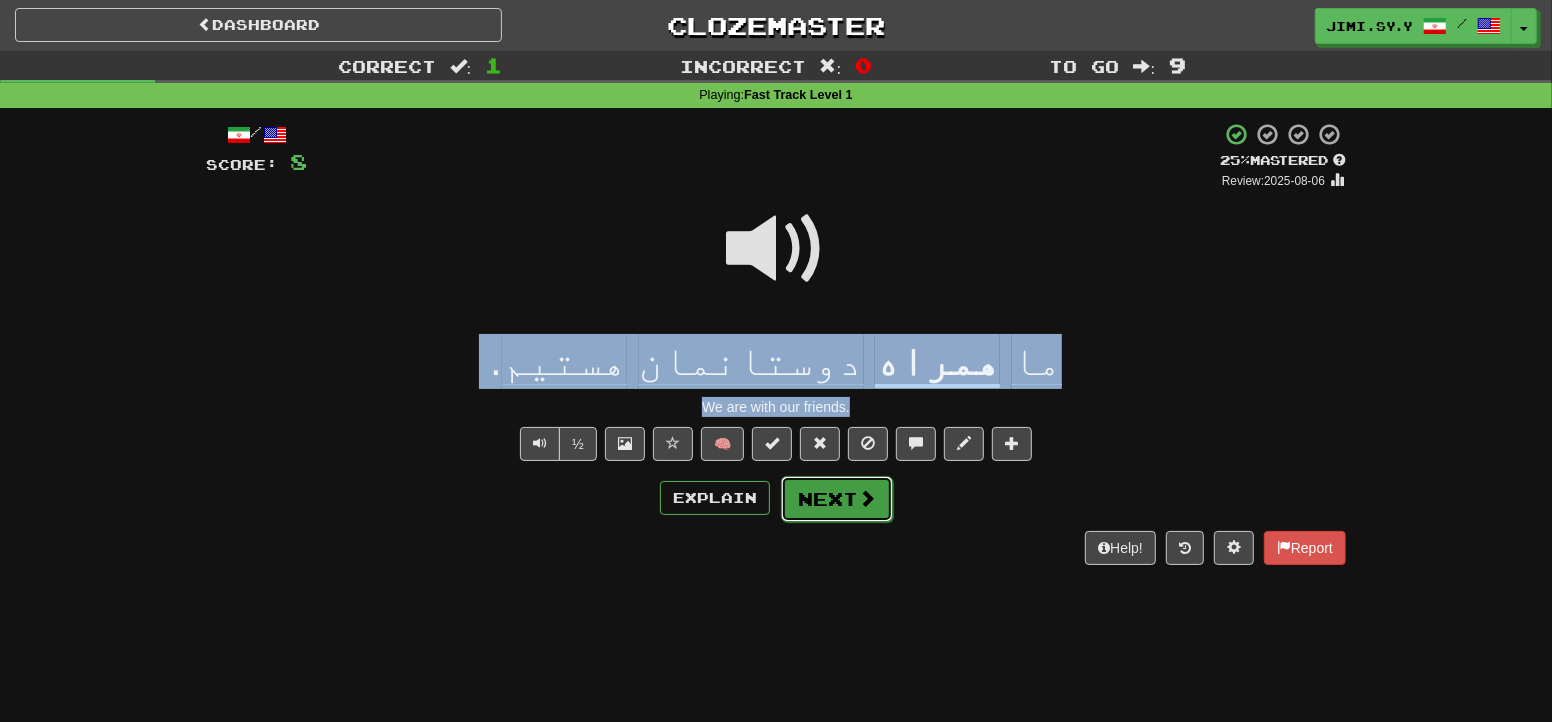 click at bounding box center (867, 498) 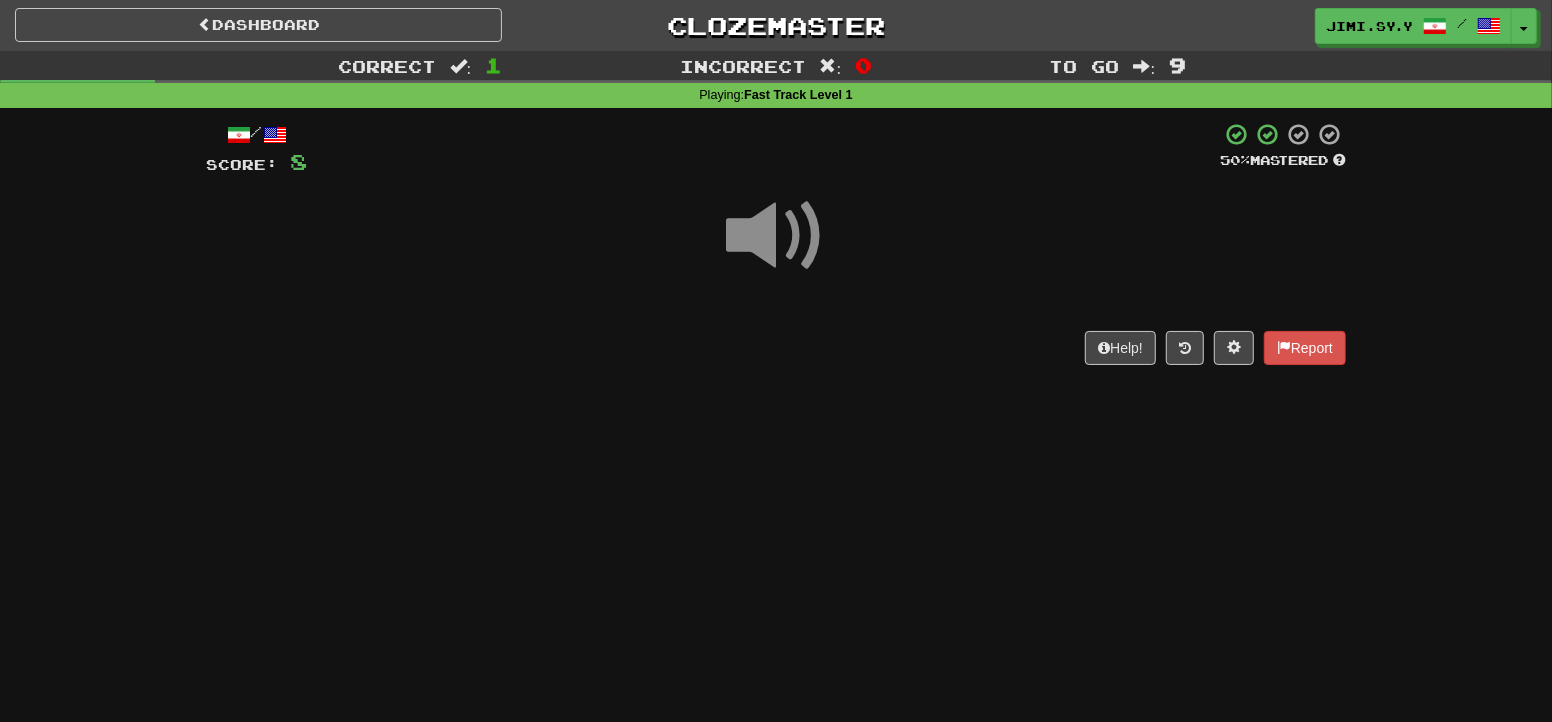 click at bounding box center [776, 236] 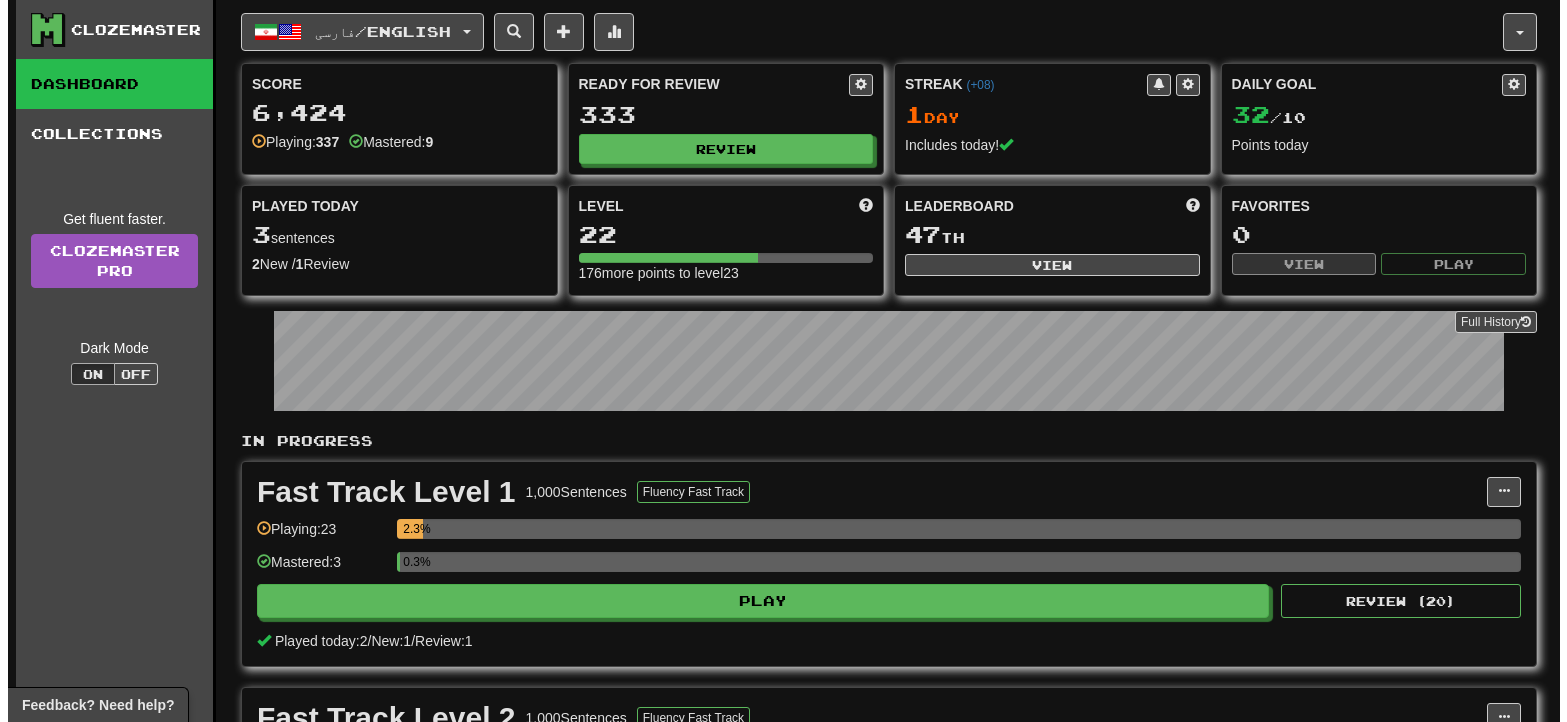 scroll, scrollTop: 199, scrollLeft: 0, axis: vertical 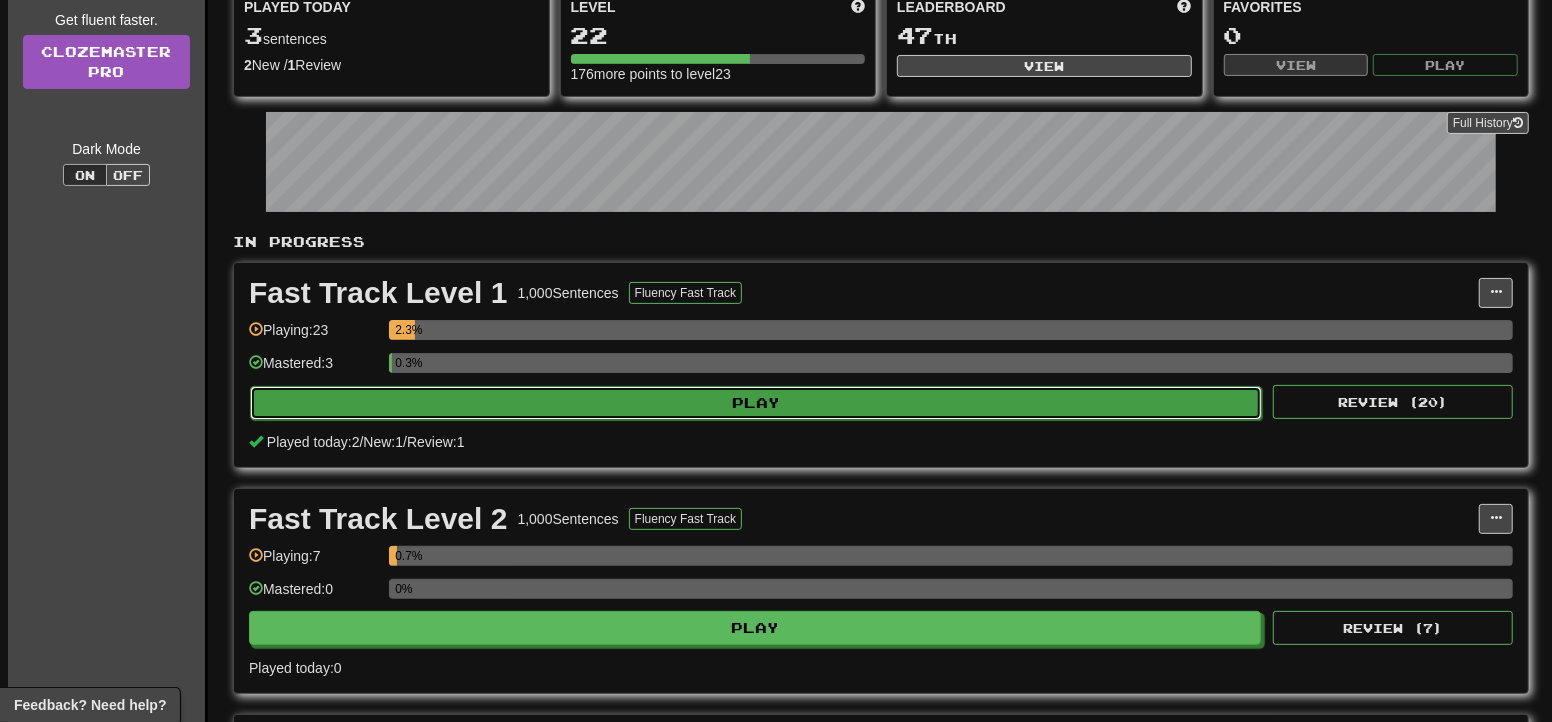 click on "Play" at bounding box center [756, 403] 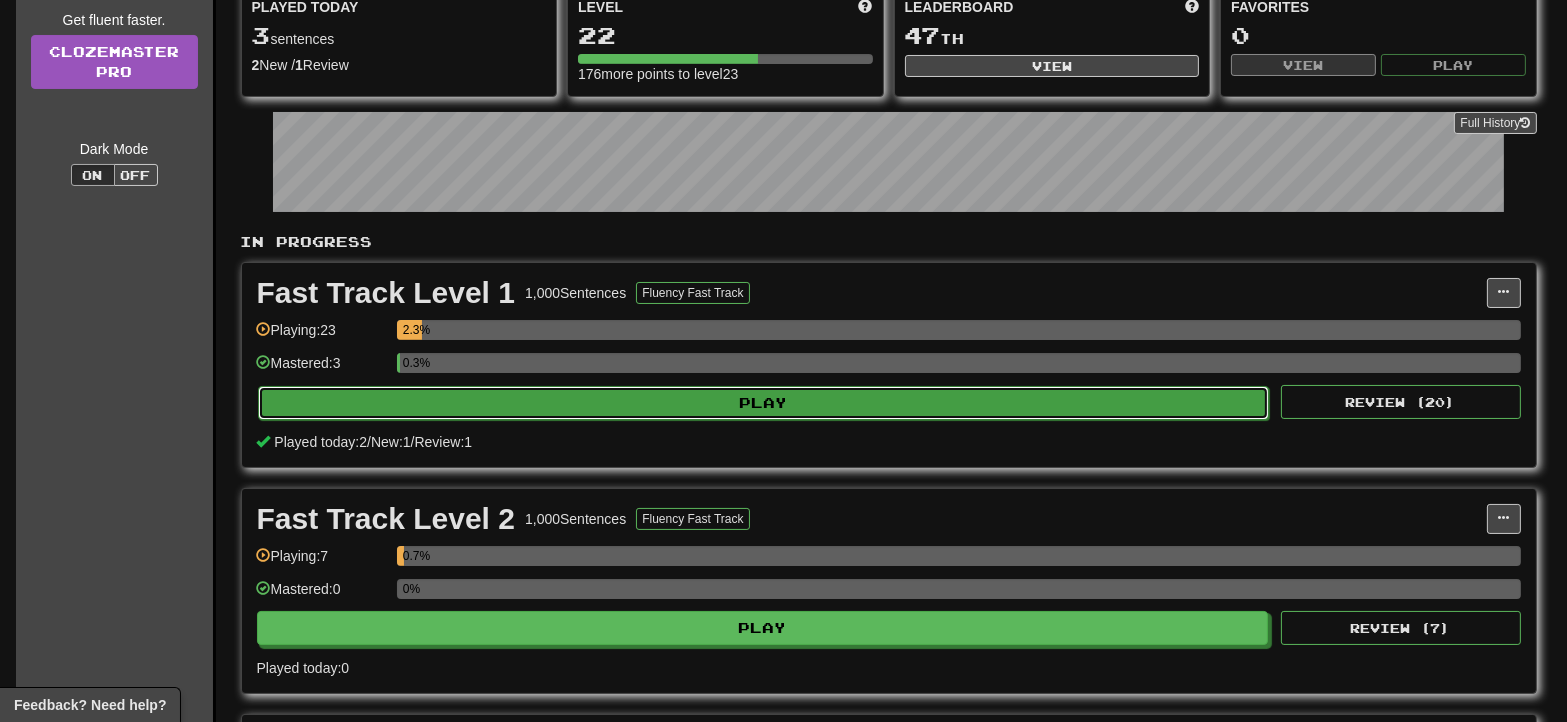 select on "**" 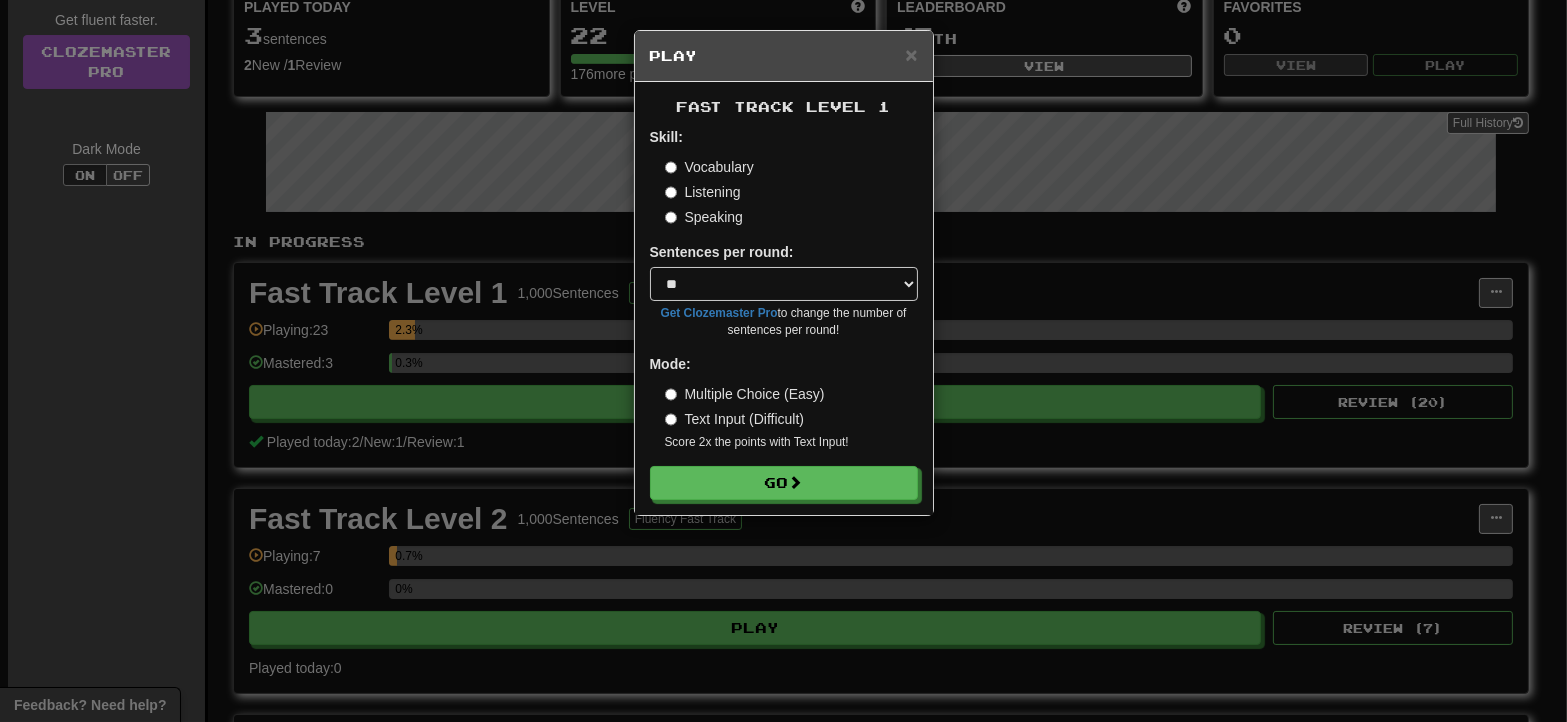 click on "Listening" at bounding box center [703, 192] 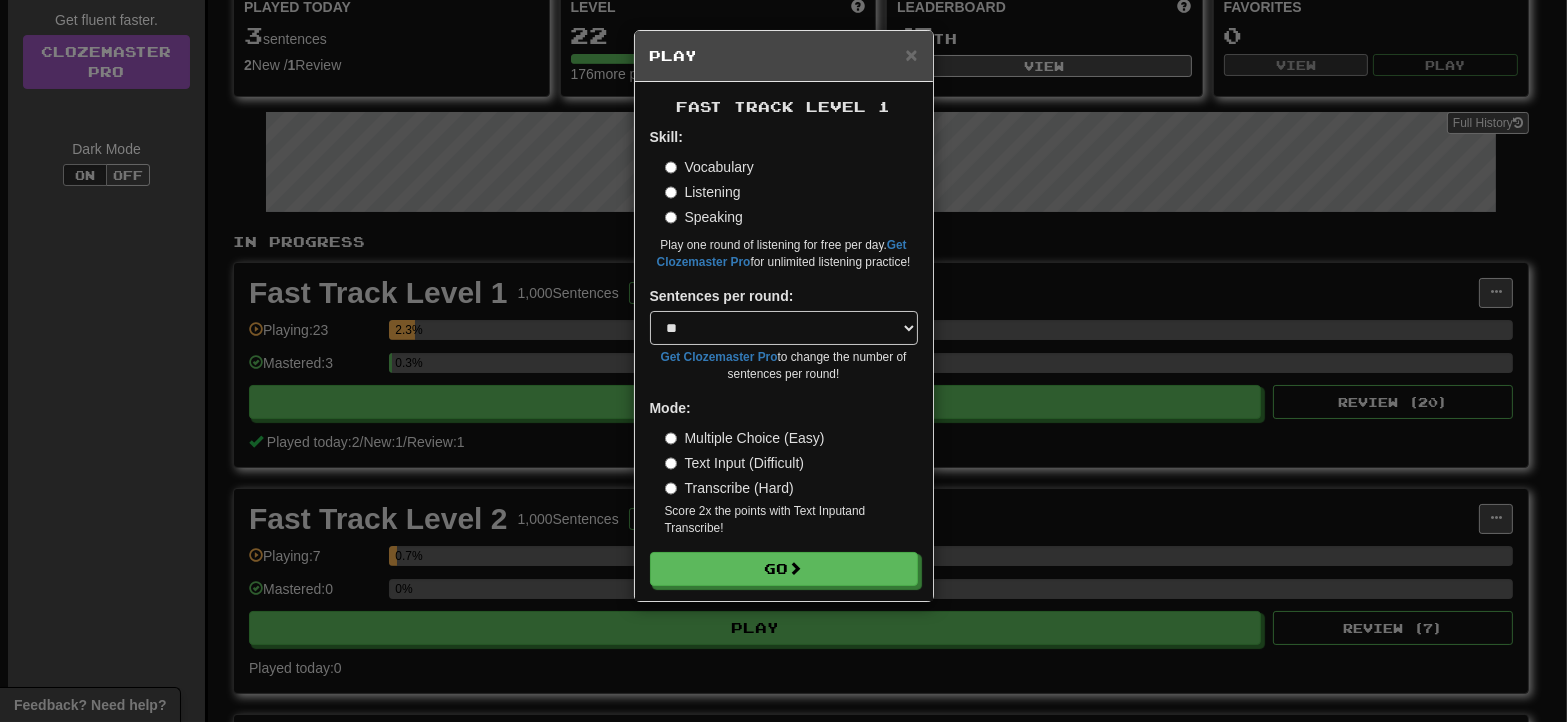 click on "Text Input (Difficult)" at bounding box center (735, 463) 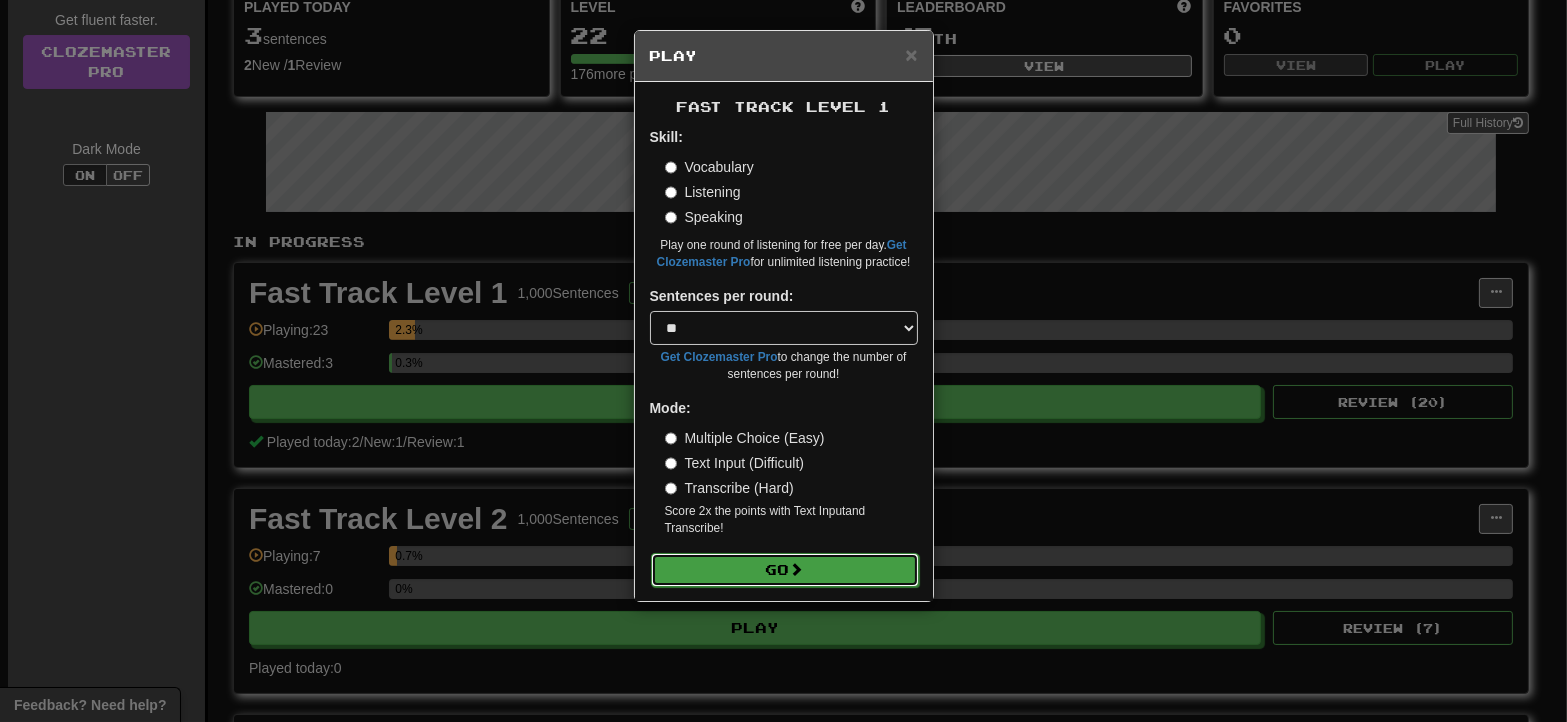 click on "Go" at bounding box center [785, 570] 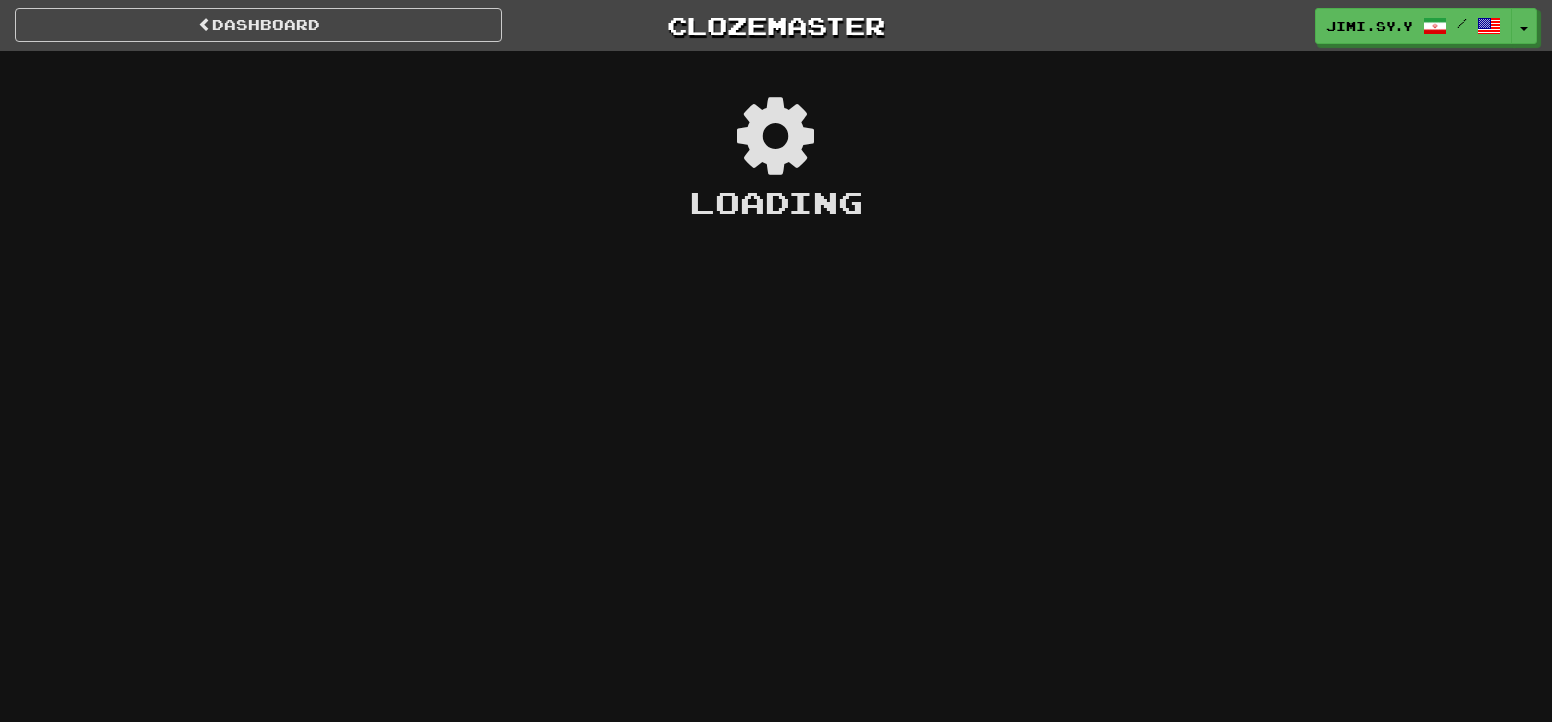 scroll, scrollTop: 0, scrollLeft: 0, axis: both 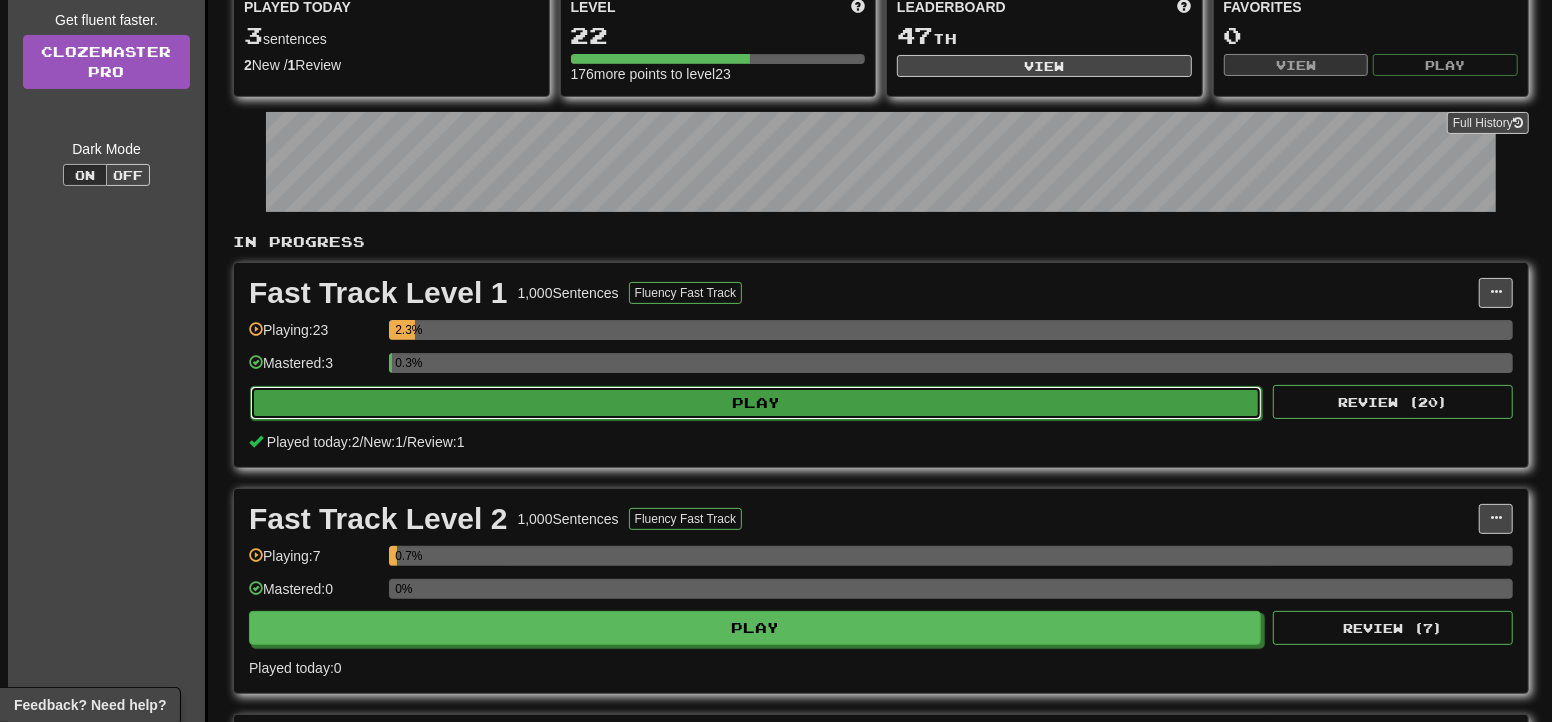 click on "Play" at bounding box center [756, 403] 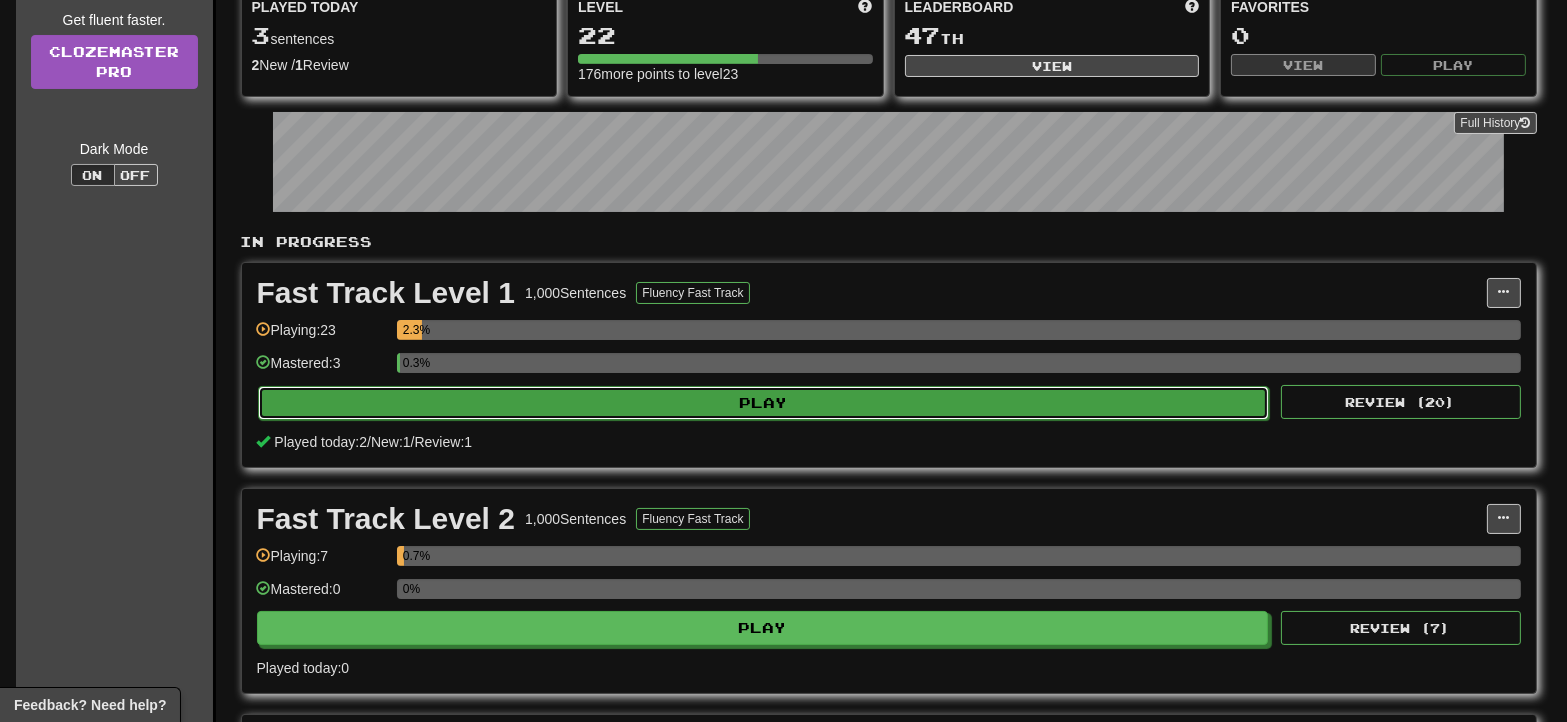 select on "**" 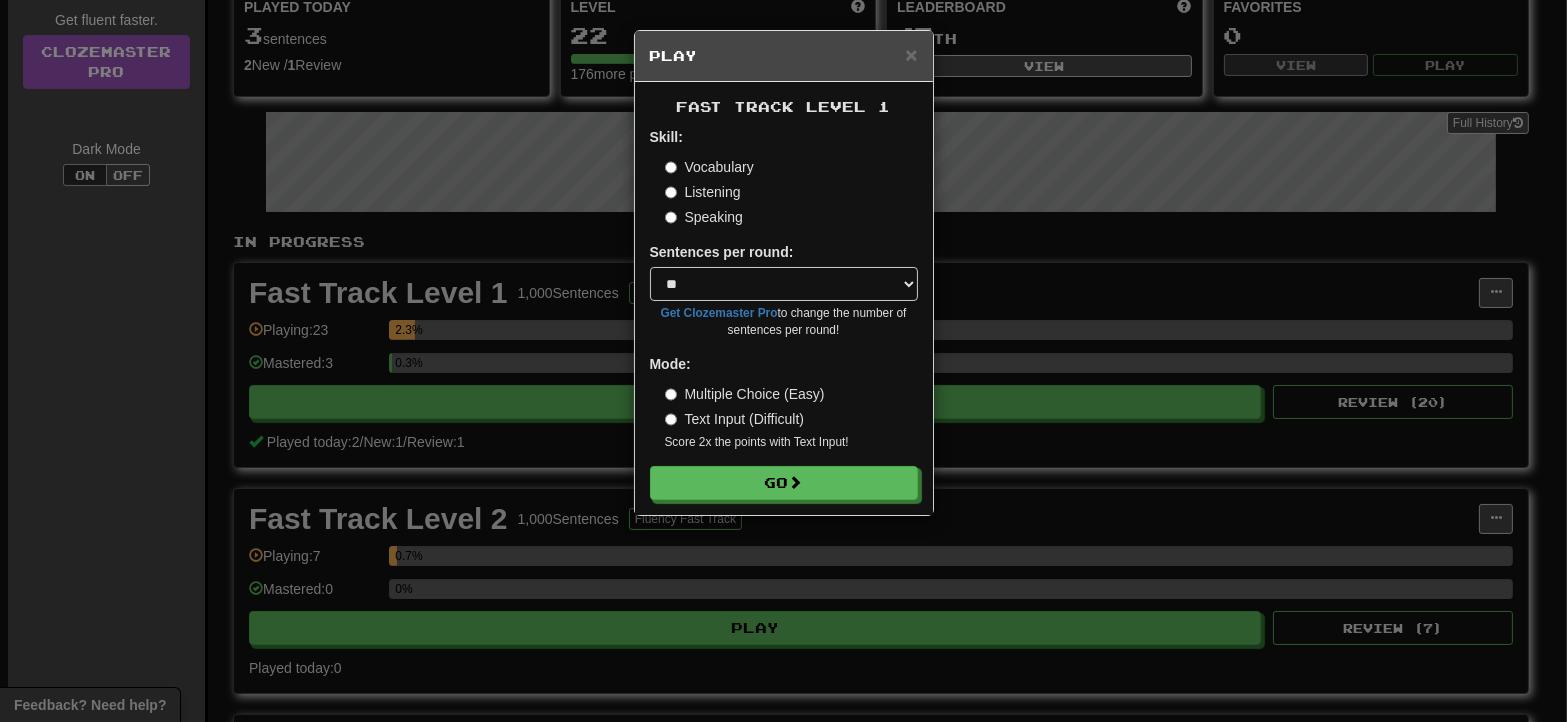 click on "Listening" at bounding box center [703, 192] 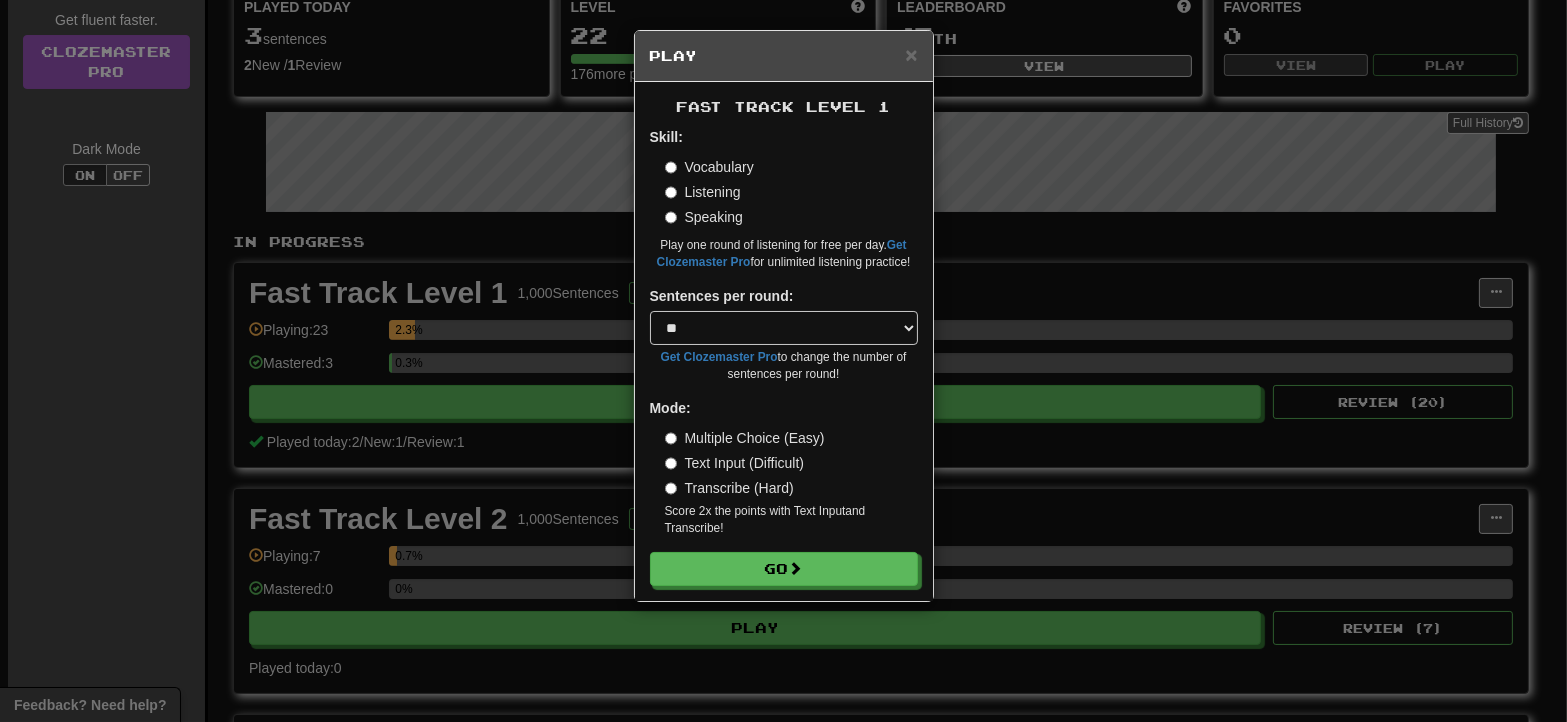 click on "Transcribe (Hard)" at bounding box center [729, 488] 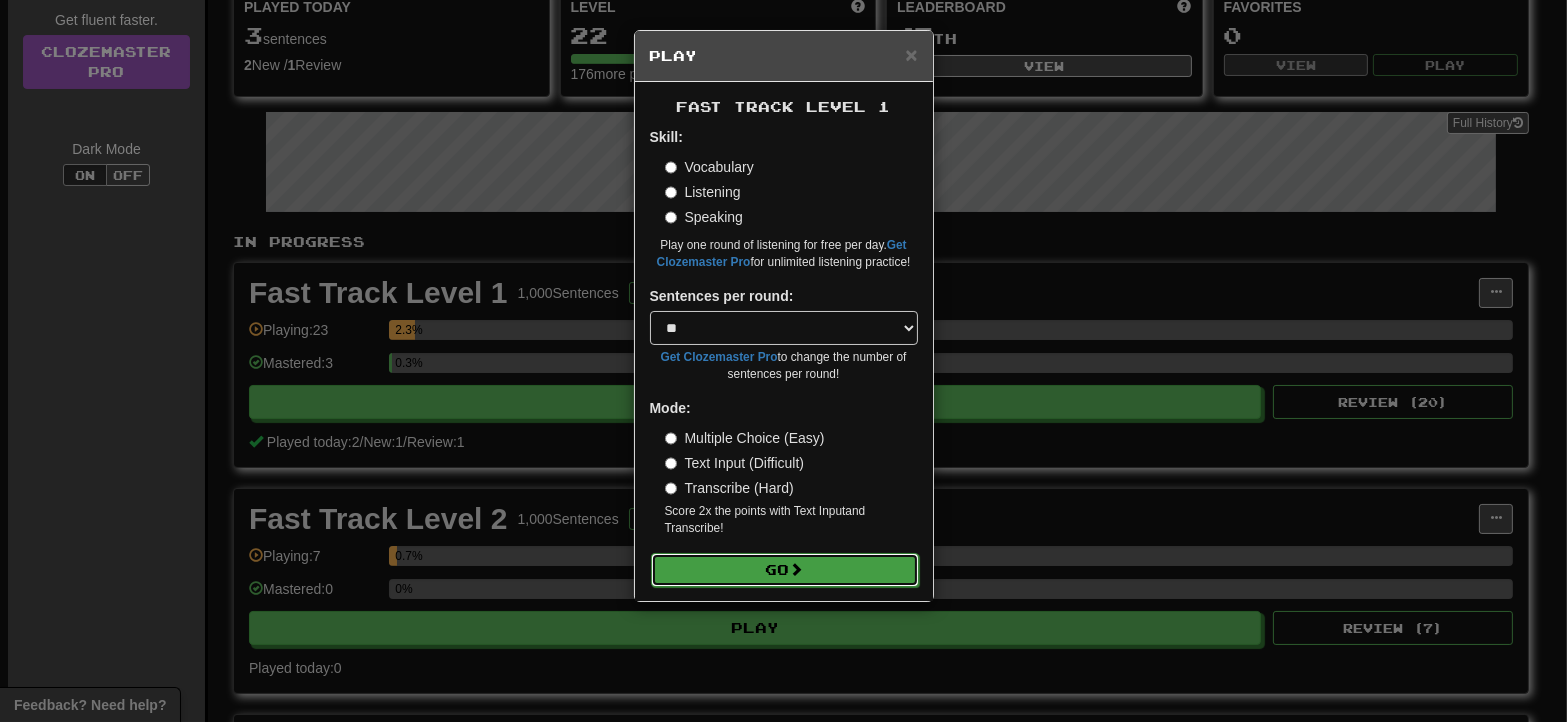 click on "Go" at bounding box center [785, 570] 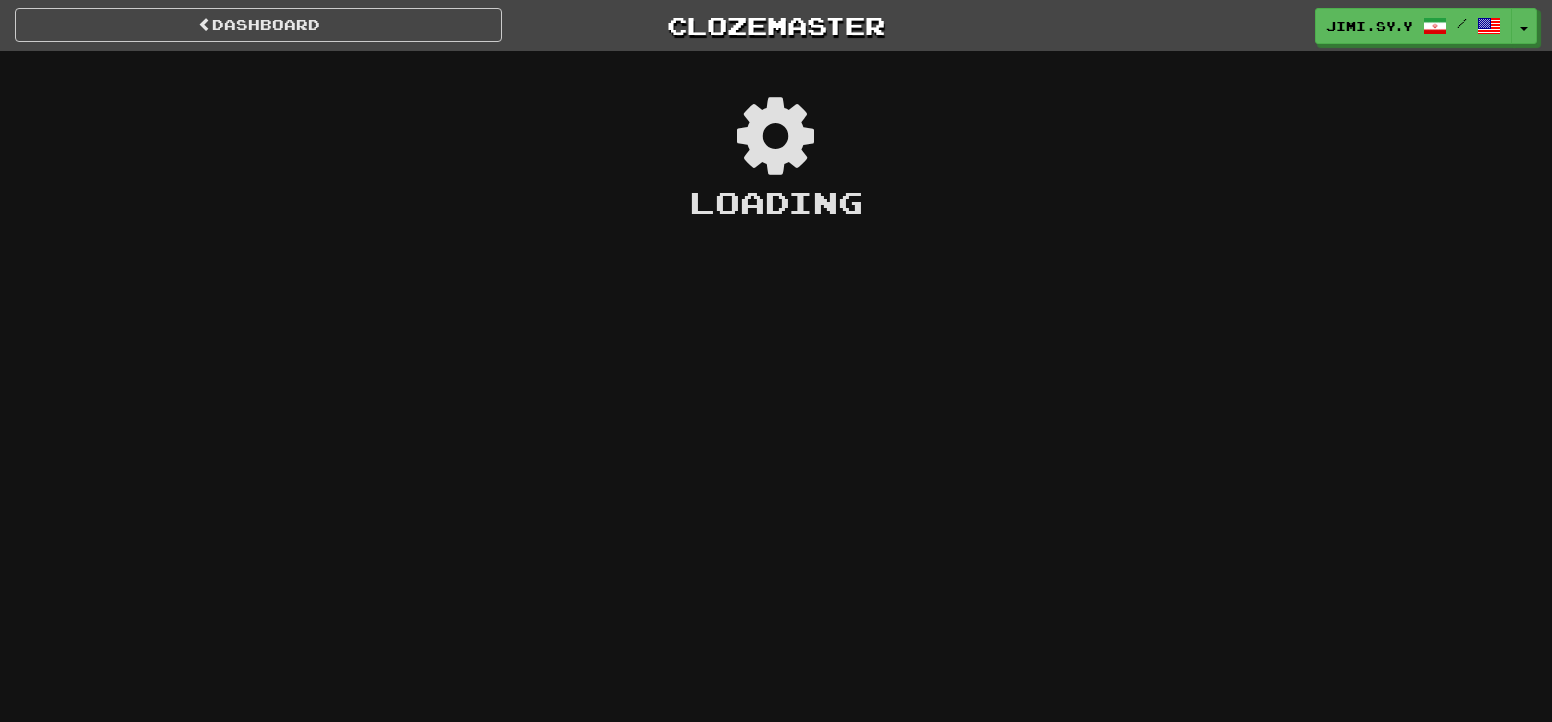 scroll, scrollTop: 0, scrollLeft: 0, axis: both 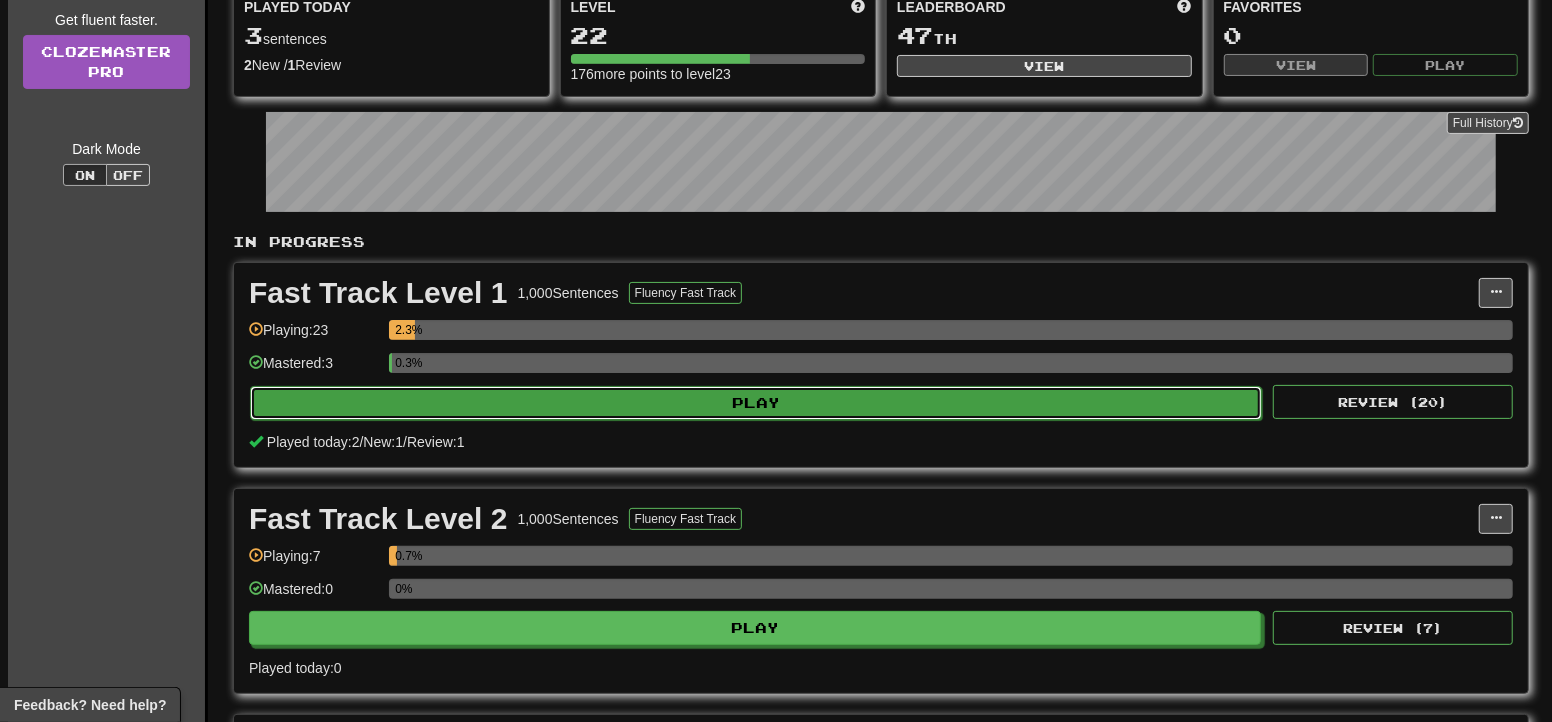 click on "Play" at bounding box center (756, 403) 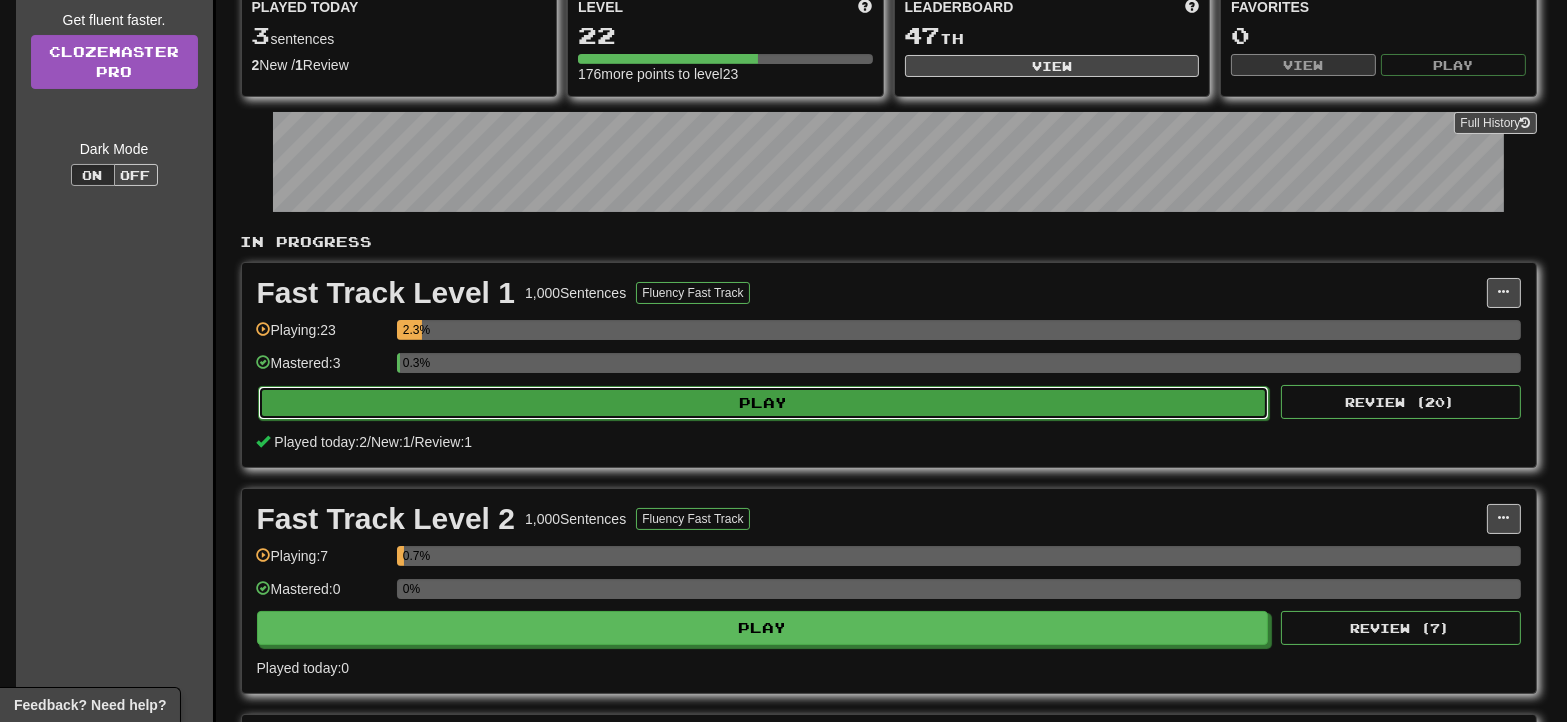 select on "**" 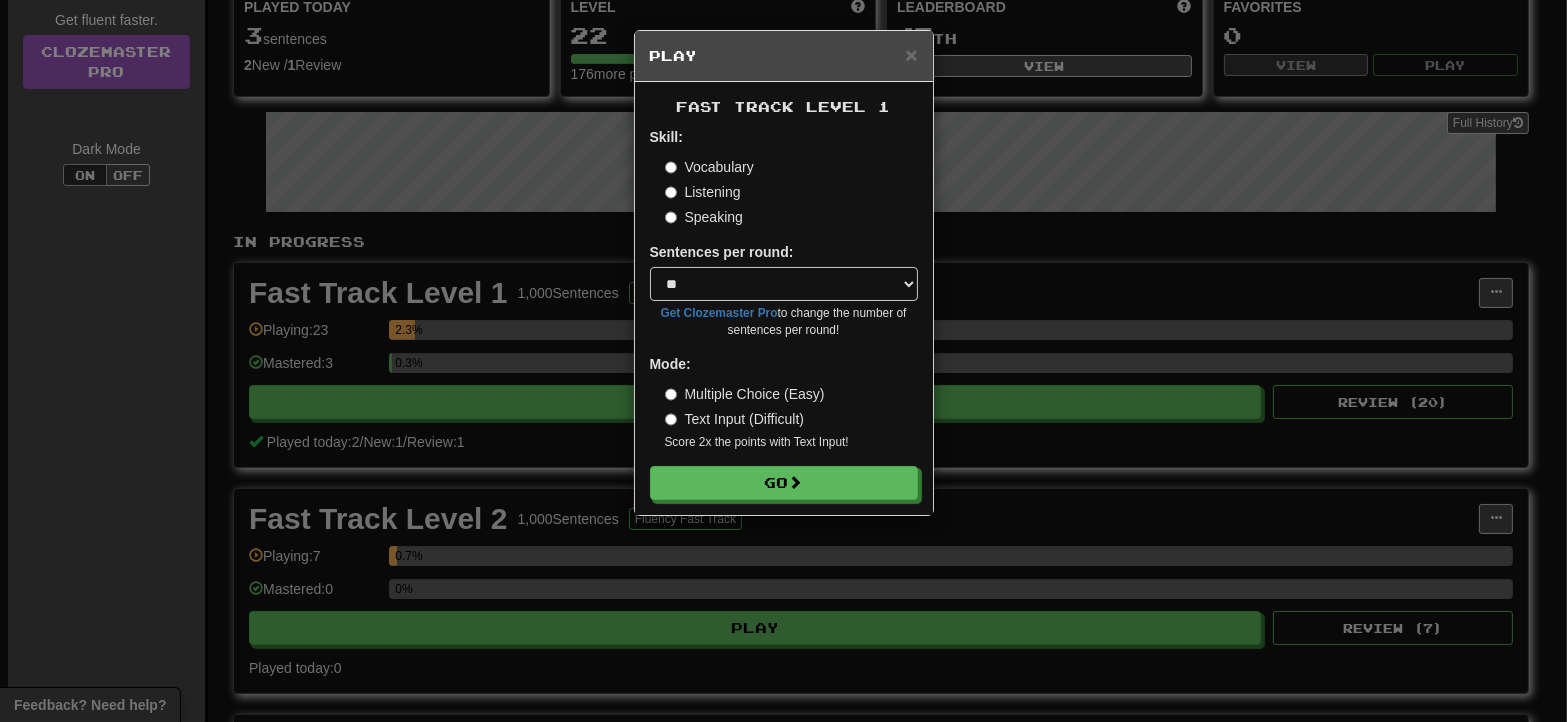 click on "Listening" at bounding box center (703, 192) 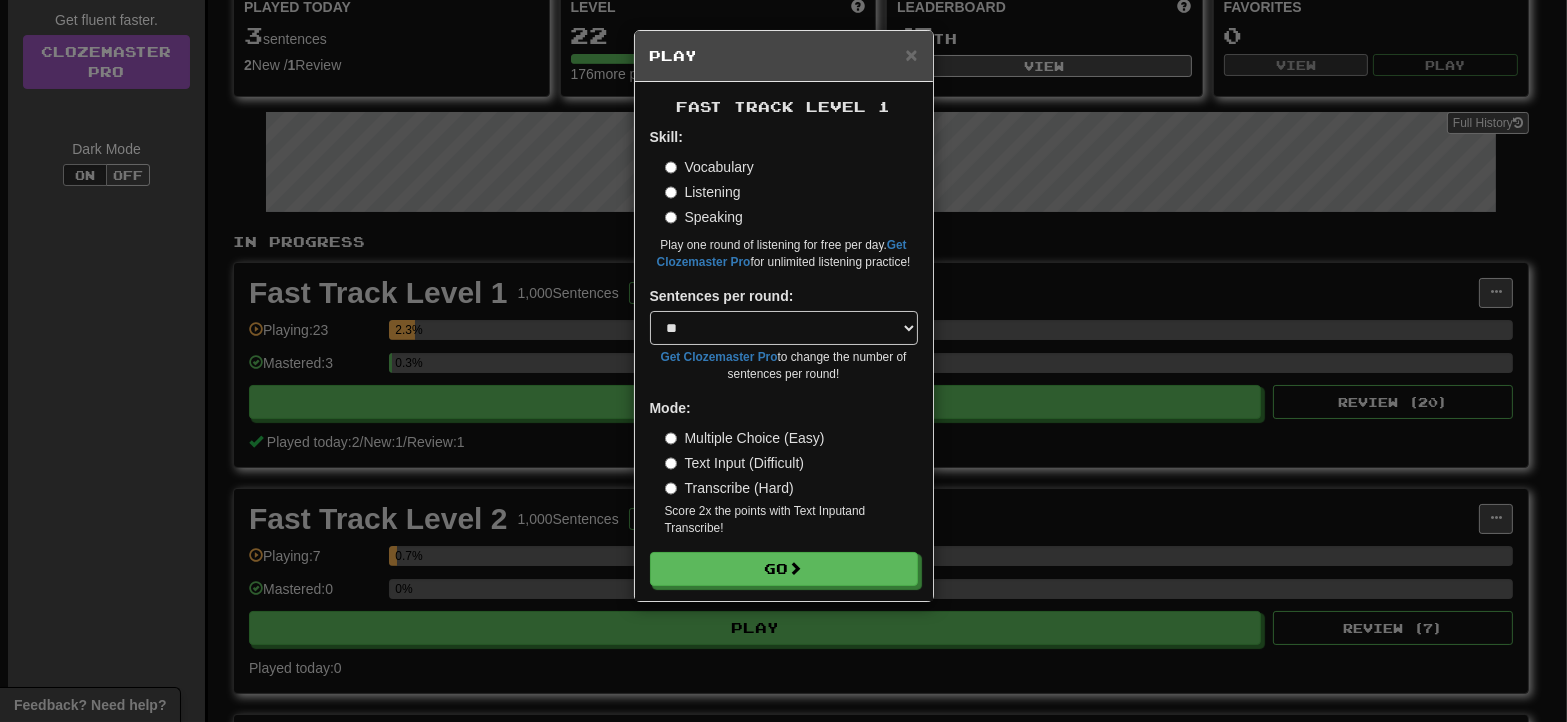 click on "Multiple Choice (Easy) Text Input (Difficult) Transcribe (Hard) Score 2x the points with Text Input  and Transcribe !" at bounding box center (791, 482) 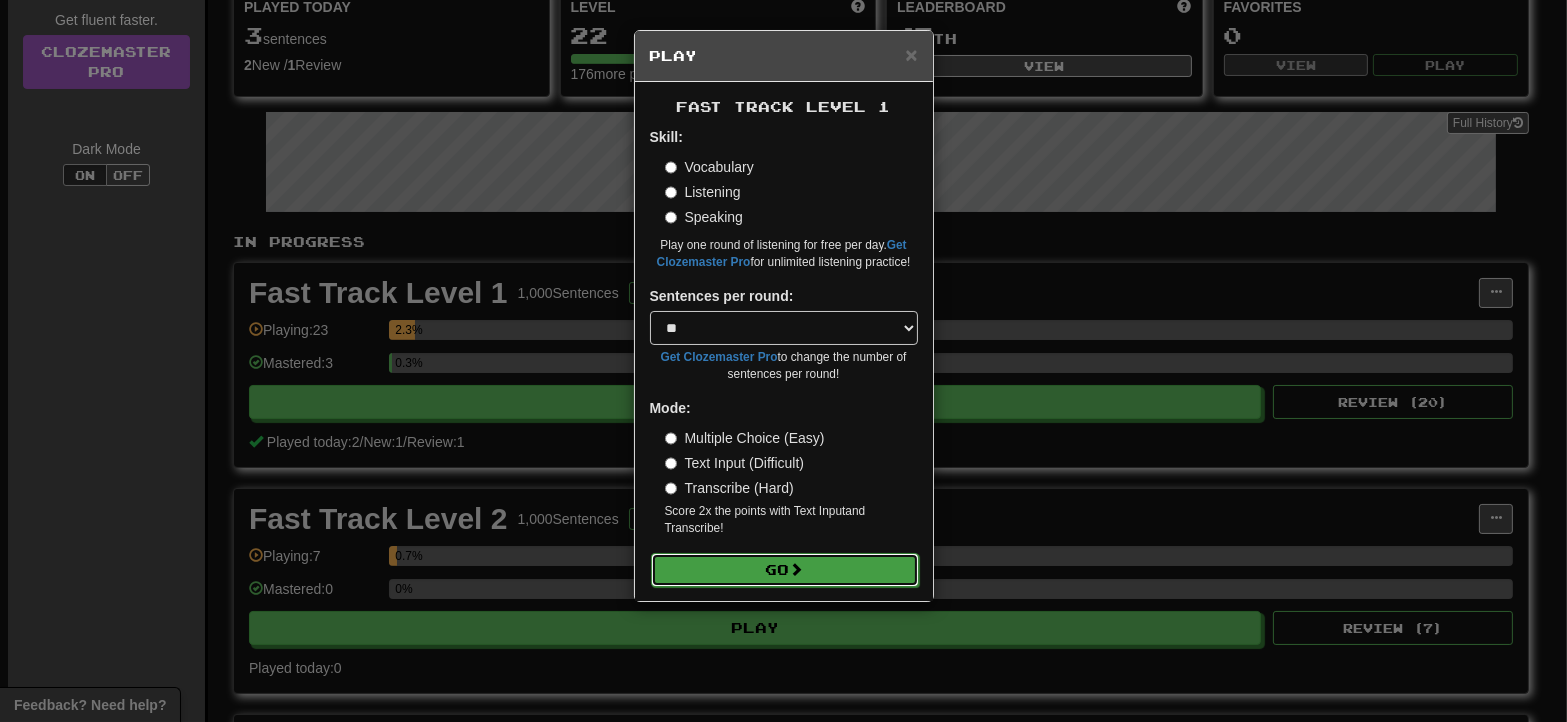 click on "Go" at bounding box center [785, 570] 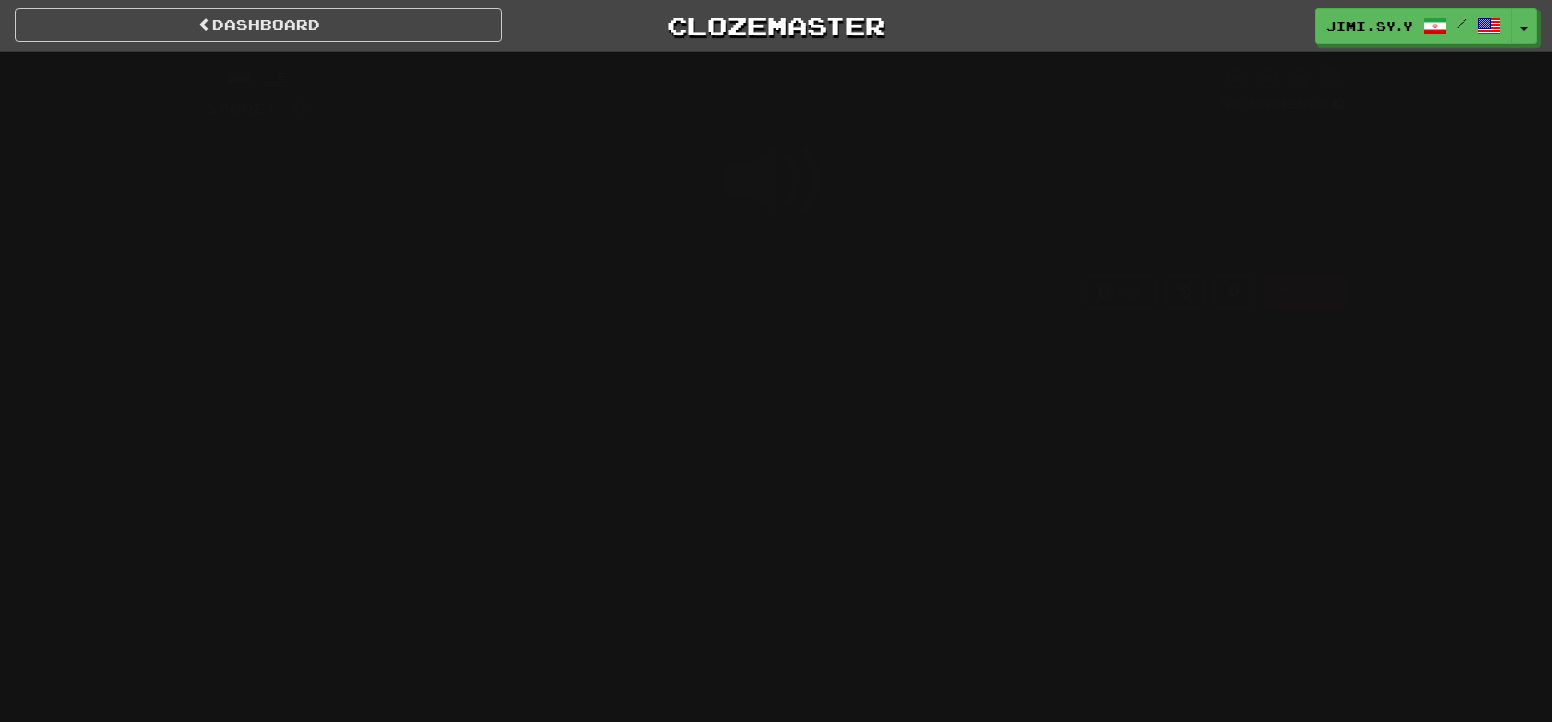 scroll, scrollTop: 0, scrollLeft: 0, axis: both 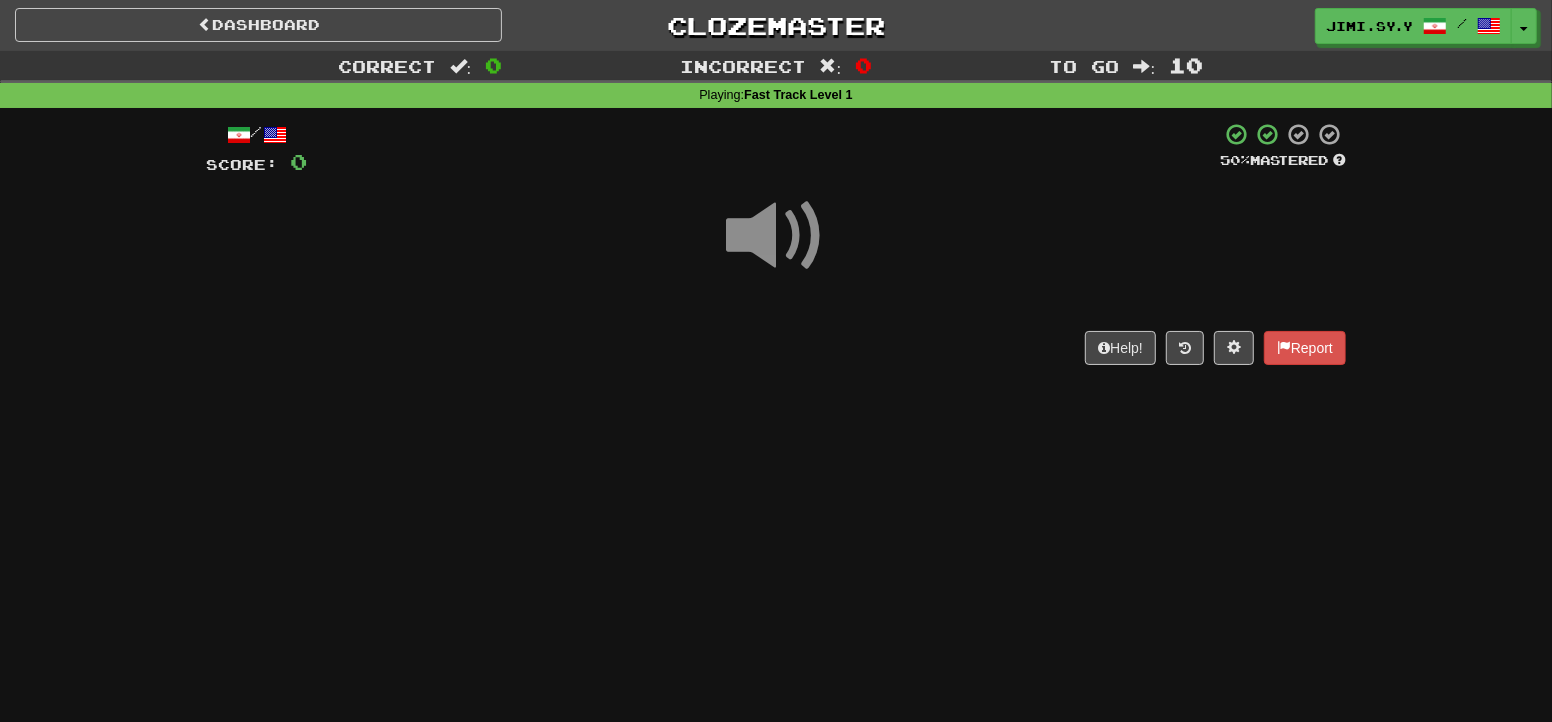 click at bounding box center [776, 236] 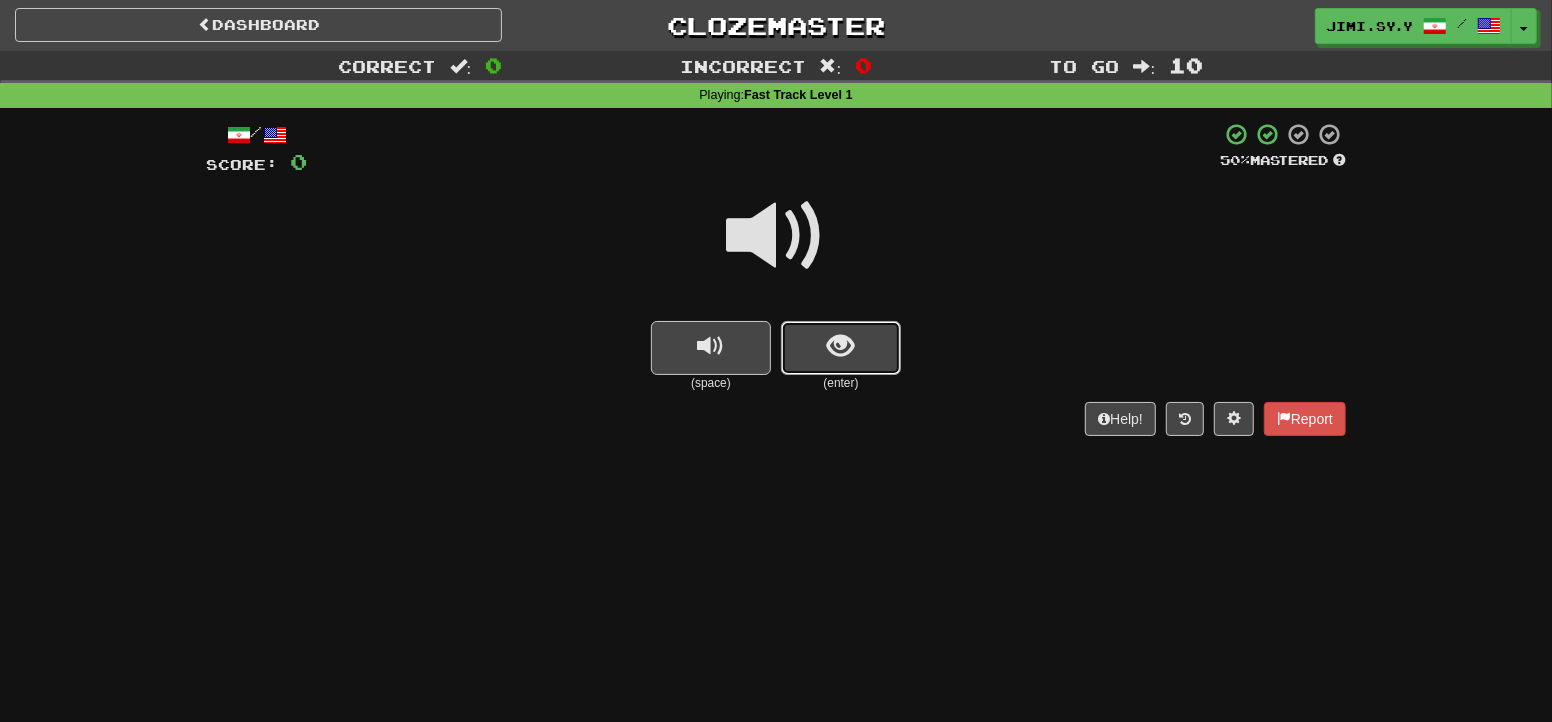 click at bounding box center [841, 346] 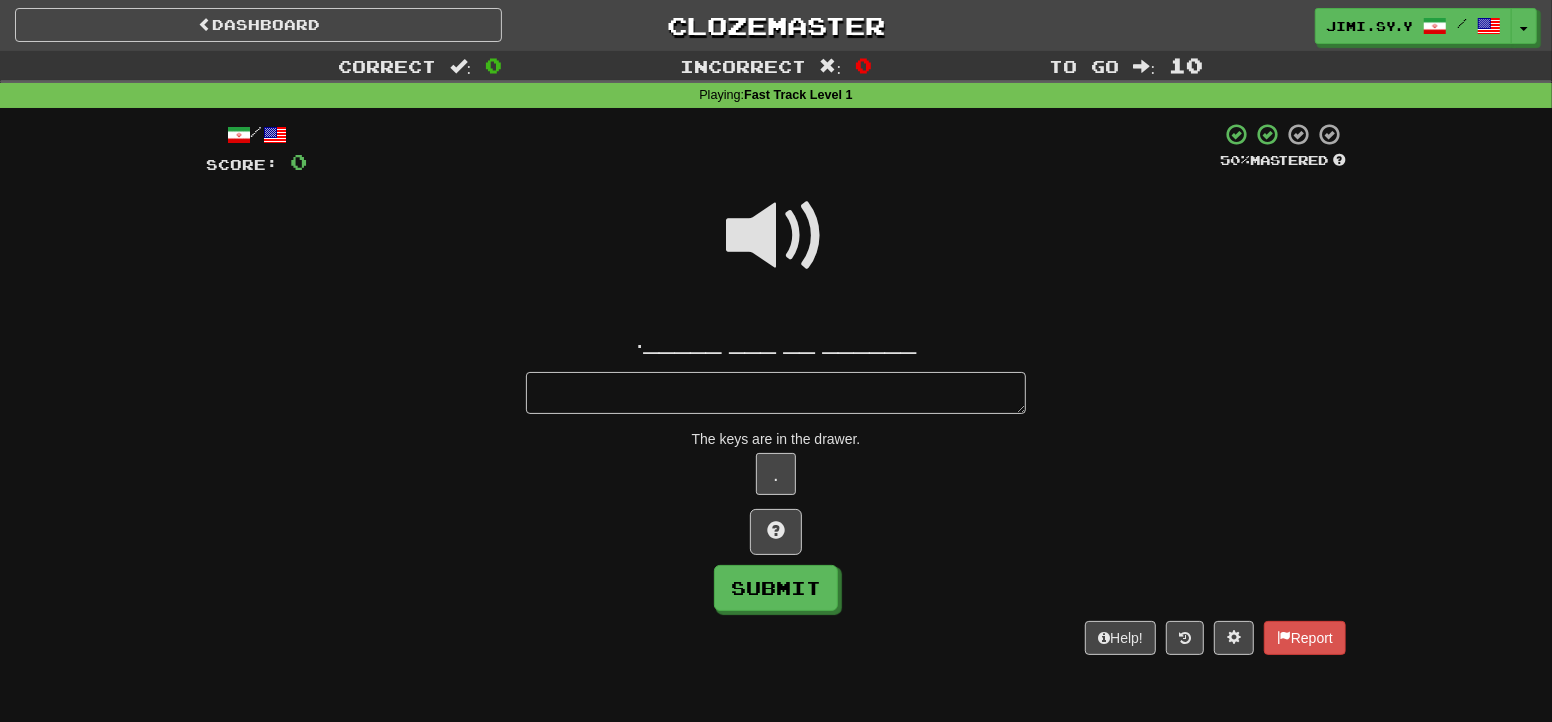 type on "*" 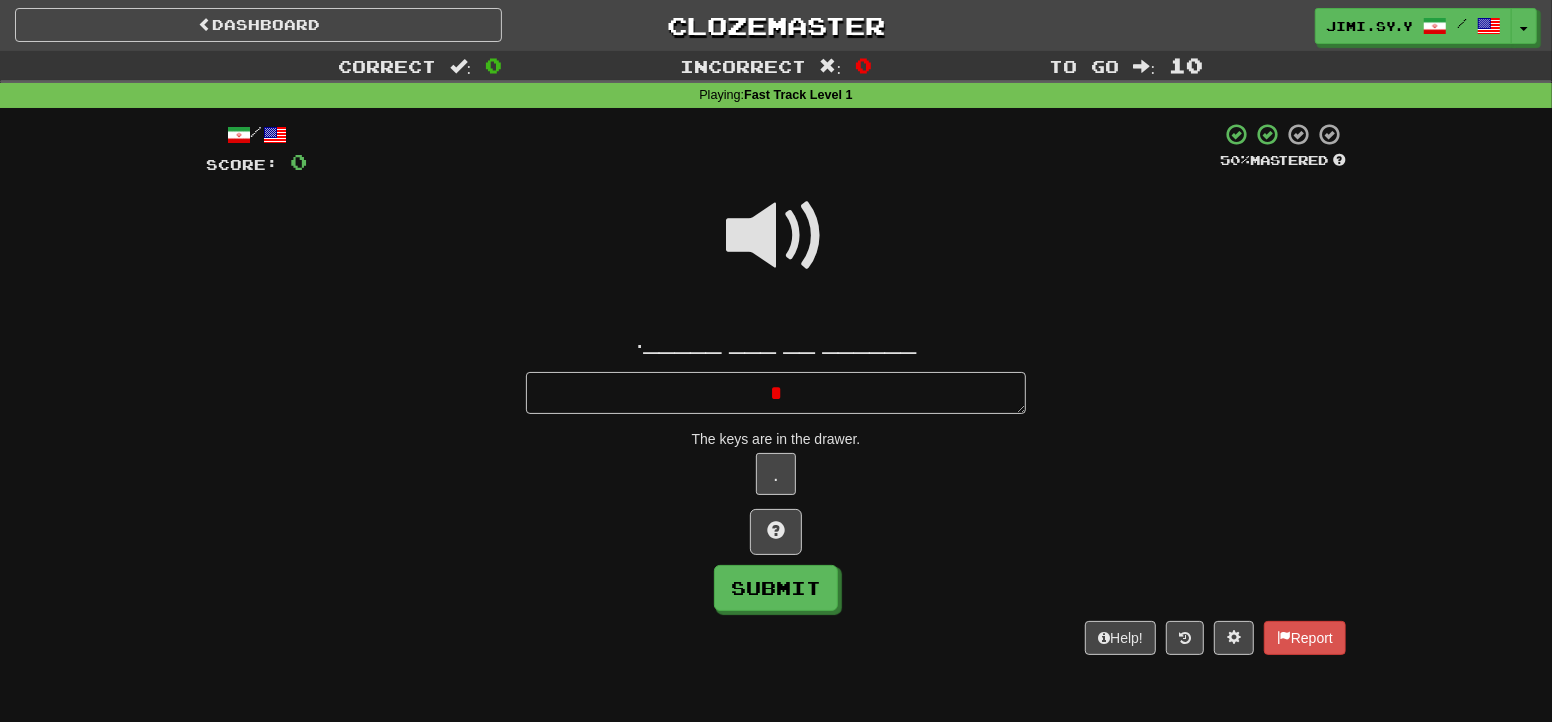type 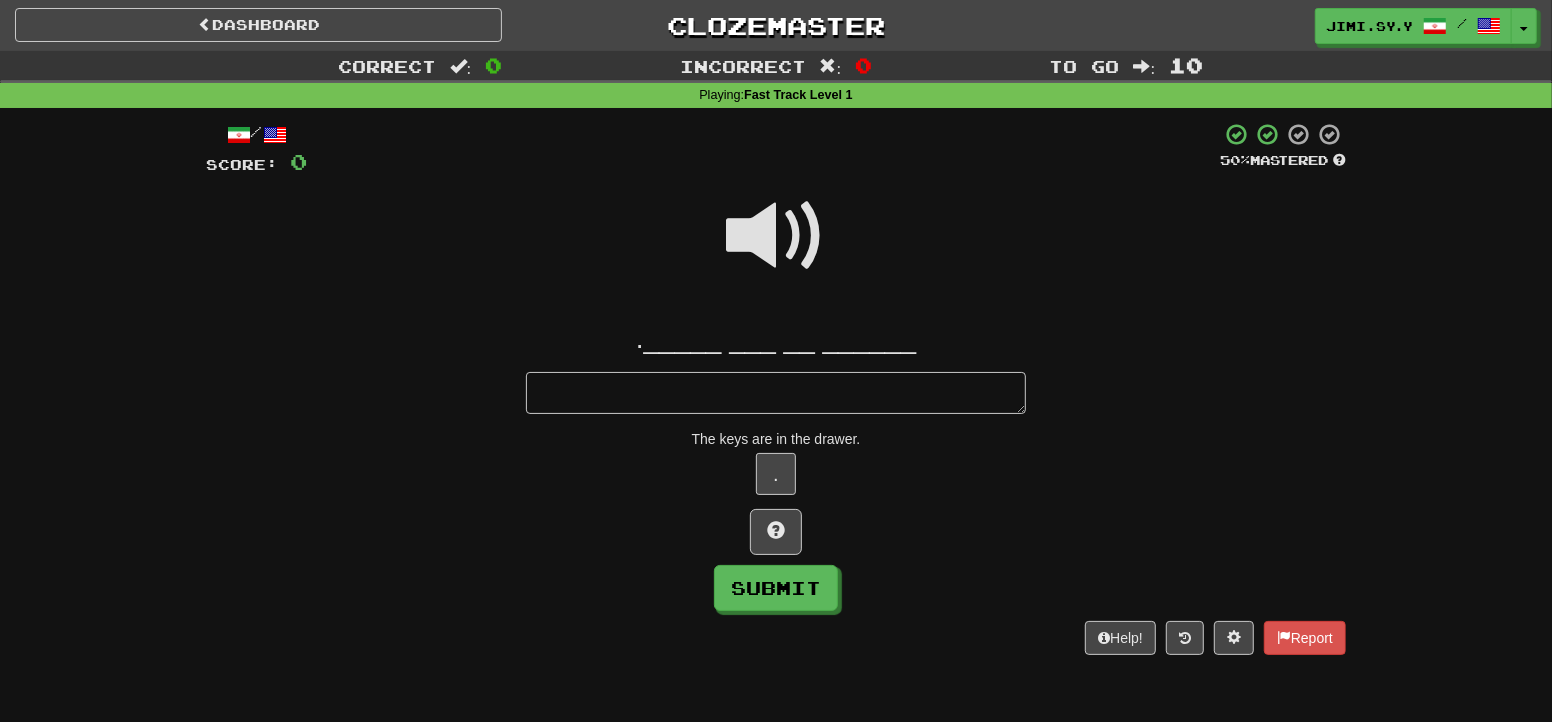 type on "*" 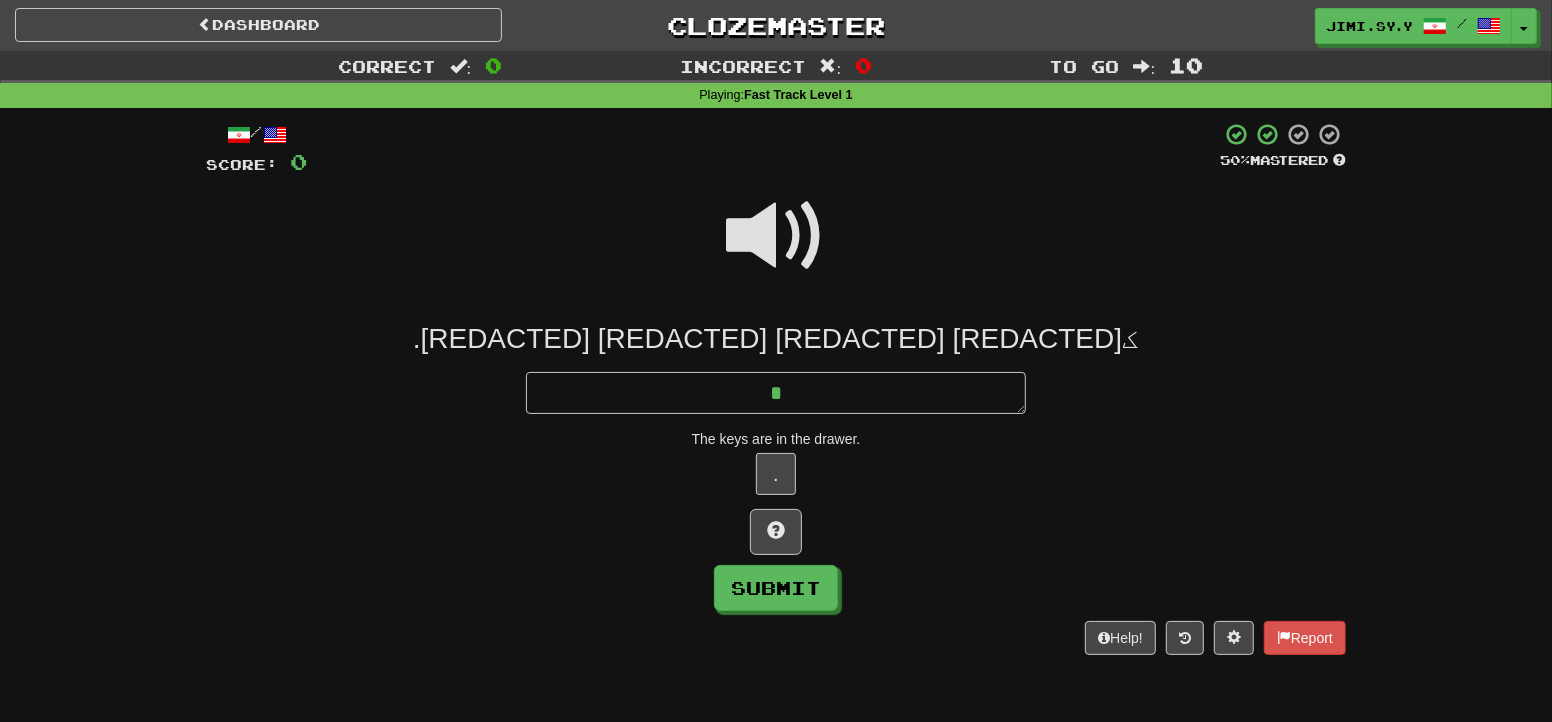 type on "*" 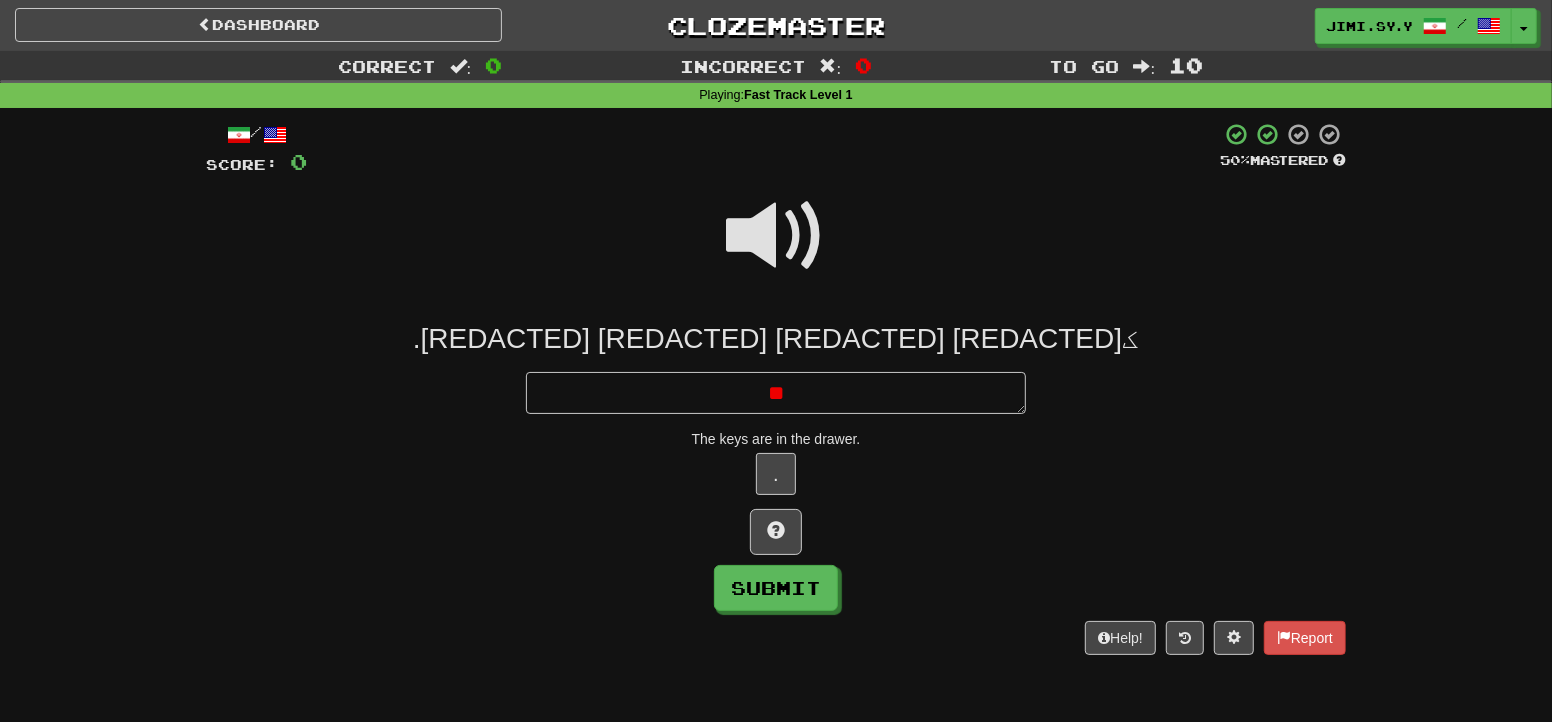 type on "*" 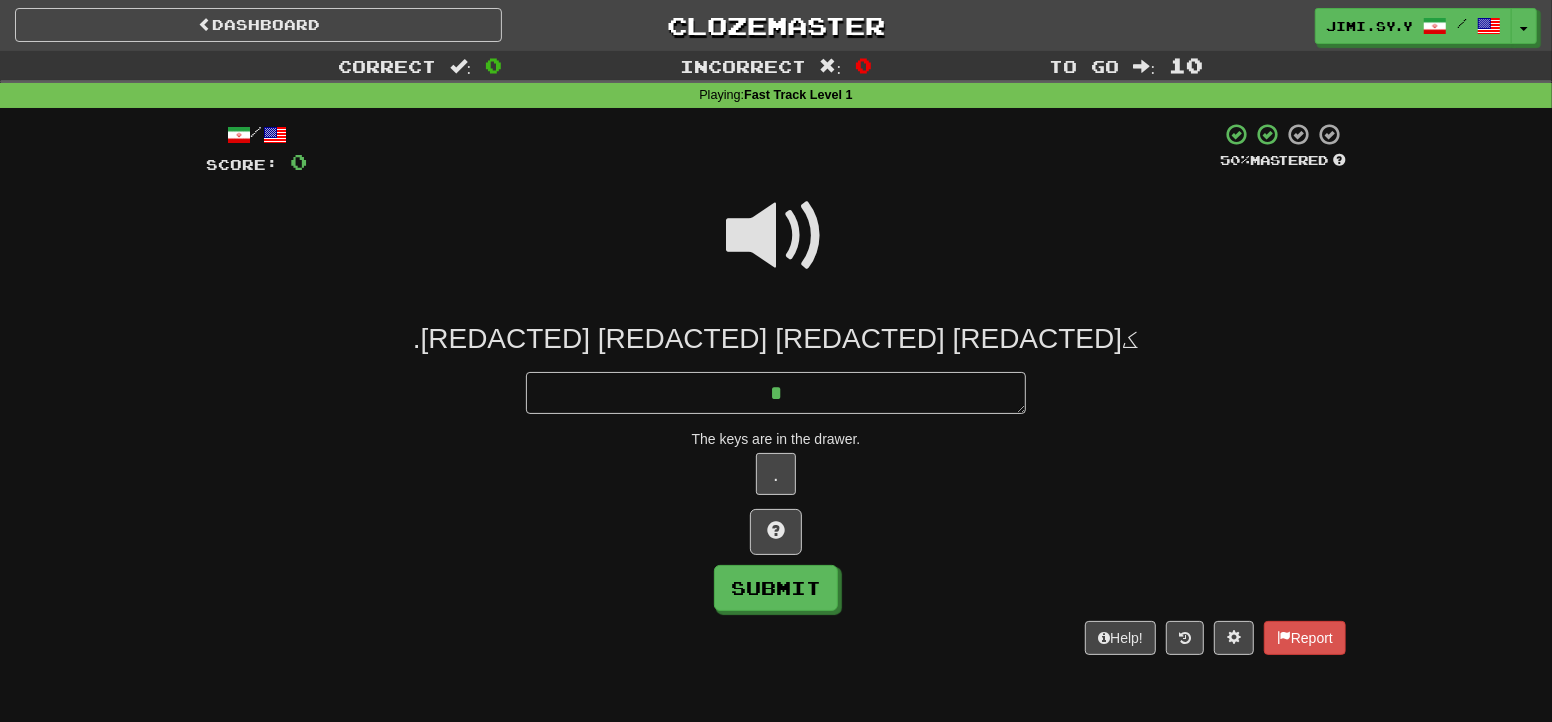 type on "*" 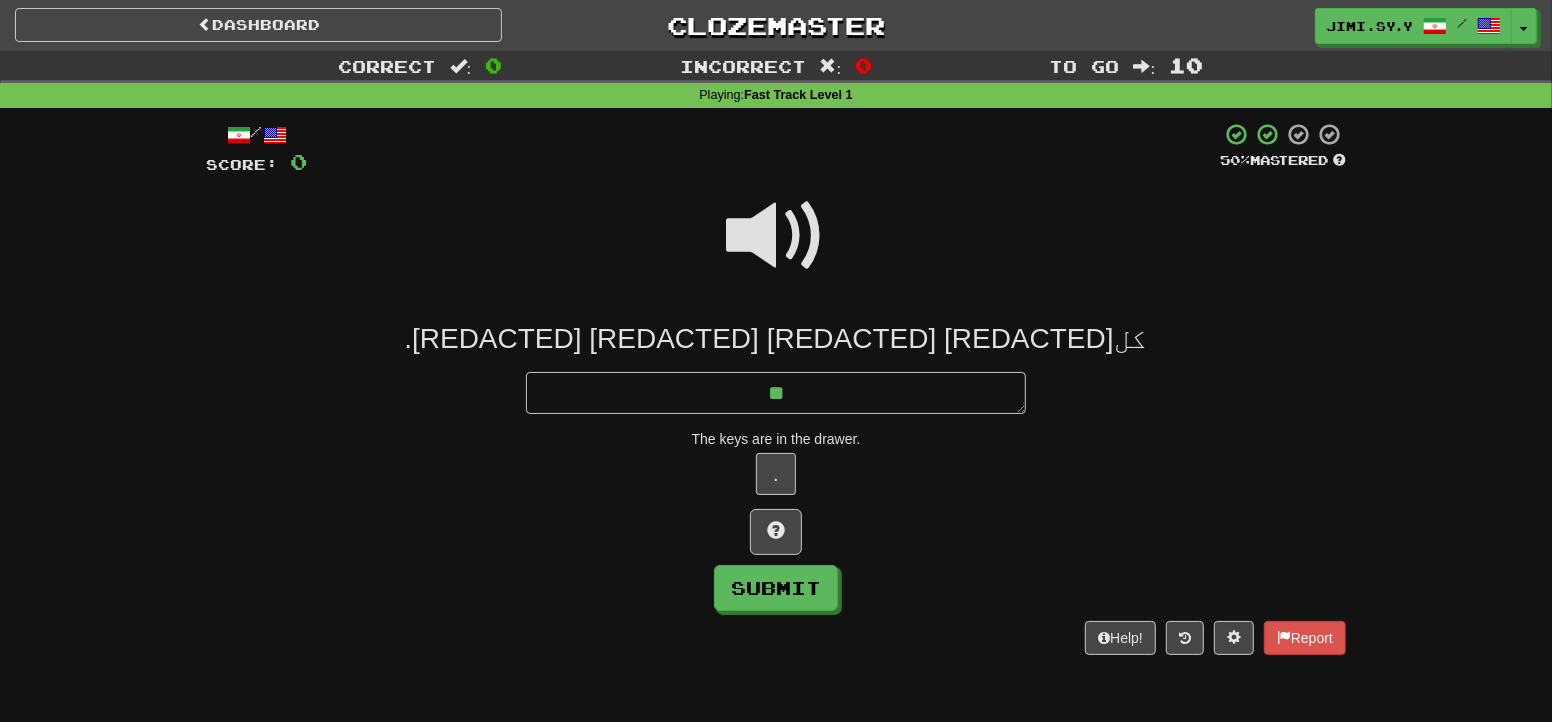 type on "*" 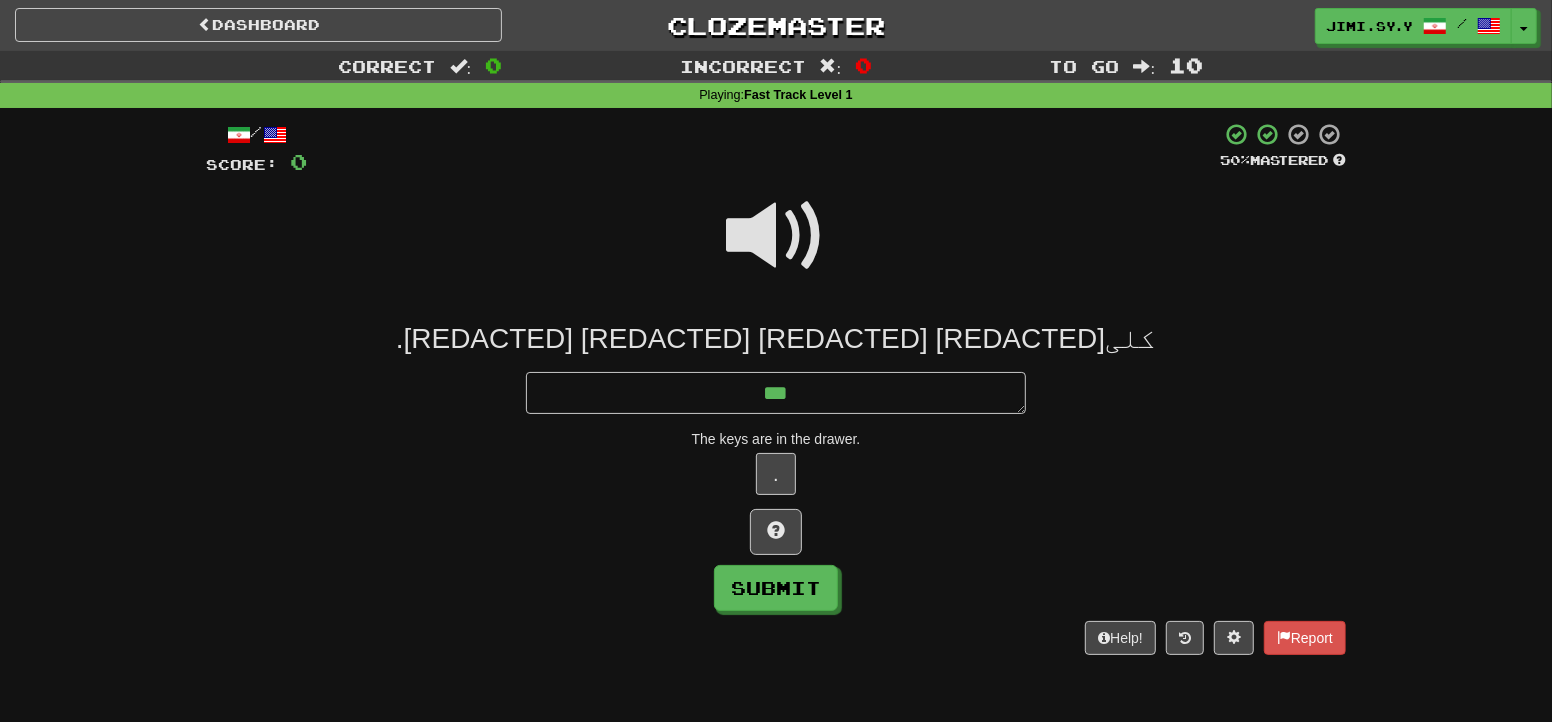 type on "*" 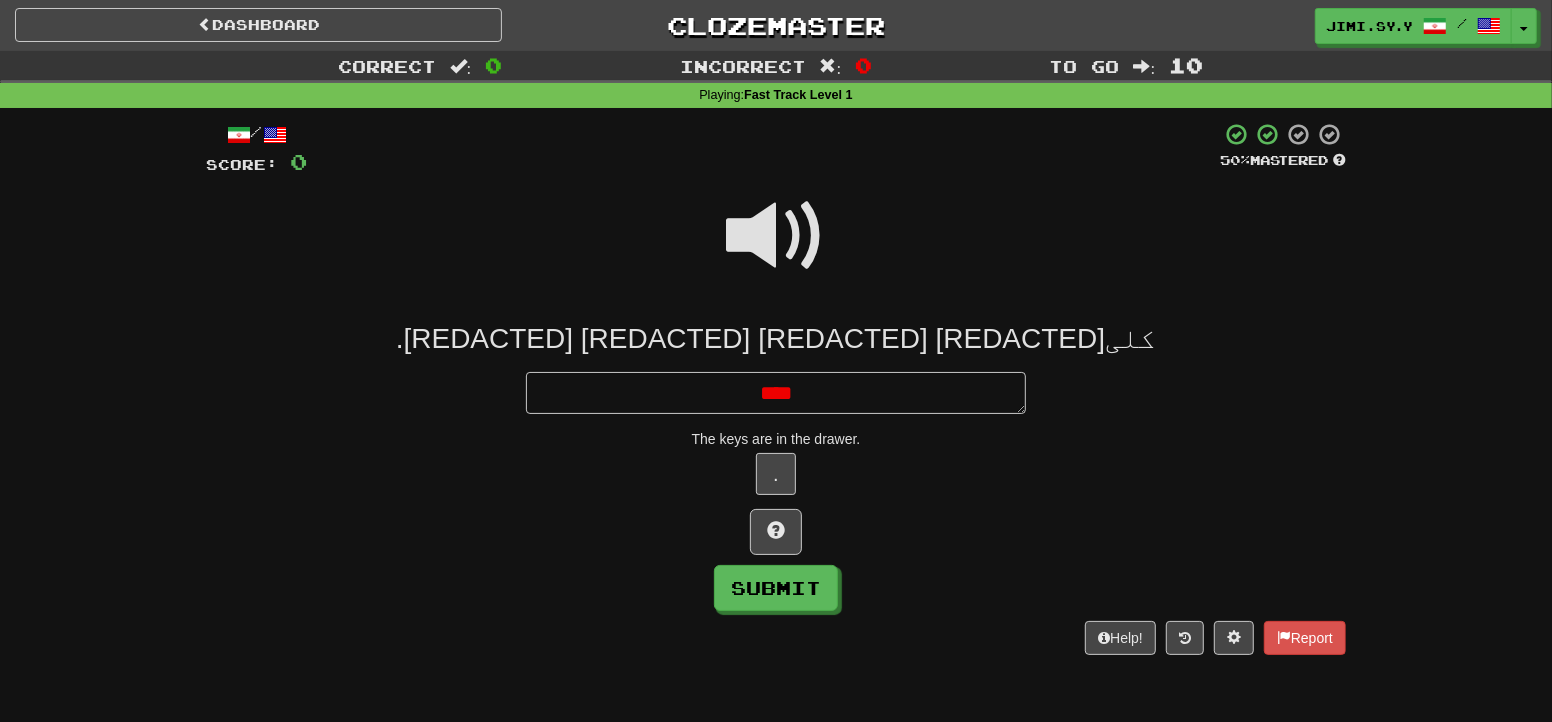 type on "*" 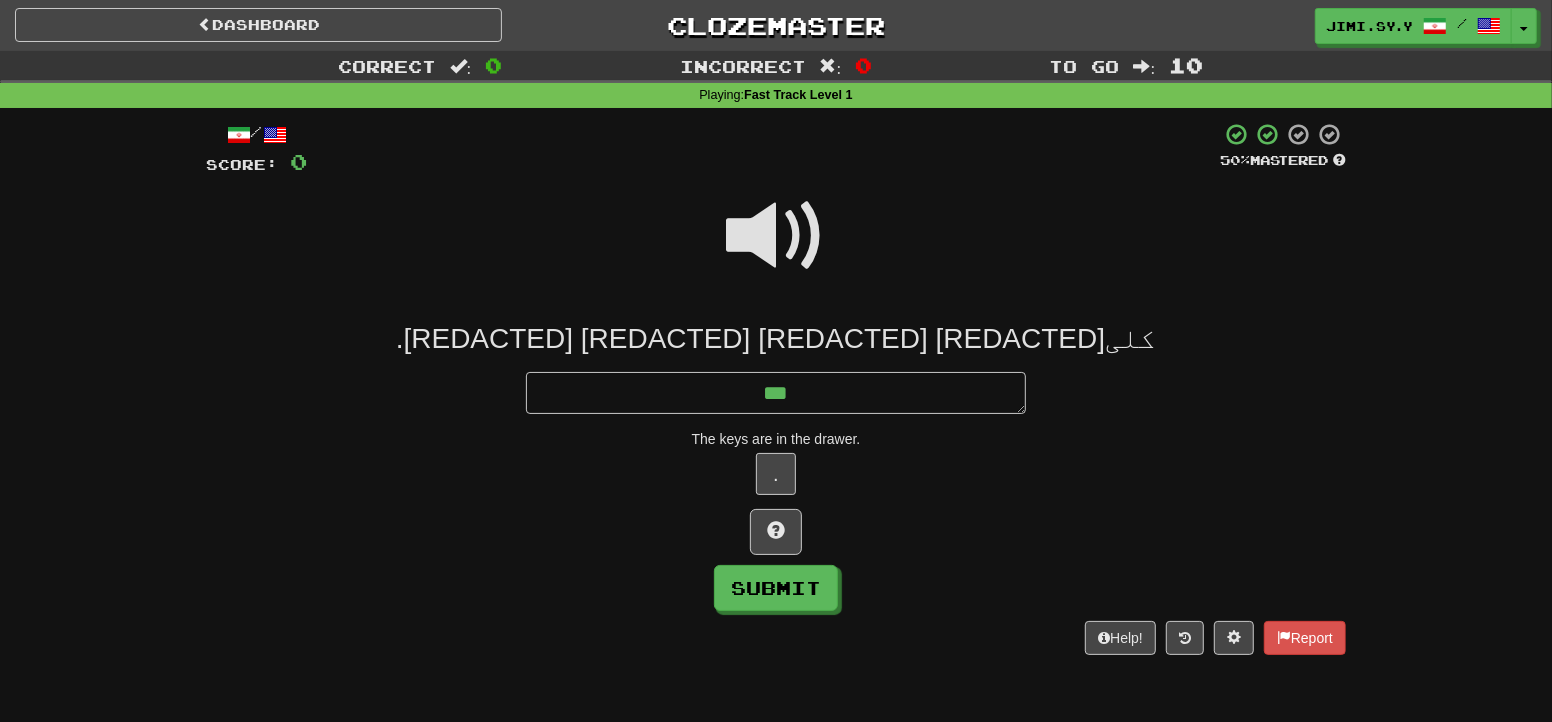 type on "*" 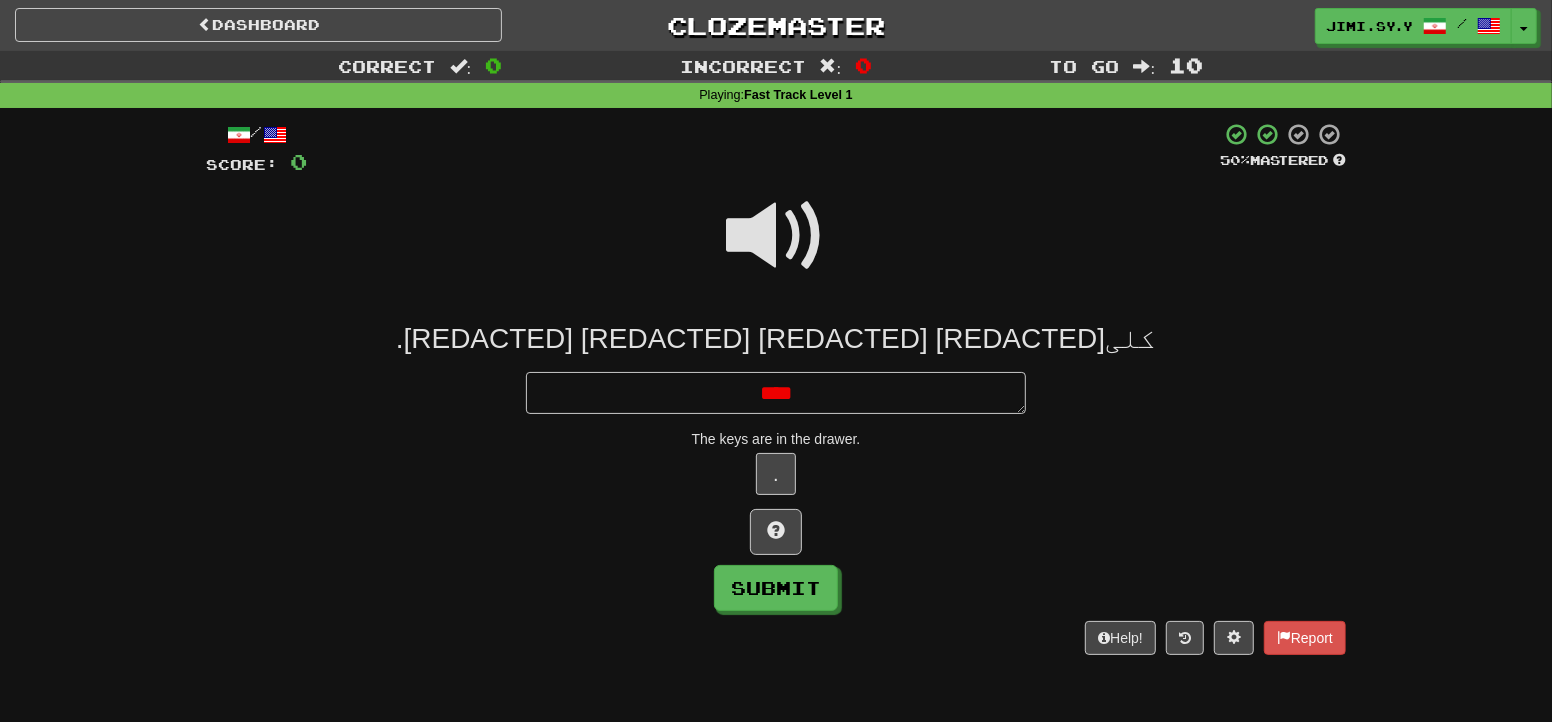 type on "*" 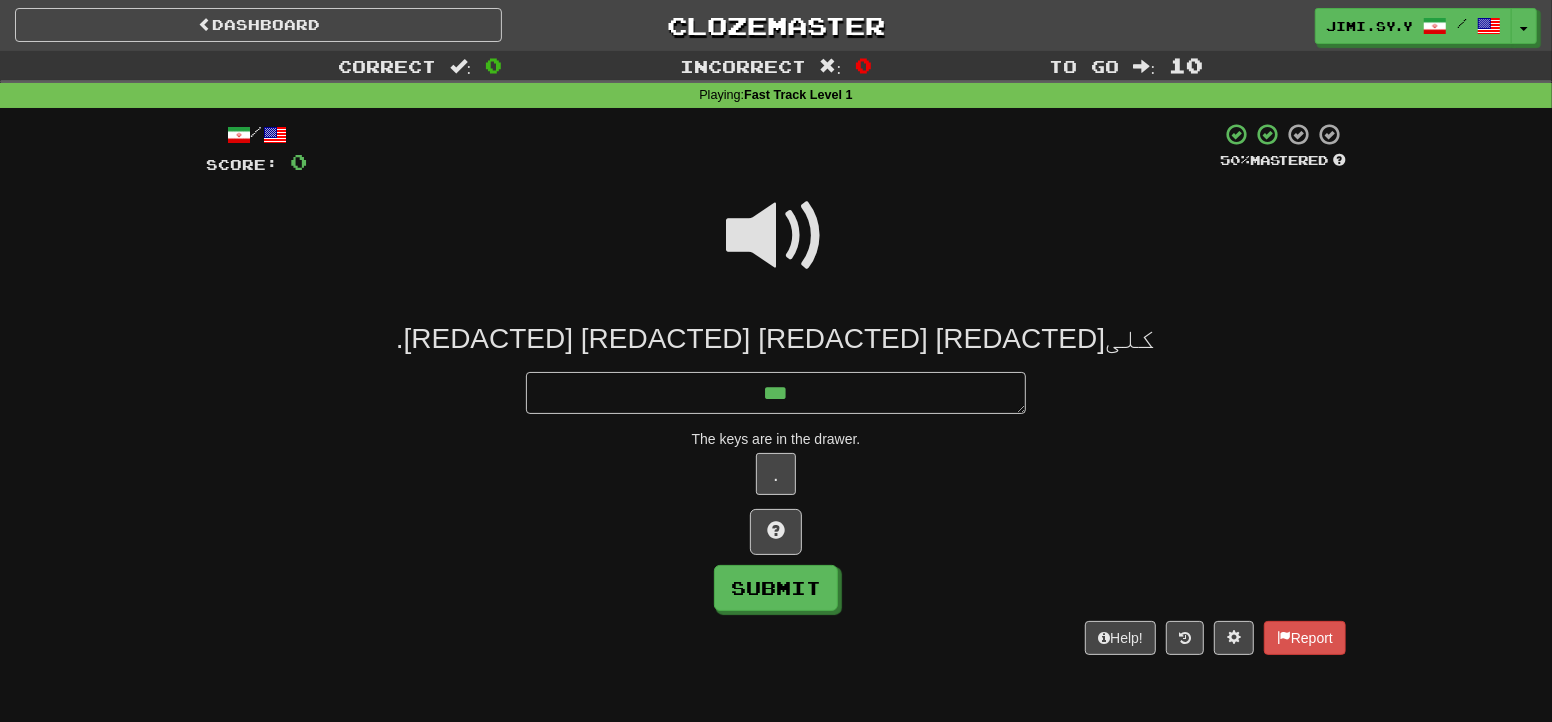 type on "*" 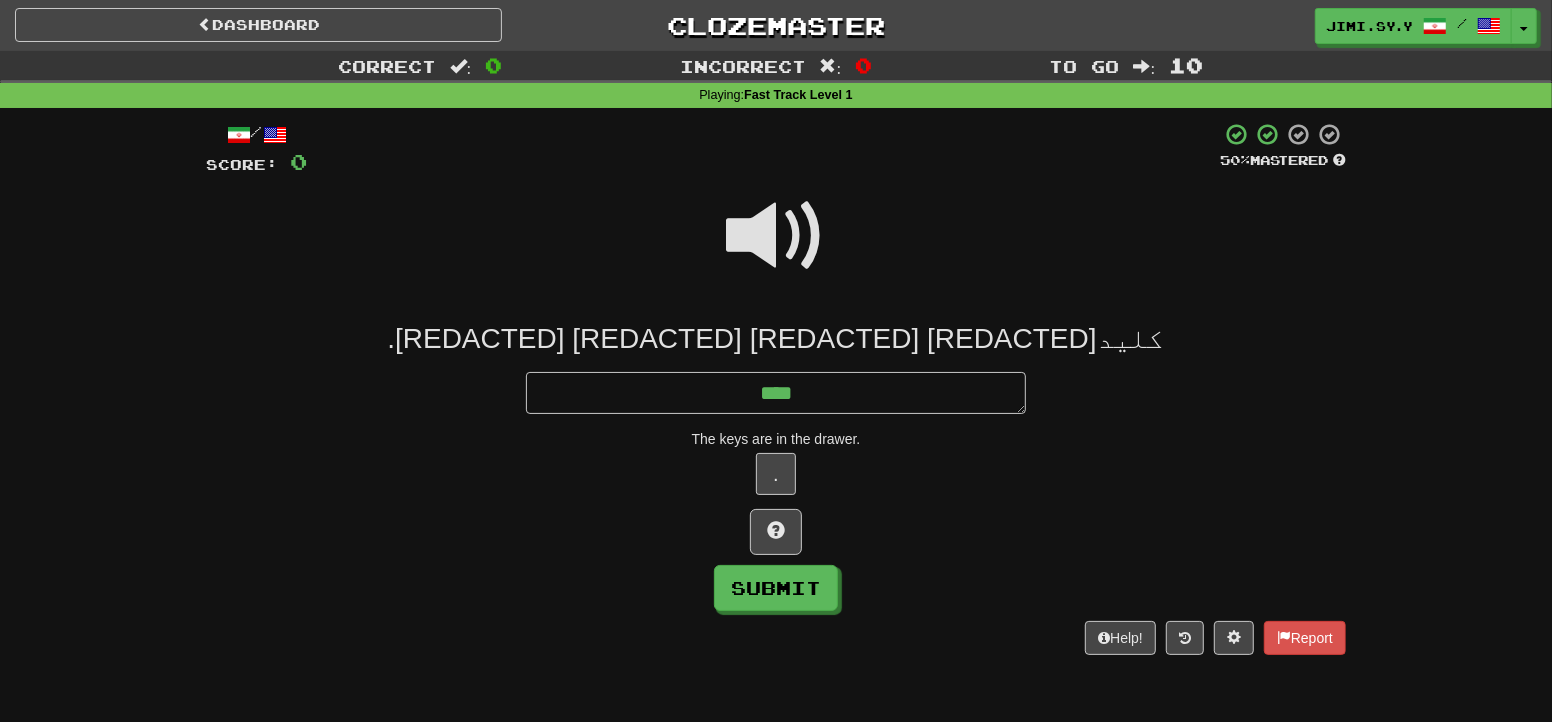 type on "*" 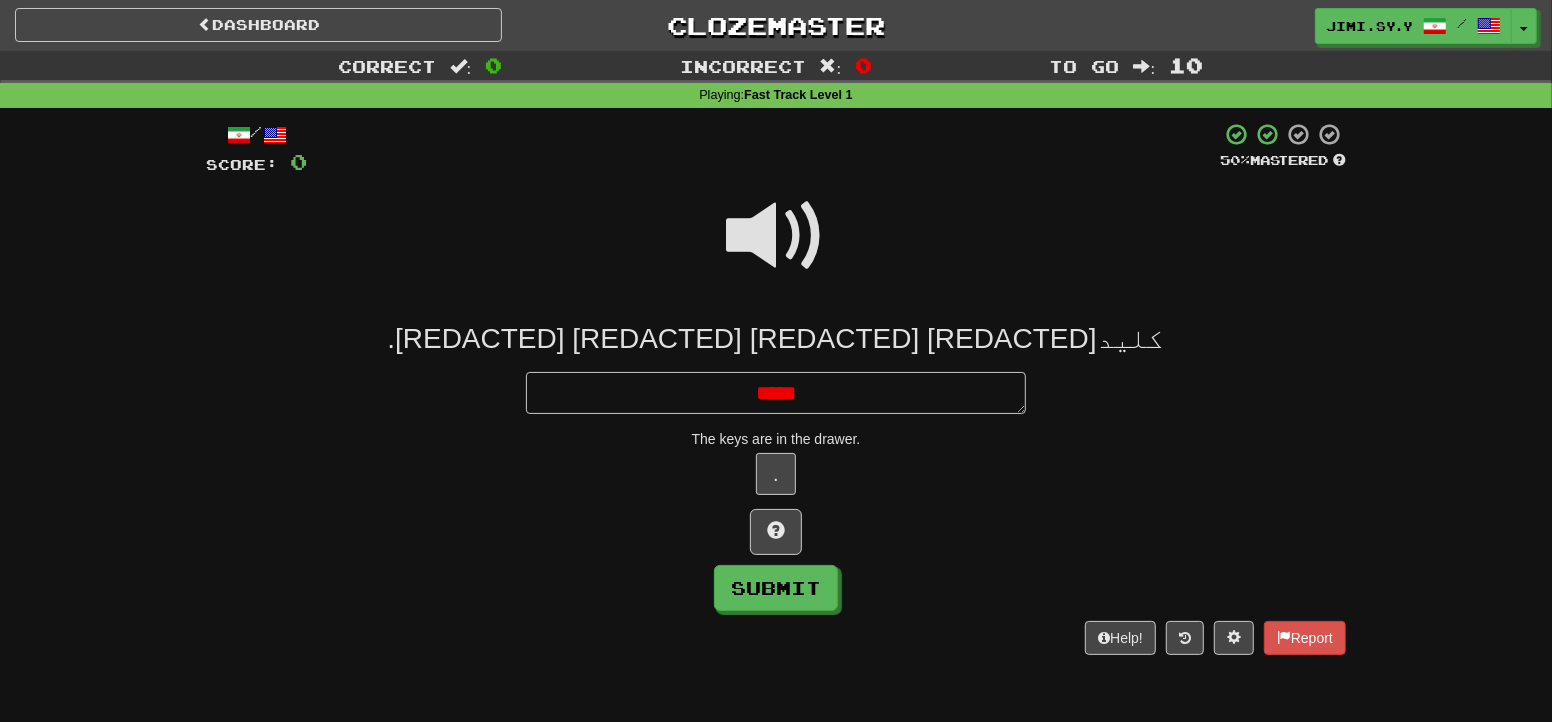 type on "*" 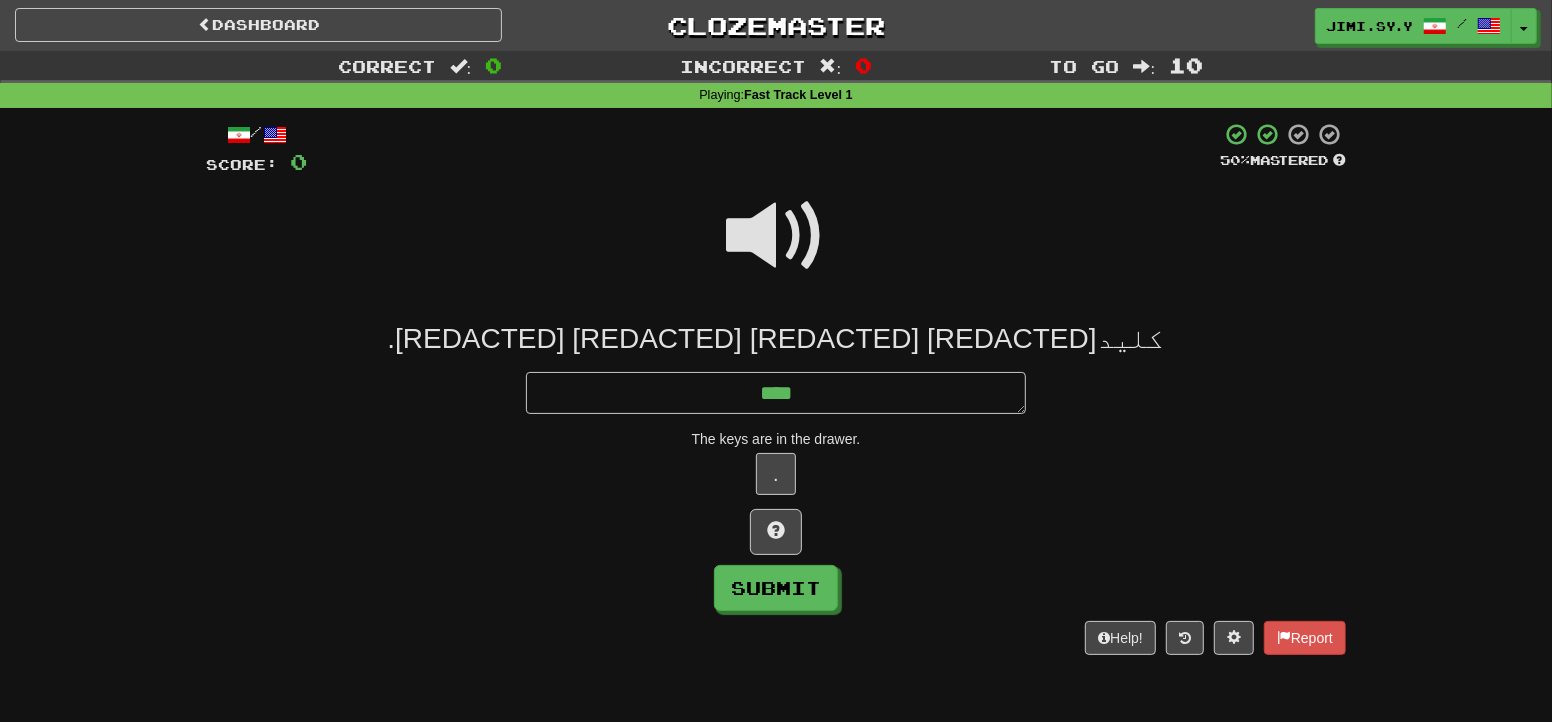 type on "*" 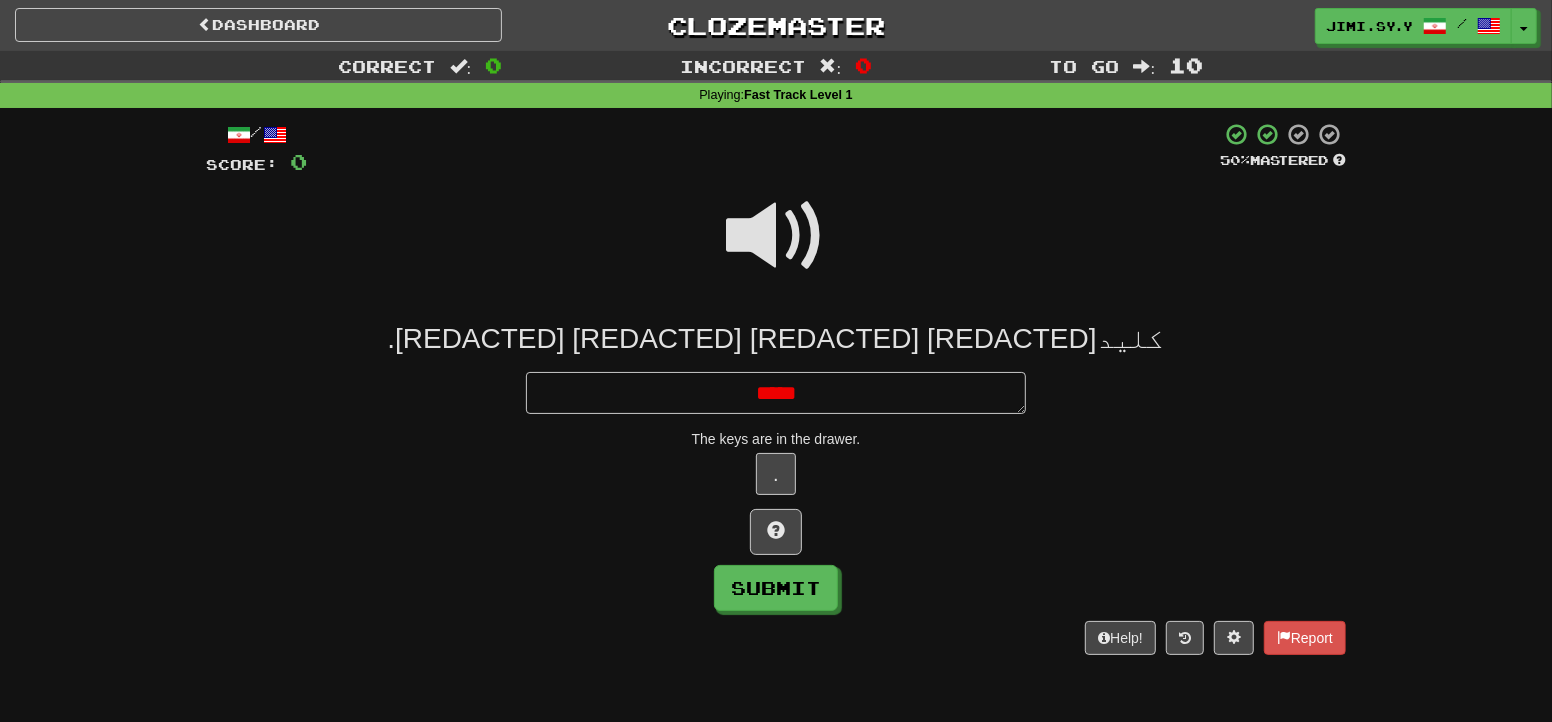 type on "*" 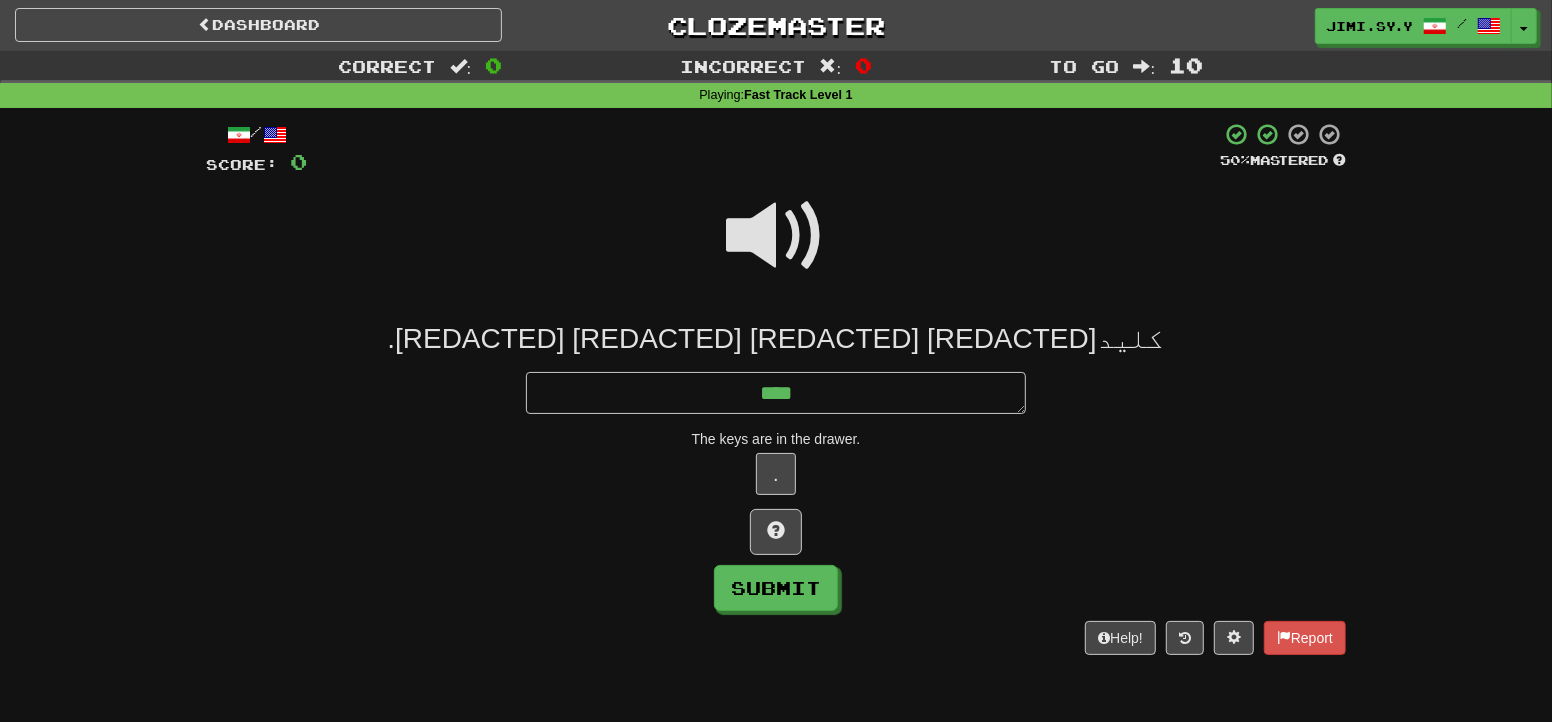 type on "*" 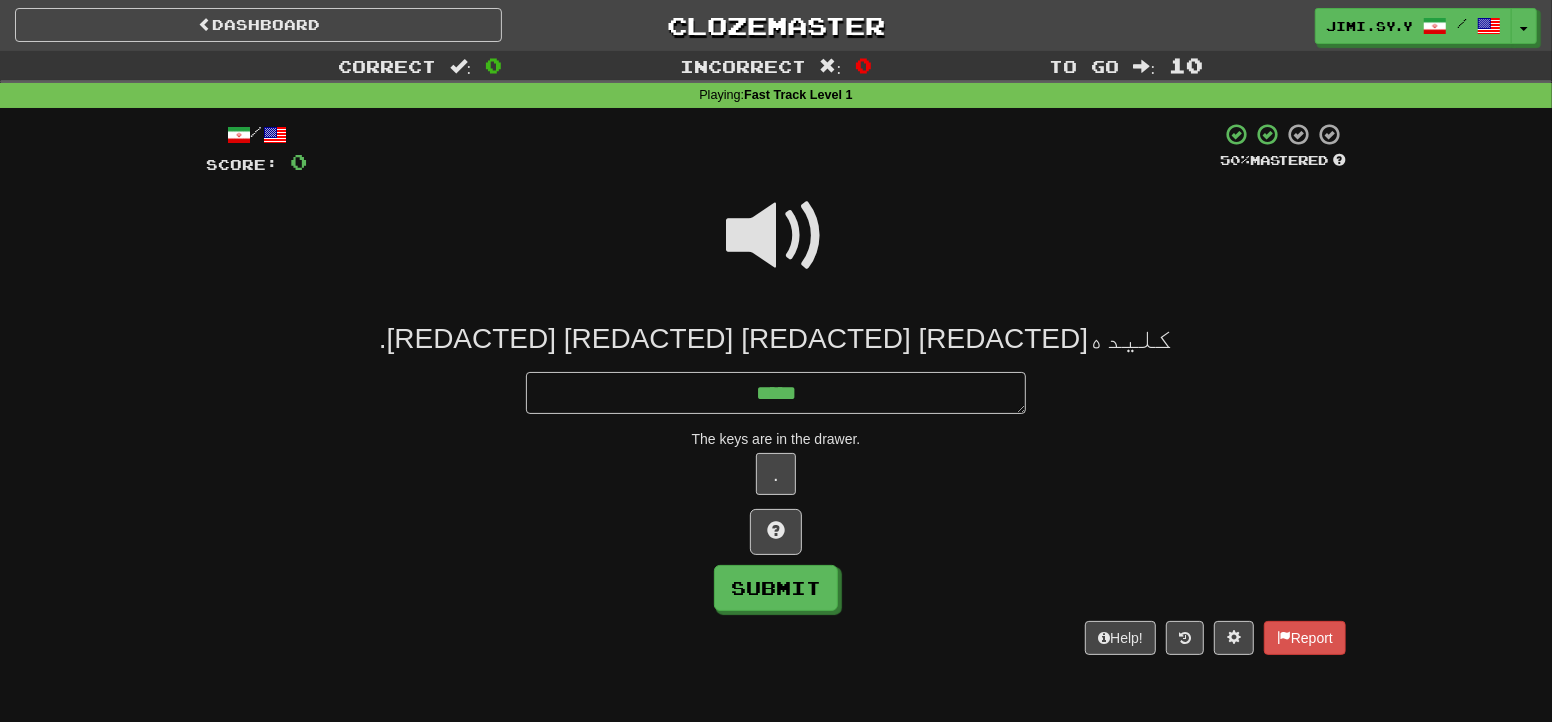 type on "*" 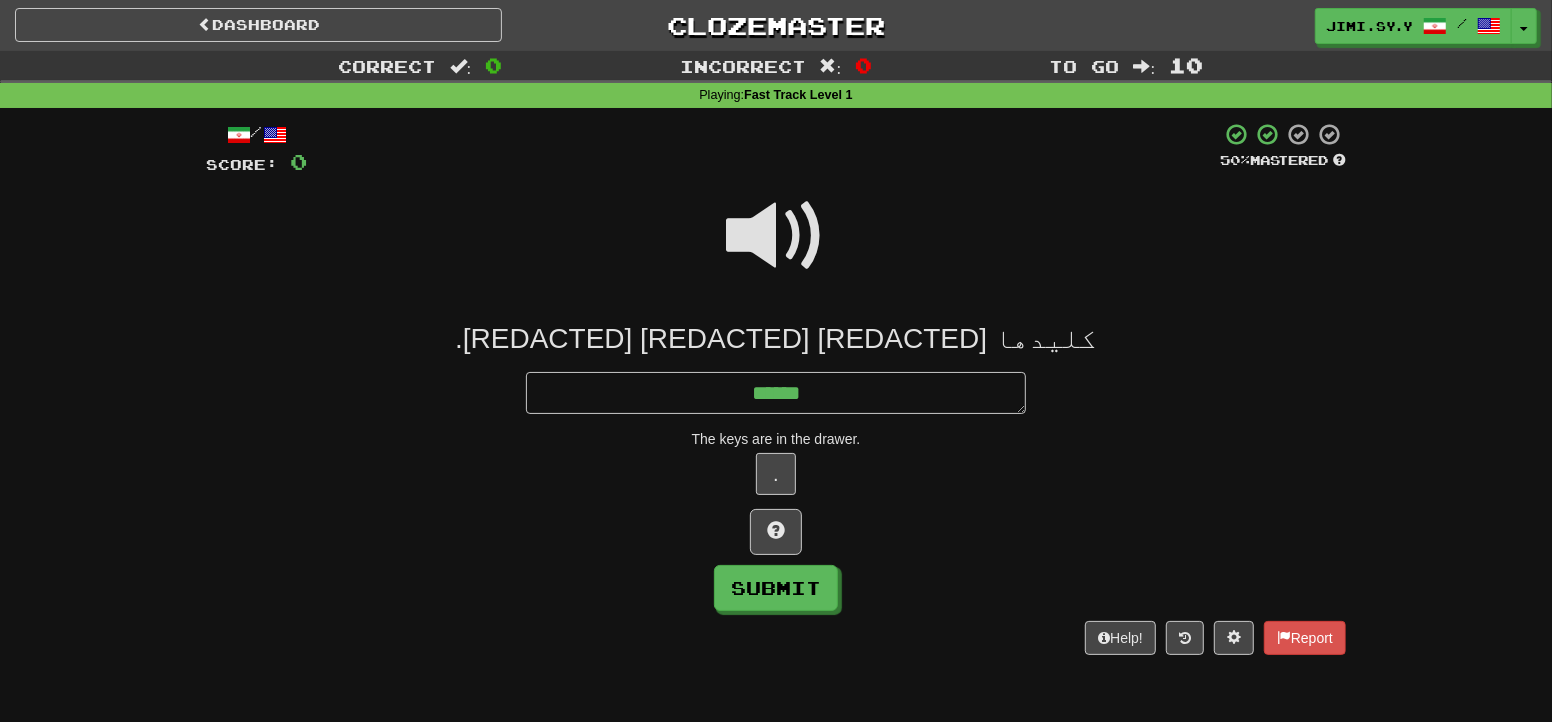 type on "*" 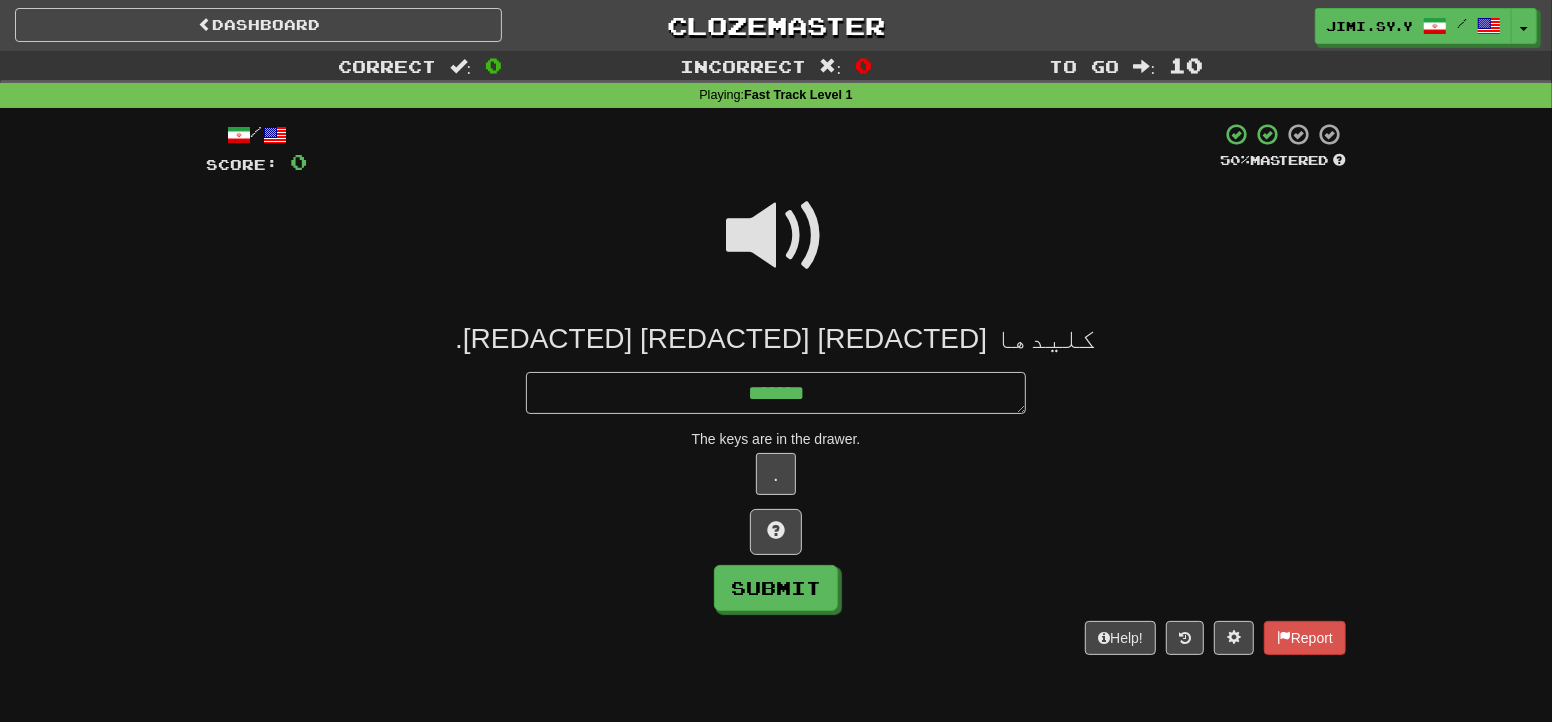 type on "*" 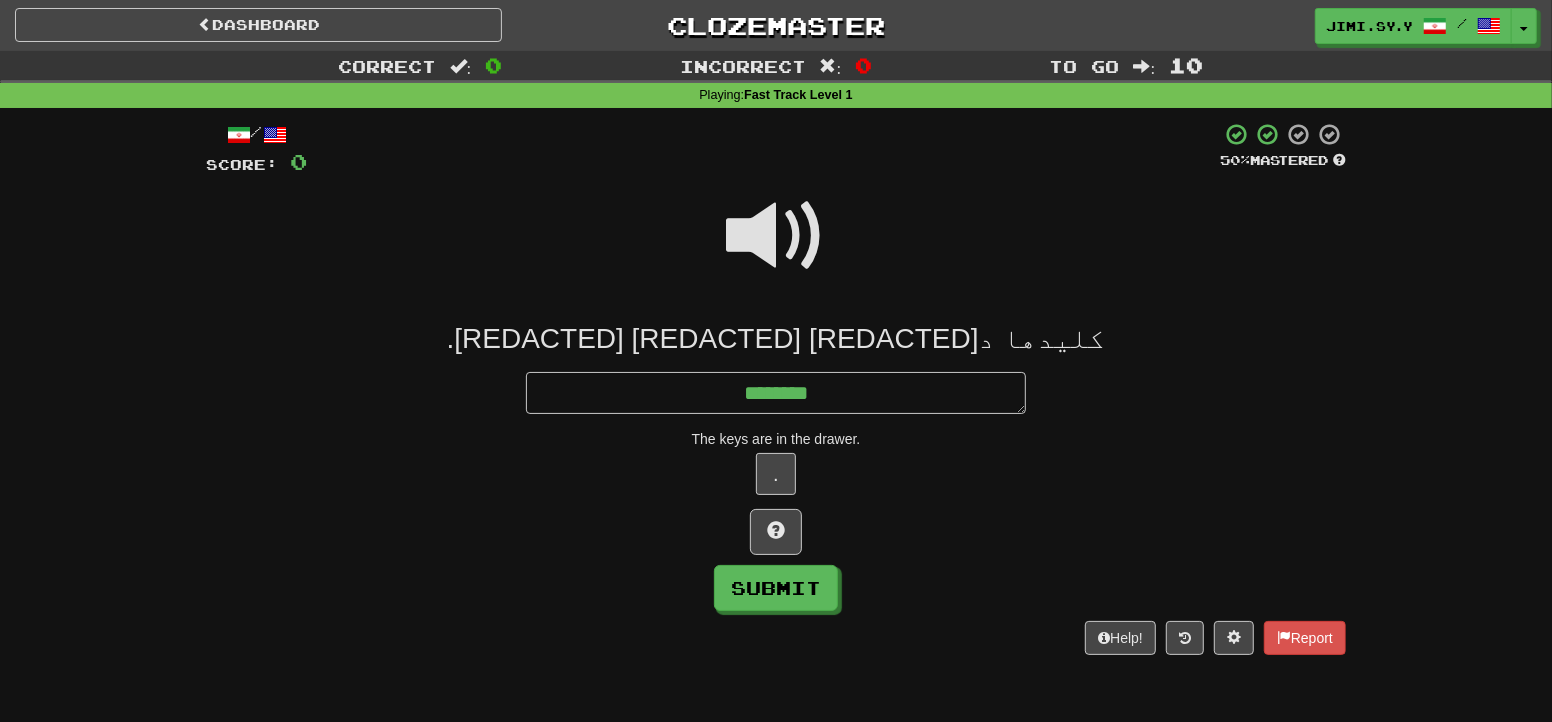type on "*" 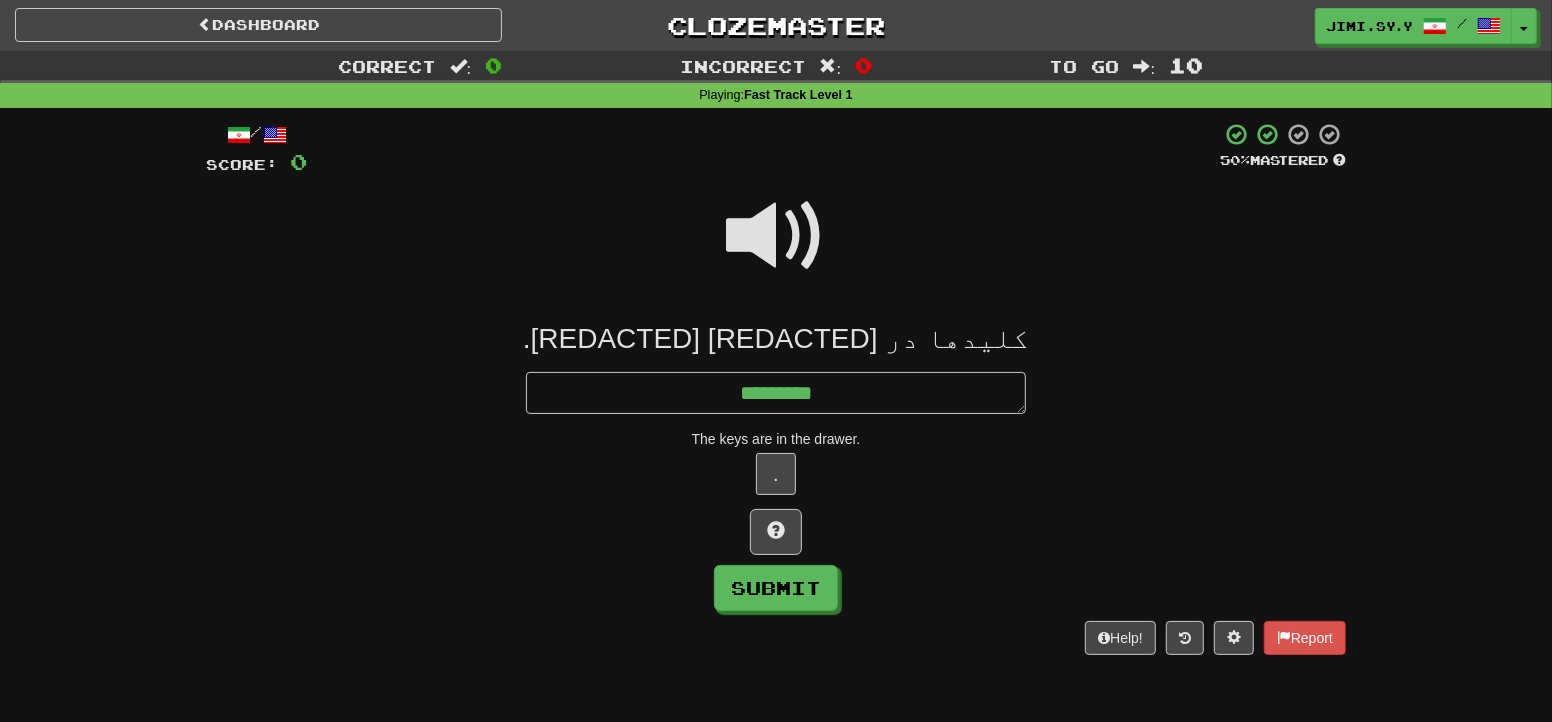 type on "*" 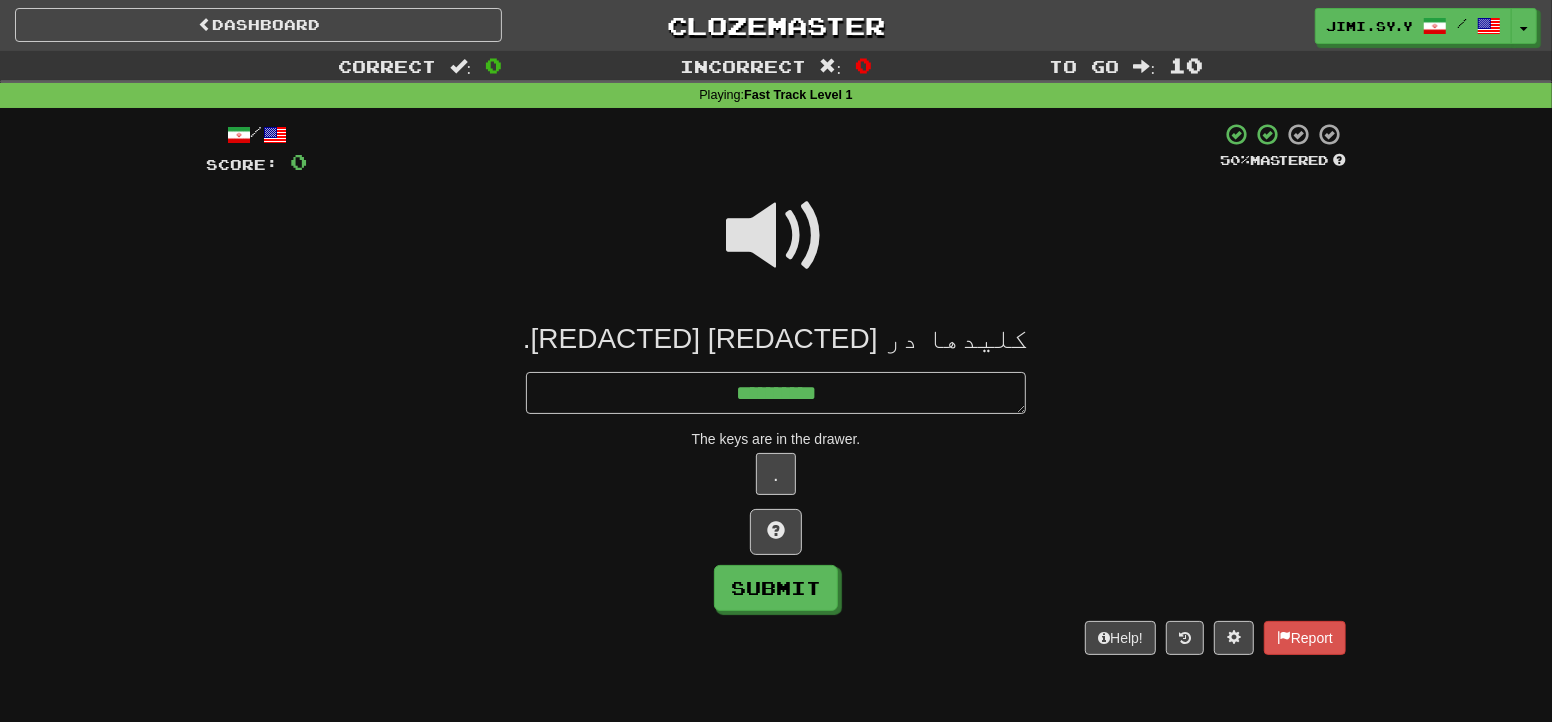 type on "*" 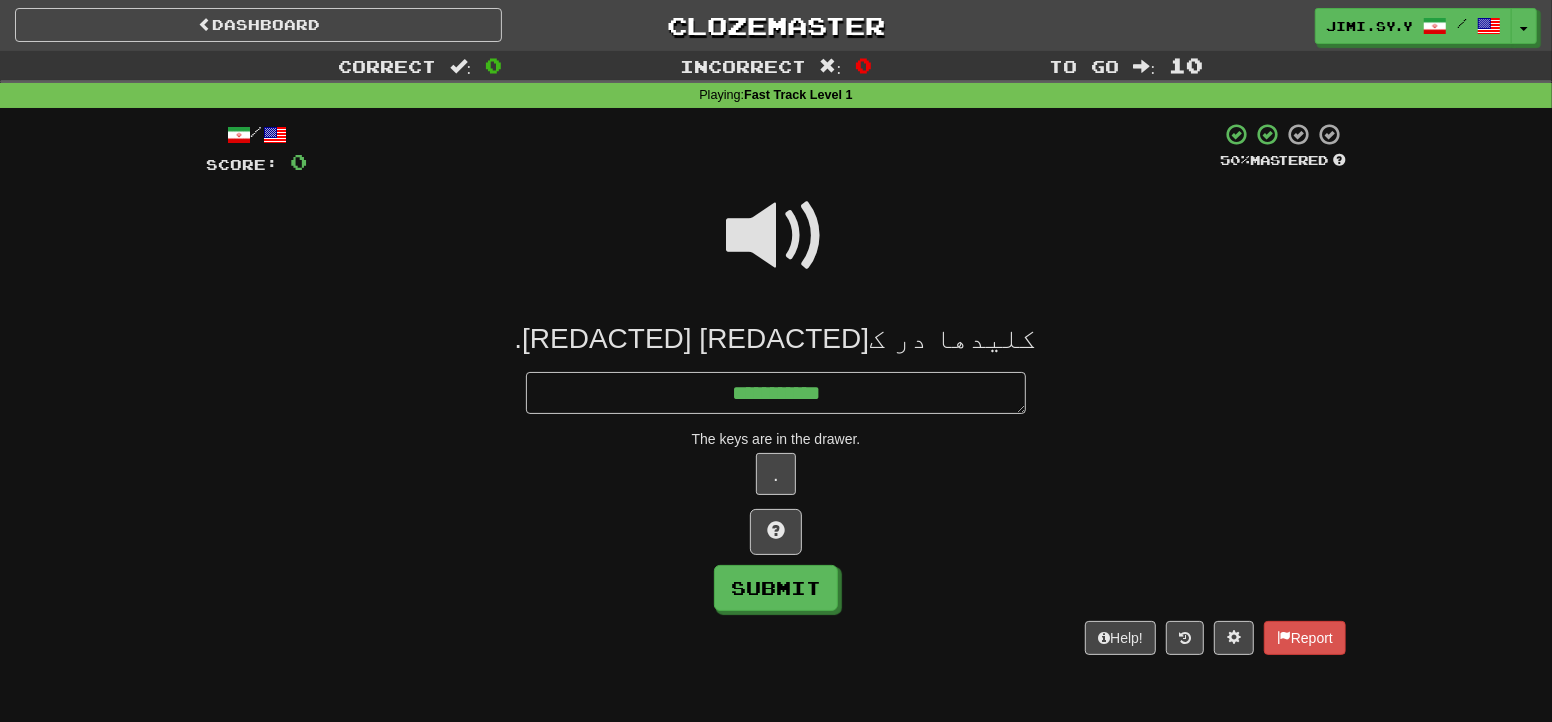 type on "*" 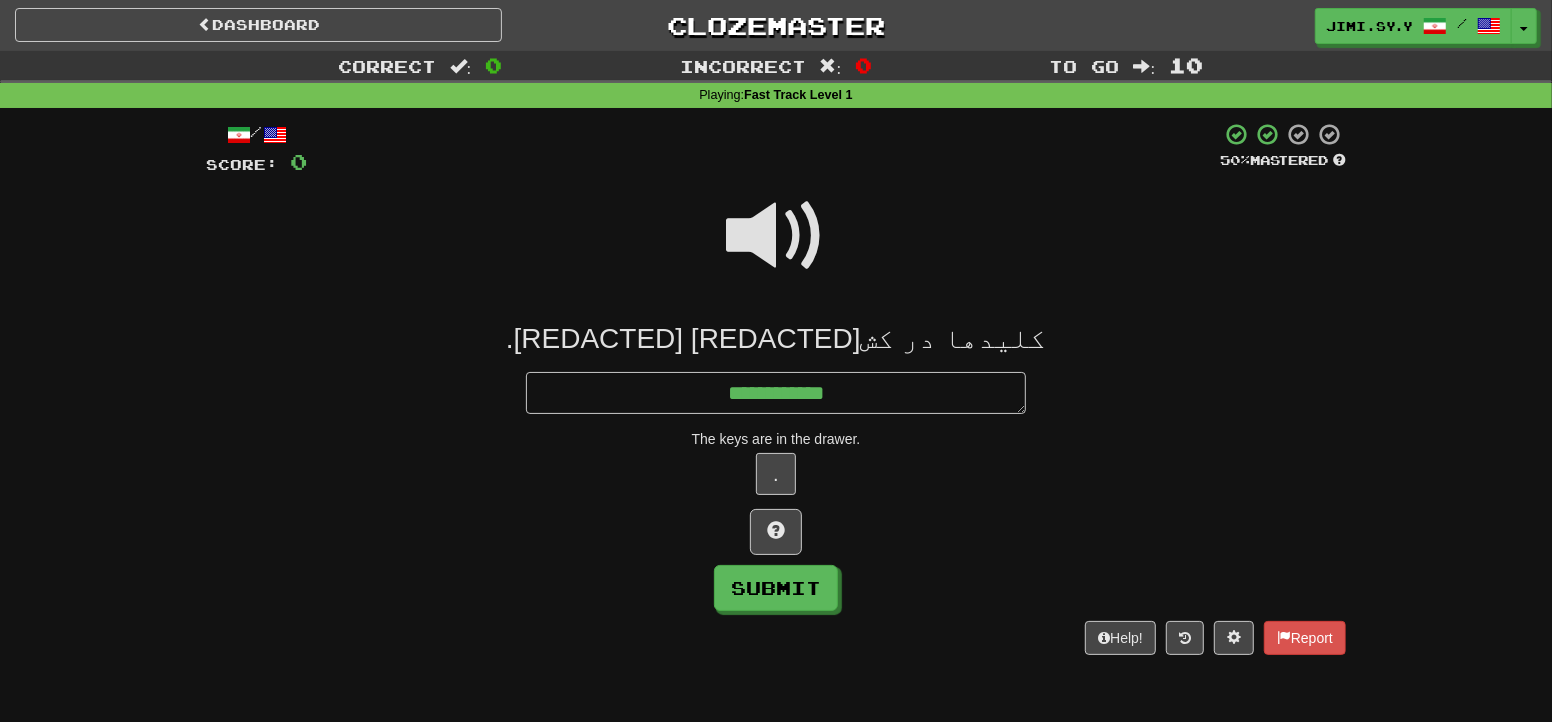 type on "*" 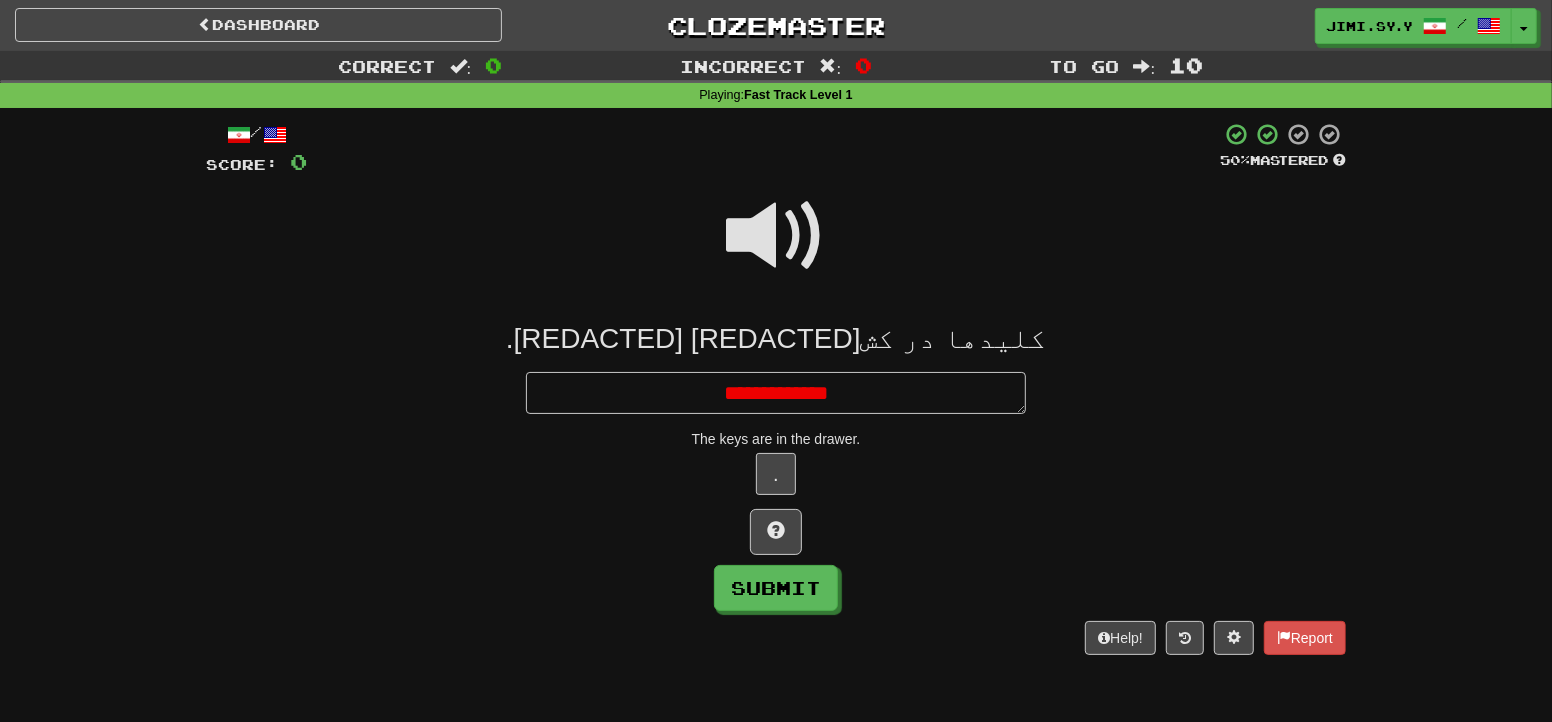 type on "*" 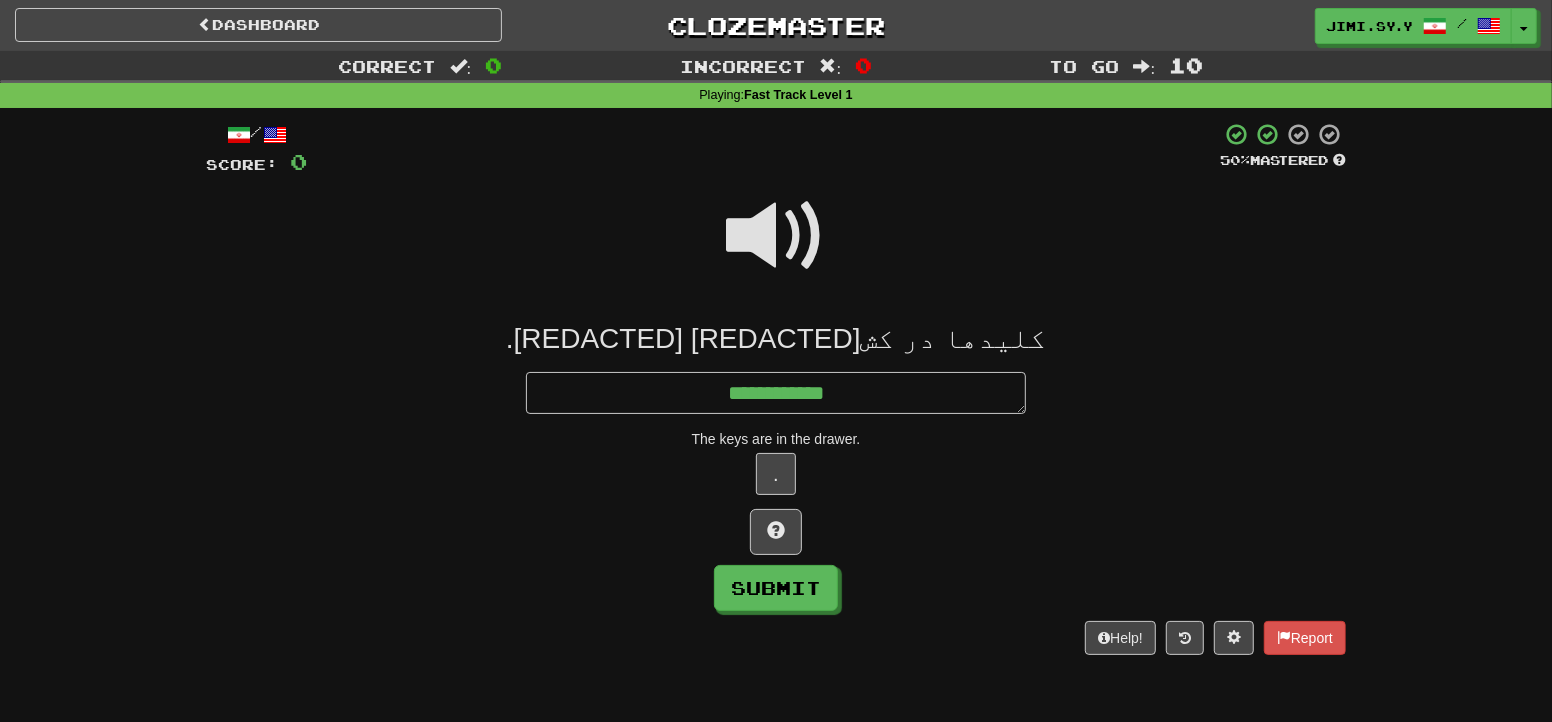 type on "*" 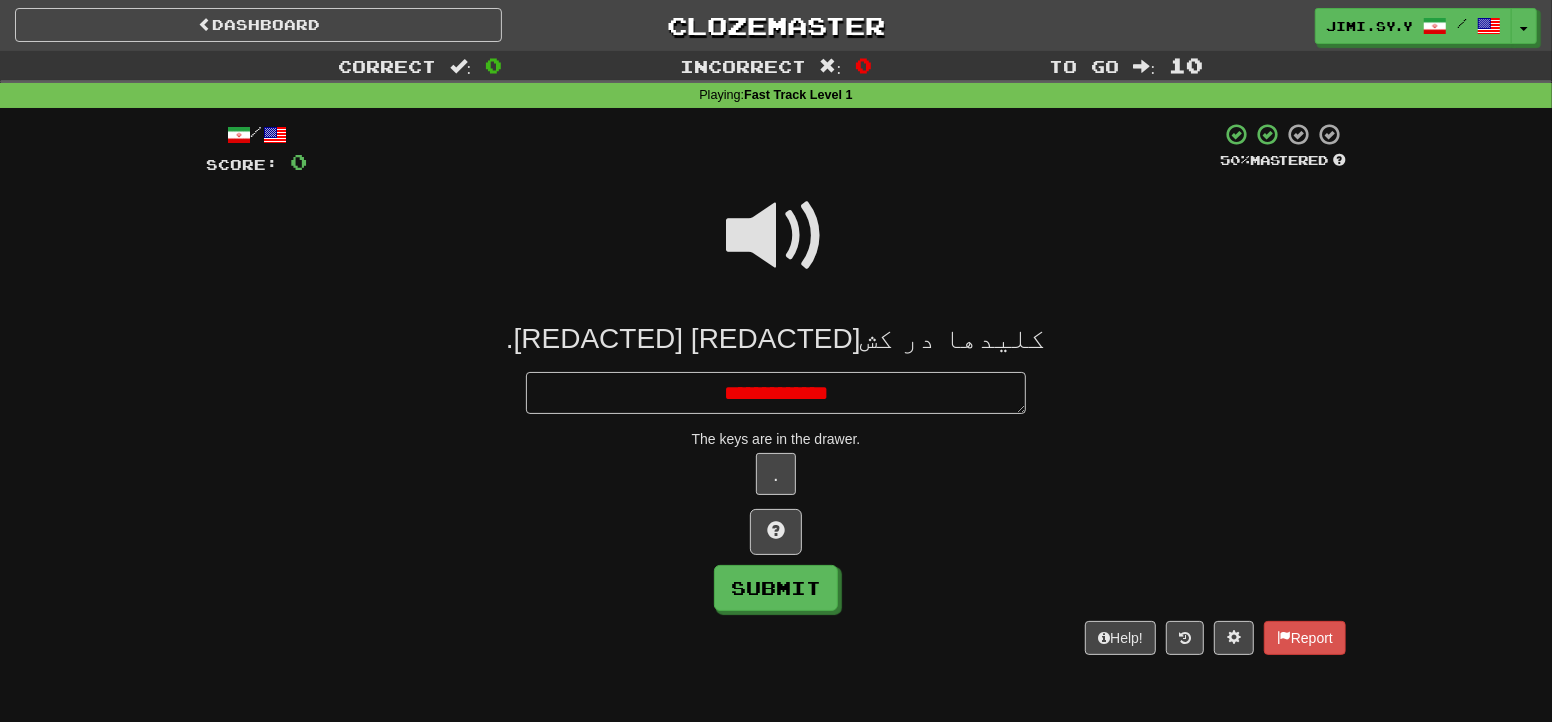 type on "*" 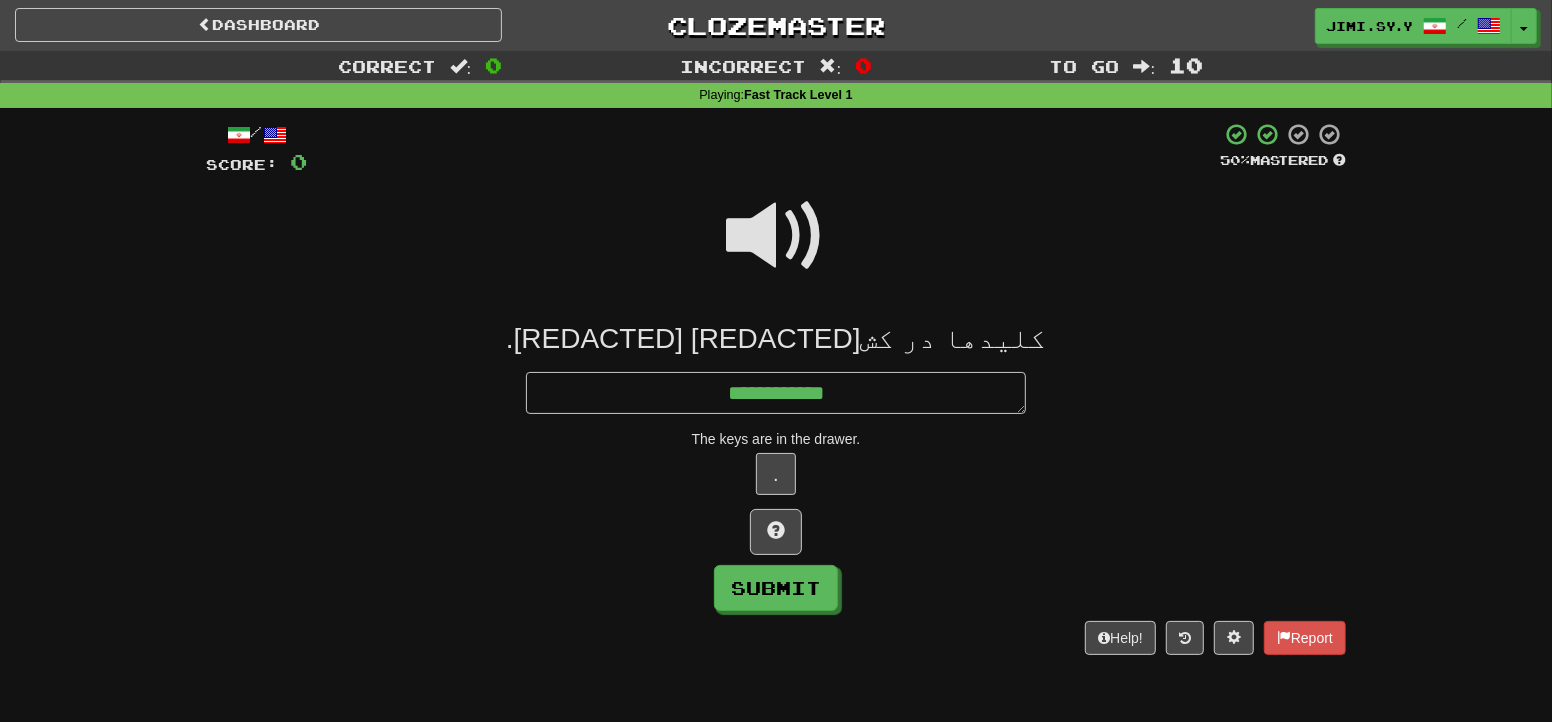 type on "*" 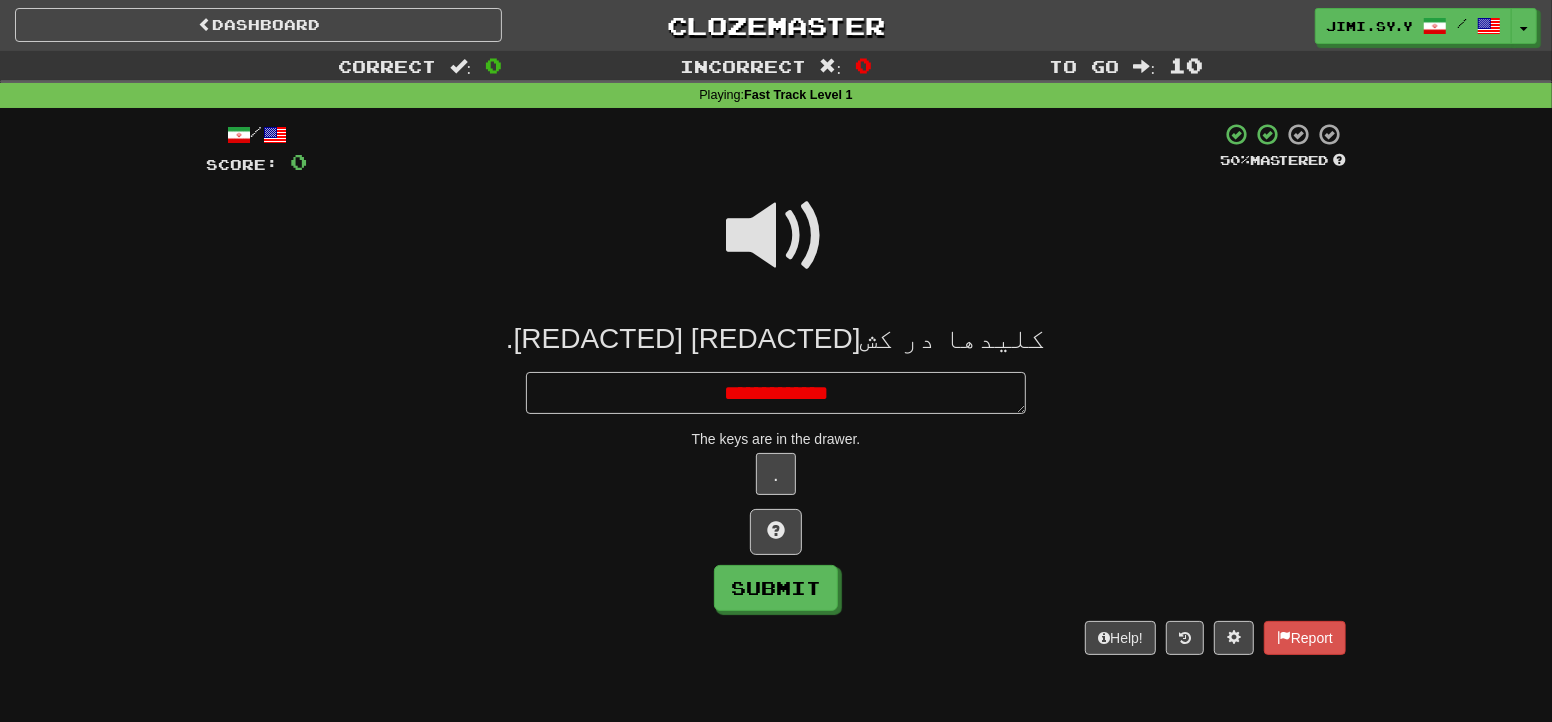 type on "*" 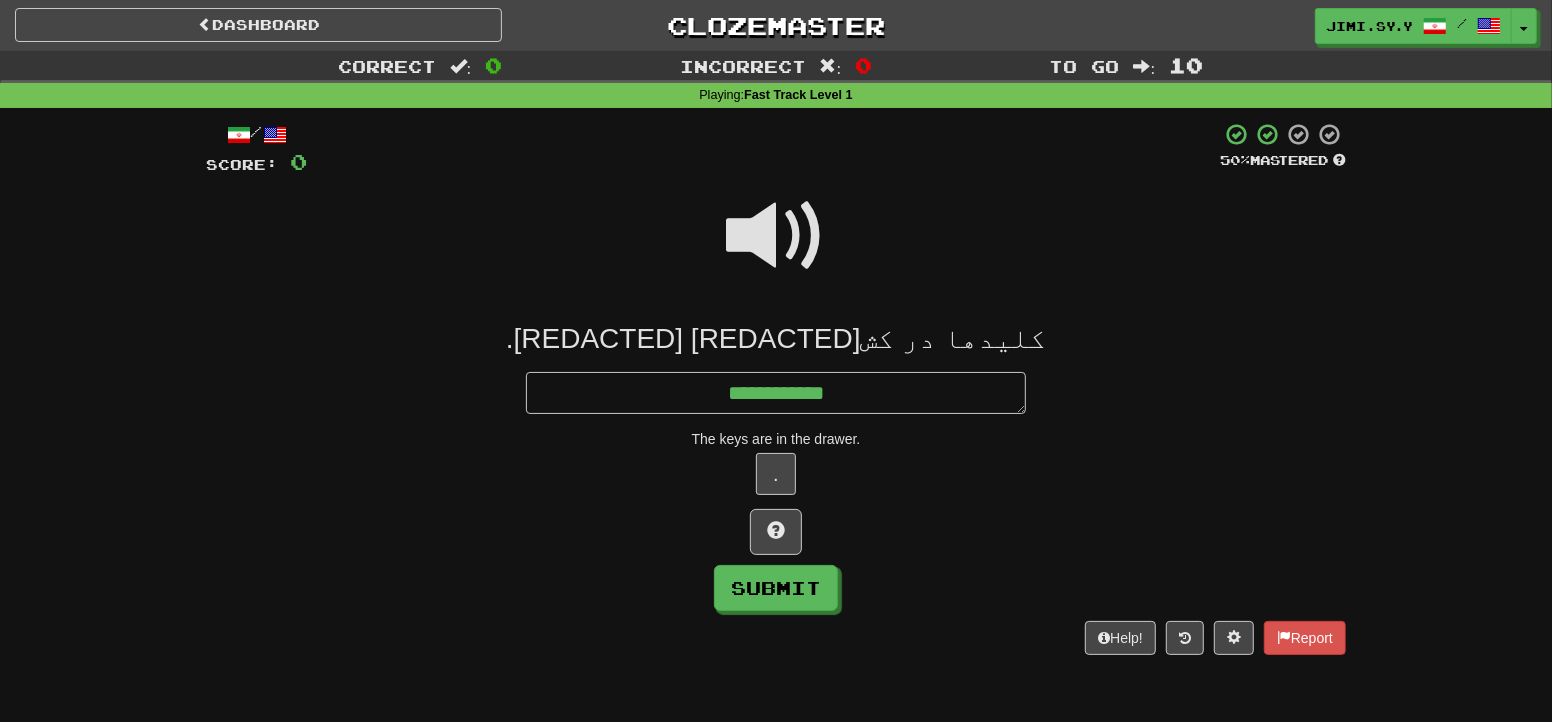 type on "*" 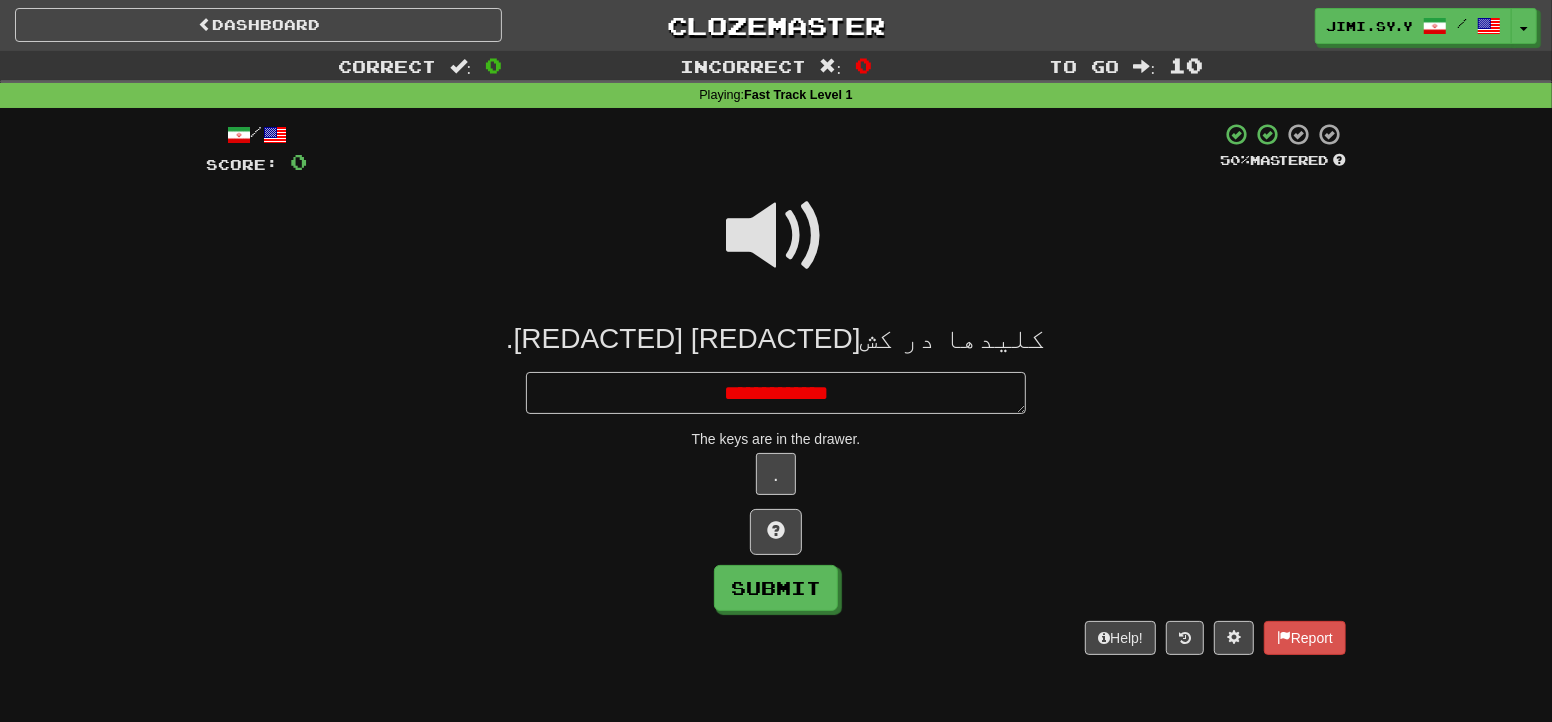 type on "*" 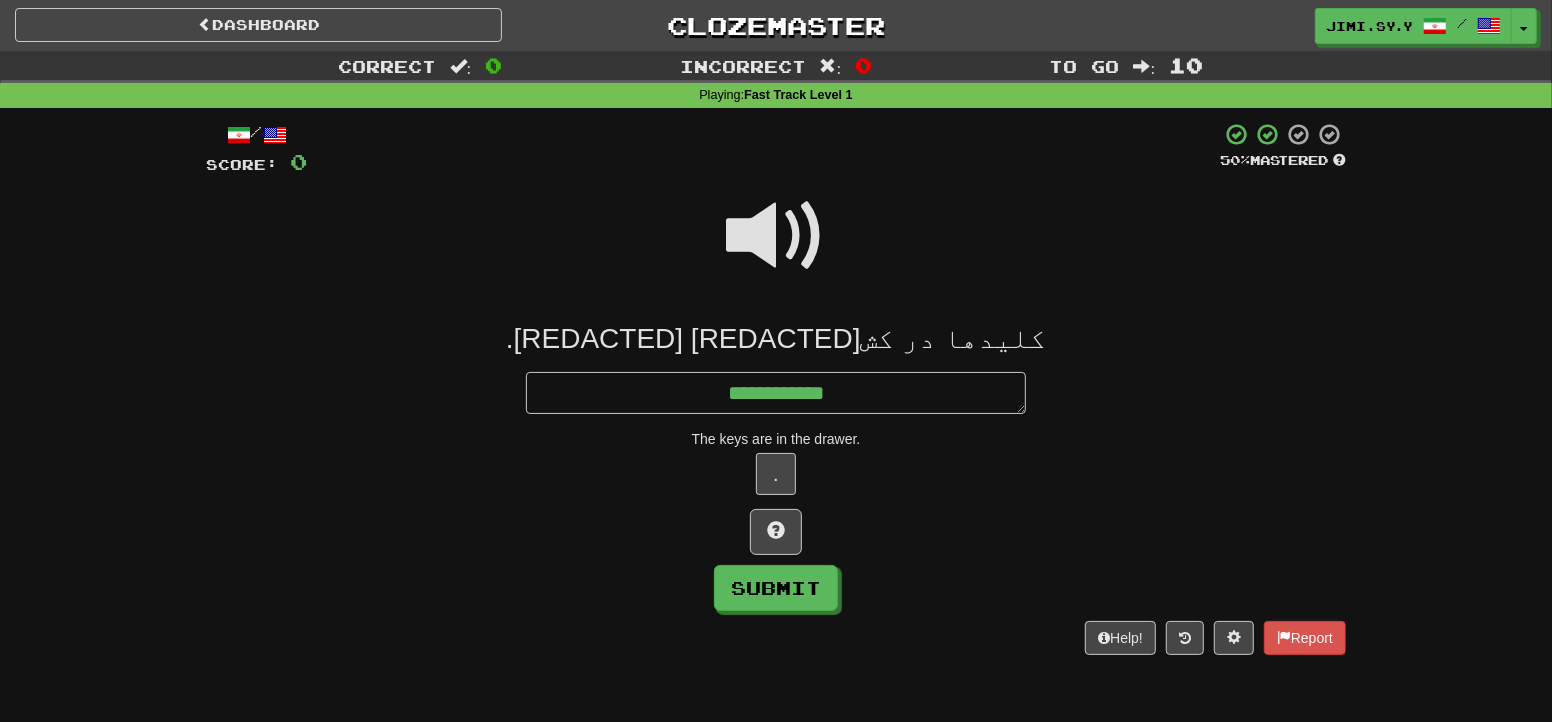 type on "*" 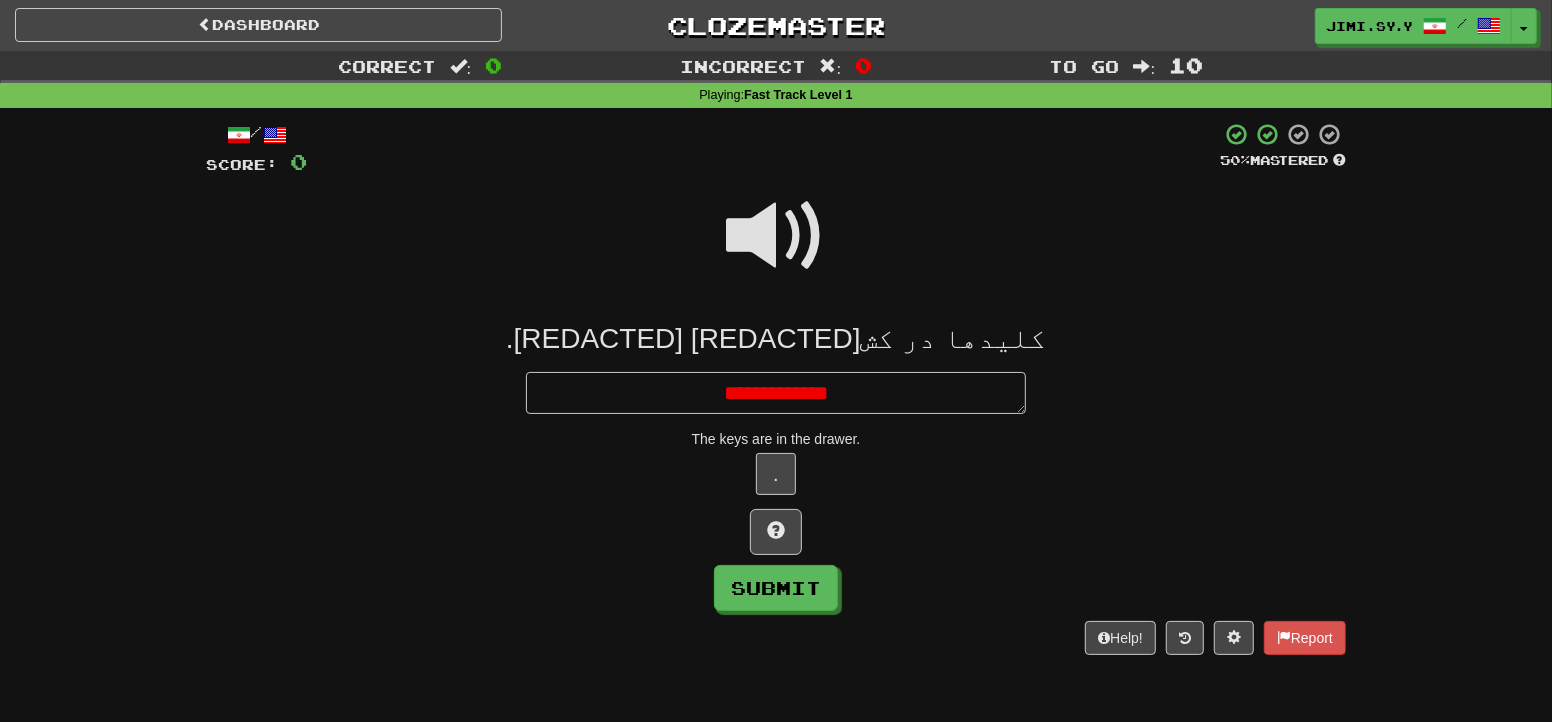 type on "*" 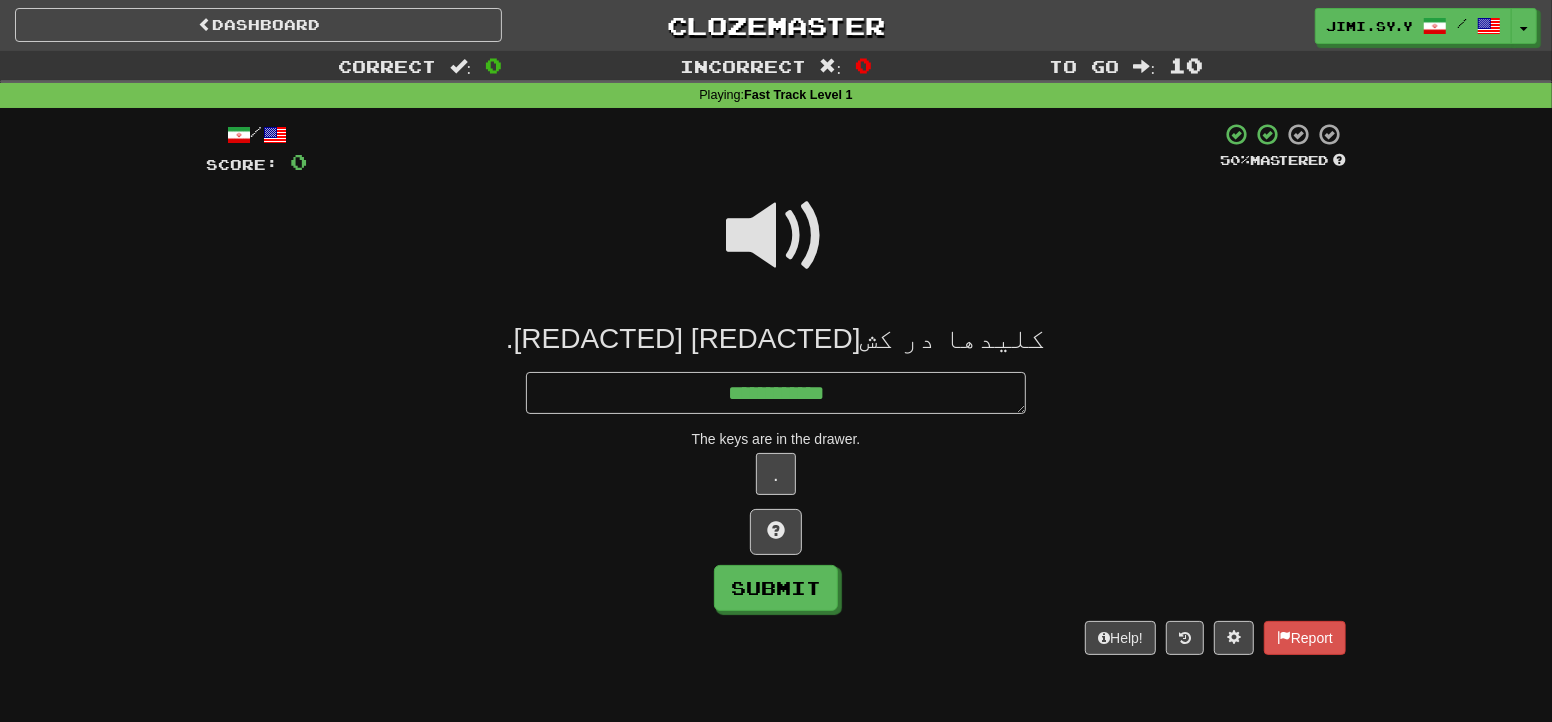 type on "**********" 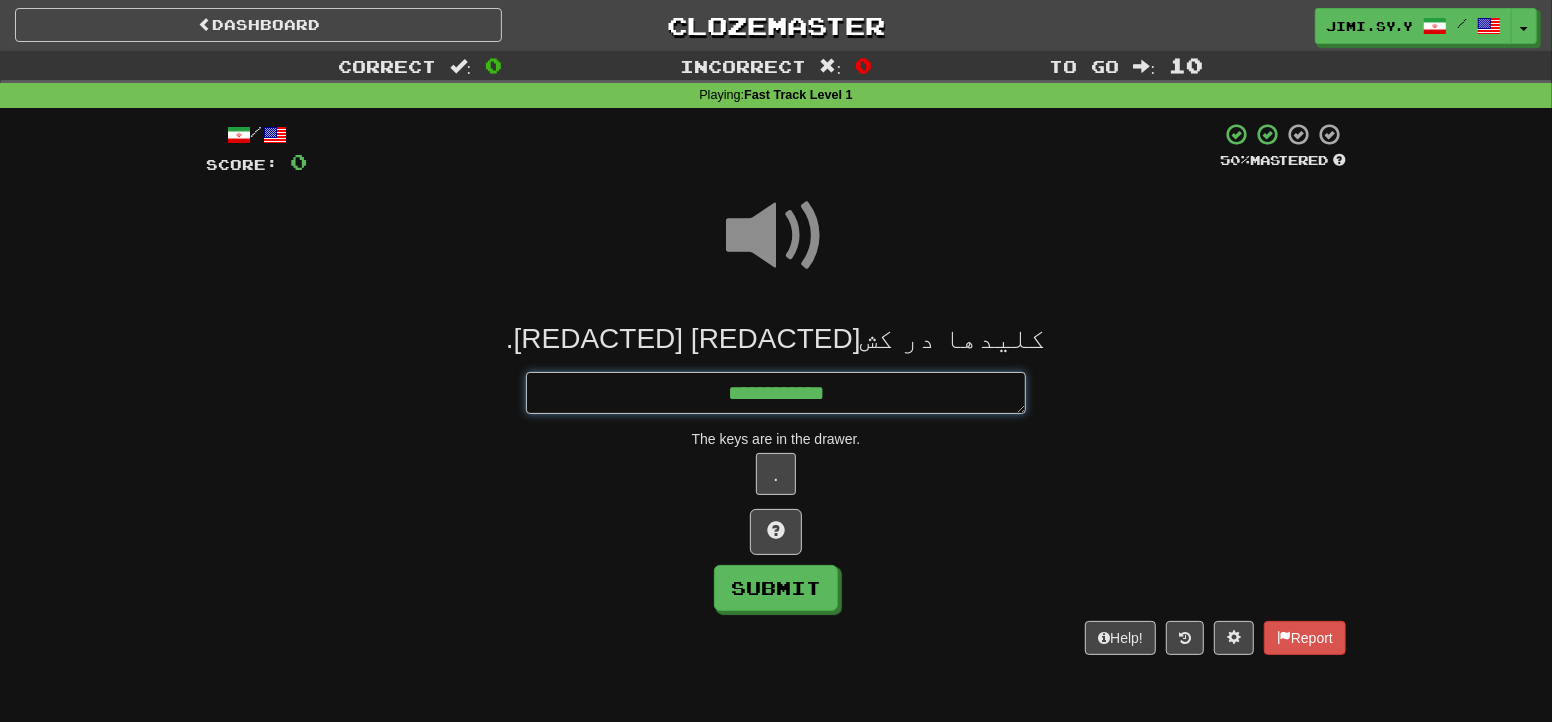 click on "**********" at bounding box center (776, 393) 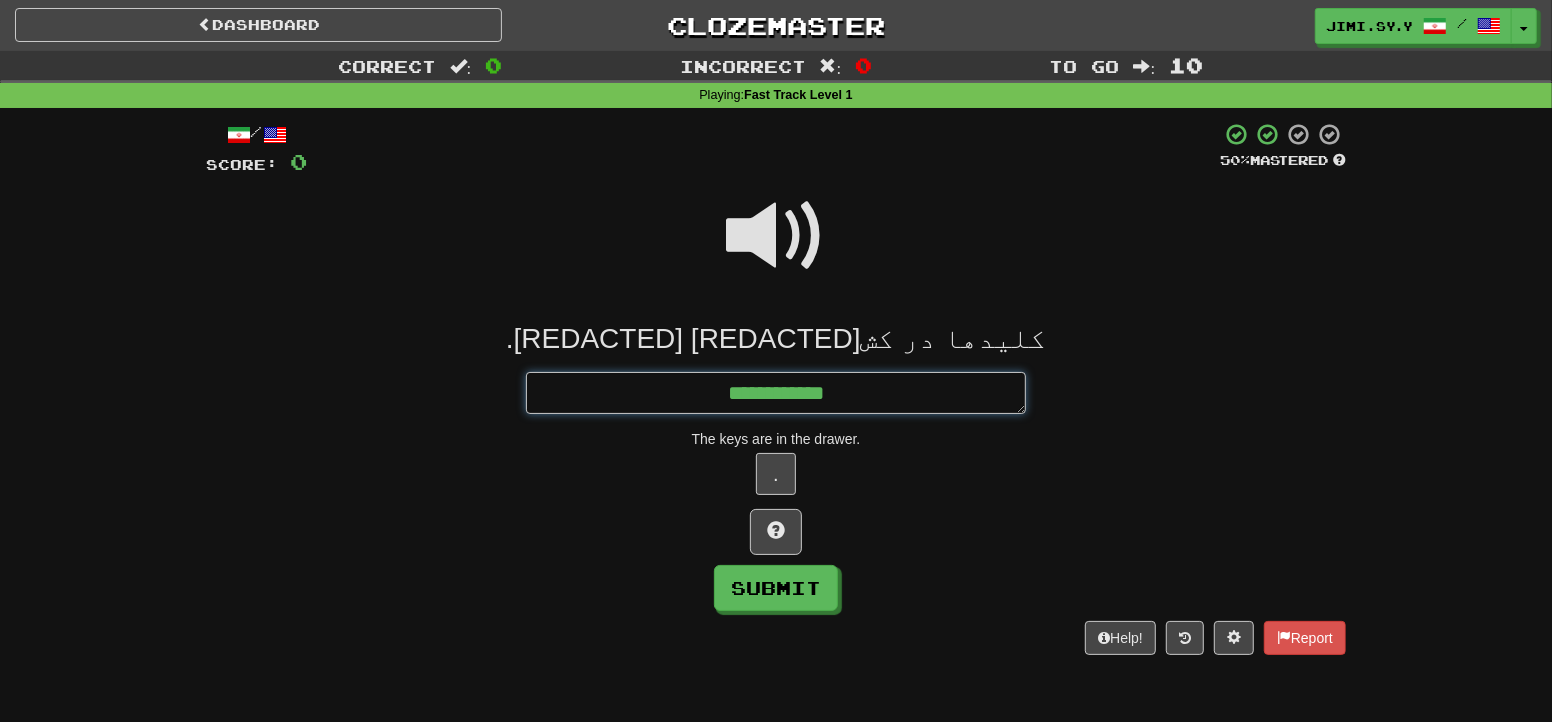 type on "*" 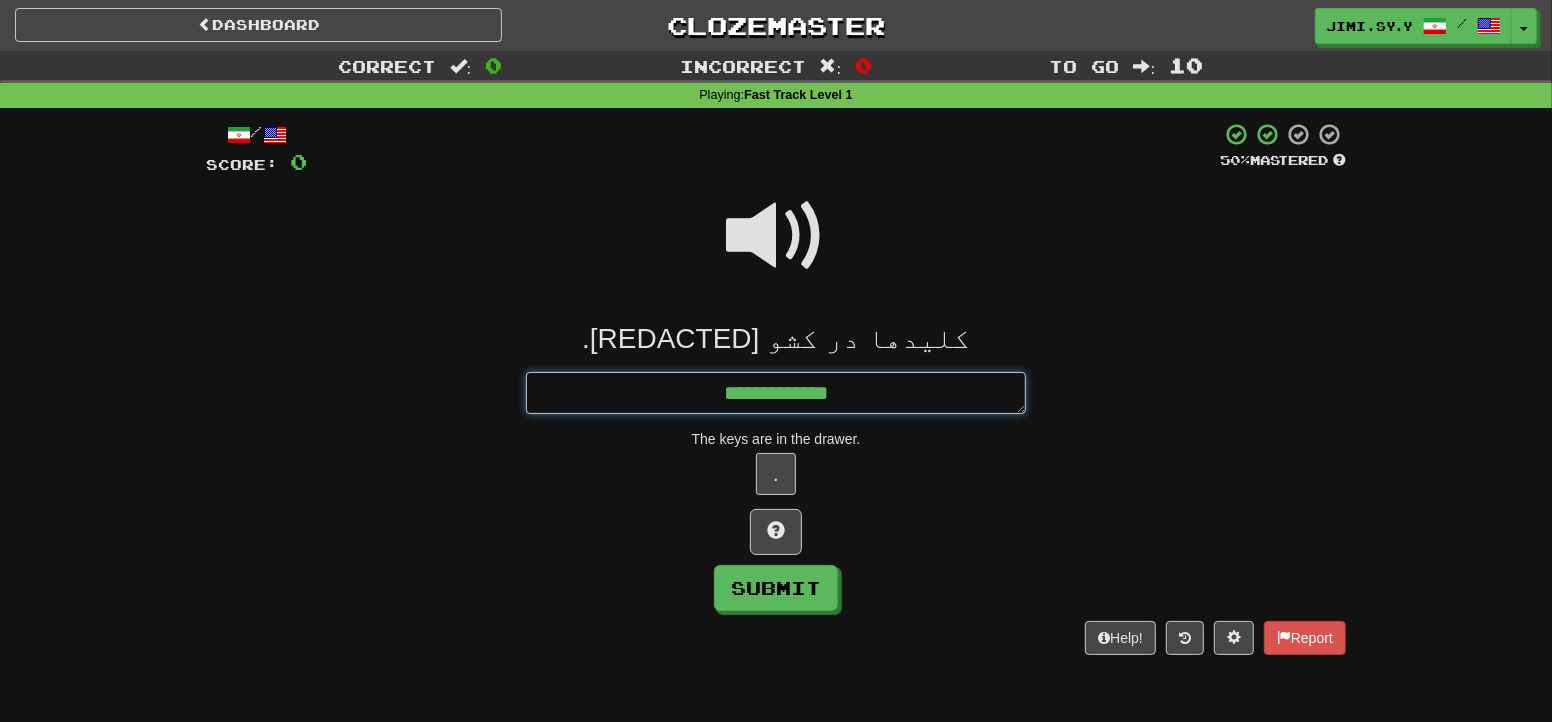type on "*" 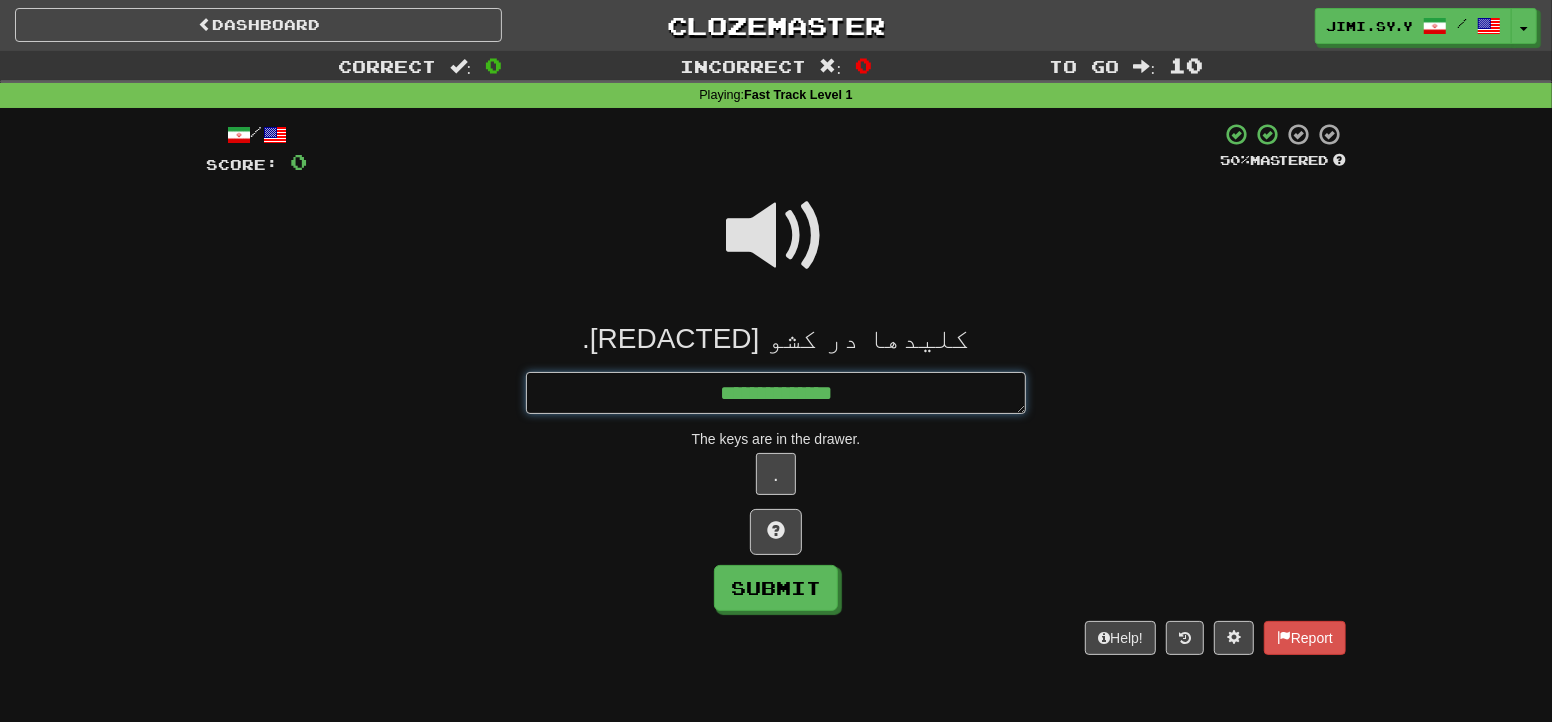 type on "*" 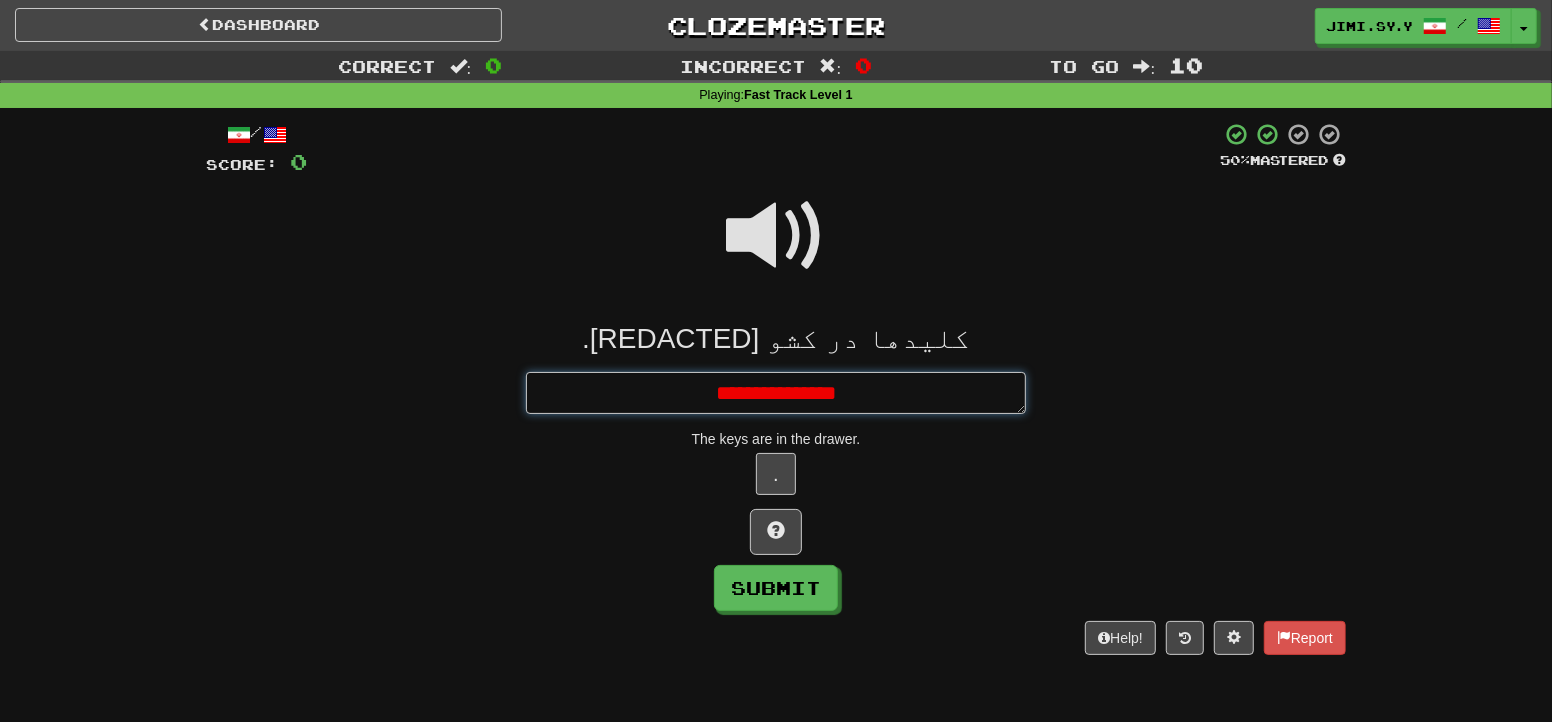 type on "*" 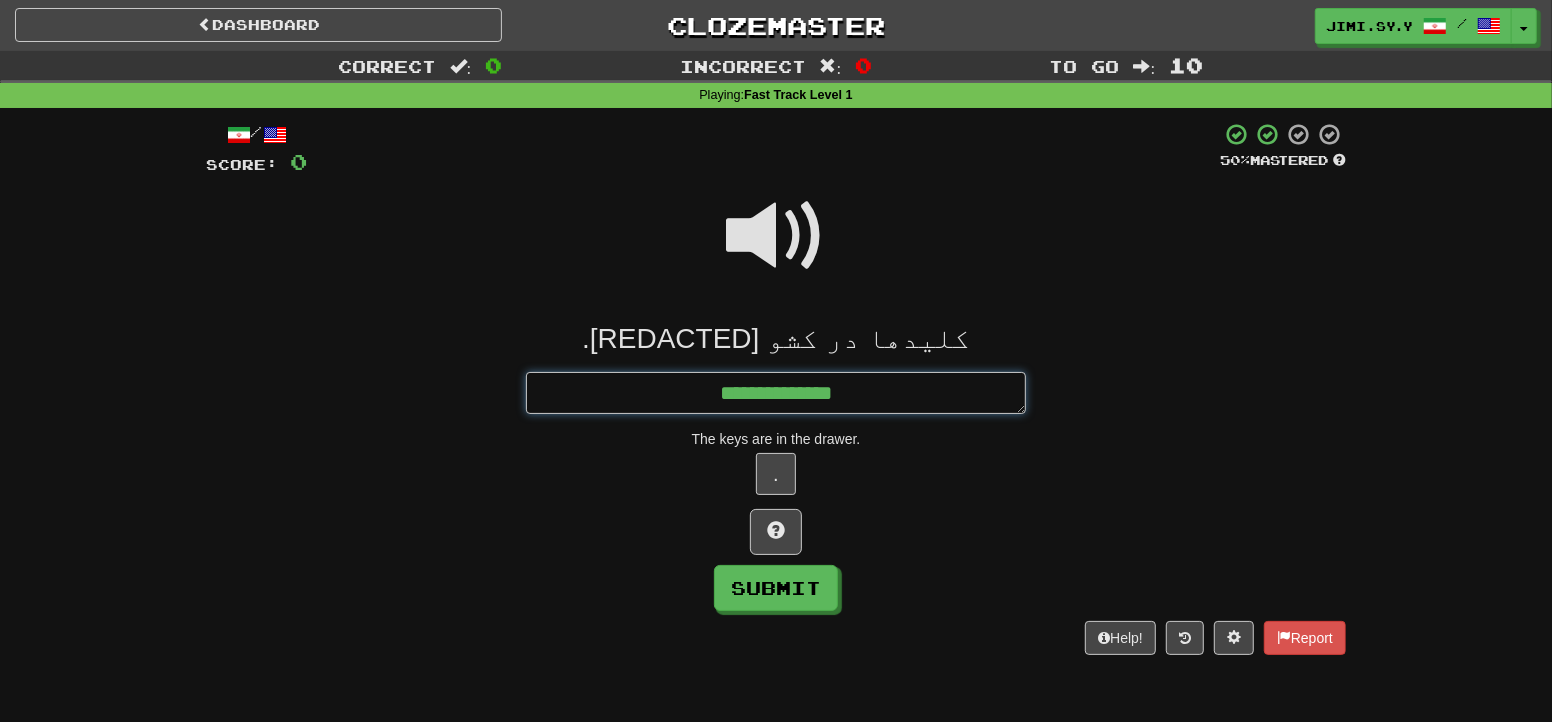 type on "*" 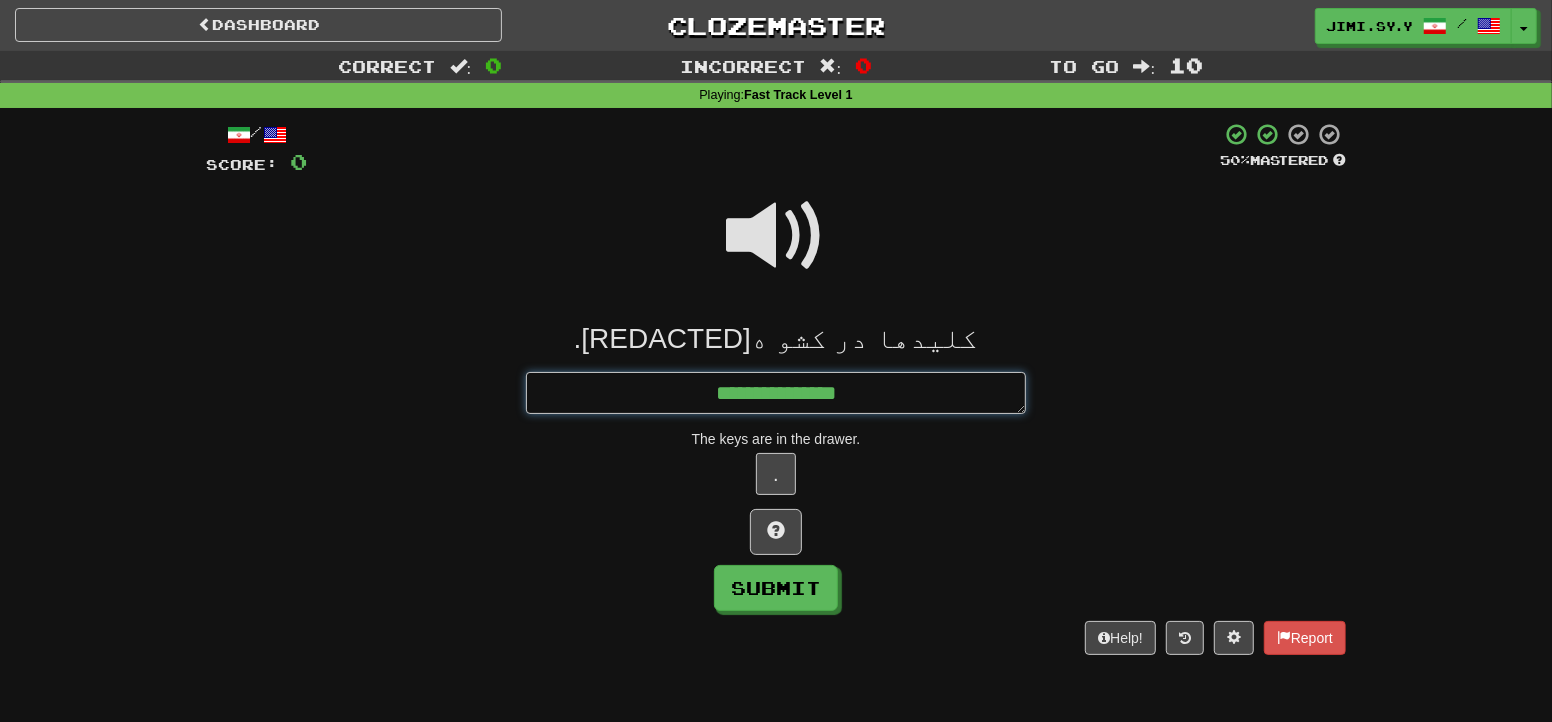 type on "*" 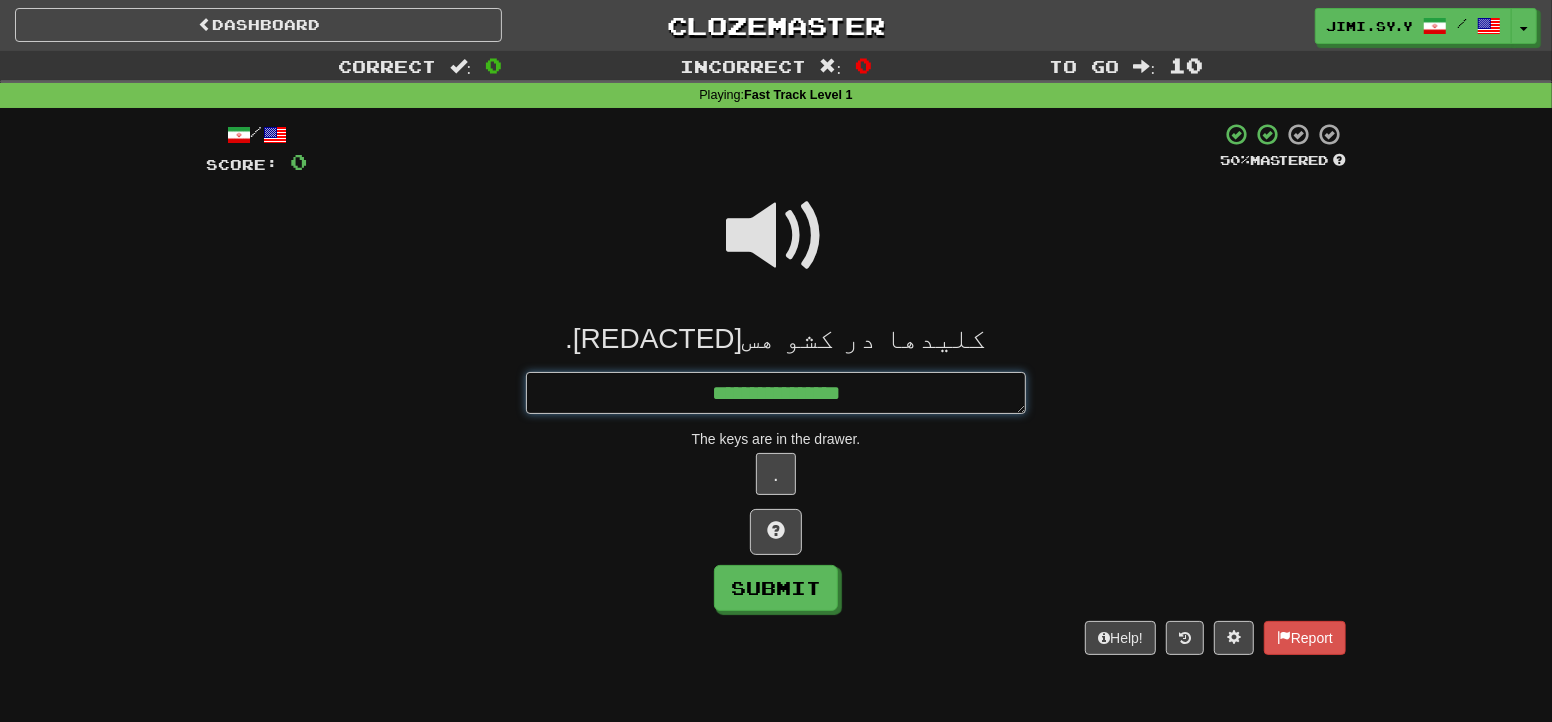 type on "*" 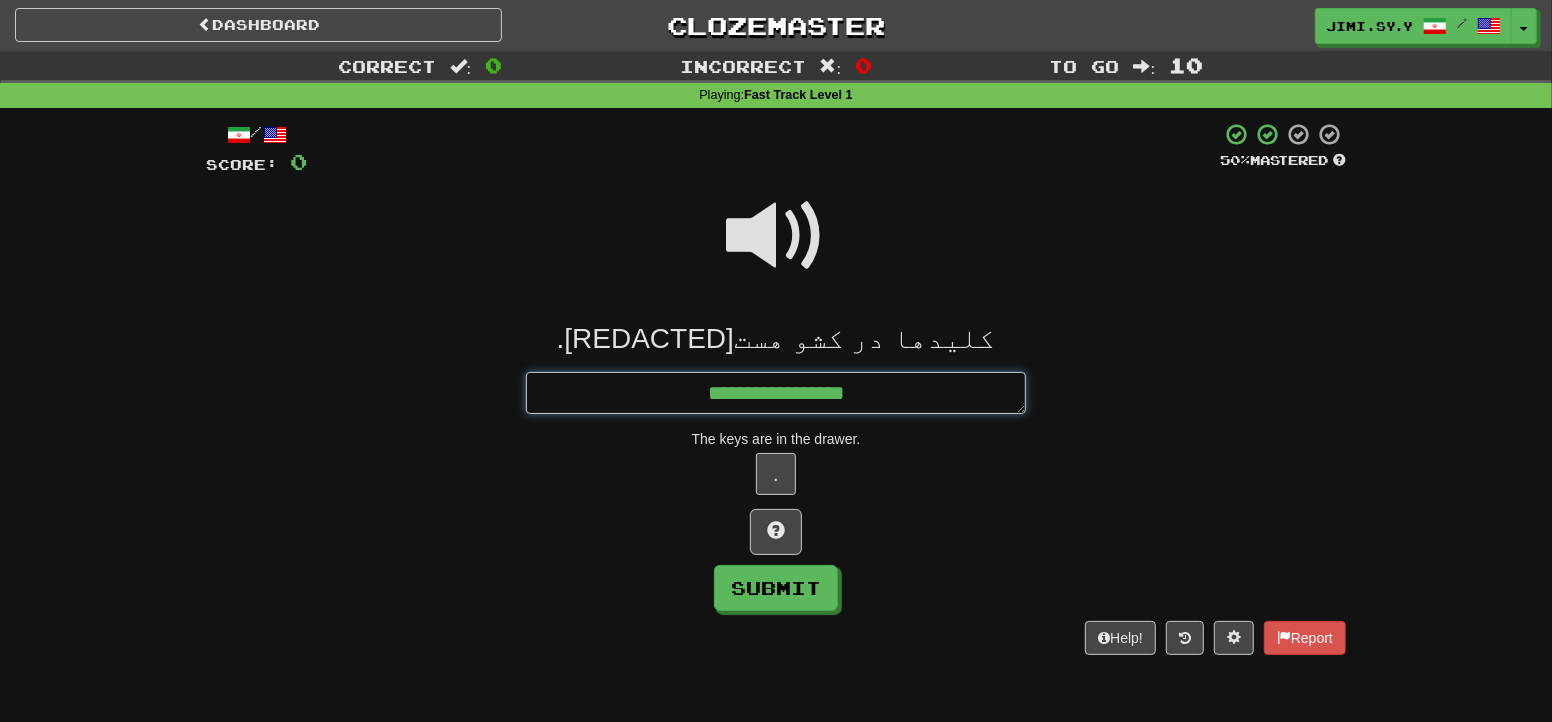 type on "*" 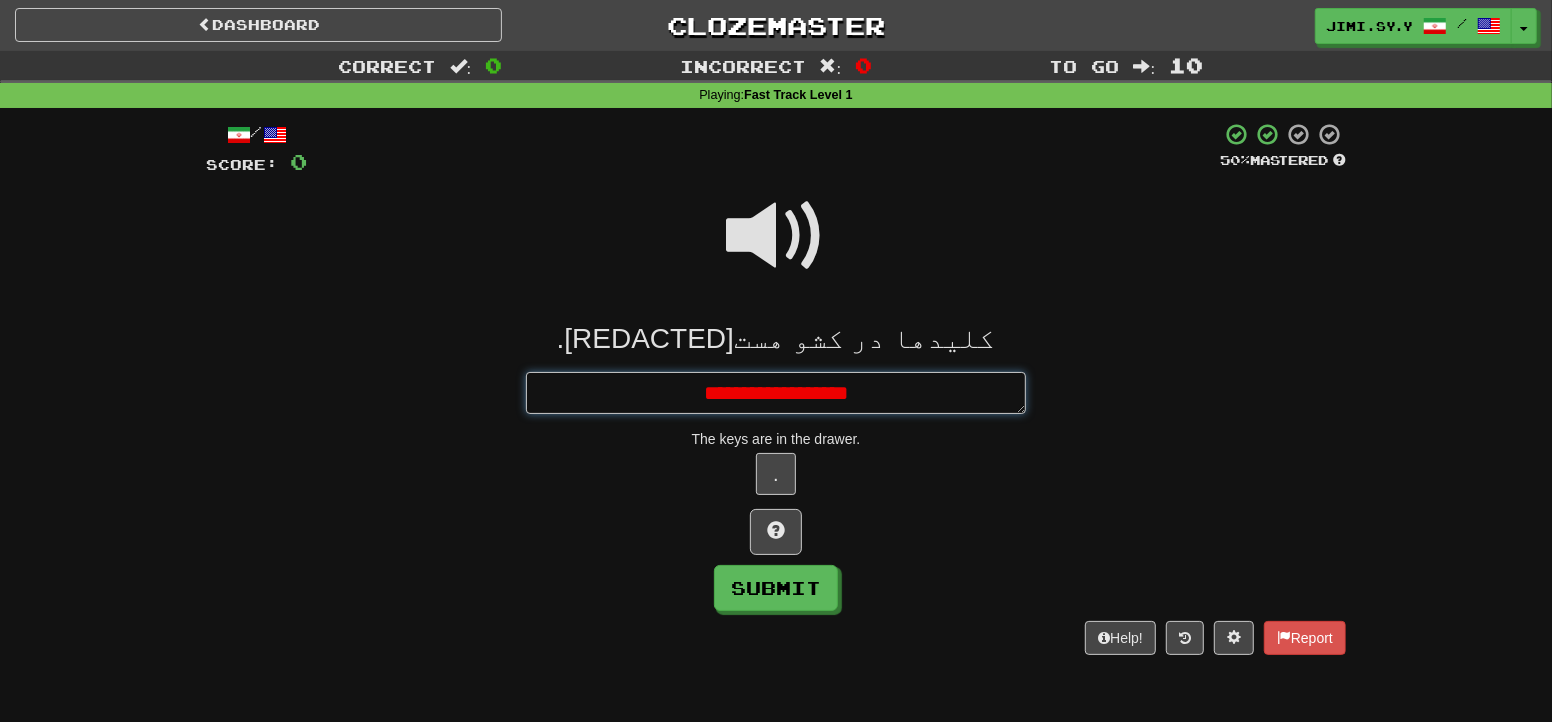 type on "*" 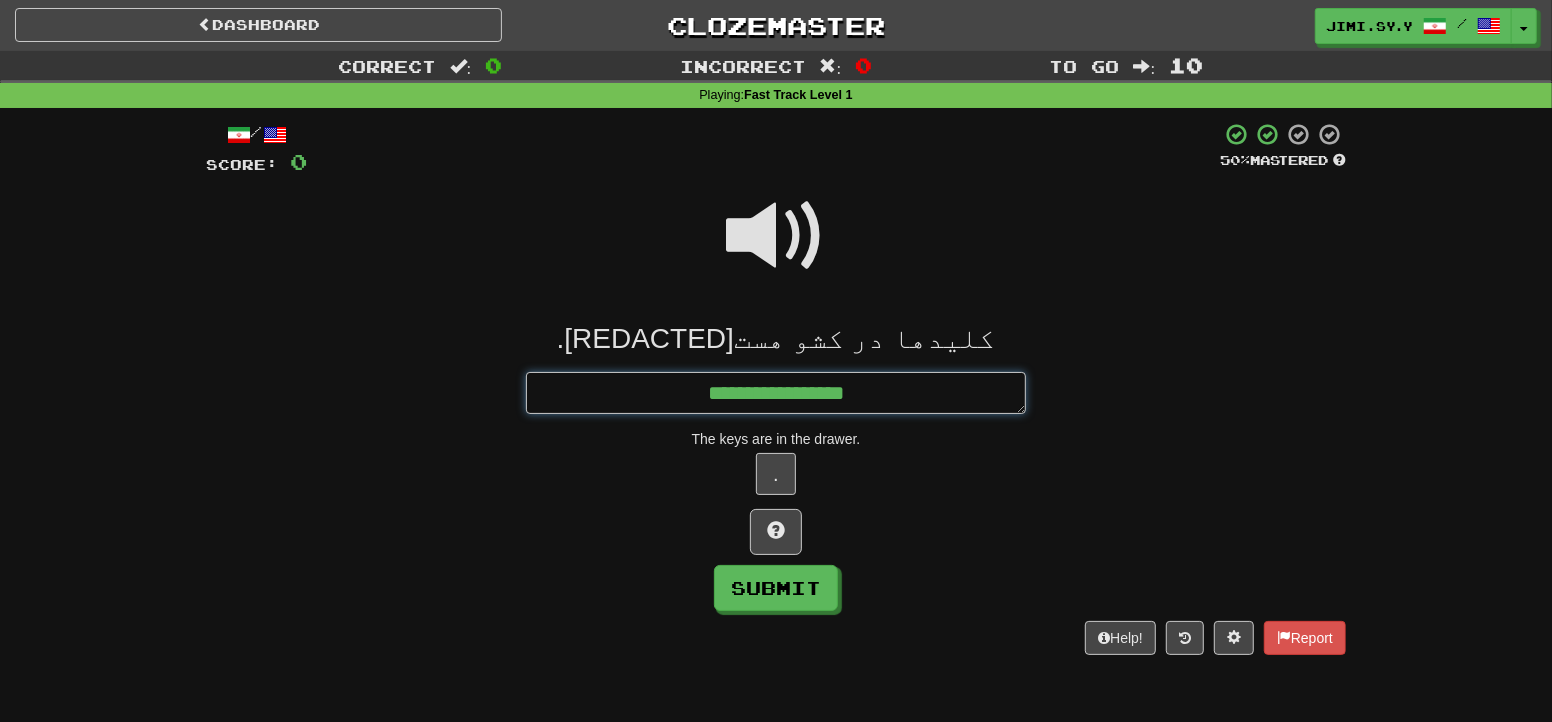 type on "*" 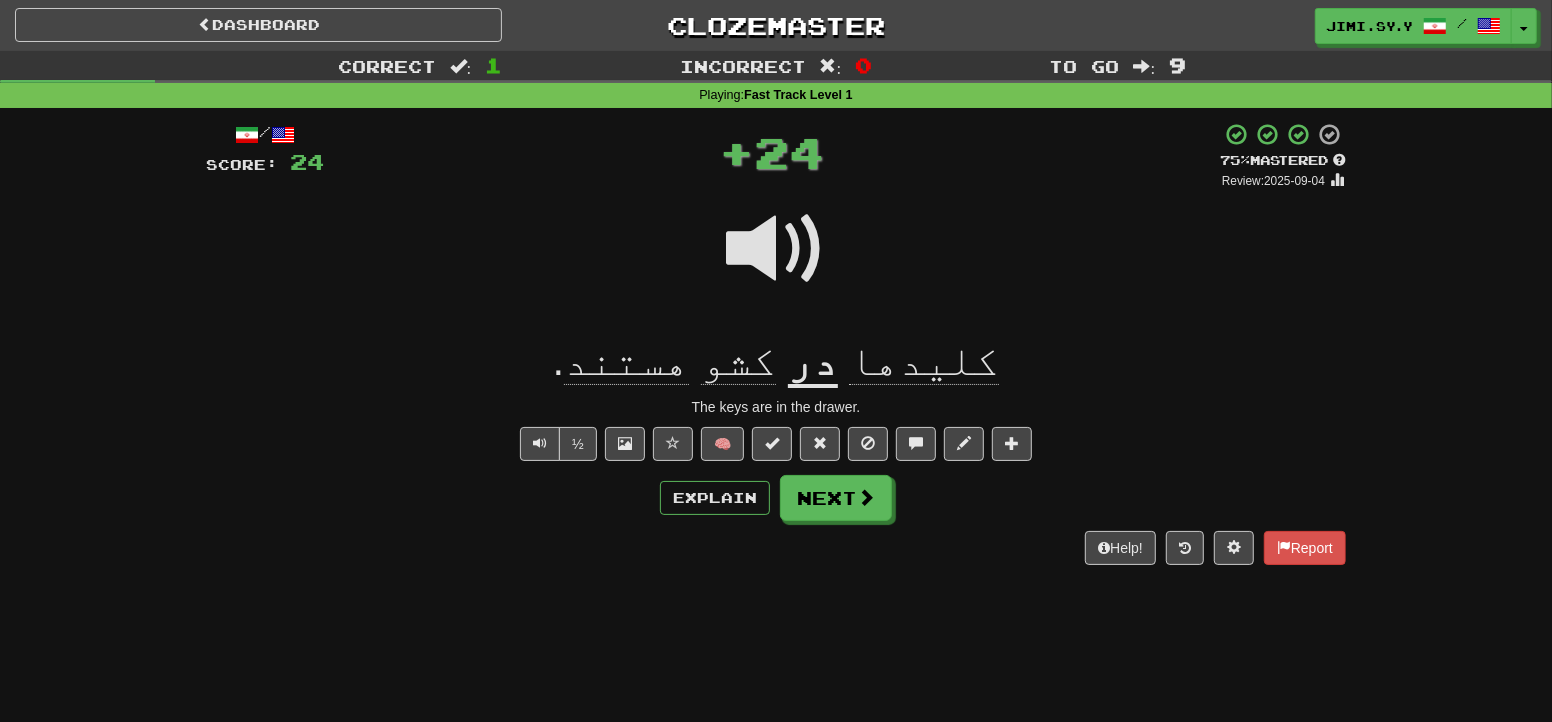 type on "*" 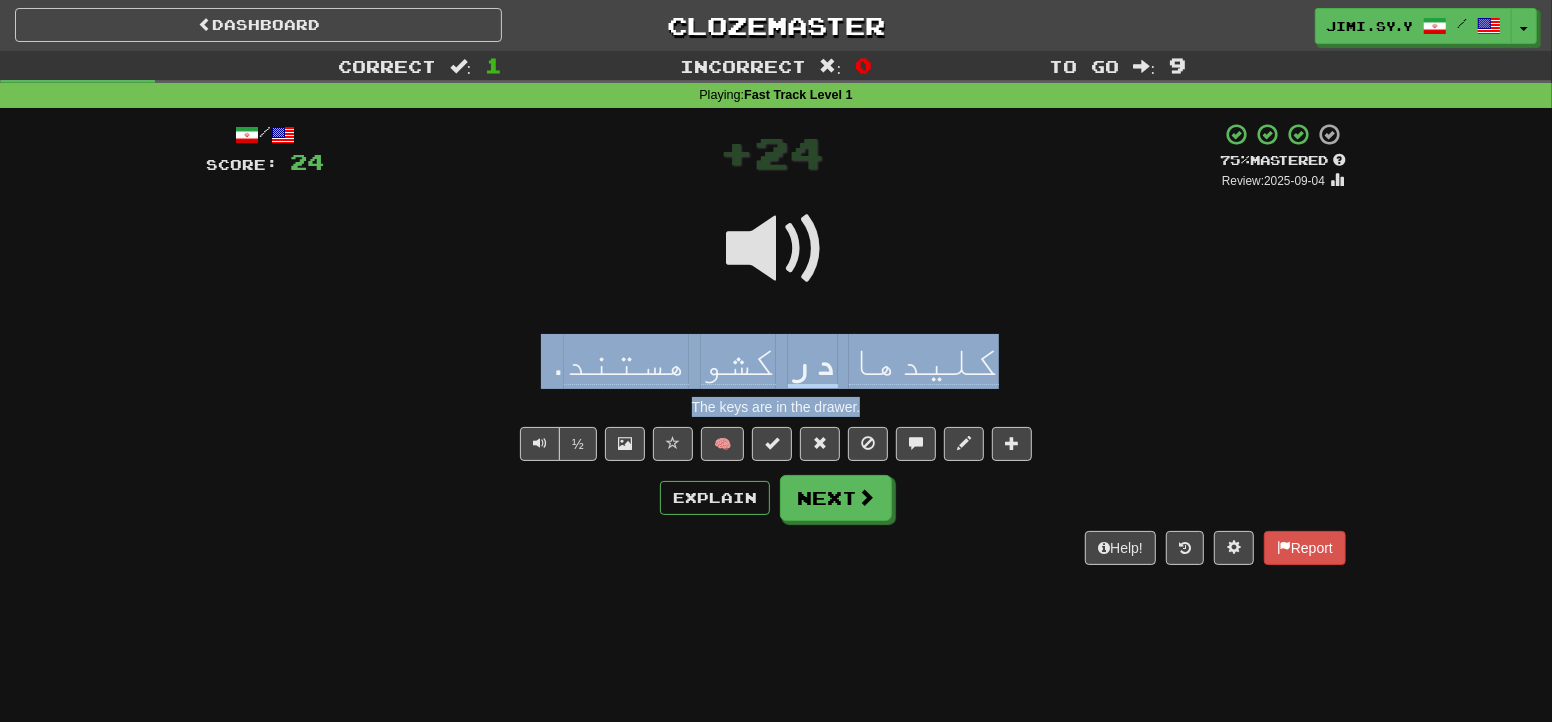 drag, startPoint x: 998, startPoint y: 368, endPoint x: 894, endPoint y: 406, distance: 110.724884 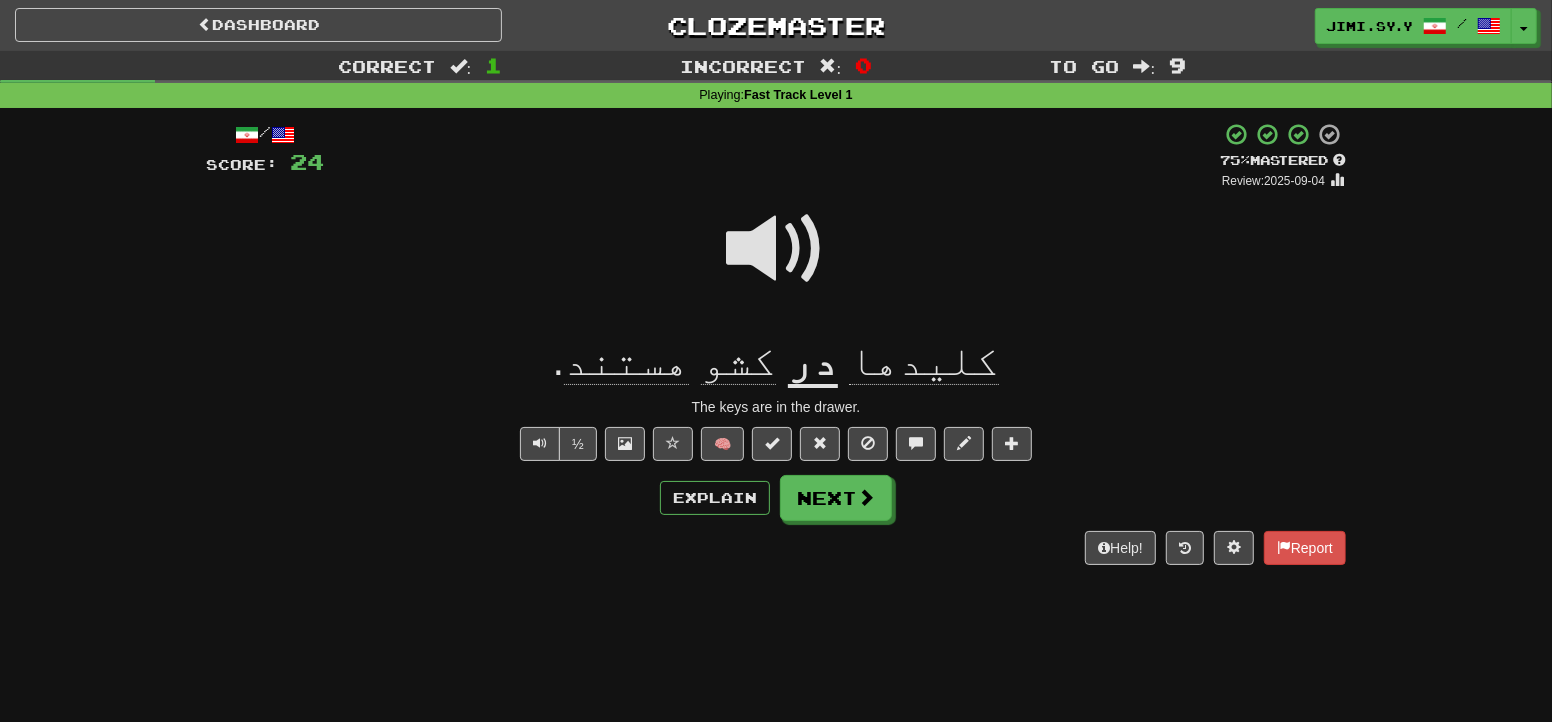 click on "Correct   :   1 Incorrect   :   0 To go   :   9 Playing :  Fast Track Level 1  /  Score:   24 + 24 75 %  Mastered Review:  2025-09-04 کلیدها   در   کشو   هستند . The keys are in the drawer. ½ 🧠 Explain Next  Help!  Report" at bounding box center (776, 322) 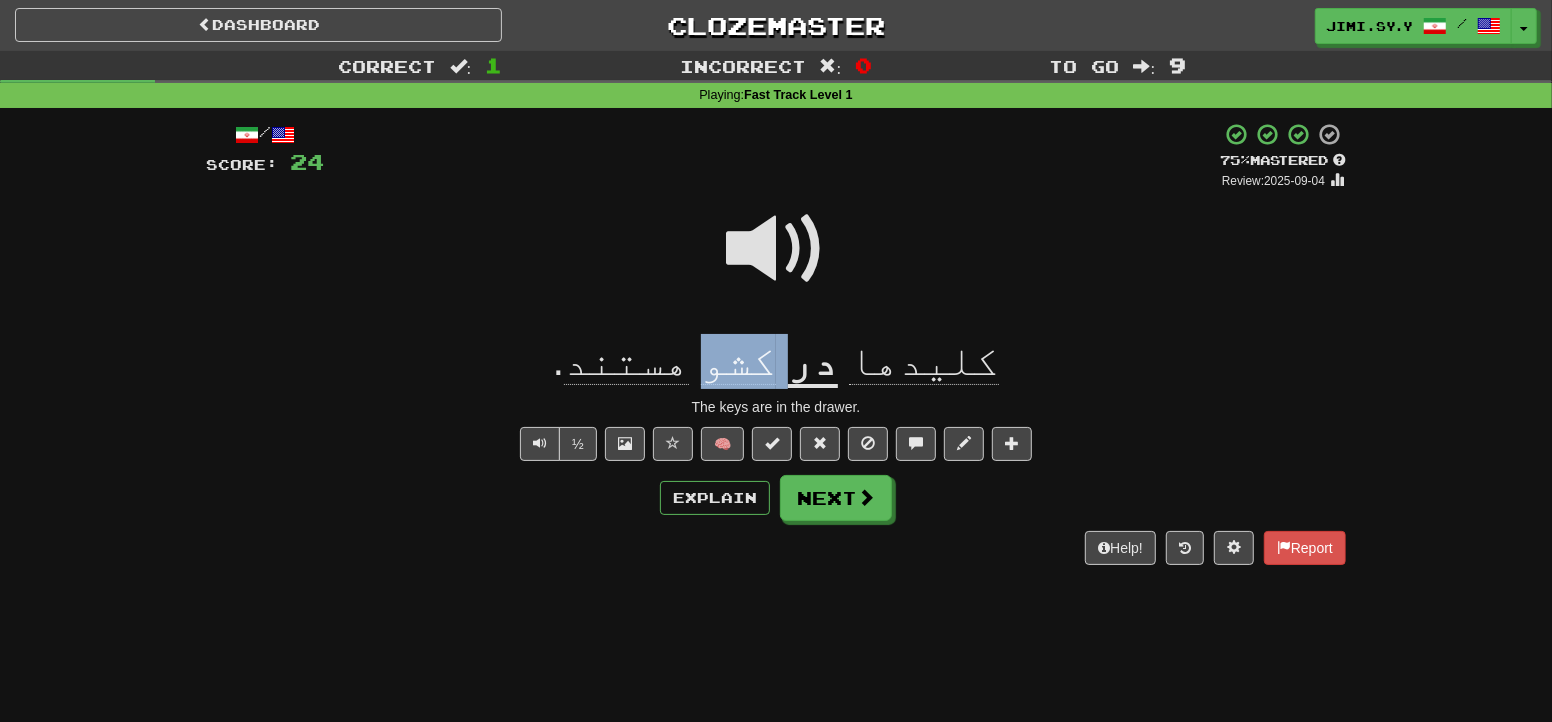 drag, startPoint x: 795, startPoint y: 354, endPoint x: 731, endPoint y: 374, distance: 67.052216 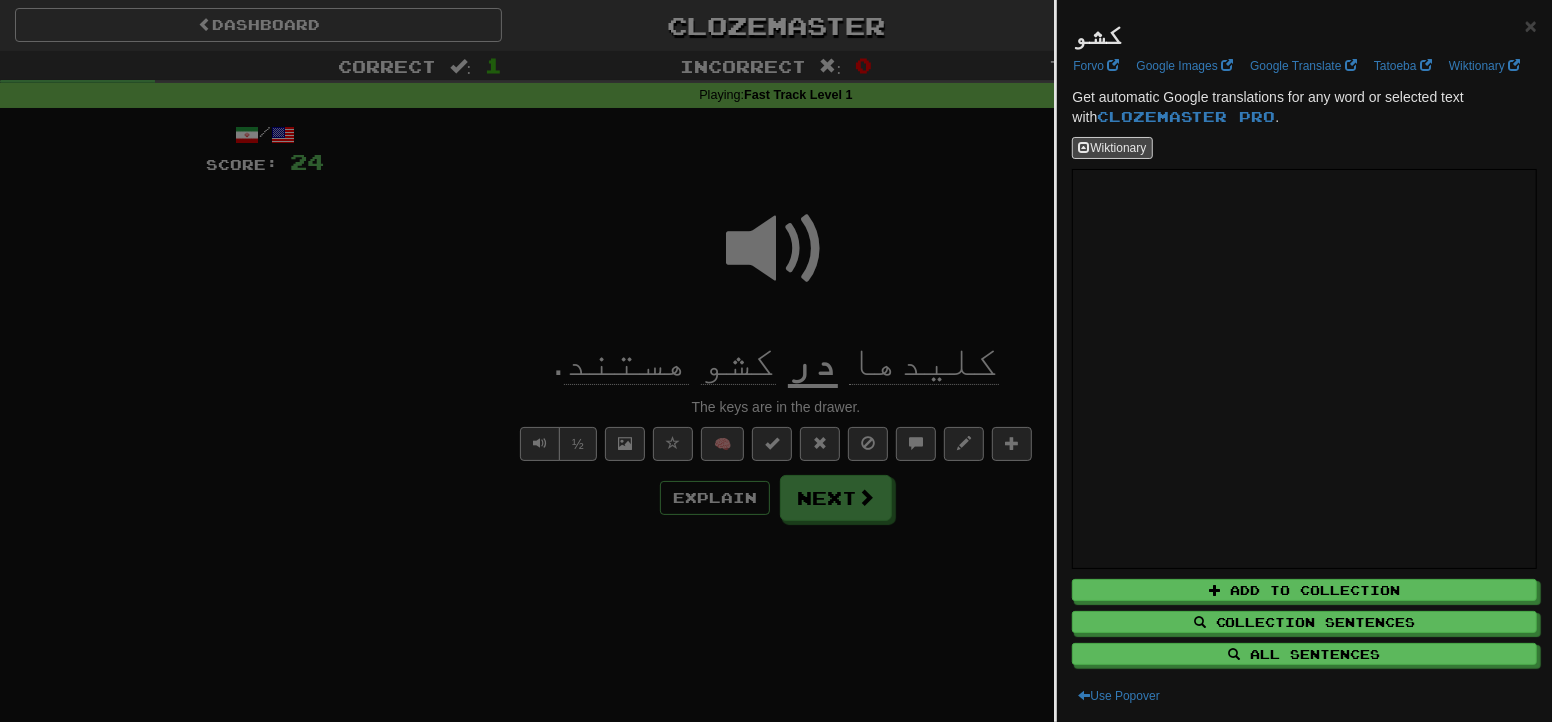 click at bounding box center (776, 361) 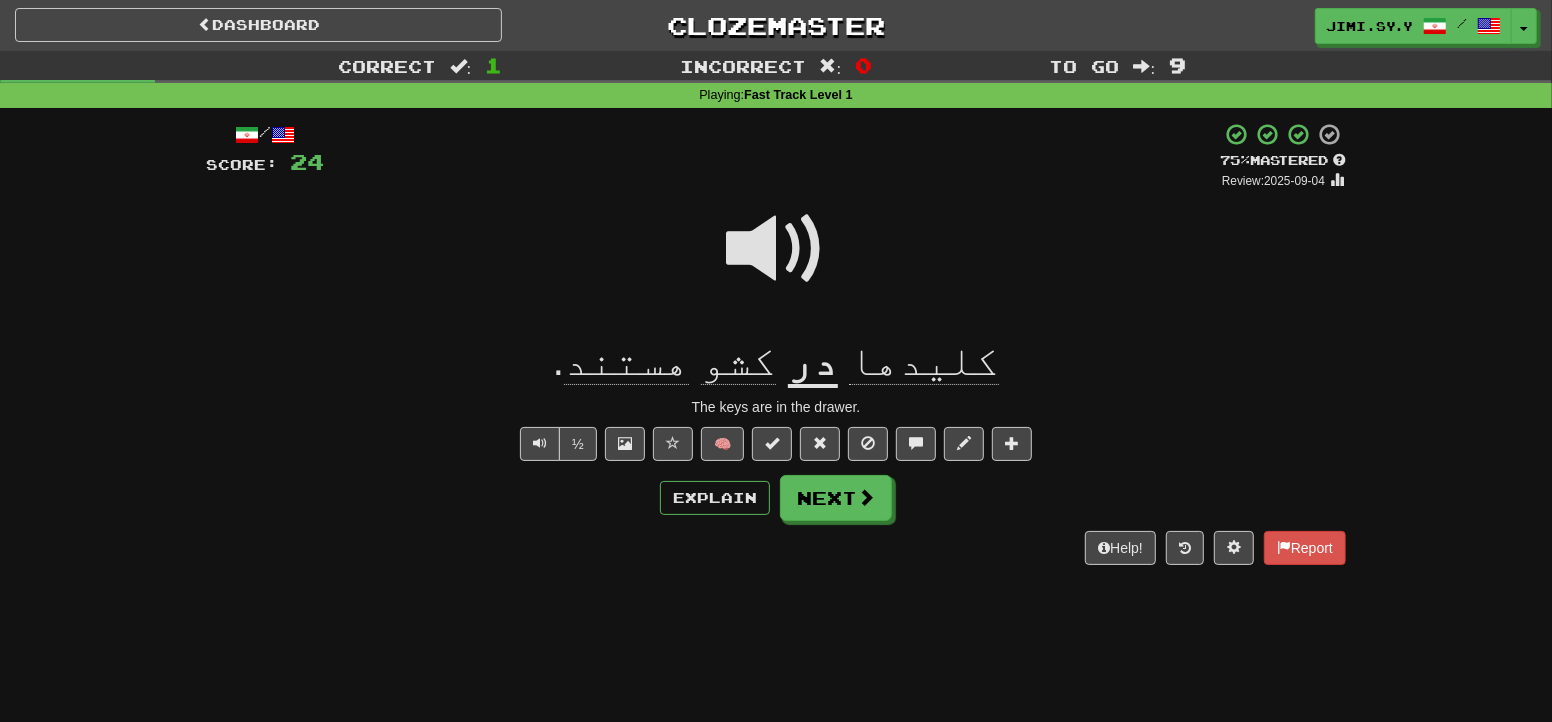 click on "Dashboard
Clozemaster
Jimi.SY.Y
/
Toggle Dropdown
Dashboard
Leaderboard
Activity Feed
Notifications
Profile
Discussions
فارسی
/
English
Streak:
1
Review:
333
Daily Goal:  40 /10
Occitan
/
English
Streak:
1
Review:
19
Points Today: 16
Español
/
English
Streak:
0
Review:
603
Daily Goal:  0 /10
Português
/
English
Streak:
0
Review:
465
Daily Goal:  0 /10
Français
/
English
Streak:
0
Review:
275
Daily Goal:  0 /10
Tiếng Việt
/
English
Streak:
0
Review:
195
Daily Goal:  0 /10
العربية
/
English
Streak:
0
Review:
131
Points Today: 0" at bounding box center [776, 361] 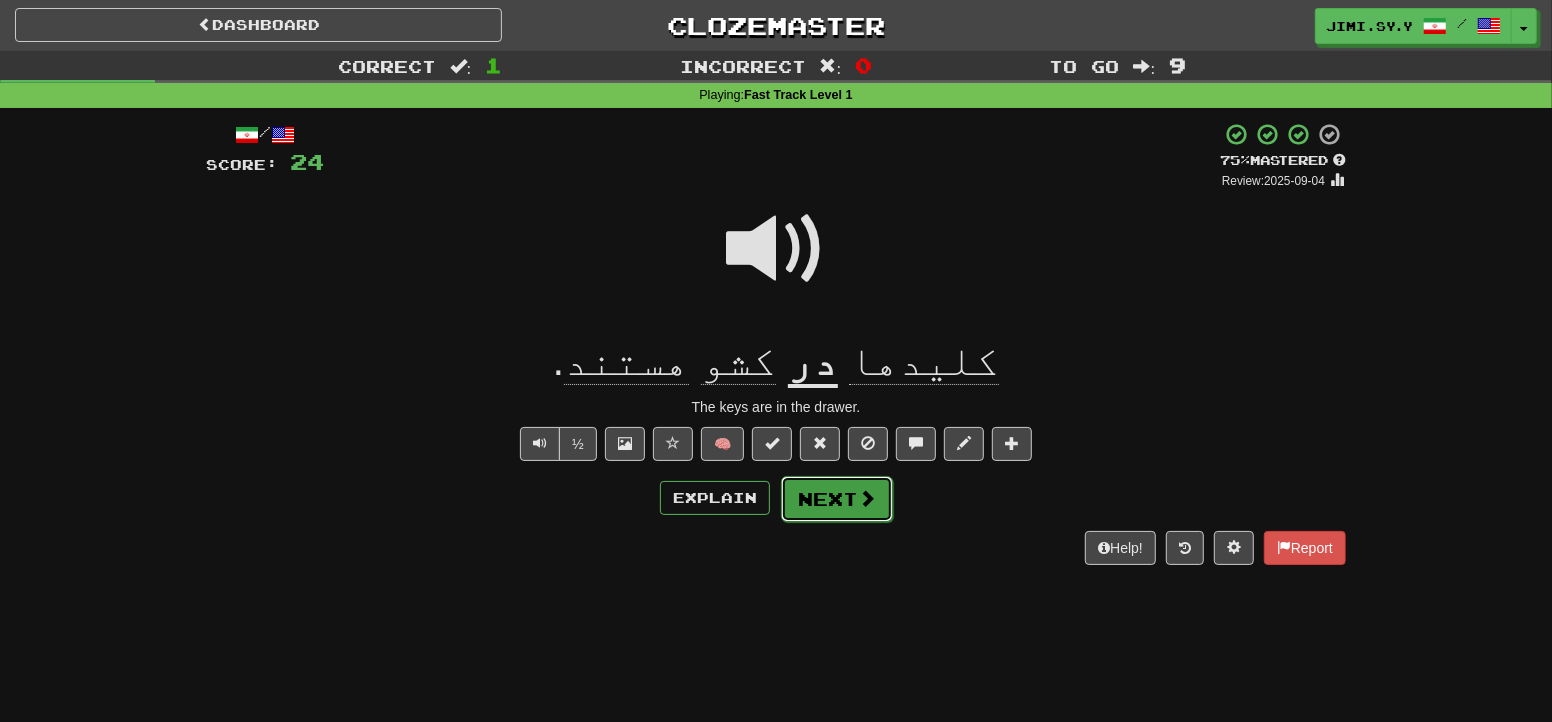 click on "Next" at bounding box center [837, 499] 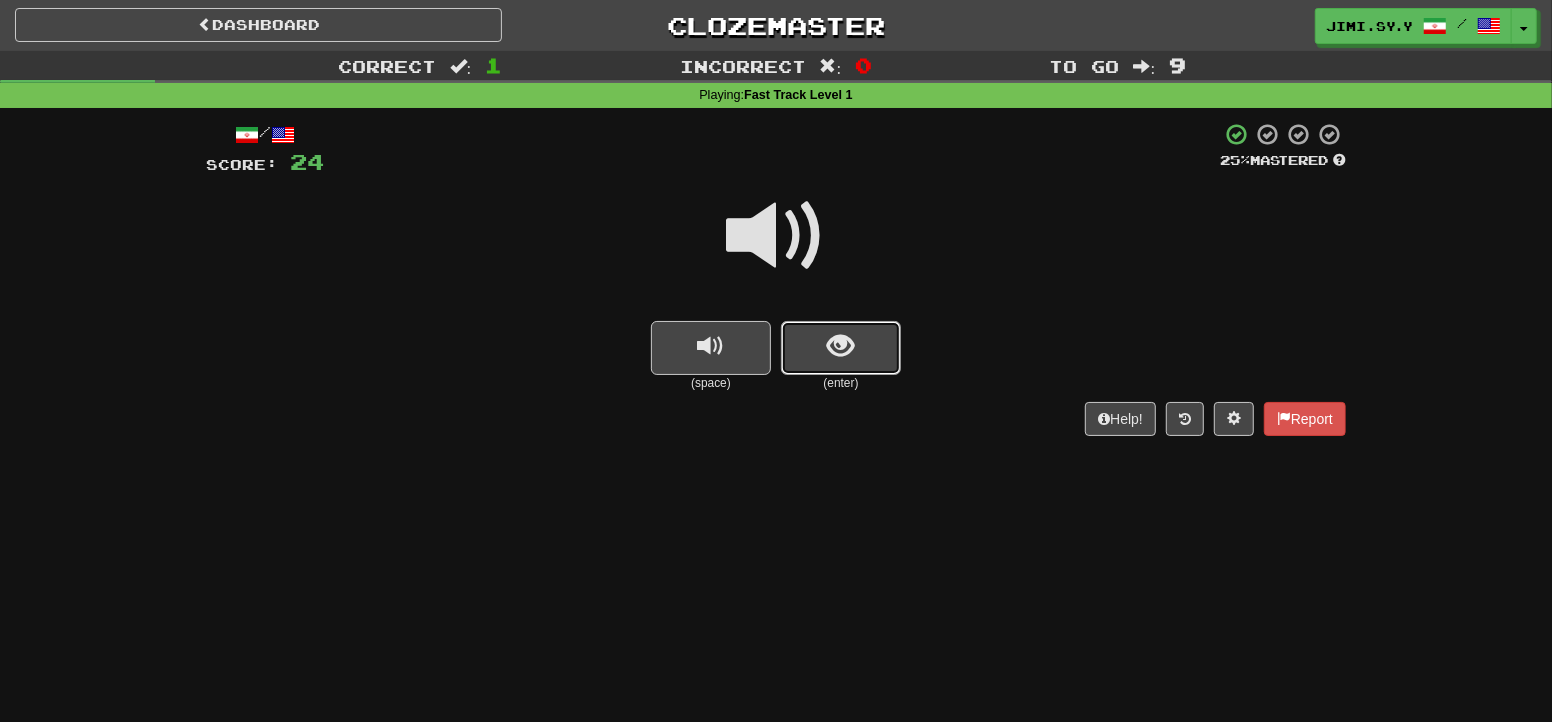 click at bounding box center (841, 348) 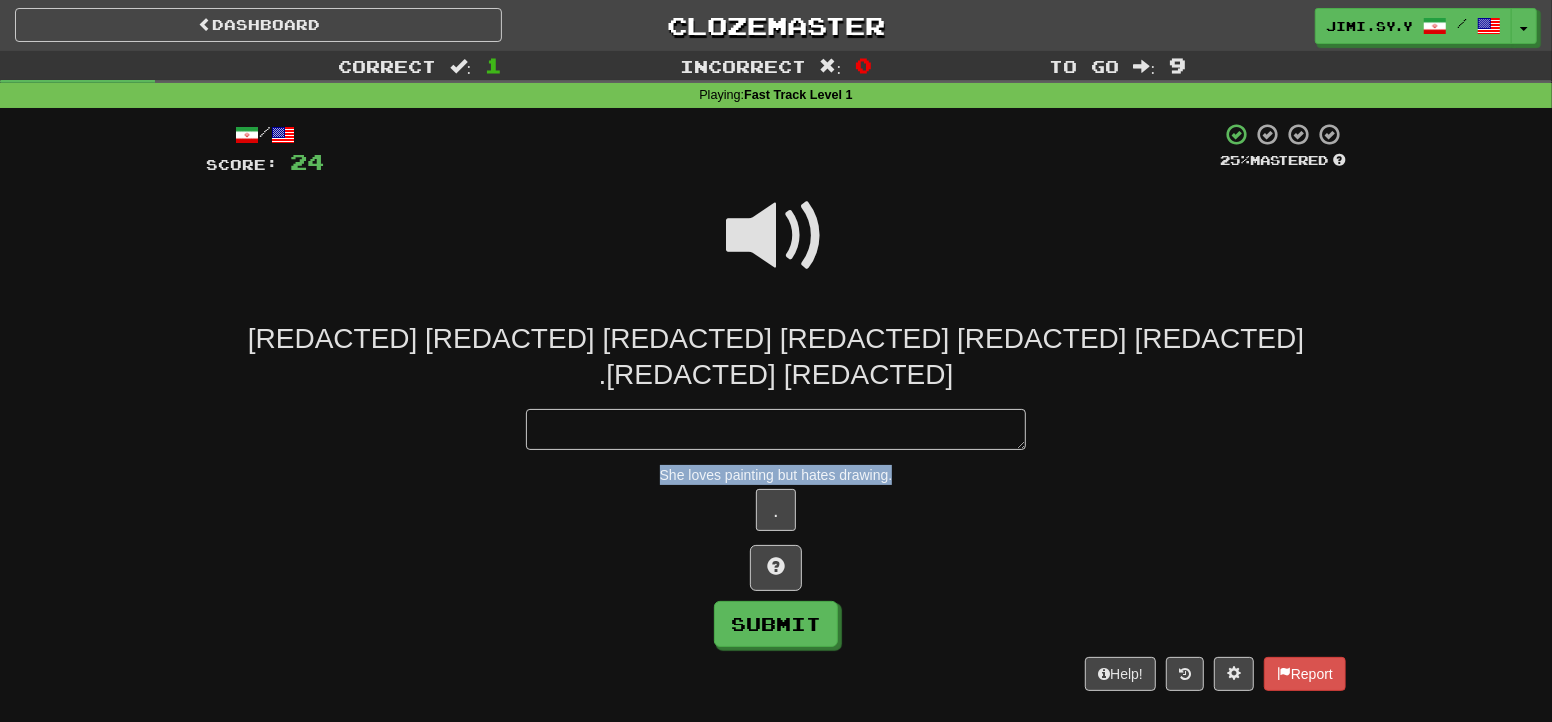 drag, startPoint x: 901, startPoint y: 436, endPoint x: 640, endPoint y: 443, distance: 261.09384 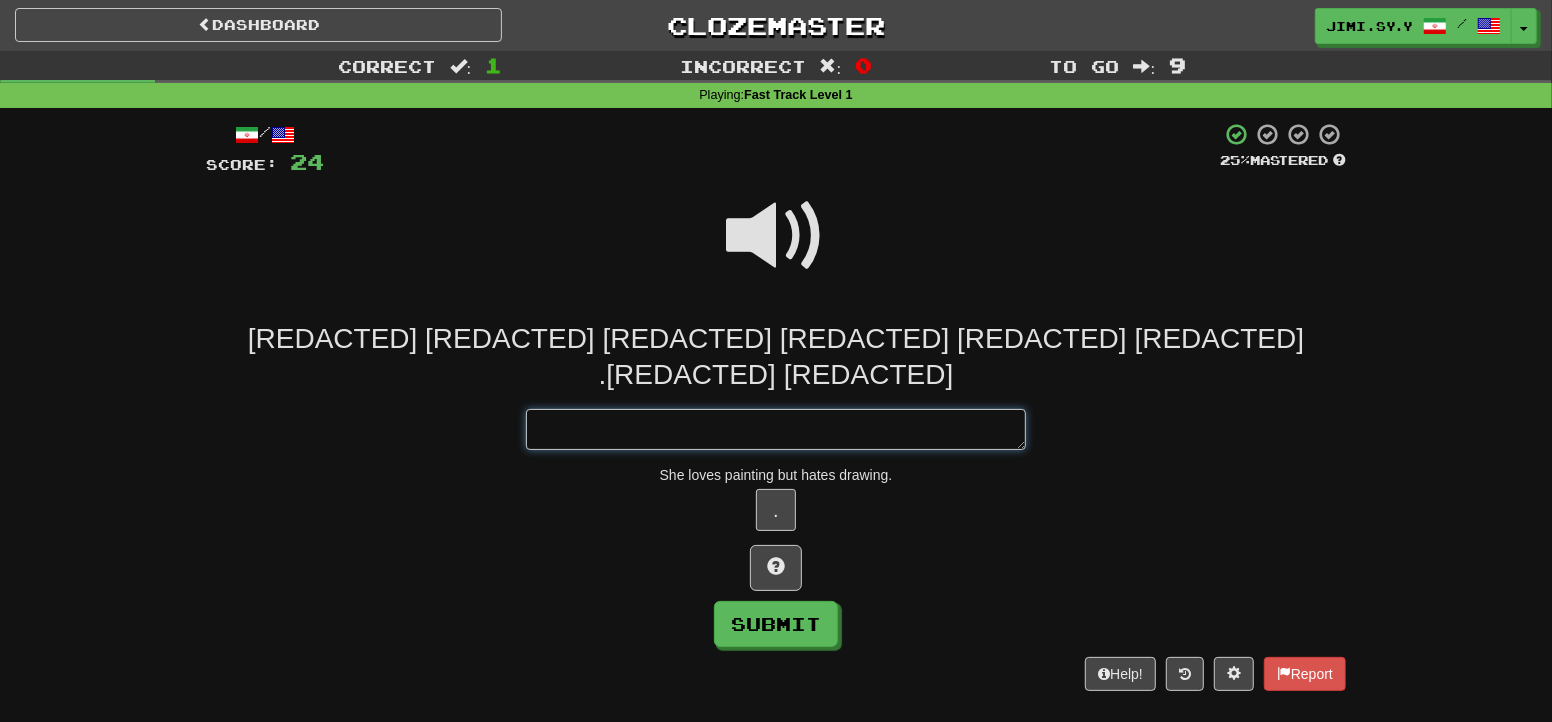 click at bounding box center (776, 430) 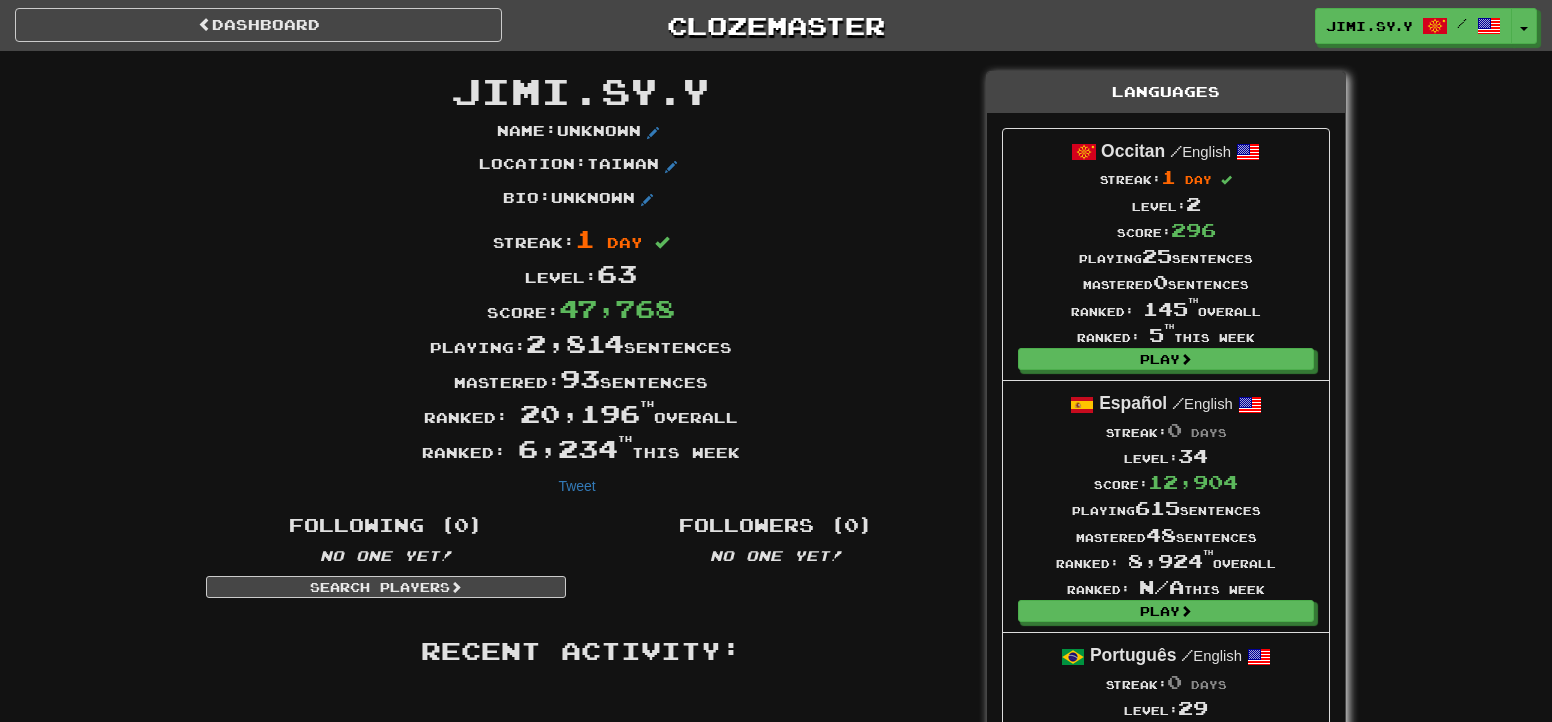 scroll, scrollTop: 780, scrollLeft: 0, axis: vertical 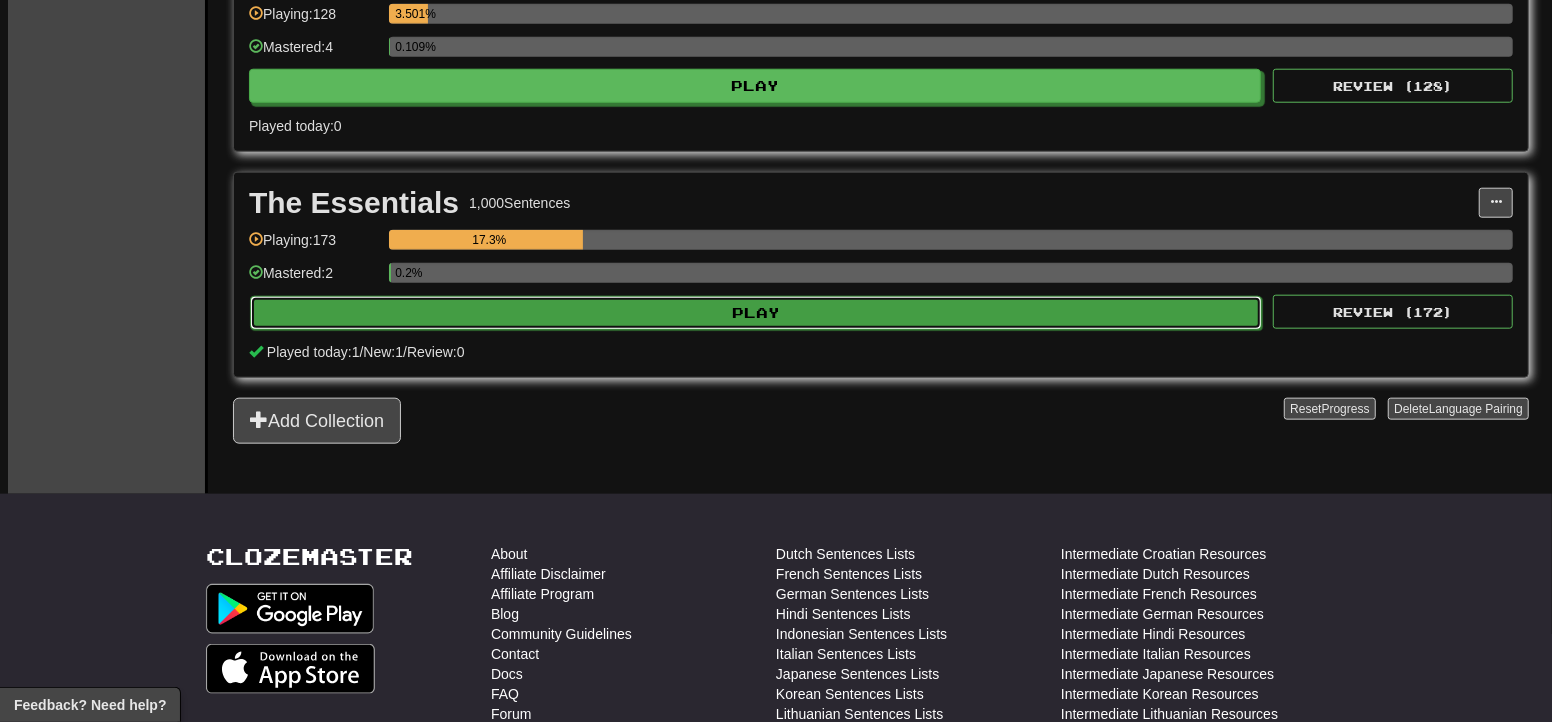 click on "Play" at bounding box center (756, 313) 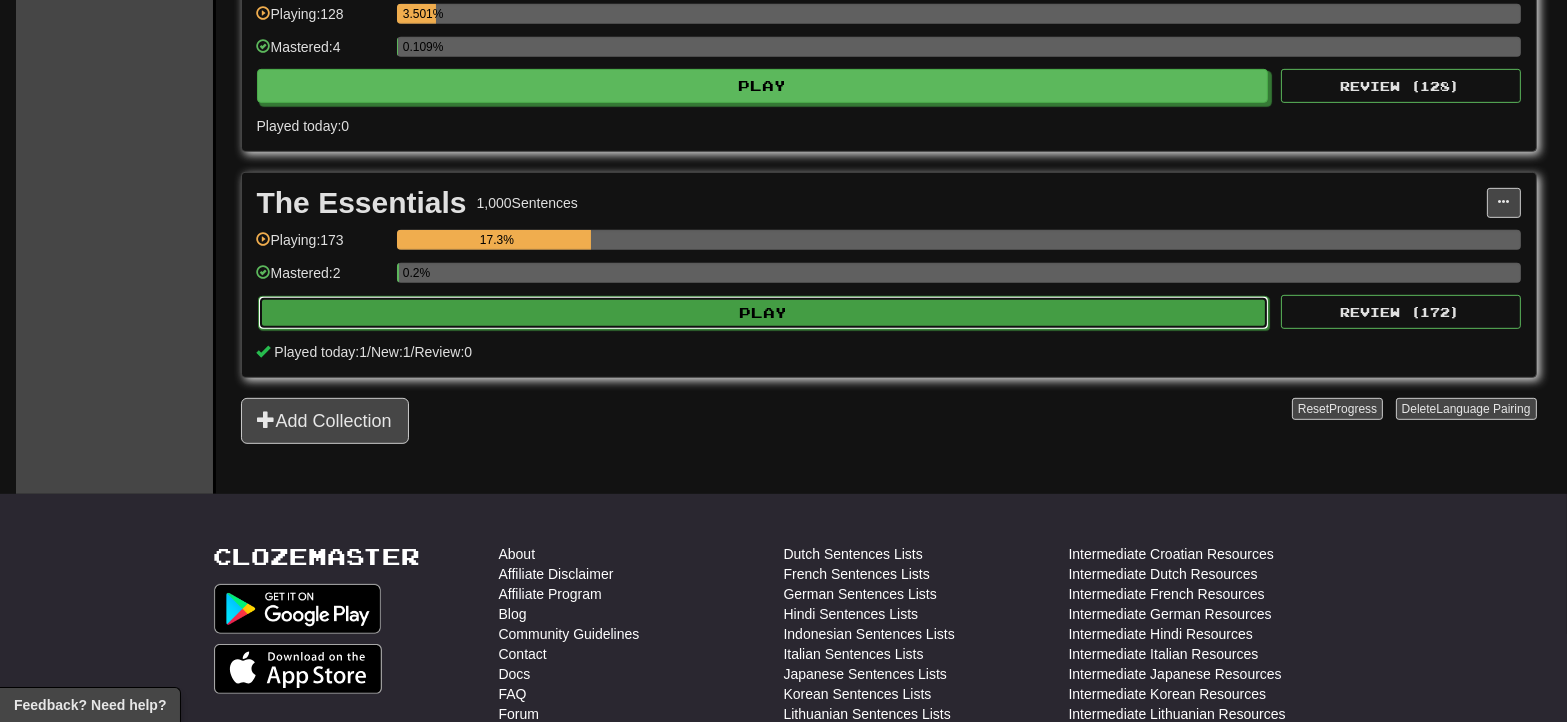 select on "**" 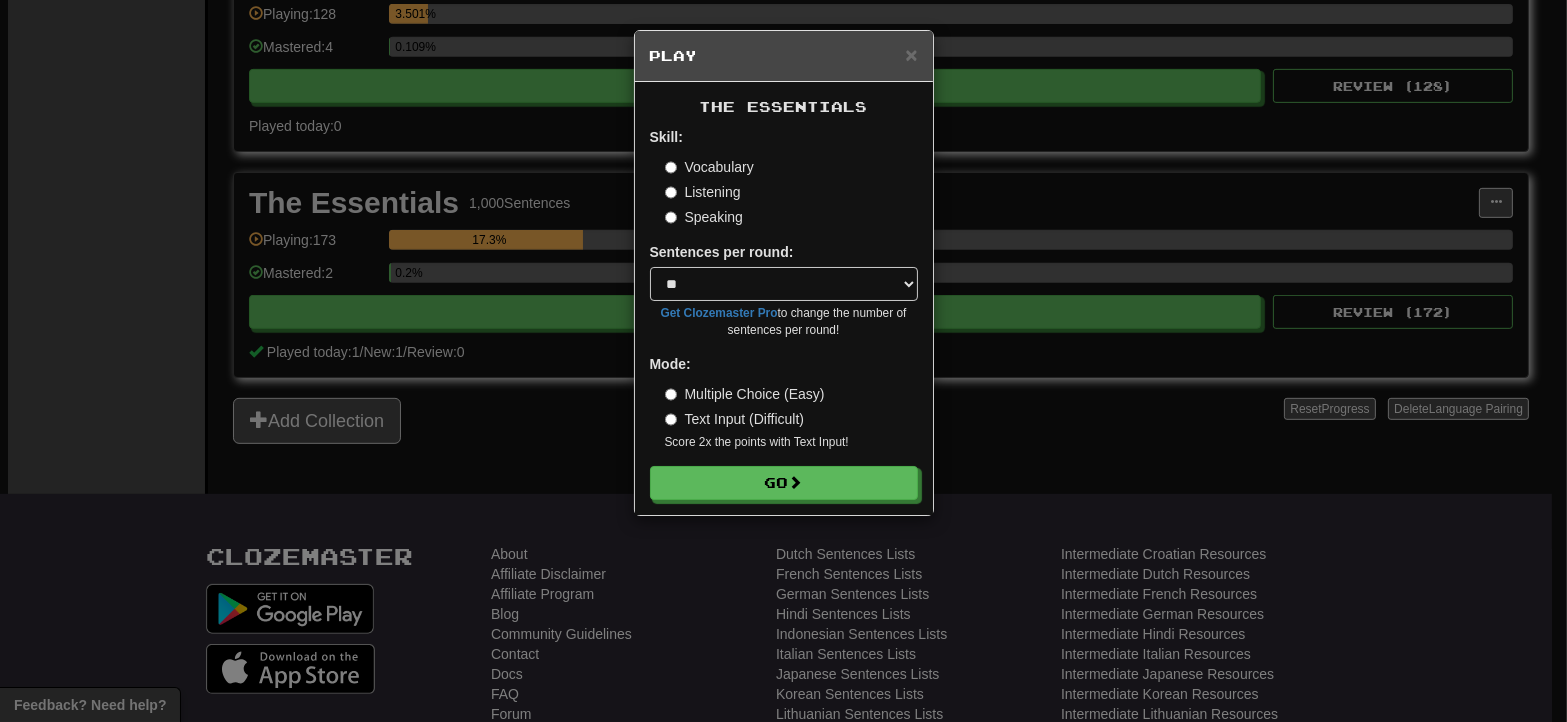 click on "Listening" at bounding box center [703, 192] 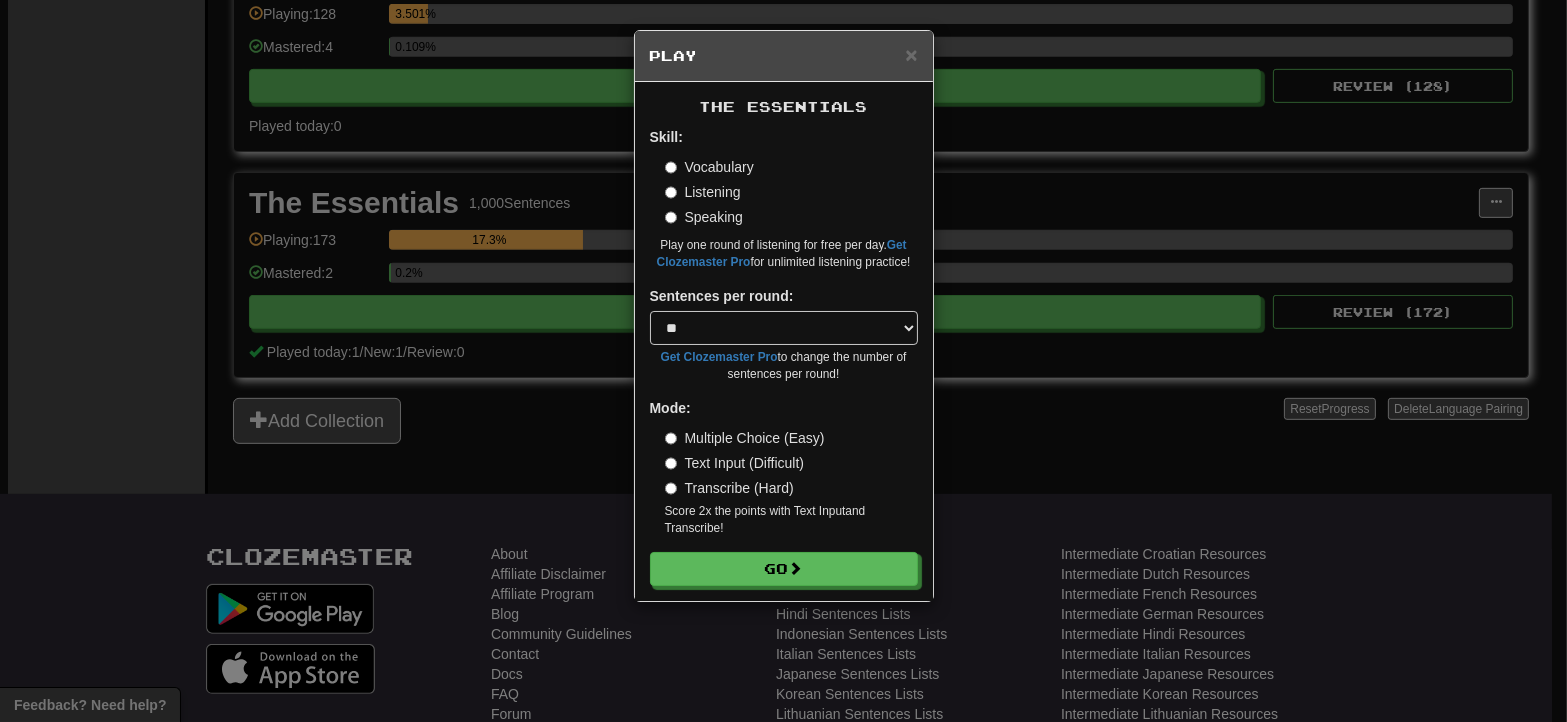 click on "Transcribe (Hard)" at bounding box center [729, 488] 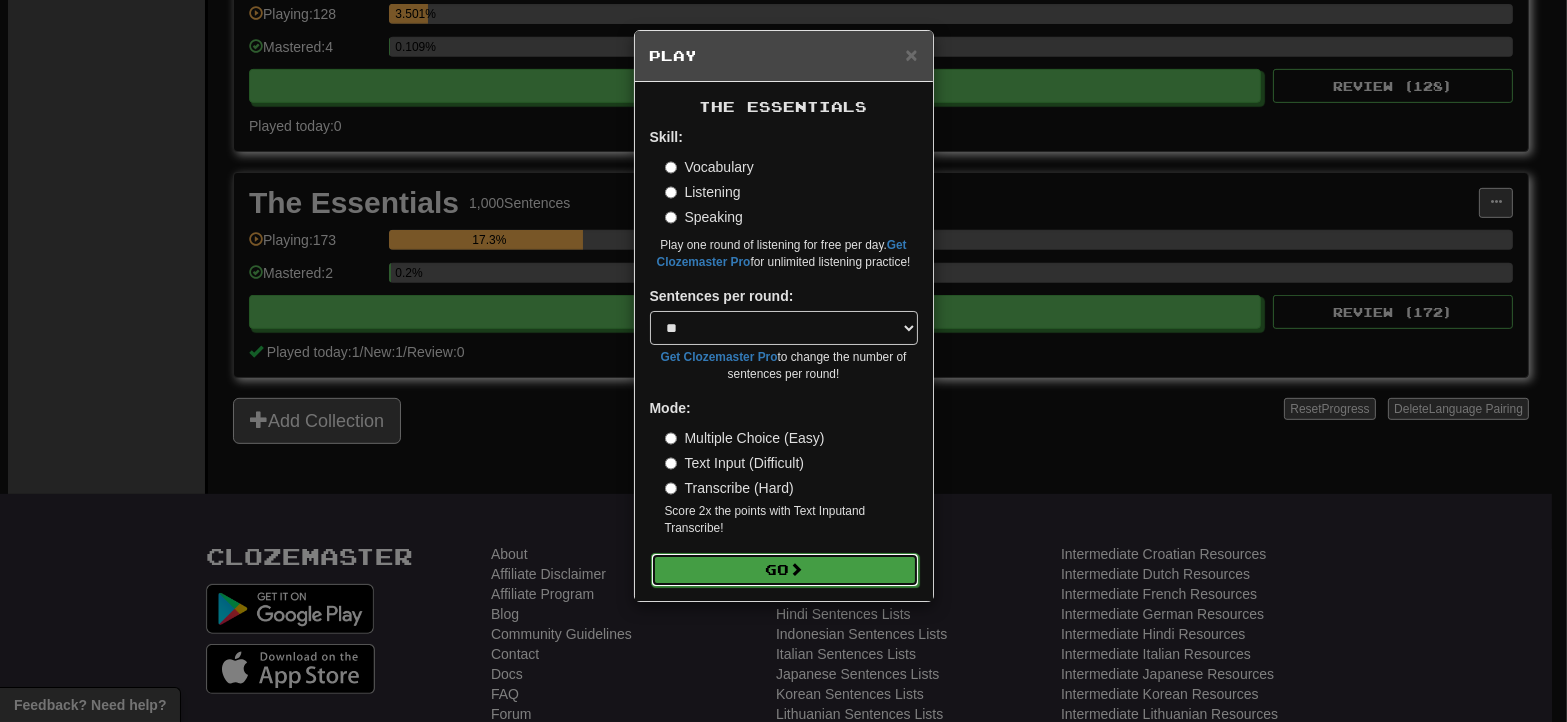 click on "Go" at bounding box center [785, 570] 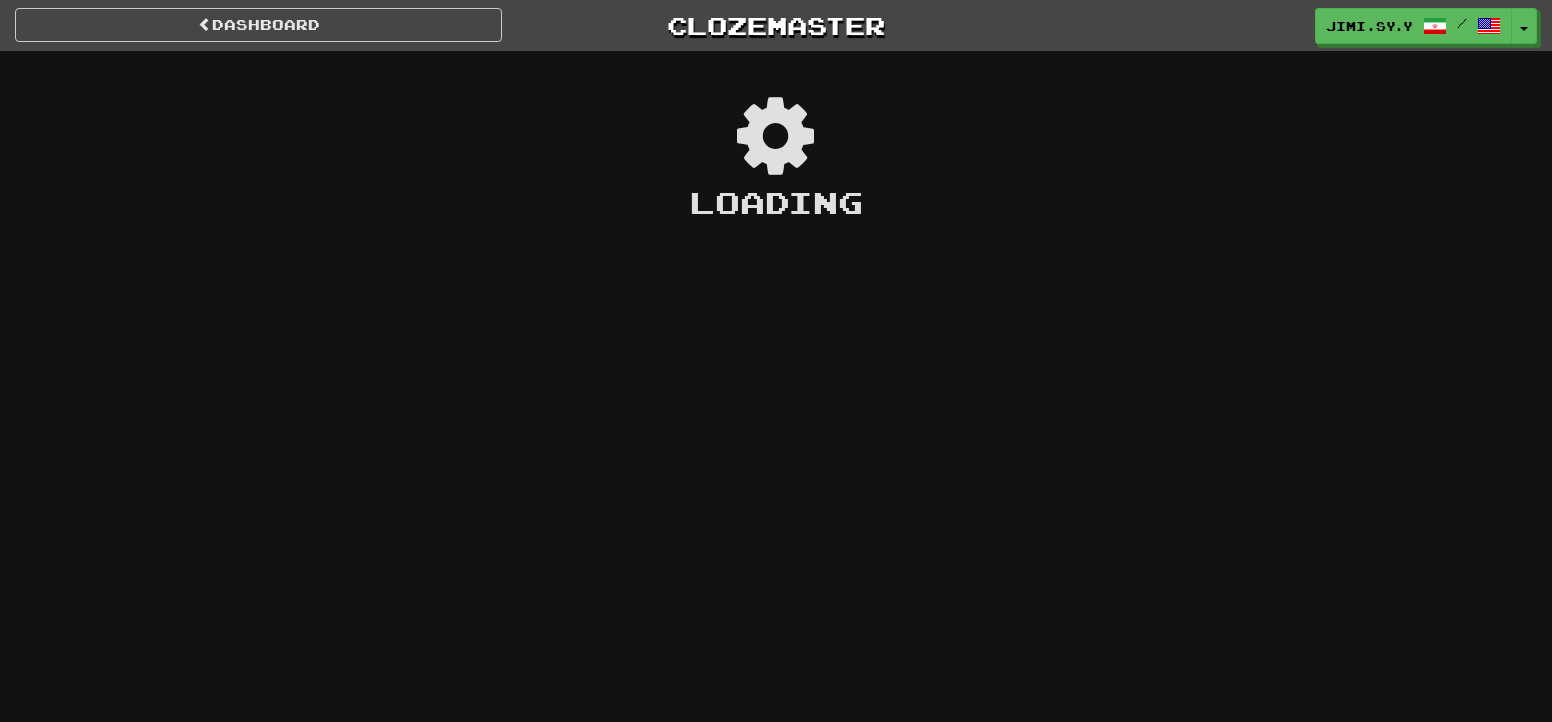 scroll, scrollTop: 0, scrollLeft: 0, axis: both 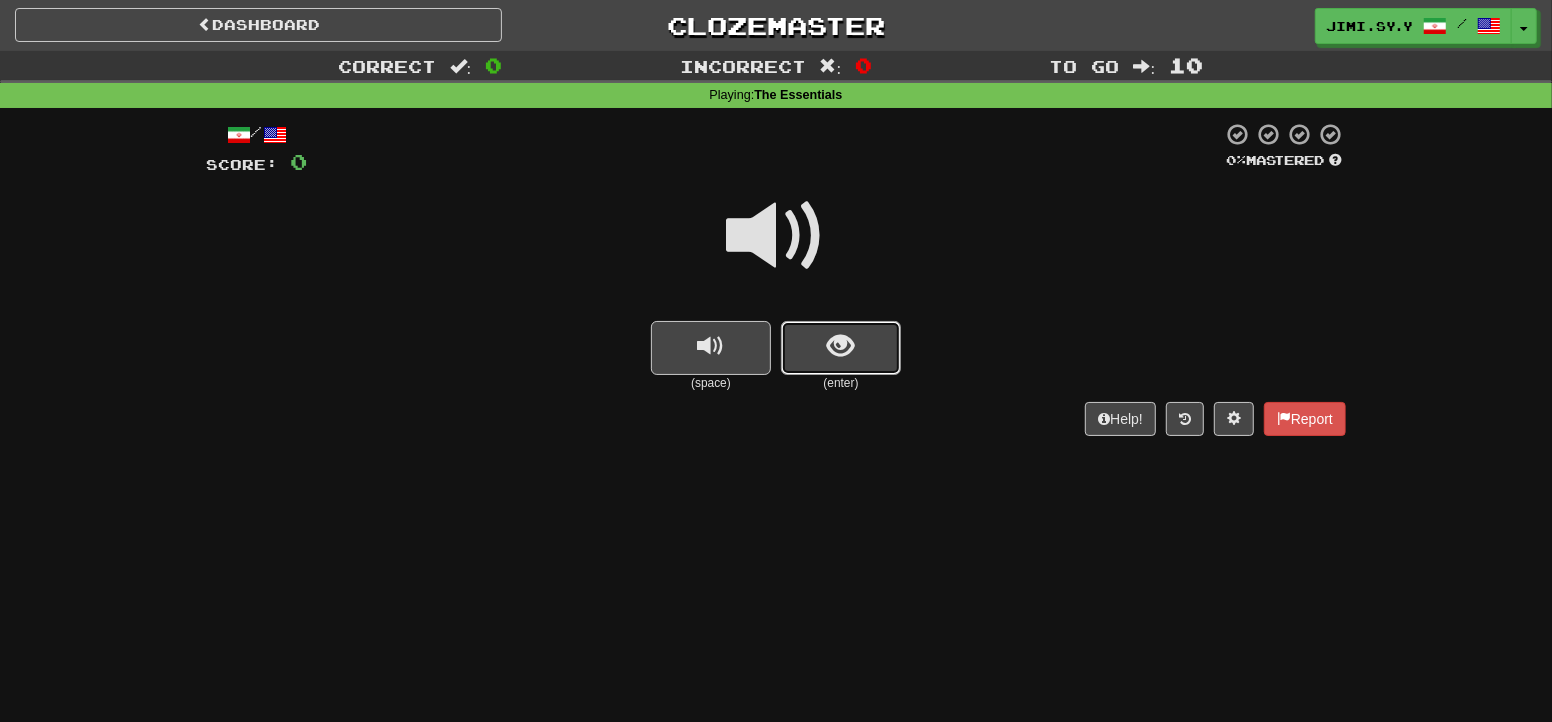 click at bounding box center (841, 348) 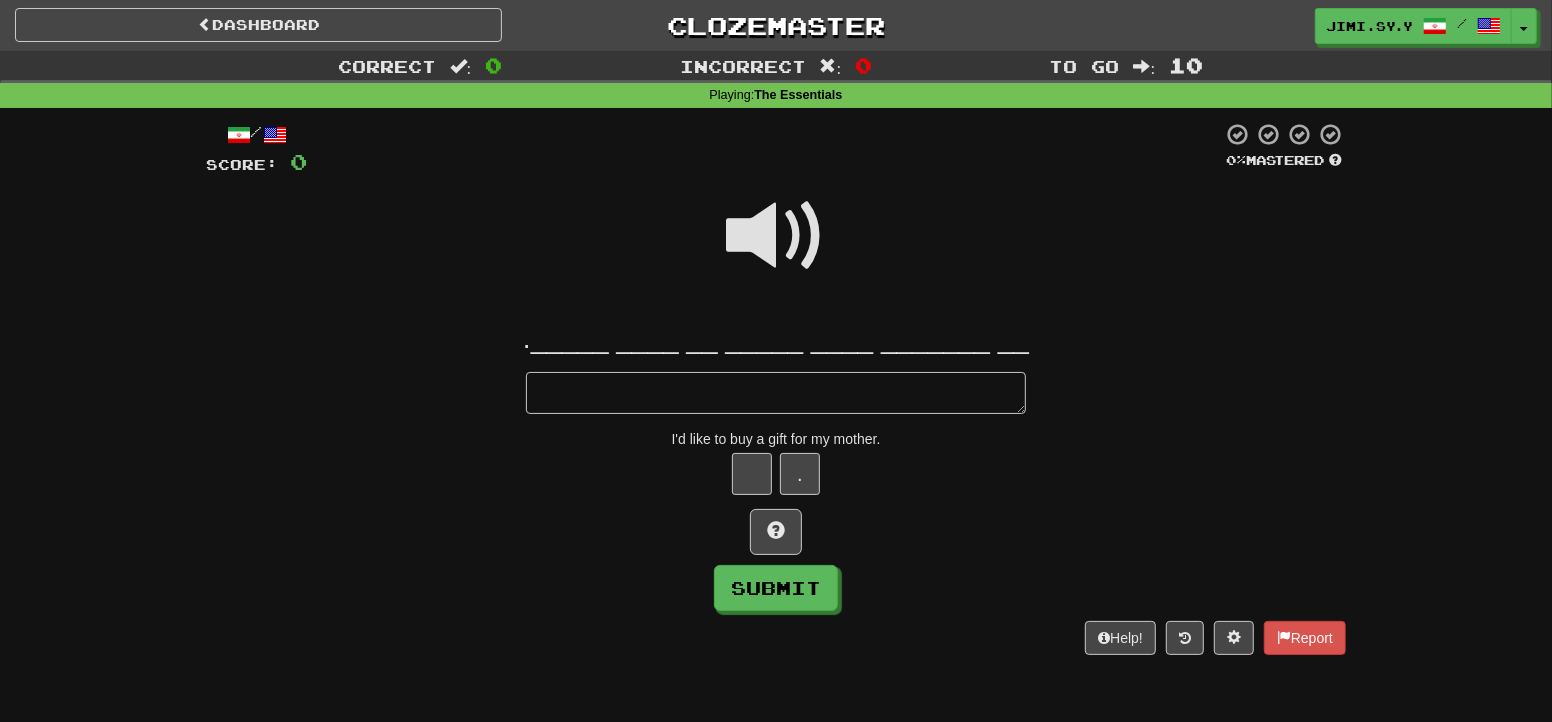 type on "*" 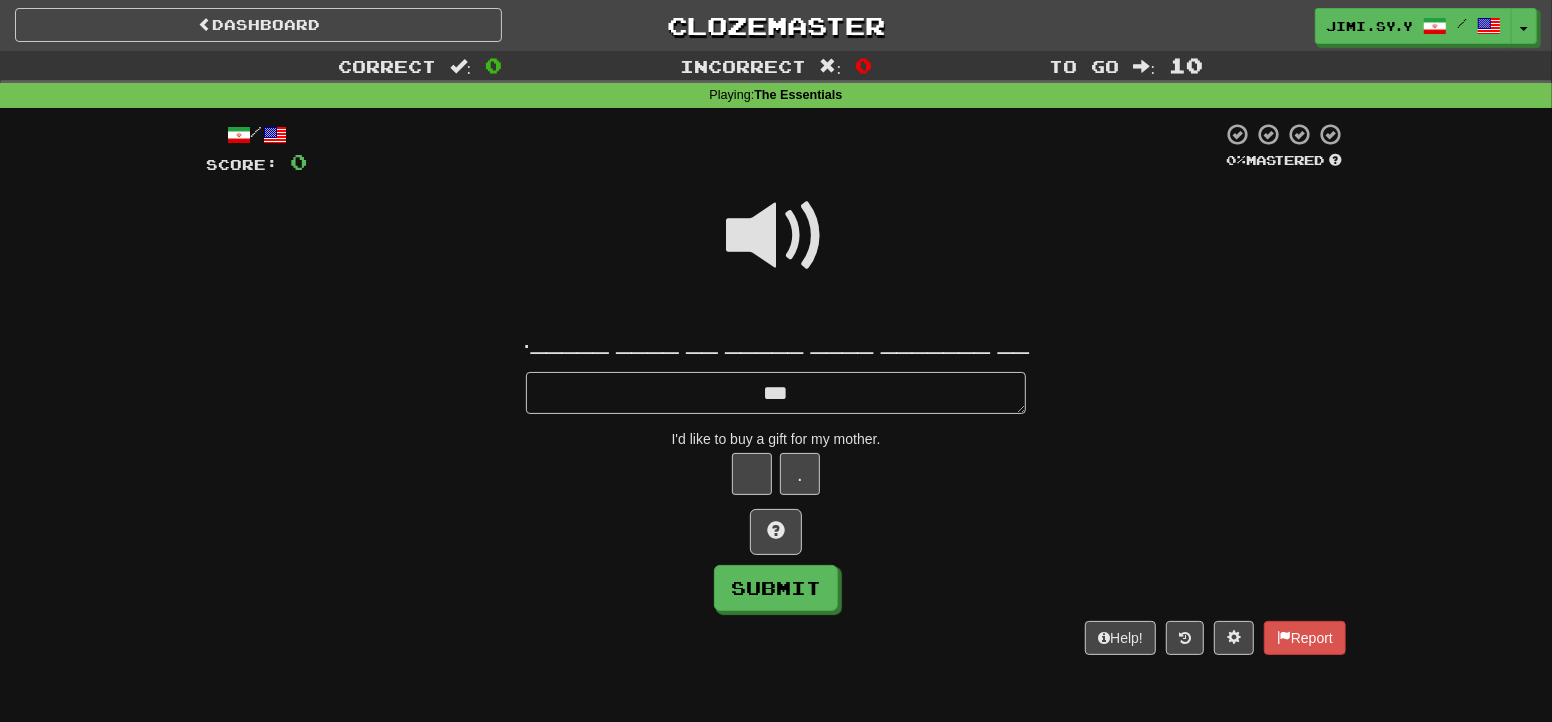 type on "****" 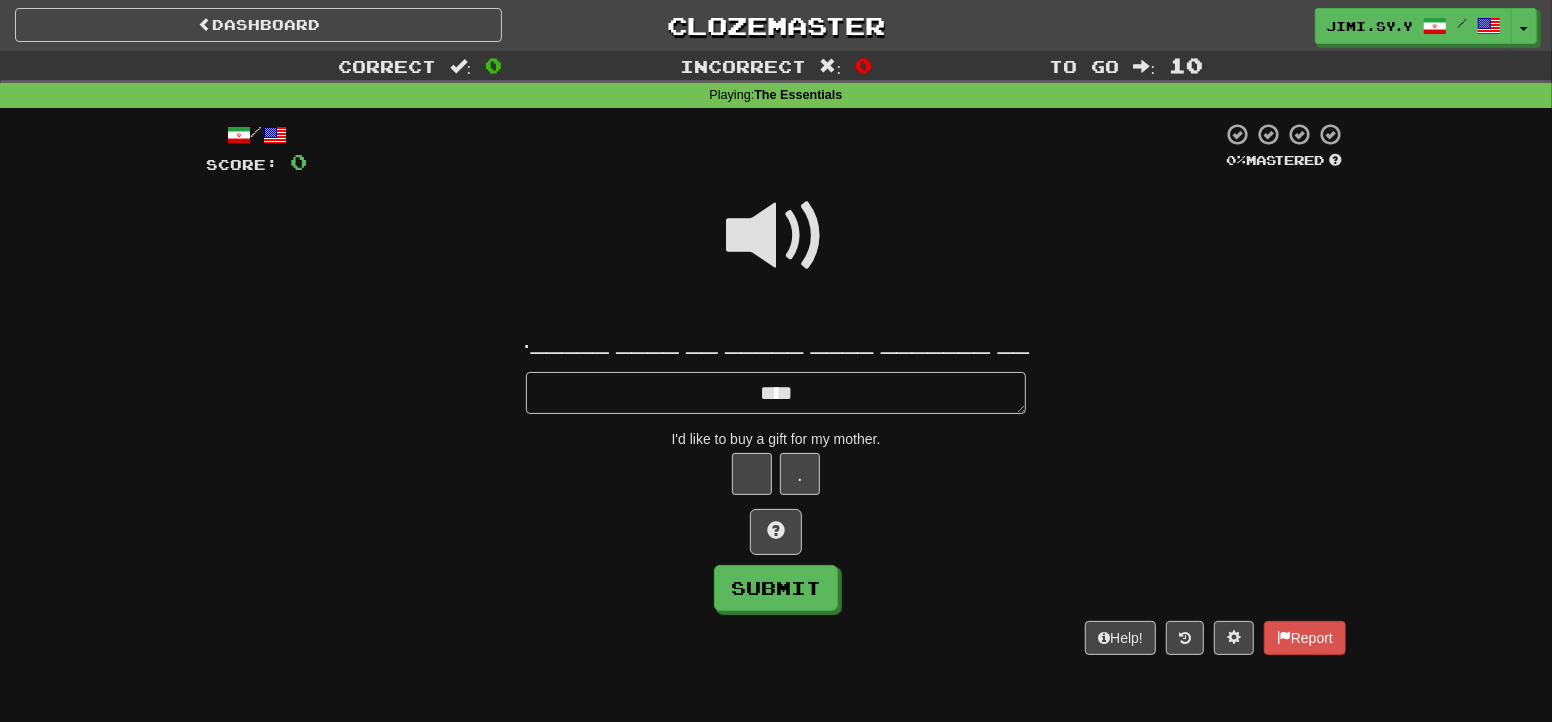 type on "*" 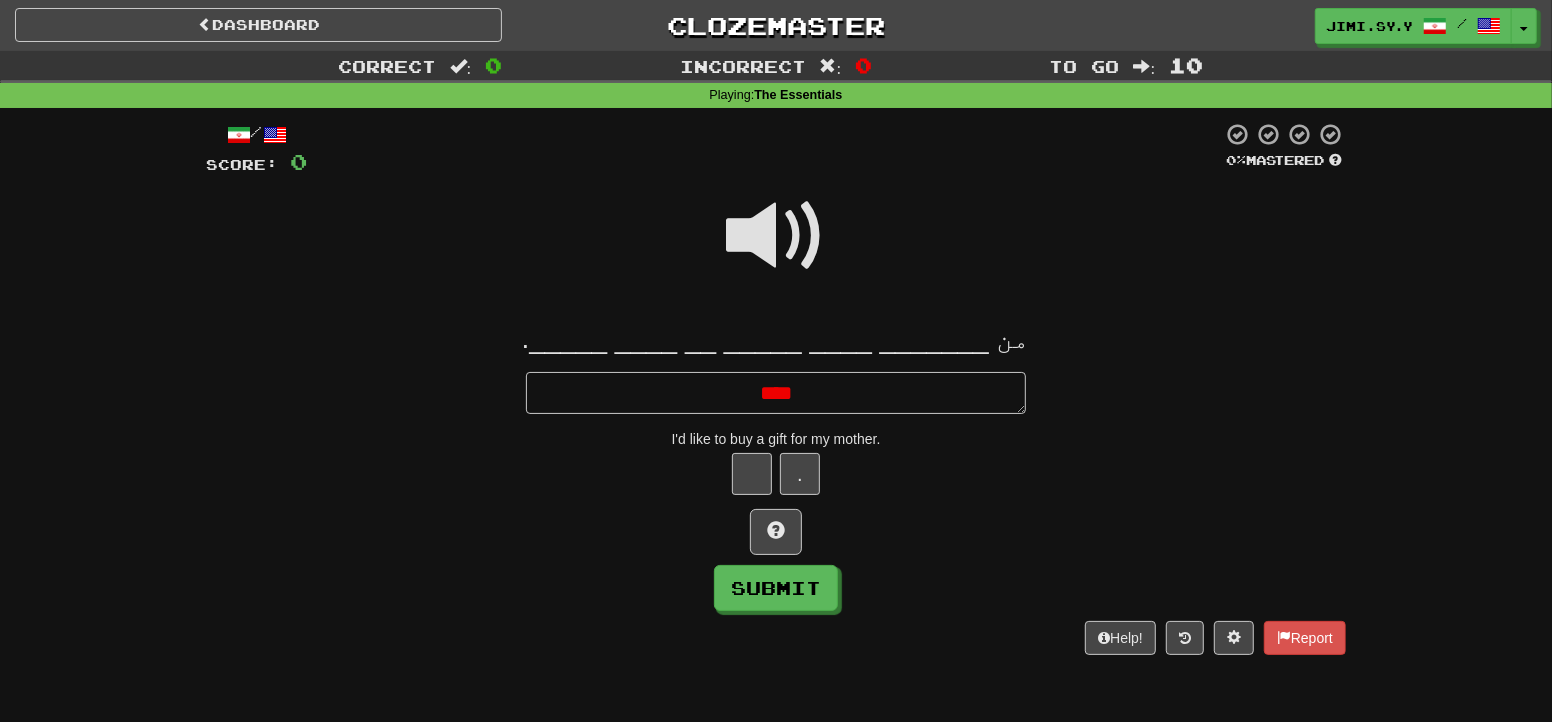click on "****" at bounding box center [776, 393] 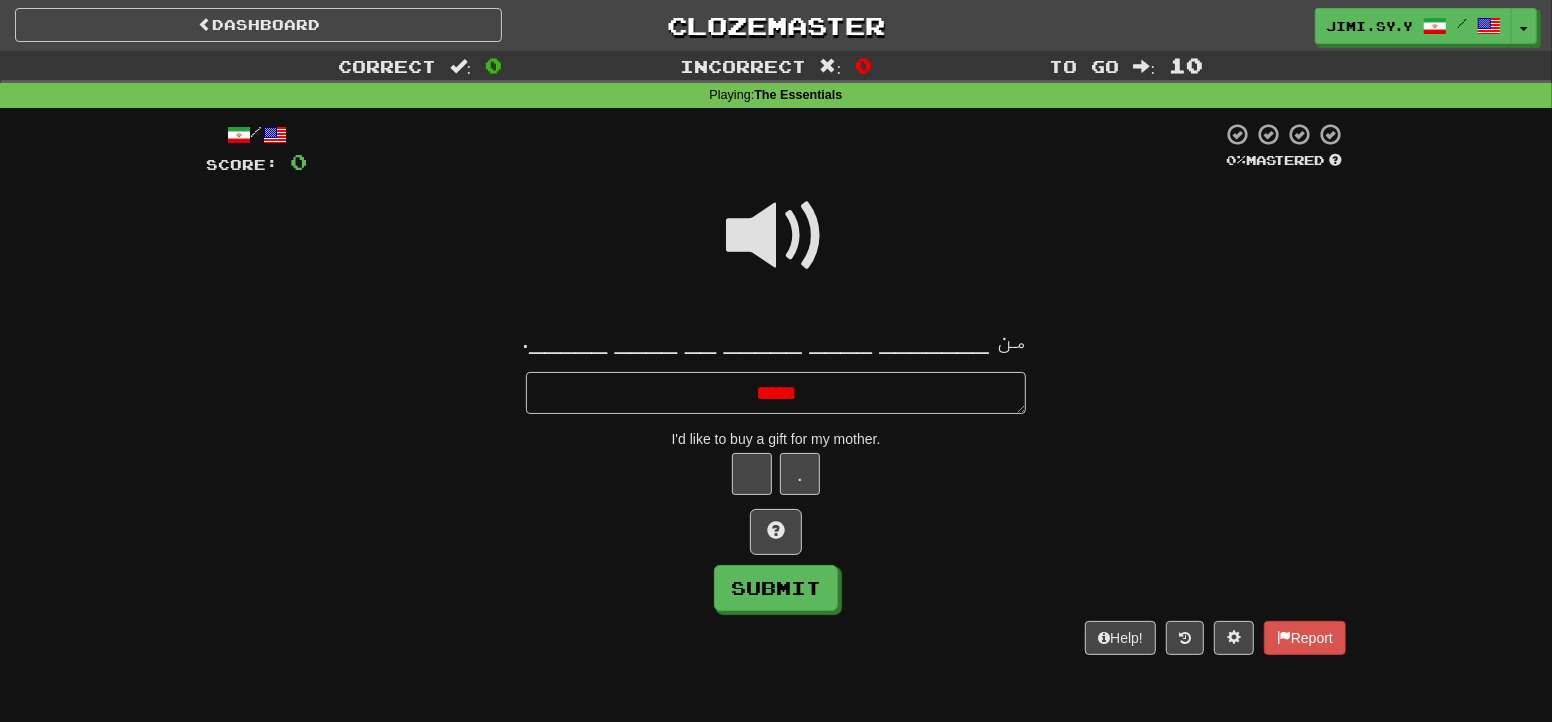 type on "******" 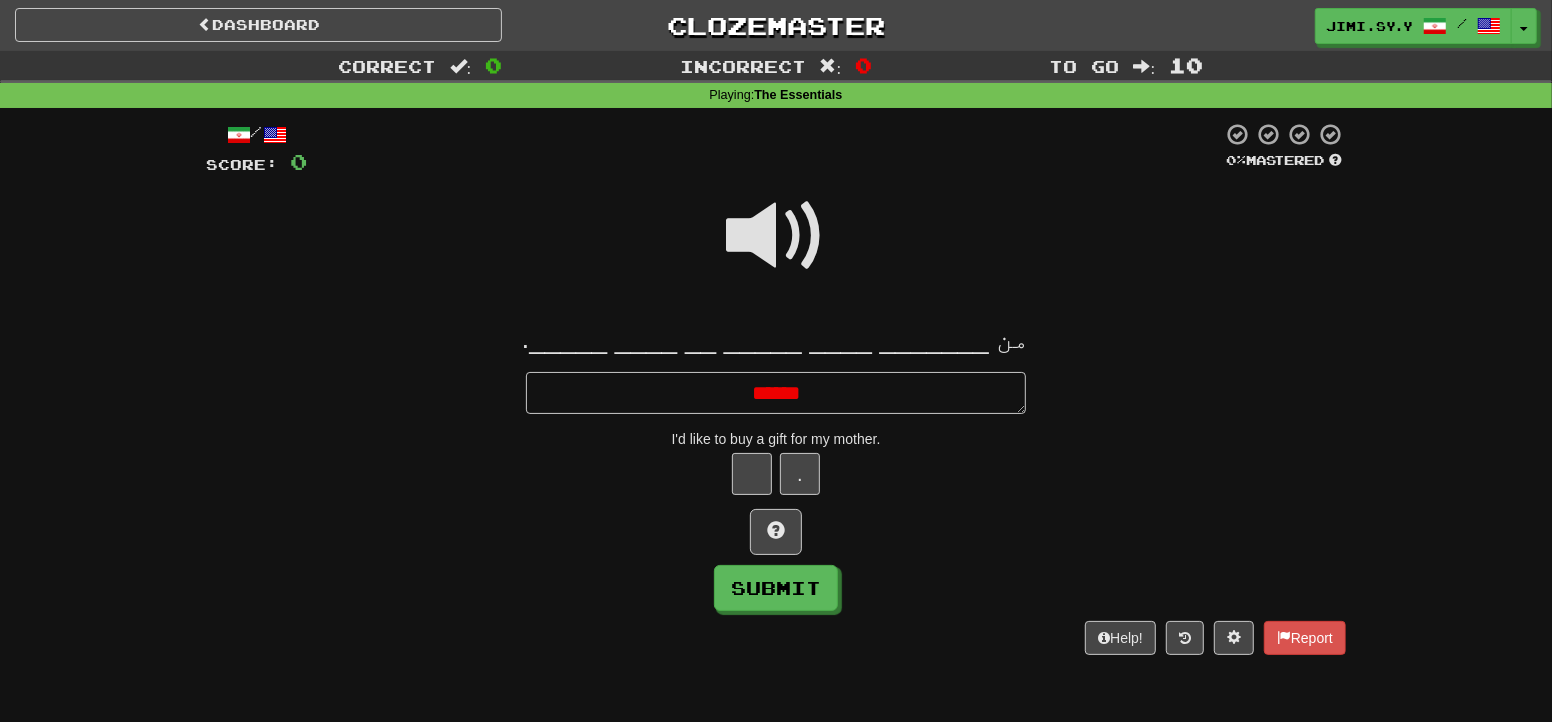 type on "*" 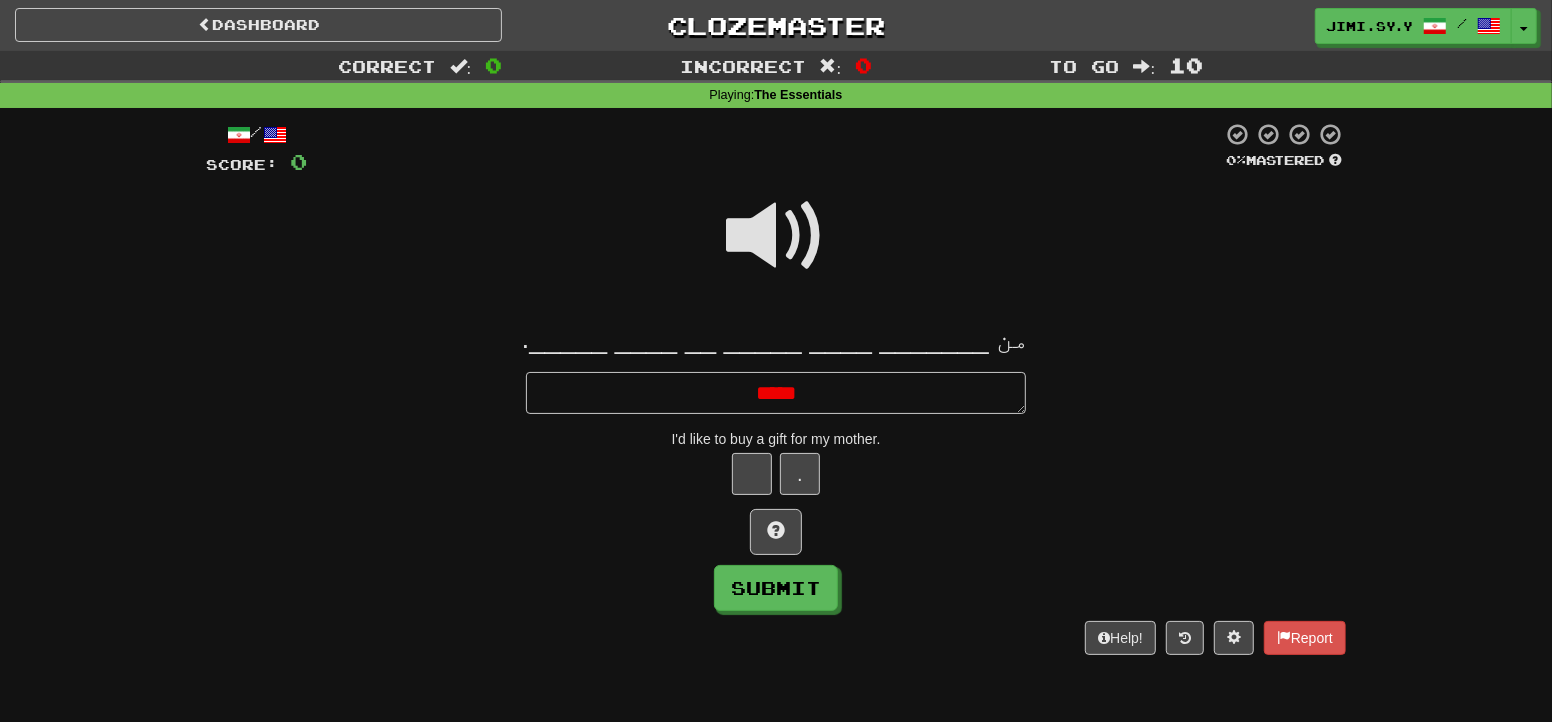 type on "*" 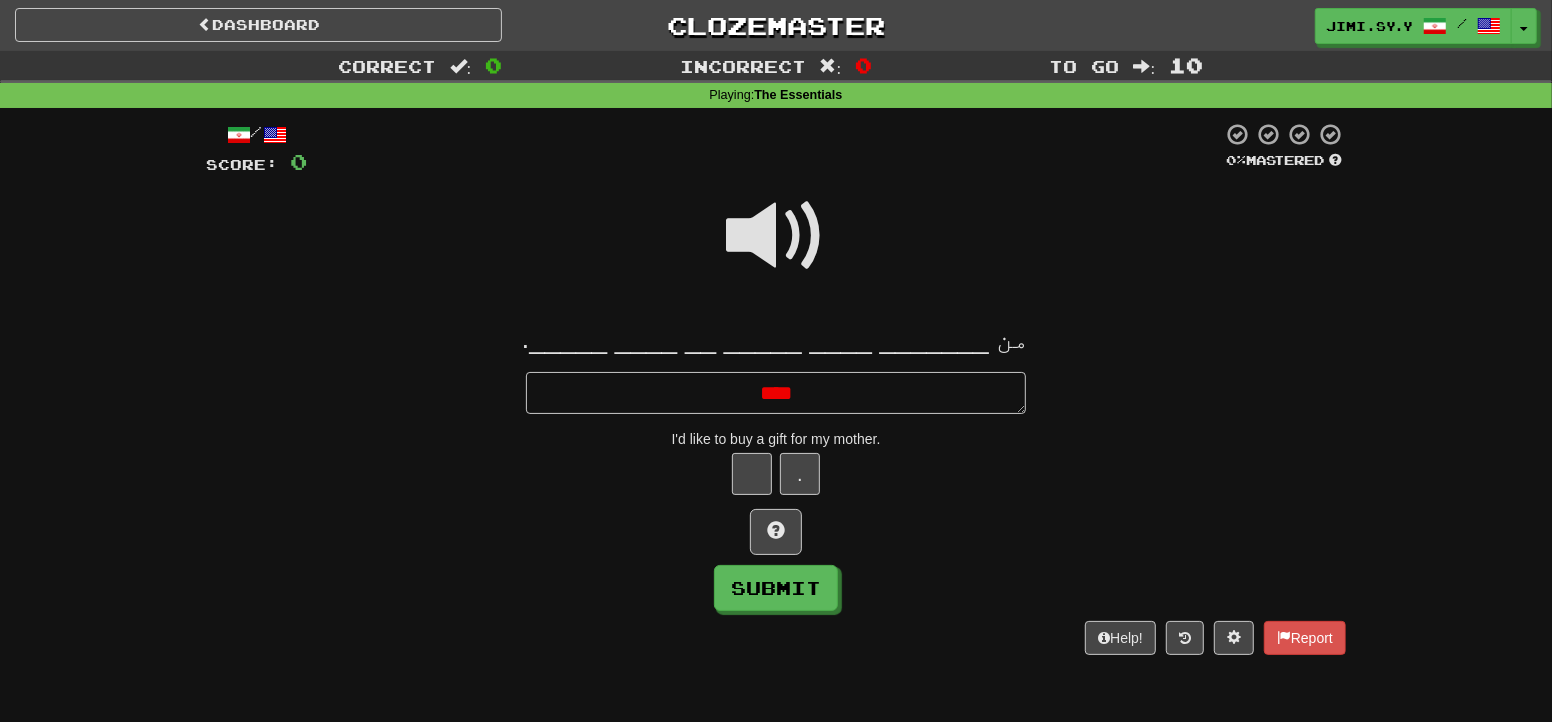 type on "*" 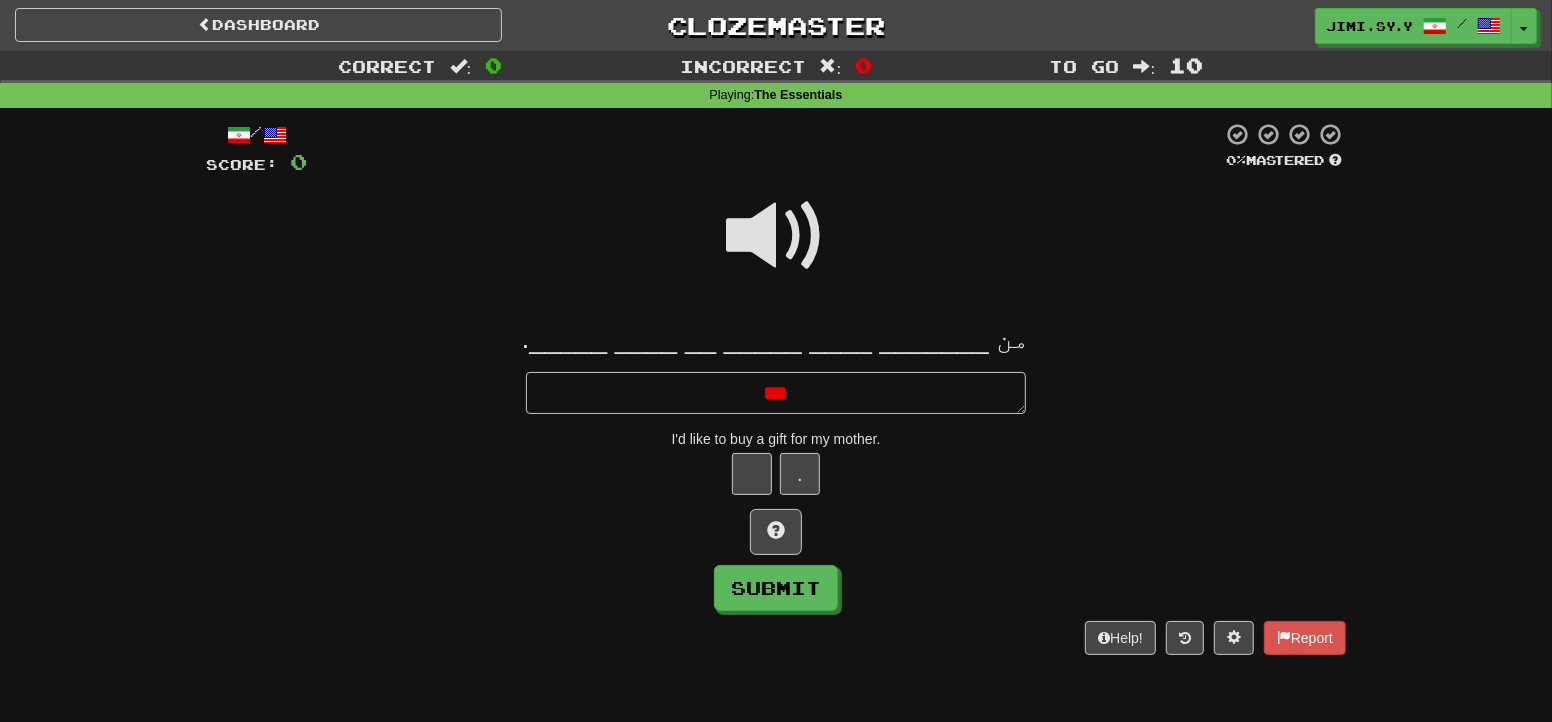 type on "*" 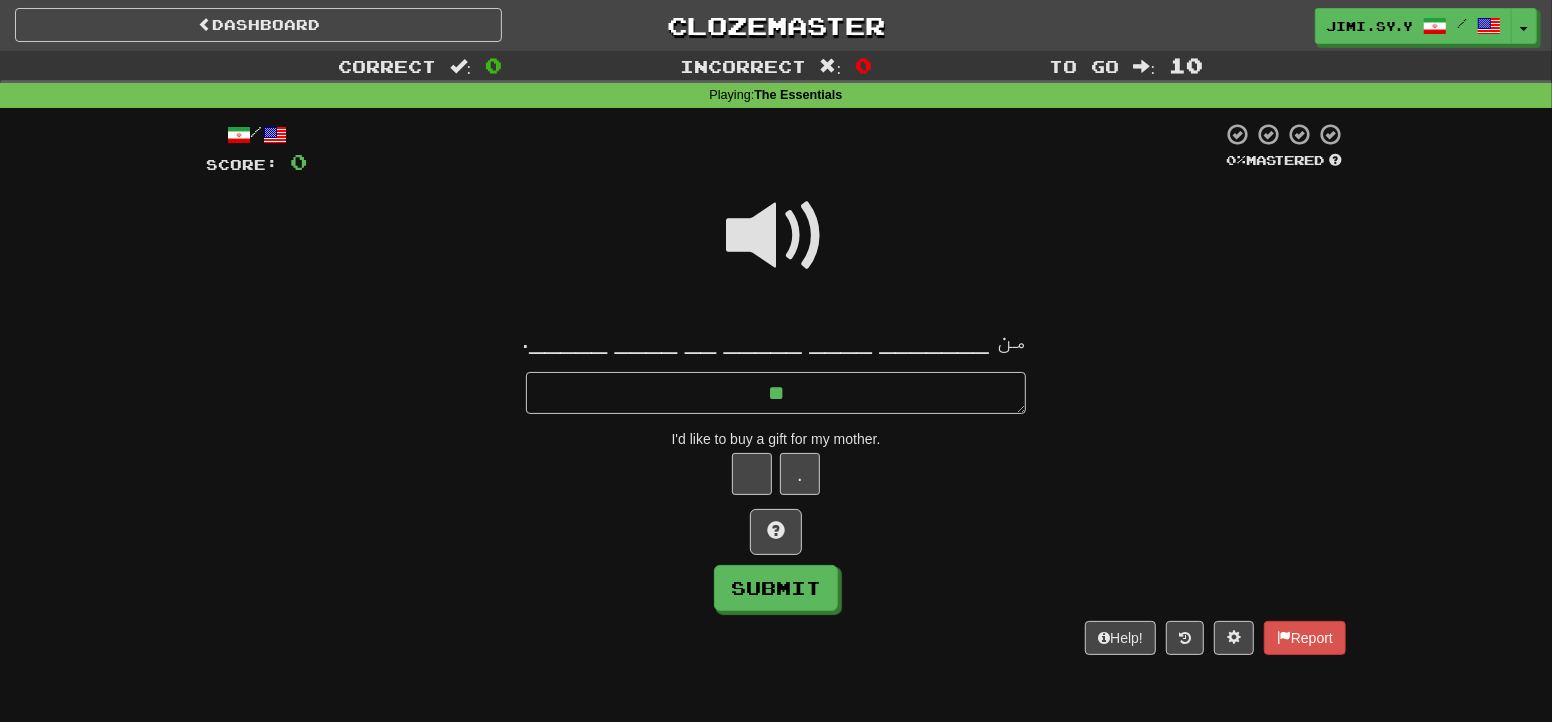 type on "*" 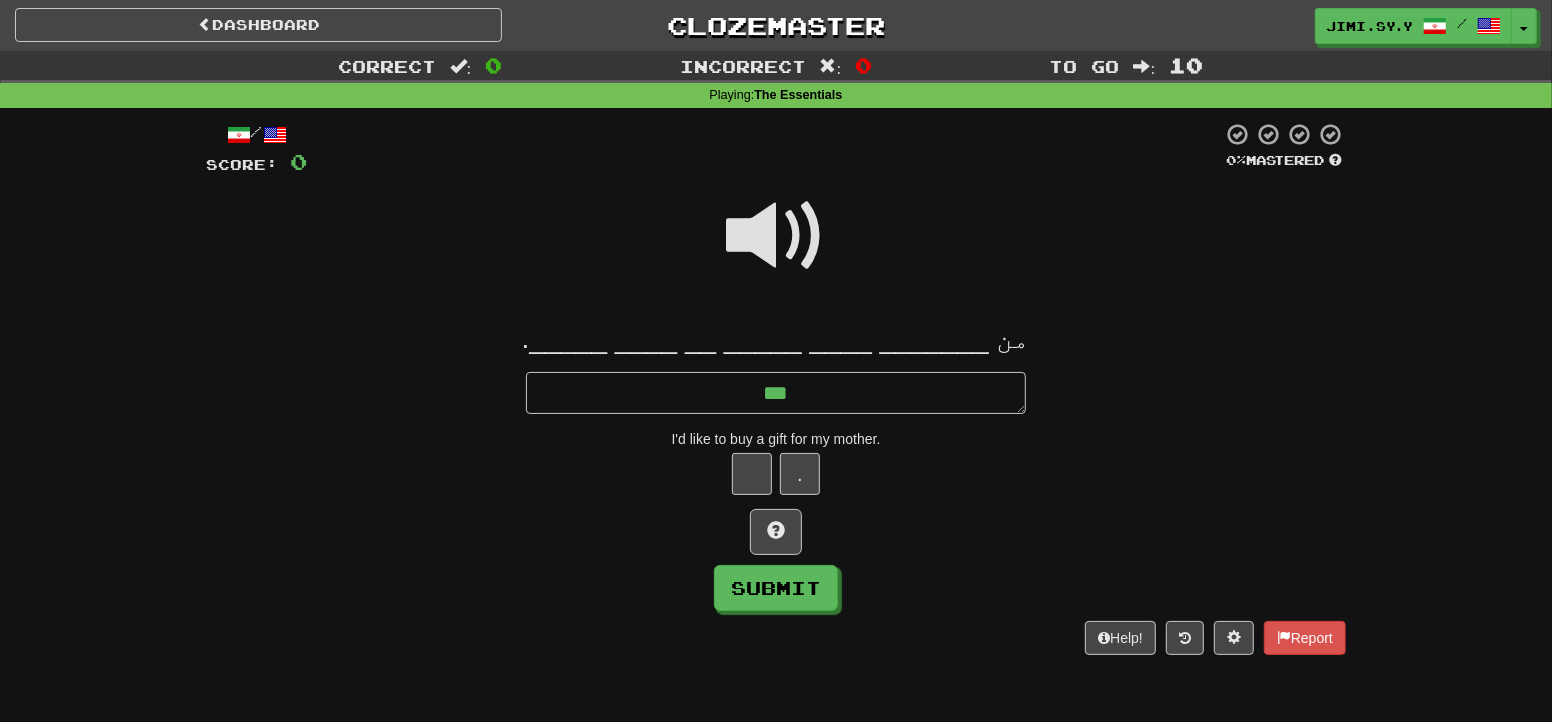 type on "*" 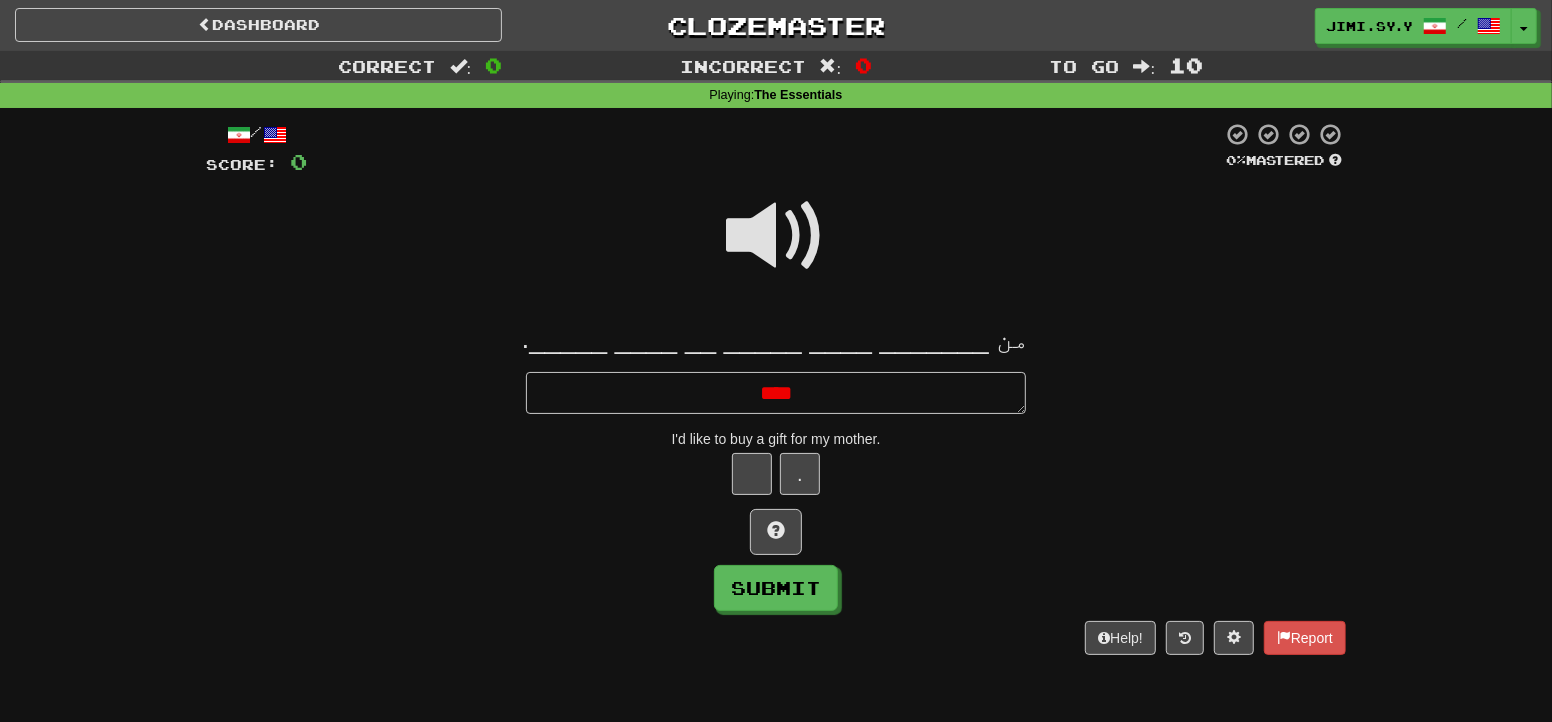 type on "*" 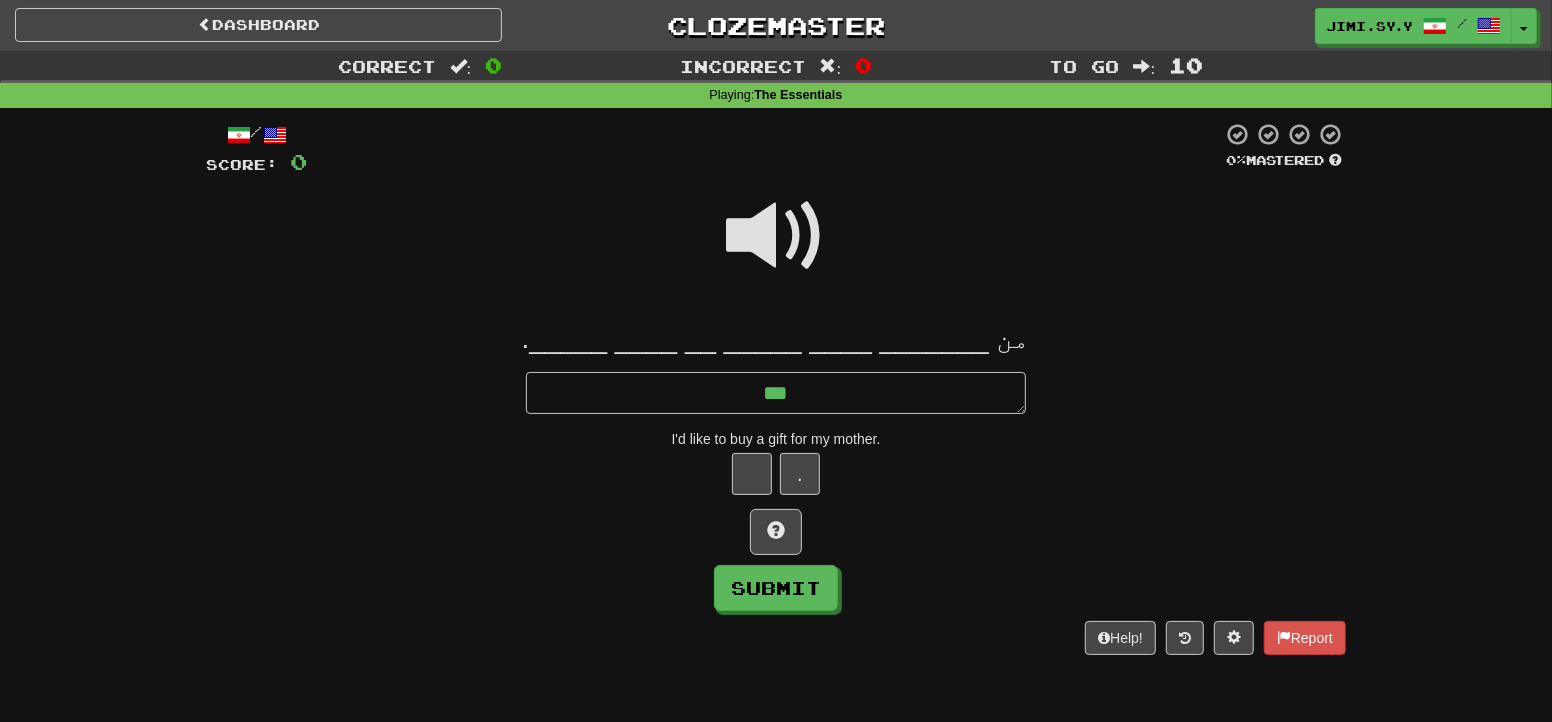 type on "*" 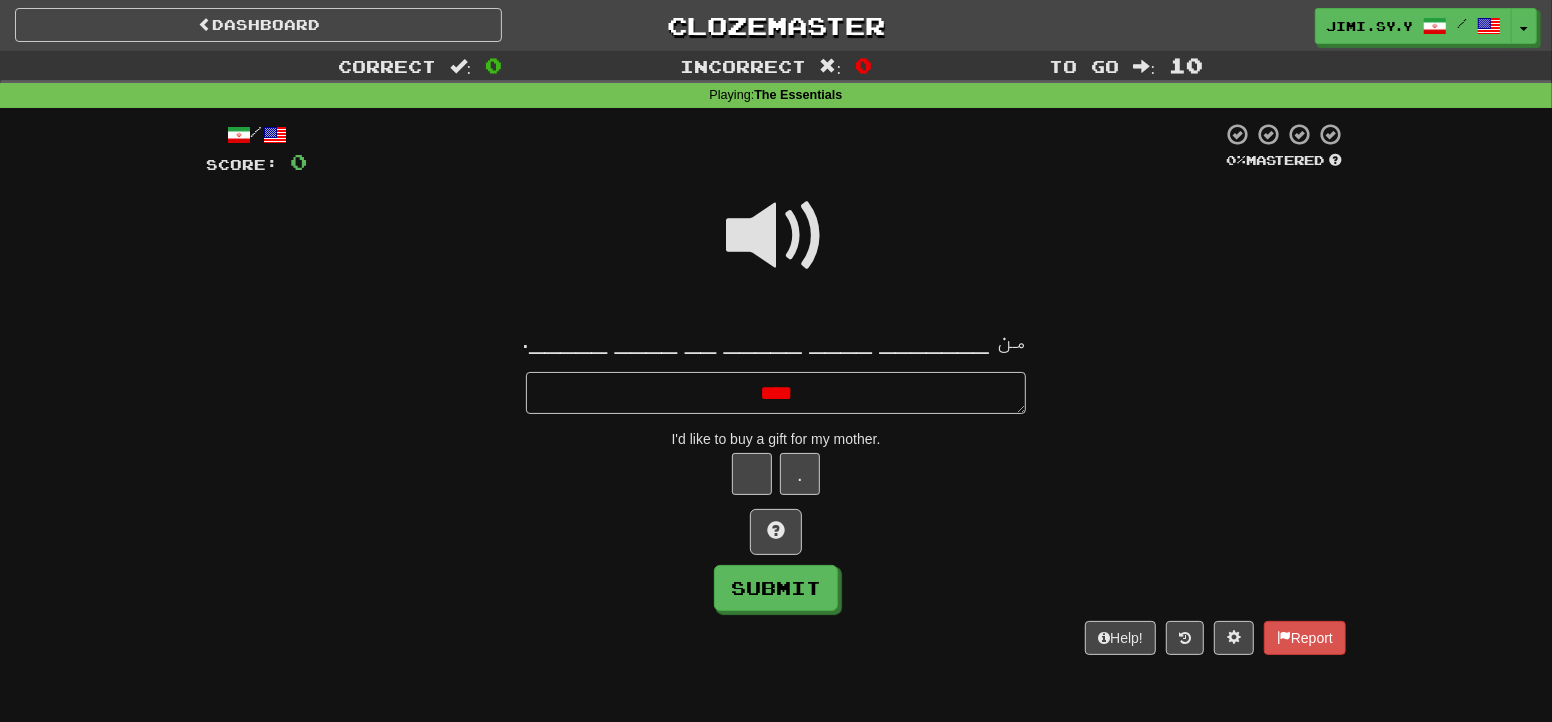type on "*" 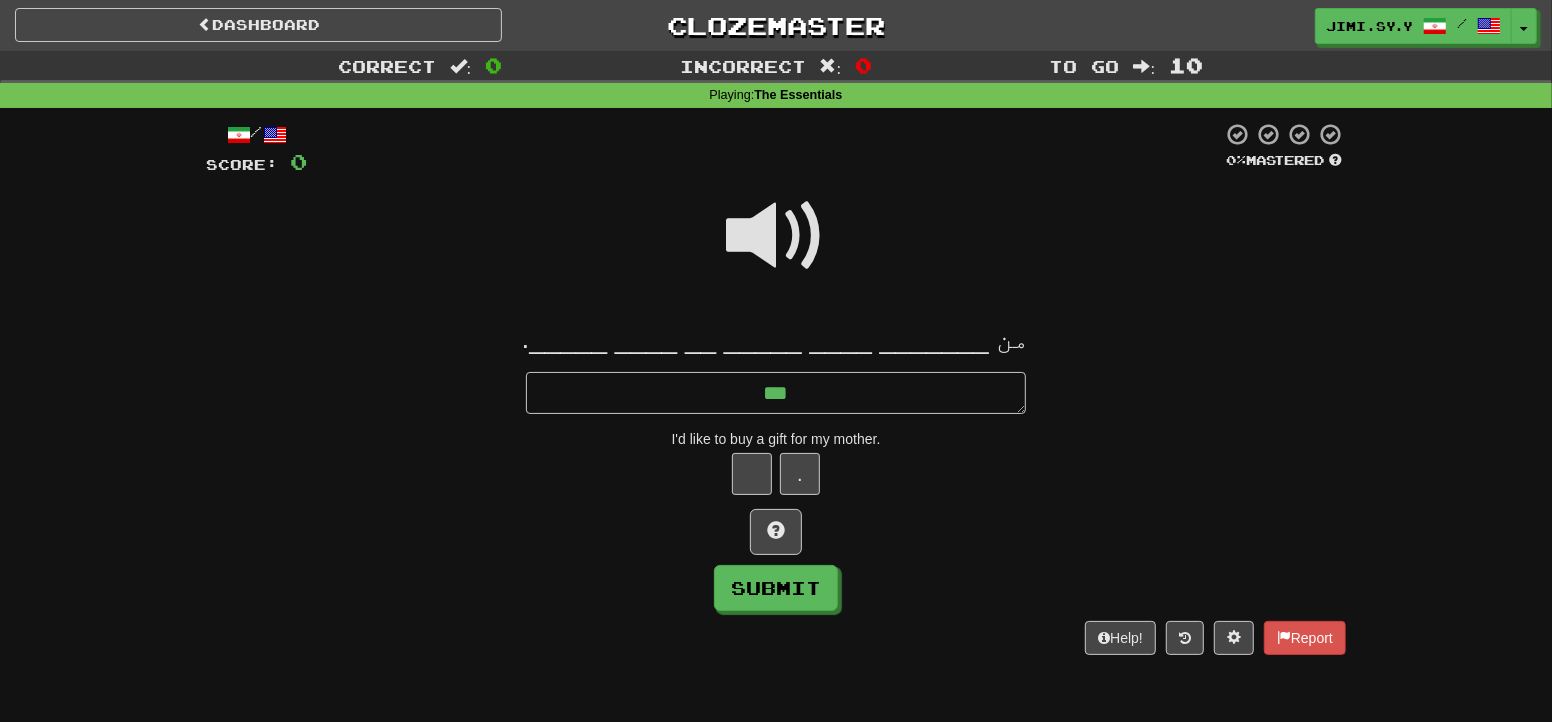 type on "*" 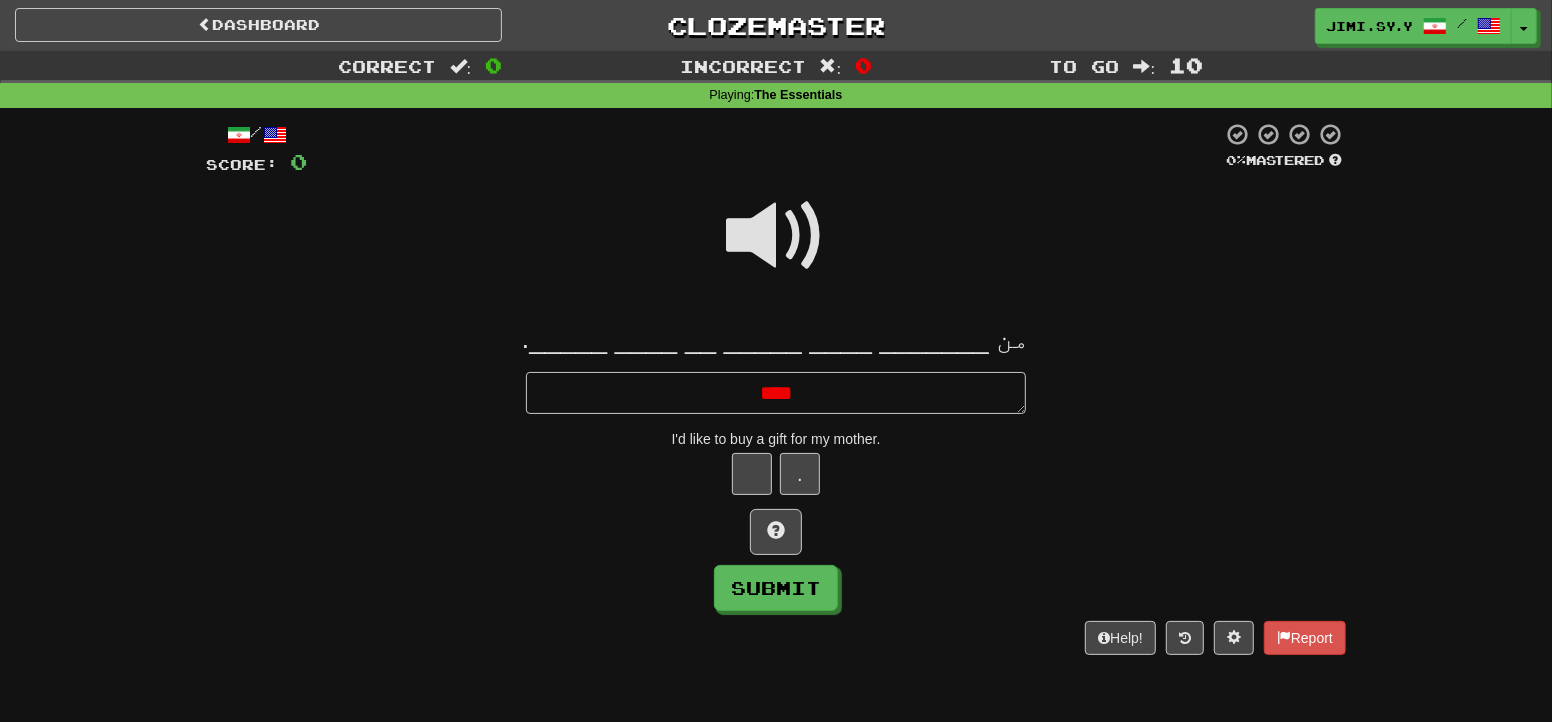 type on "*" 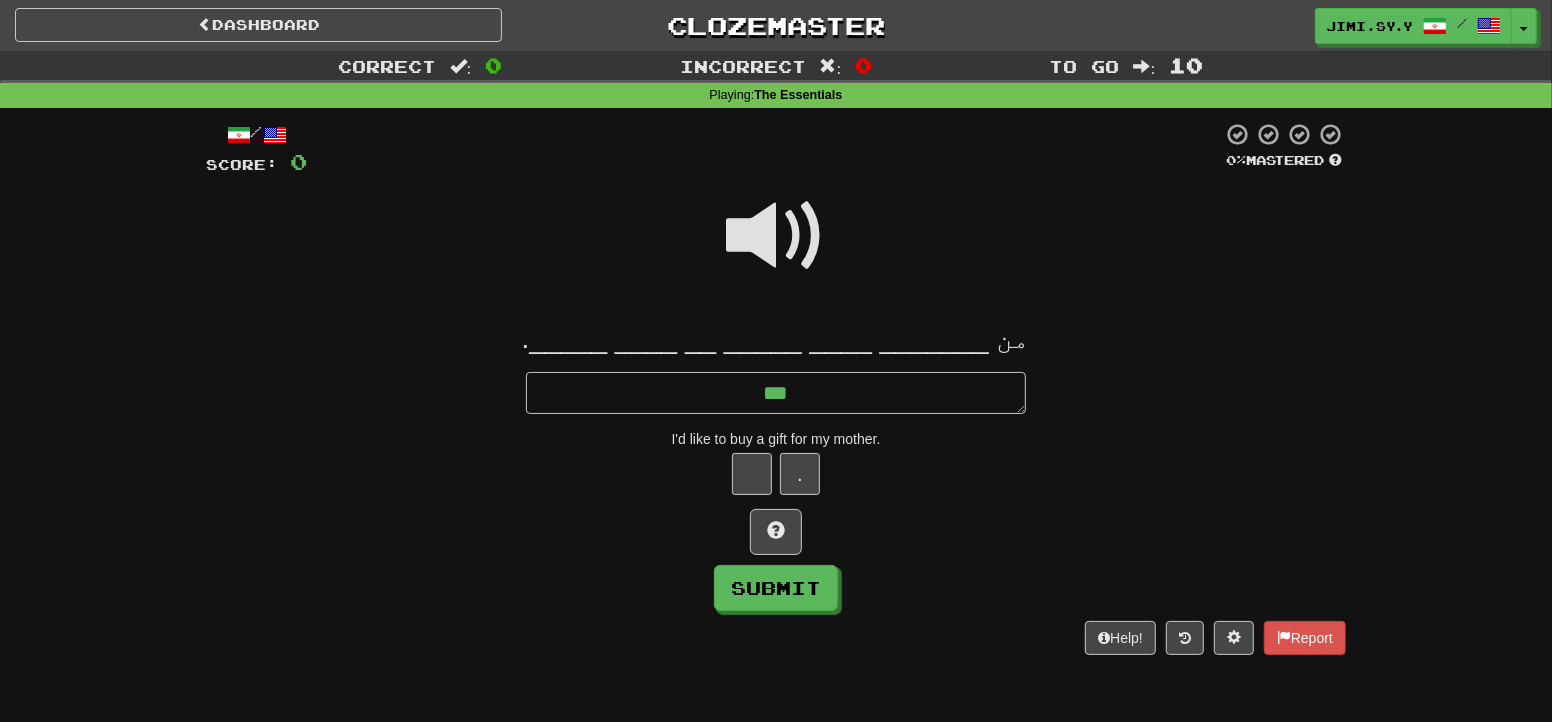 type on "*" 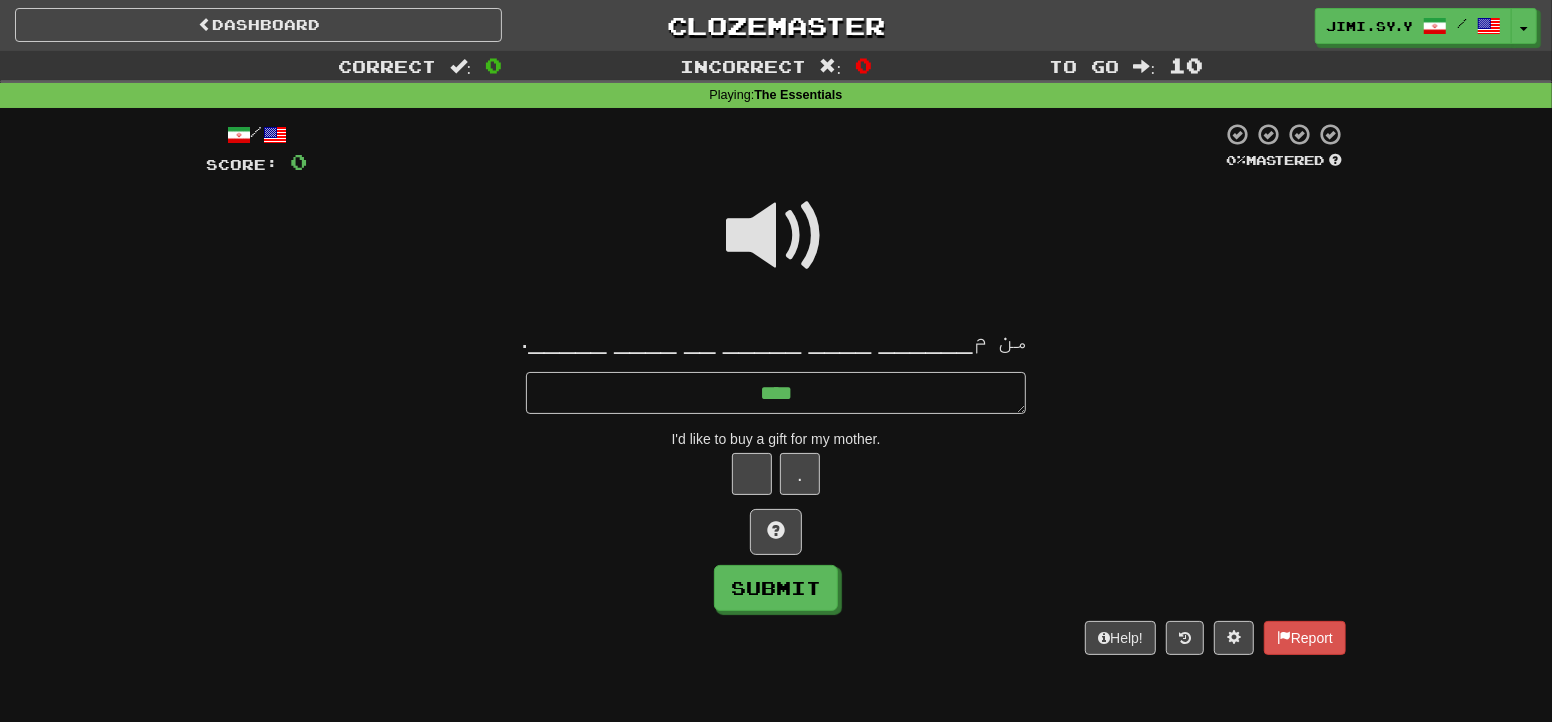 type on "*" 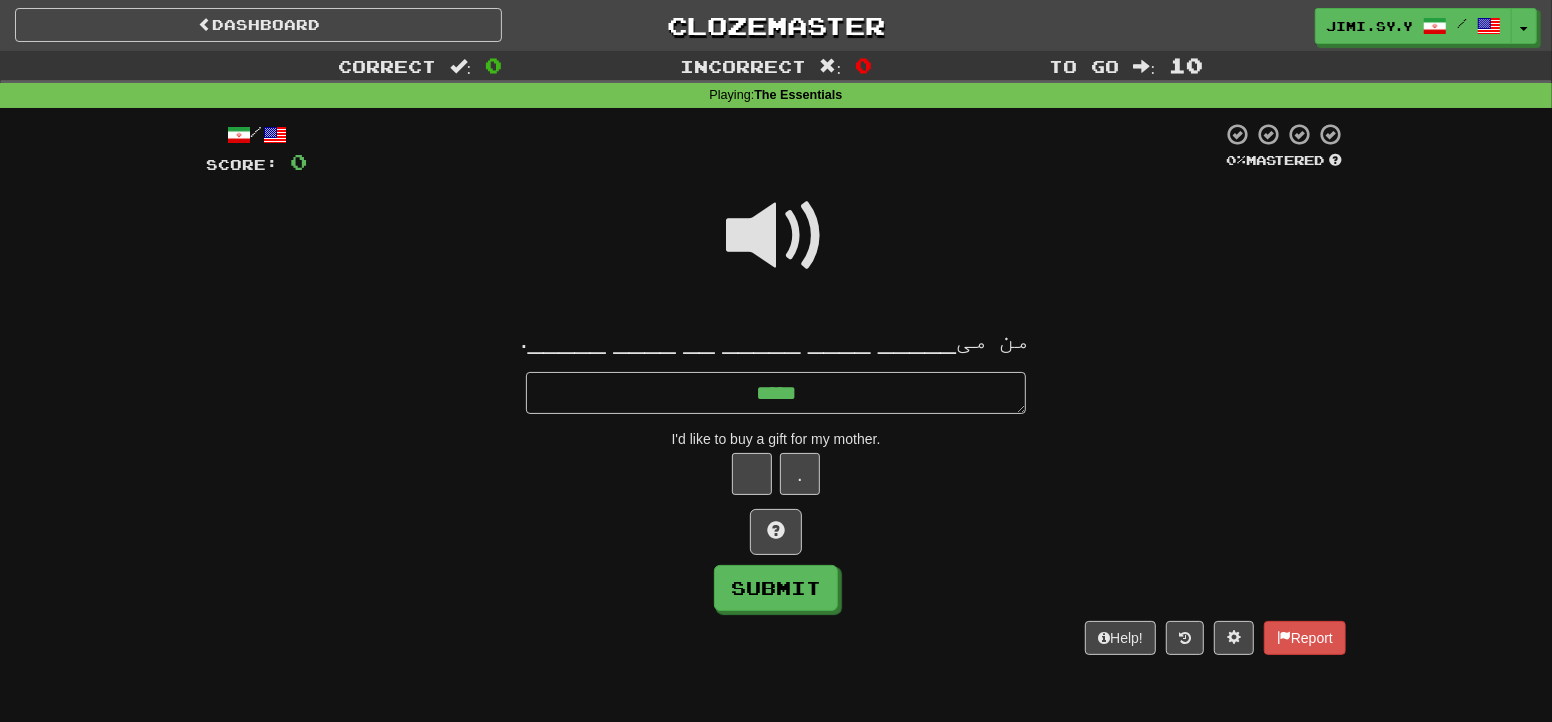 type on "*" 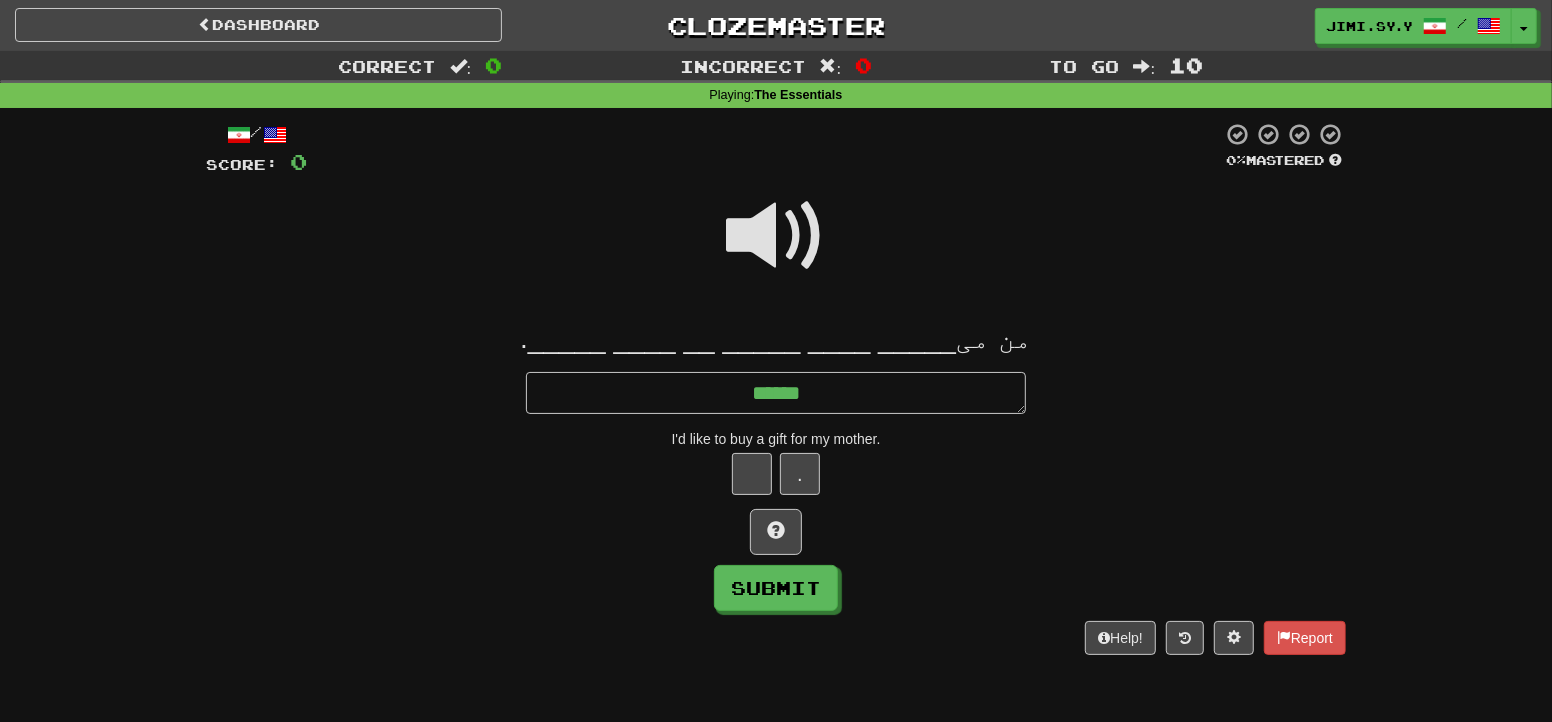 type on "*" 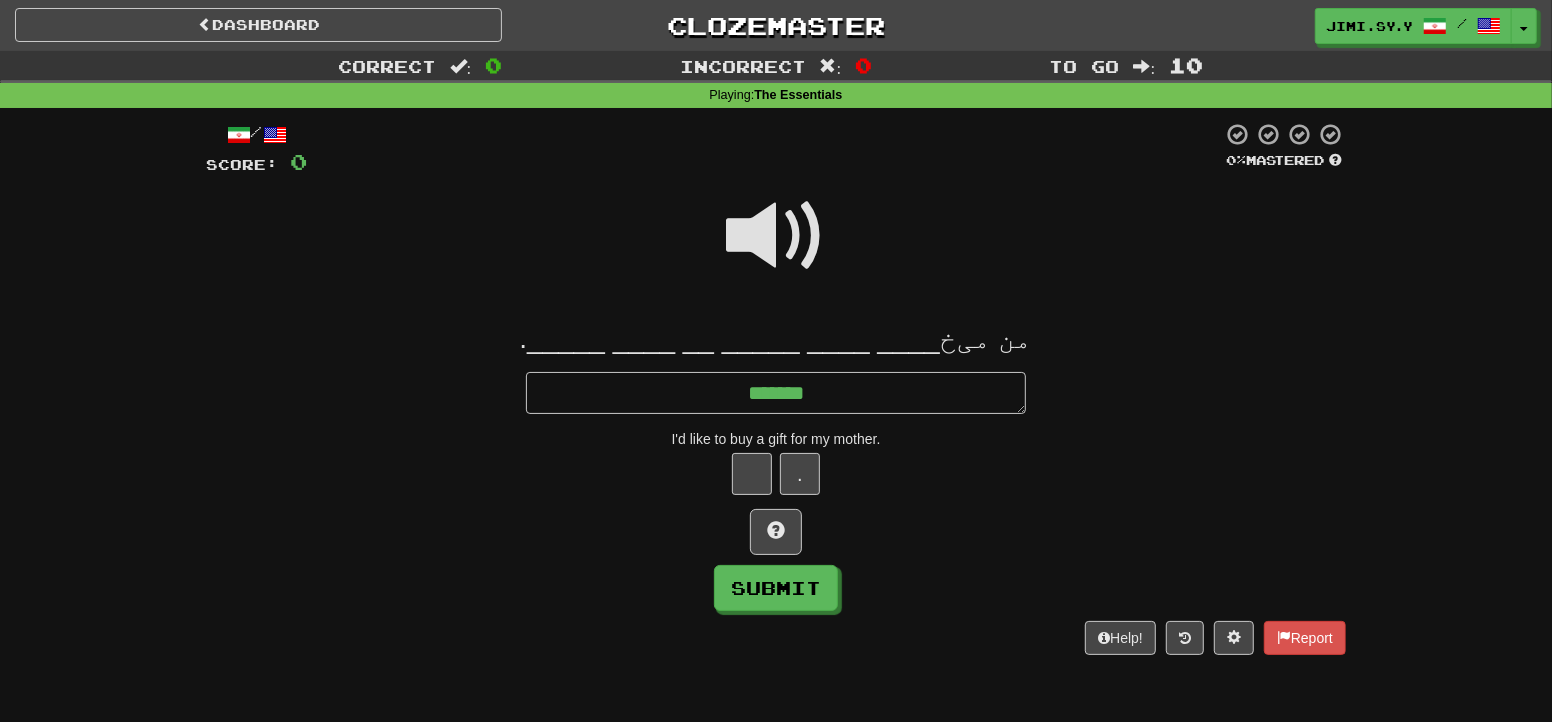 type on "*" 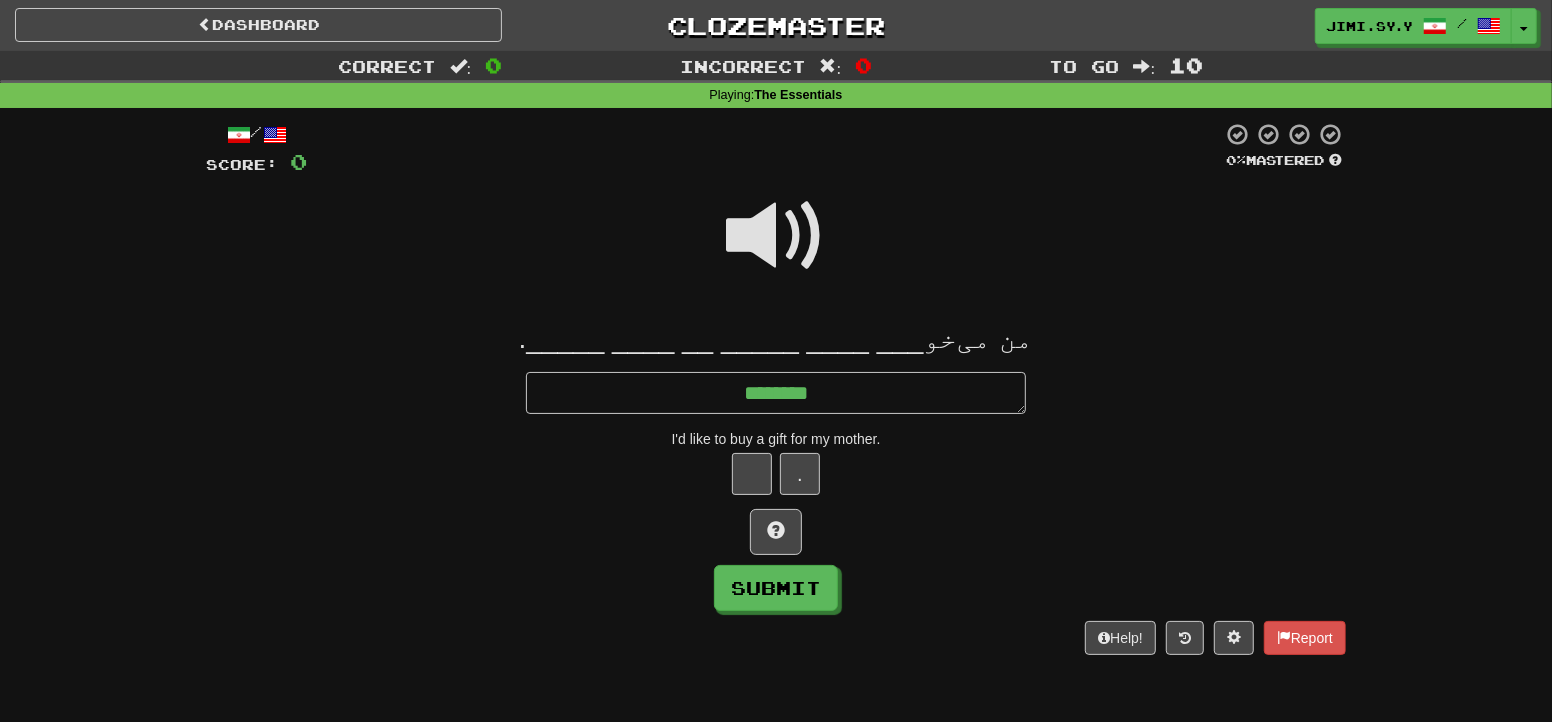 type on "*" 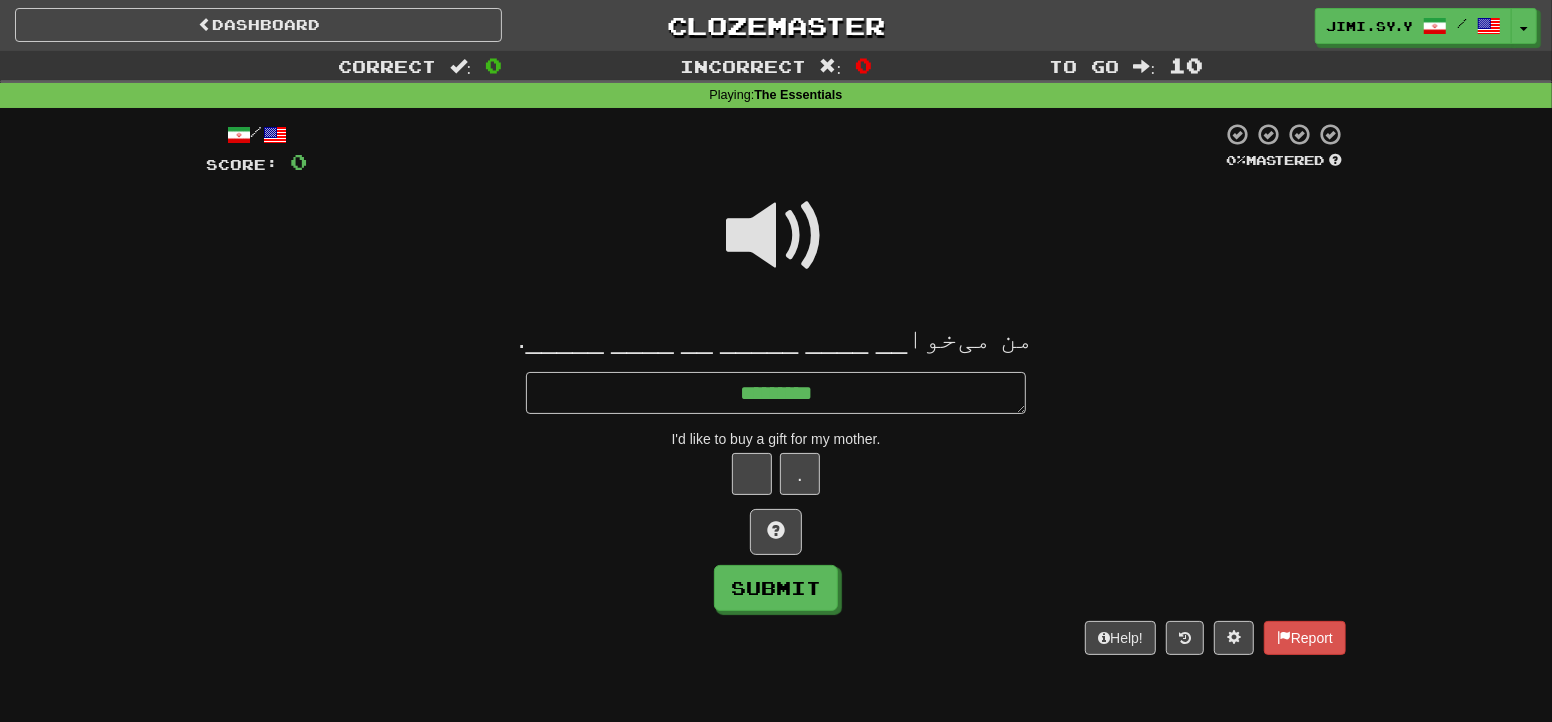 type on "*" 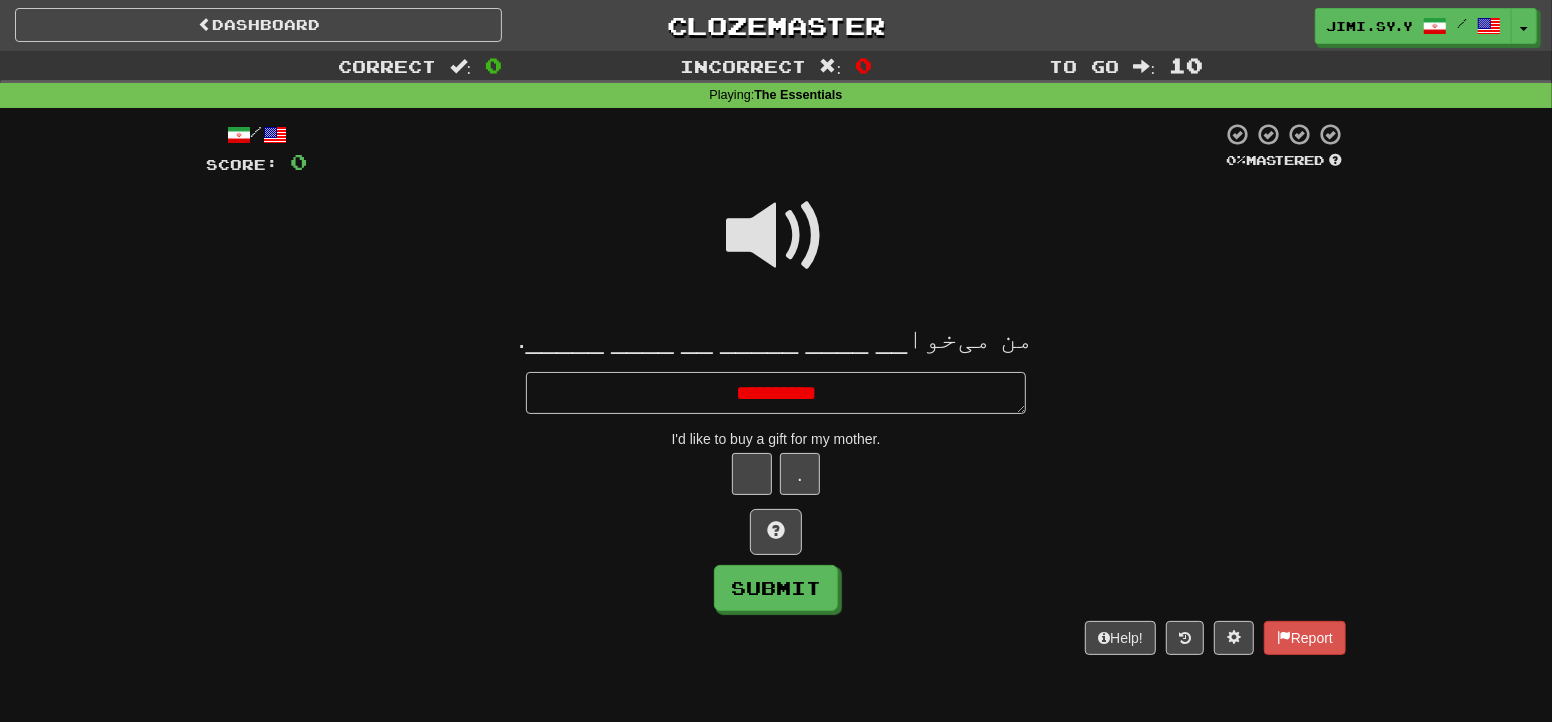 type on "*" 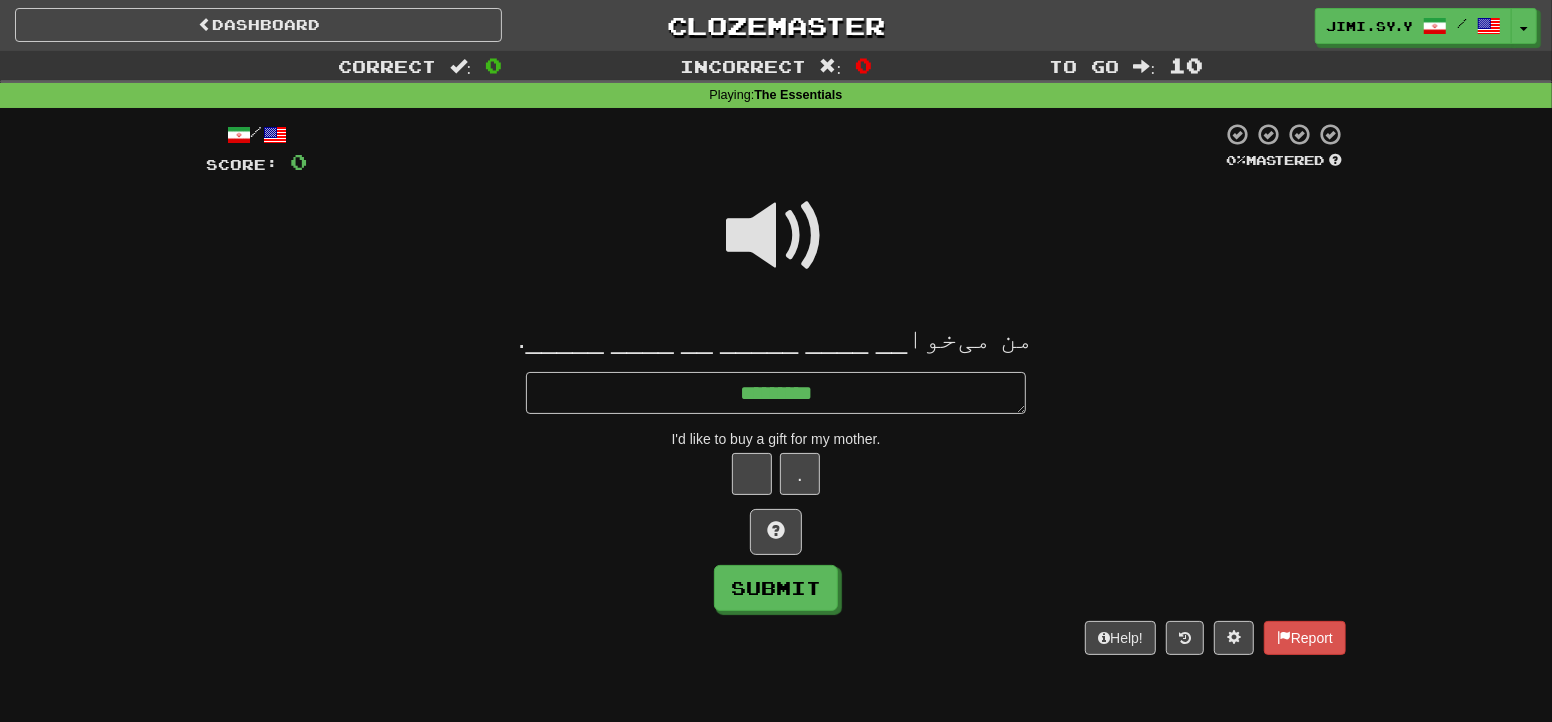 type on "*" 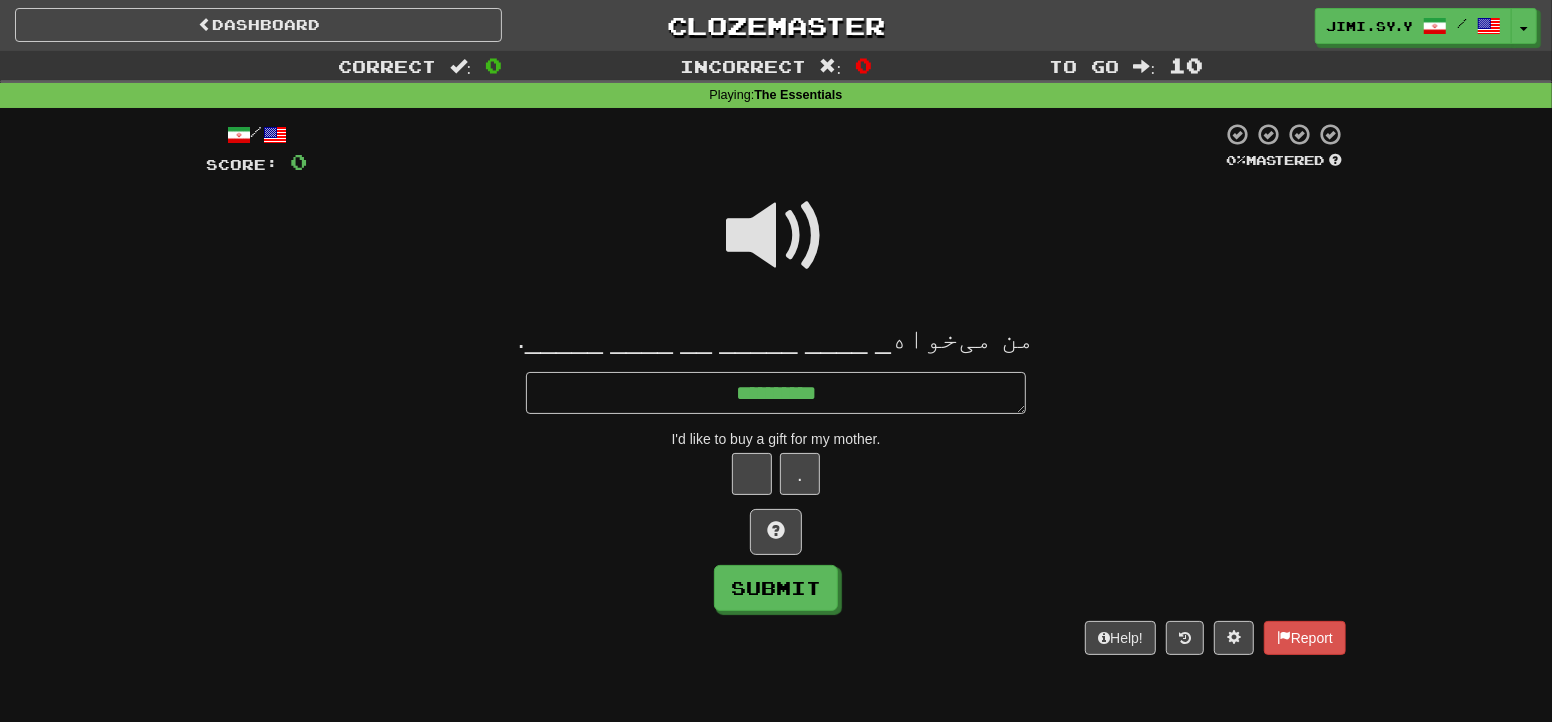 type on "*" 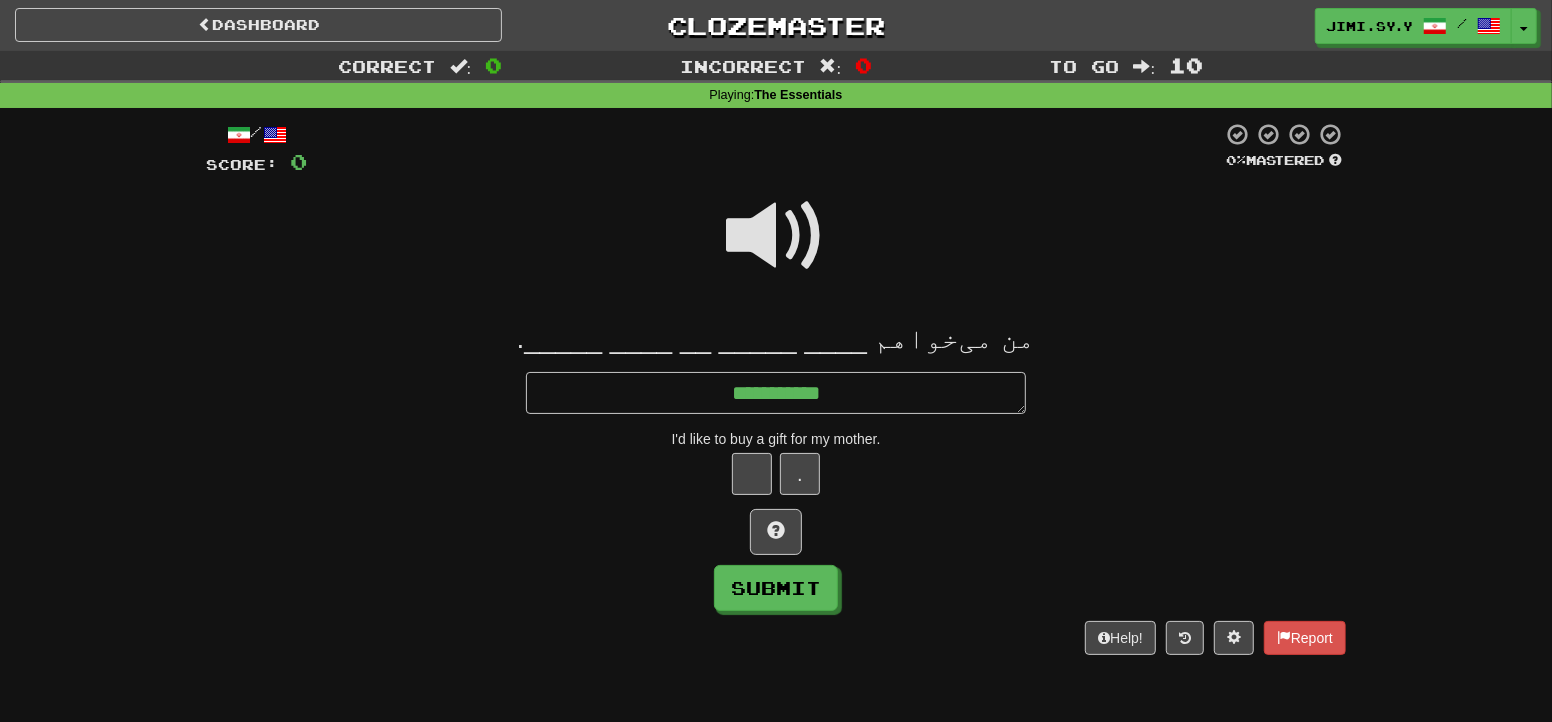 type on "*" 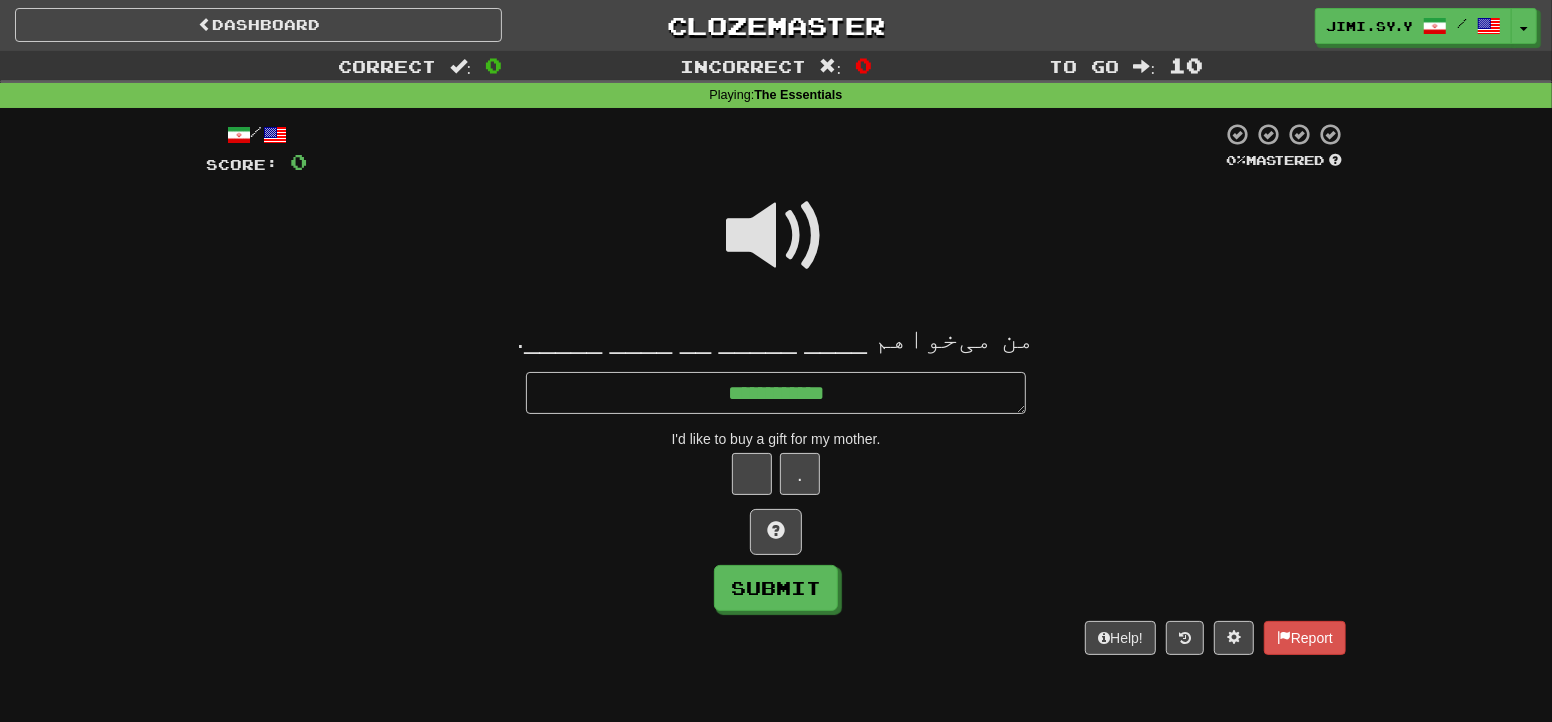 type on "*" 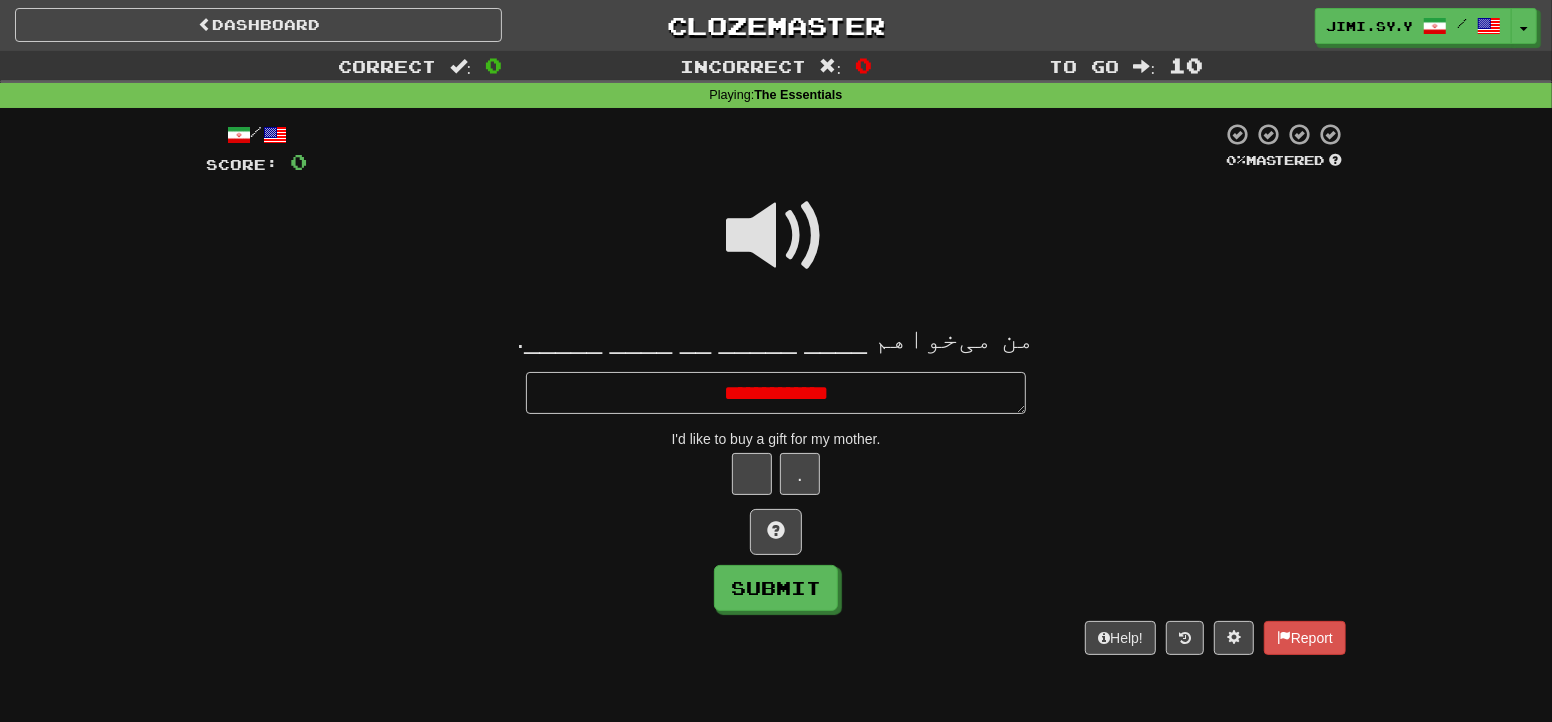 type on "*" 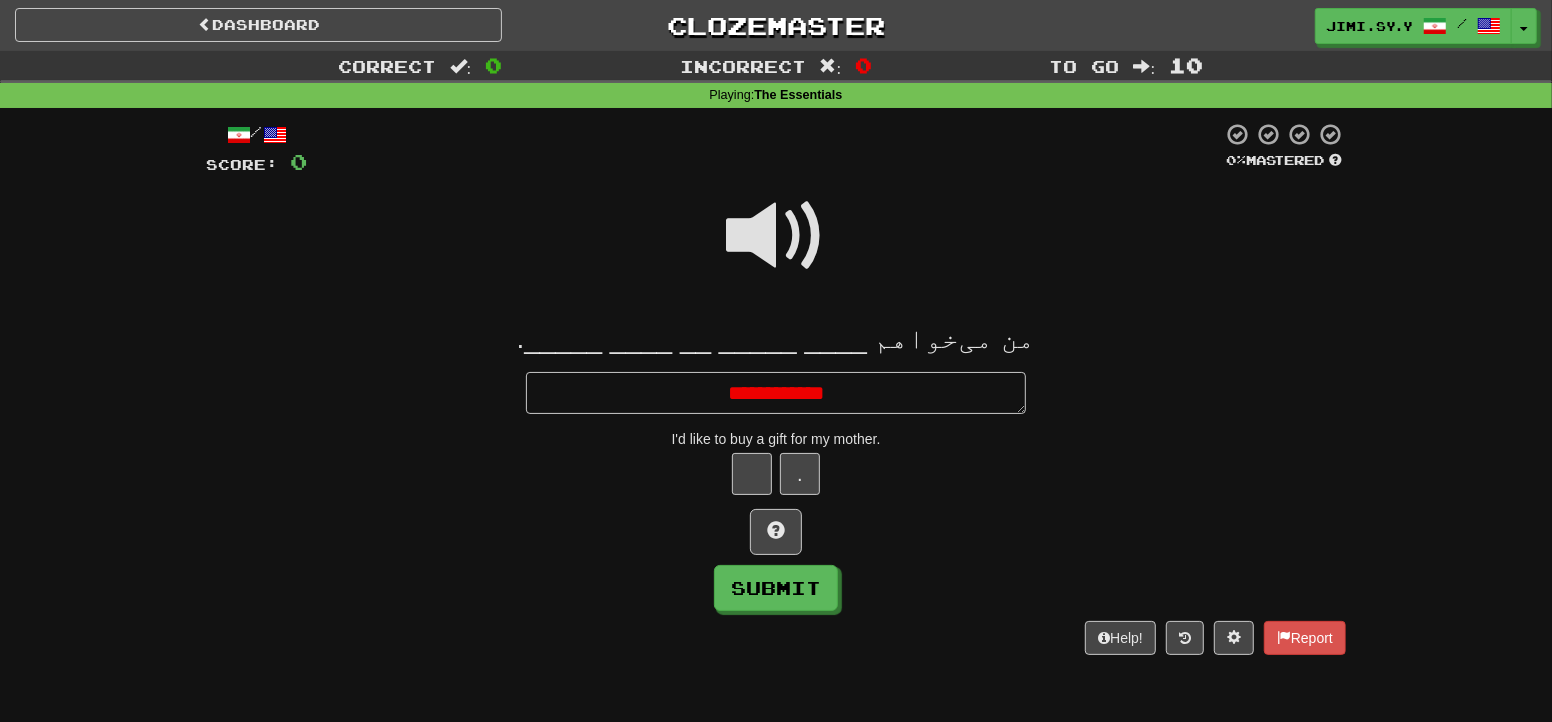 type on "*" 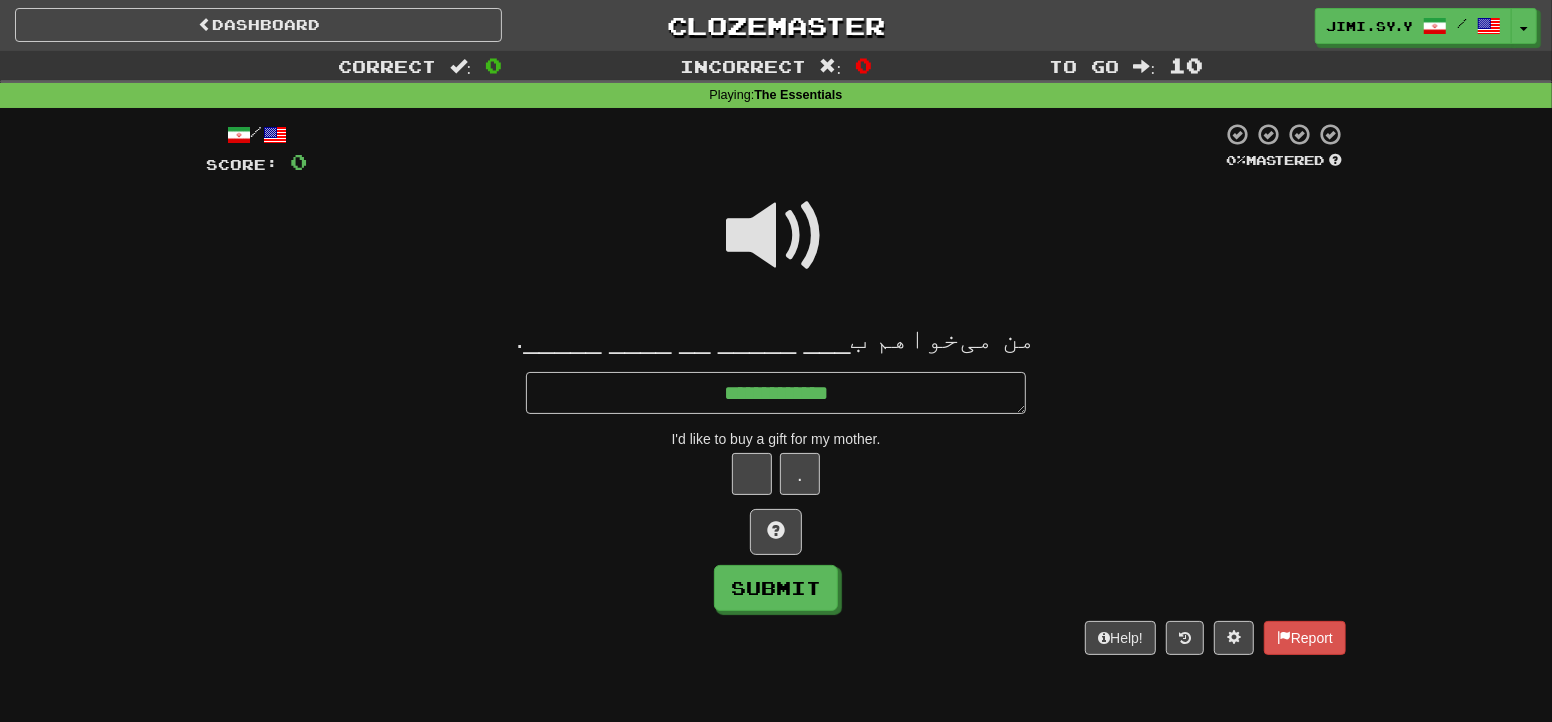 type on "*" 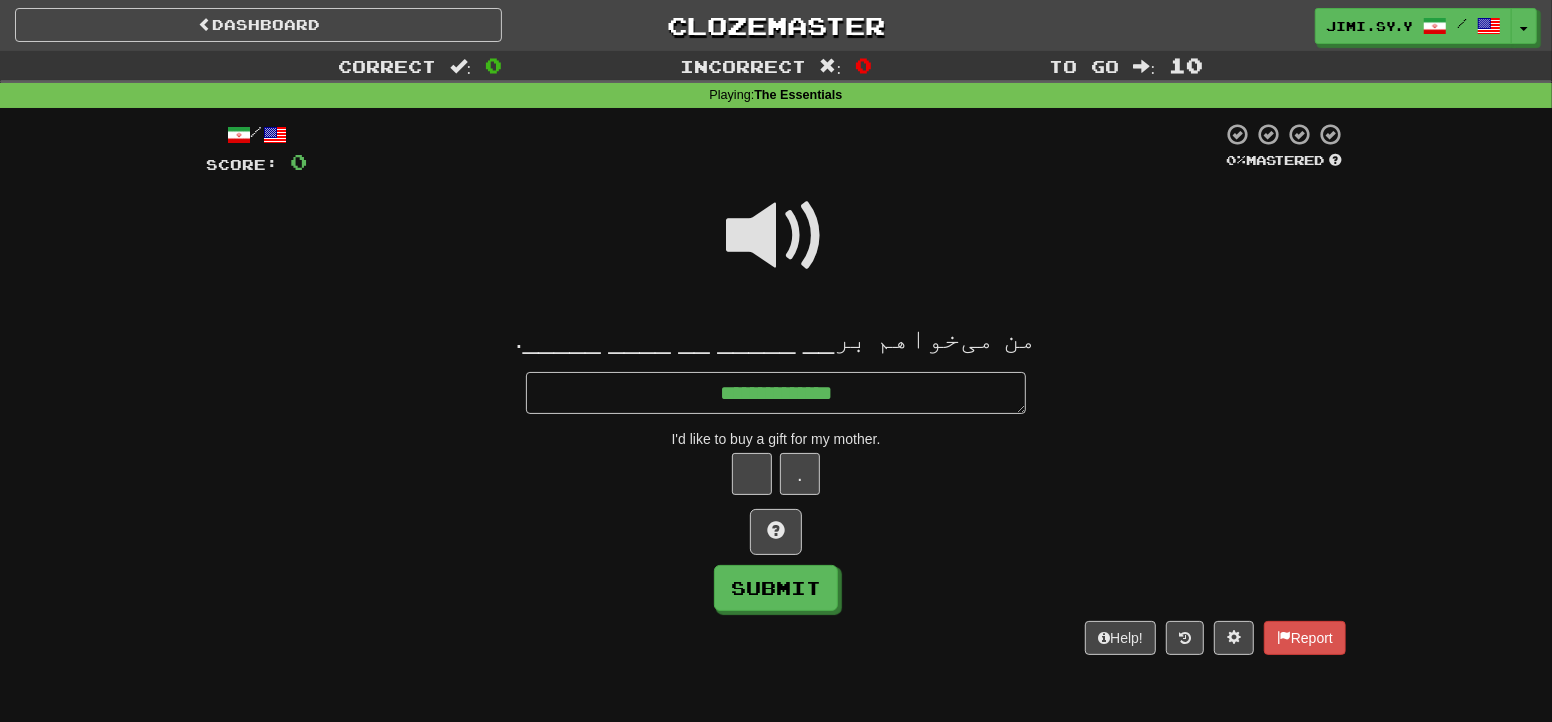 type on "*" 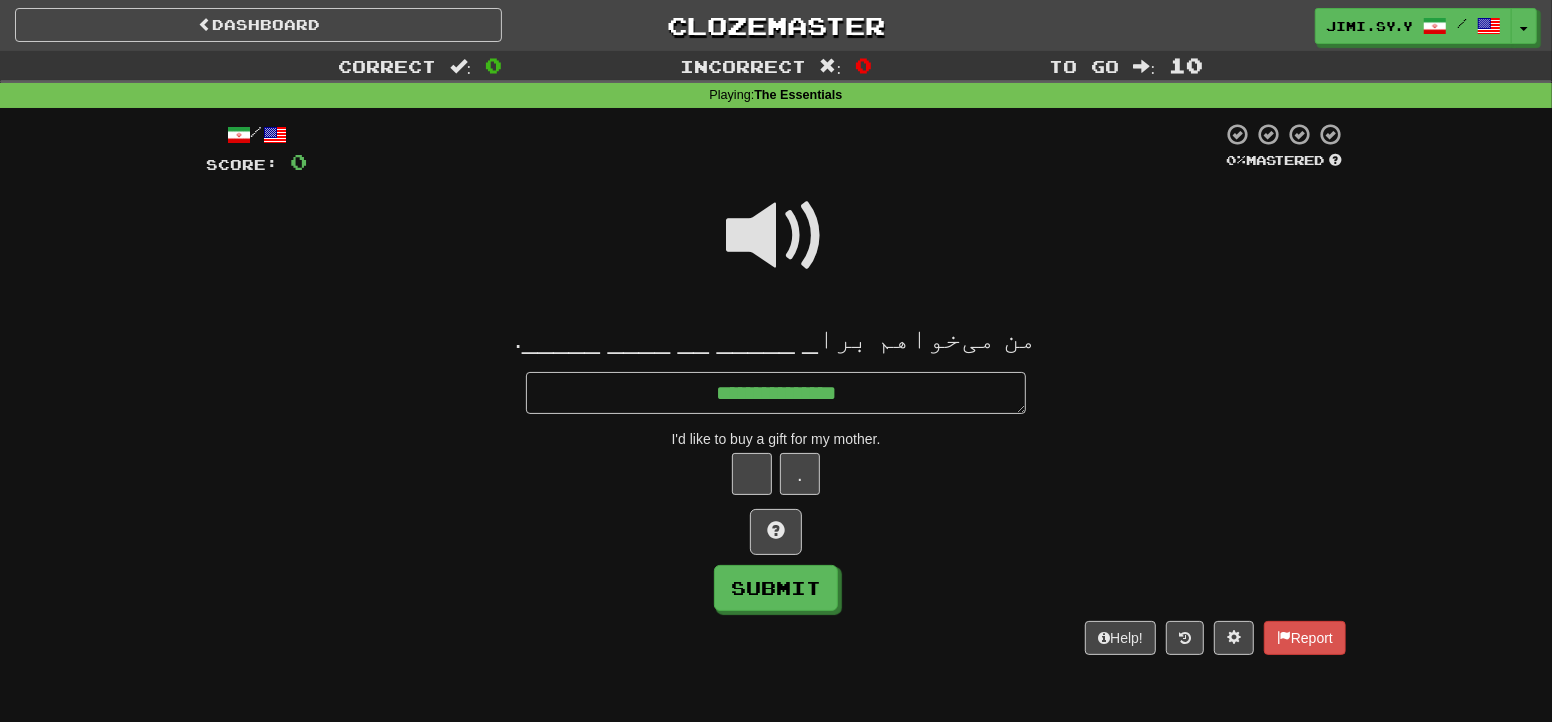type on "*" 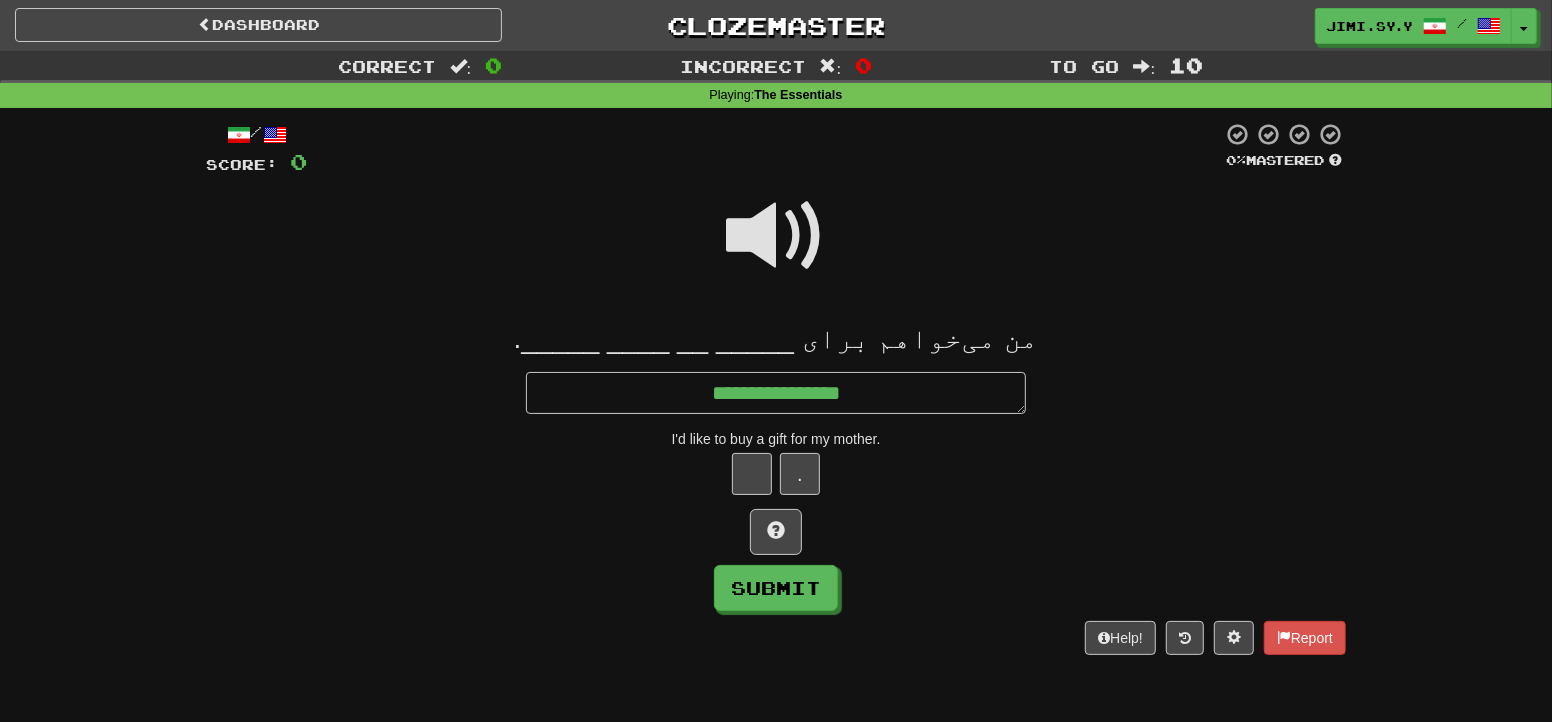type on "*" 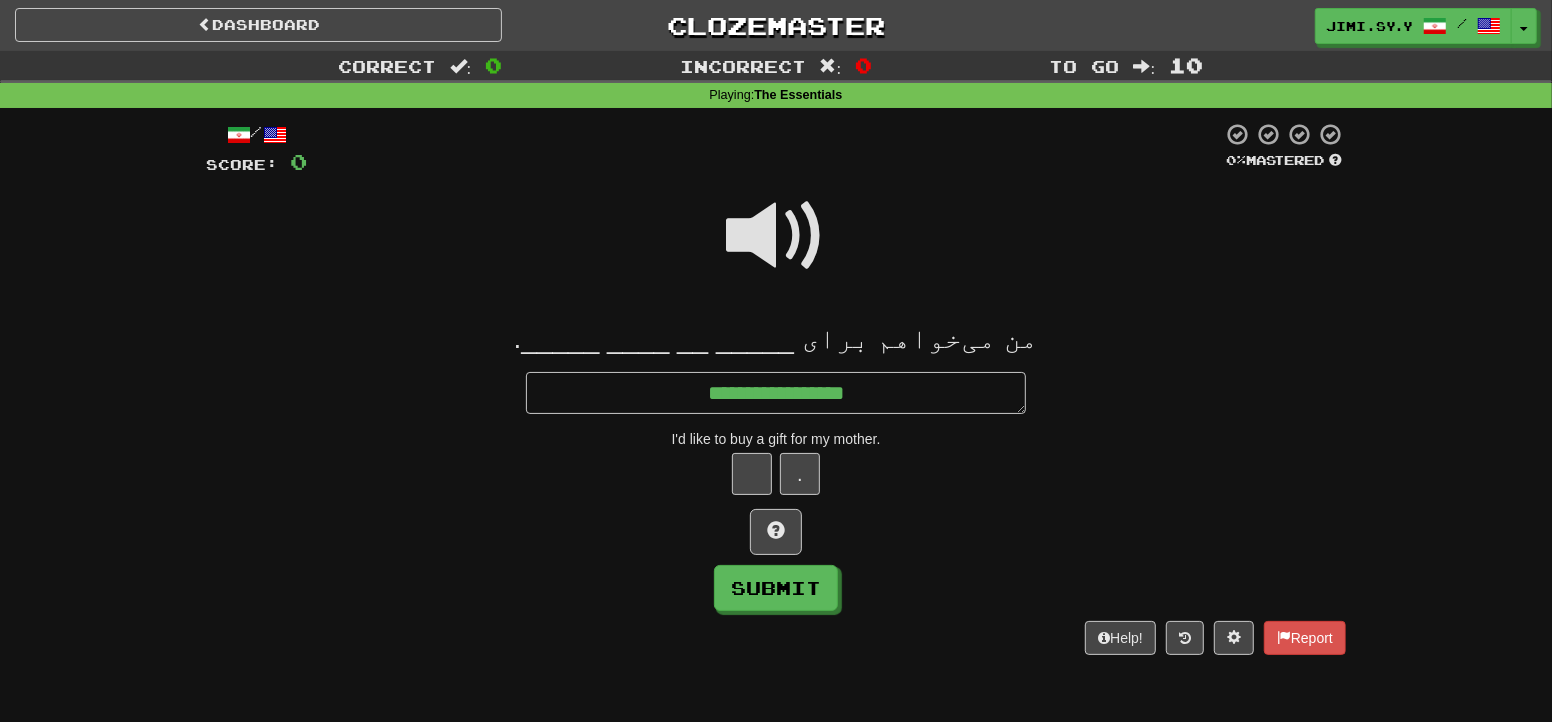 type on "*" 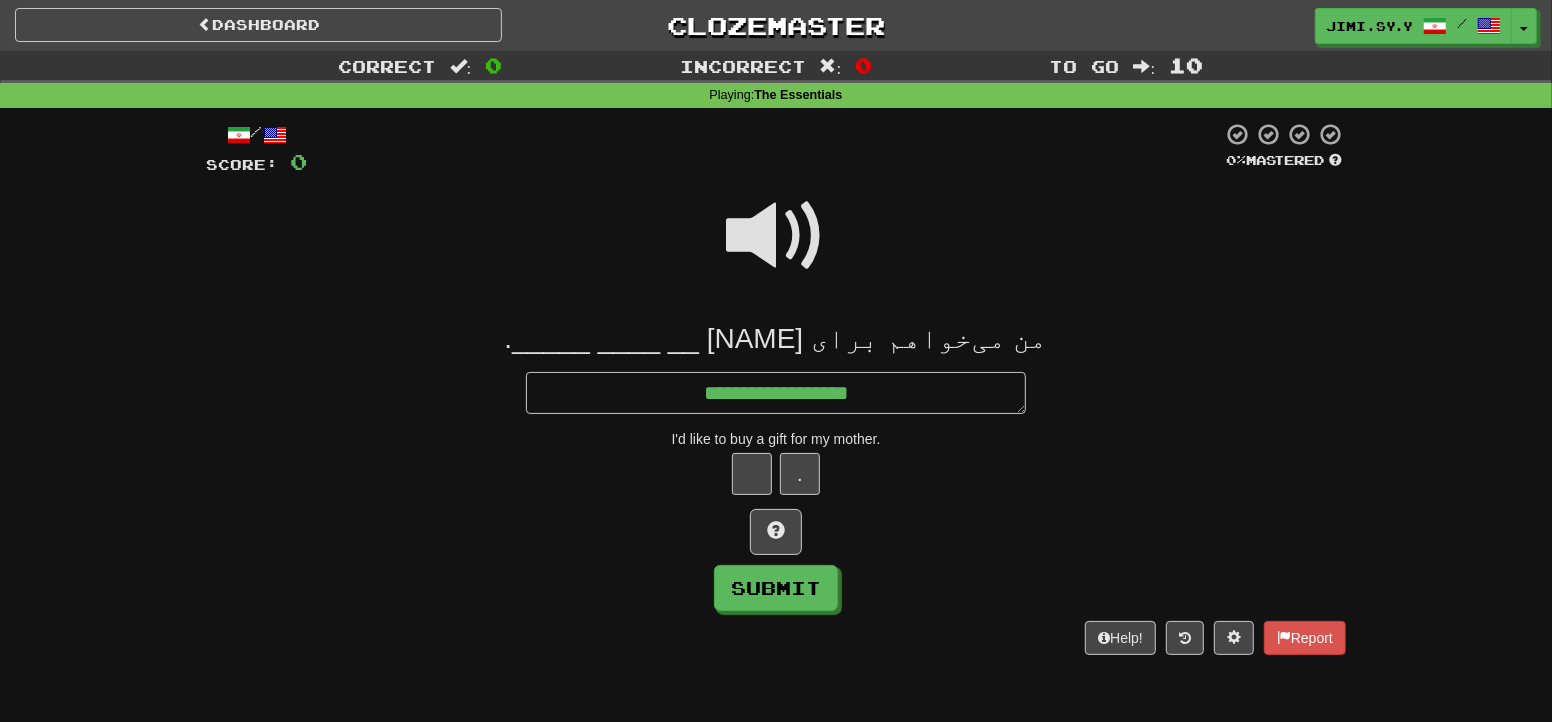 type on "*" 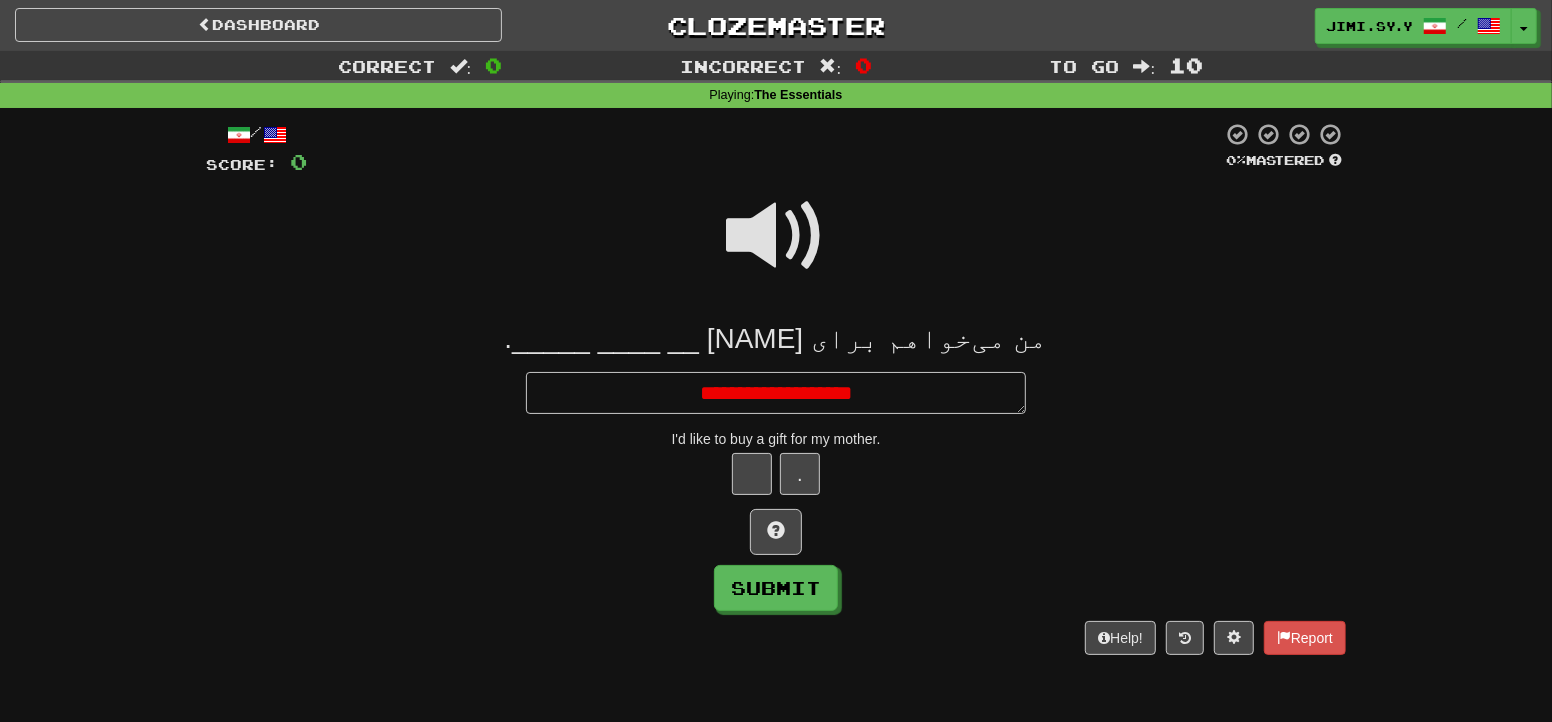 type on "*" 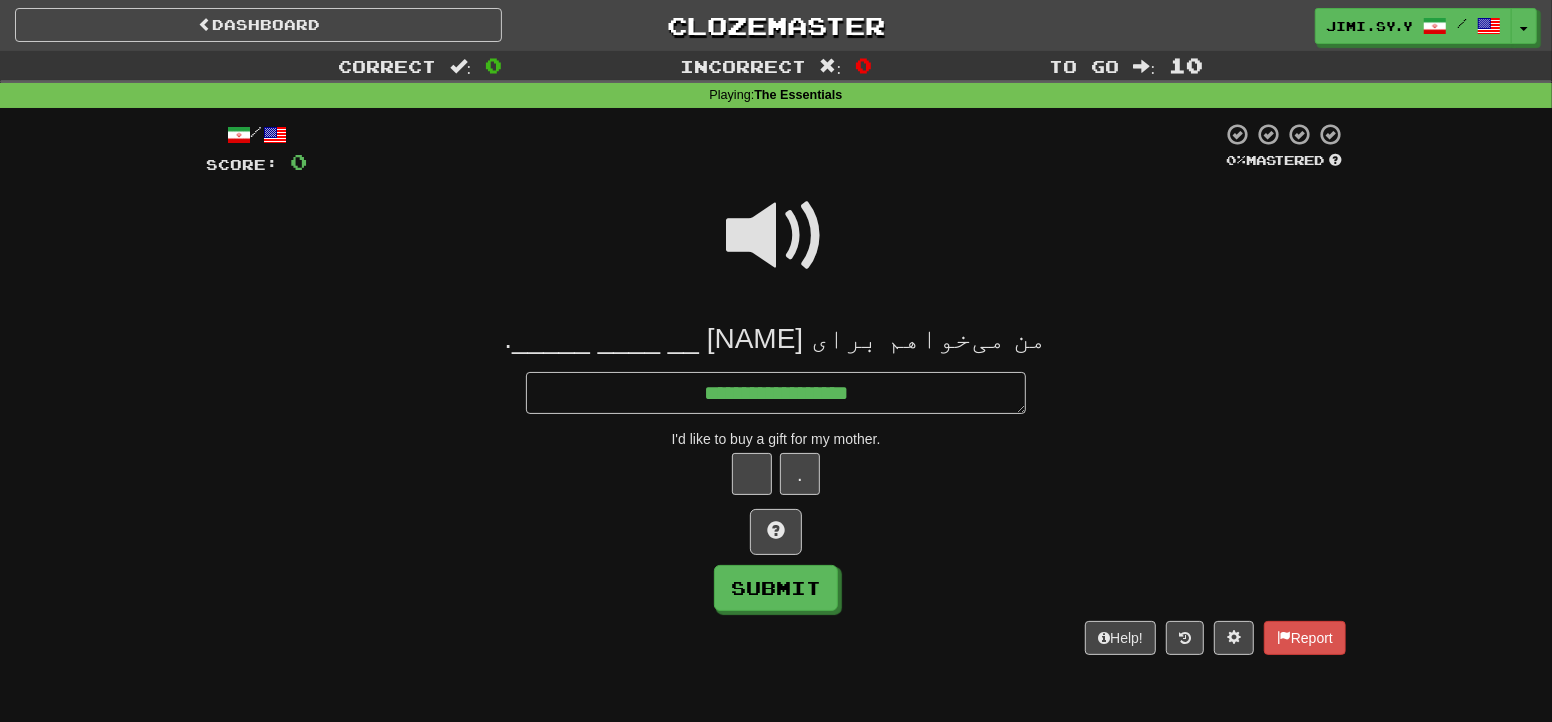 type on "*" 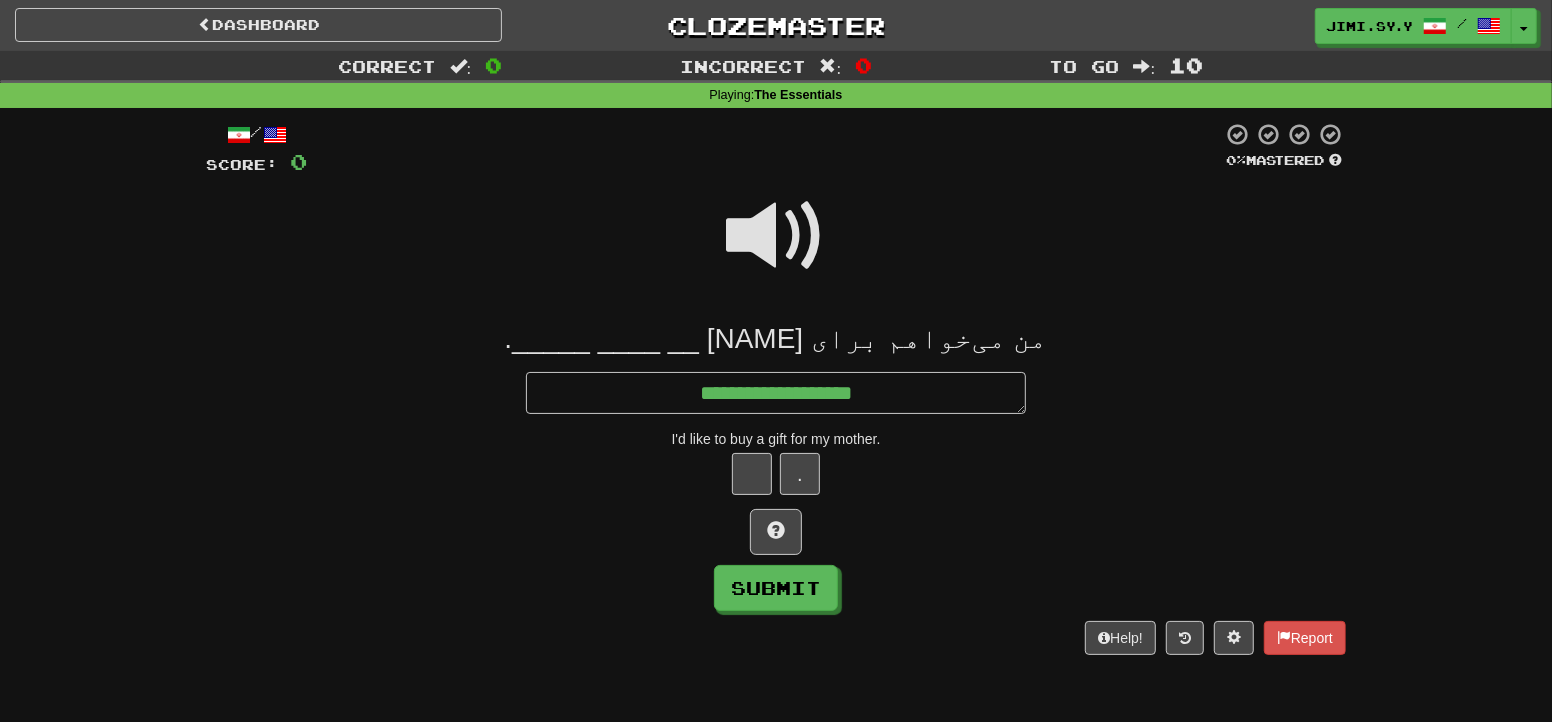 type on "*" 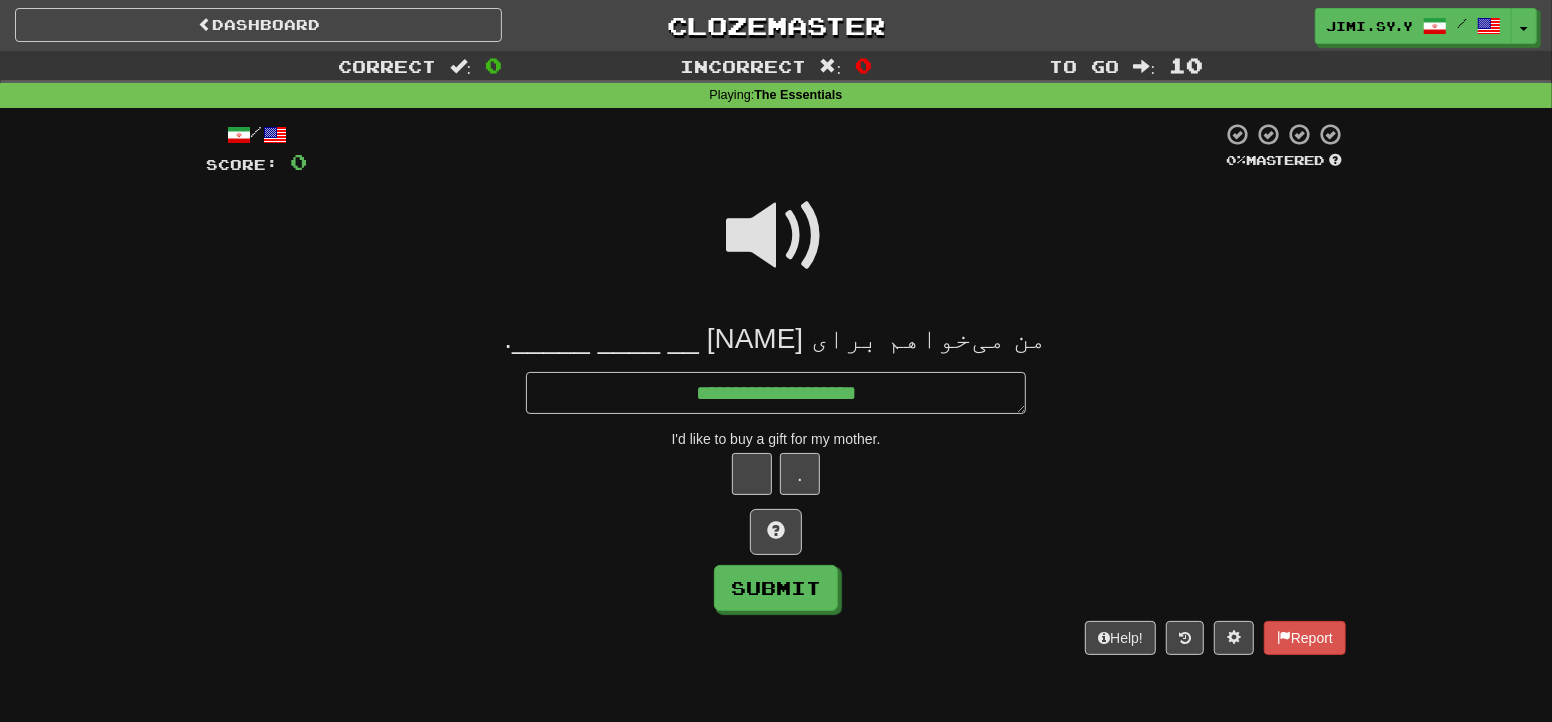 type on "*" 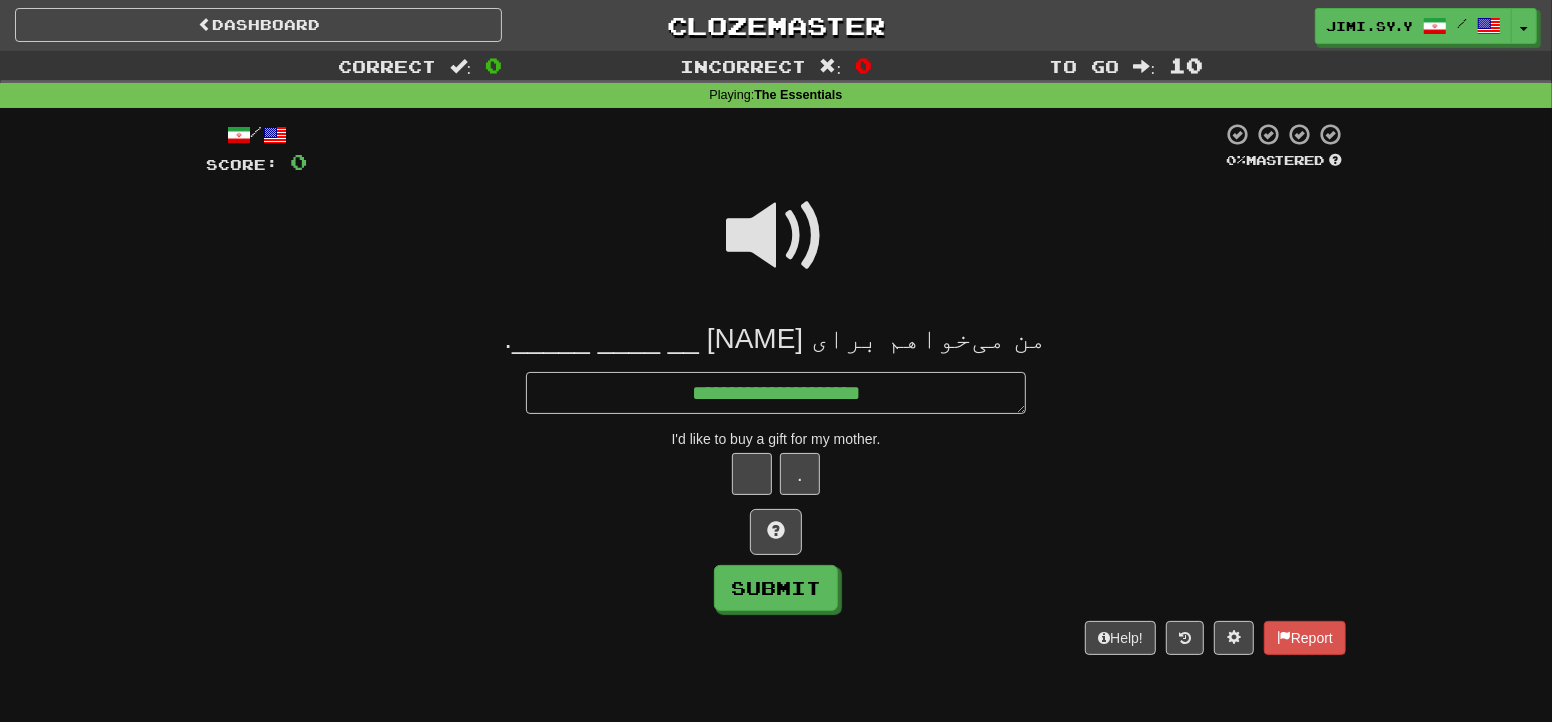 type on "*" 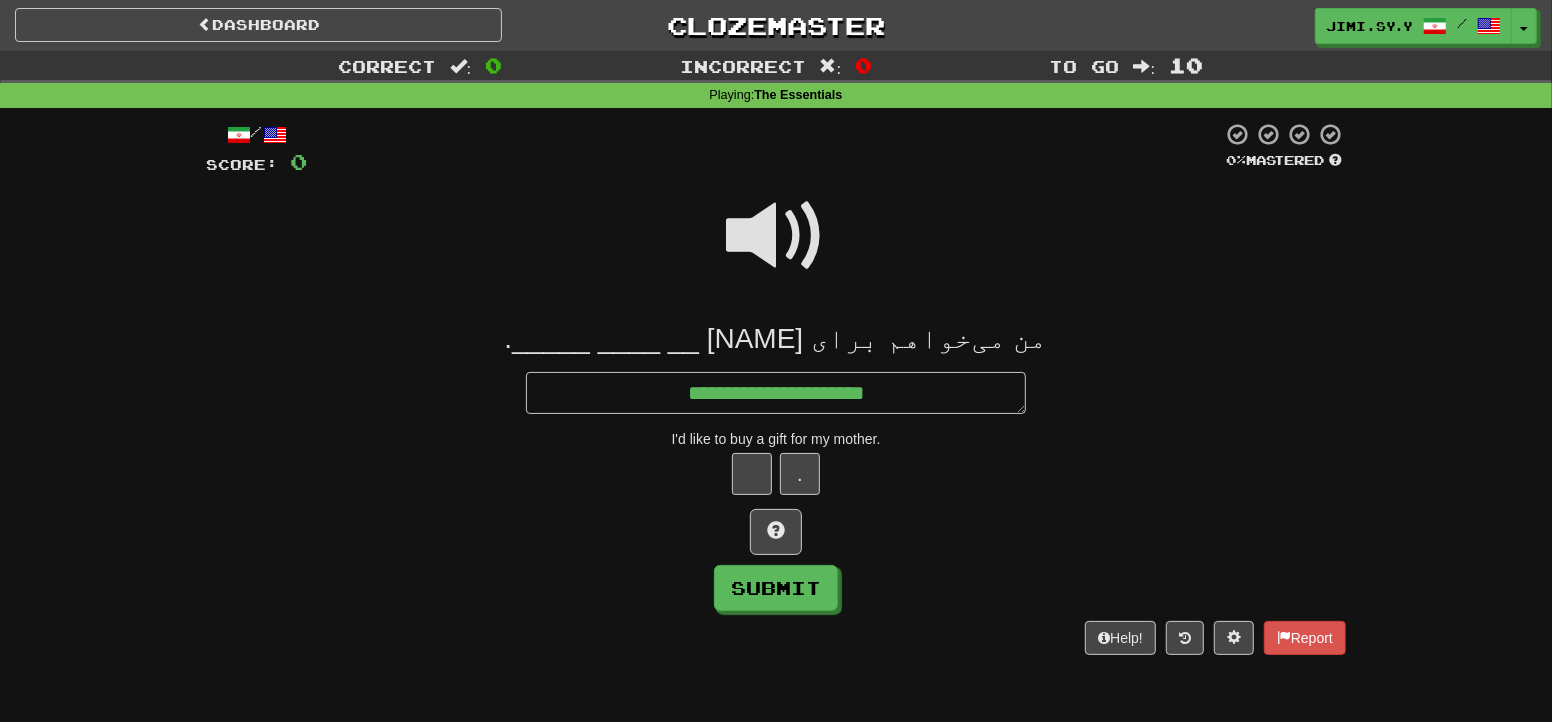 type on "*" 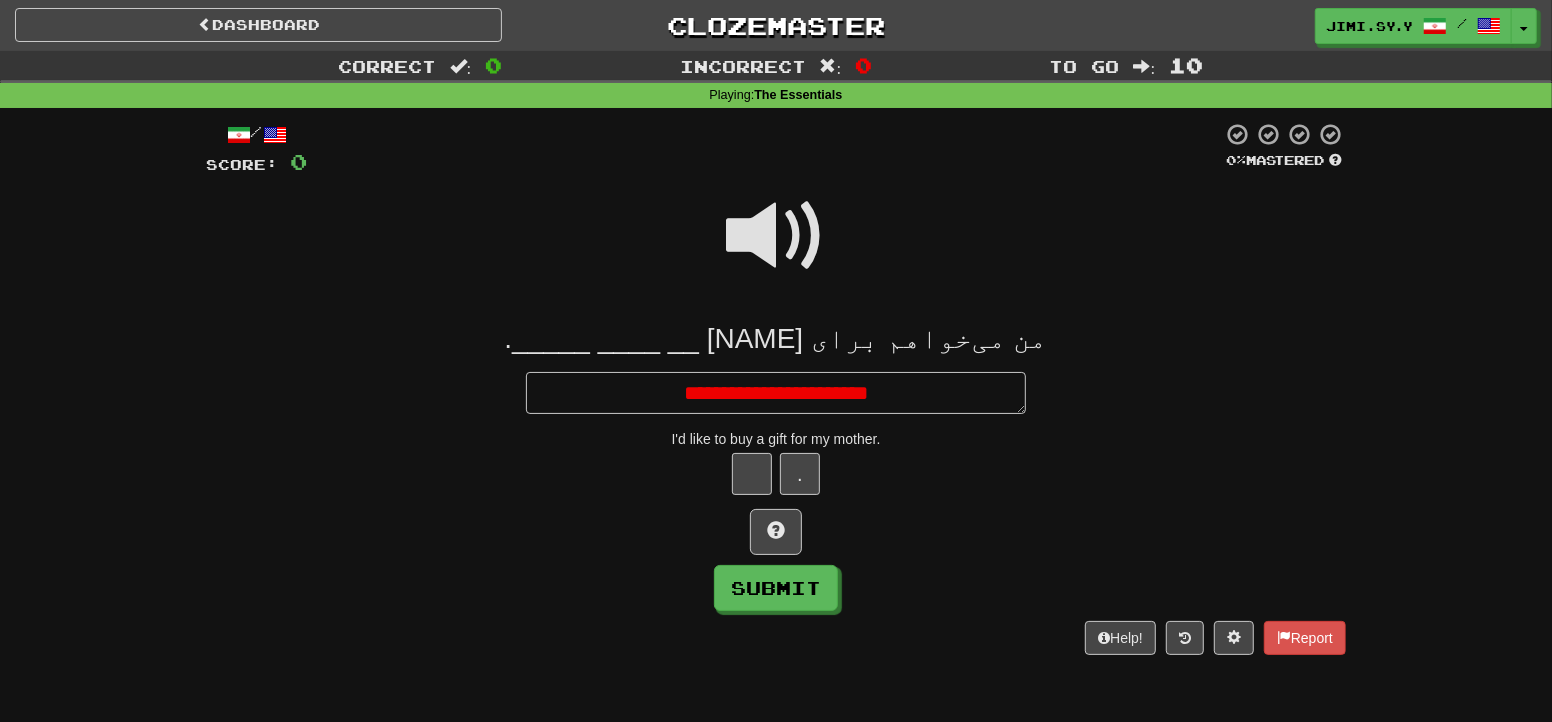 type on "*" 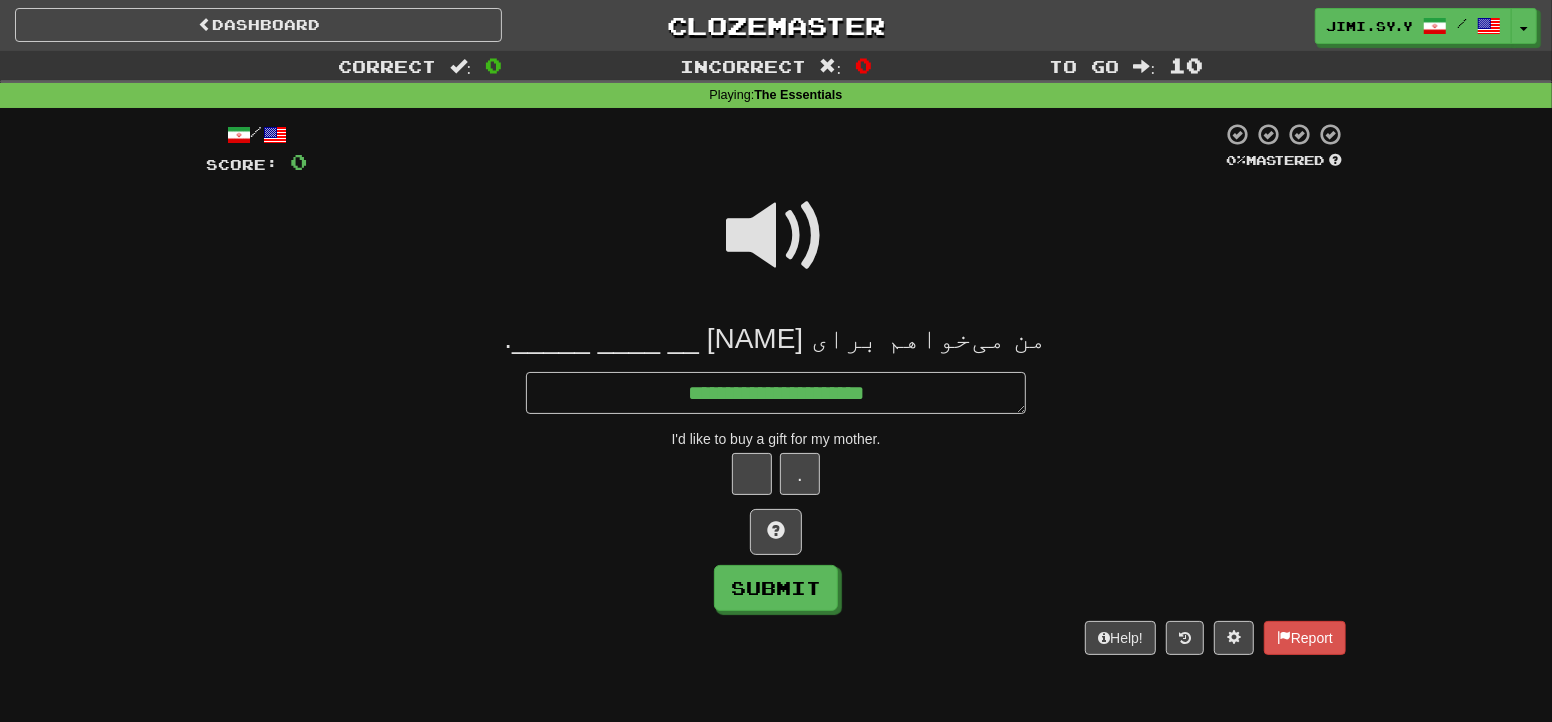 type on "*" 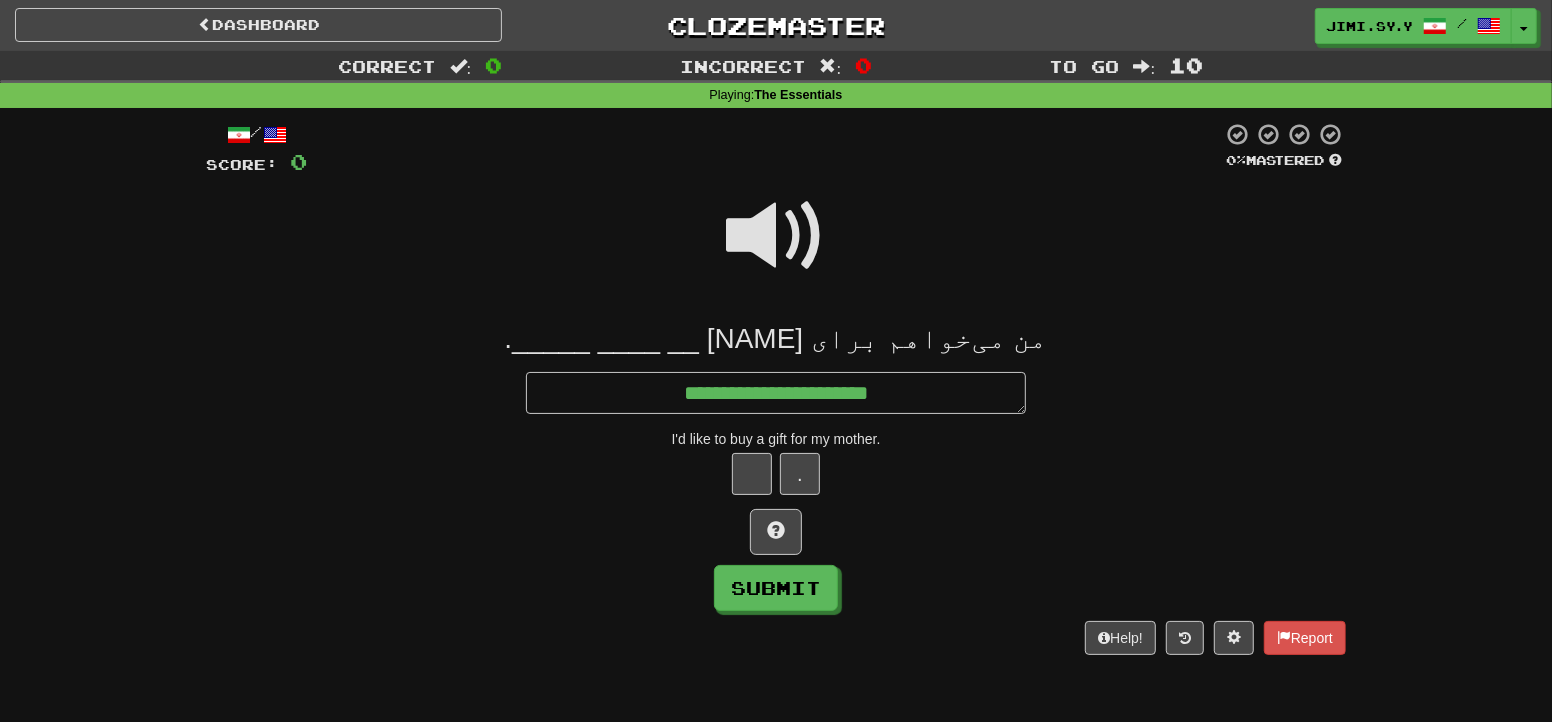 type on "**********" 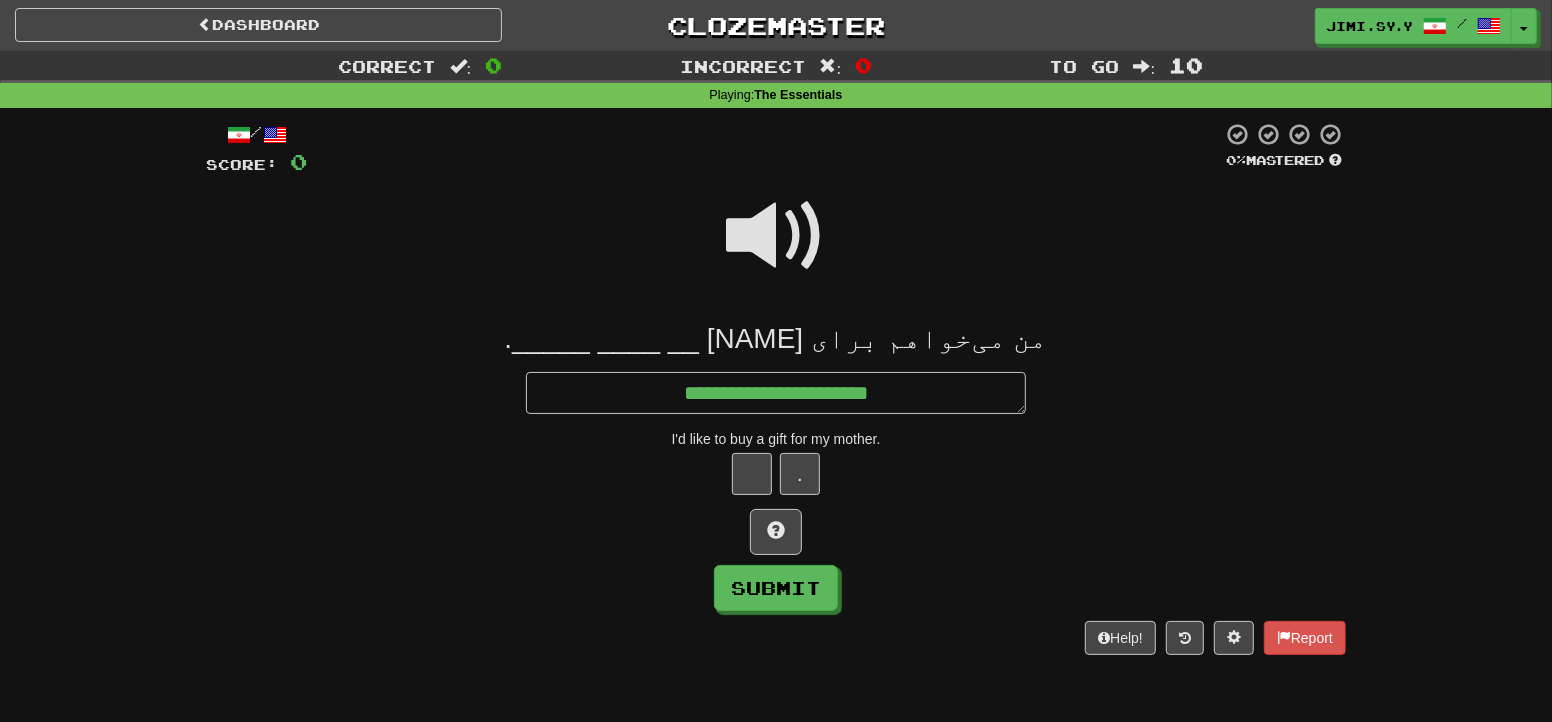 click at bounding box center (776, 532) 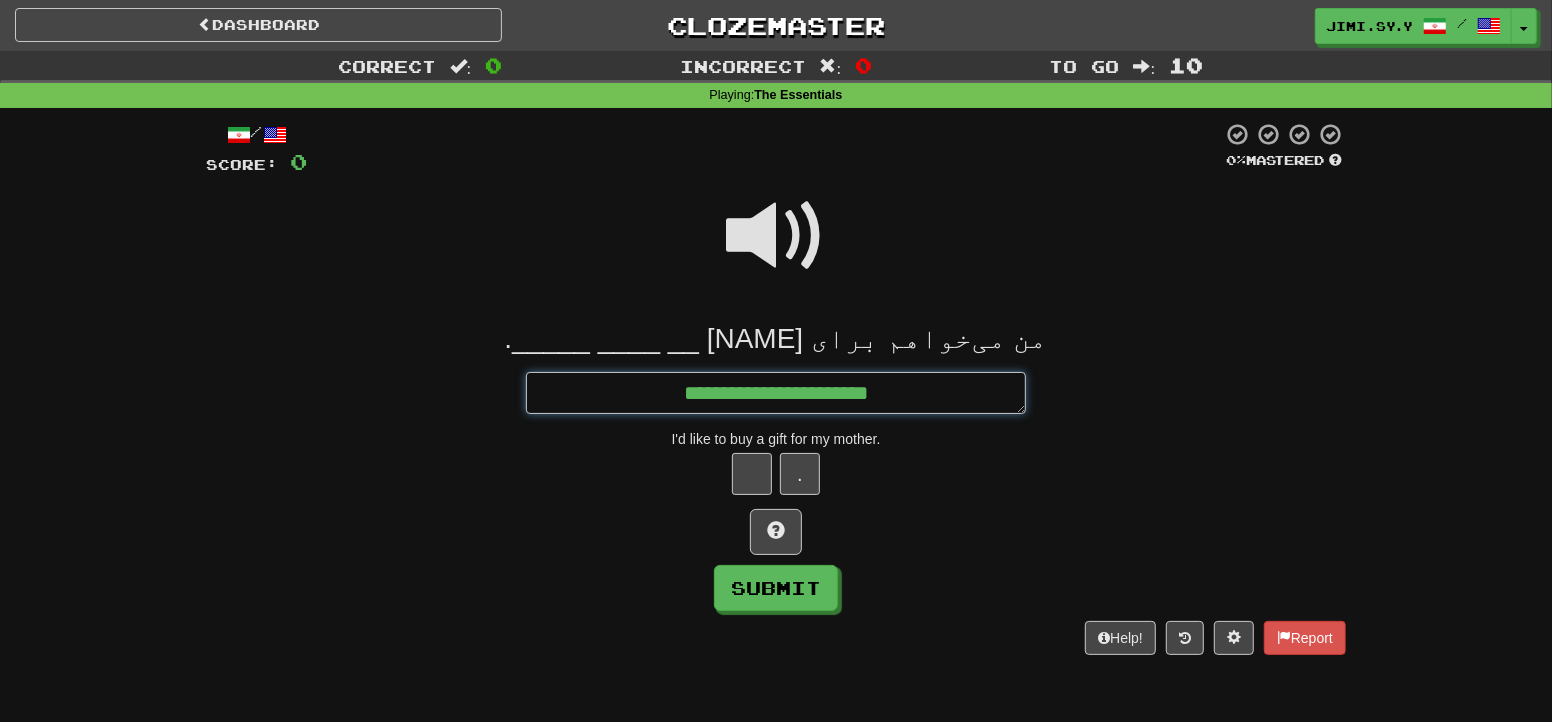 click on "**********" at bounding box center [776, 393] 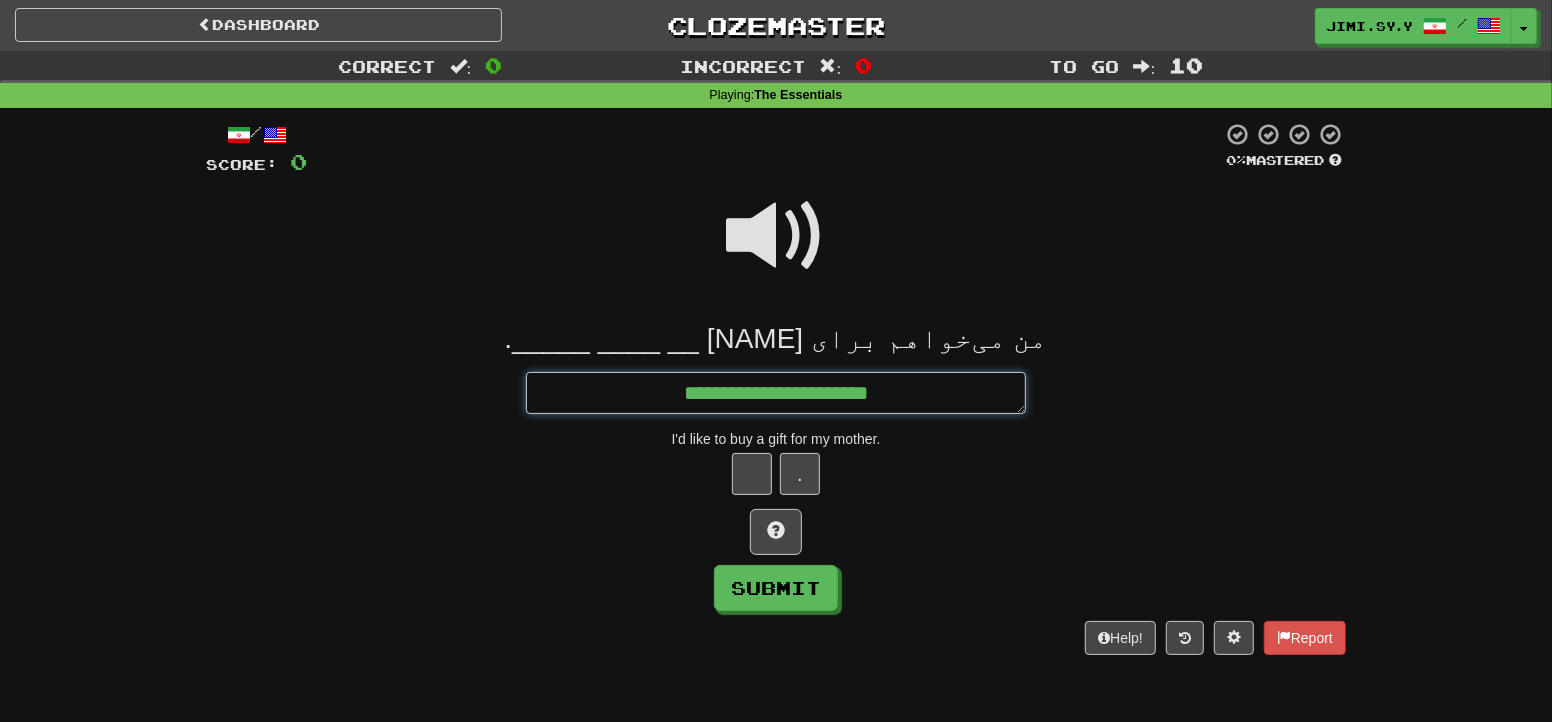 type on "*" 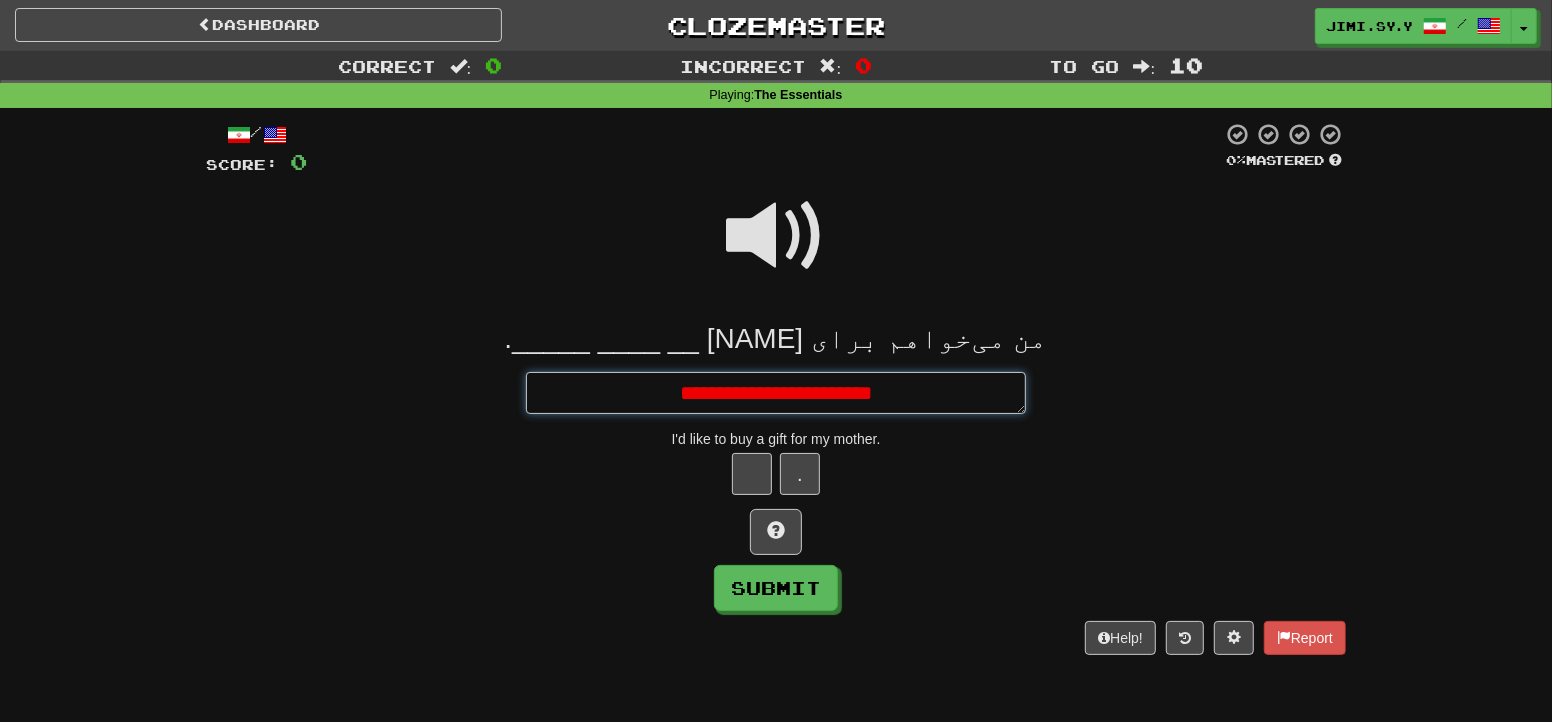 type on "*" 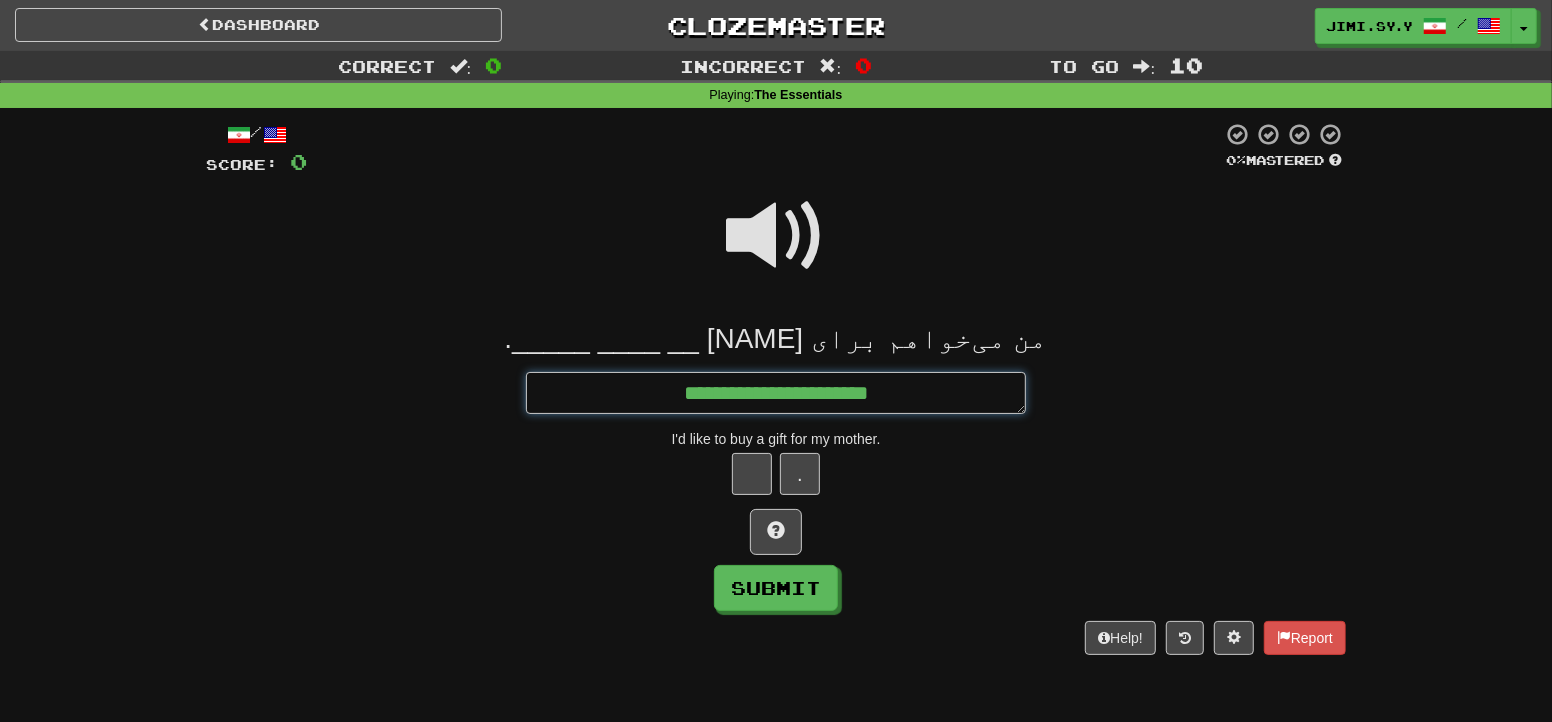 type on "*" 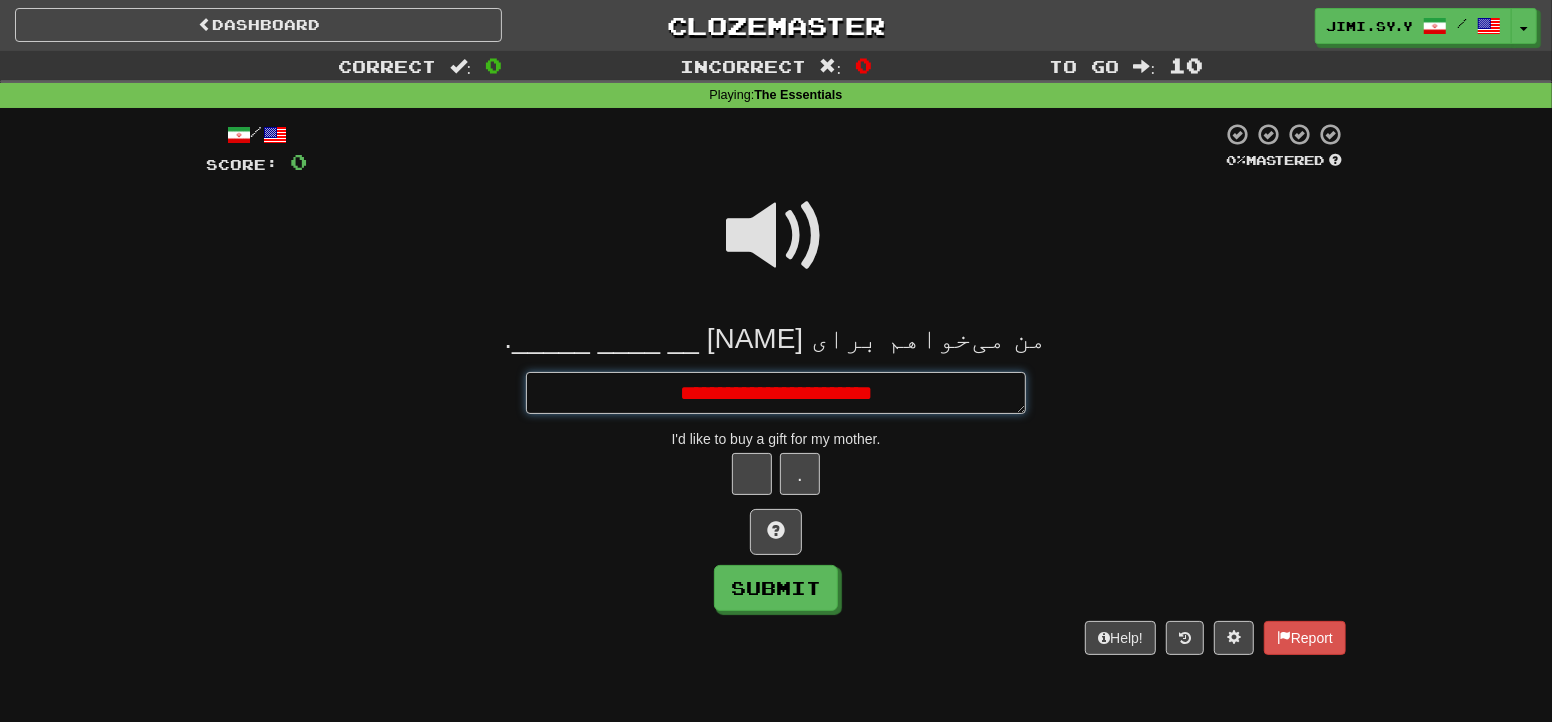 type on "*" 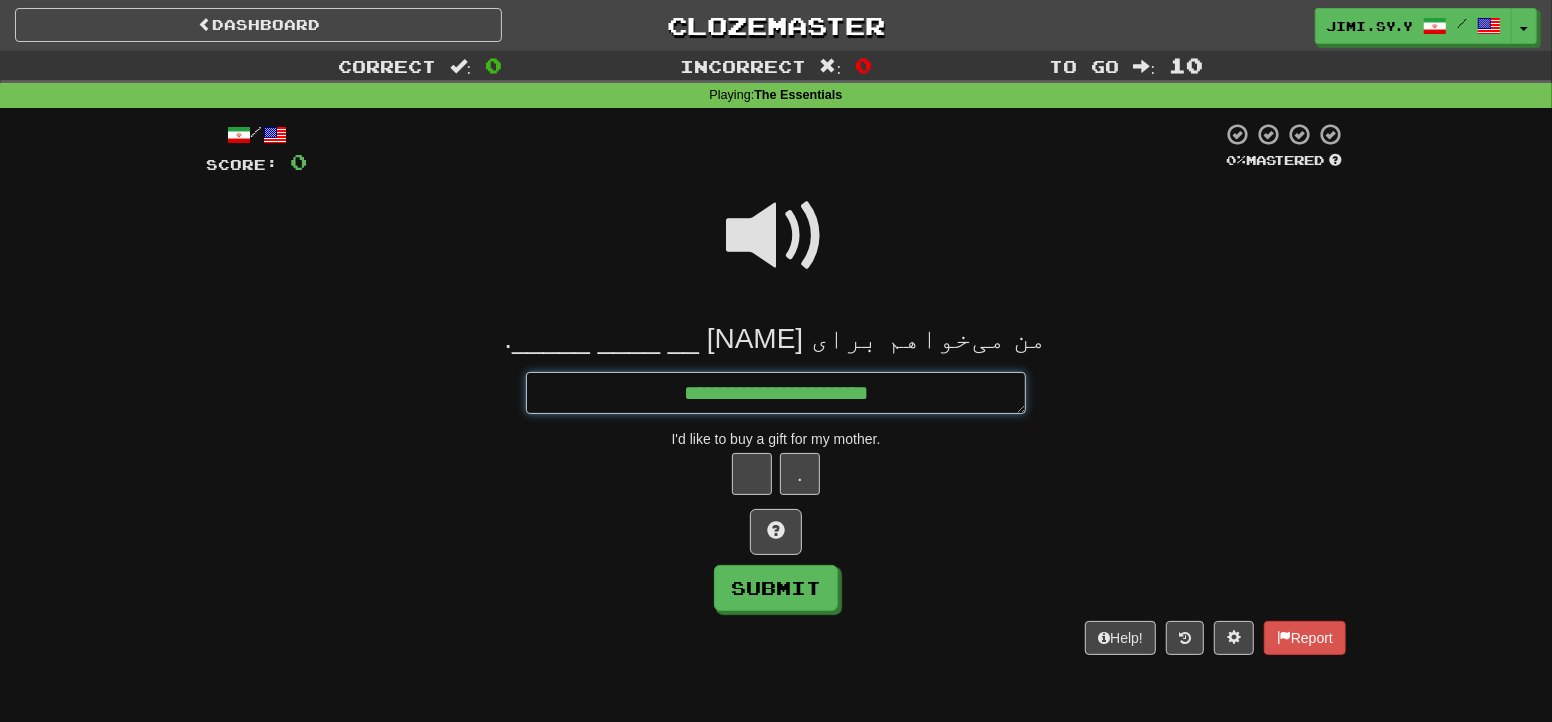 type on "*" 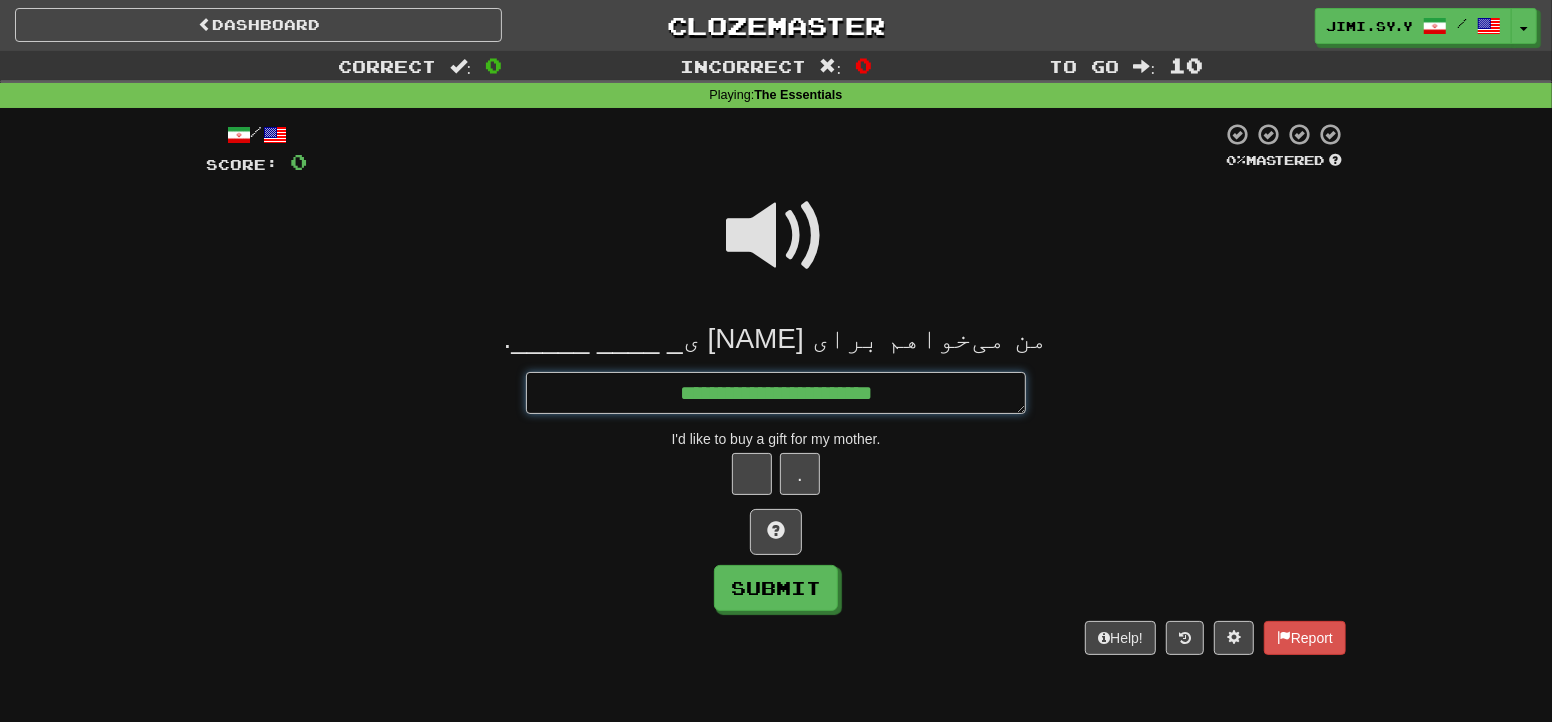 type on "*" 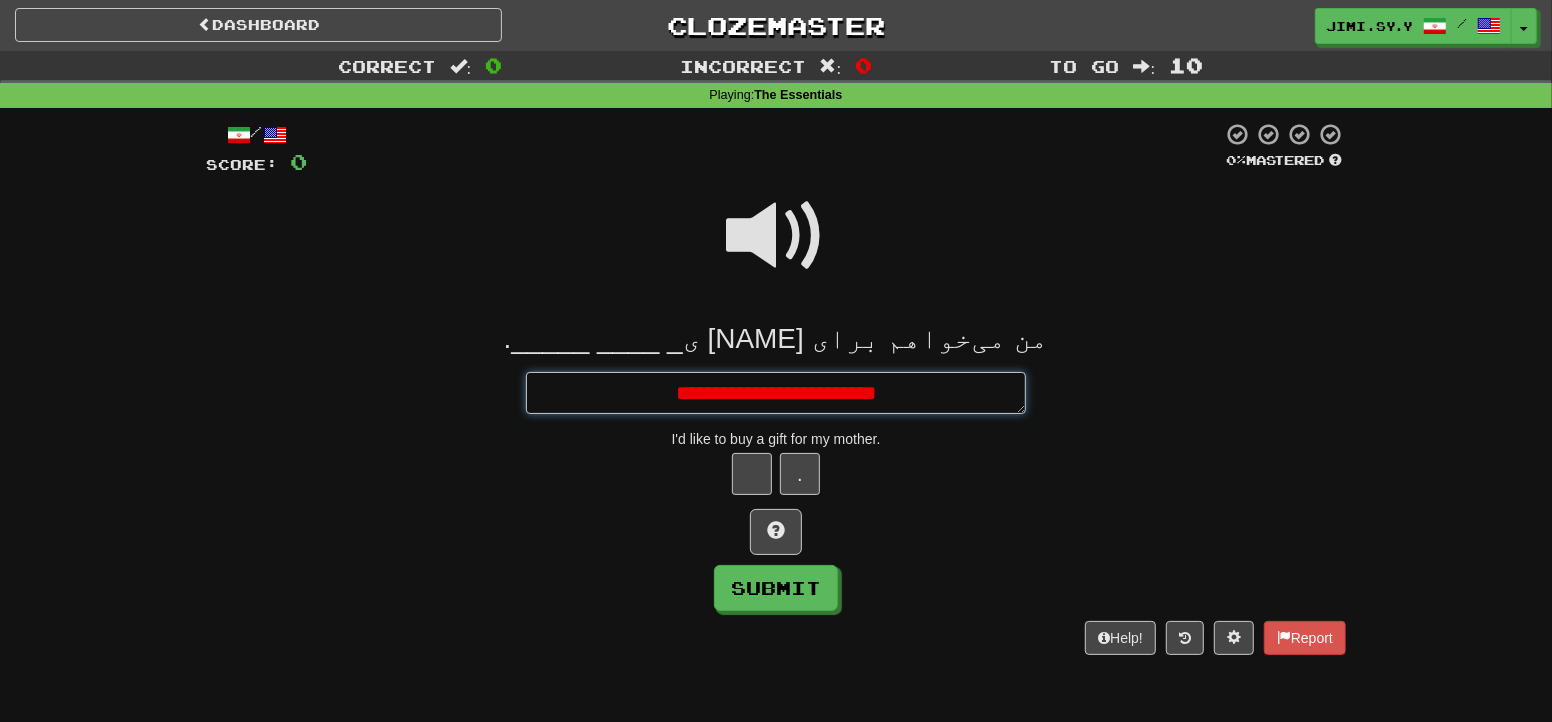 type on "*" 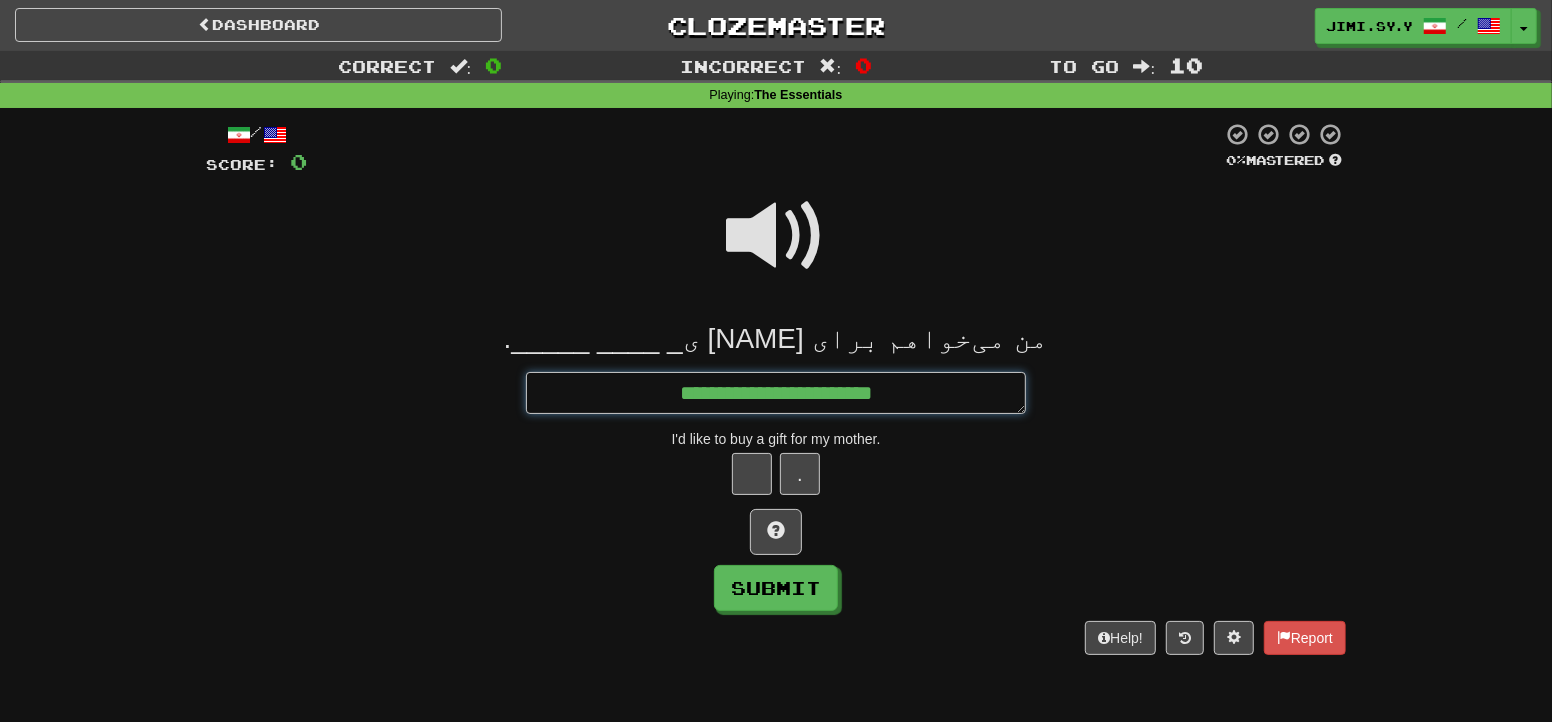 type on "*" 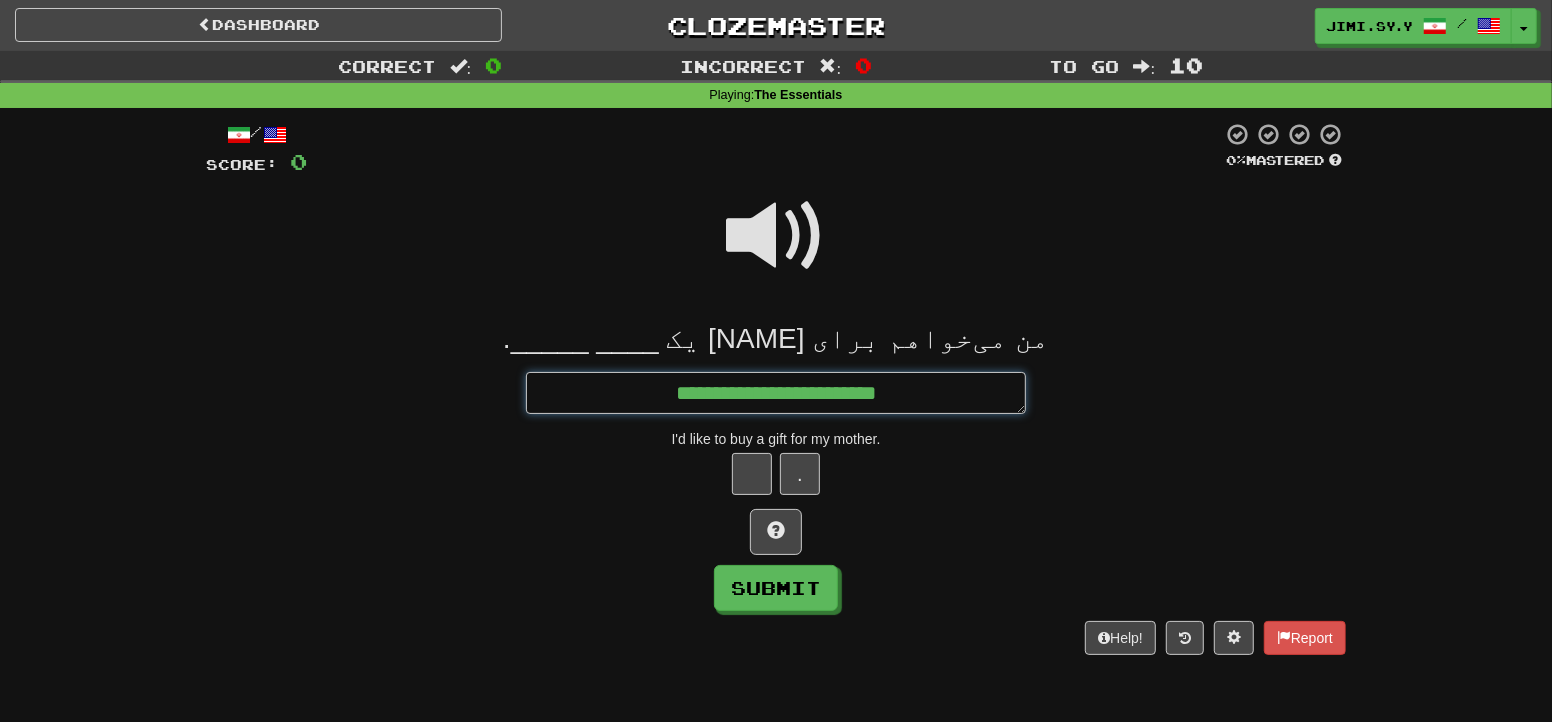 type on "*" 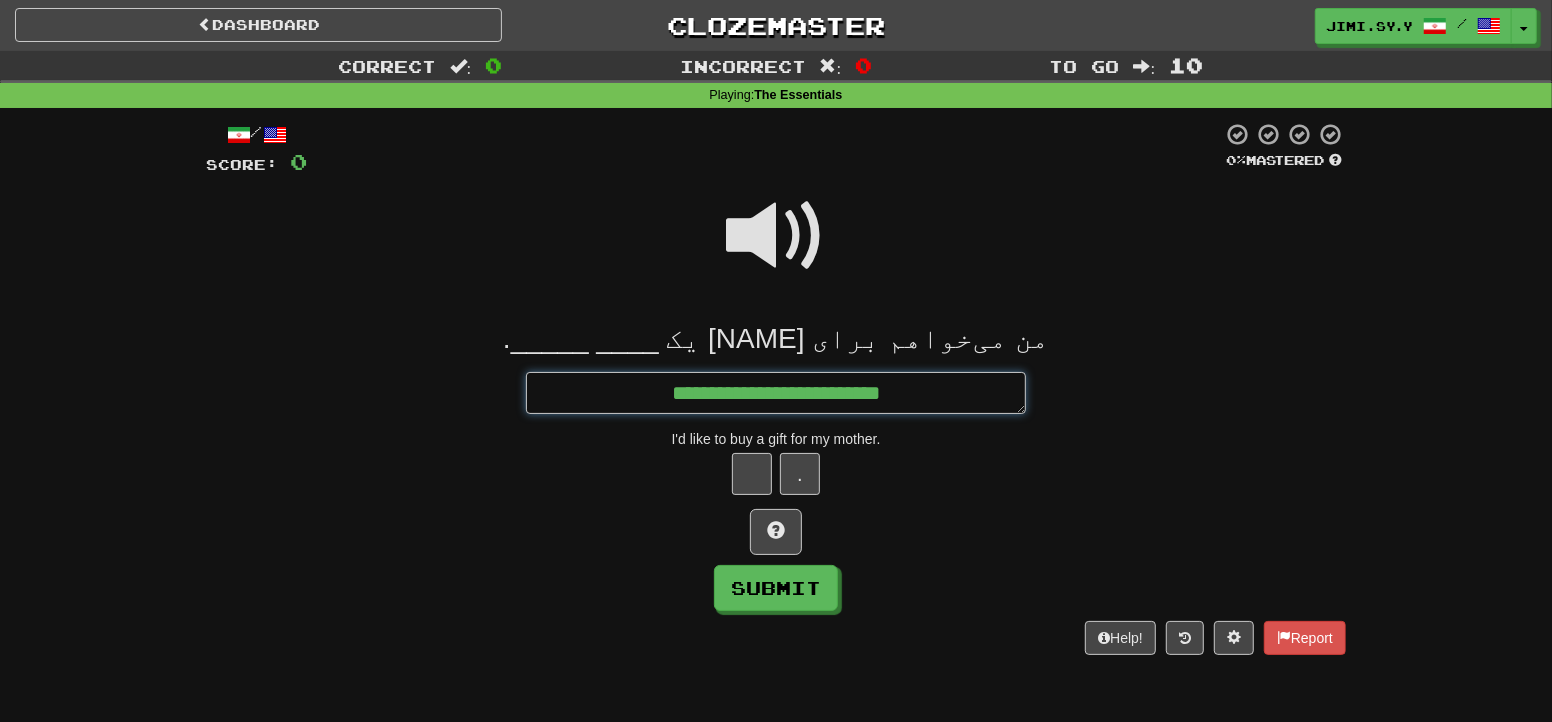 type on "*" 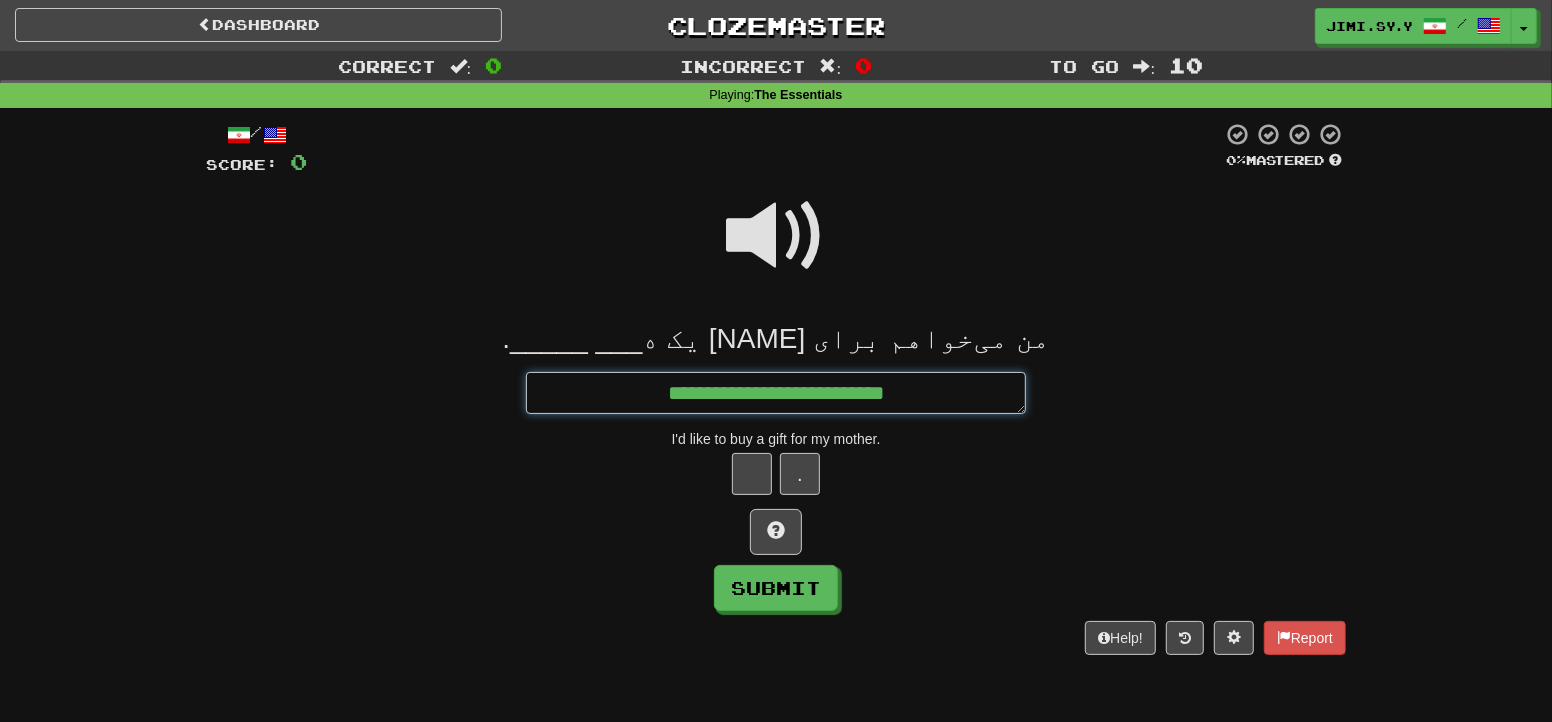 type on "*" 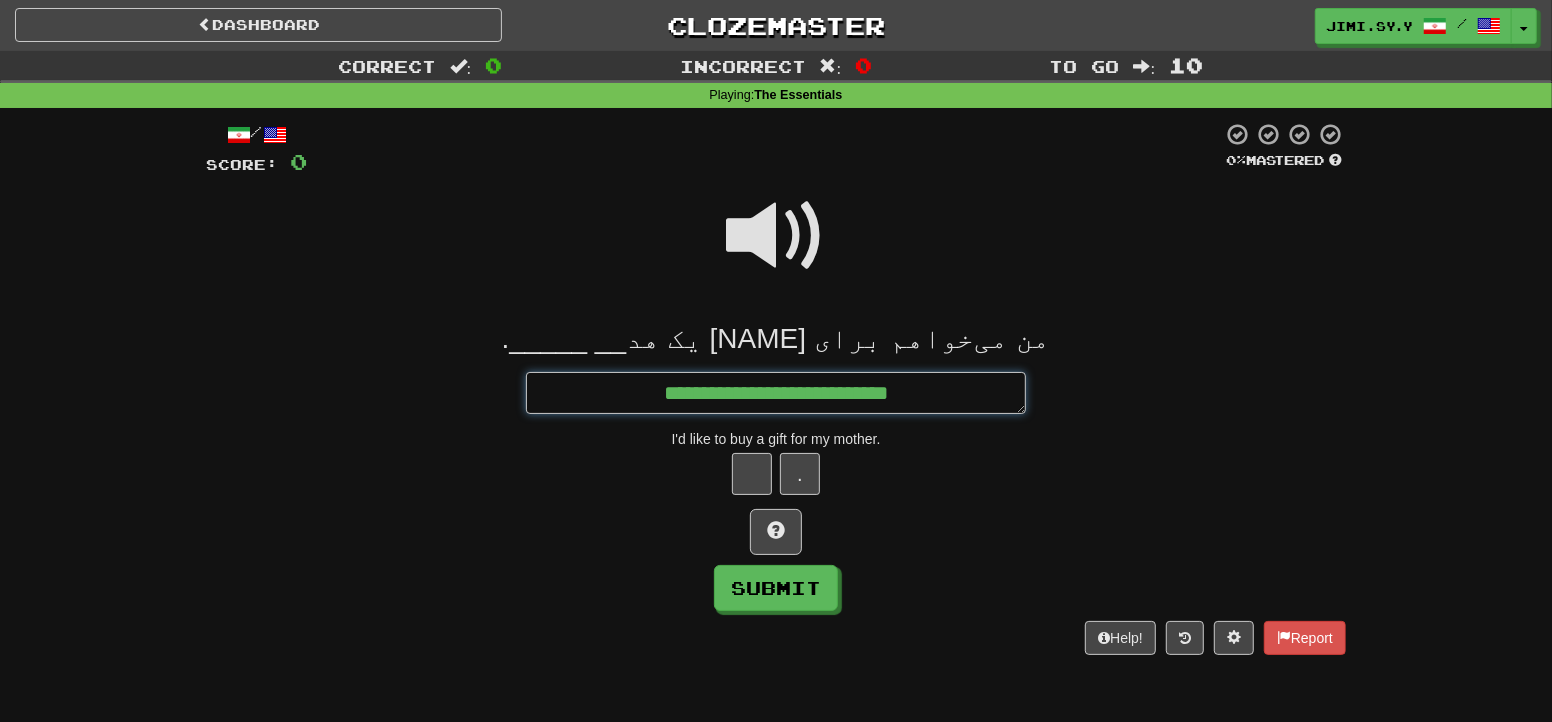 type on "*" 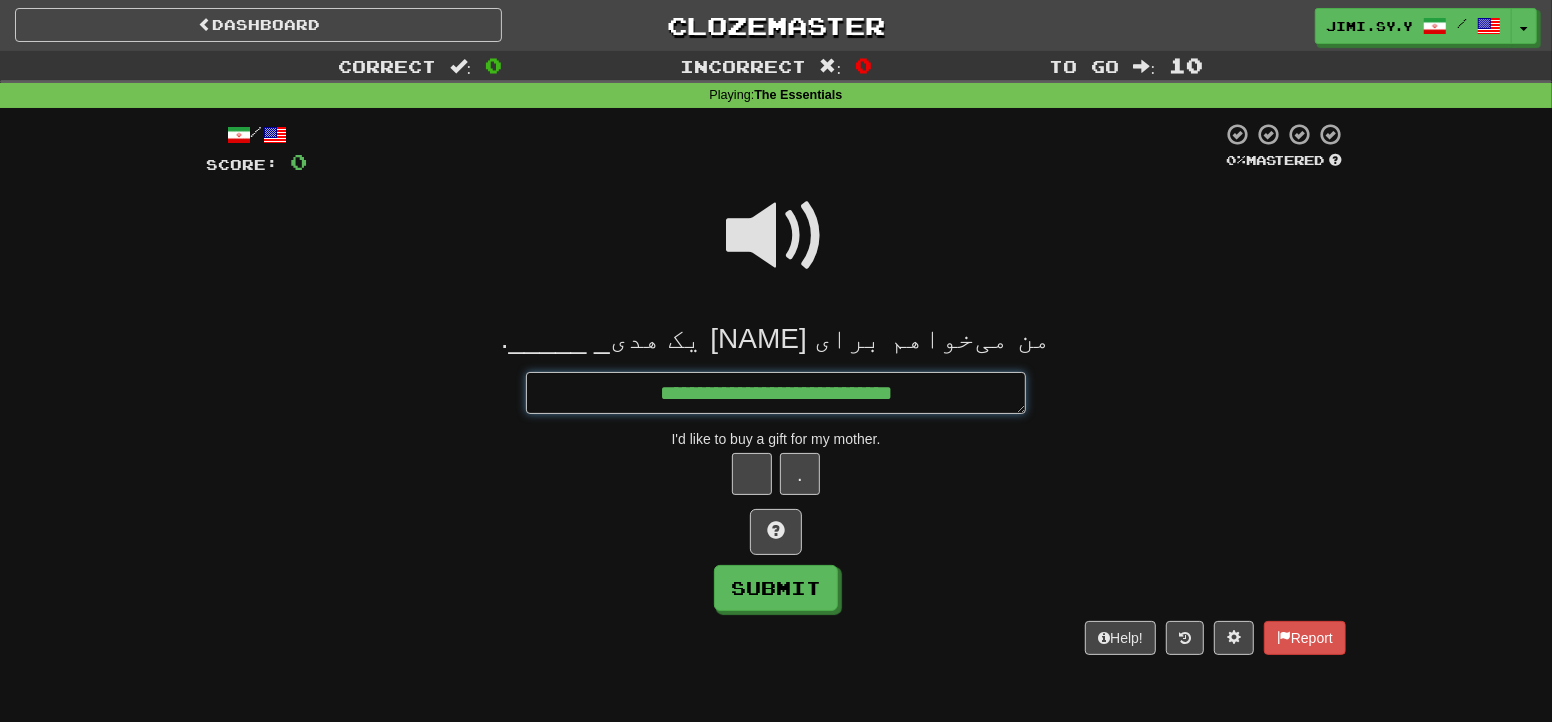 type on "*" 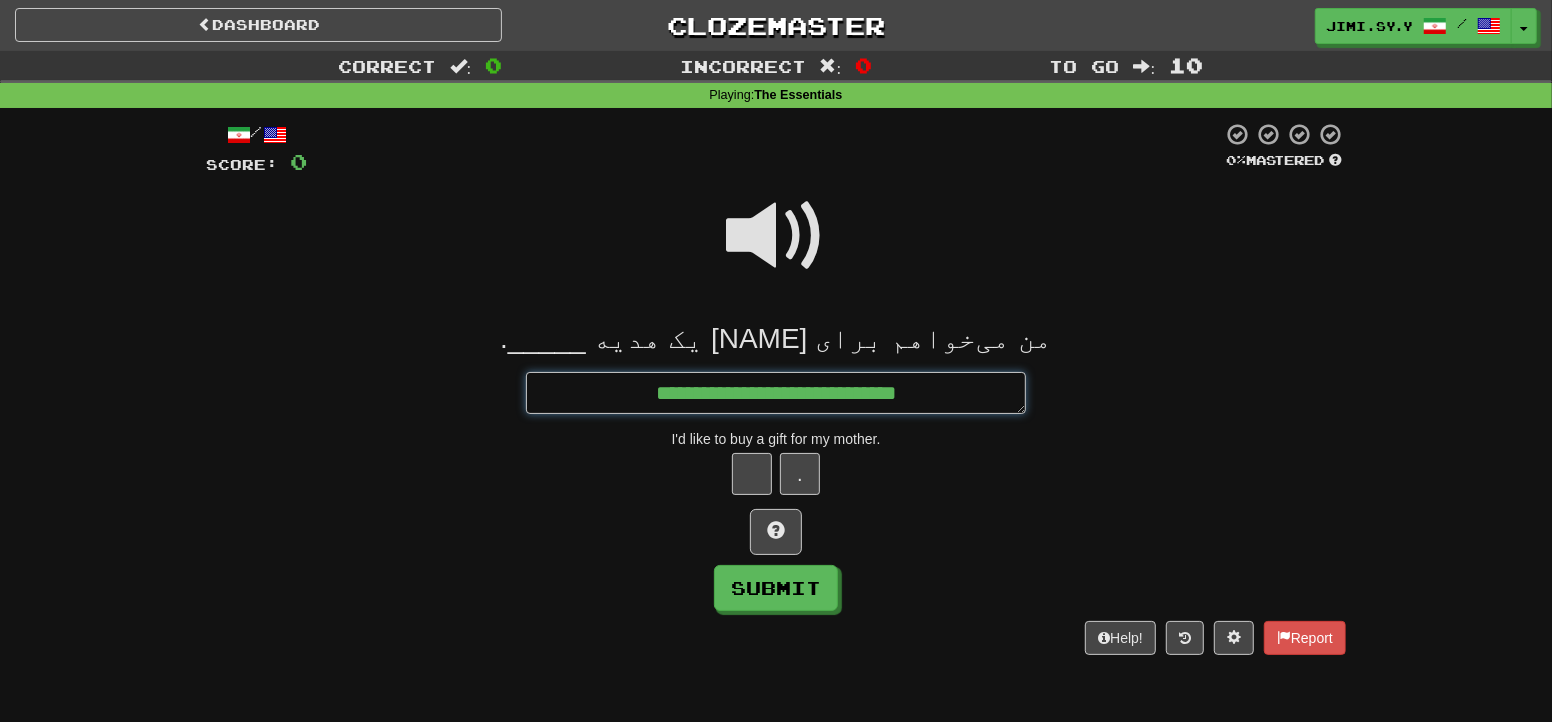 type on "*" 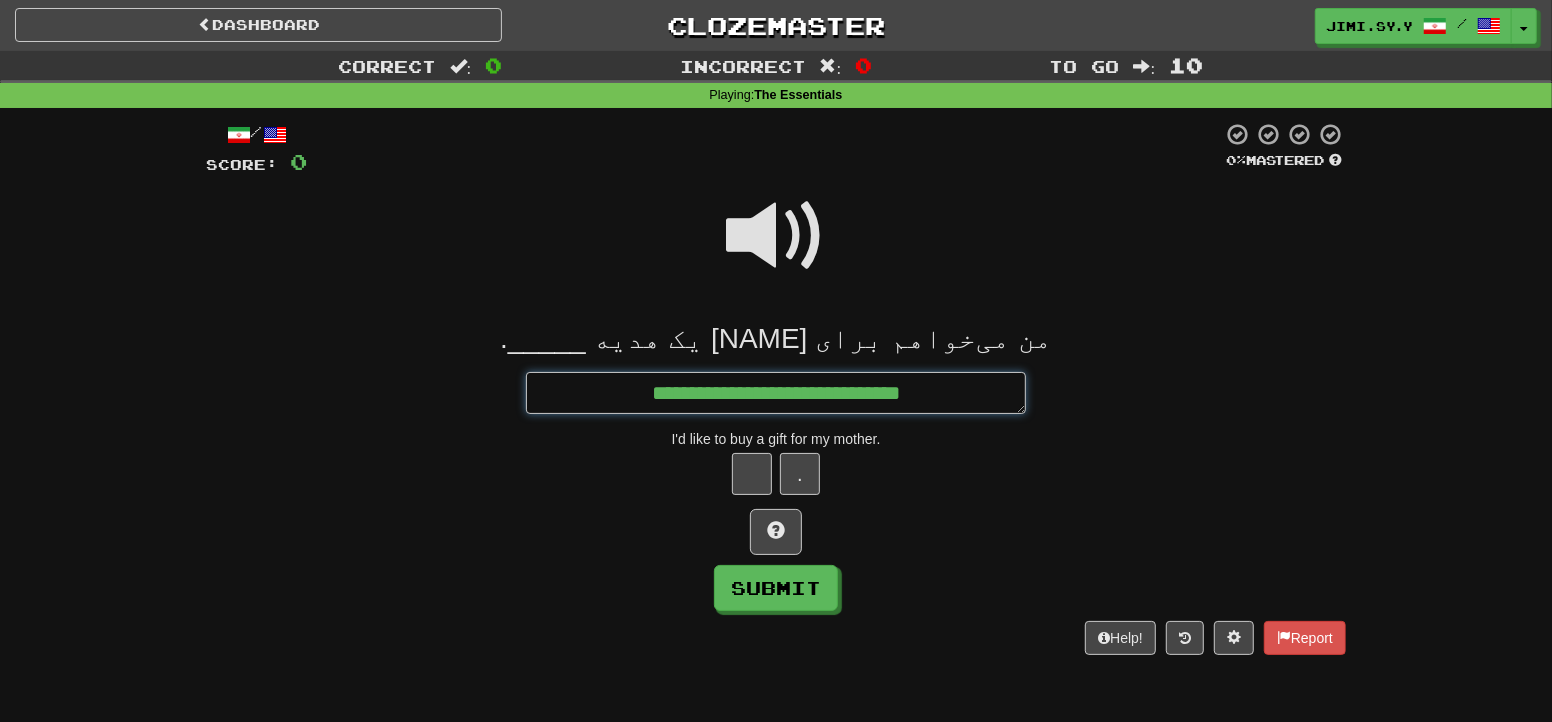type on "*" 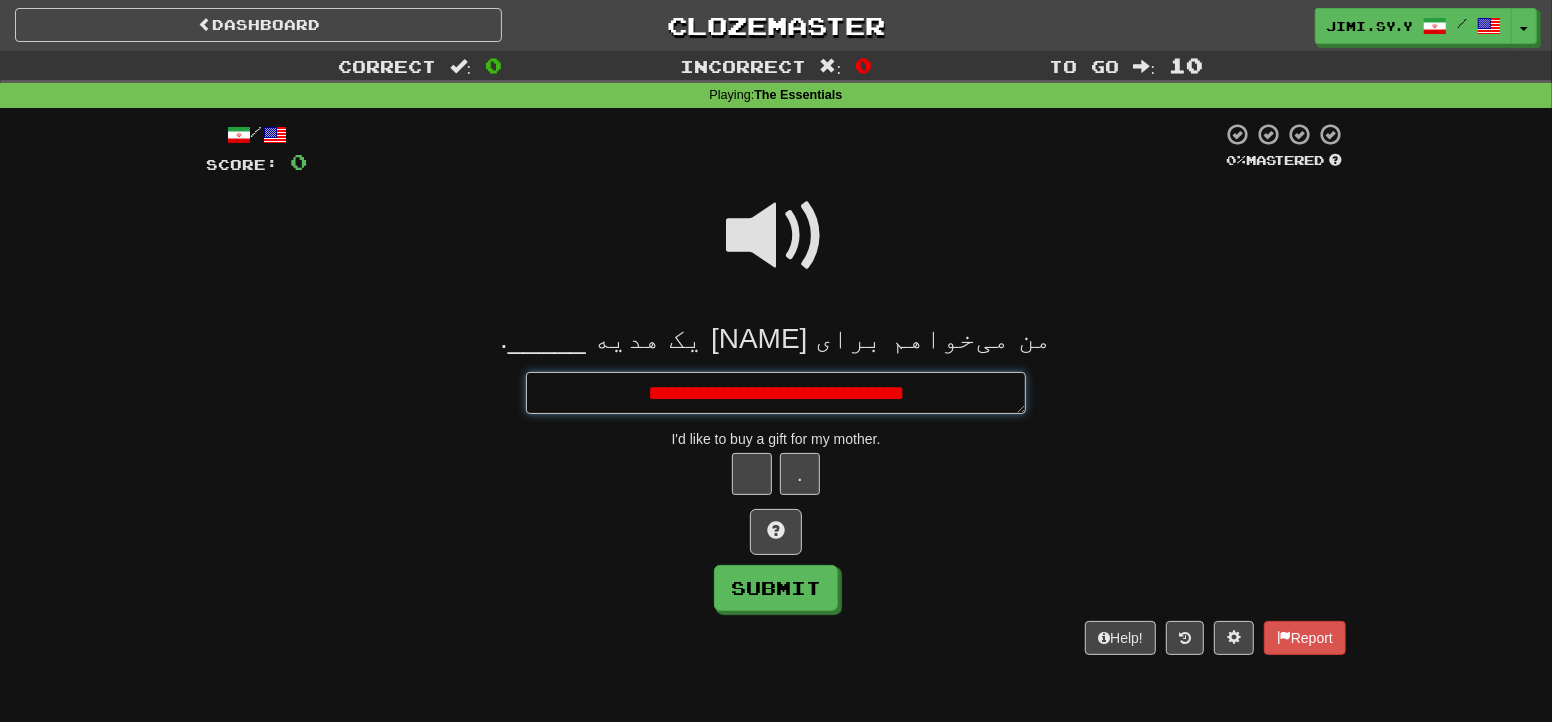 type on "*" 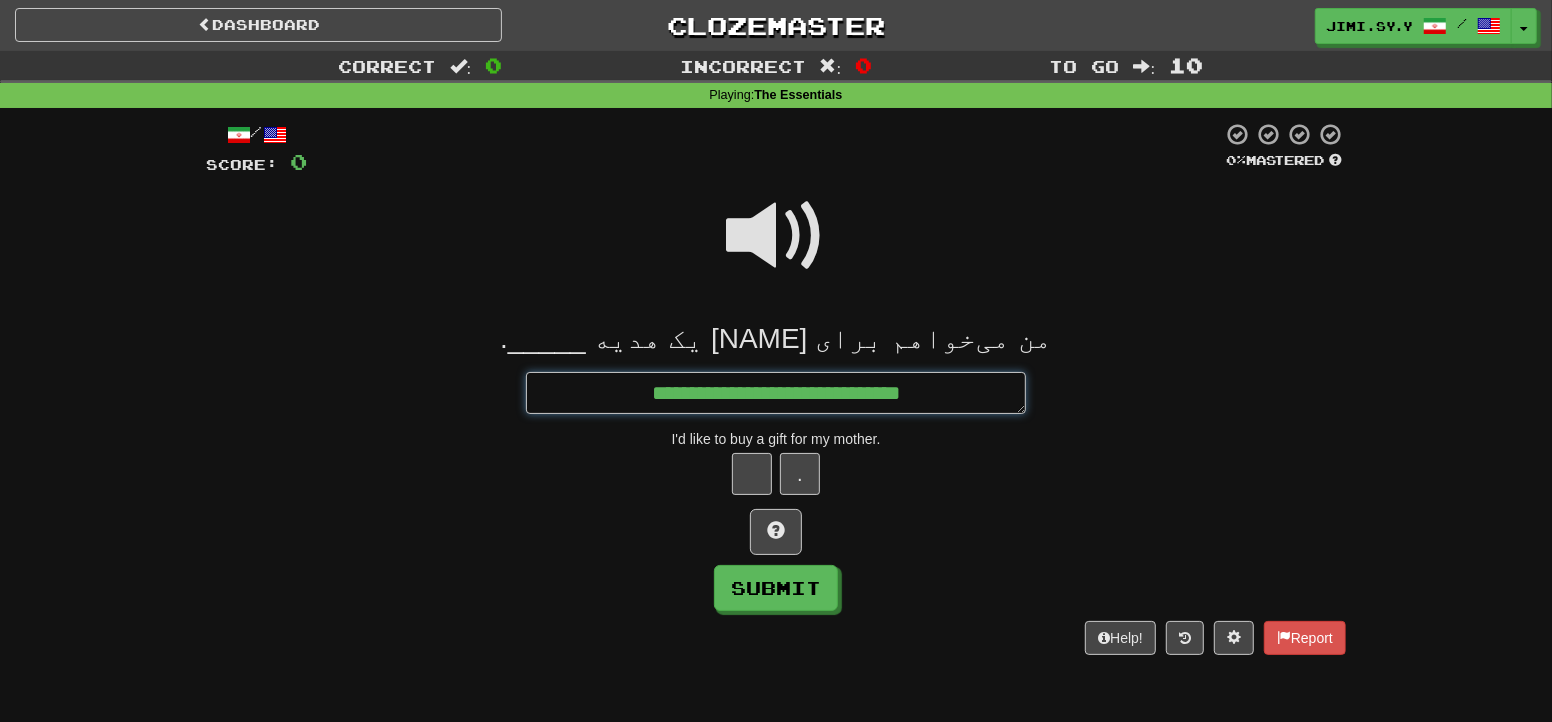 type on "*" 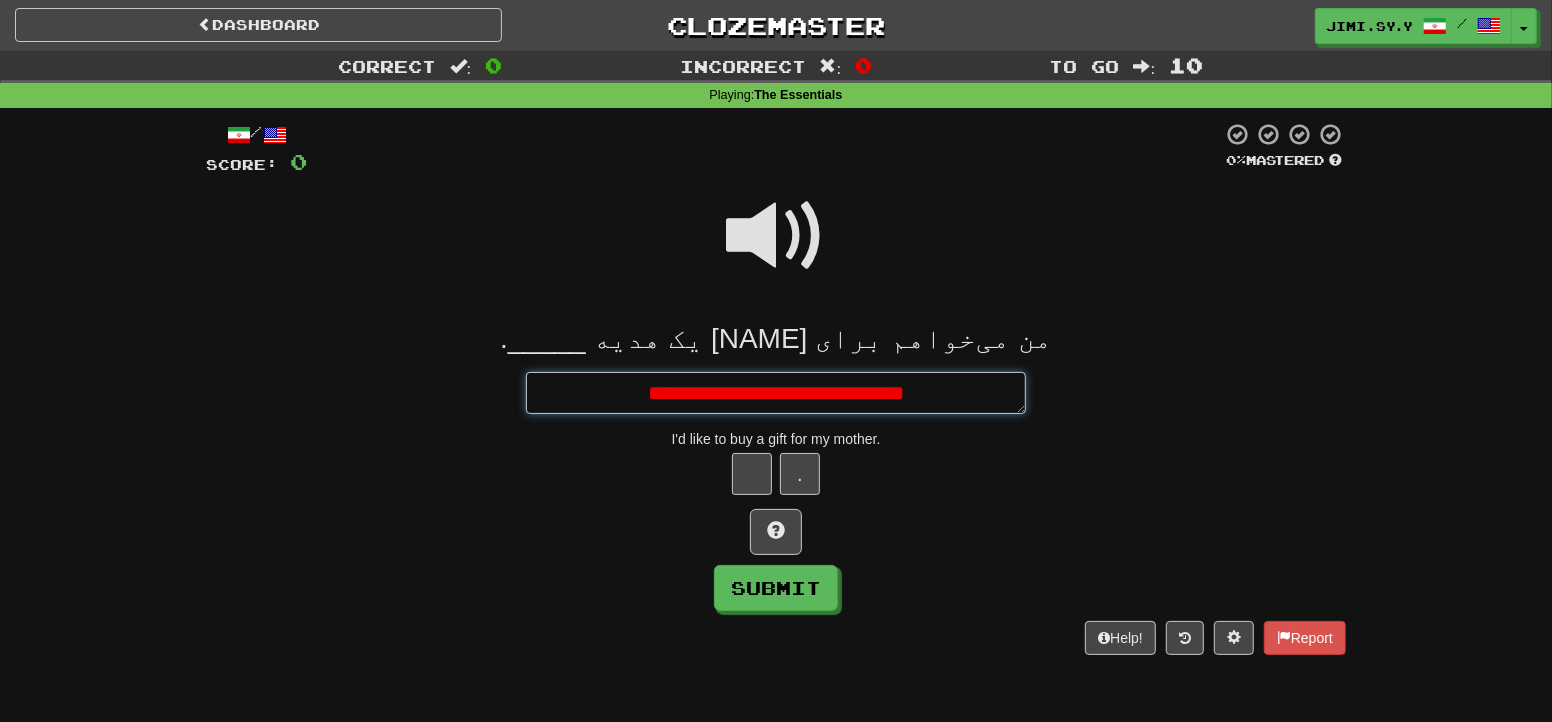 type on "*" 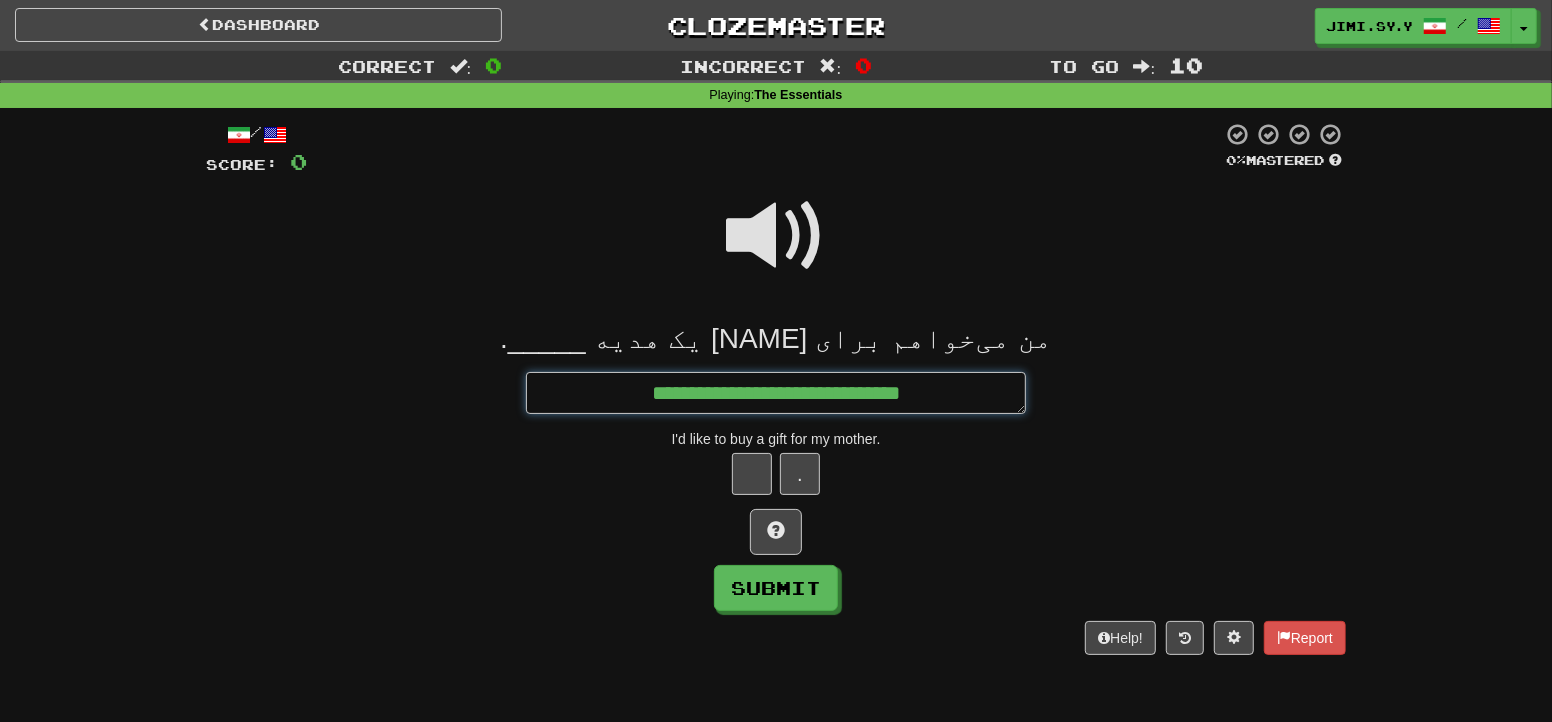 type on "*" 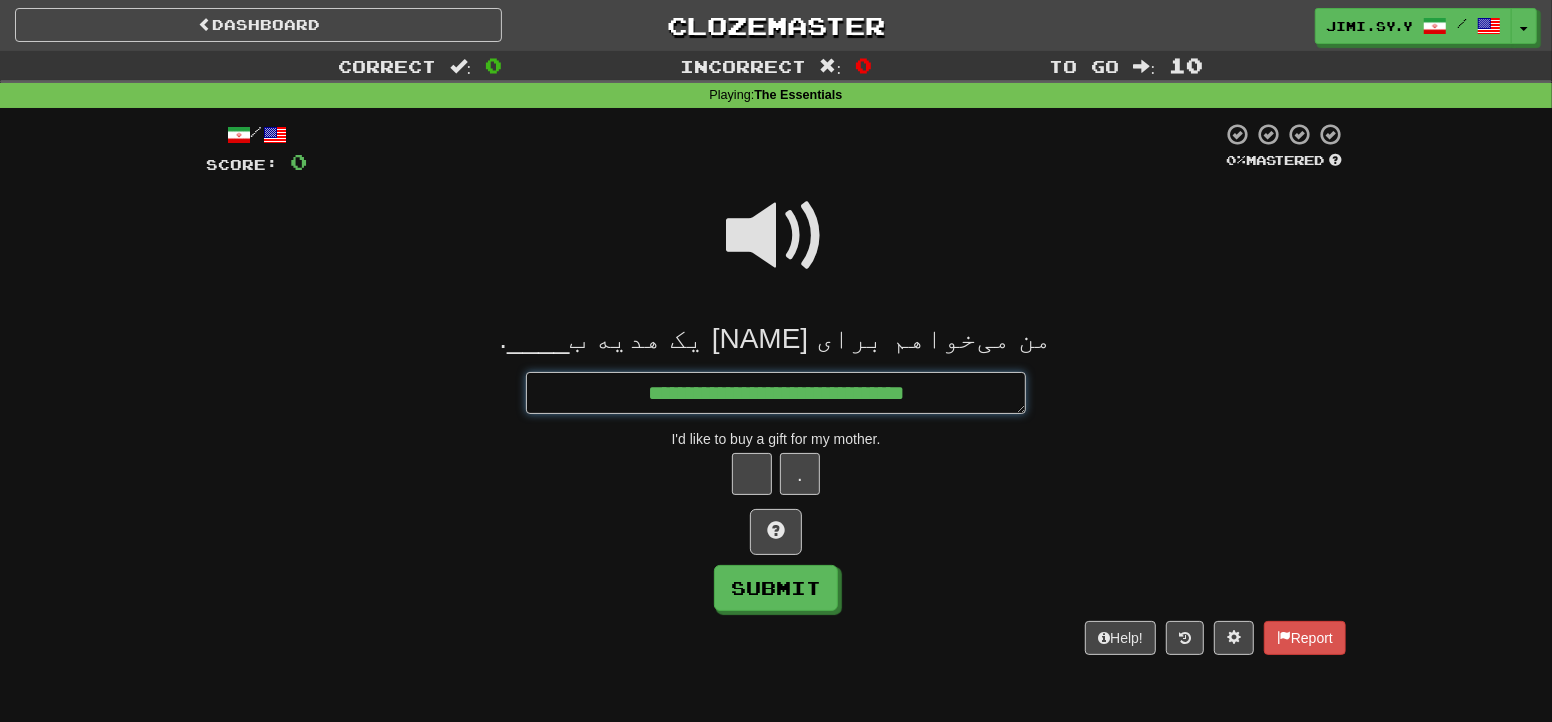 type on "*" 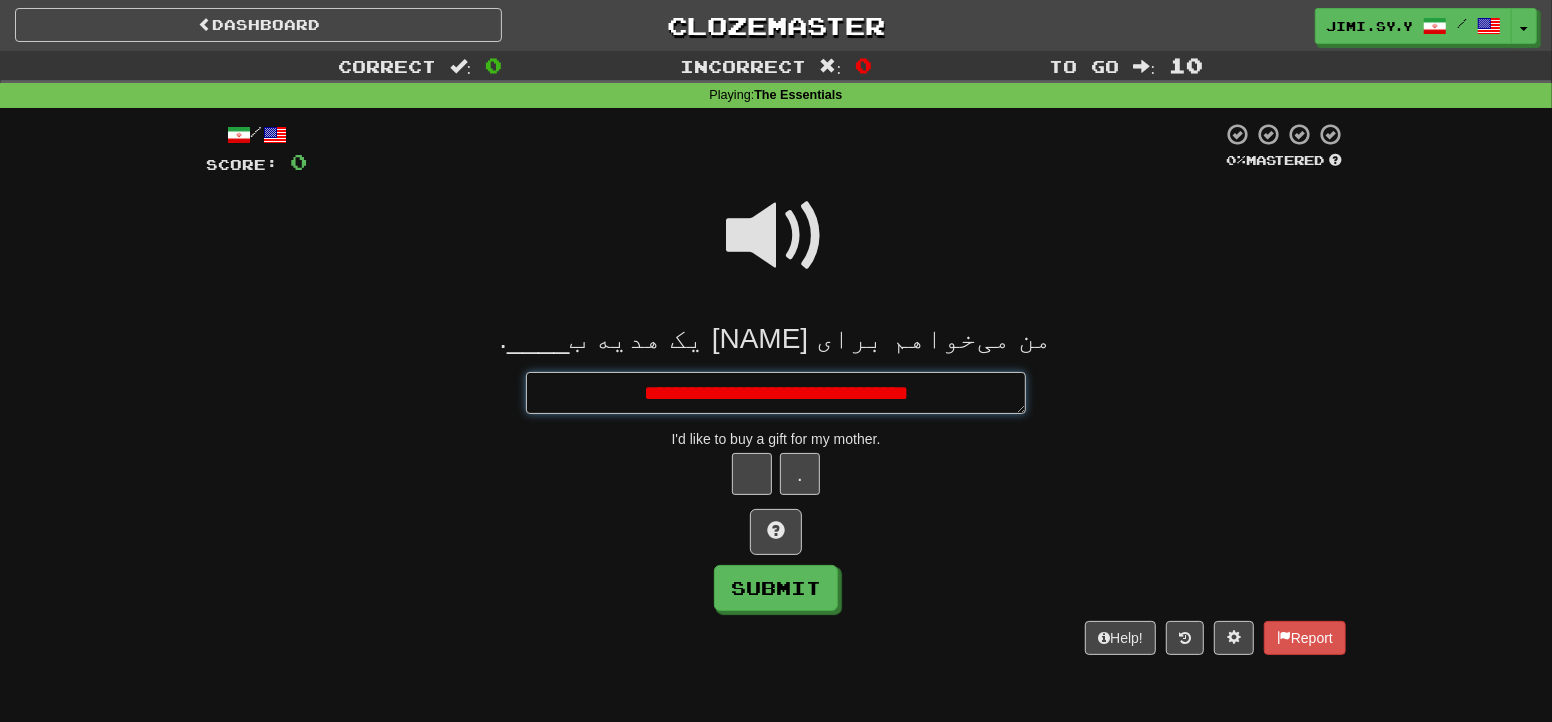 type on "*" 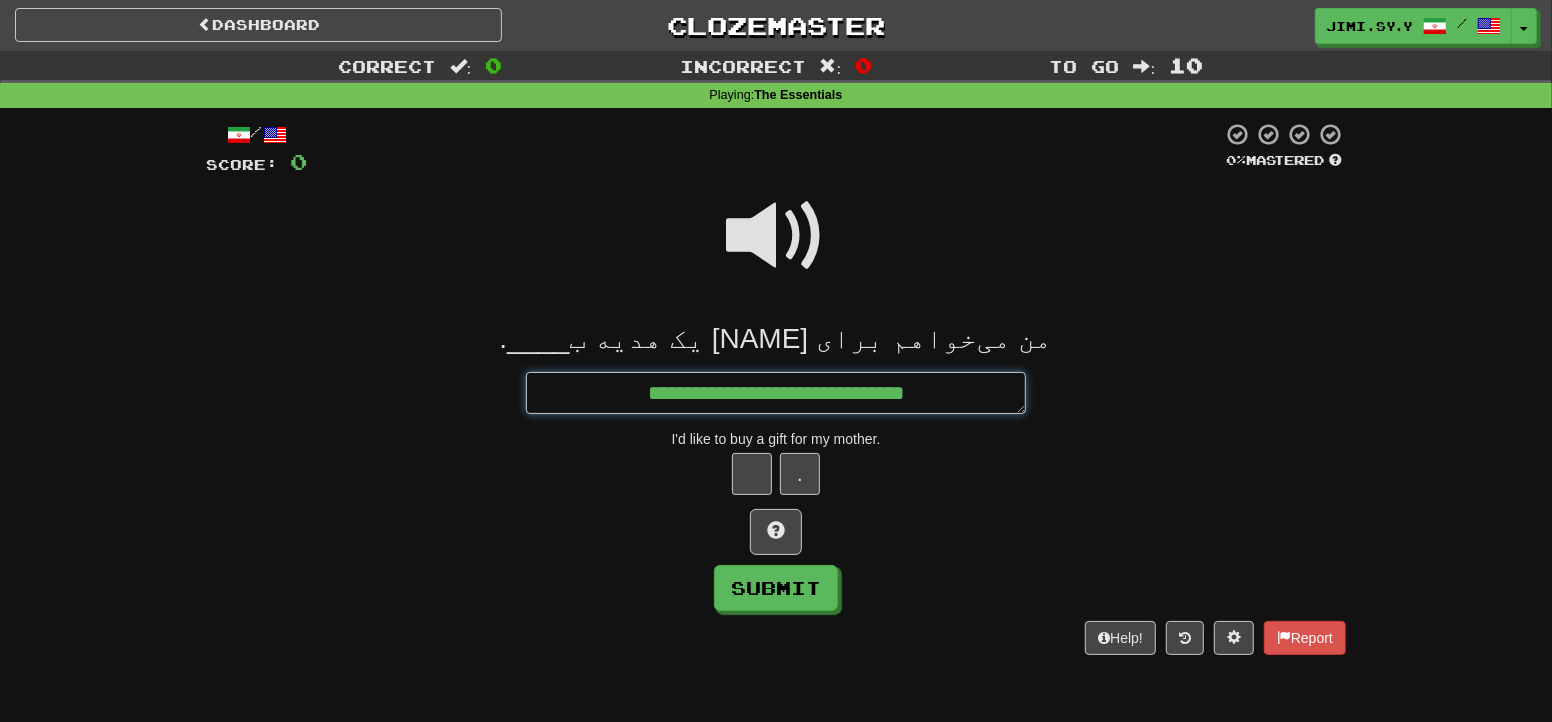 type on "*" 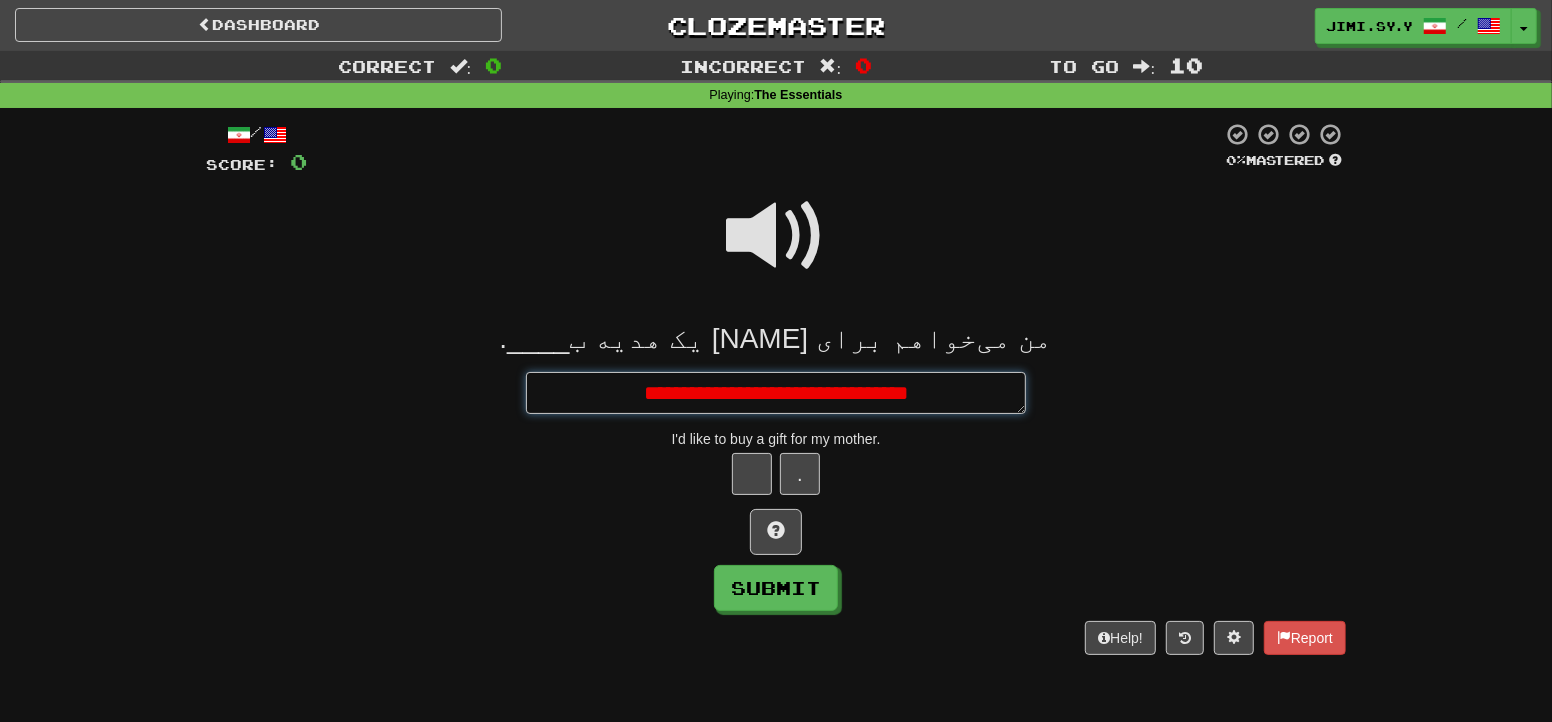 type on "*" 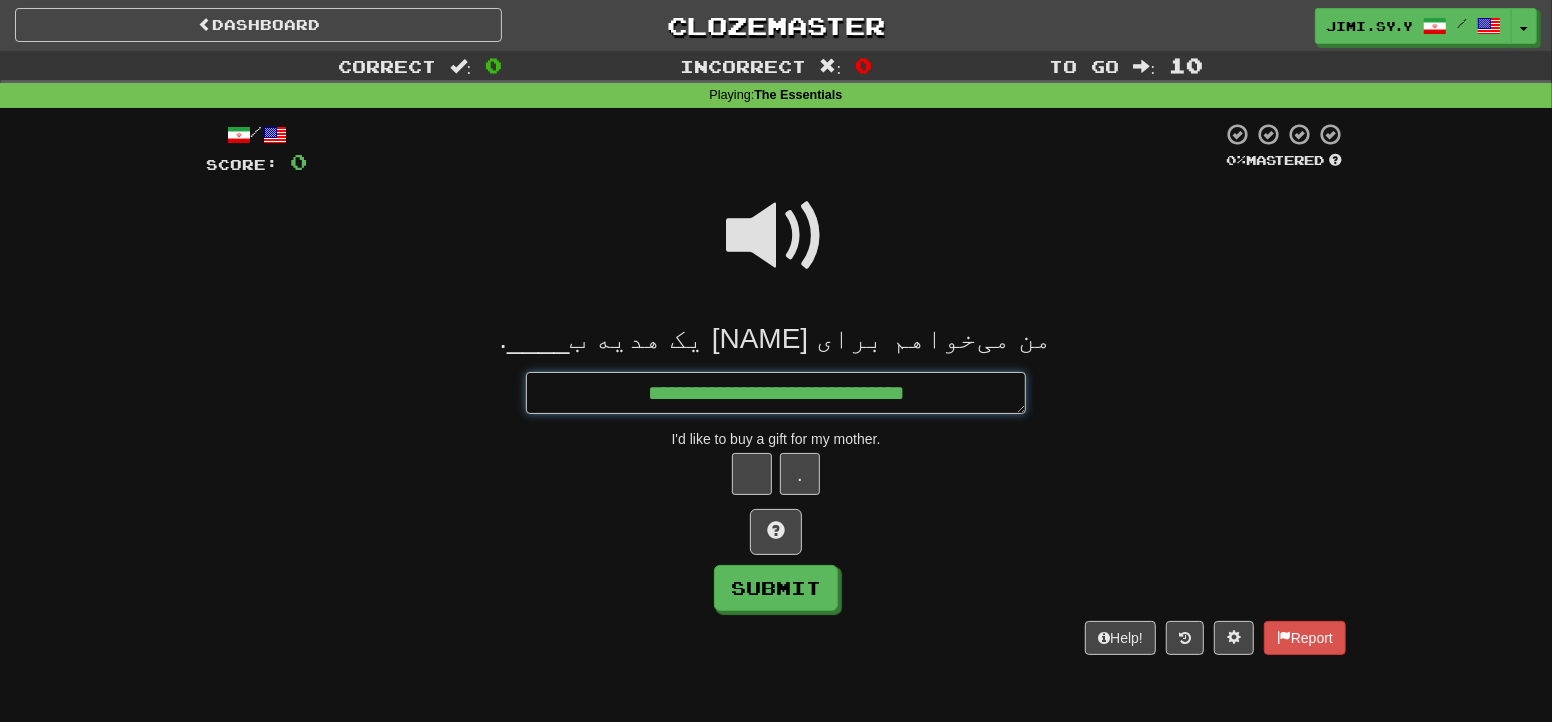 type on "*" 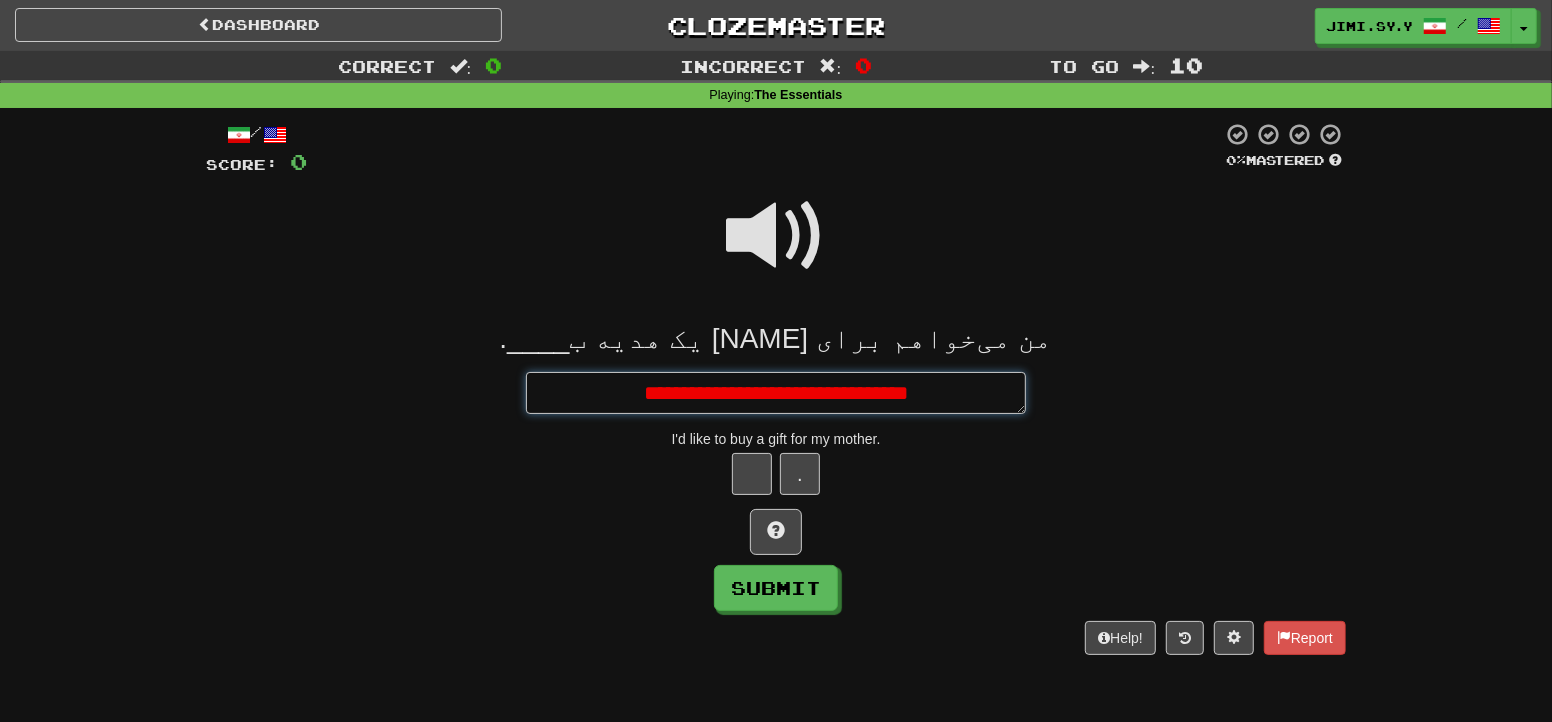 type on "*" 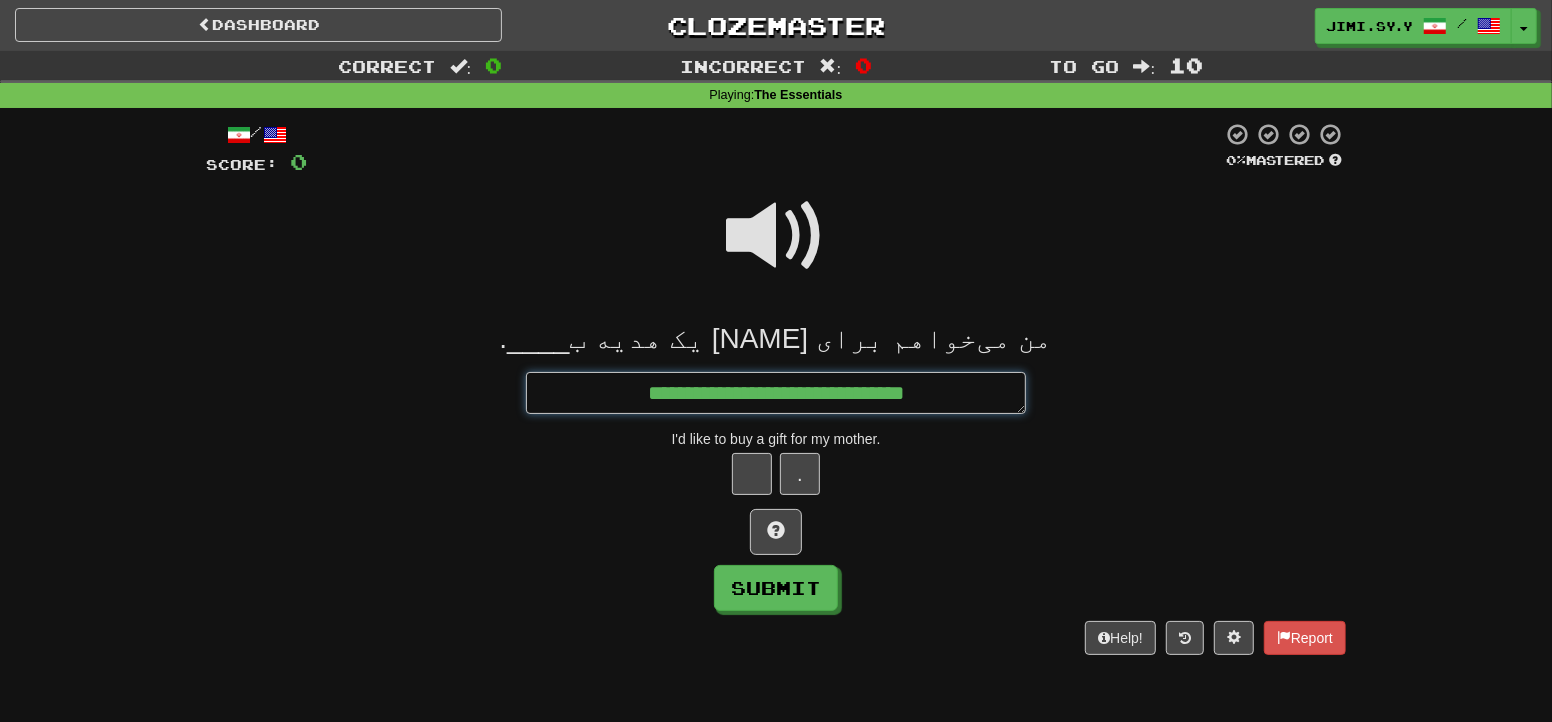 type on "*" 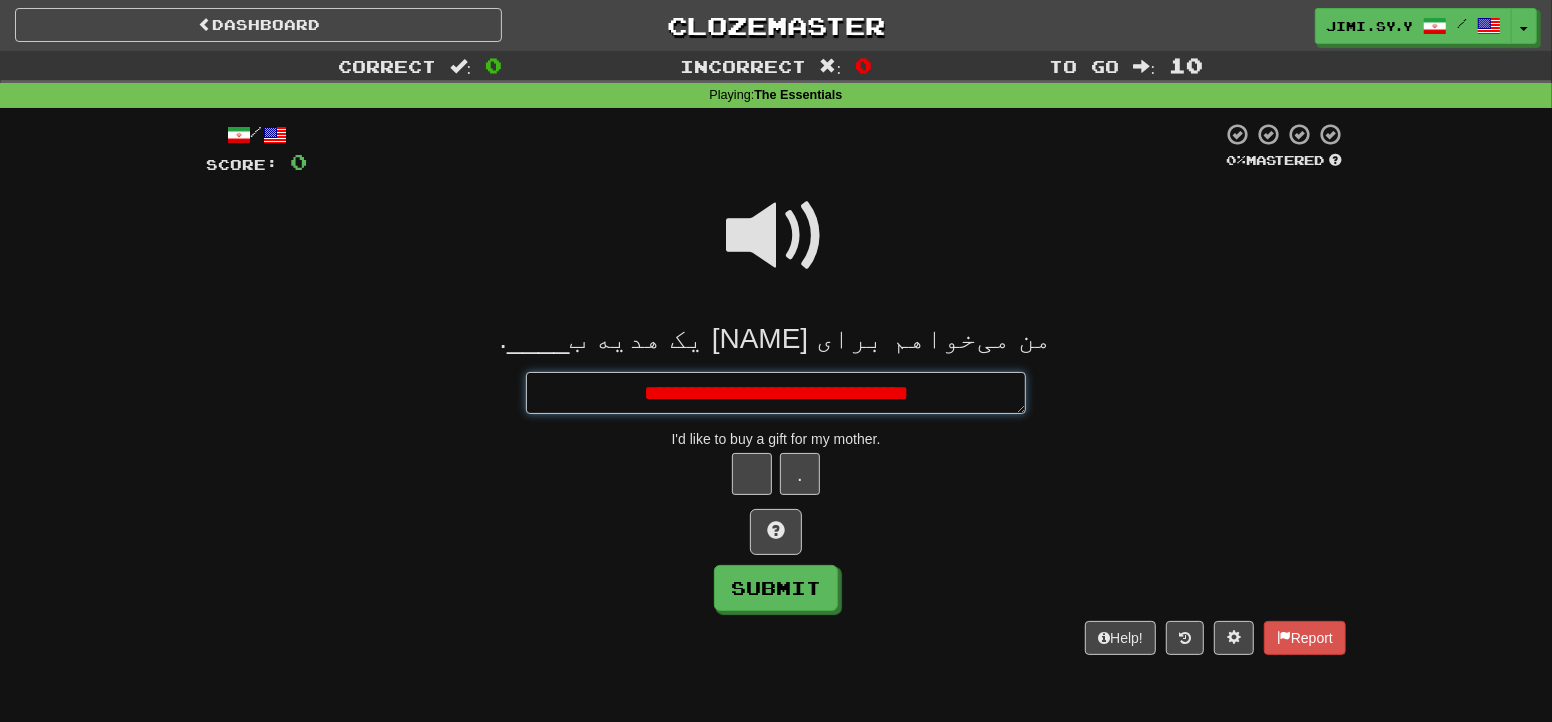type on "*" 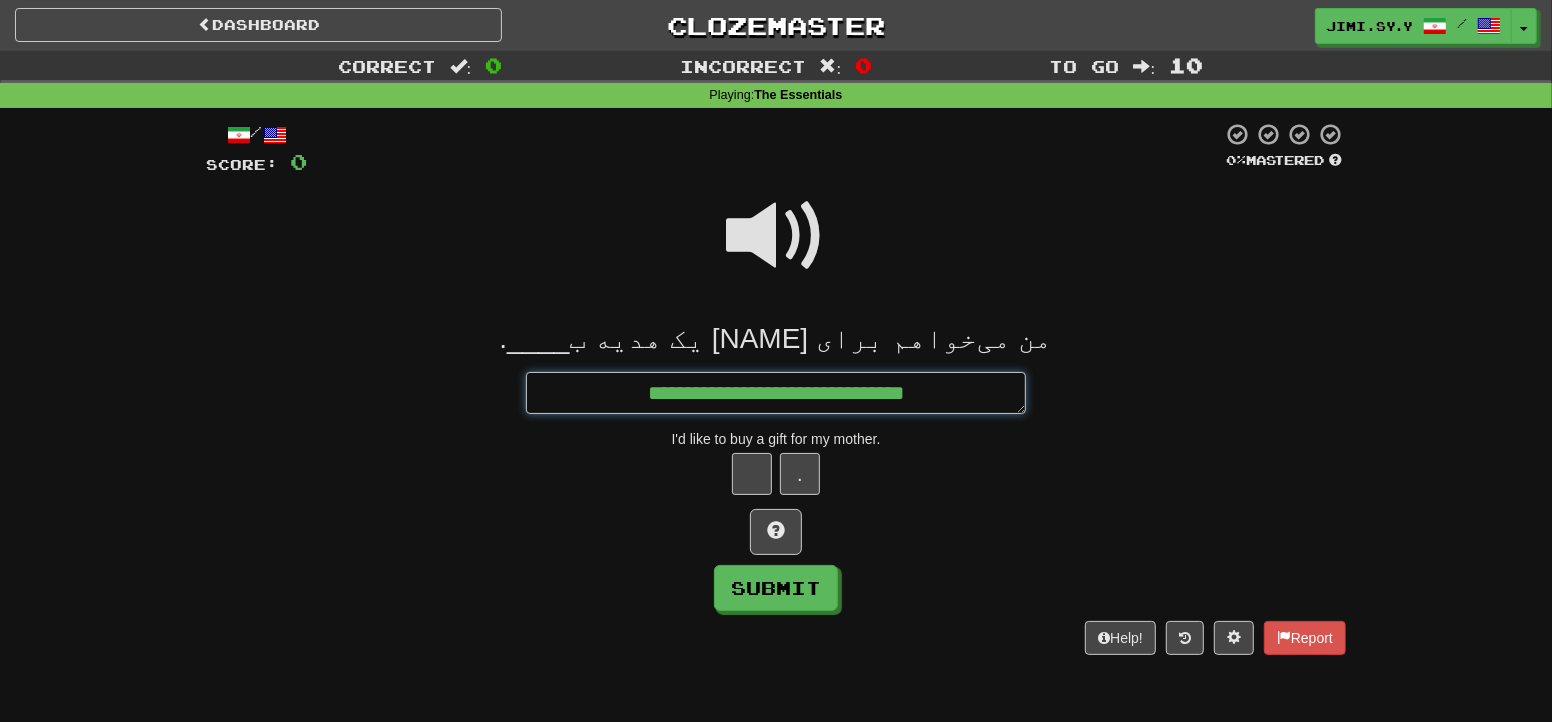 type on "*" 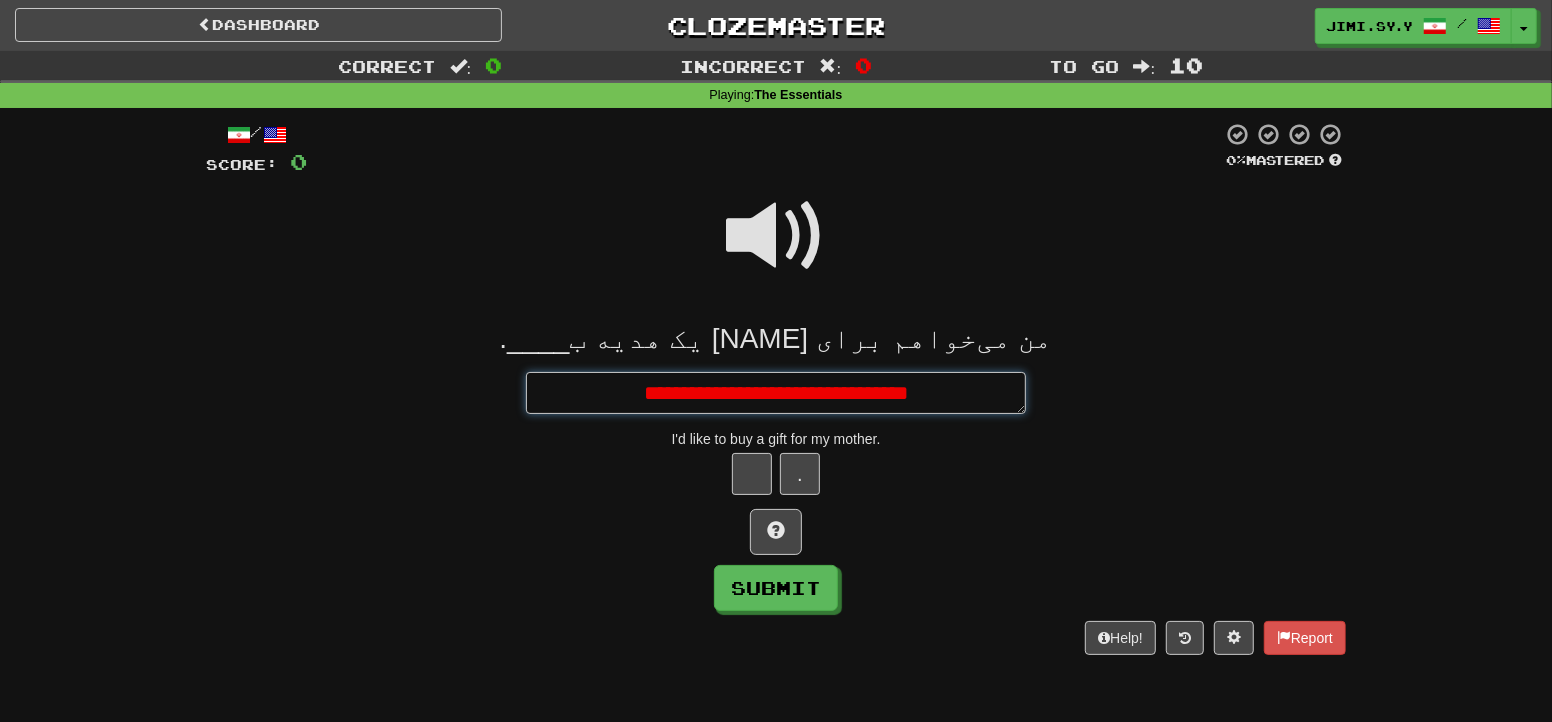 type on "*" 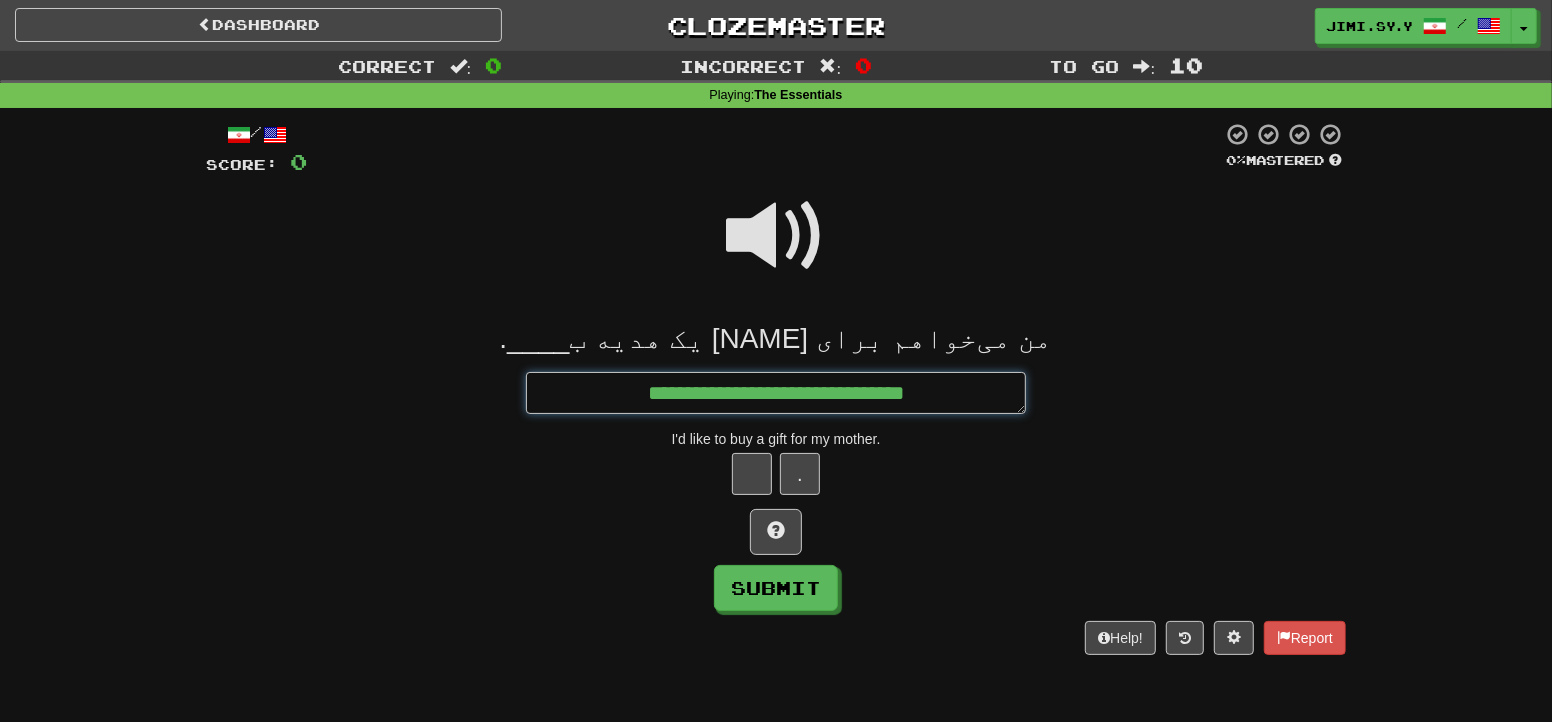 type on "*" 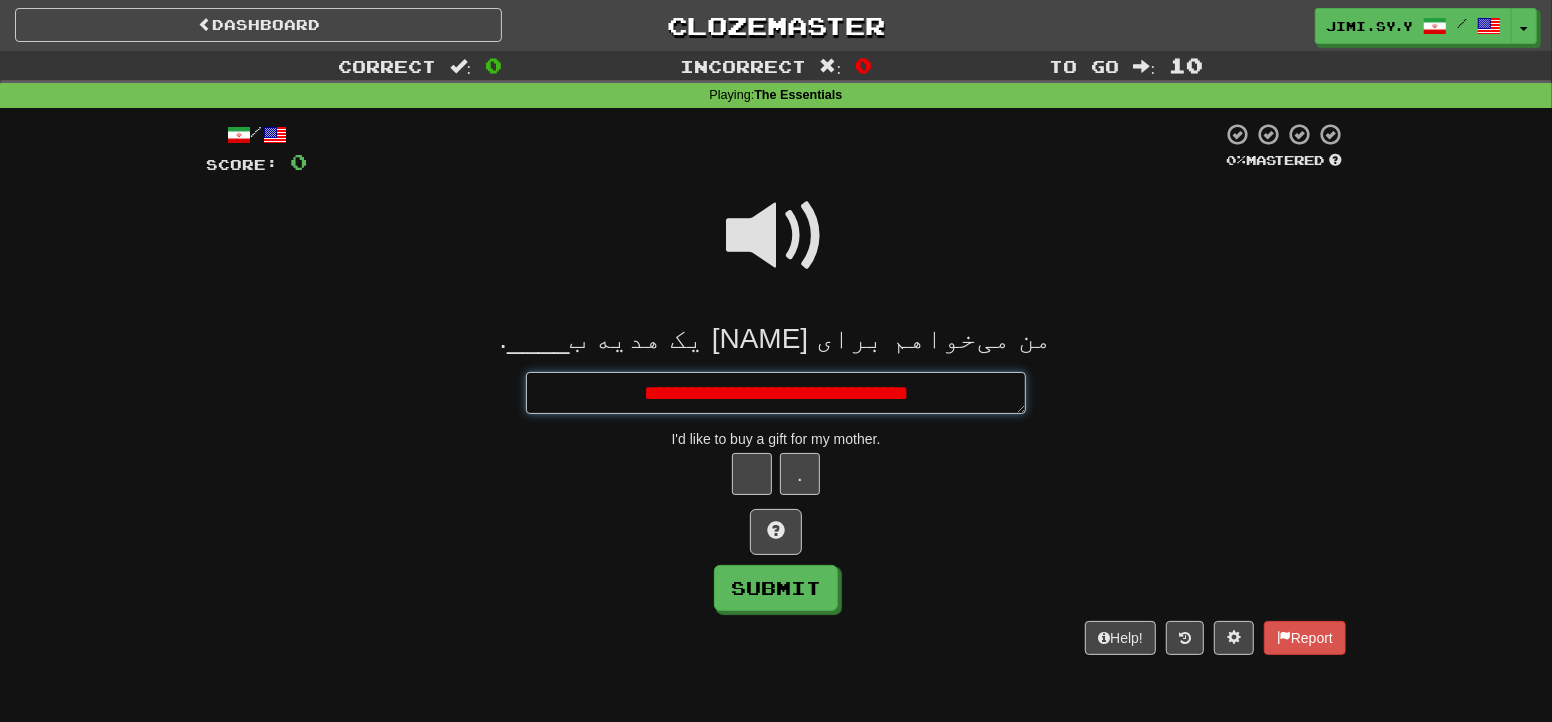 type on "*" 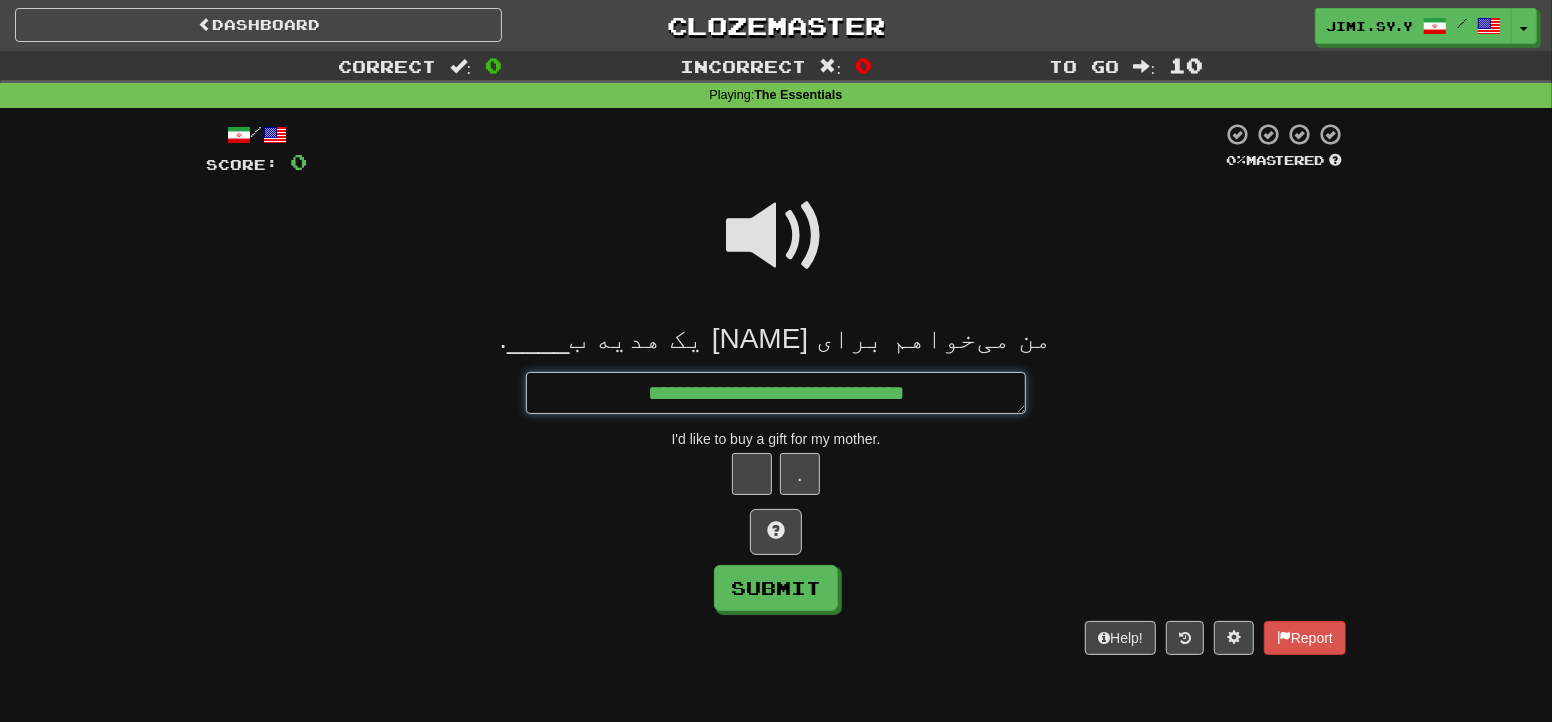 type on "*" 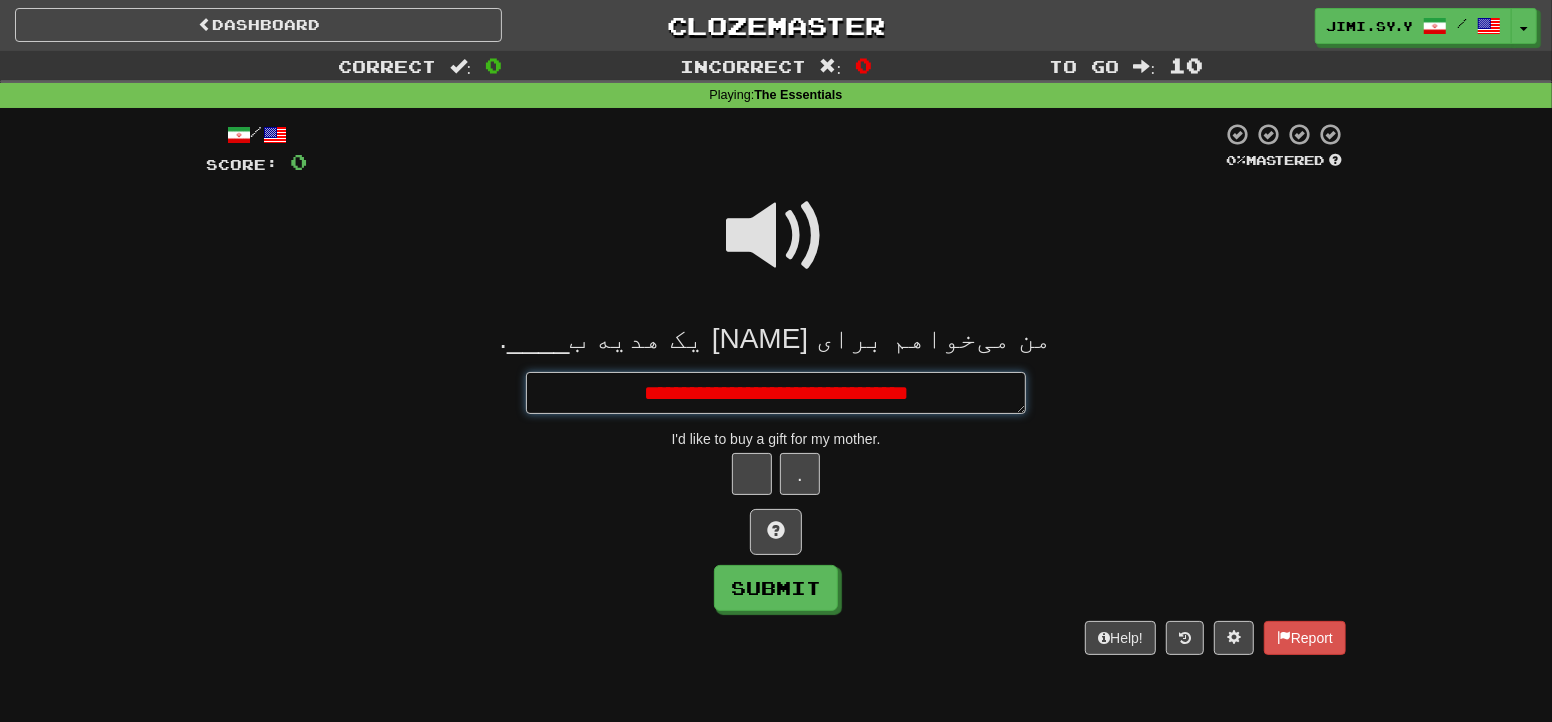 type on "*" 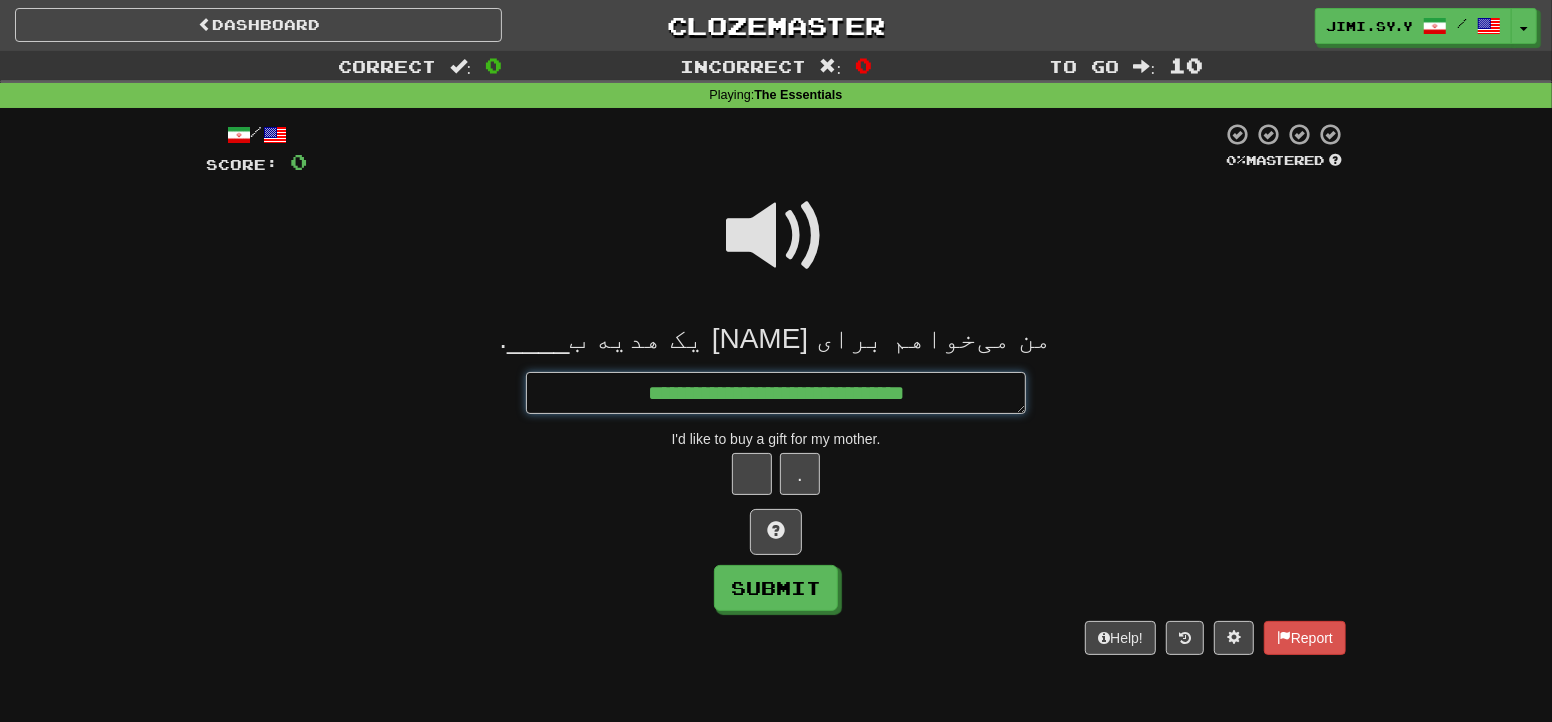 type on "*" 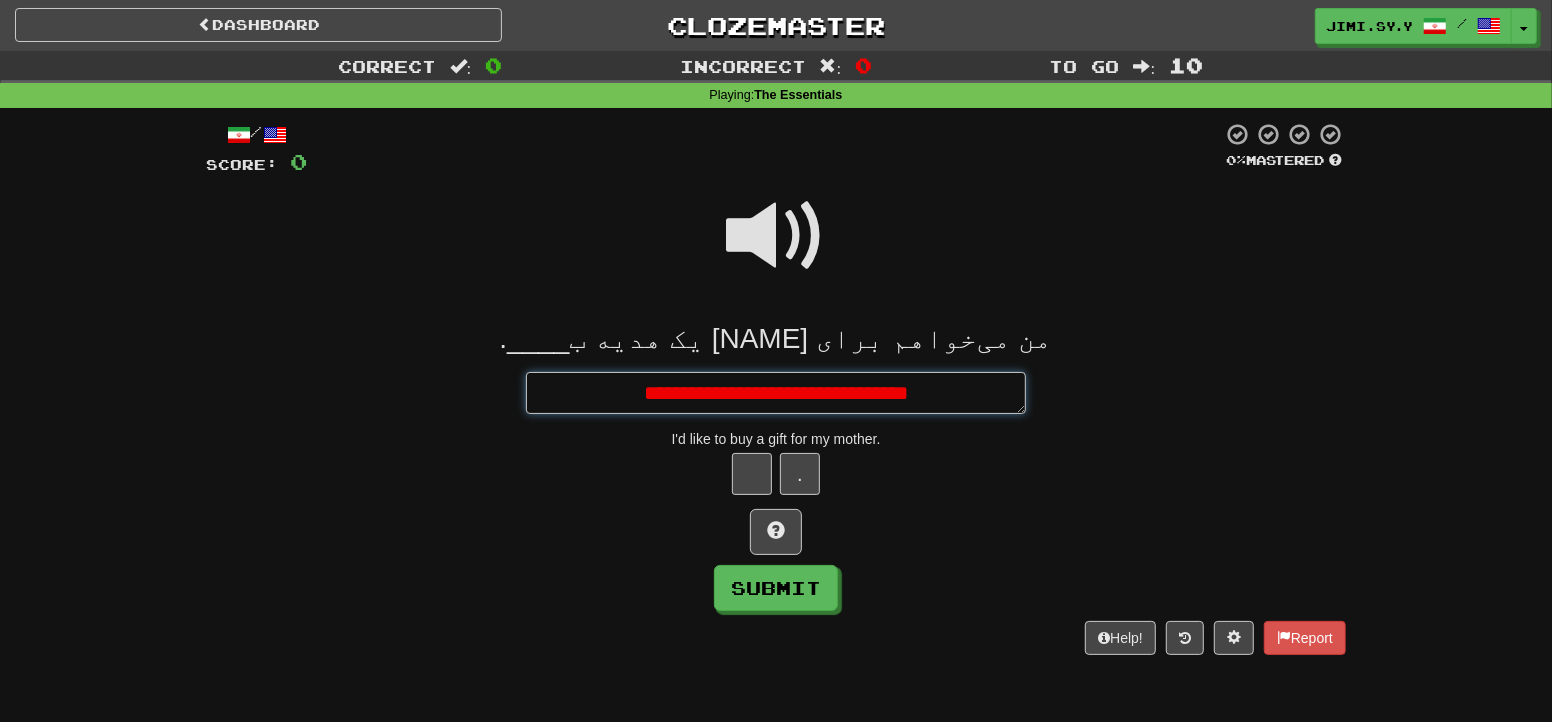 type on "*" 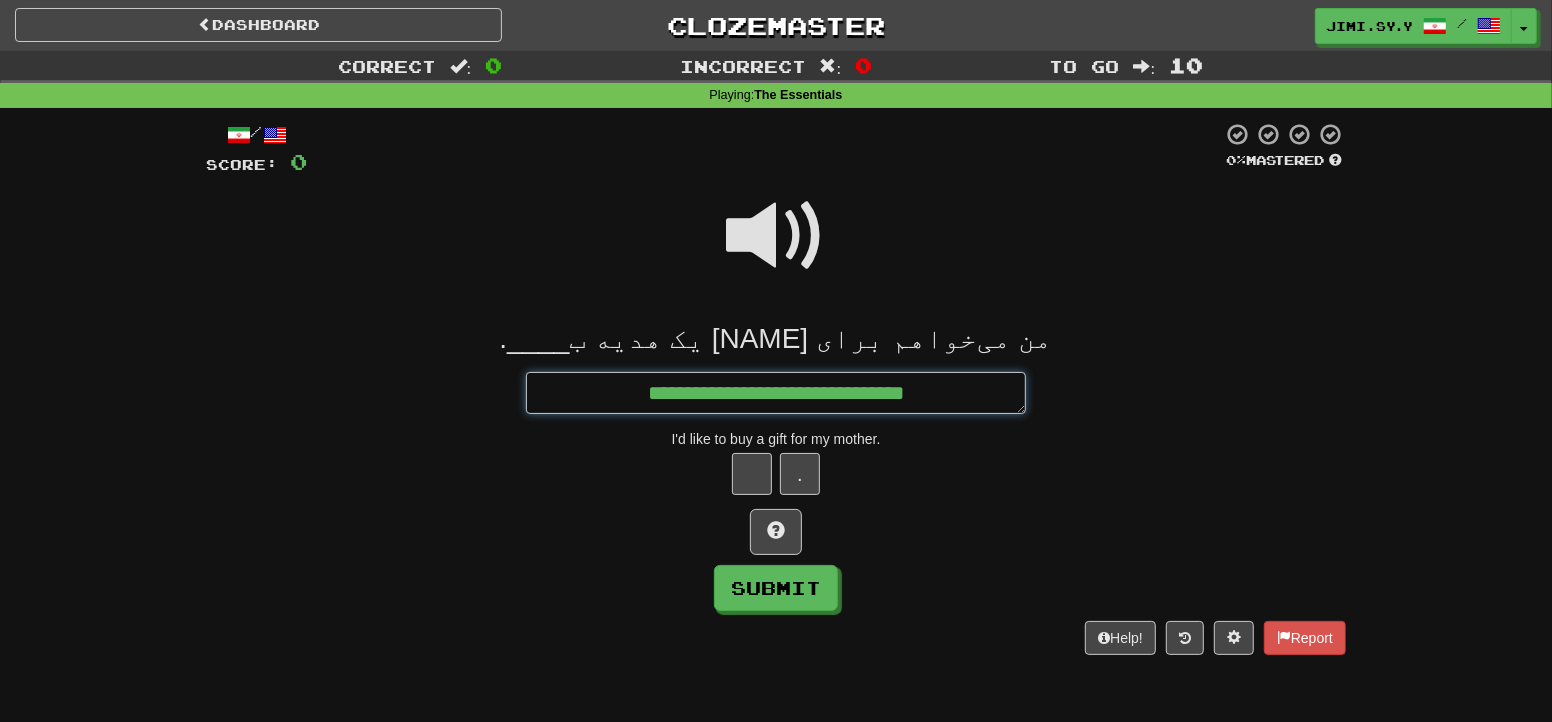 type on "*" 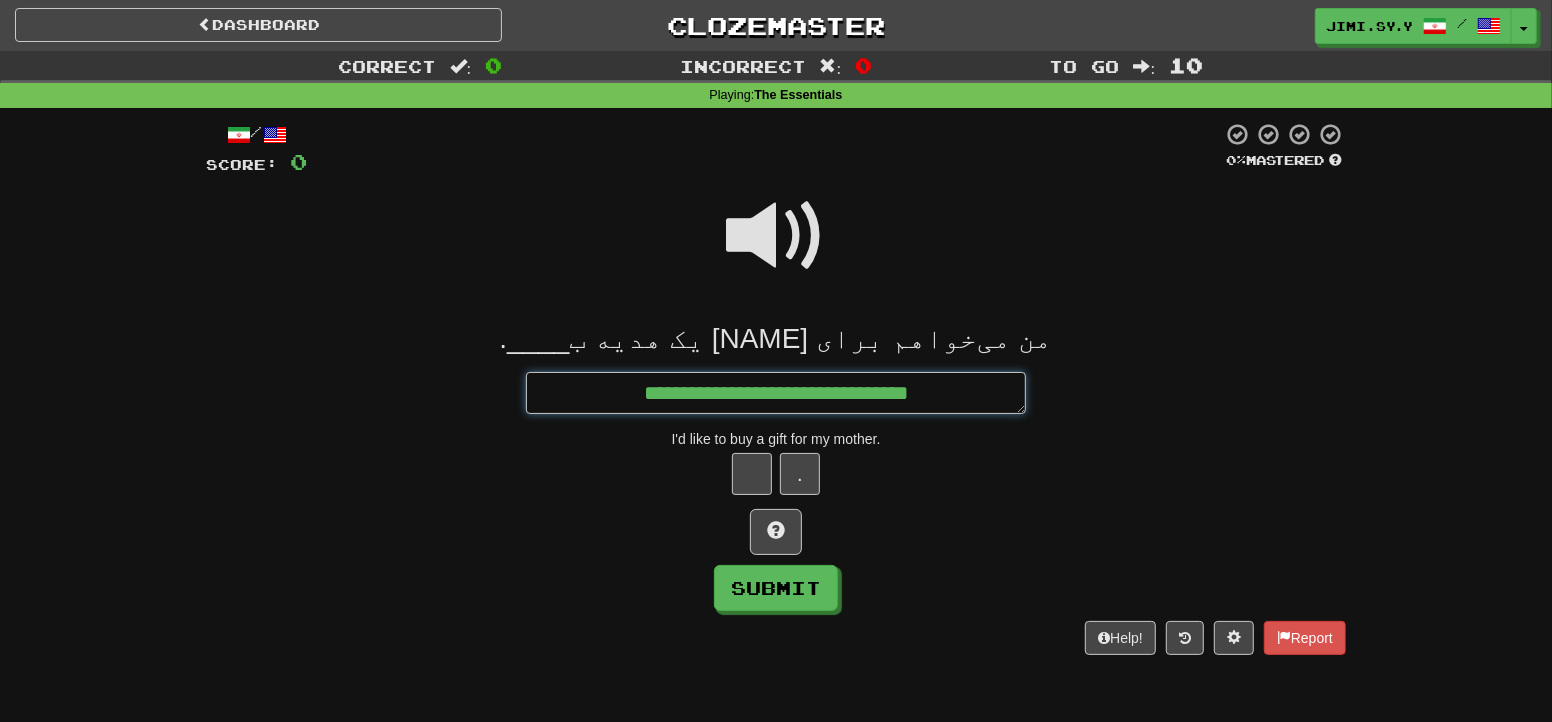 type on "*" 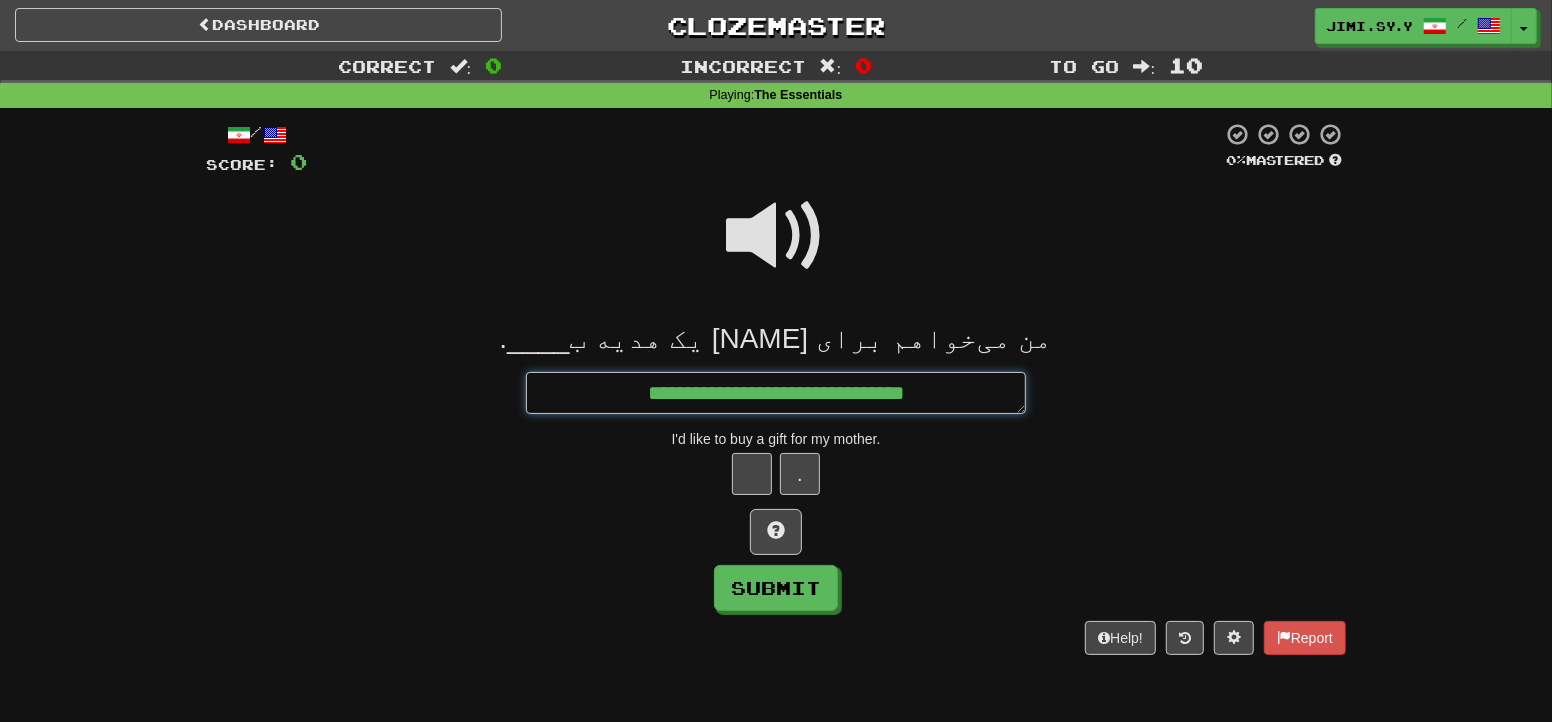 type on "*" 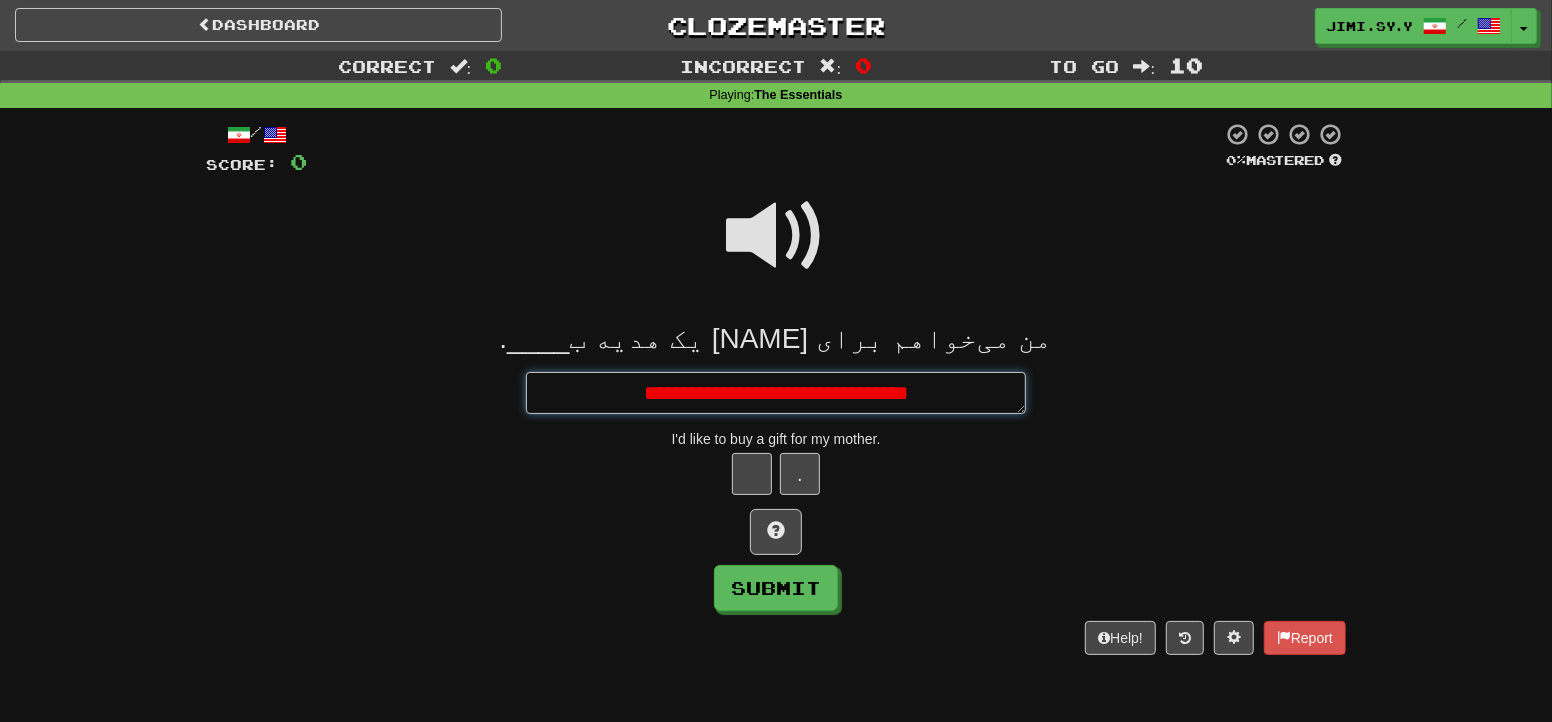 type on "*" 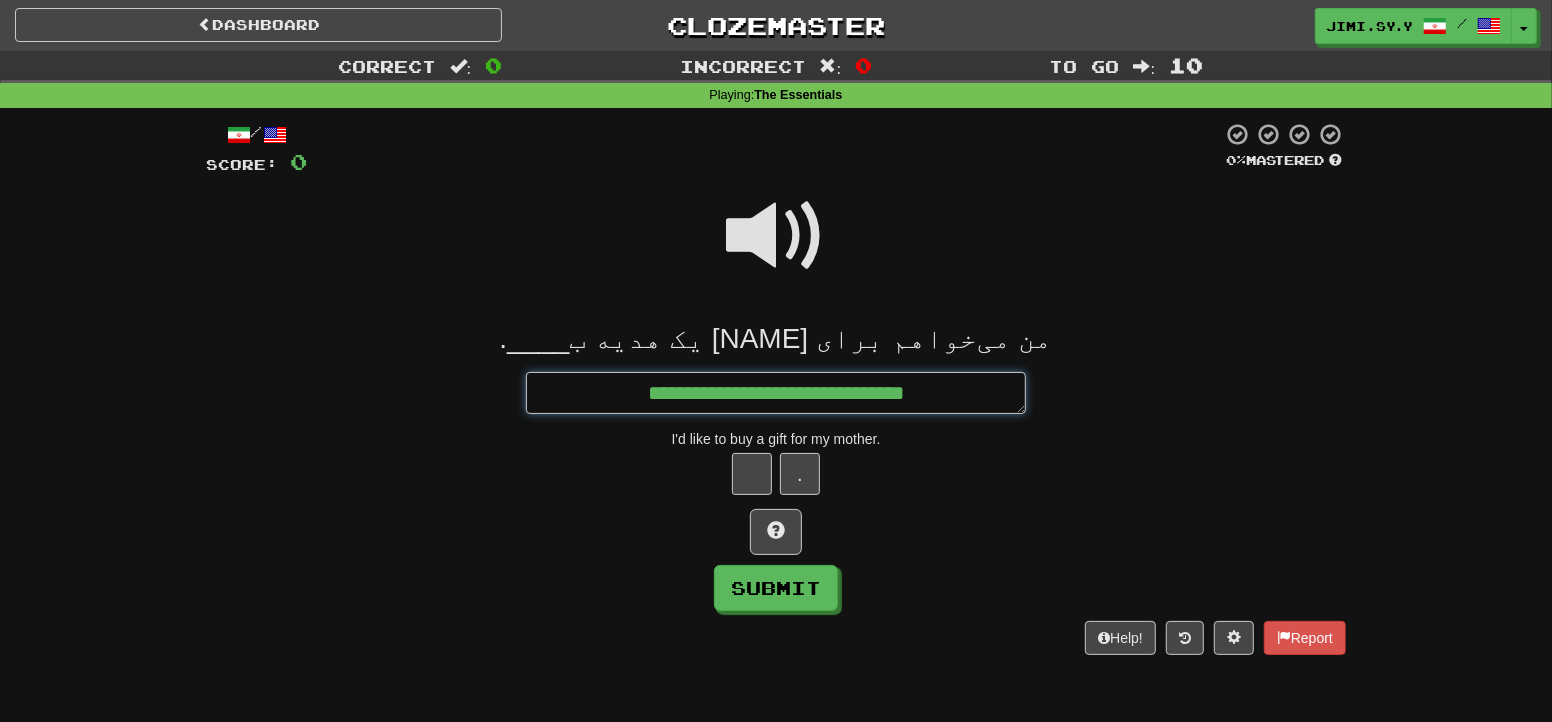 type on "*" 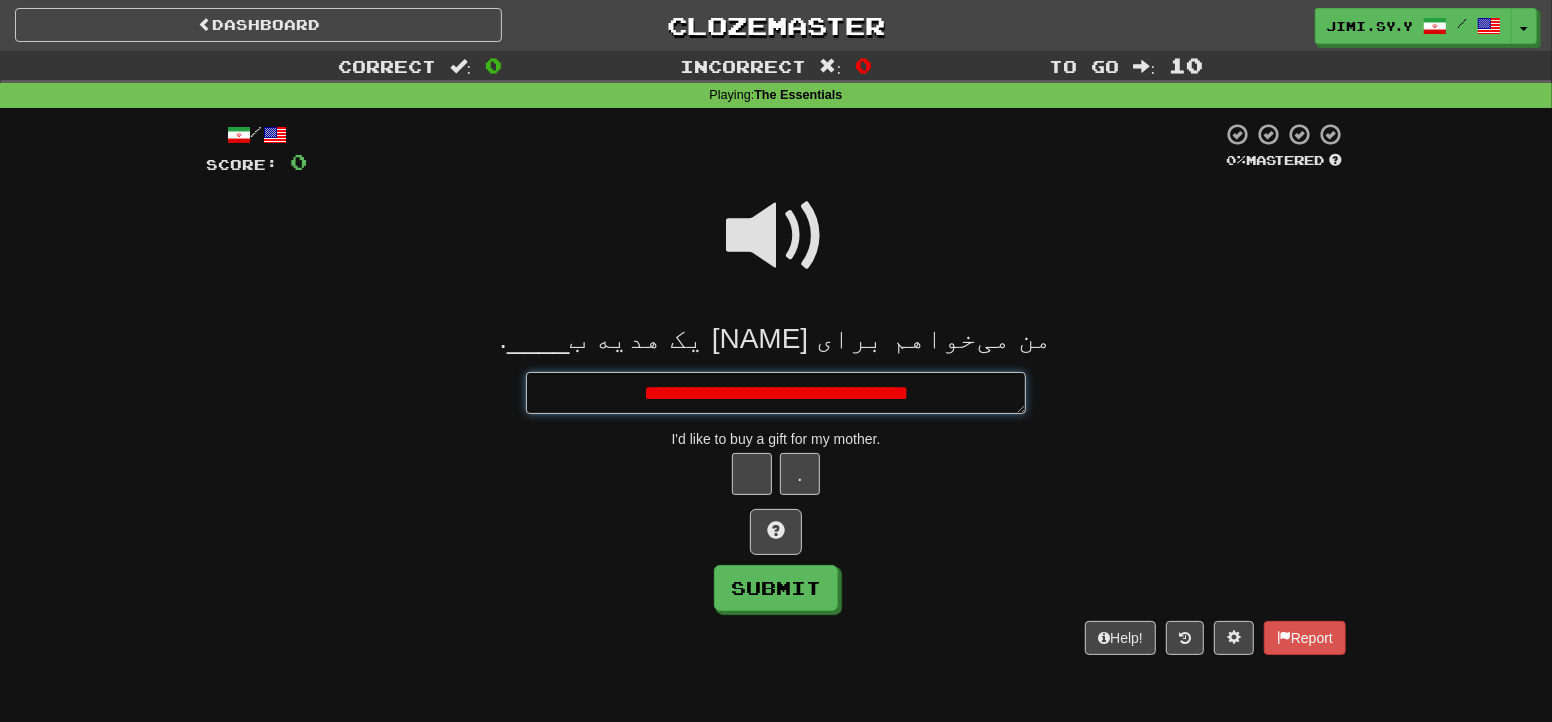 type on "*" 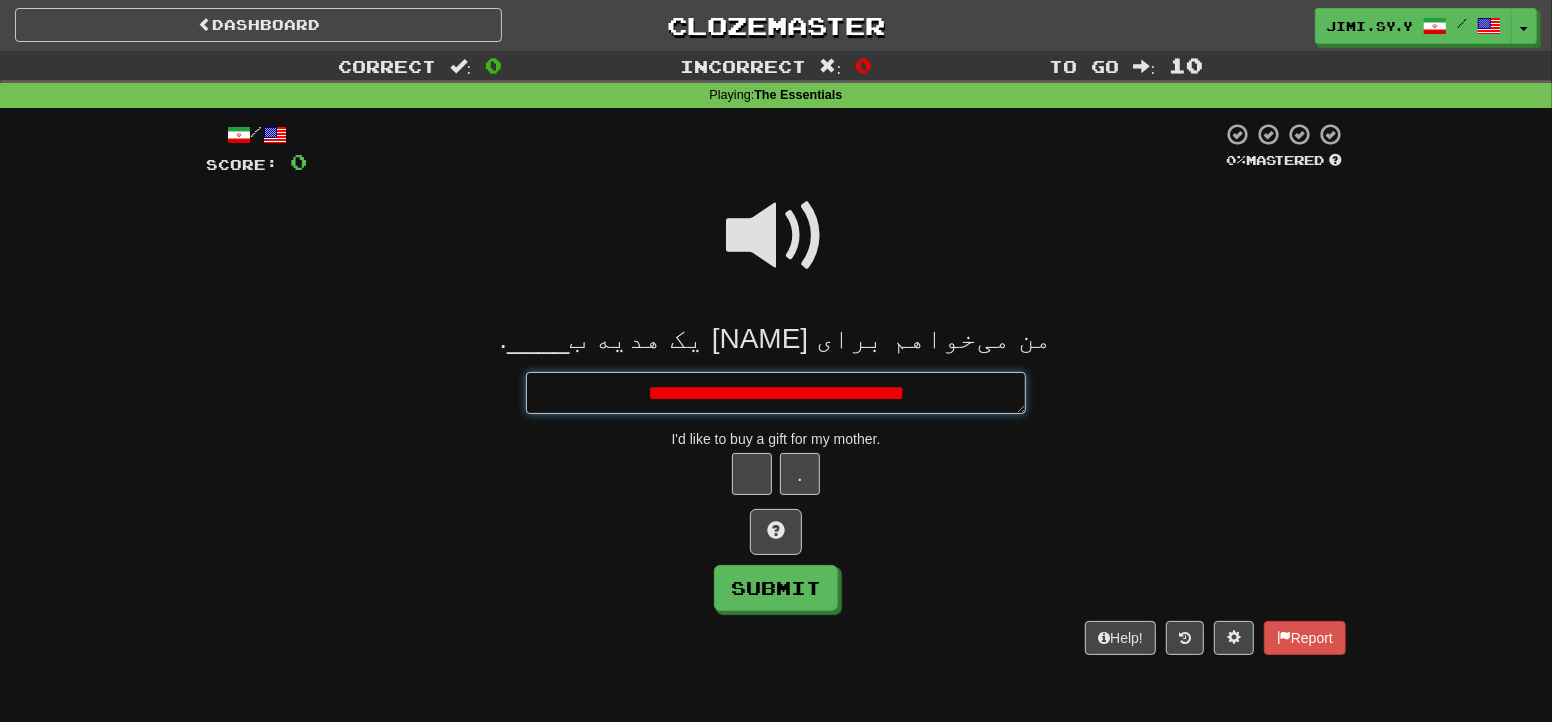 type on "*" 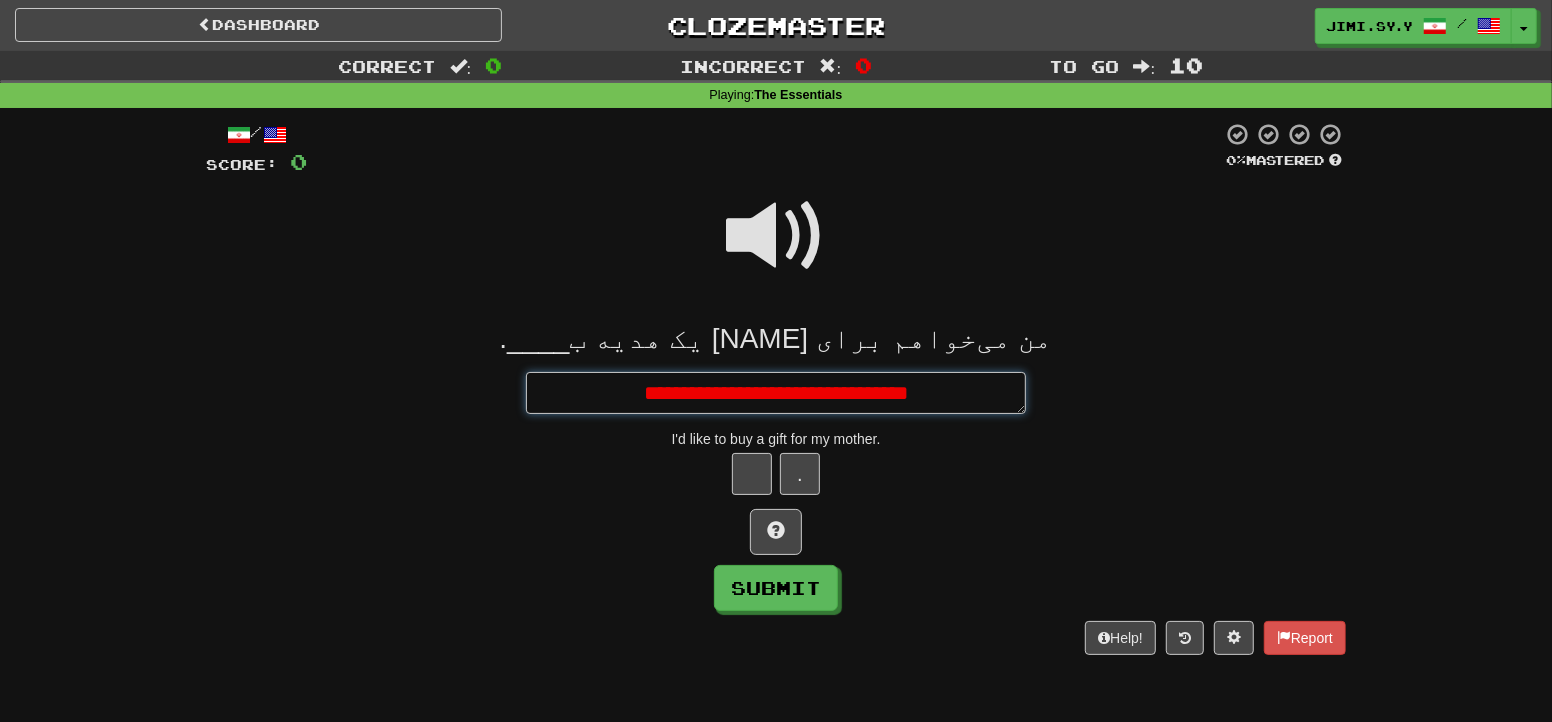 type on "*" 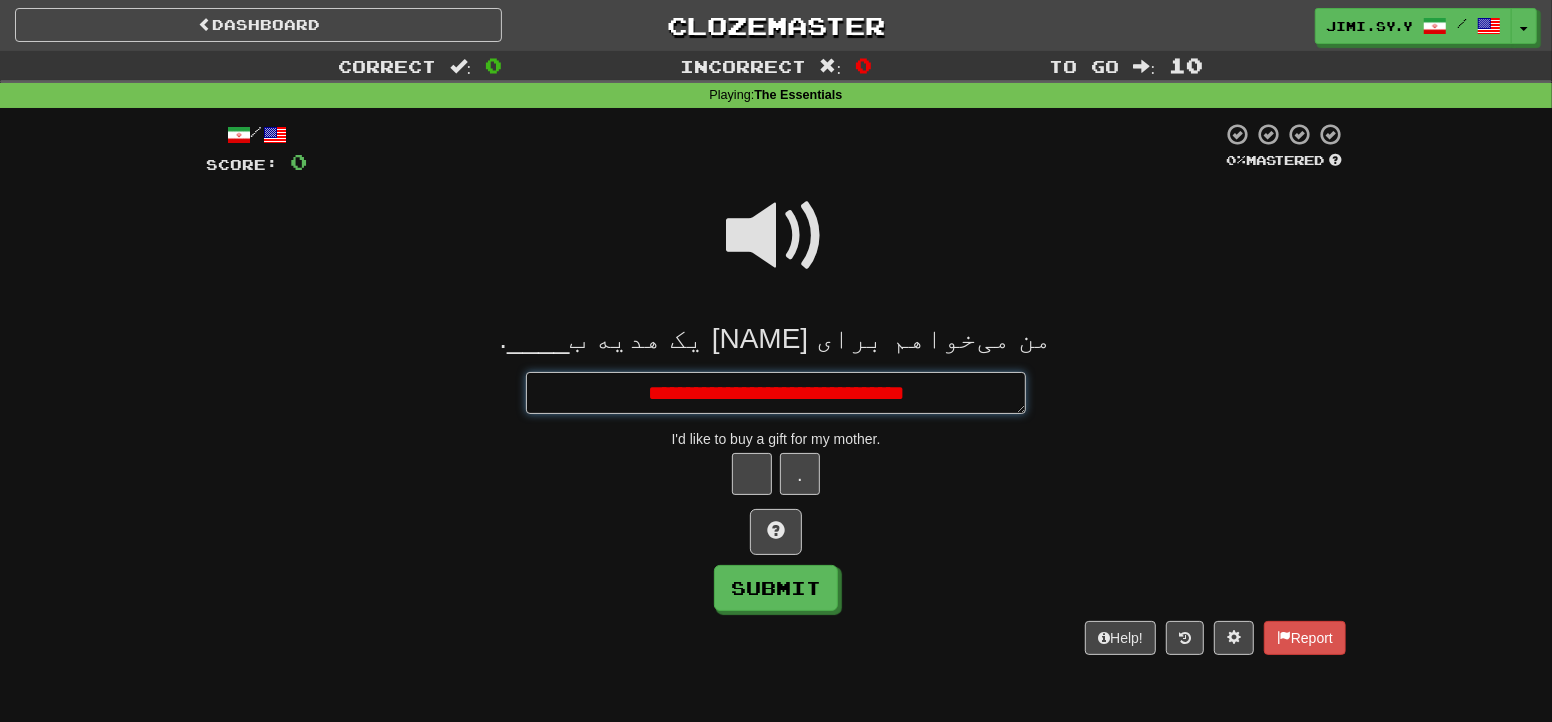 type on "*" 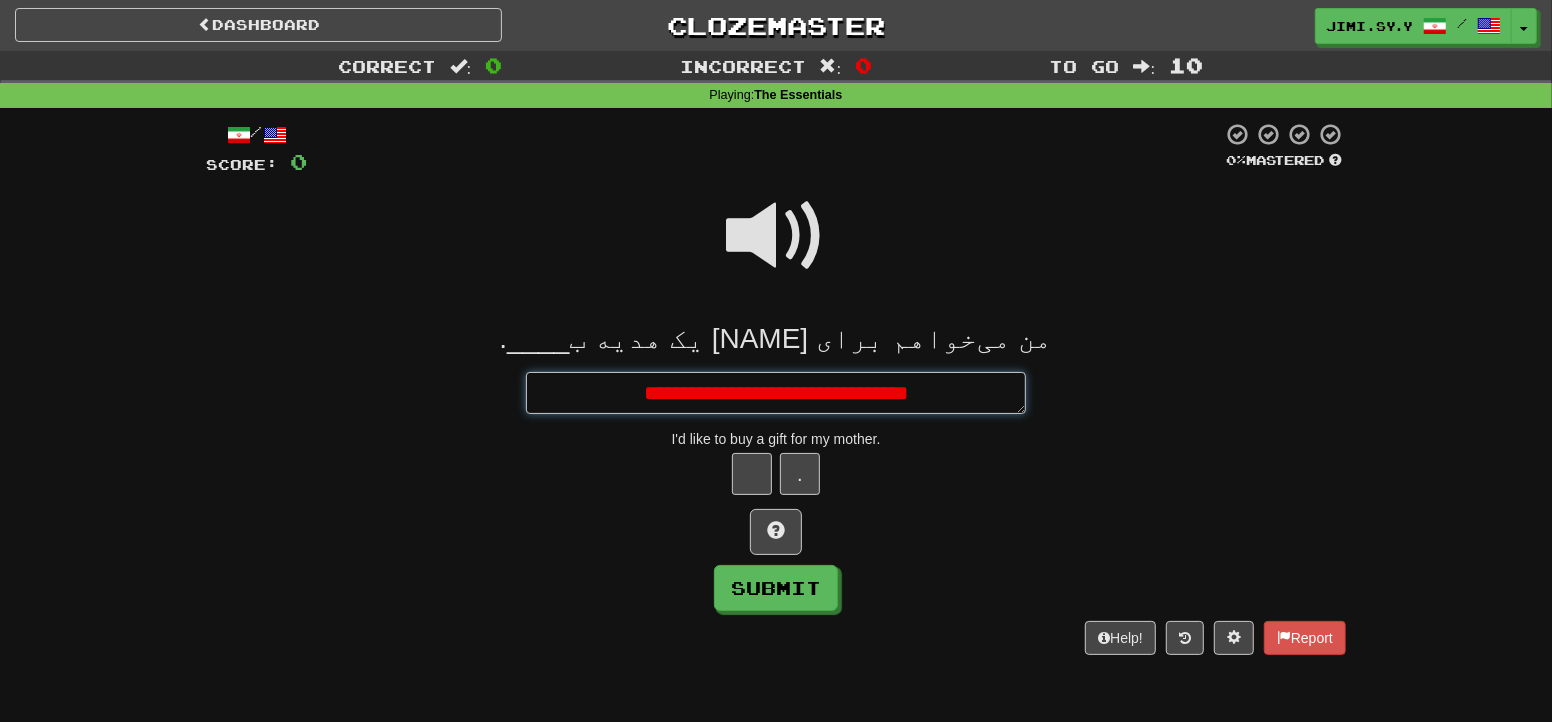 type on "*" 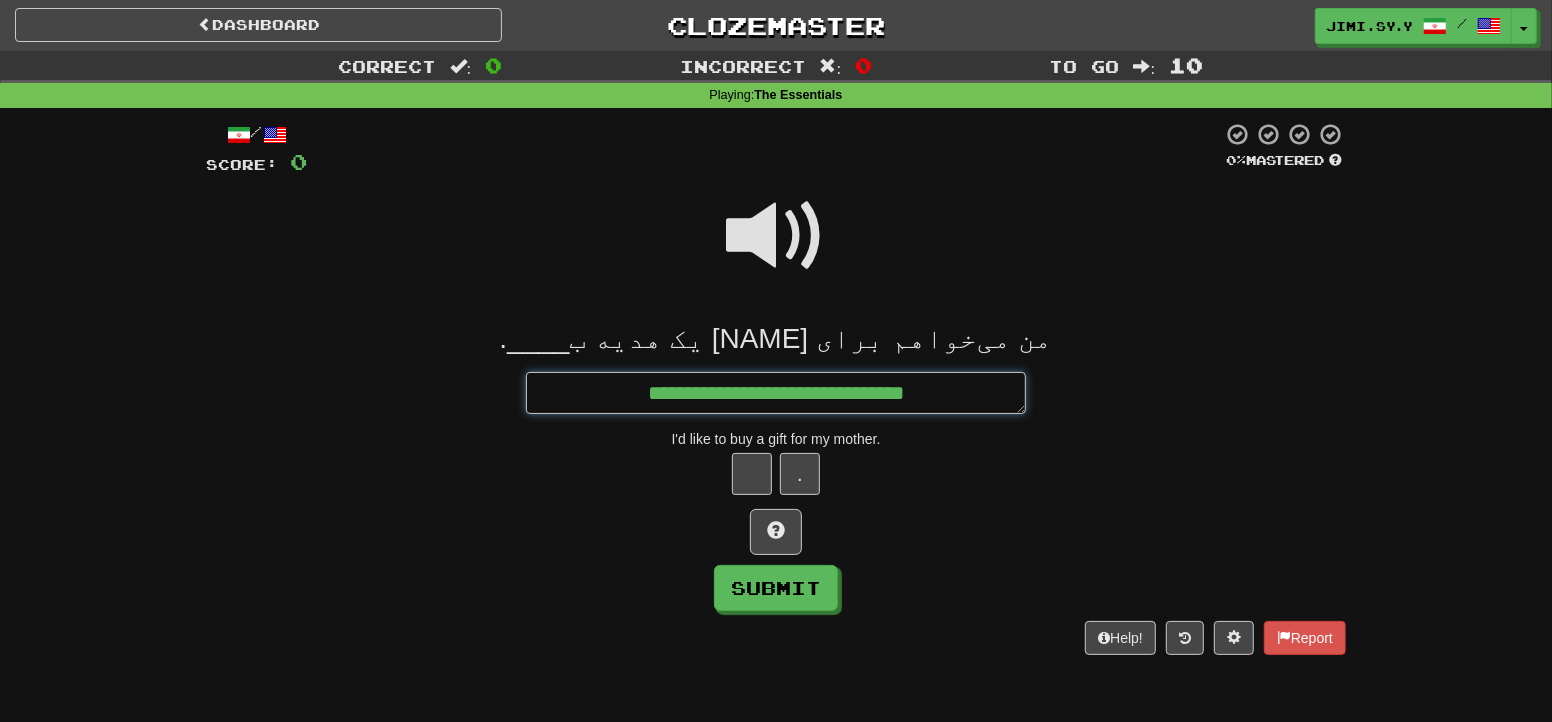 type on "*" 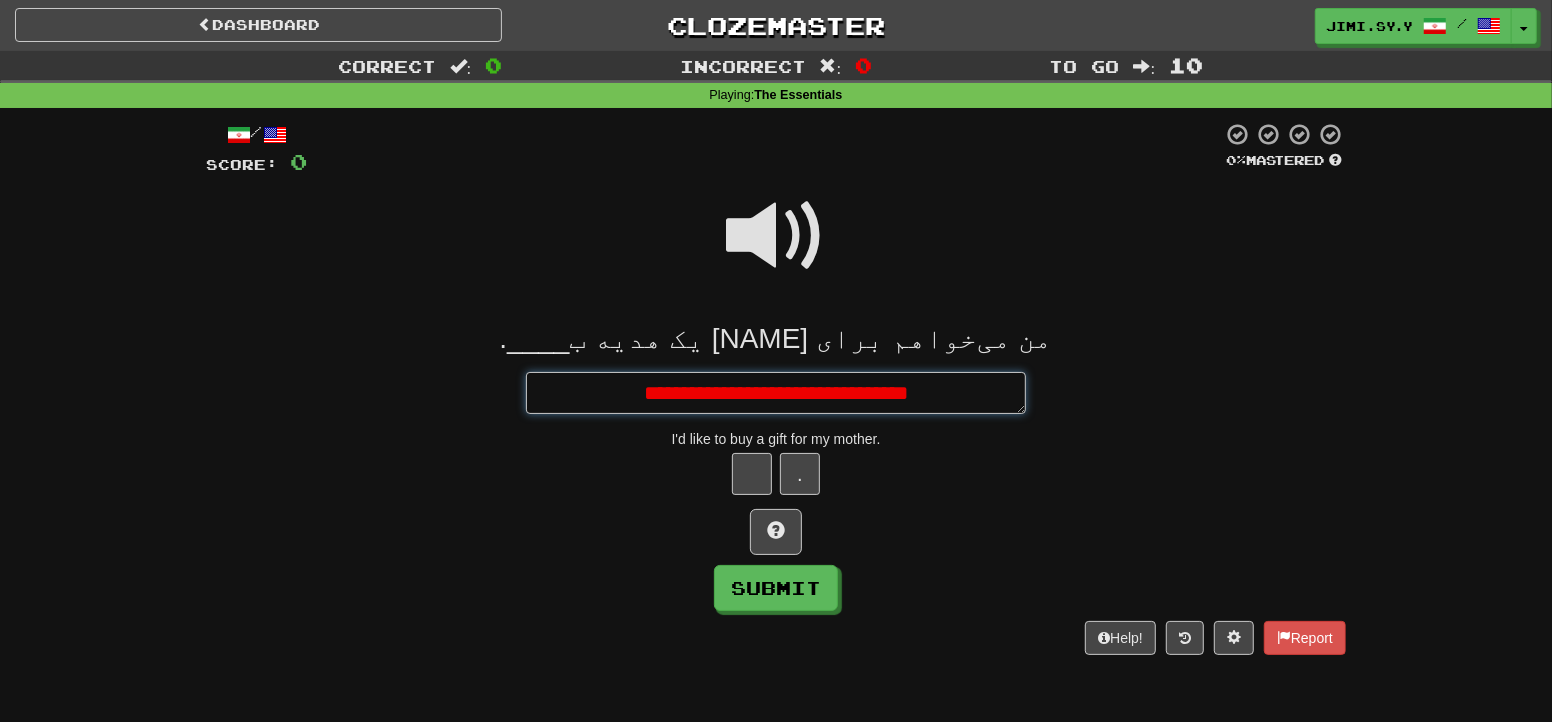 type on "*" 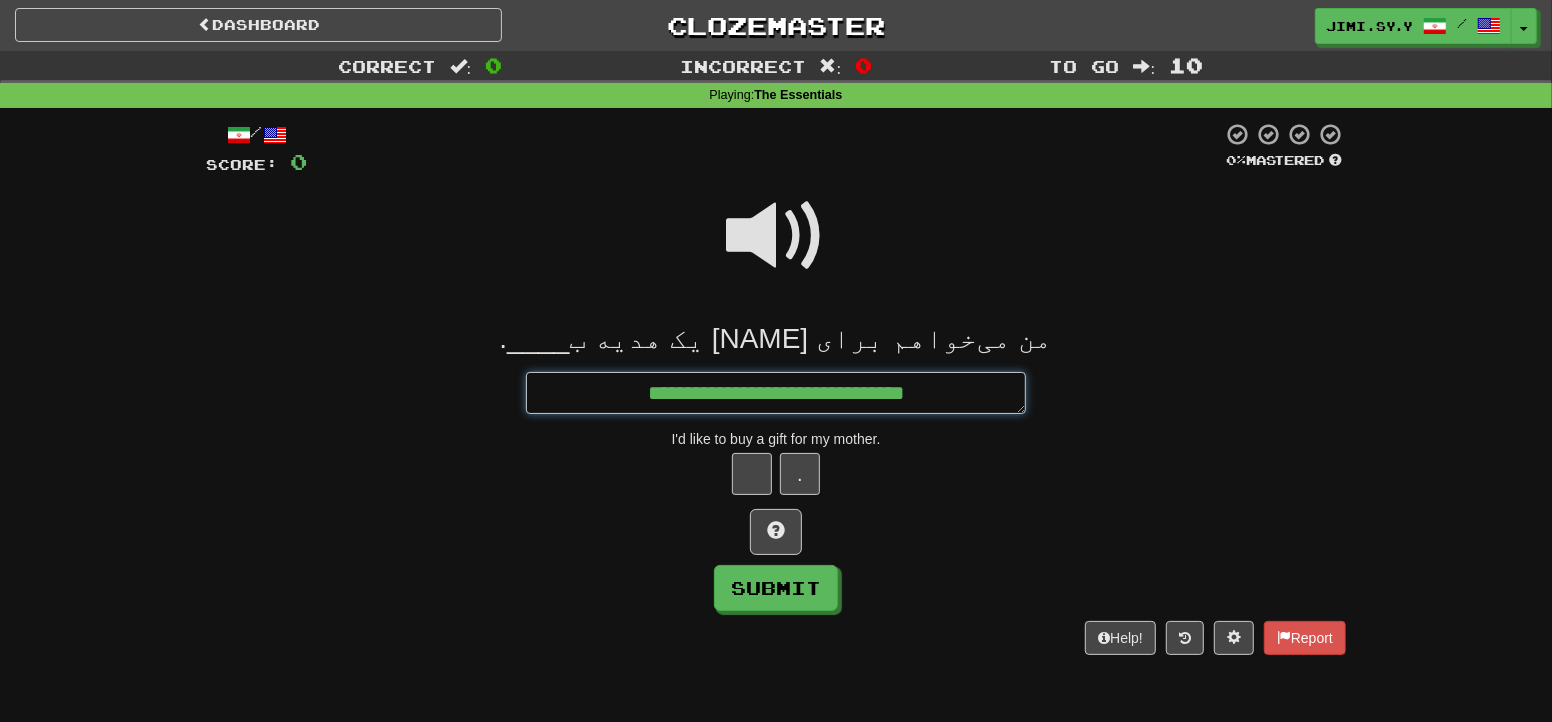 type on "*" 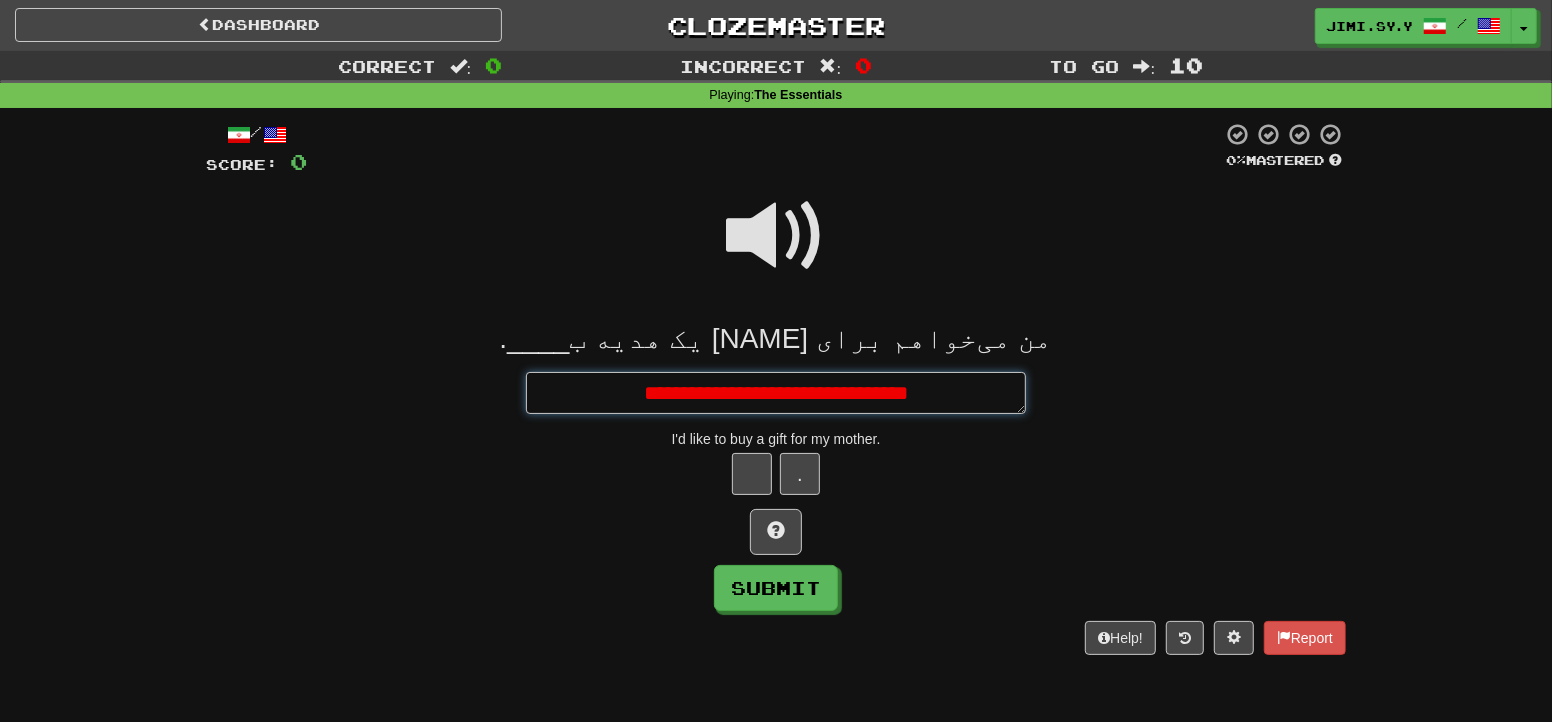 type on "*" 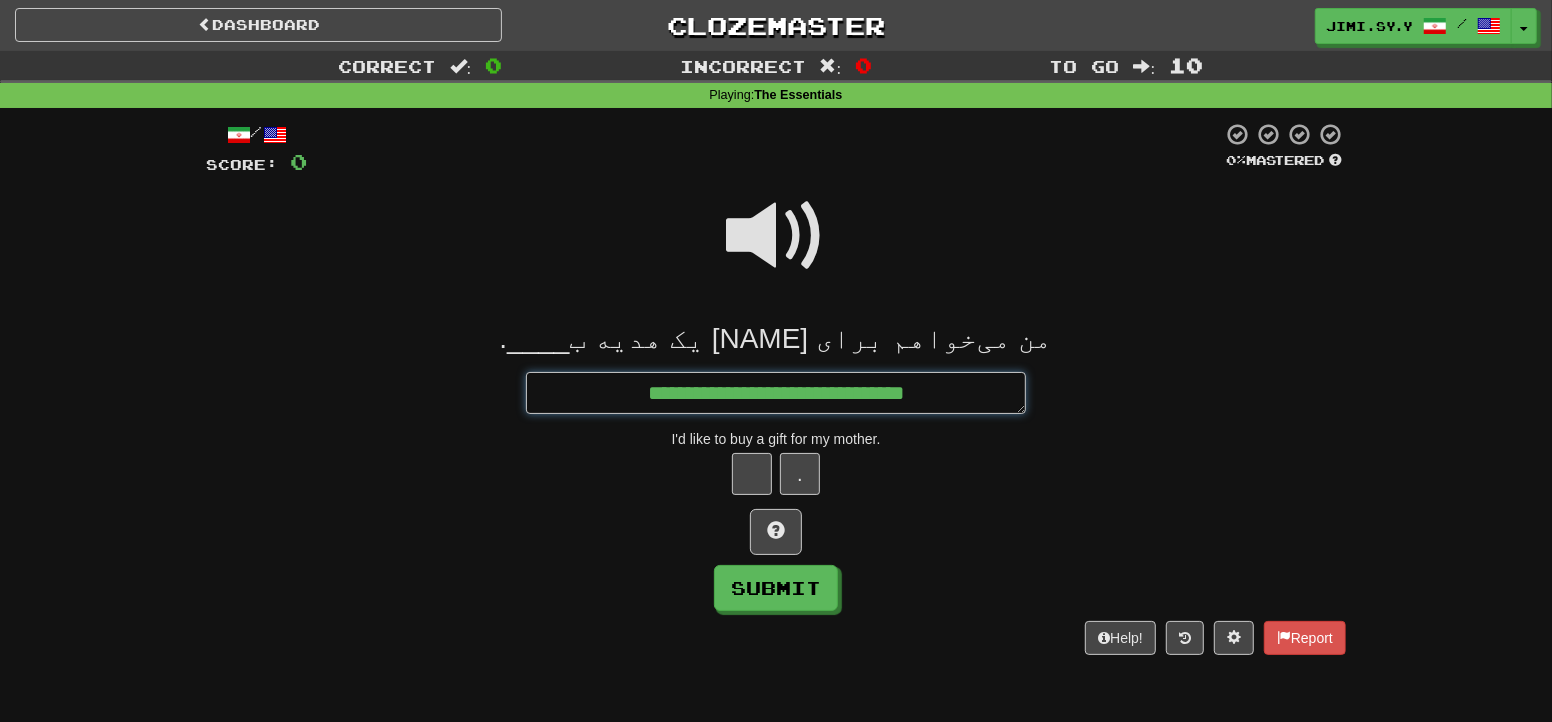 type on "*" 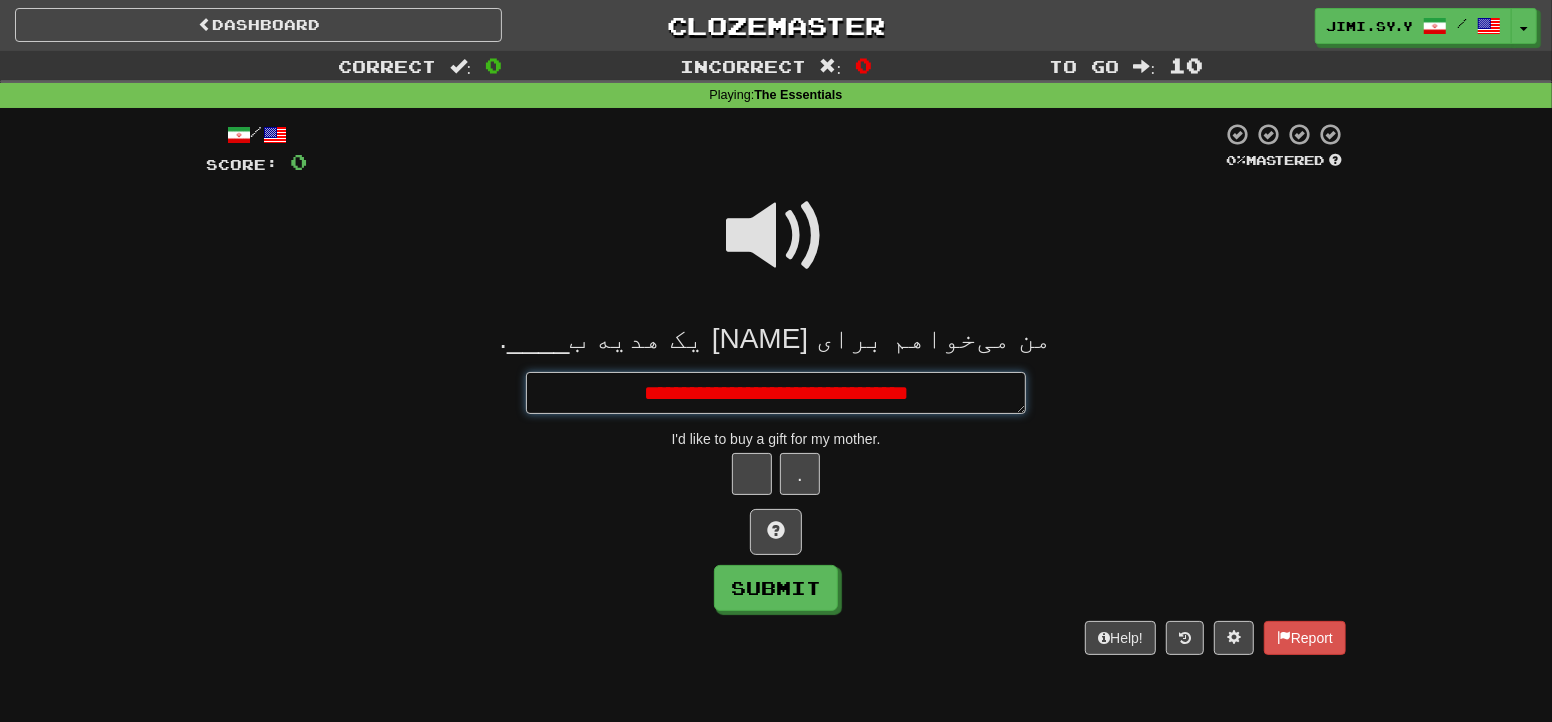 type on "*" 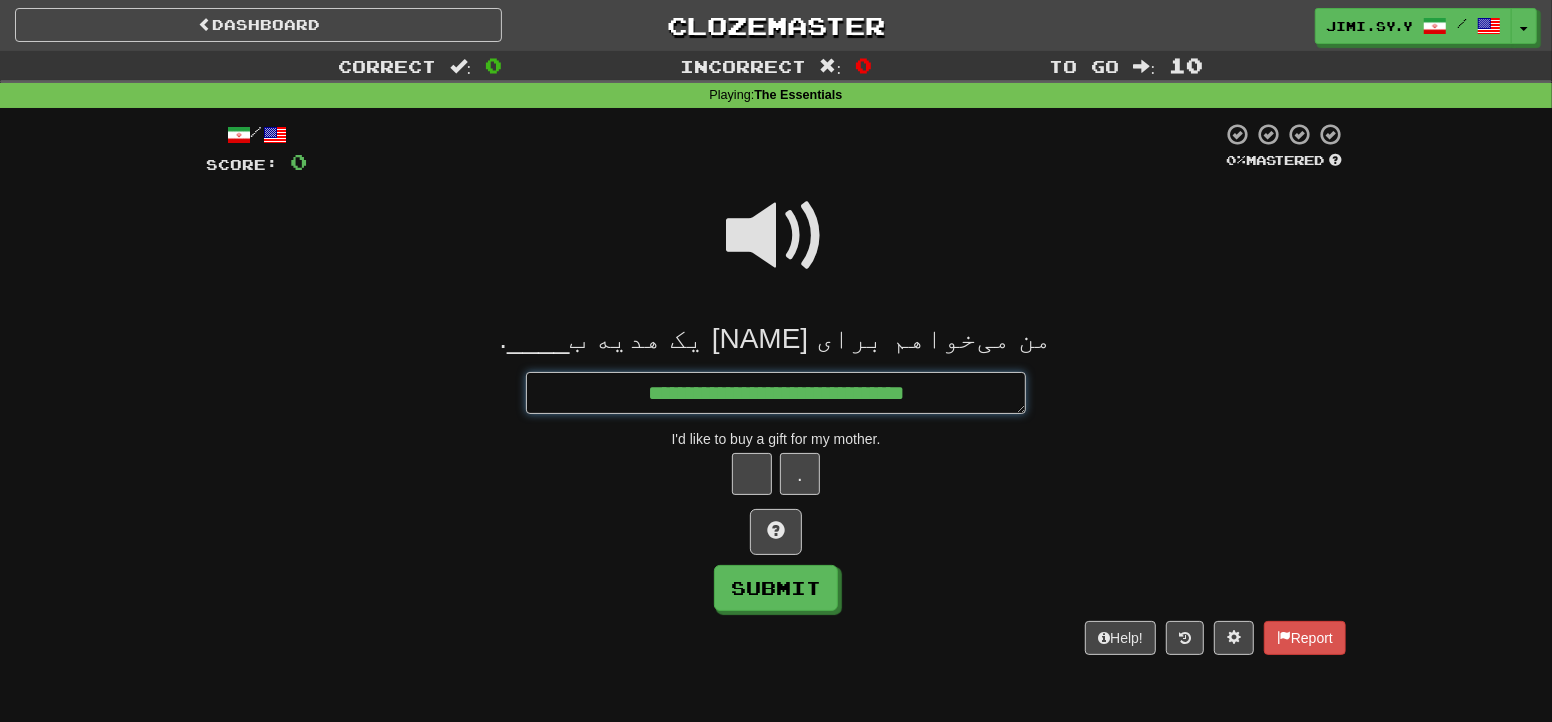 type on "*" 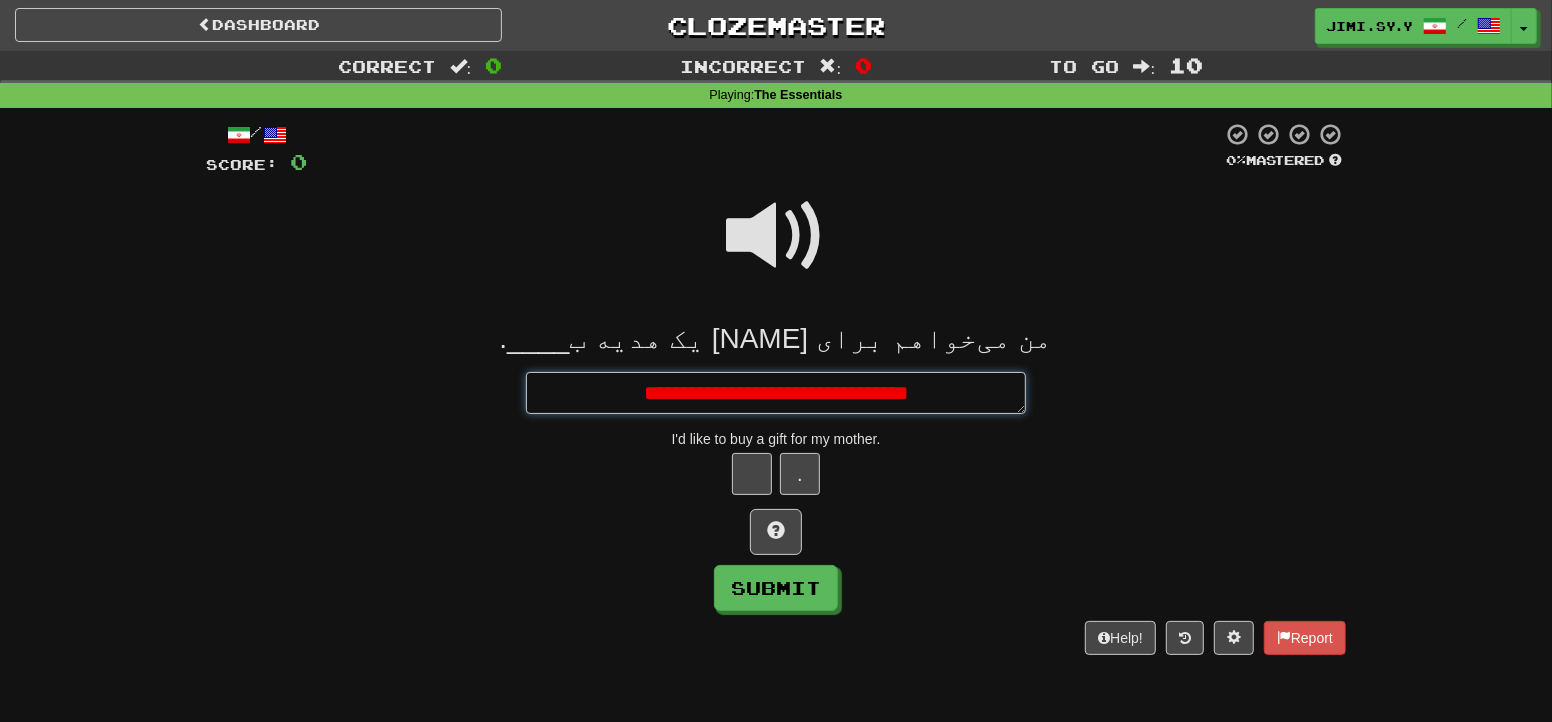 type on "*" 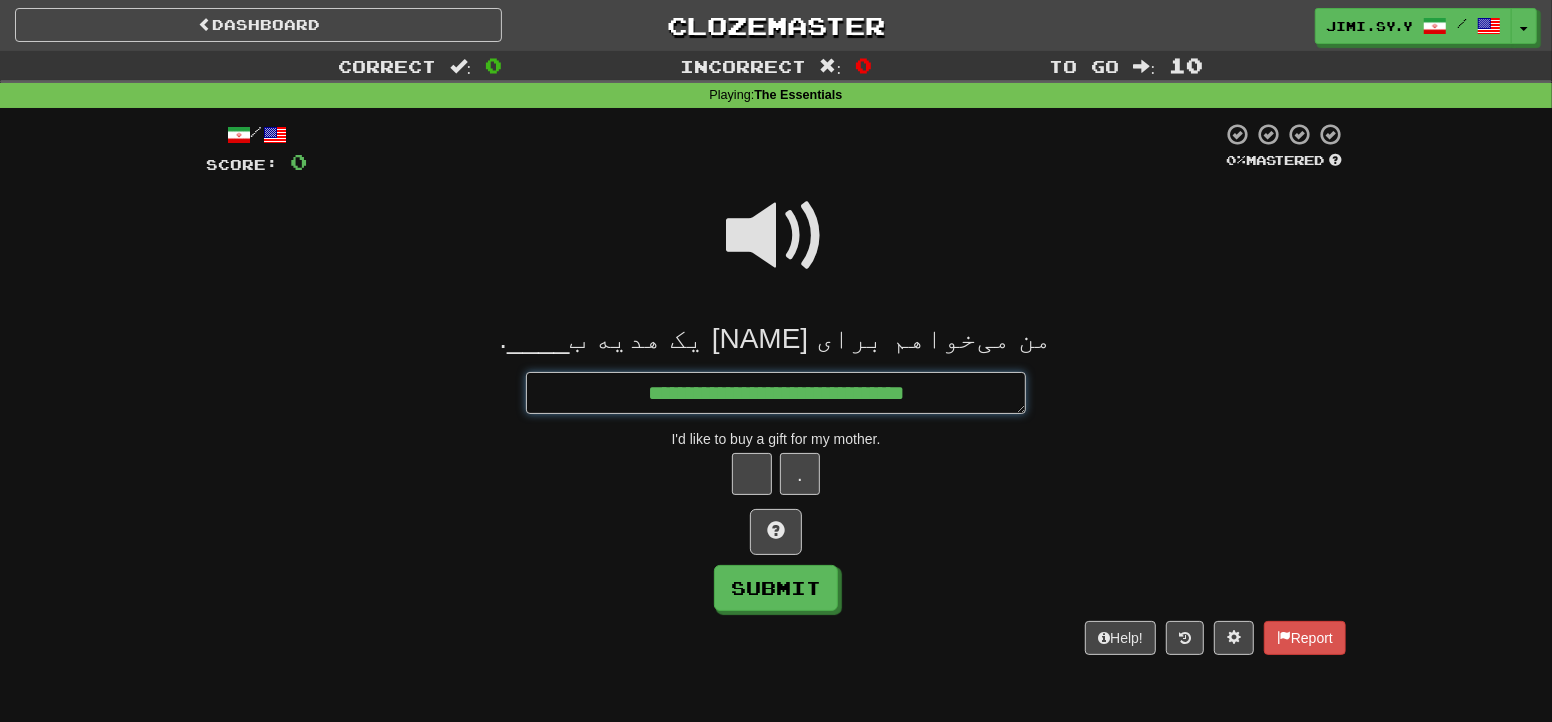 type on "*" 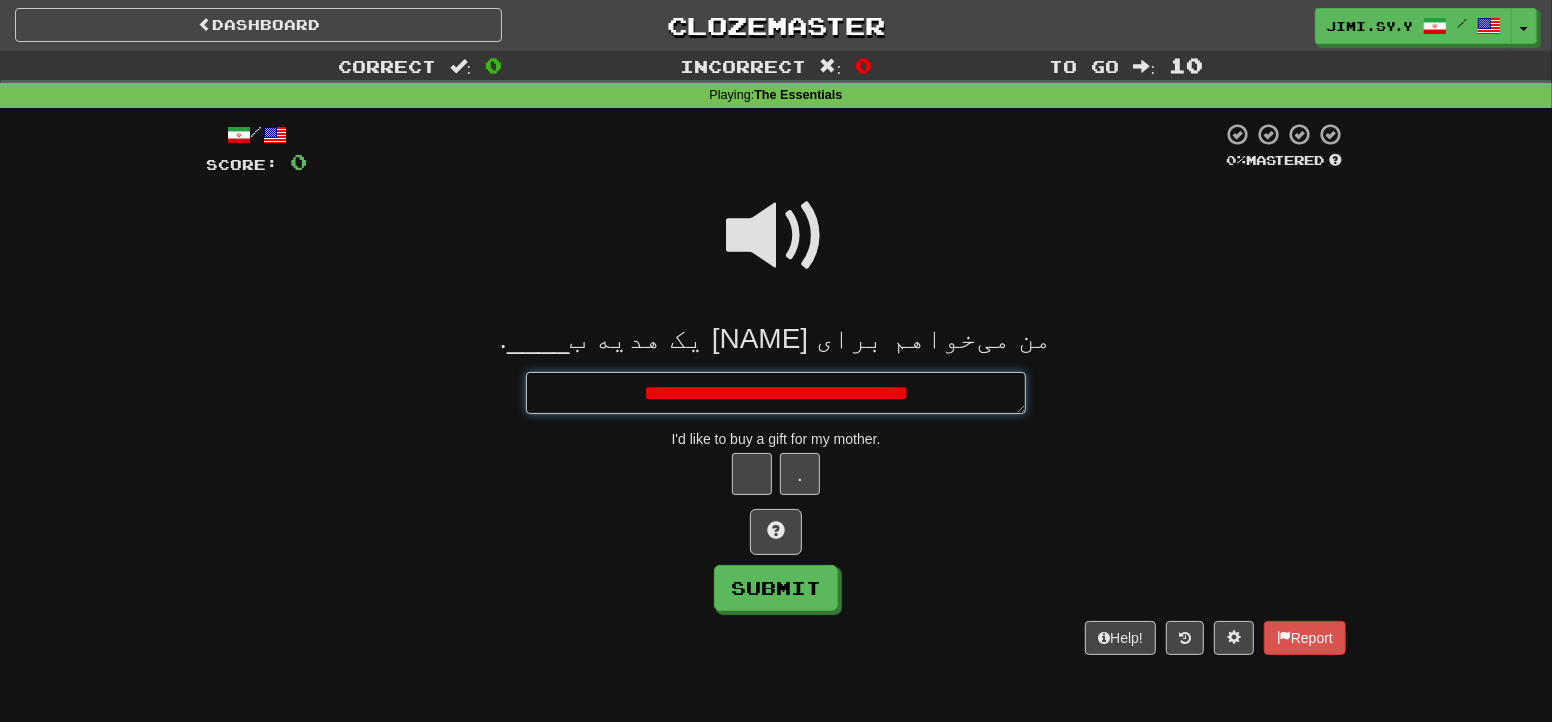 type on "*" 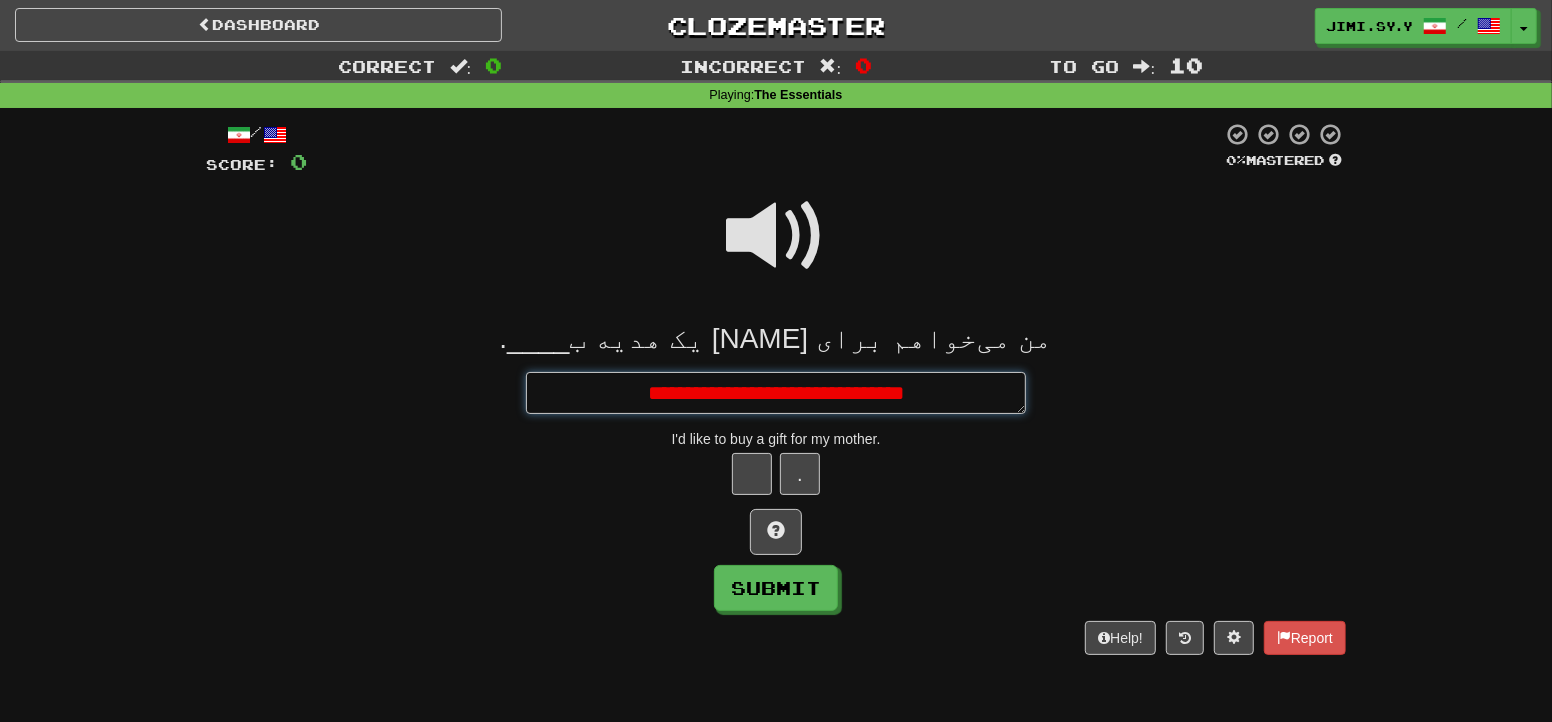 type on "*" 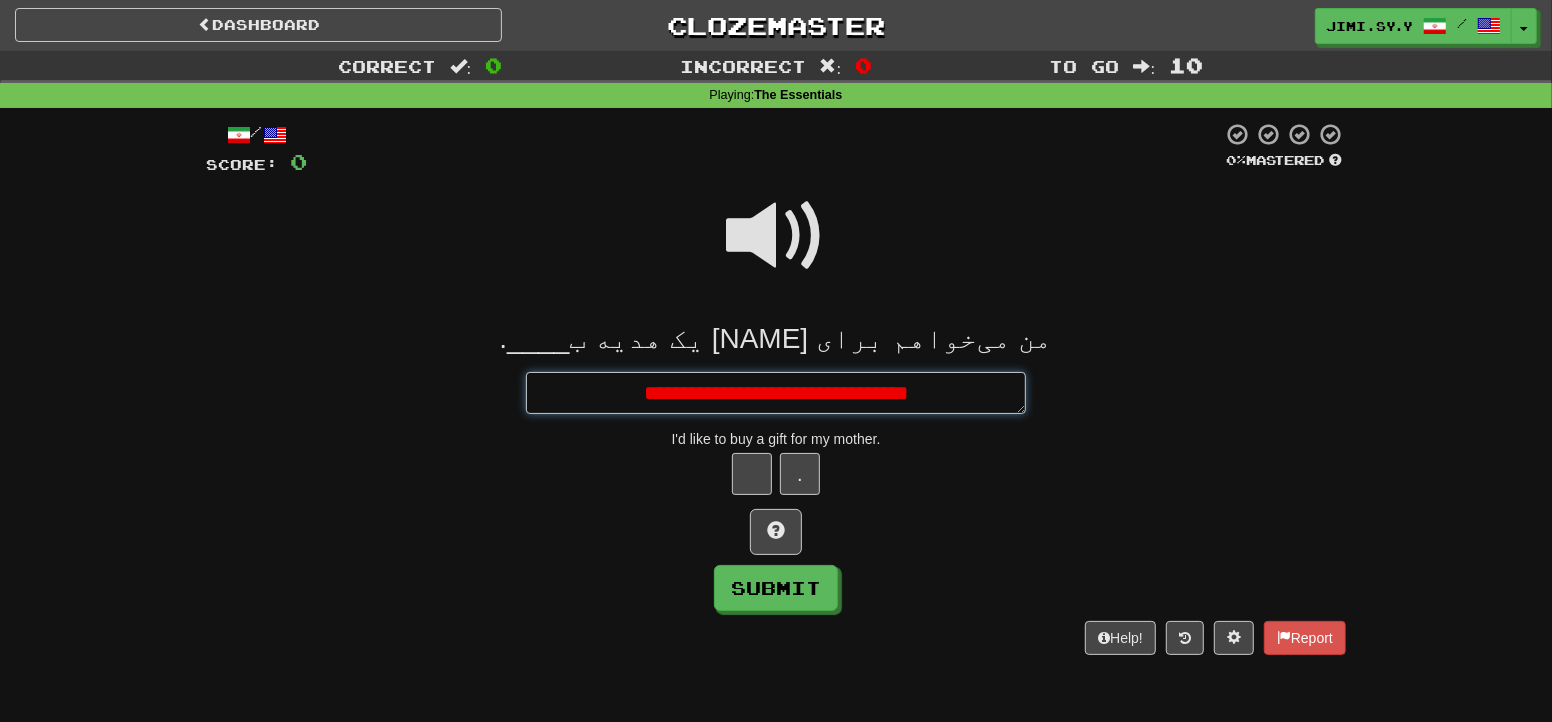 type on "*" 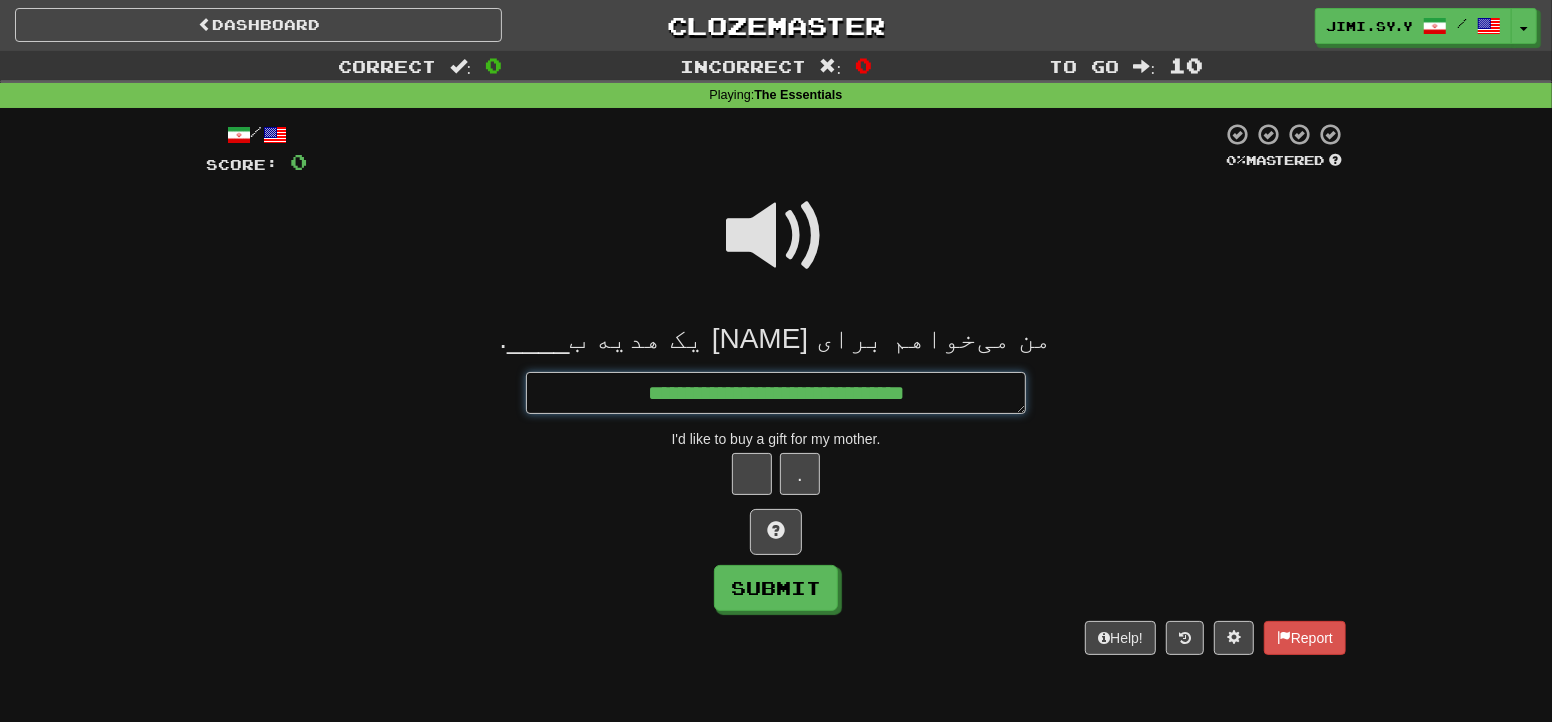 type on "*" 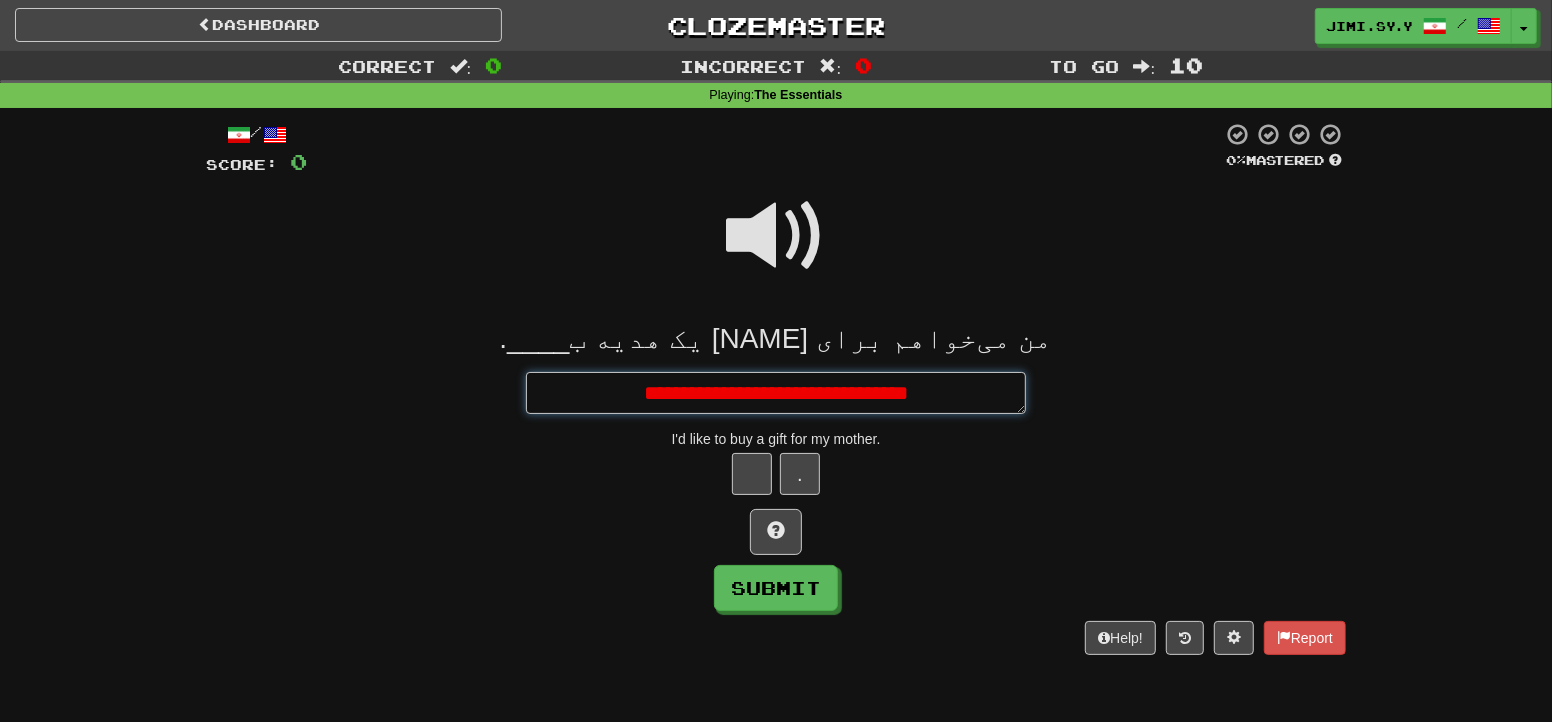 type on "*" 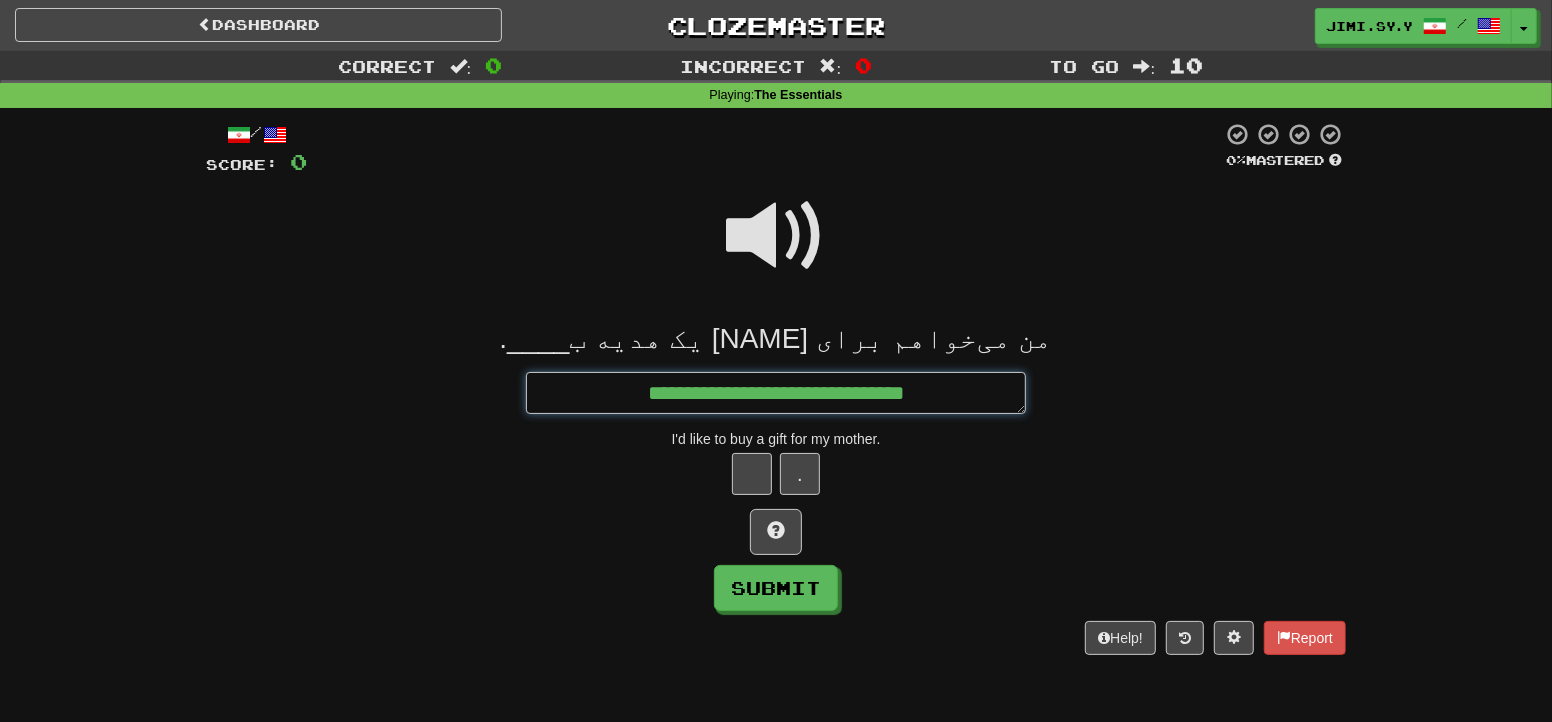 type 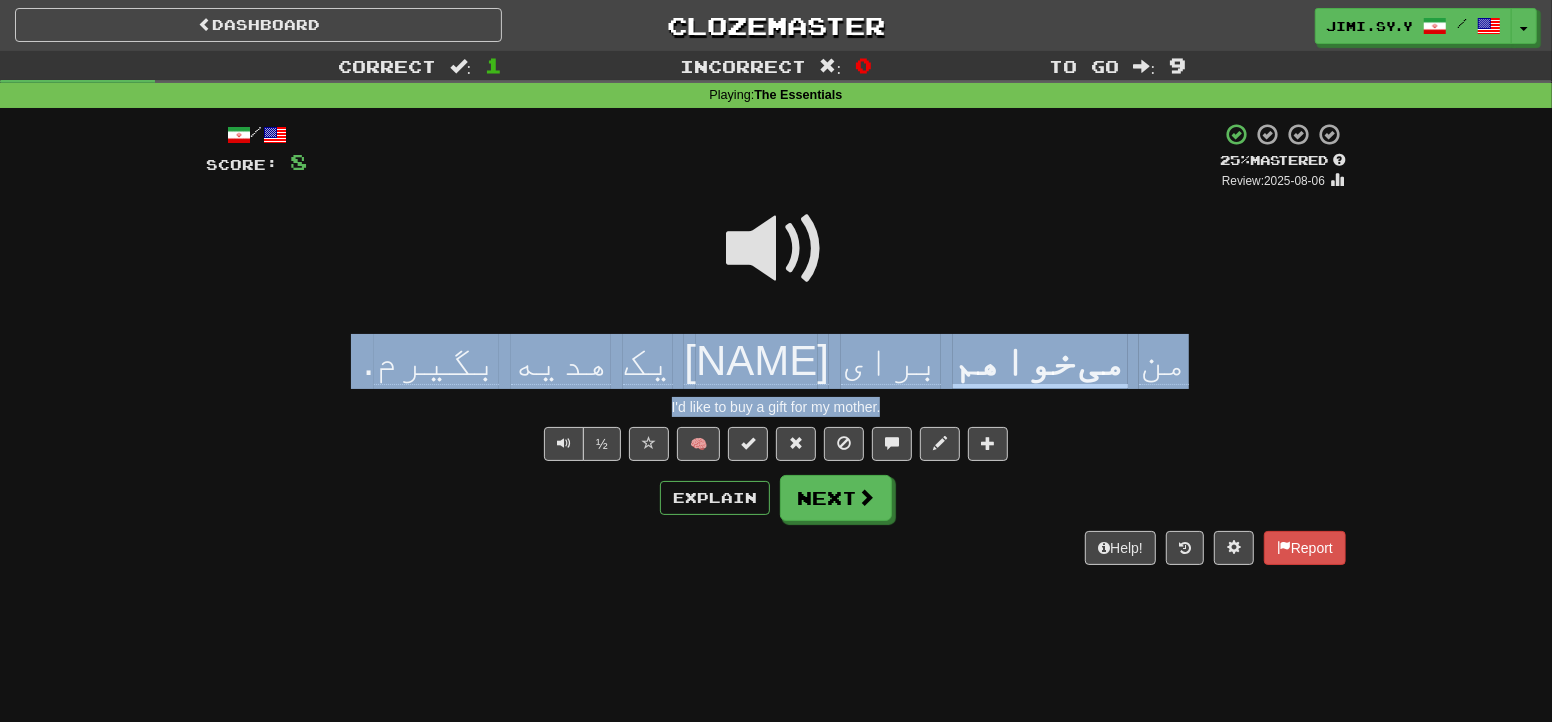 drag, startPoint x: 1136, startPoint y: 354, endPoint x: 888, endPoint y: 407, distance: 253.60008 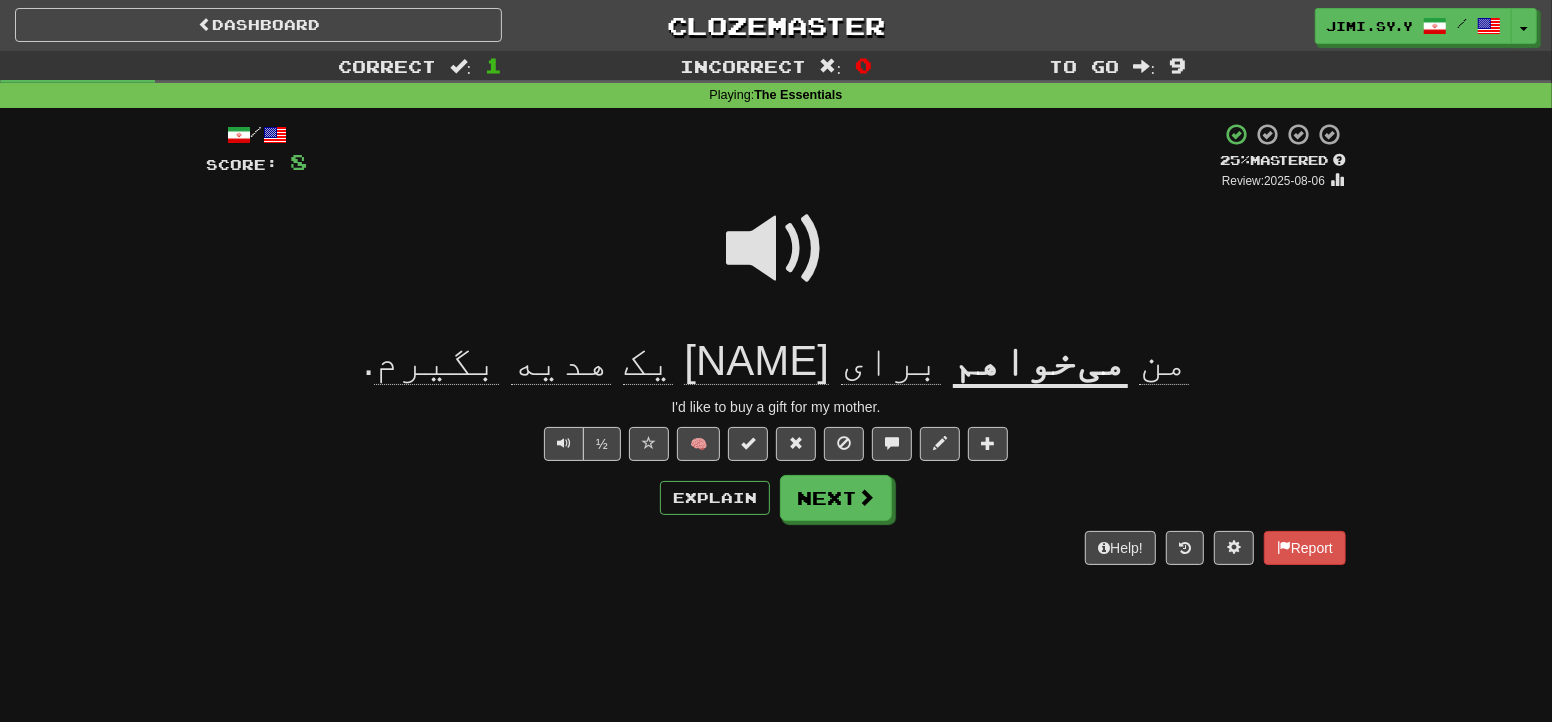 click on "Dashboard
Clozemaster
Jimi.SY.Y
/
Toggle Dropdown
Dashboard
Leaderboard
Activity Feed
Notifications
Profile
Discussions
فارسی
/
English
Streak:
1
Review:
332
Daily Goal:  64 /10
Occitan
/
English
Streak:
1
Review:
19
Points Today: 16
Español
/
English
Streak:
0
Review:
603
Daily Goal:  0 /10
Português
/
English
Streak:
0
Review:
465
Daily Goal:  0 /10
Français
/
English
Streak:
0
Review:
275
Daily Goal:  0 /10
Tiếng Việt
/
English
Streak:
0
Review:
195
Daily Goal:  0 /10
العربية
/
English
Streak:
0
Review:
131
Points Today: 0" at bounding box center (776, 361) 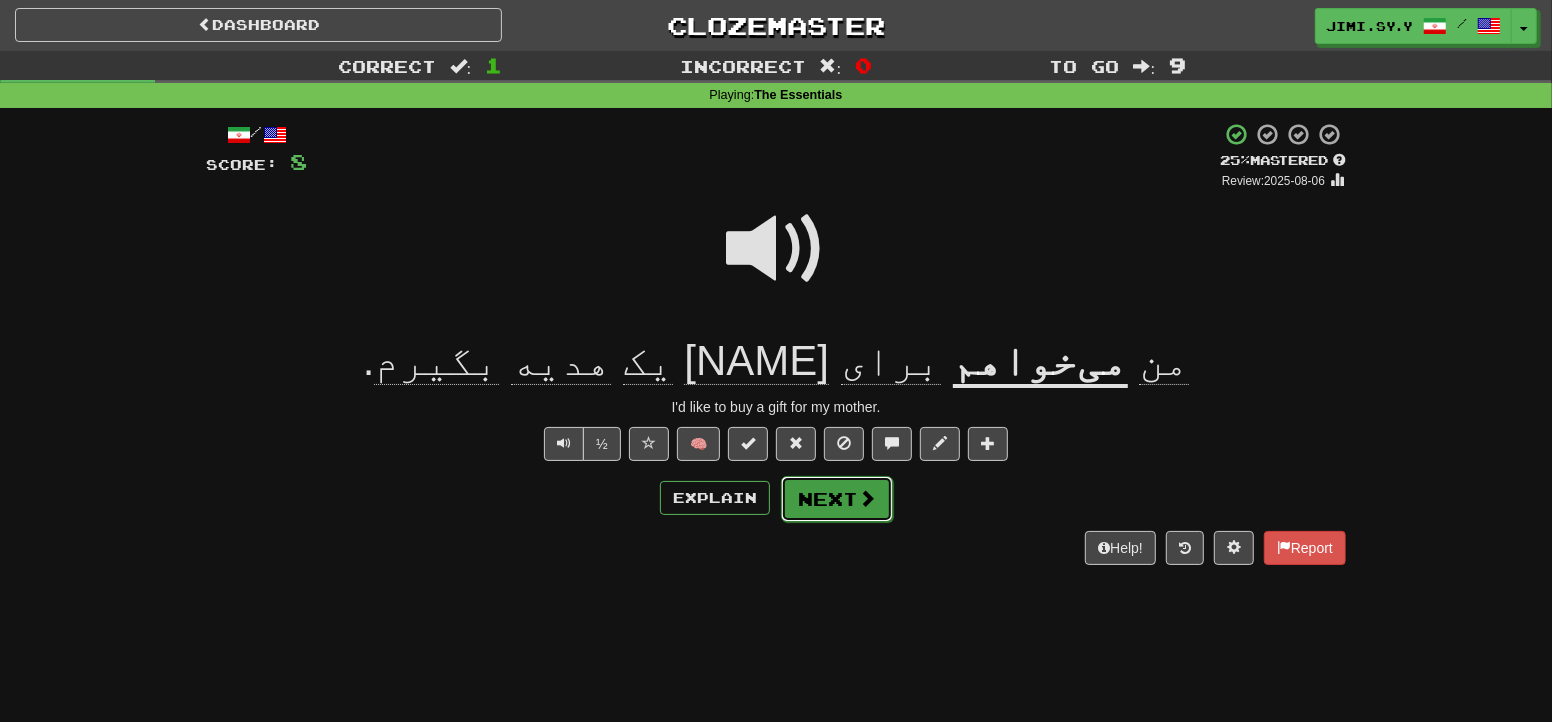 click at bounding box center (867, 498) 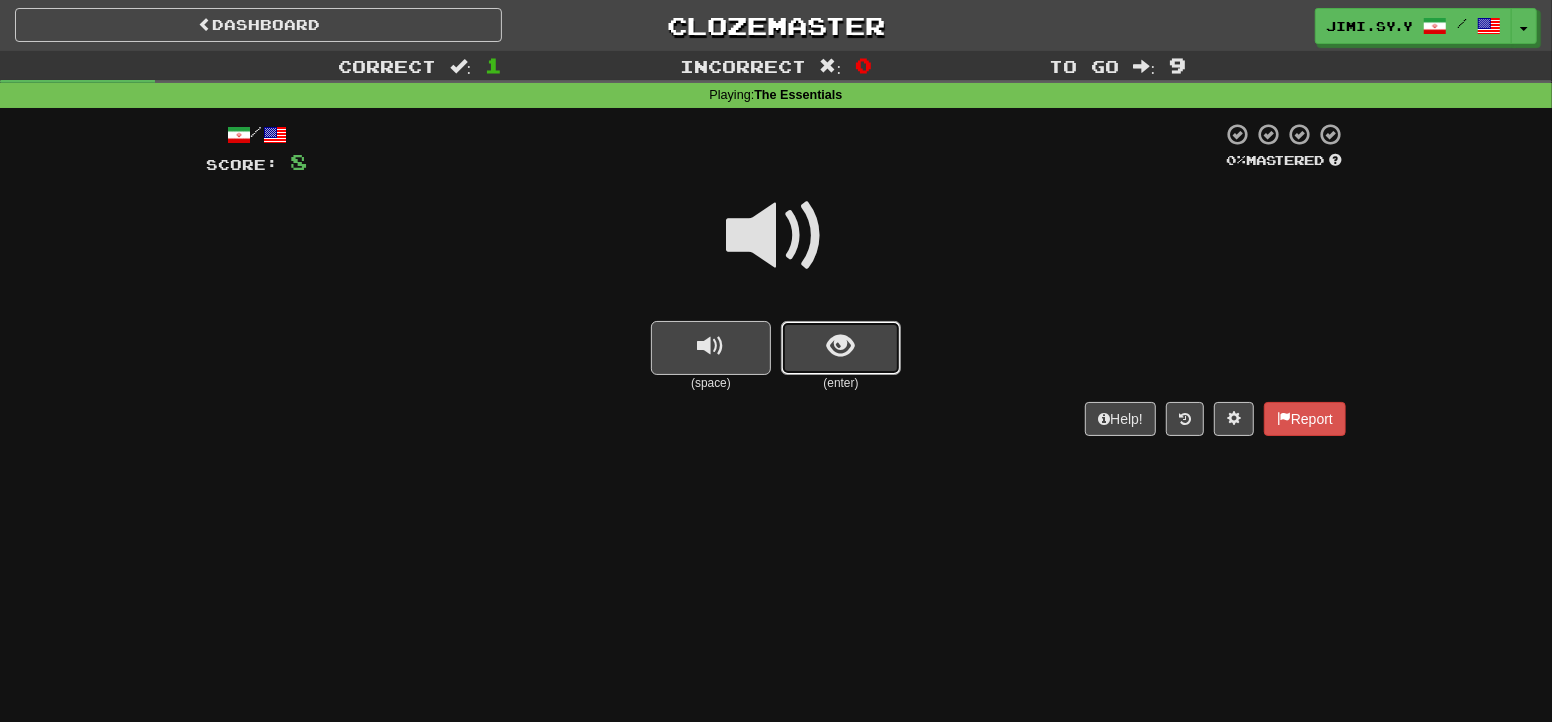 click at bounding box center [841, 348] 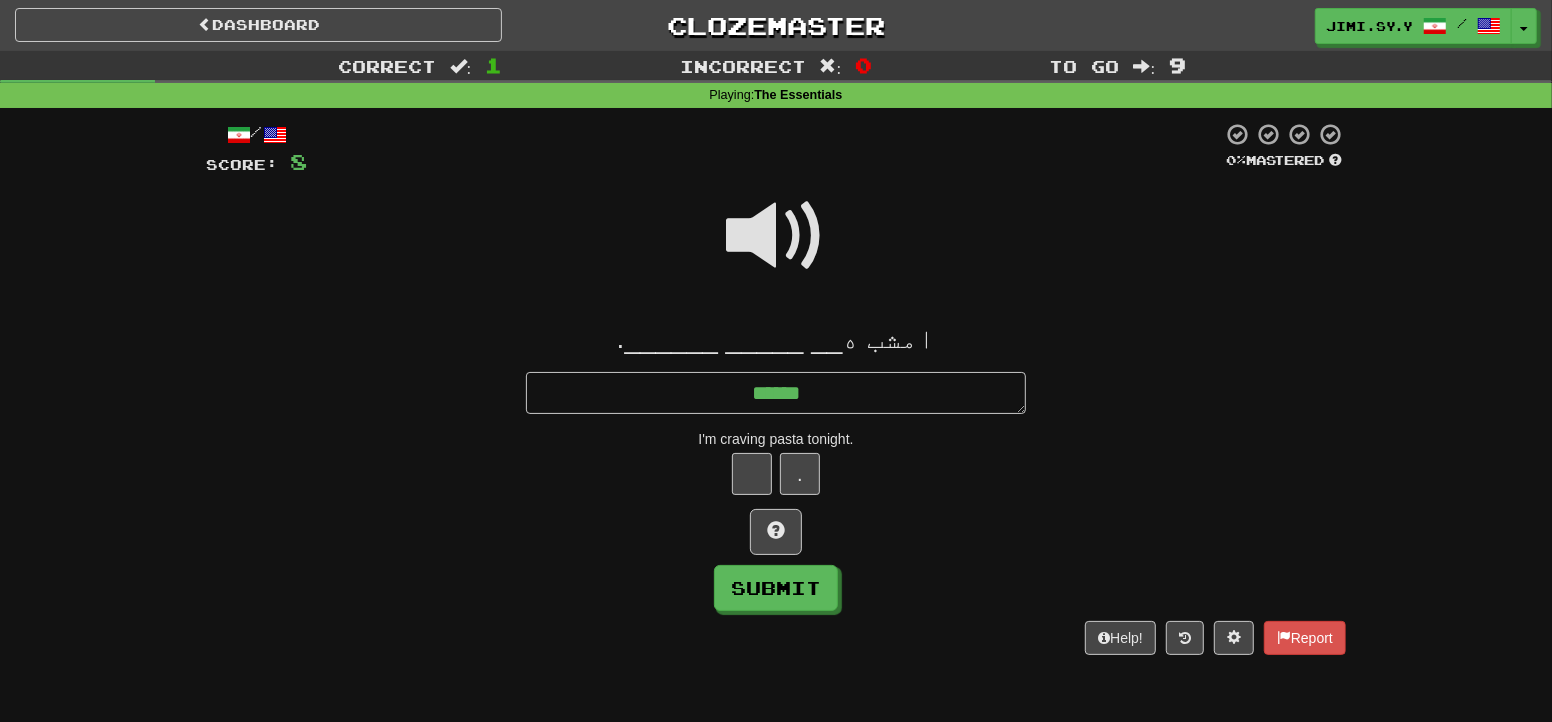 click at bounding box center [776, 236] 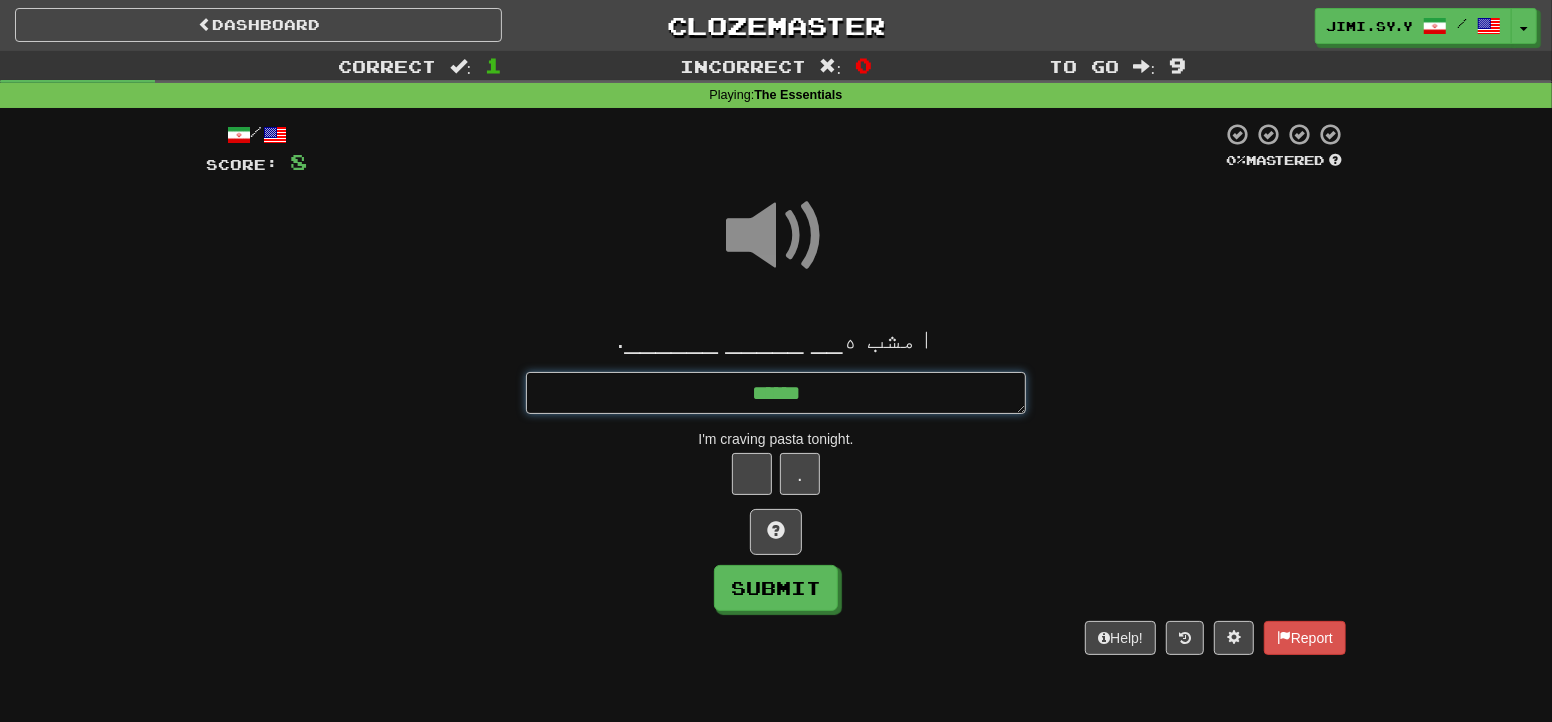 click on "******" at bounding box center [776, 393] 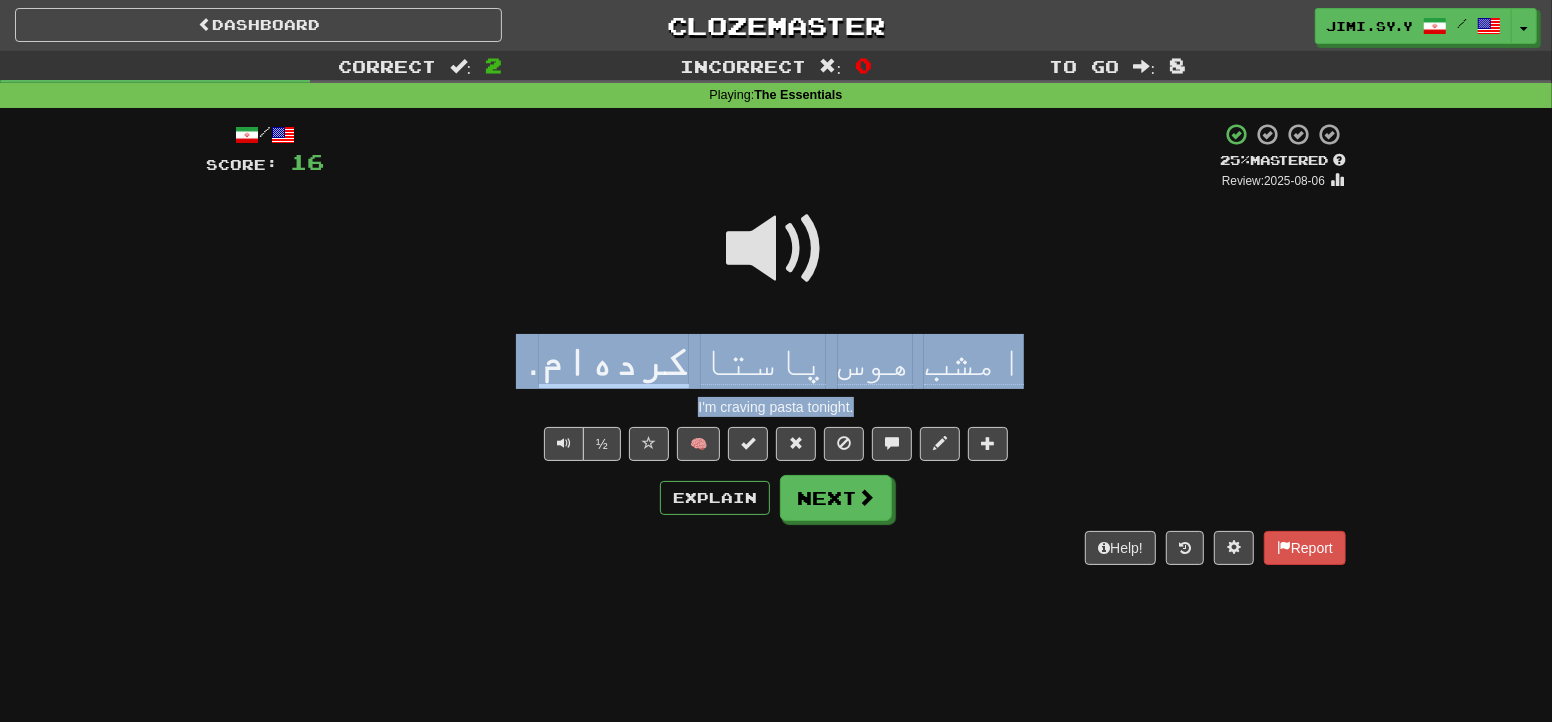 drag, startPoint x: 1068, startPoint y: 382, endPoint x: 1014, endPoint y: 405, distance: 58.694122 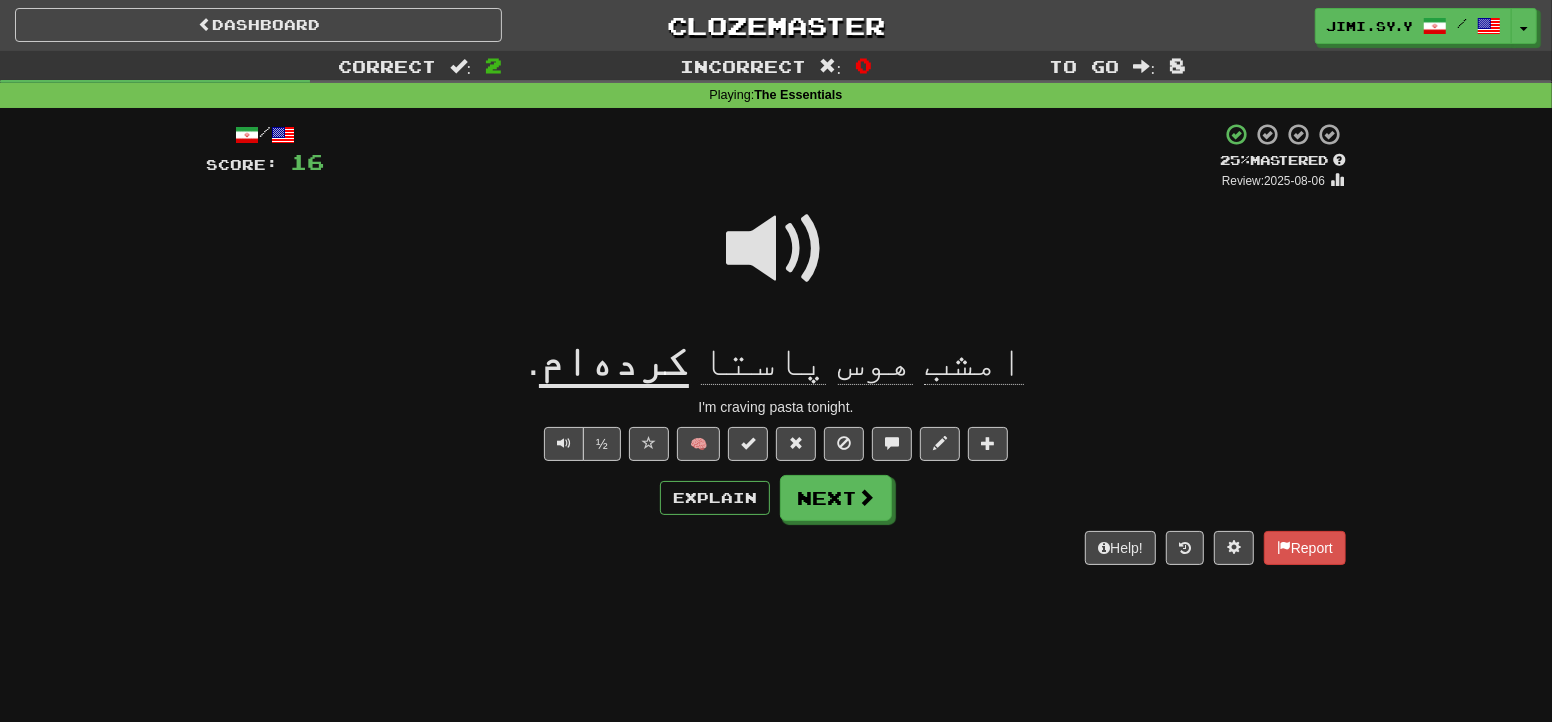 click on "/  Score:   16 + 8 25 %  Mastered Review:  2025-08-06 امشب   هوس   پاستا   کرده‌ام . I'm craving pasta tonight. ½ 🧠 Explain Next  Help!  Report" at bounding box center (776, 350) 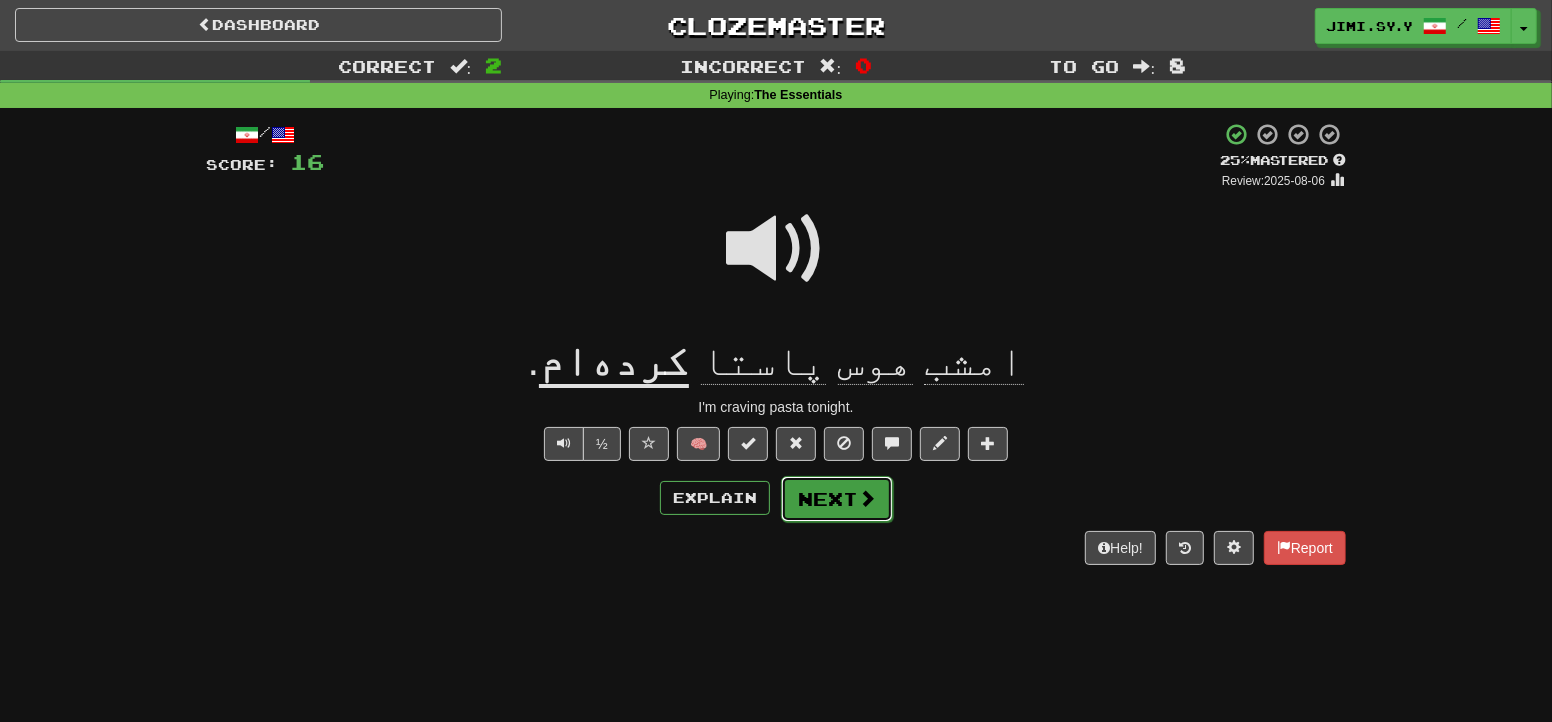 click on "Next" at bounding box center [837, 499] 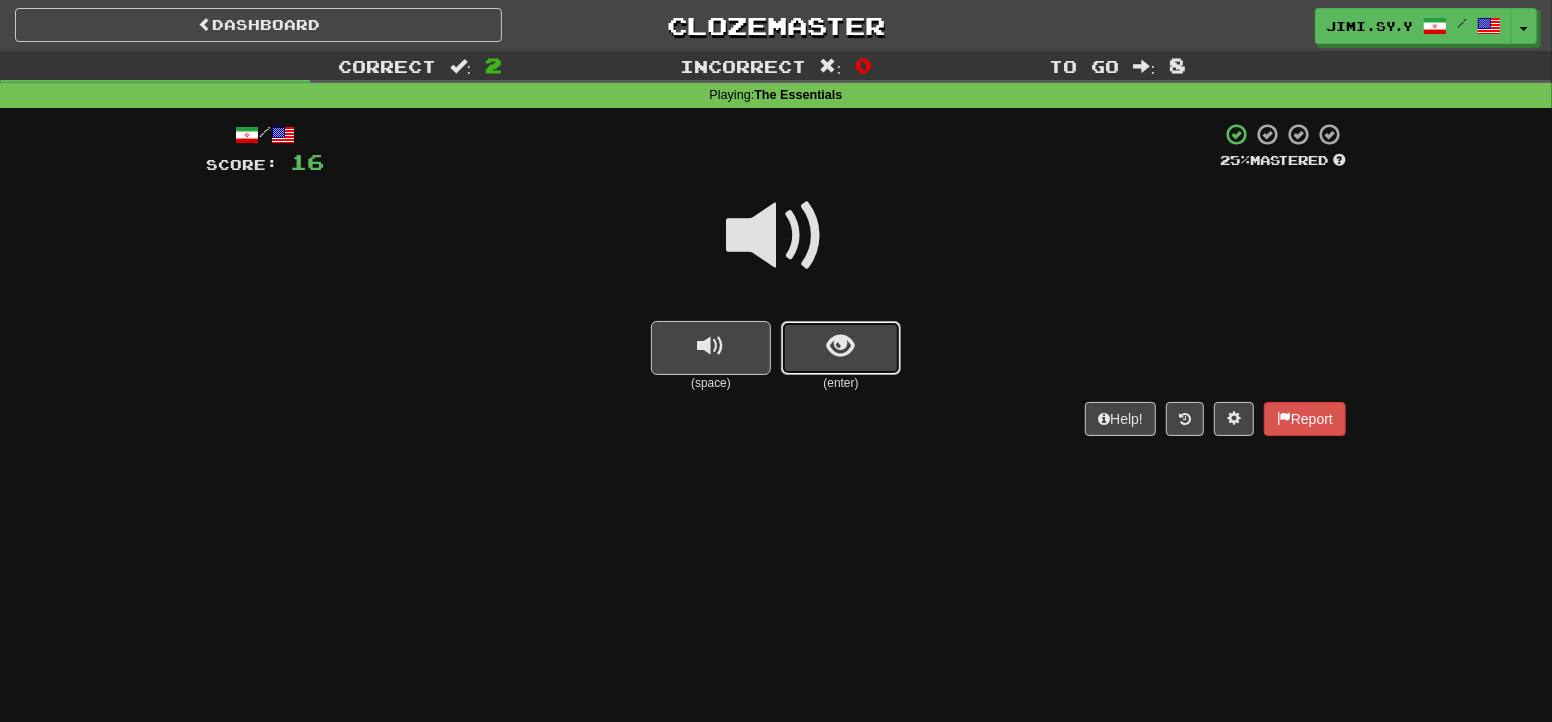 click at bounding box center (841, 346) 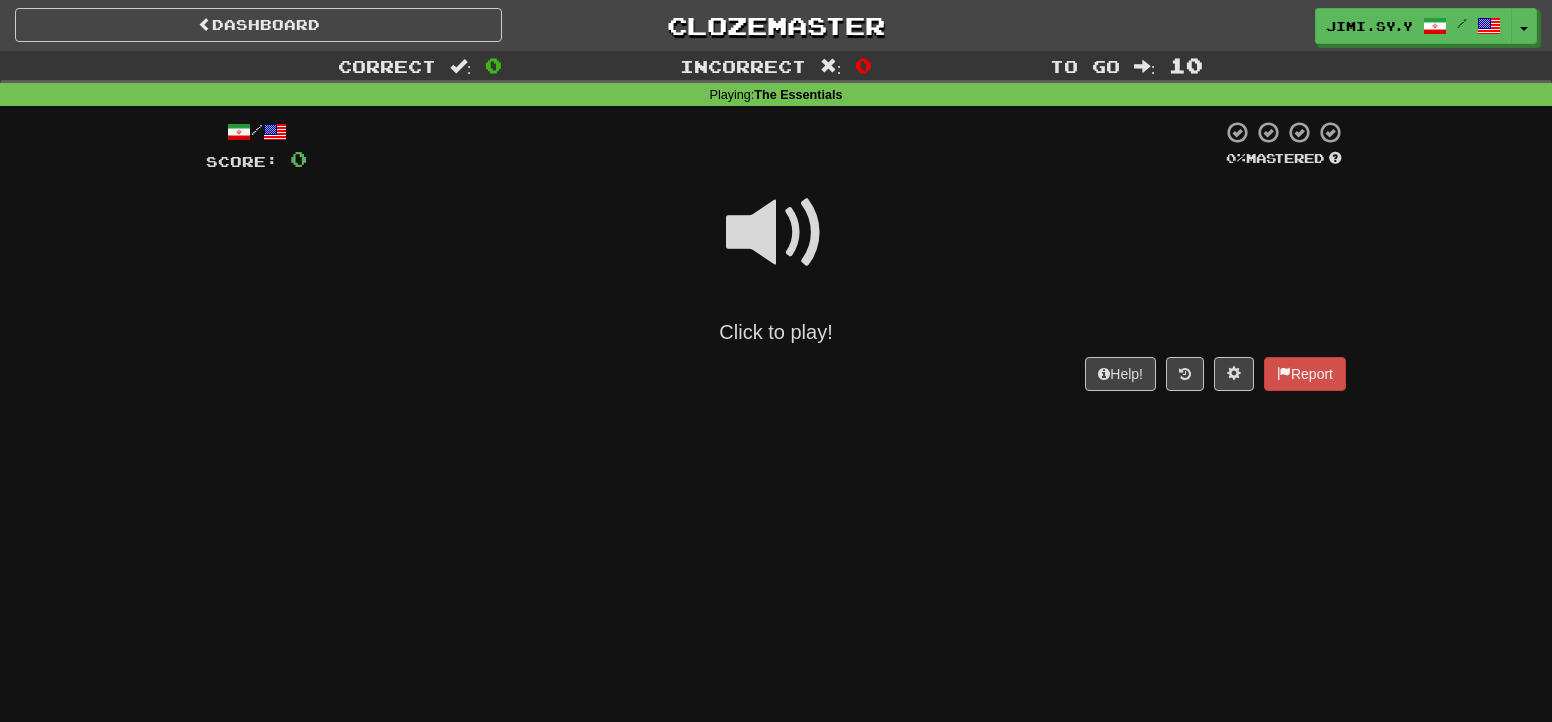 scroll, scrollTop: 0, scrollLeft: 0, axis: both 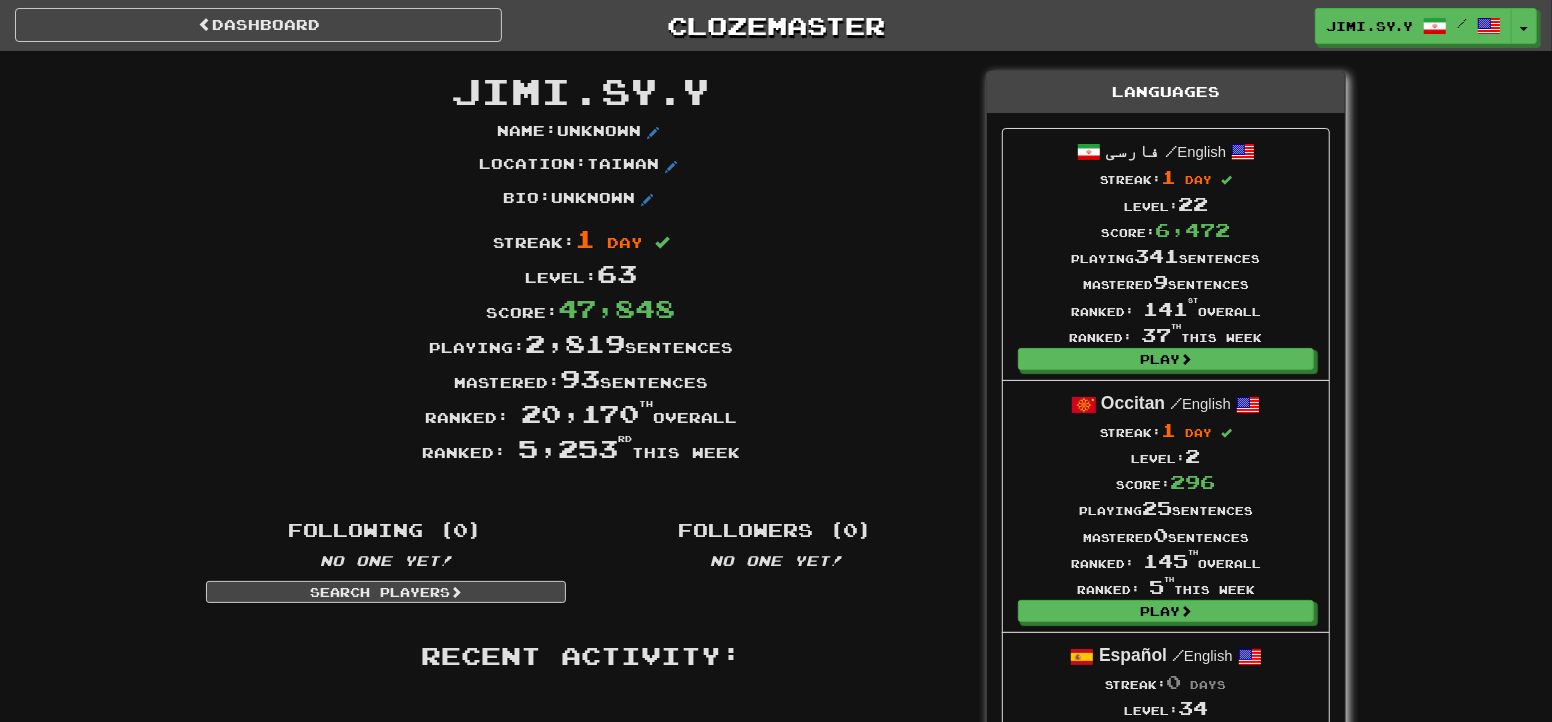 drag, startPoint x: 0, startPoint y: 0, endPoint x: 395, endPoint y: 139, distance: 418.74335 